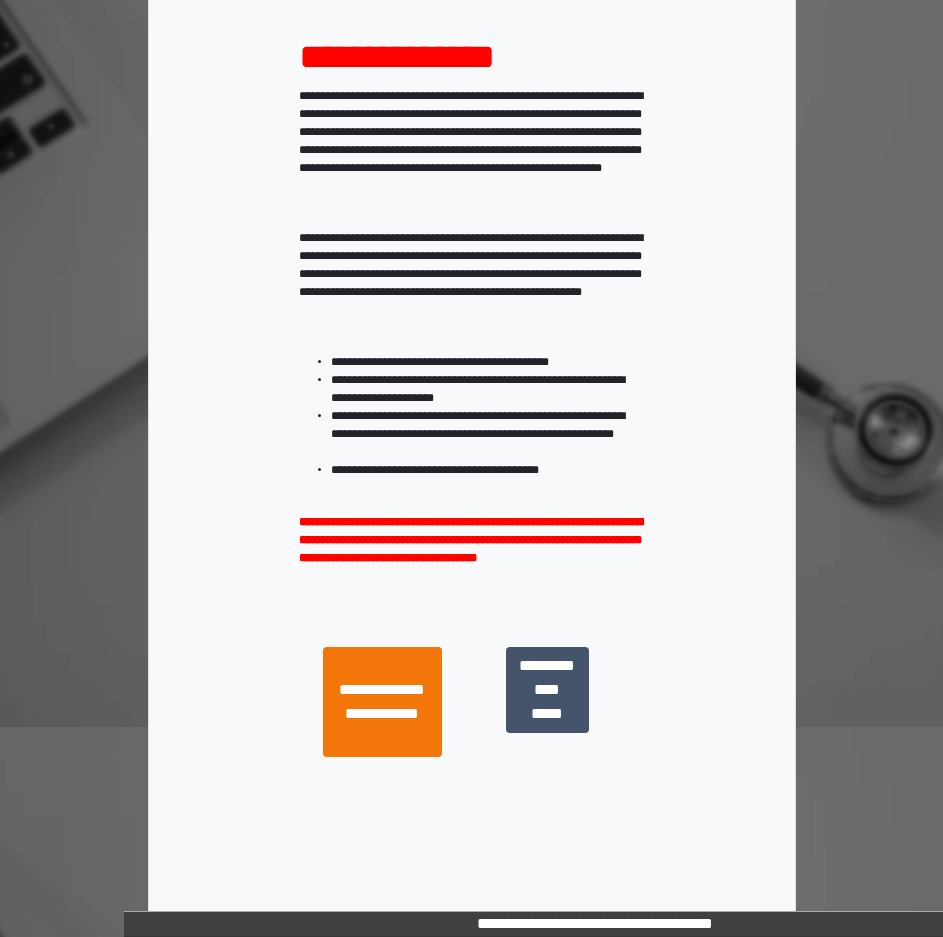 scroll, scrollTop: 230, scrollLeft: 0, axis: vertical 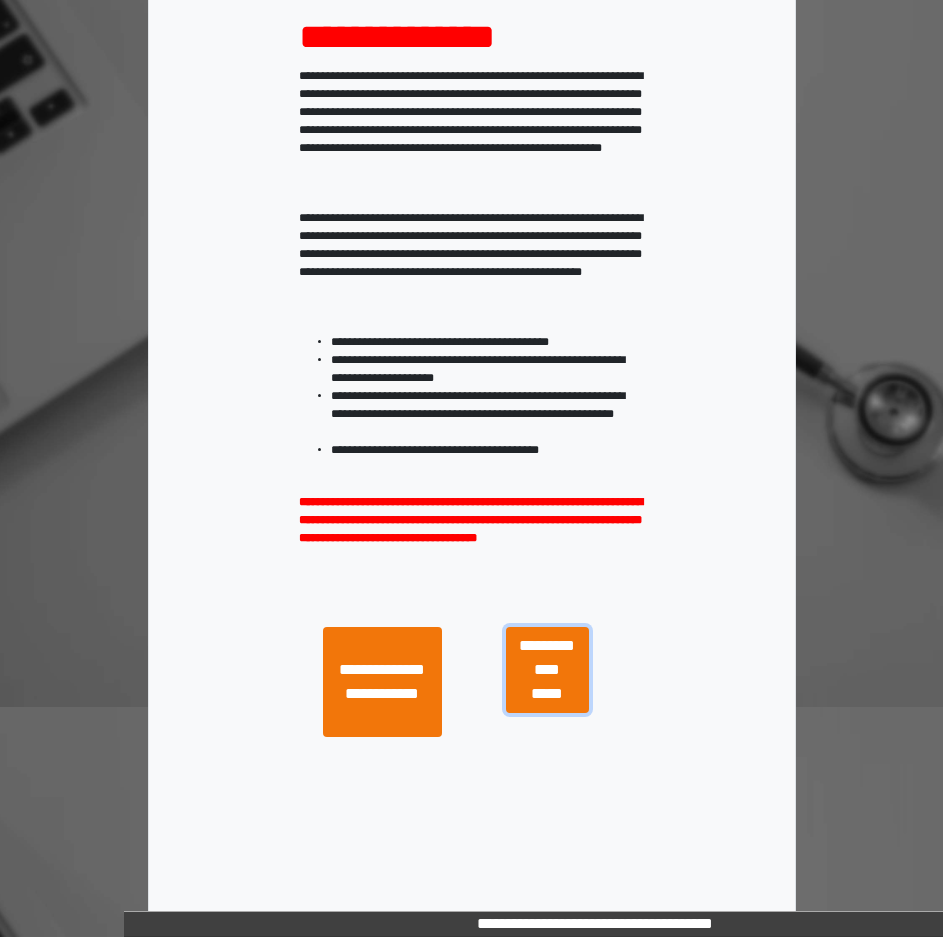 click on "**********" at bounding box center (547, 670) 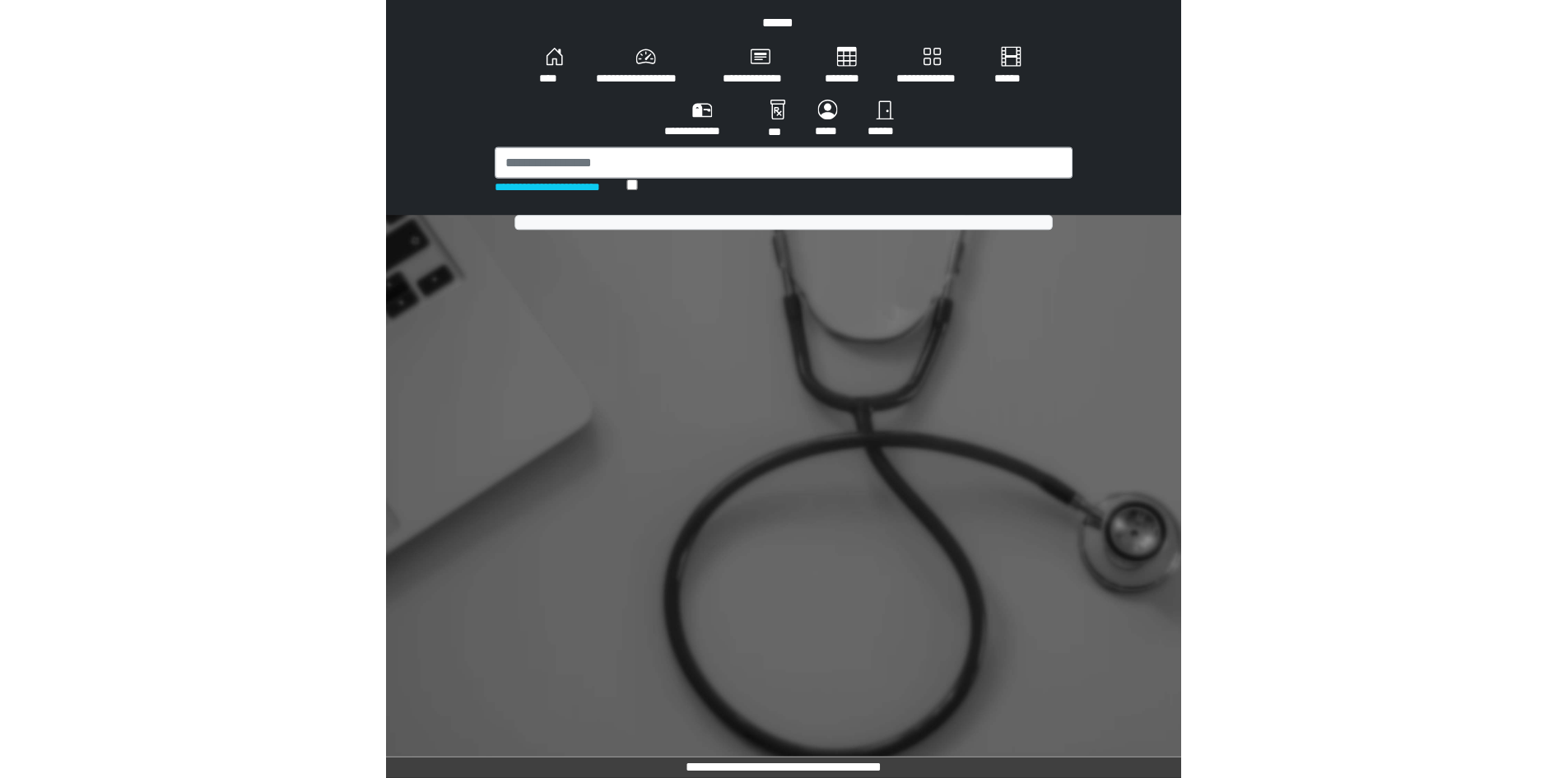 scroll, scrollTop: 0, scrollLeft: 0, axis: both 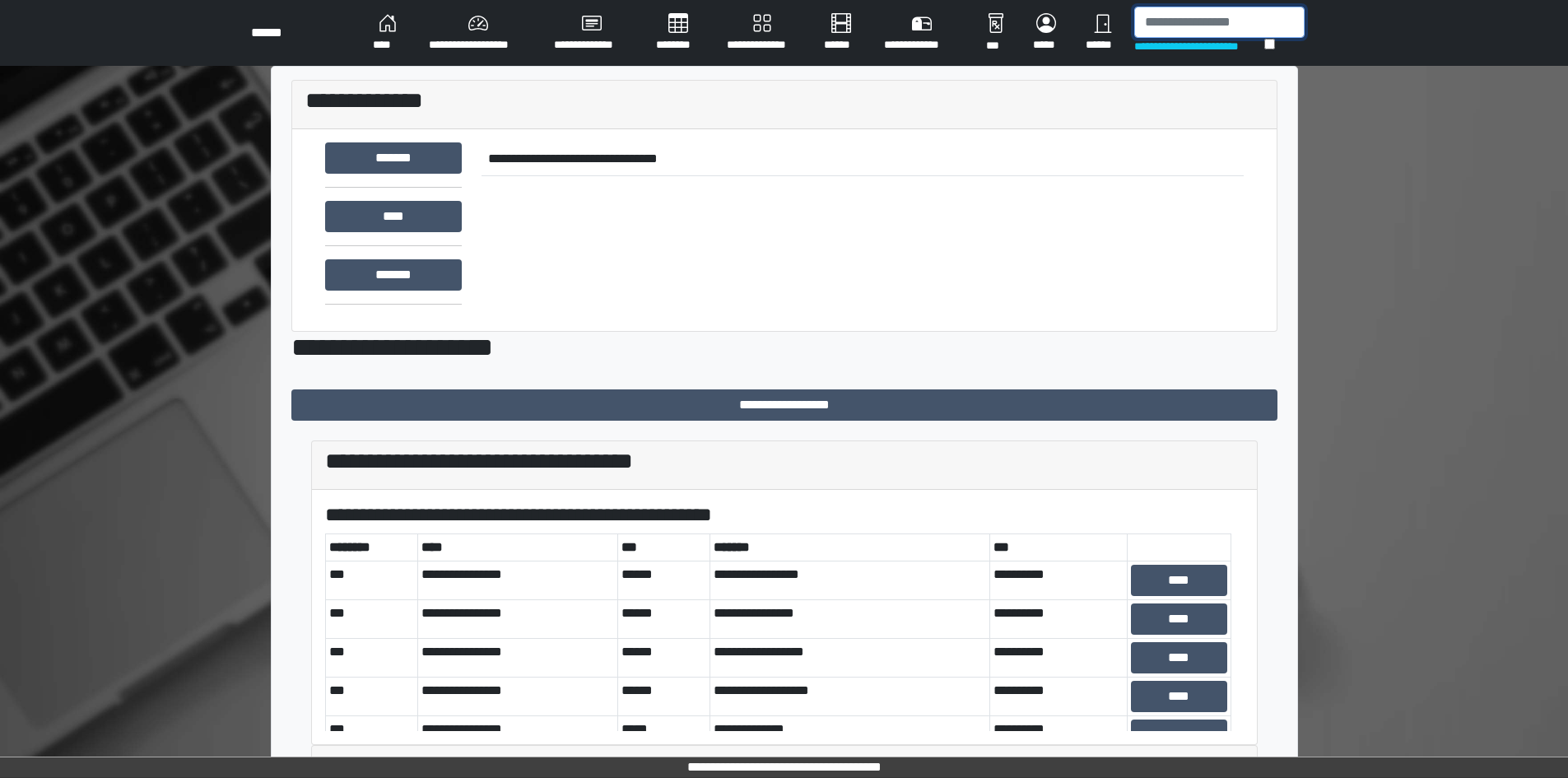 click at bounding box center (1219, 22) 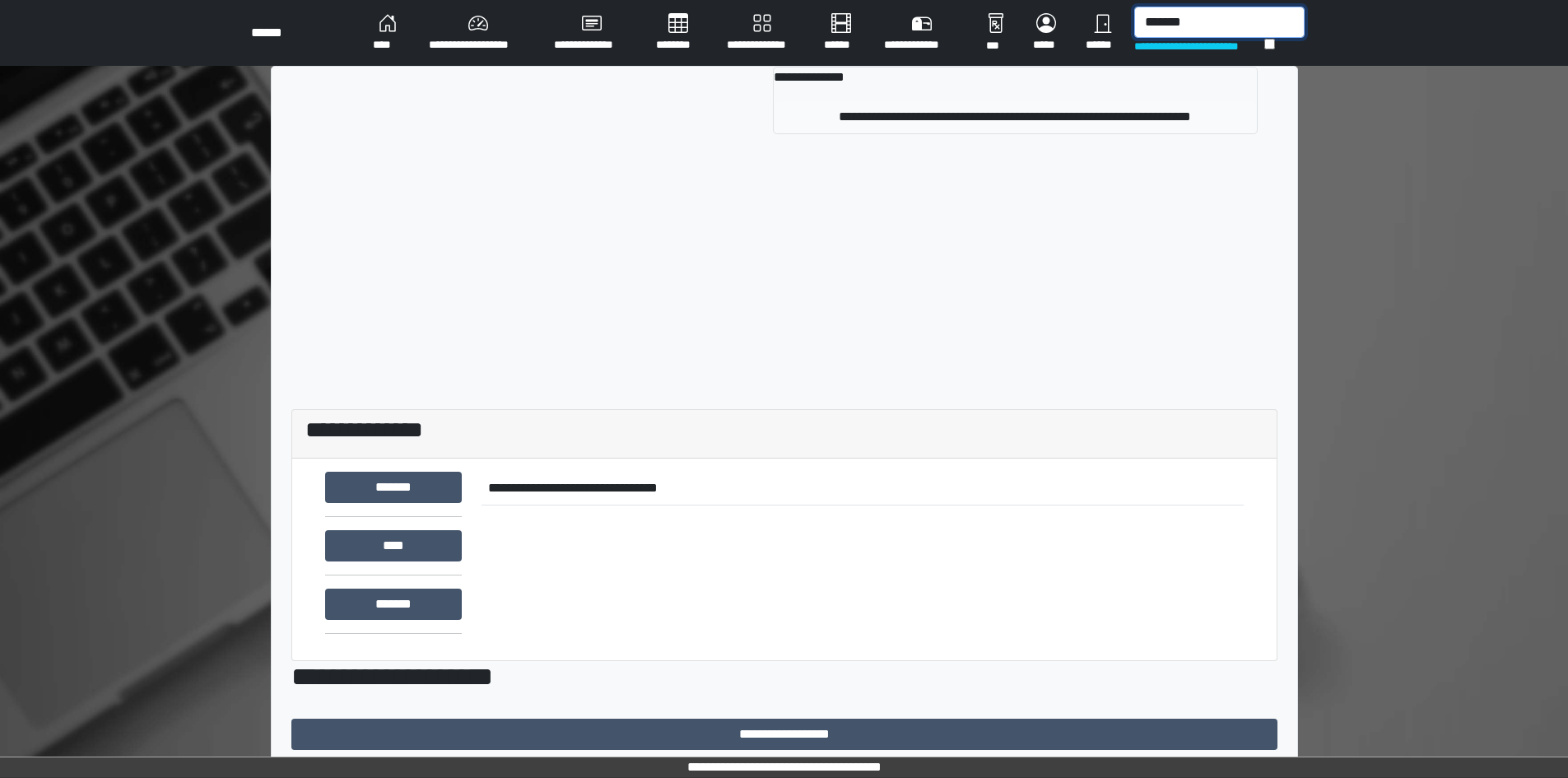 type on "*******" 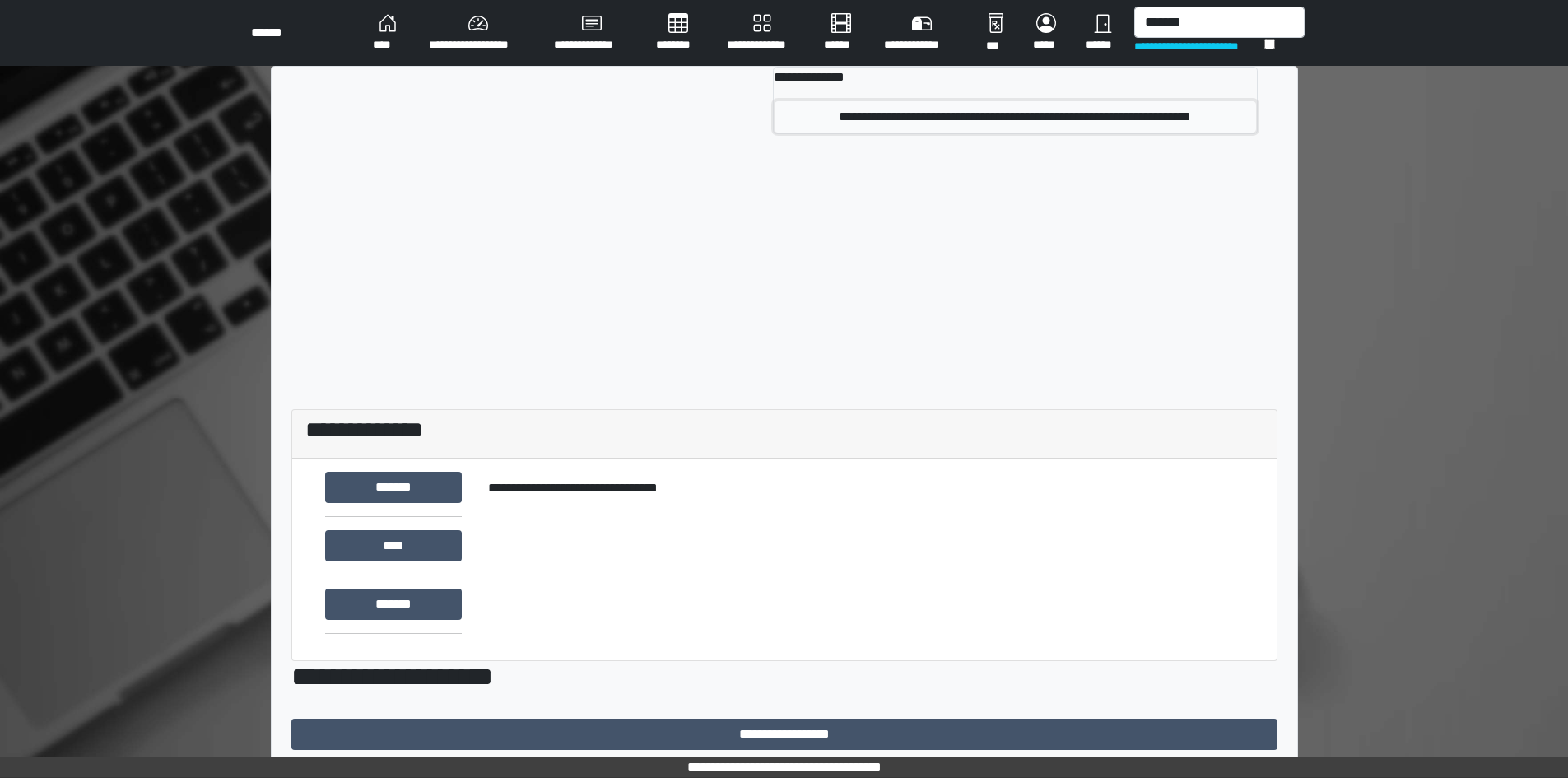 click on "**********" at bounding box center (1015, 117) 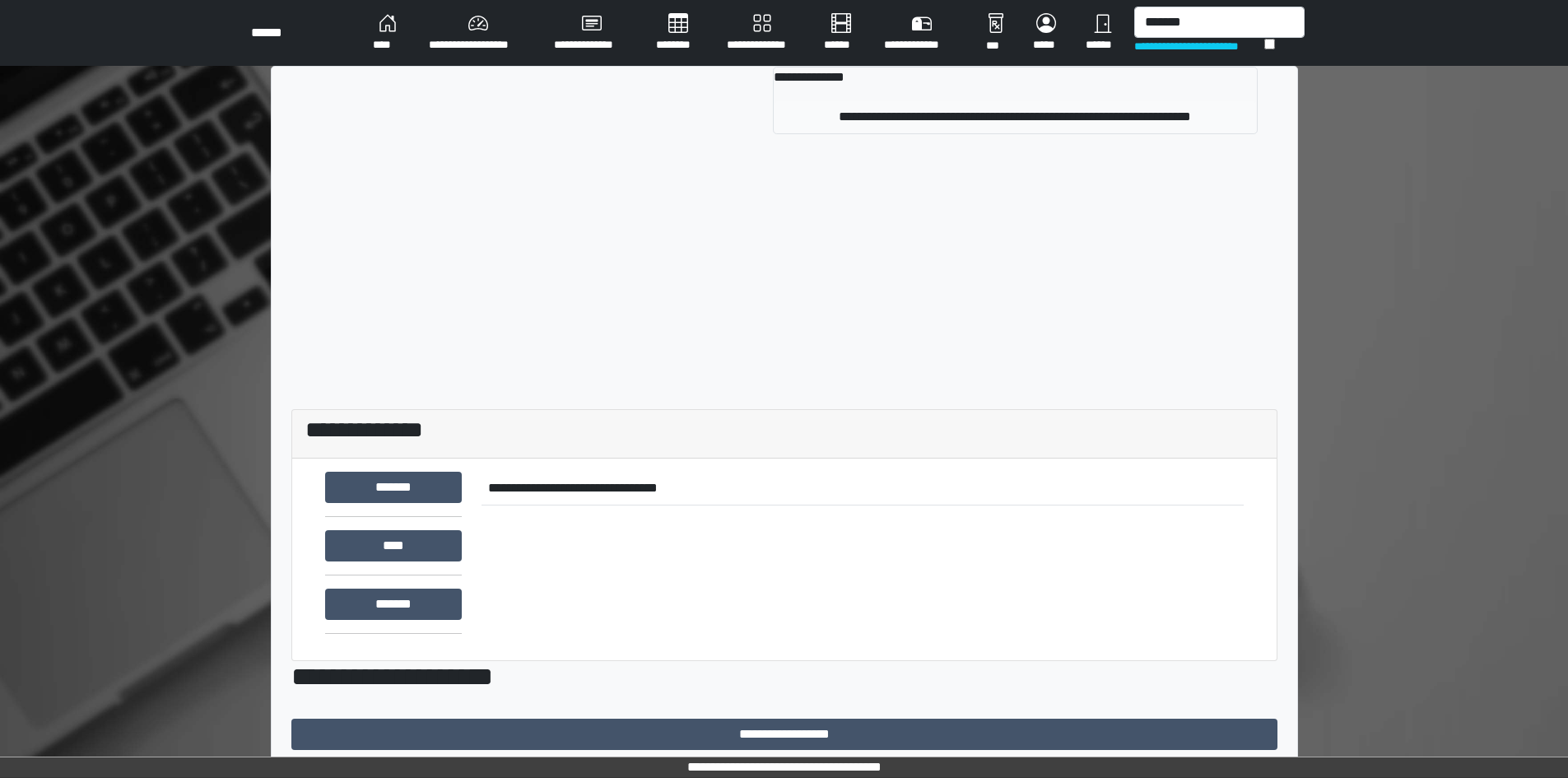 type 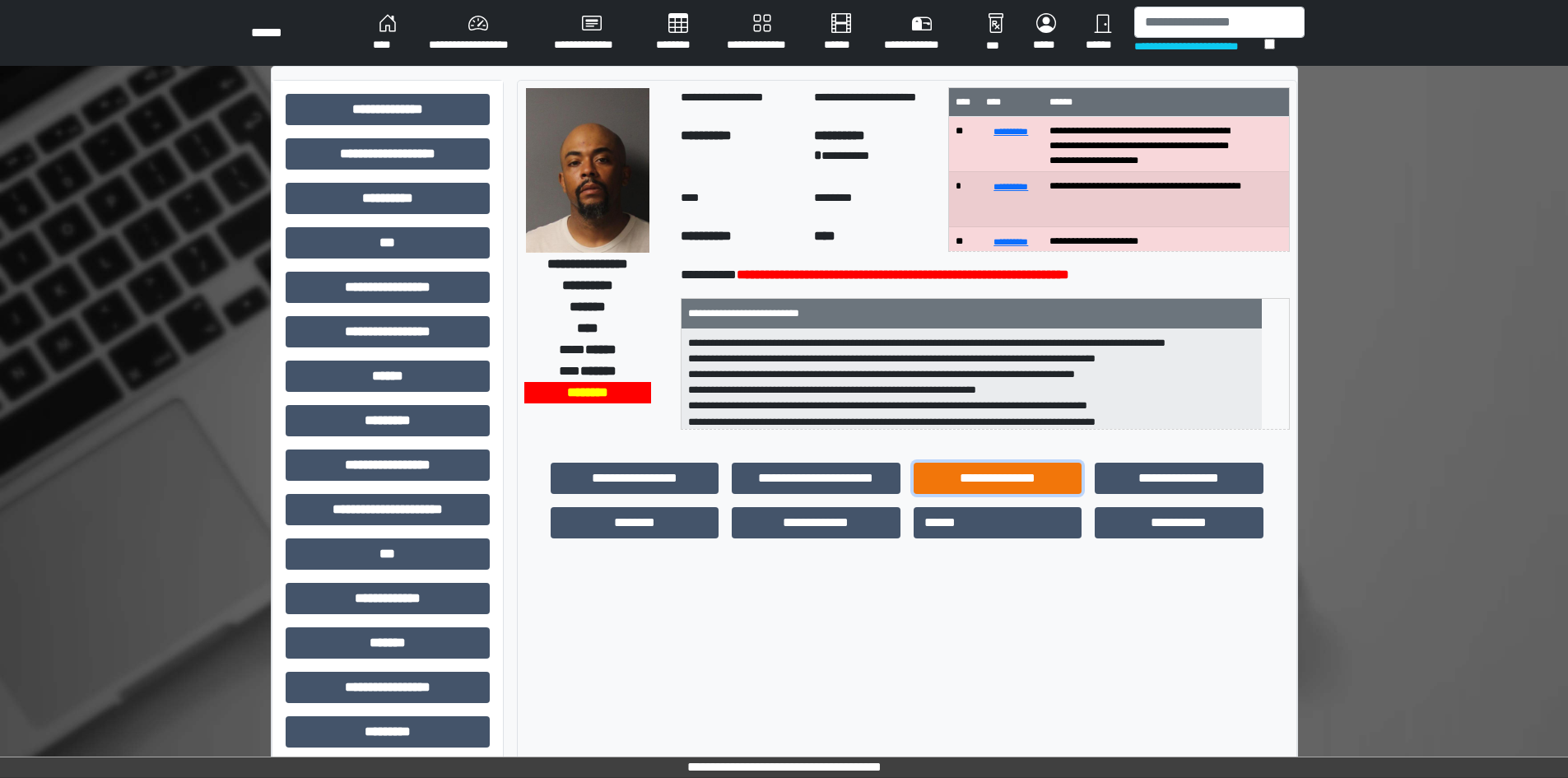 click on "**********" at bounding box center [998, 478] 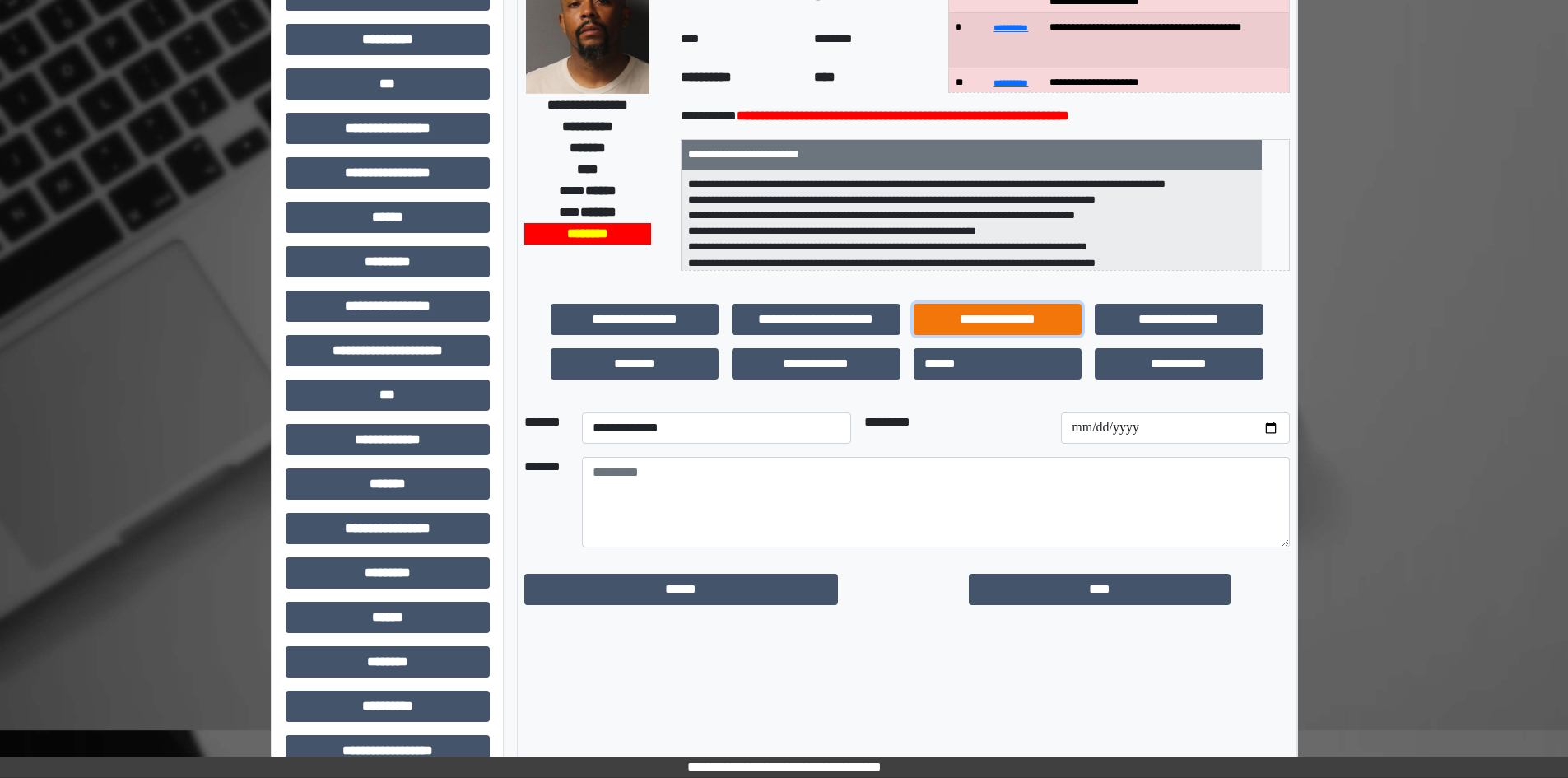 scroll, scrollTop: 165, scrollLeft: 0, axis: vertical 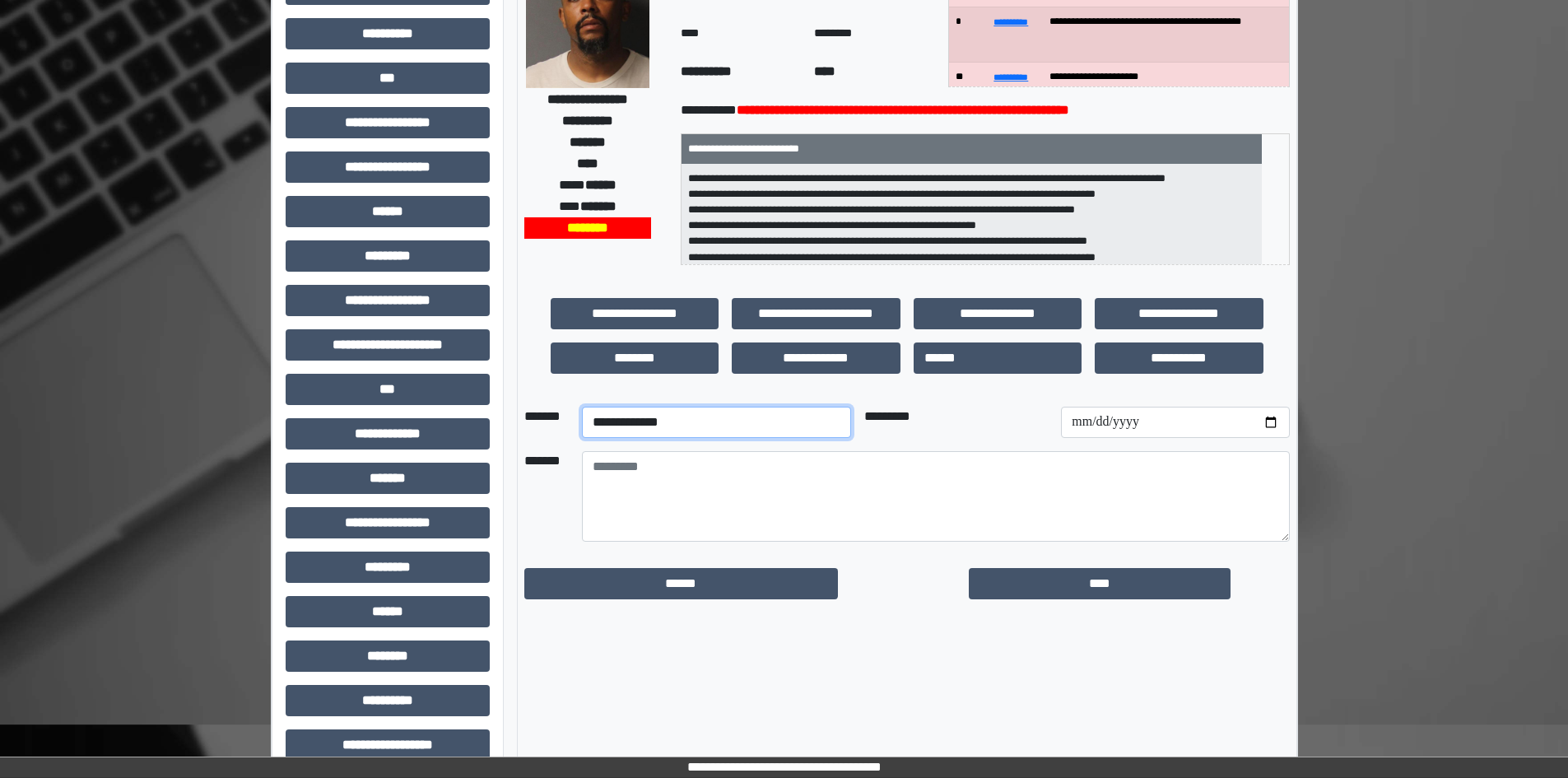 click on "**********" at bounding box center (716, 422) 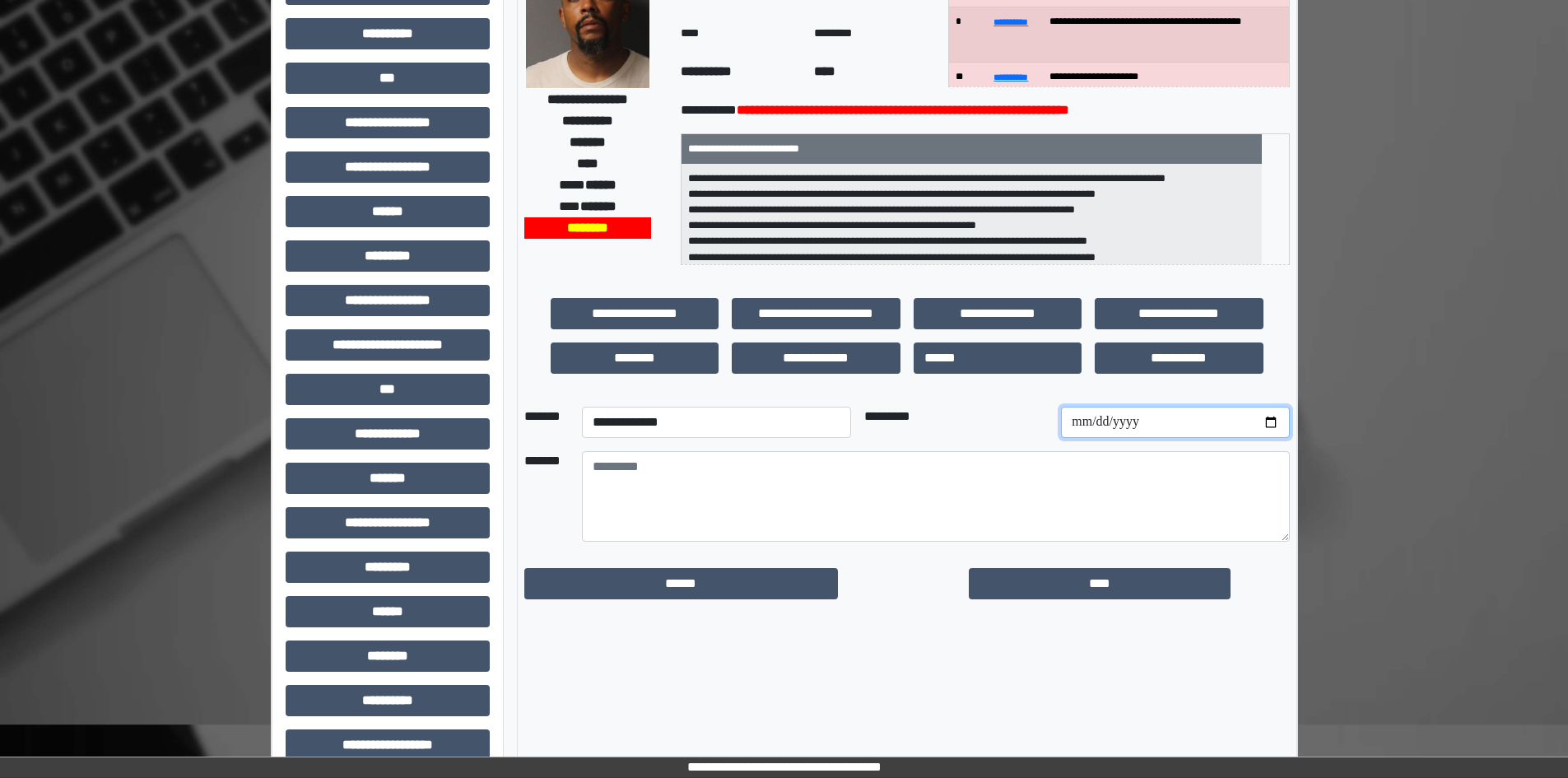 click at bounding box center (1175, 422) 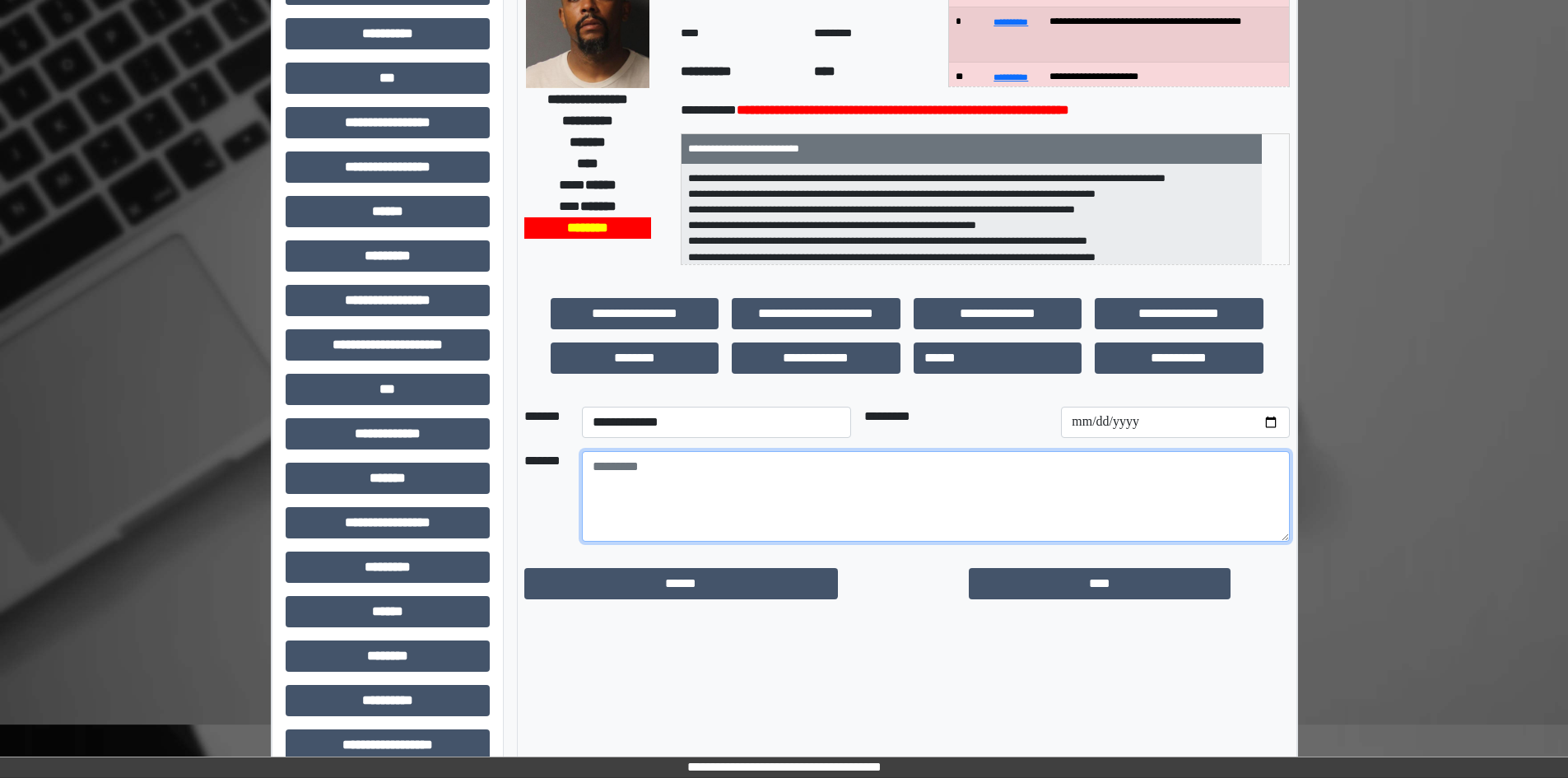 click at bounding box center (936, 496) 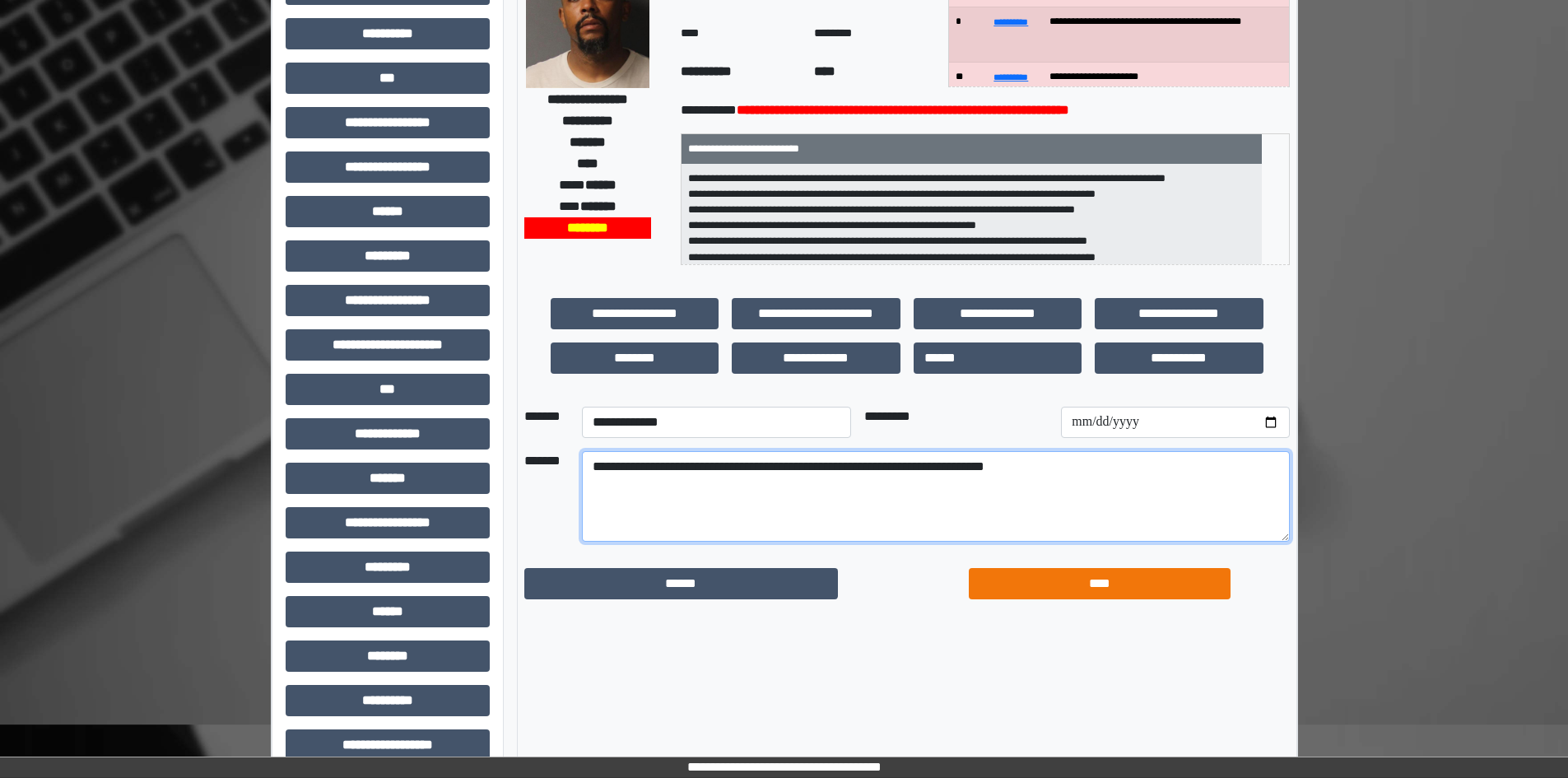 type on "**********" 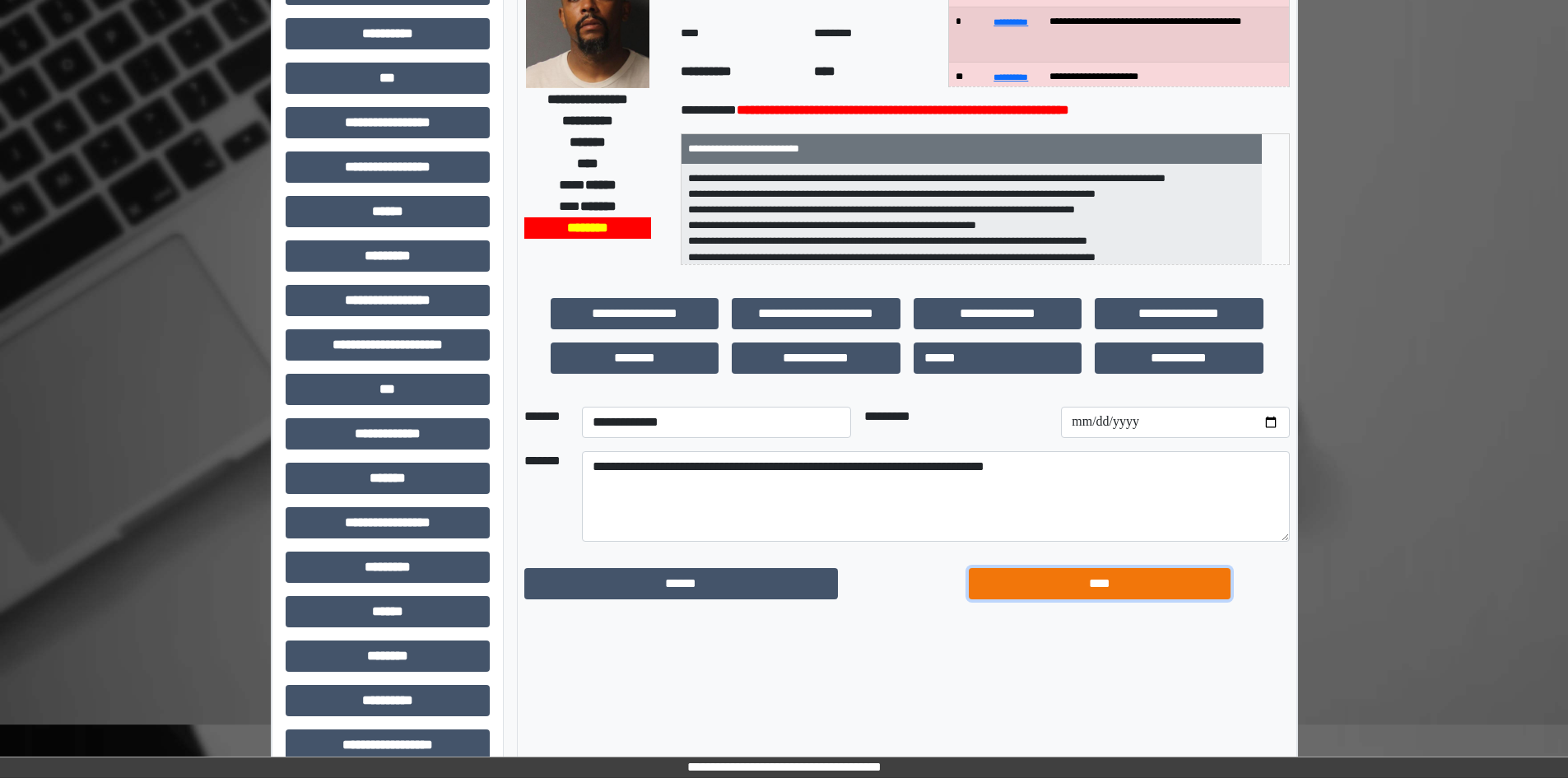 click on "****" at bounding box center [1100, 584] 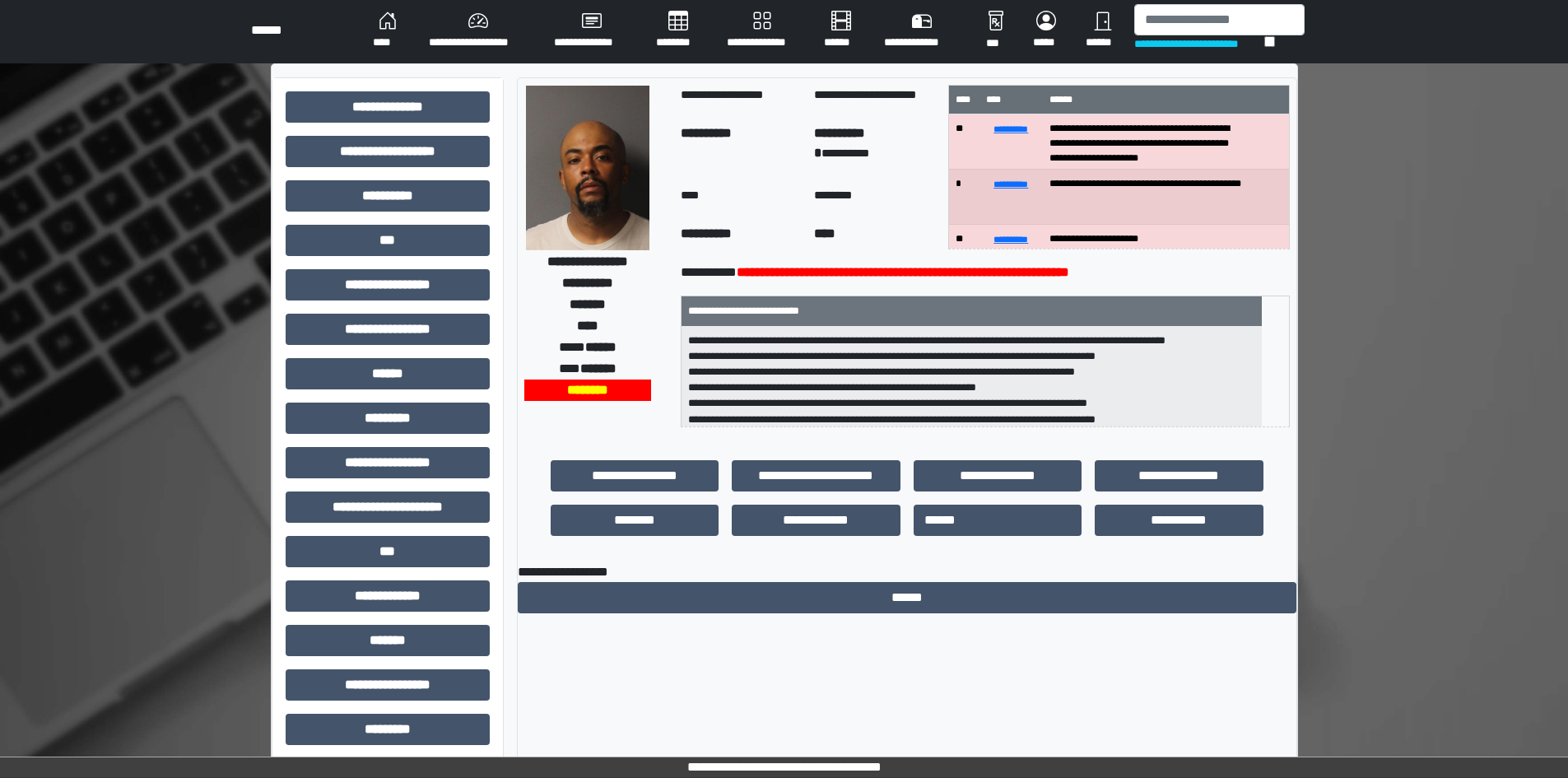 scroll, scrollTop: 0, scrollLeft: 0, axis: both 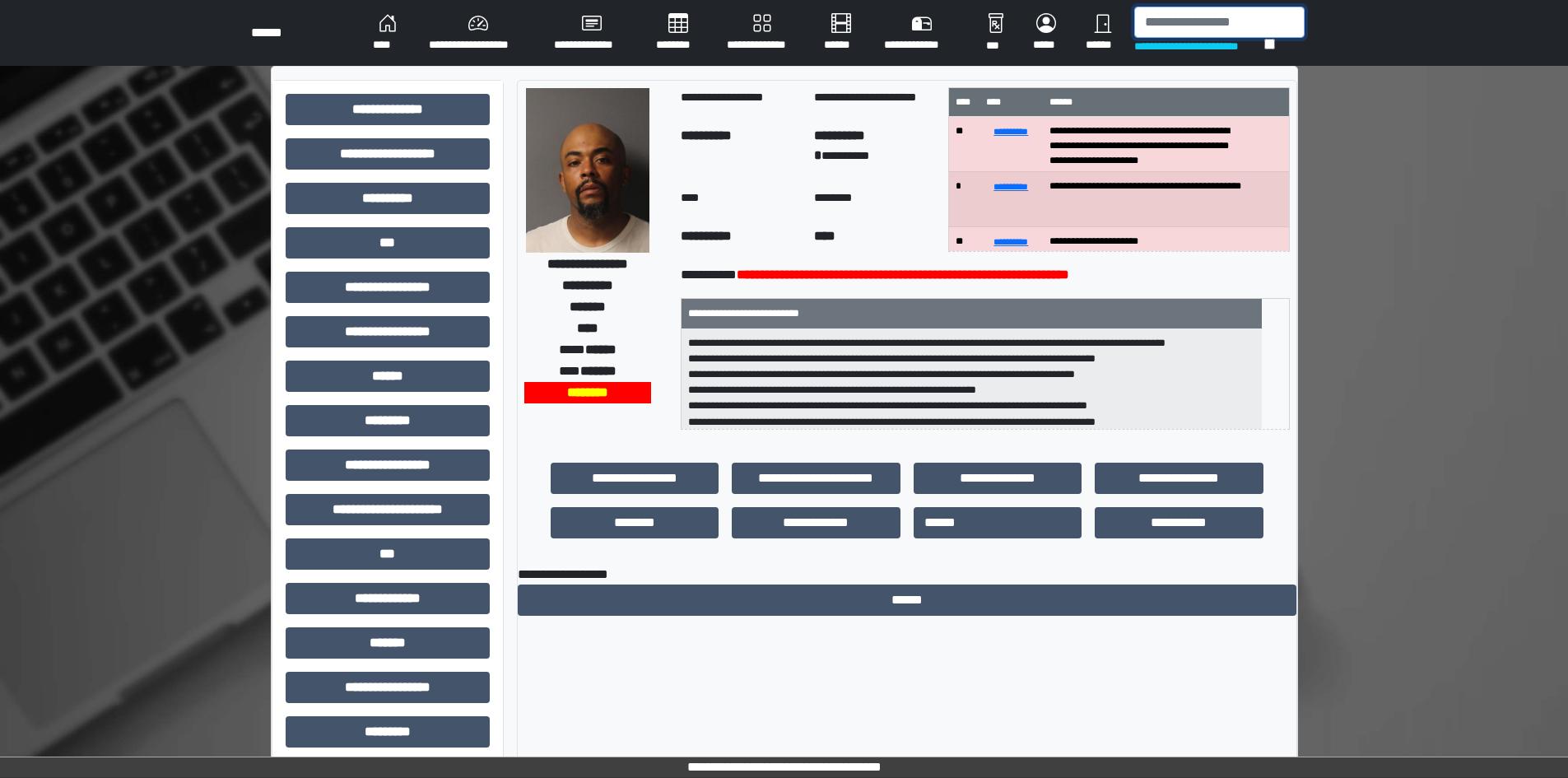 click at bounding box center [1219, 22] 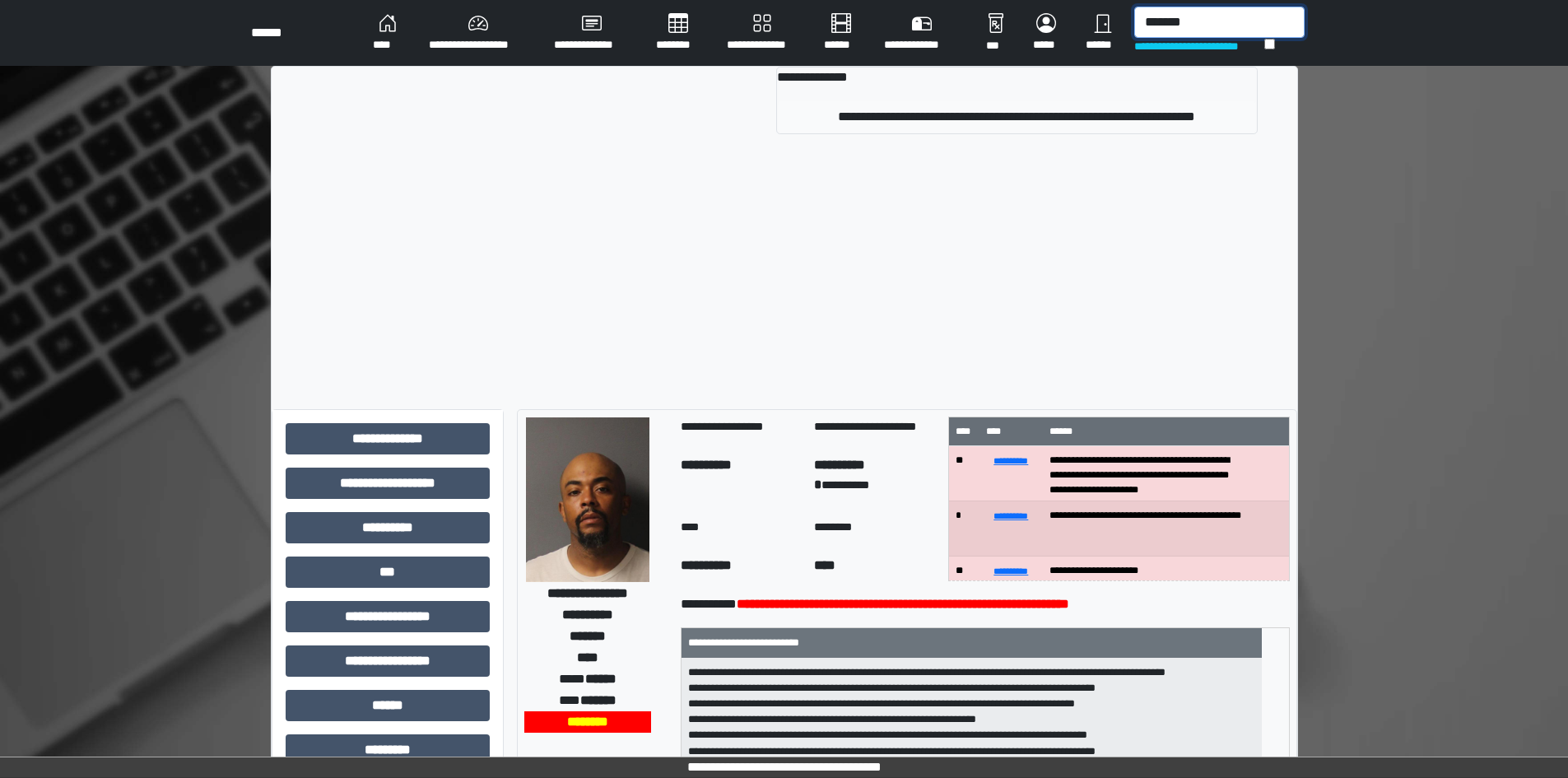 type on "*******" 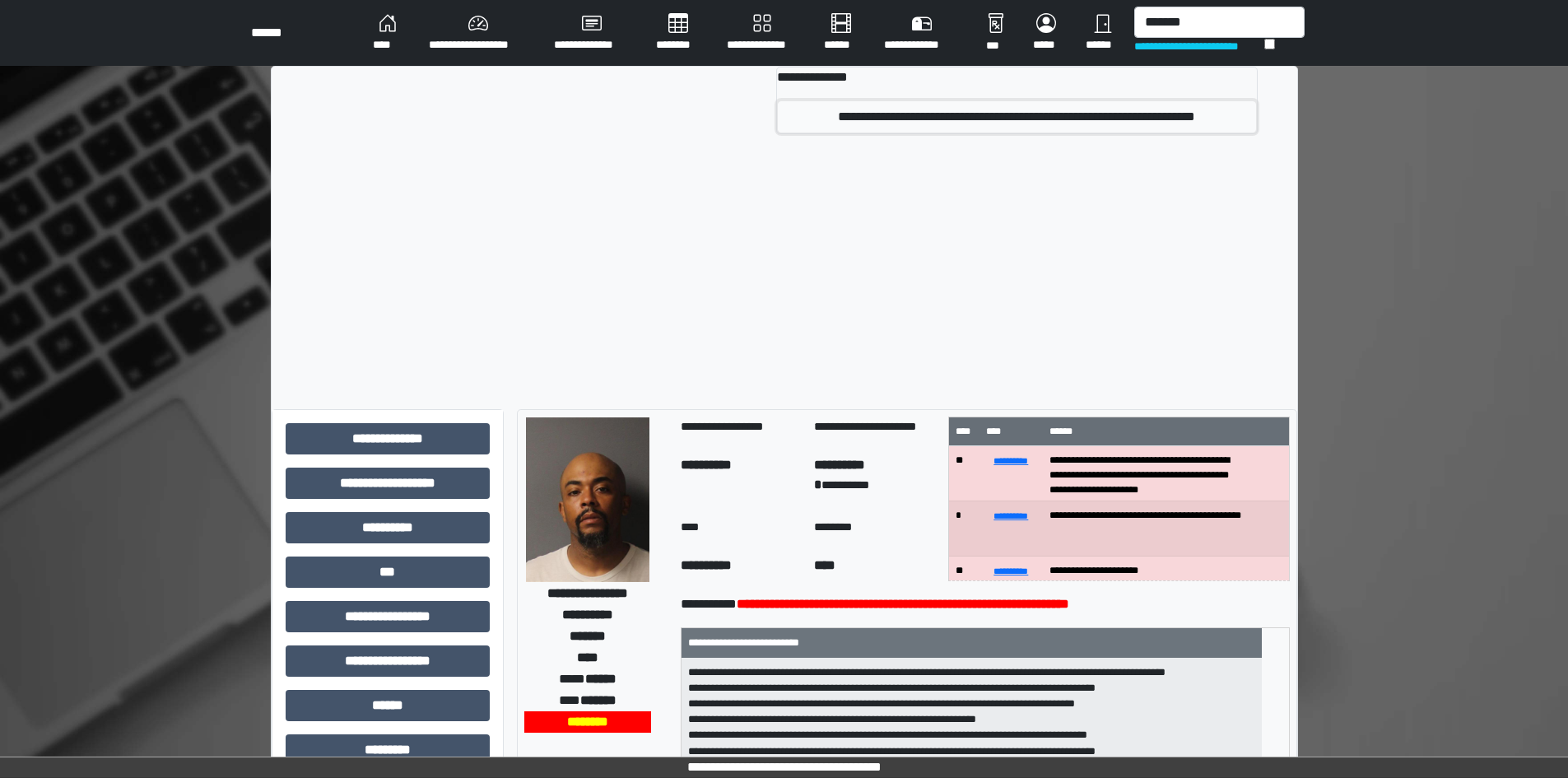 click on "**********" at bounding box center (1017, 117) 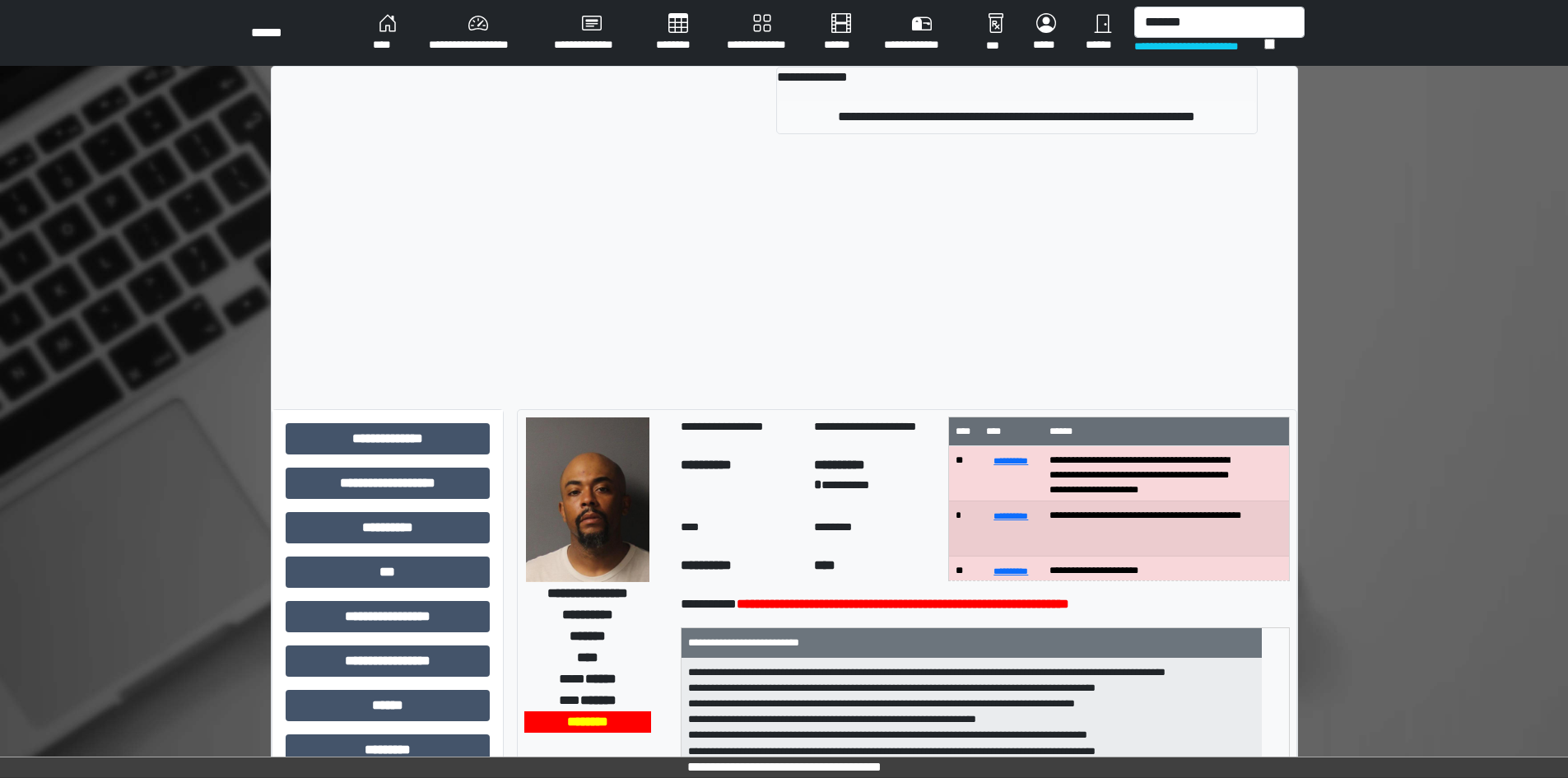 type 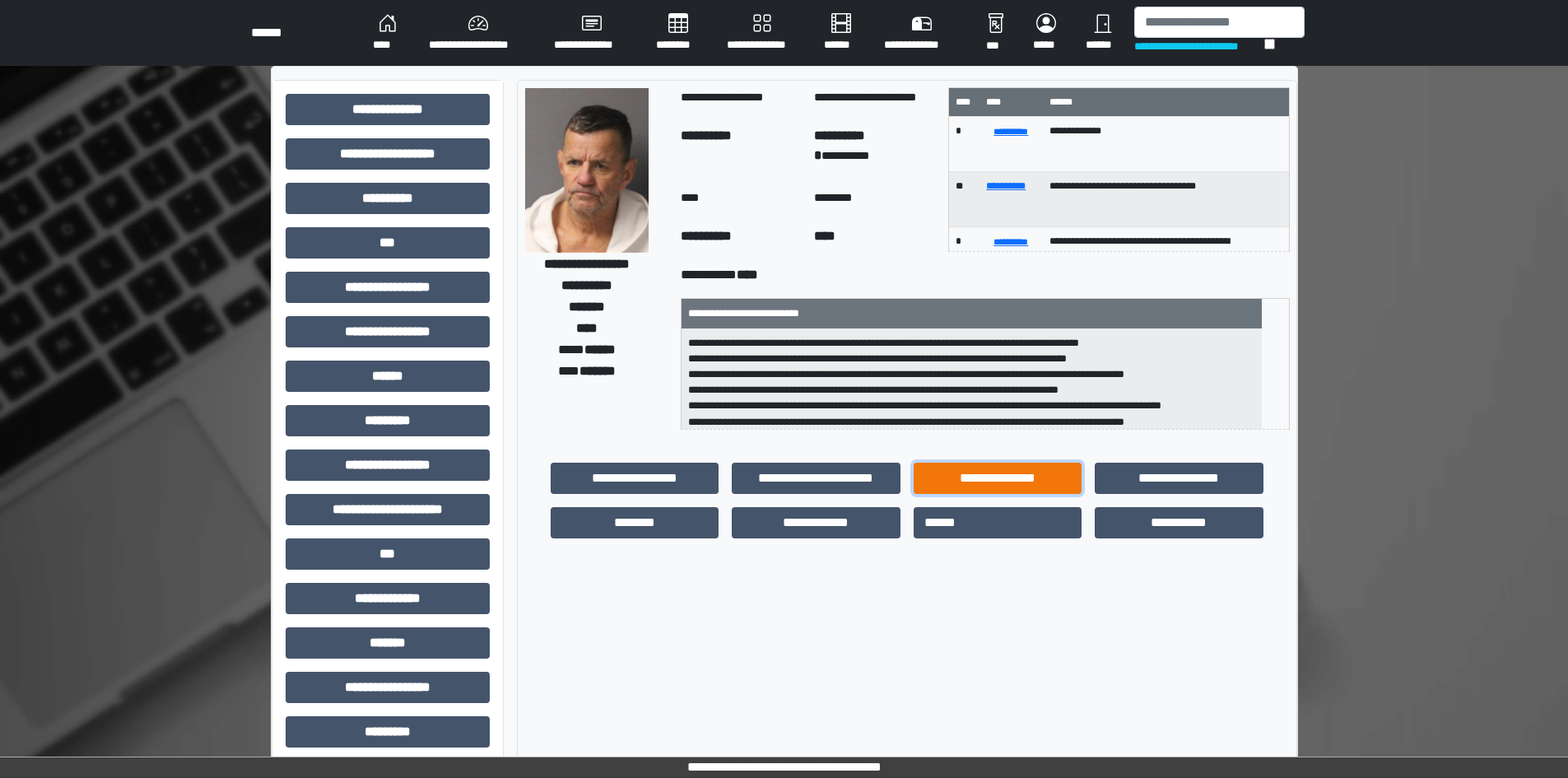 click on "**********" at bounding box center (998, 478) 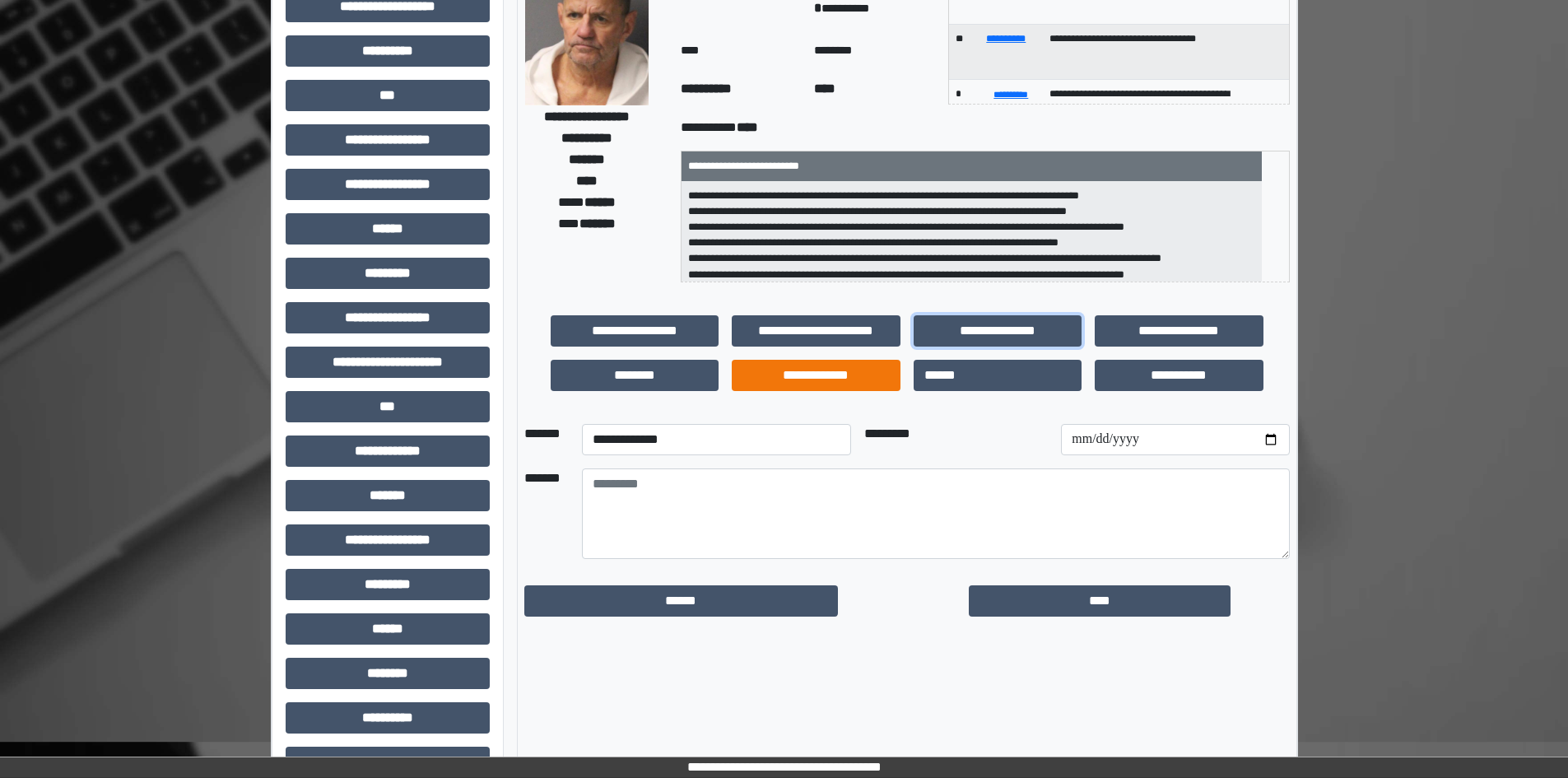 scroll, scrollTop: 189, scrollLeft: 0, axis: vertical 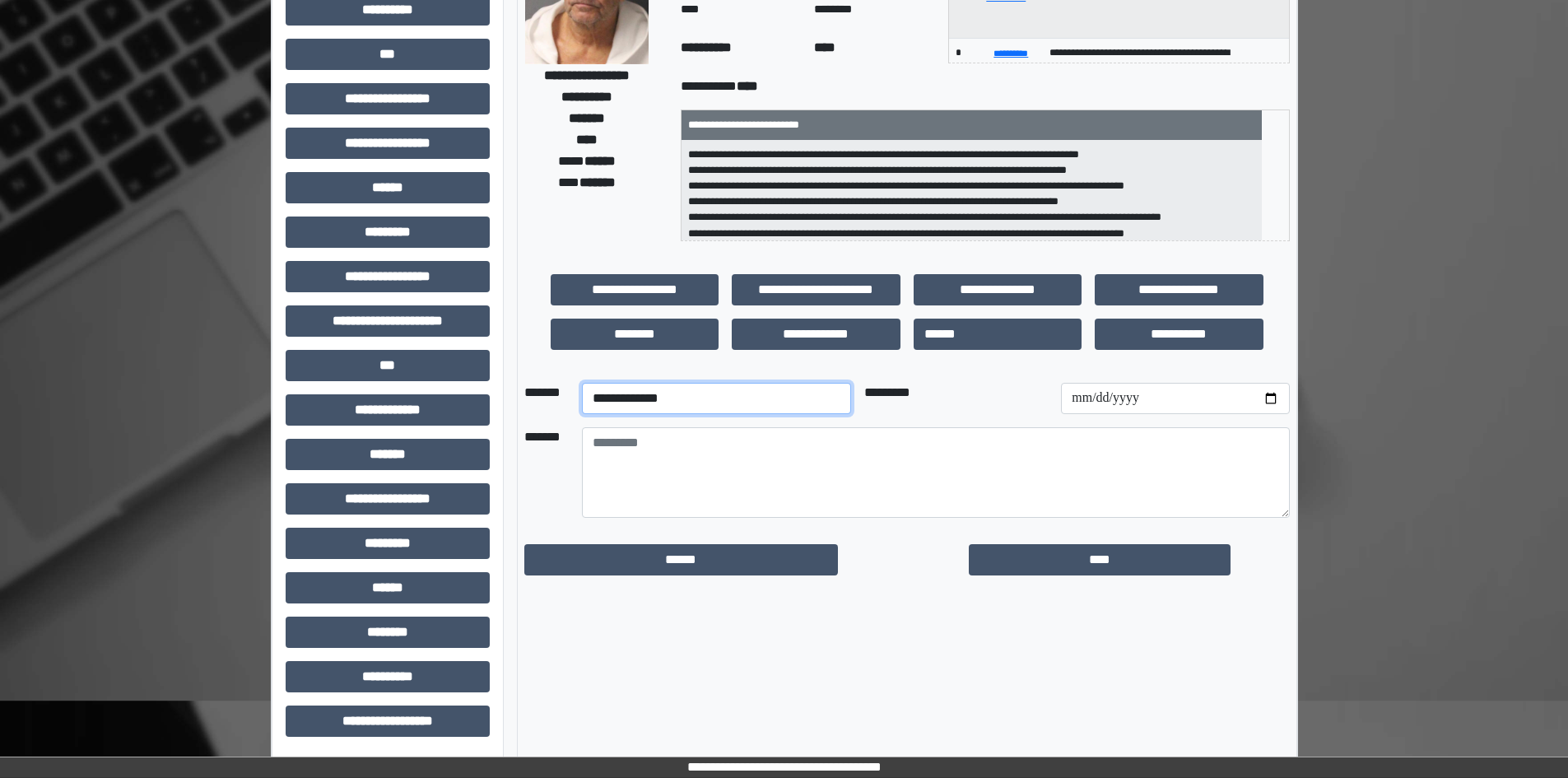 click on "**********" at bounding box center (716, 398) 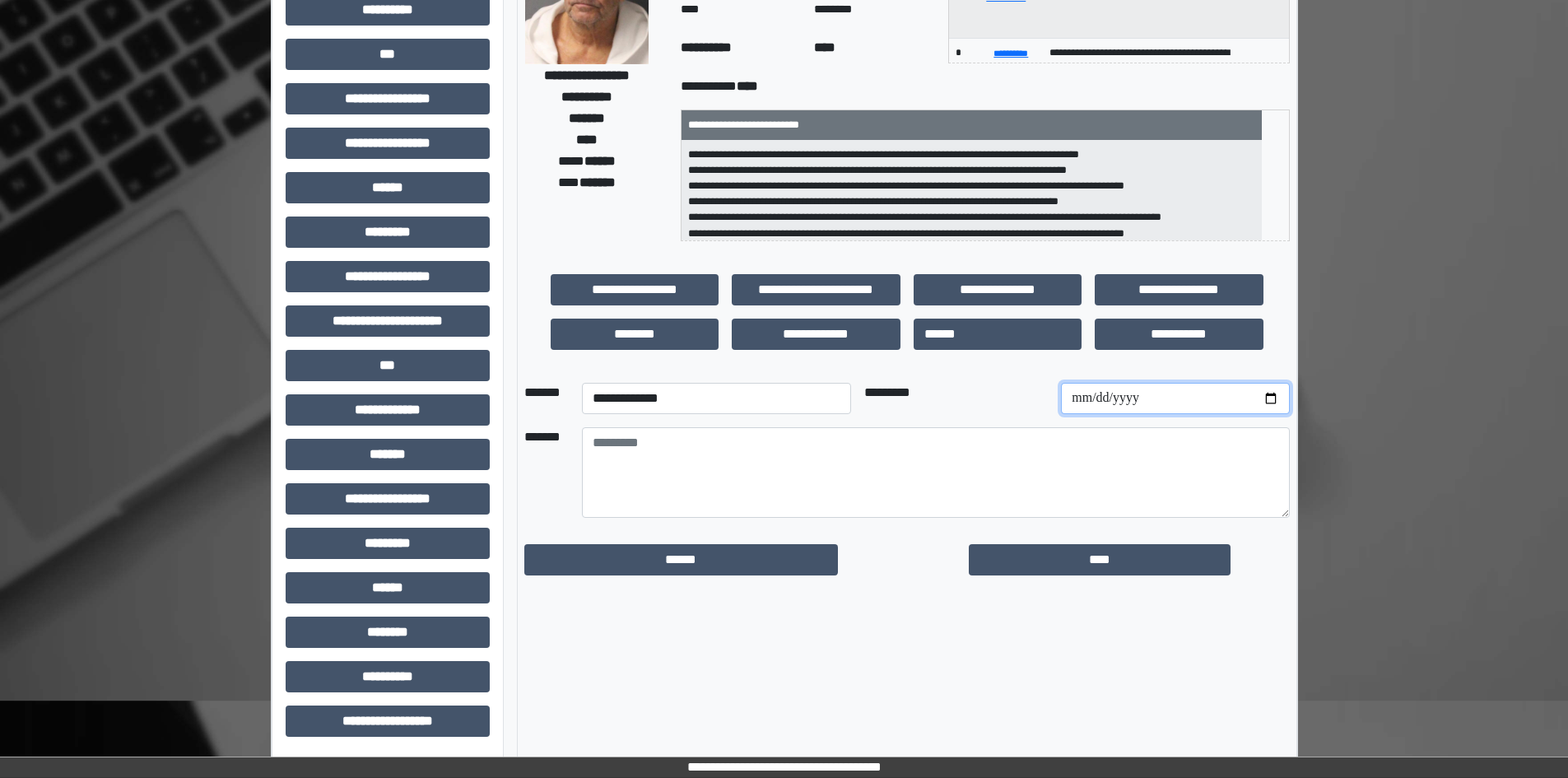 click at bounding box center [1175, 398] 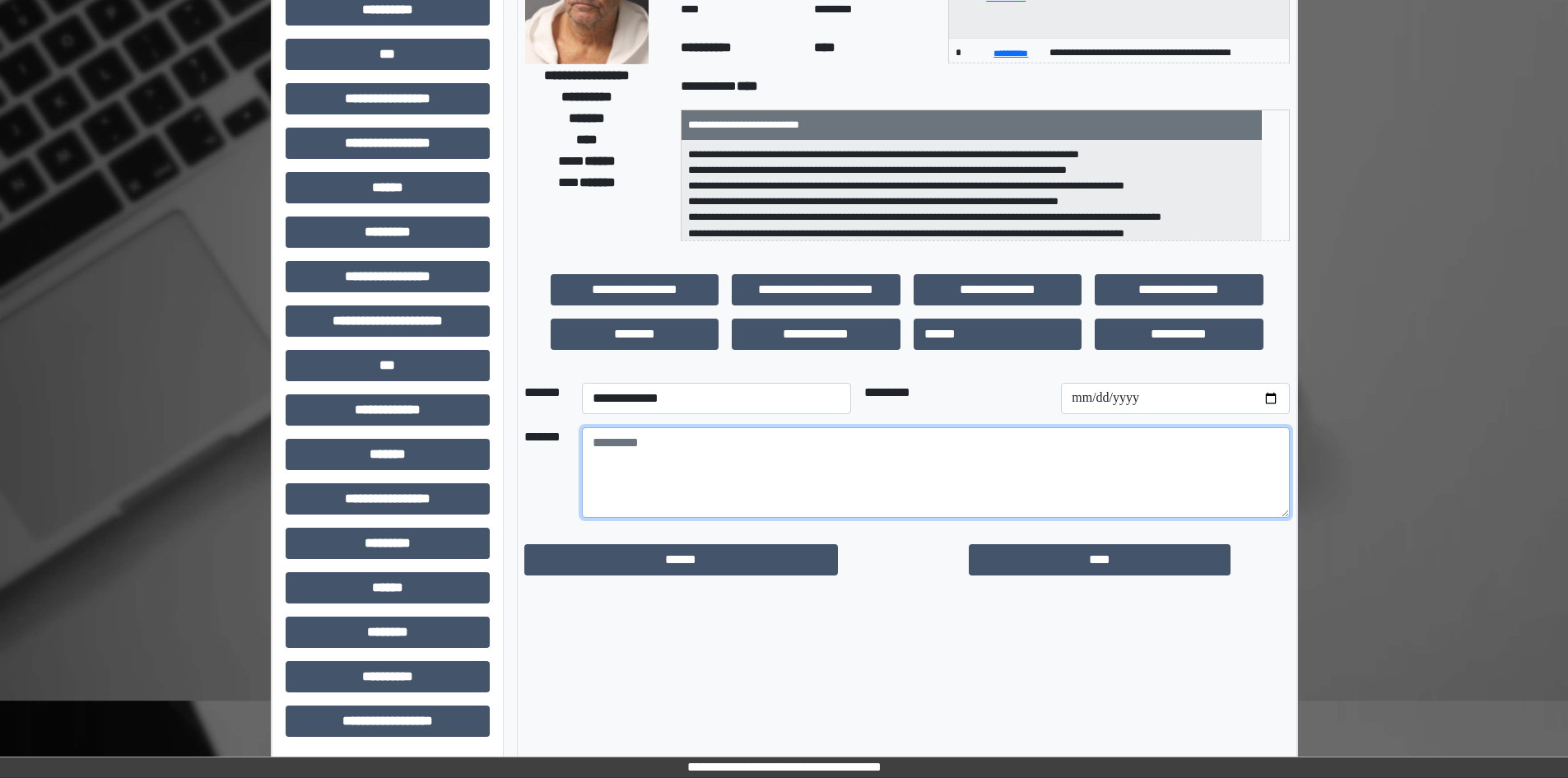 click at bounding box center (936, 473) 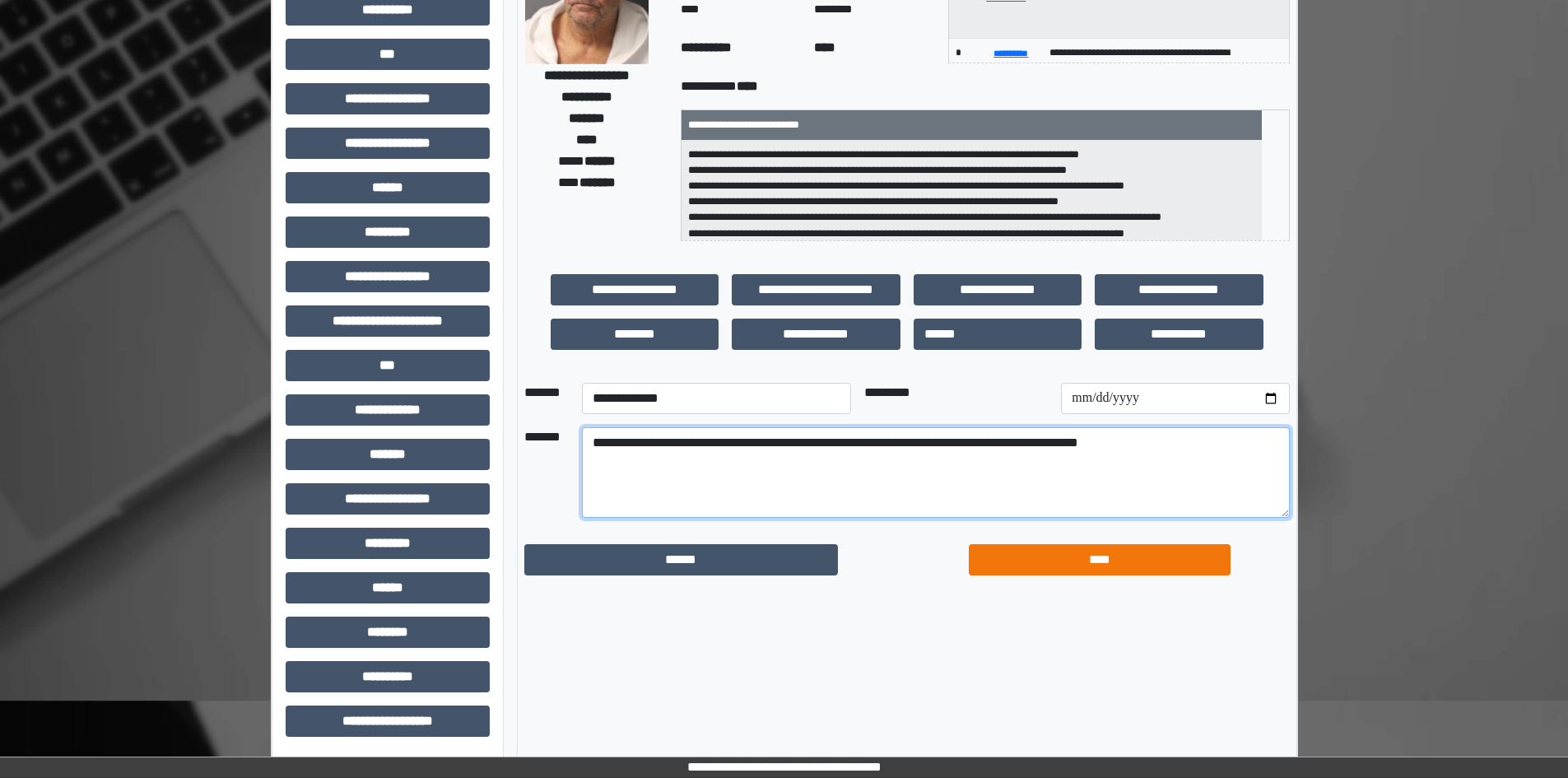 type on "**********" 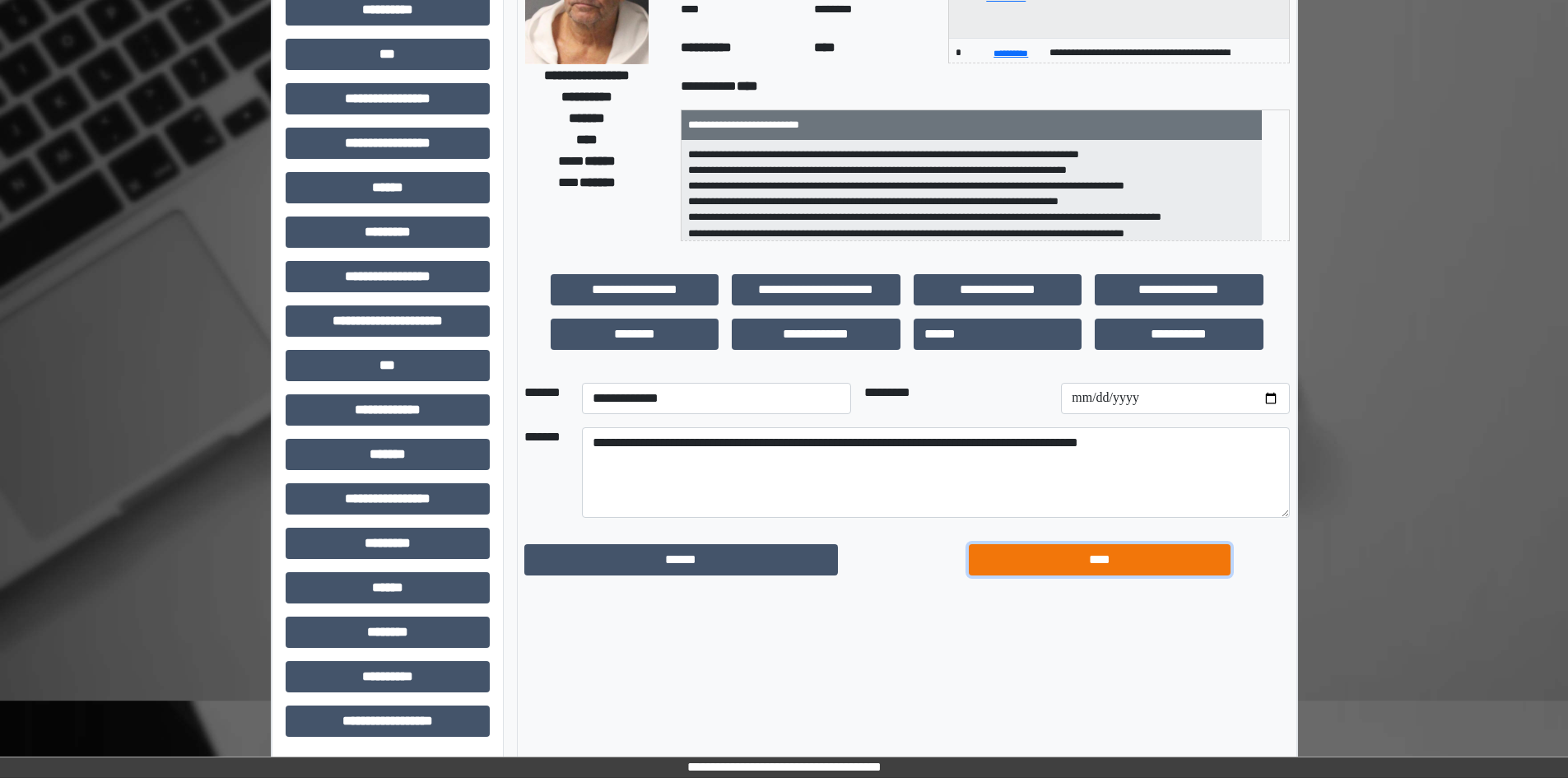 click on "****" at bounding box center (1100, 560) 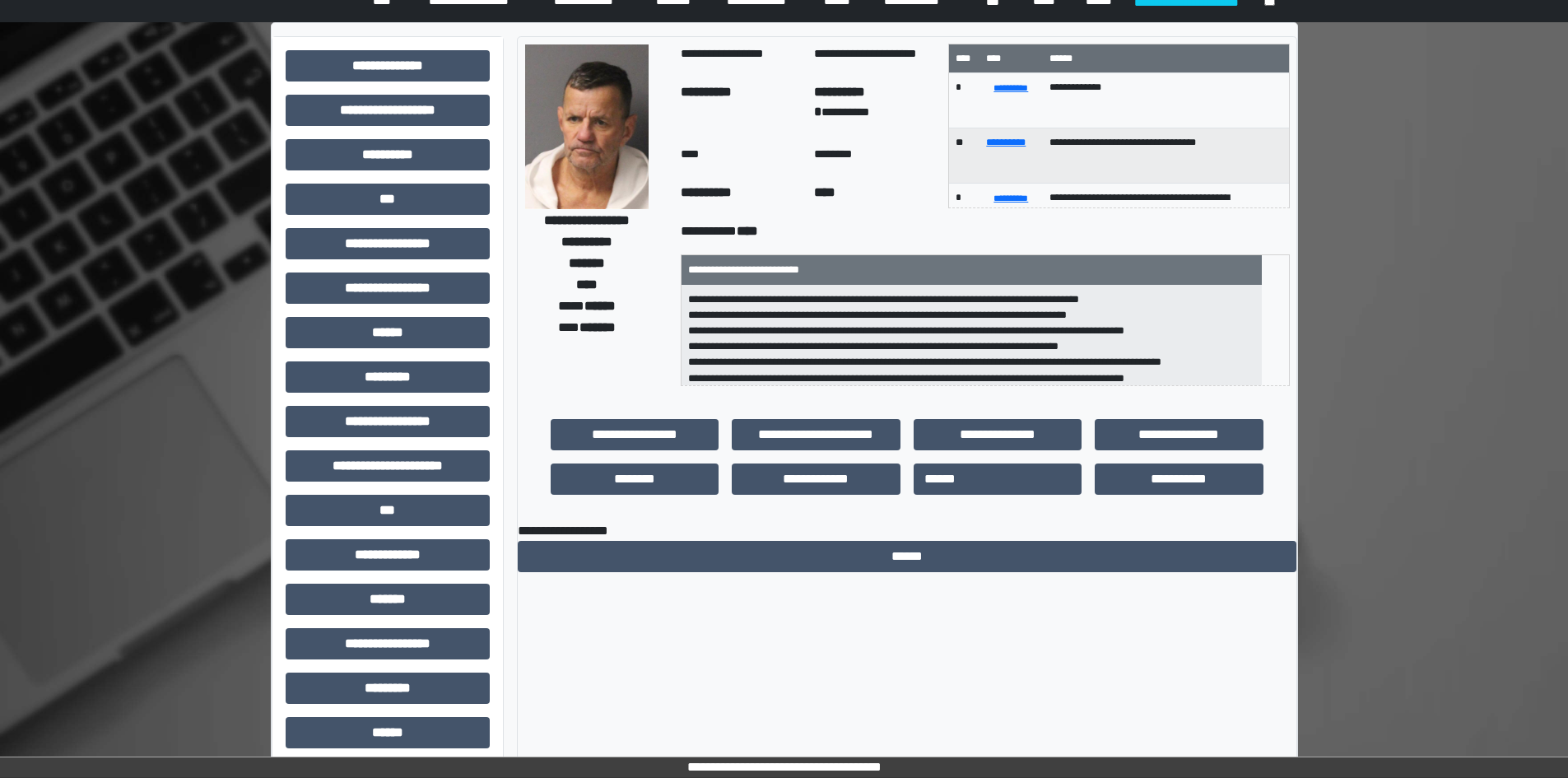 scroll, scrollTop: 0, scrollLeft: 0, axis: both 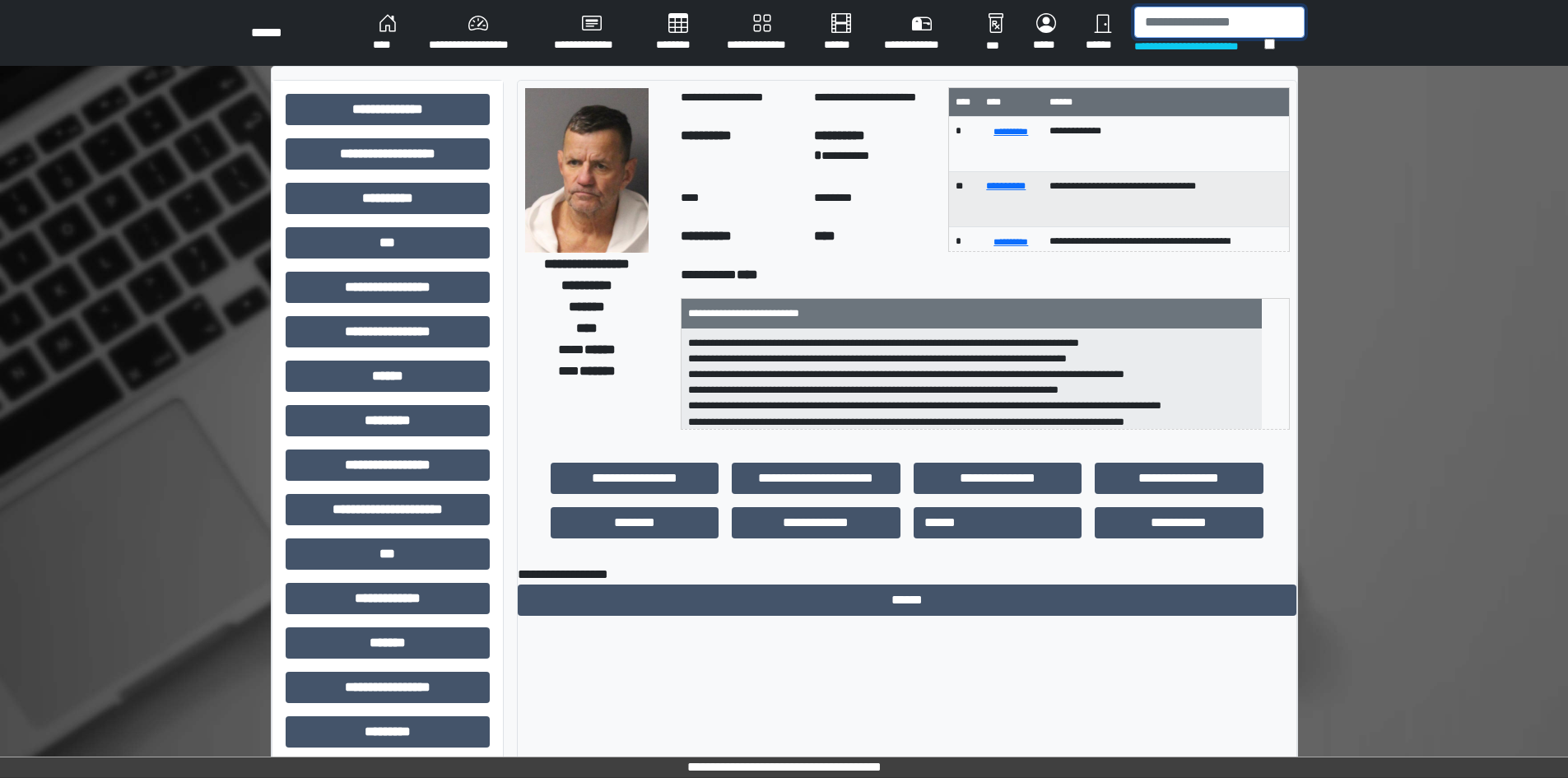 click at bounding box center (1219, 22) 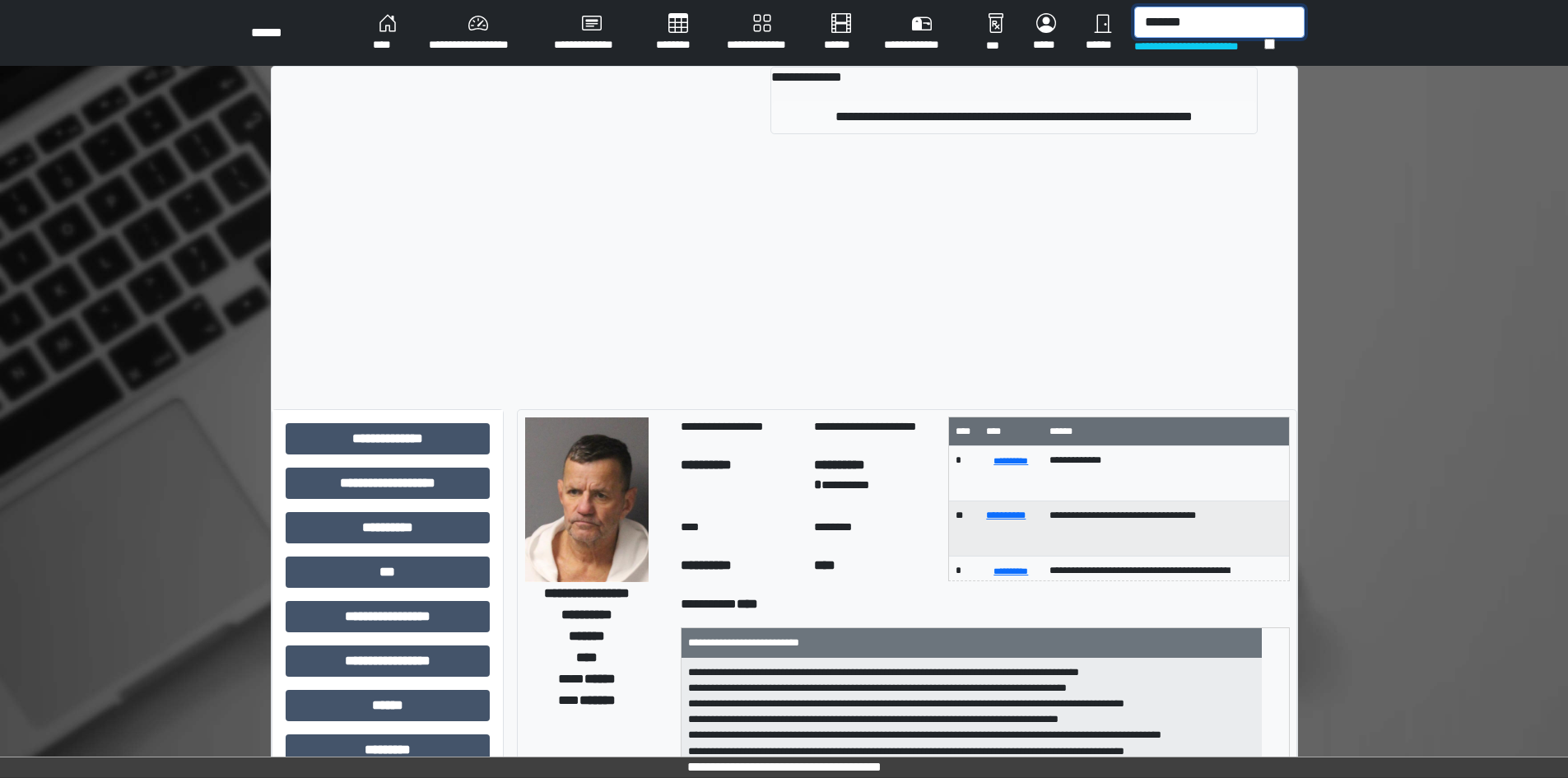 type on "*******" 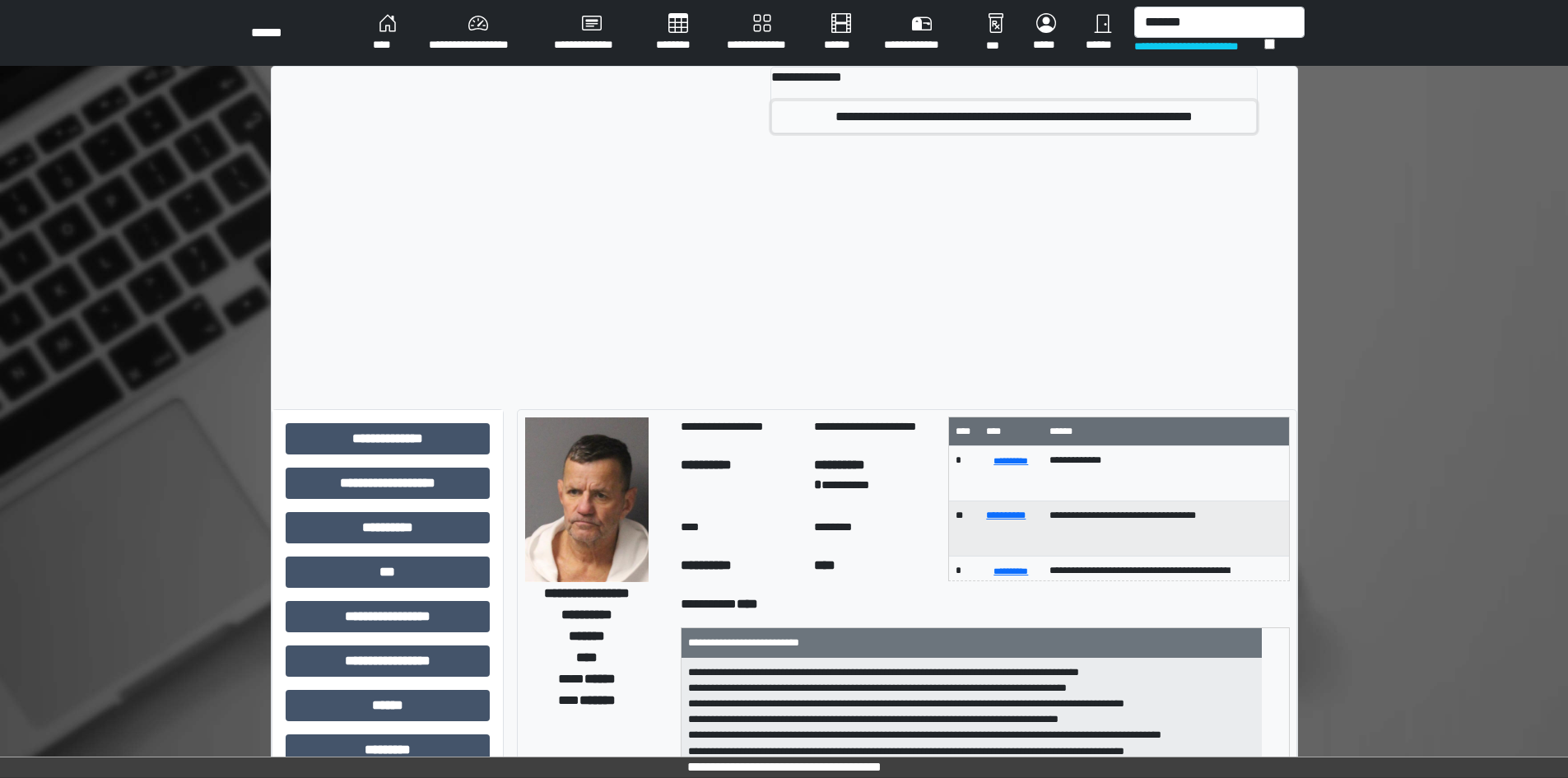 click on "**********" at bounding box center [1014, 117] 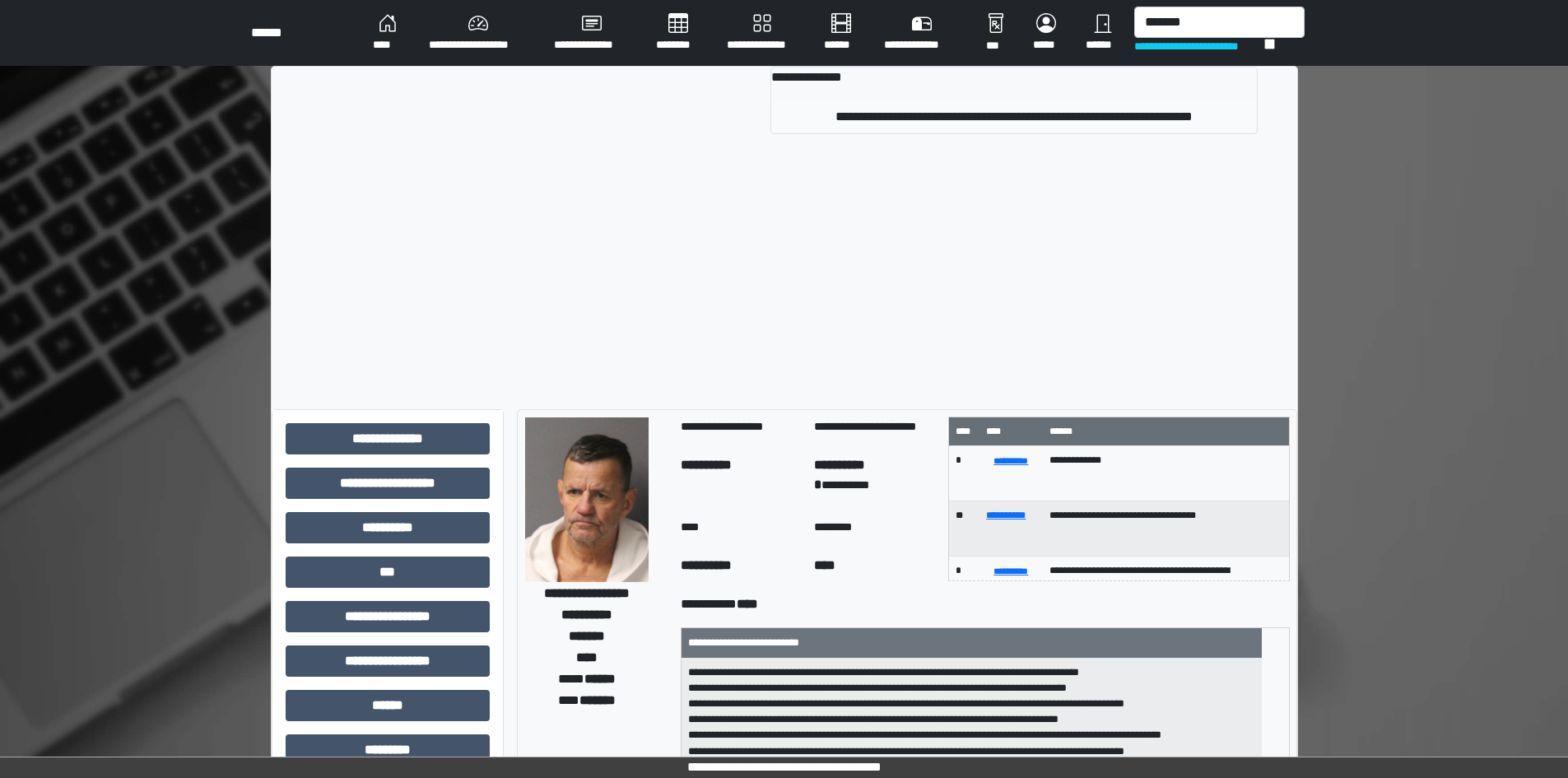 type 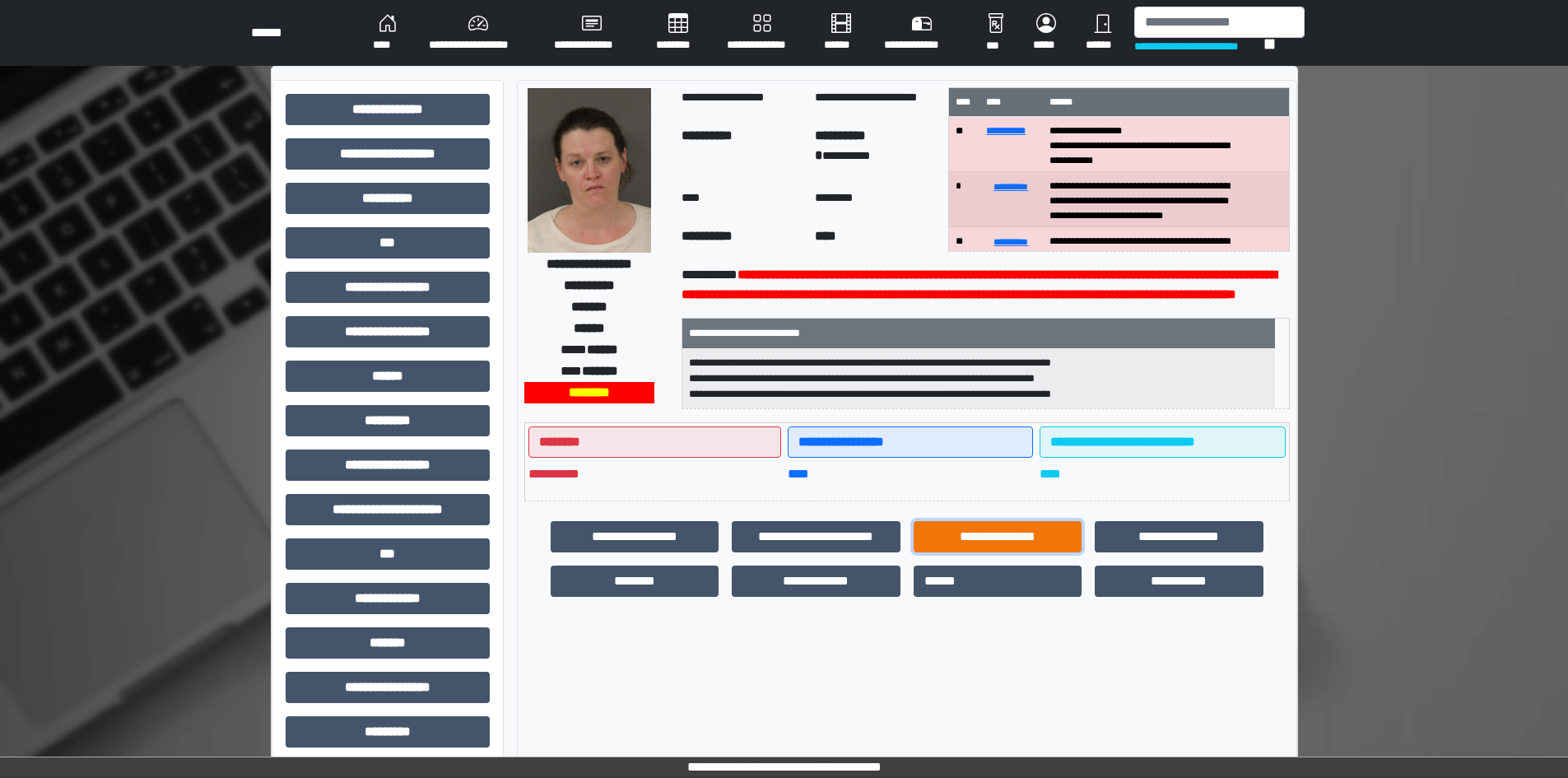 click on "**********" at bounding box center (998, 537) 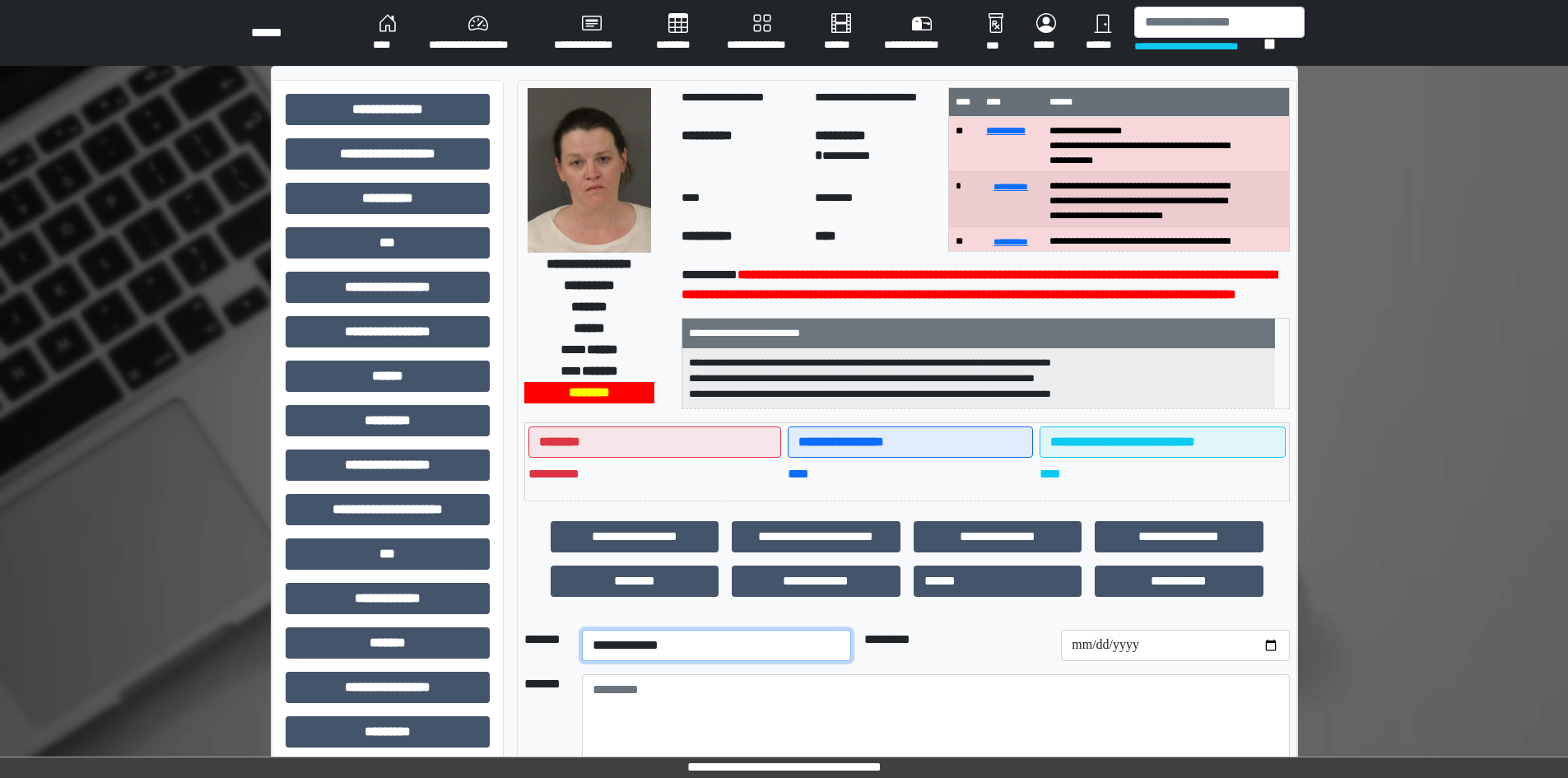 click on "**********" at bounding box center (716, 645) 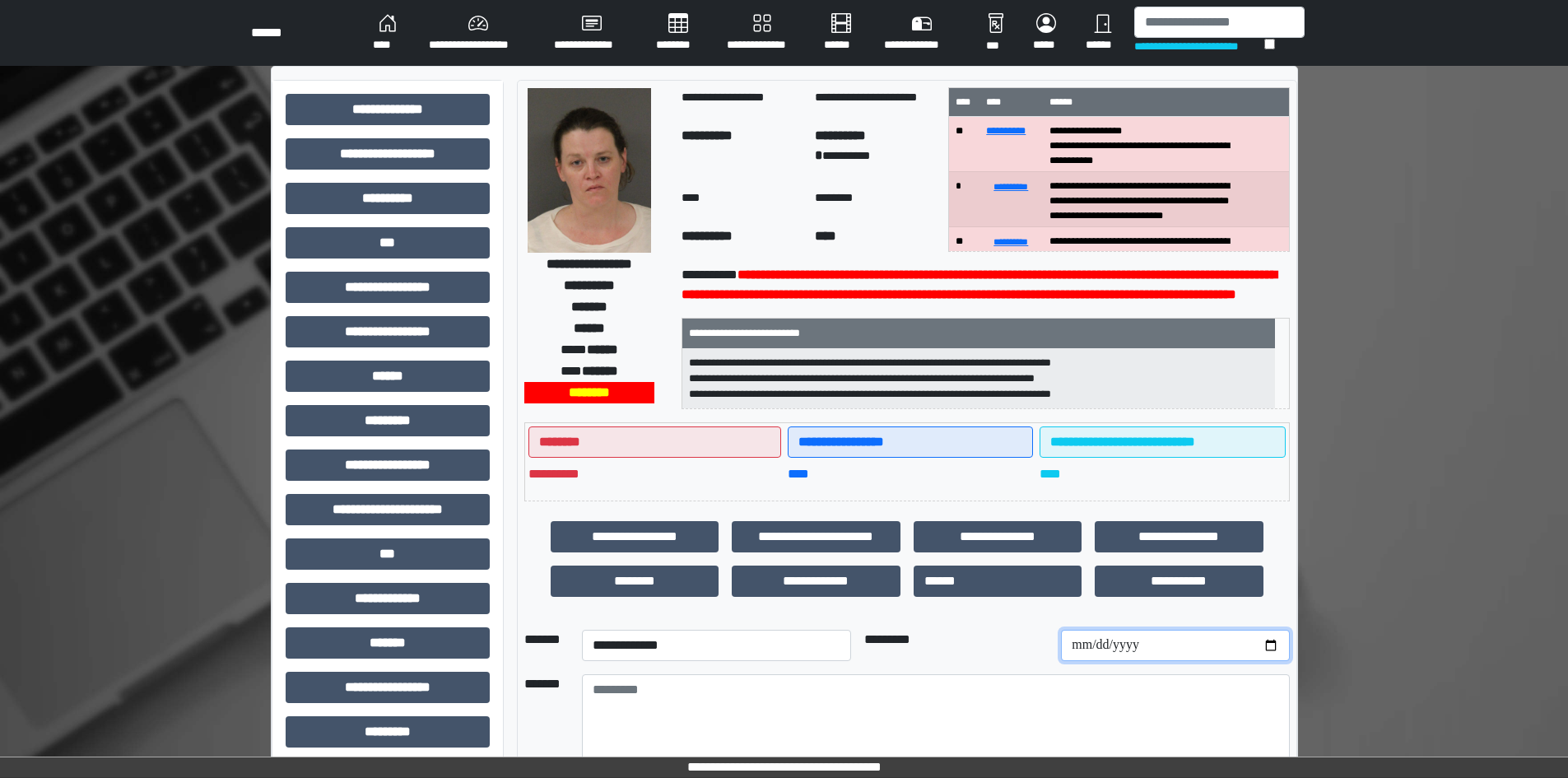 click at bounding box center [1175, 645] 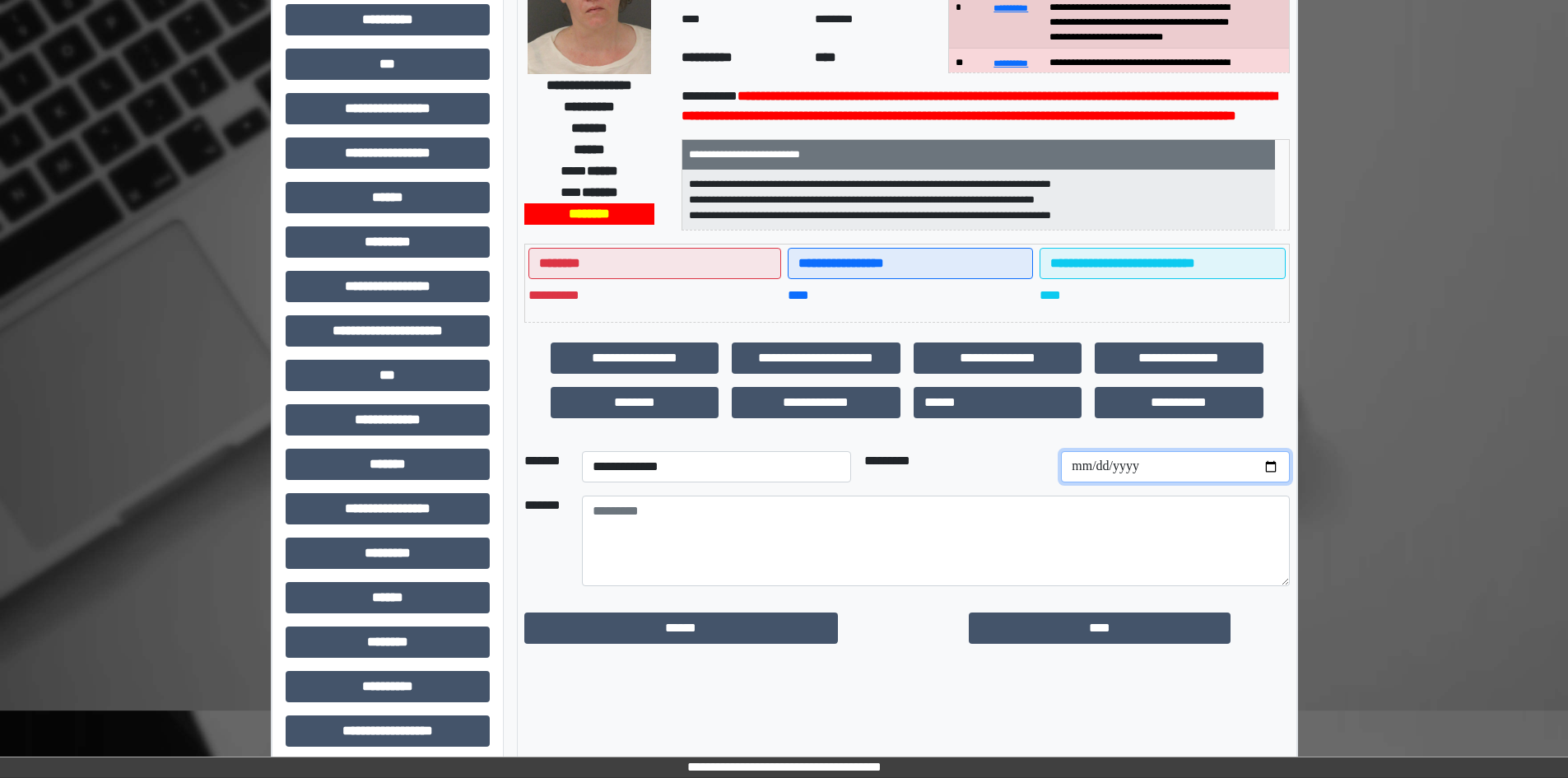 scroll, scrollTop: 189, scrollLeft: 0, axis: vertical 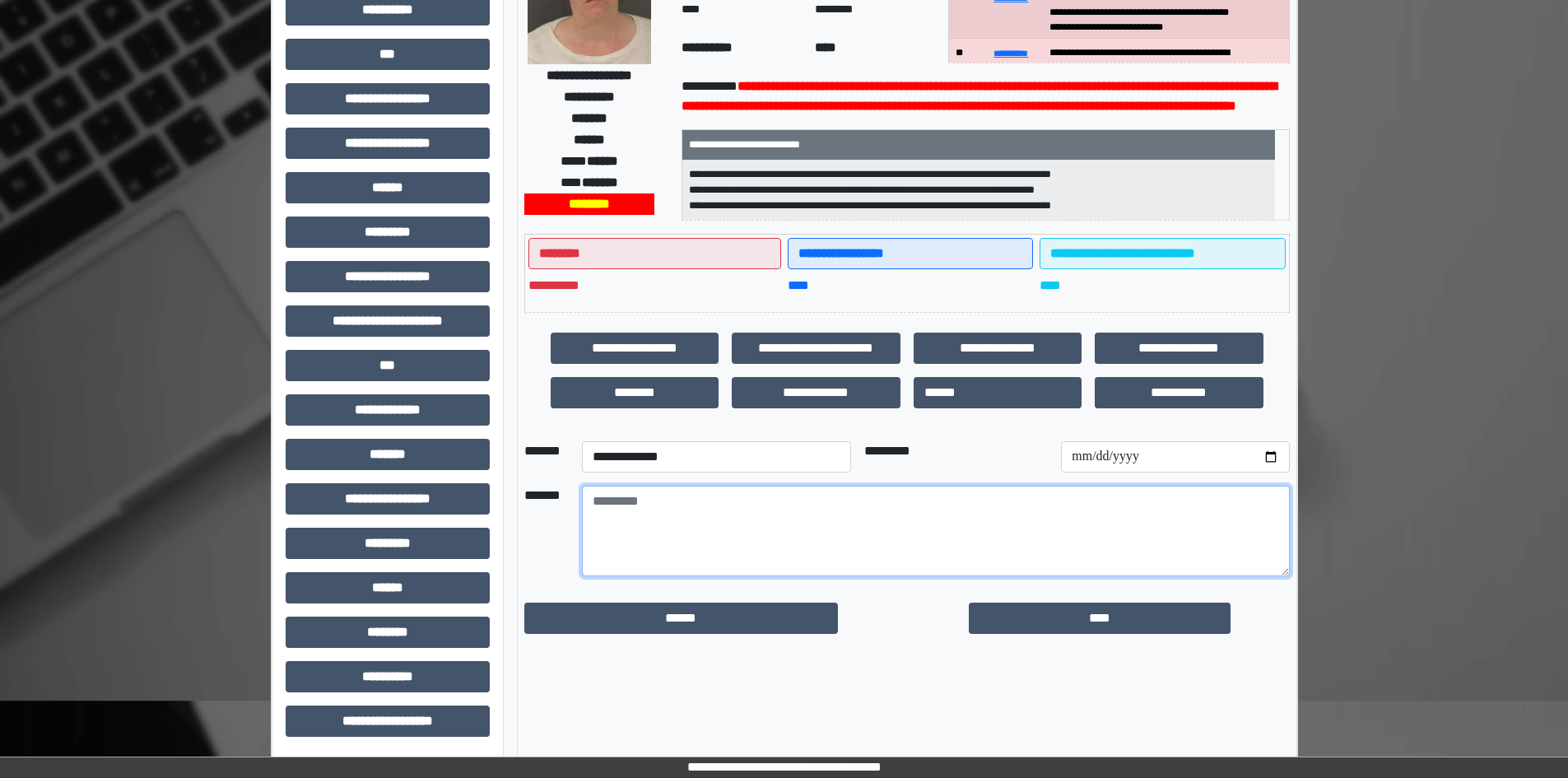 click at bounding box center [936, 531] 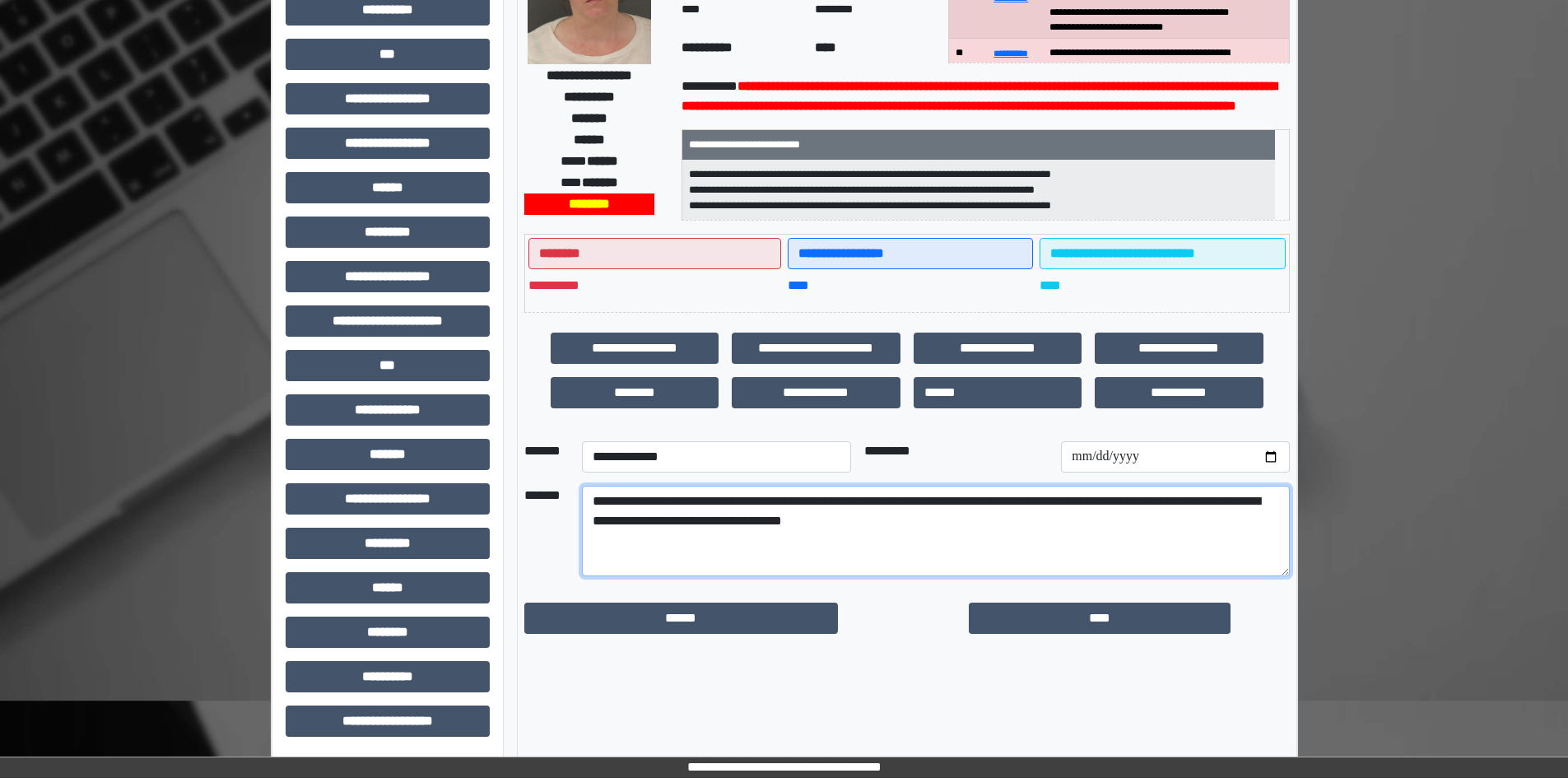 click on "**********" at bounding box center [936, 531] 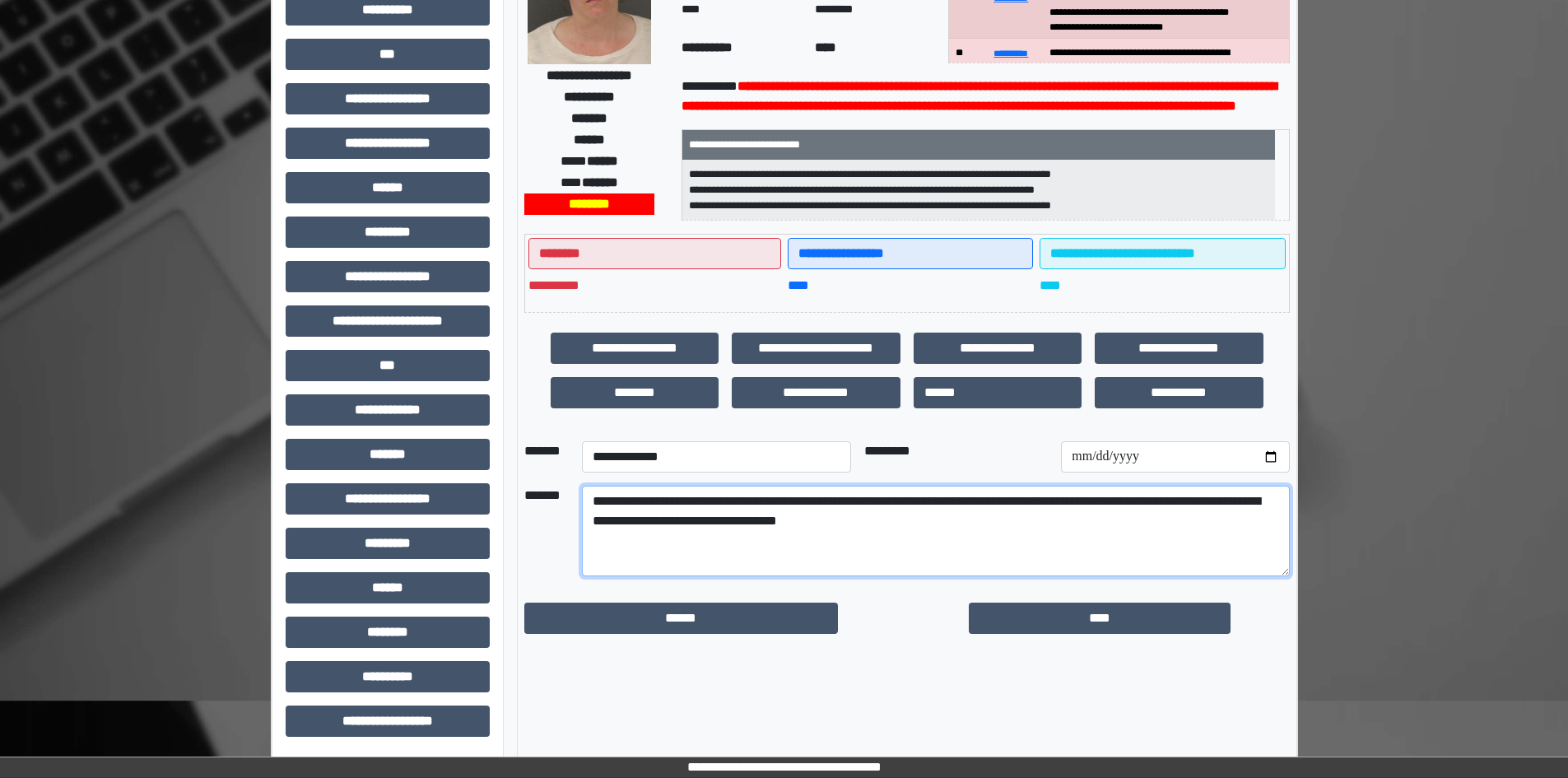 click on "**********" at bounding box center (936, 531) 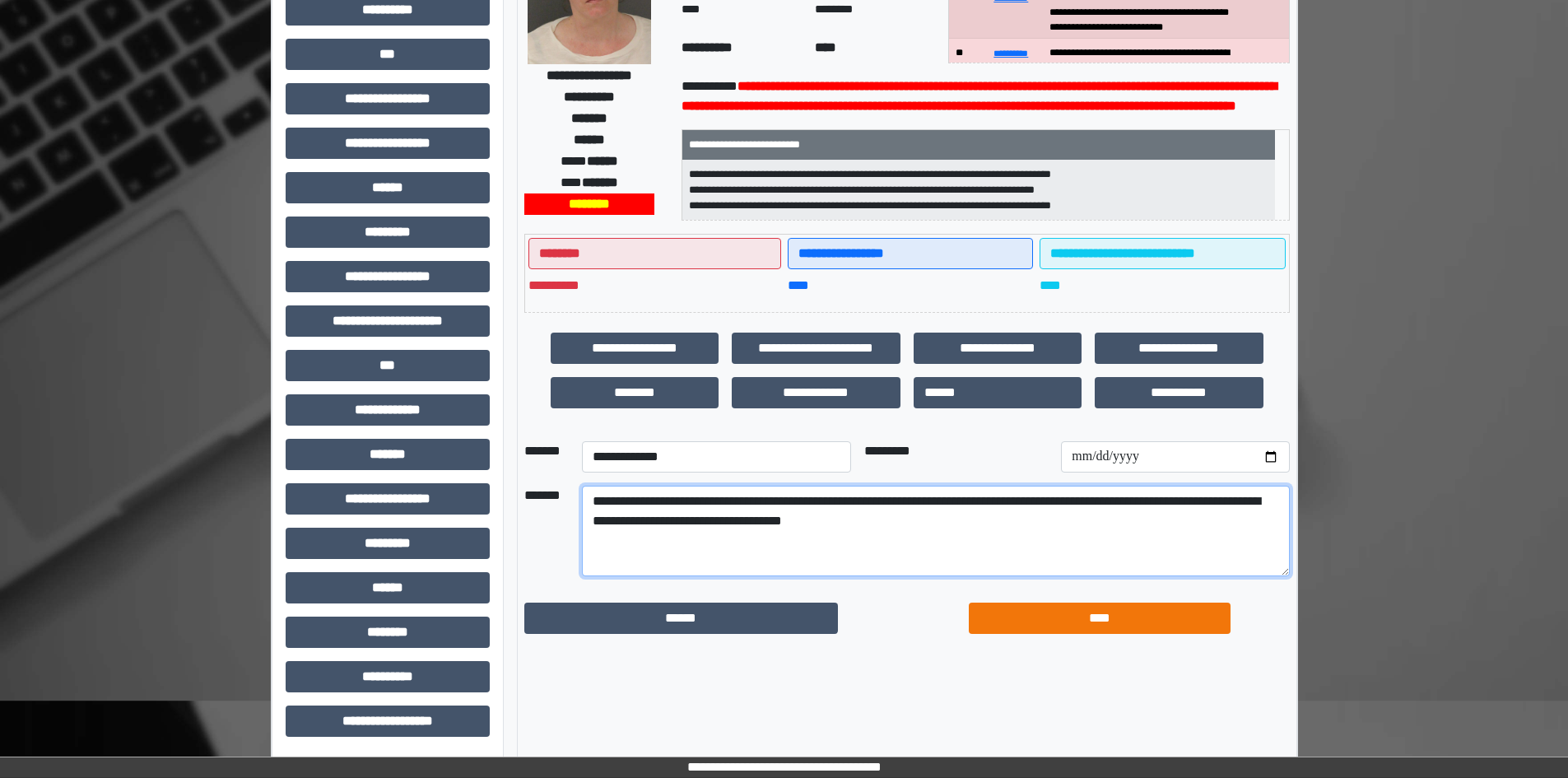 type on "**********" 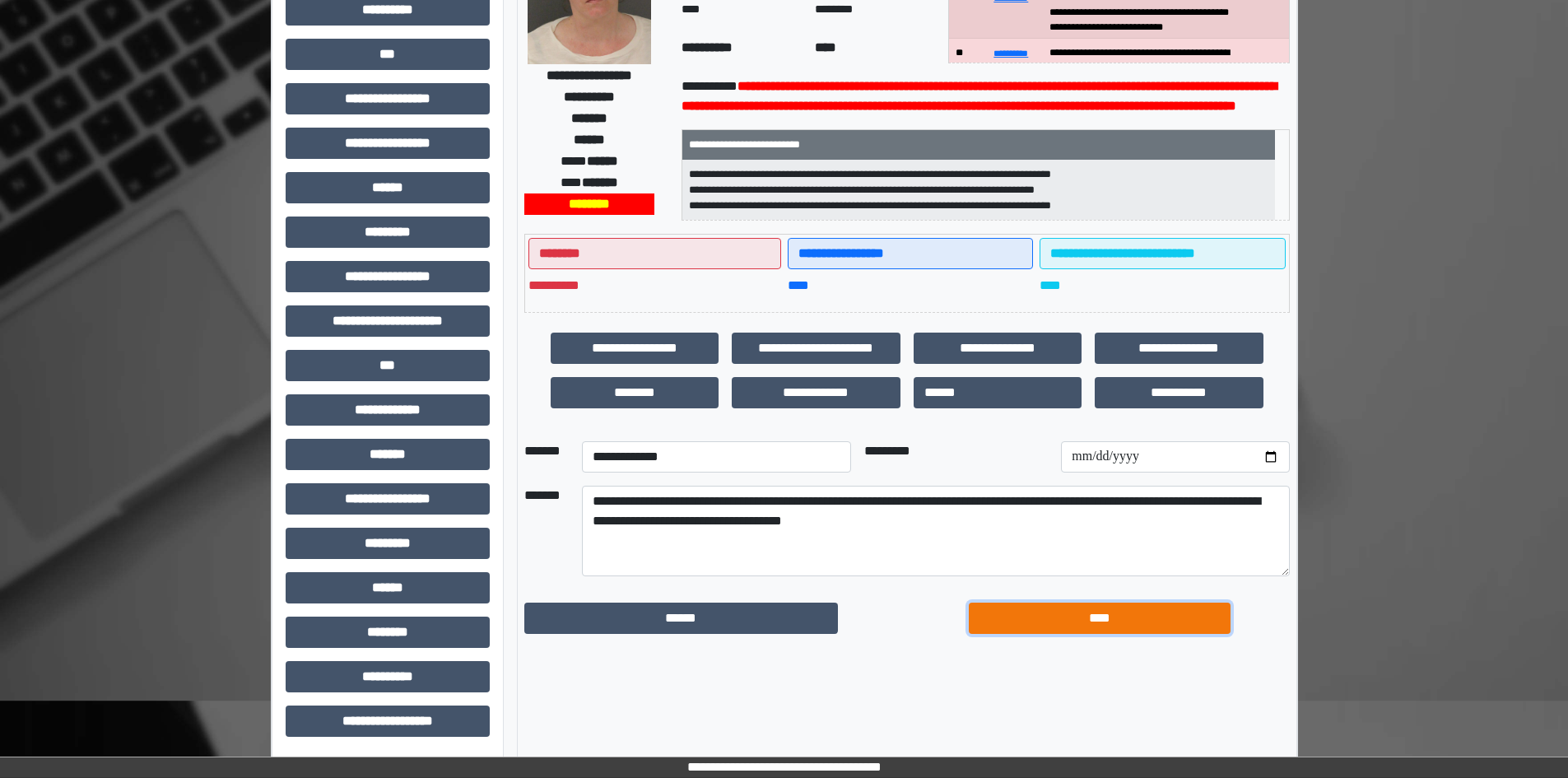 click on "****" at bounding box center [1100, 618] 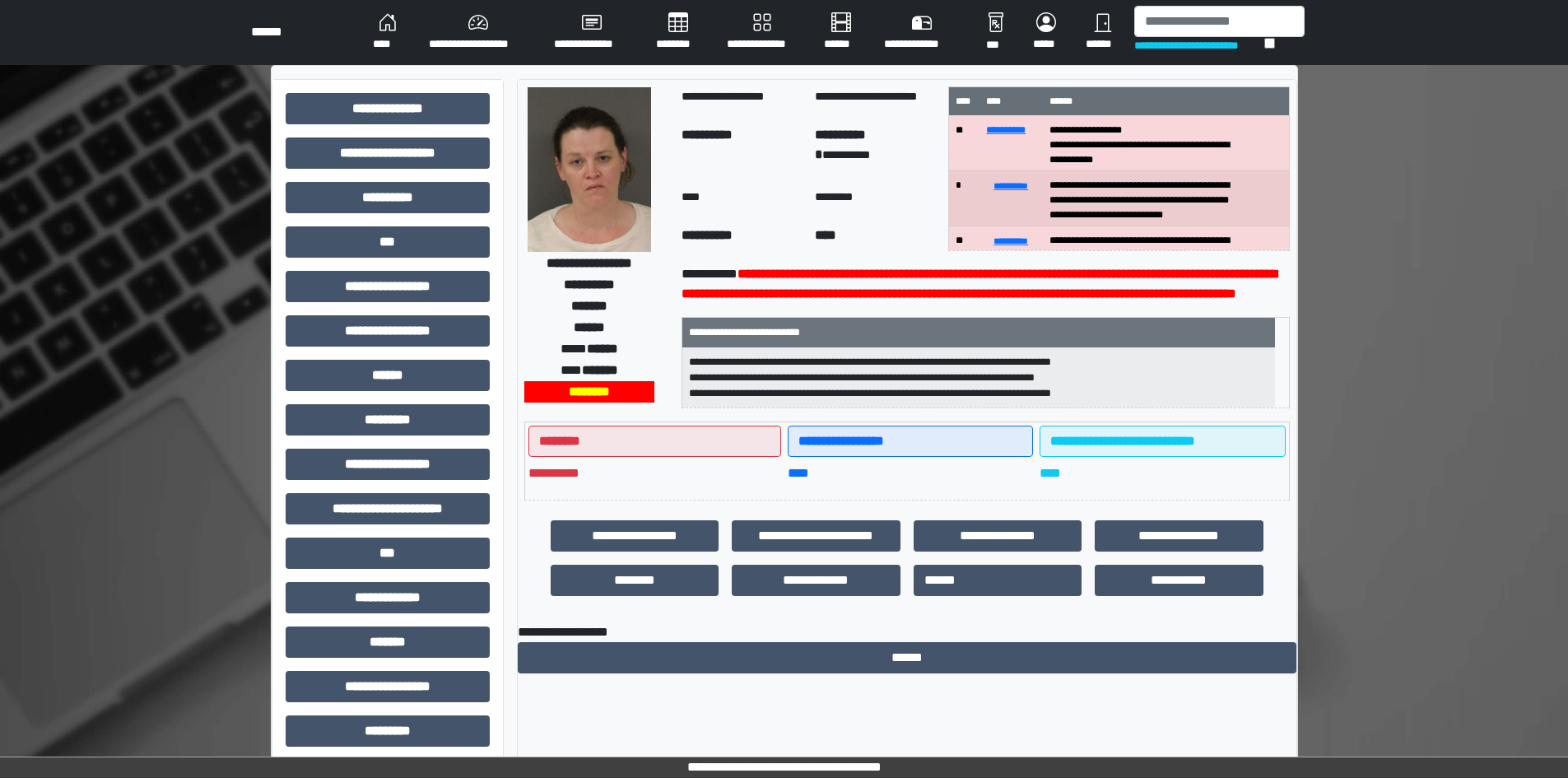 scroll, scrollTop: 0, scrollLeft: 0, axis: both 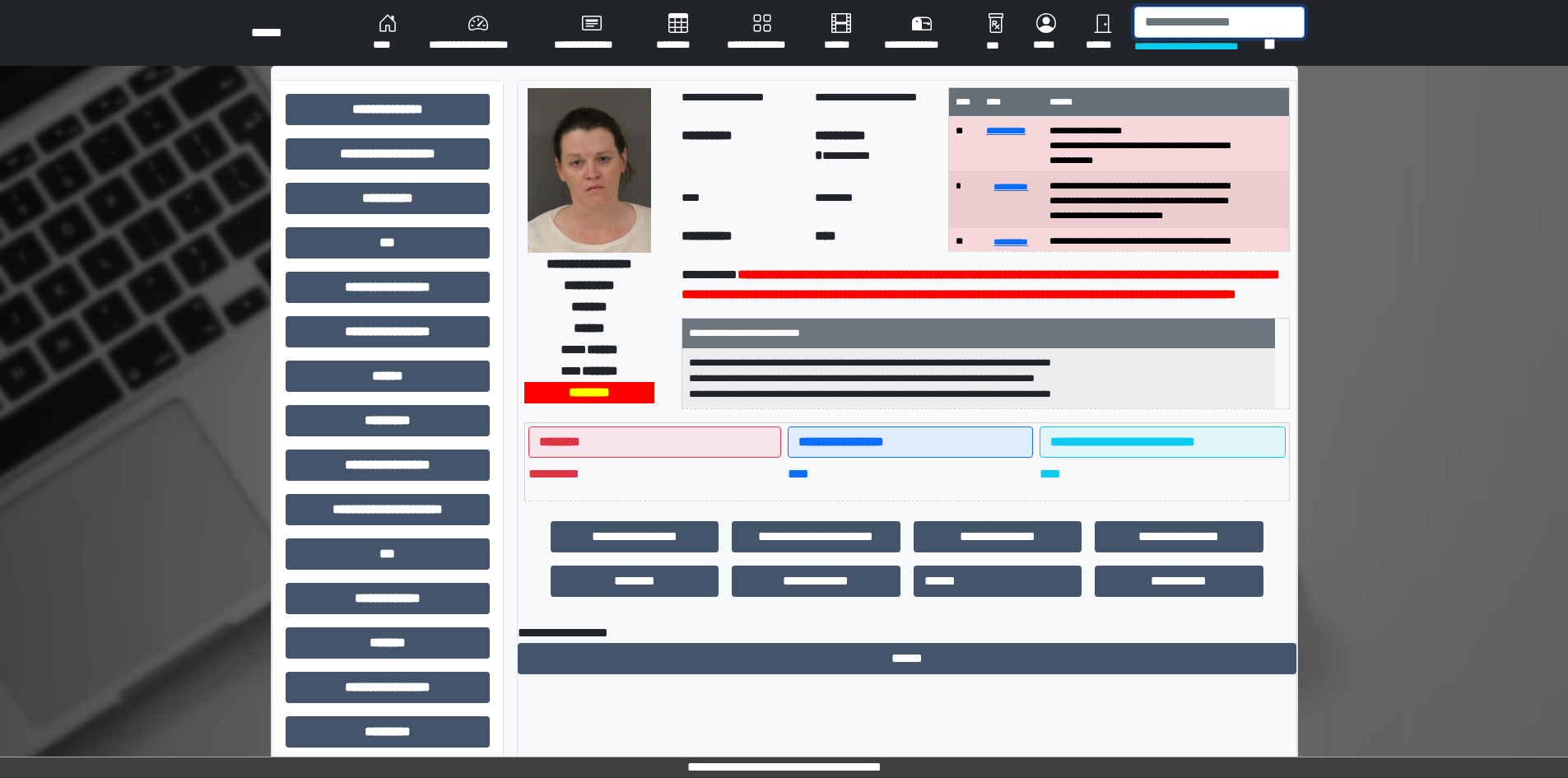 click at bounding box center [1219, 22] 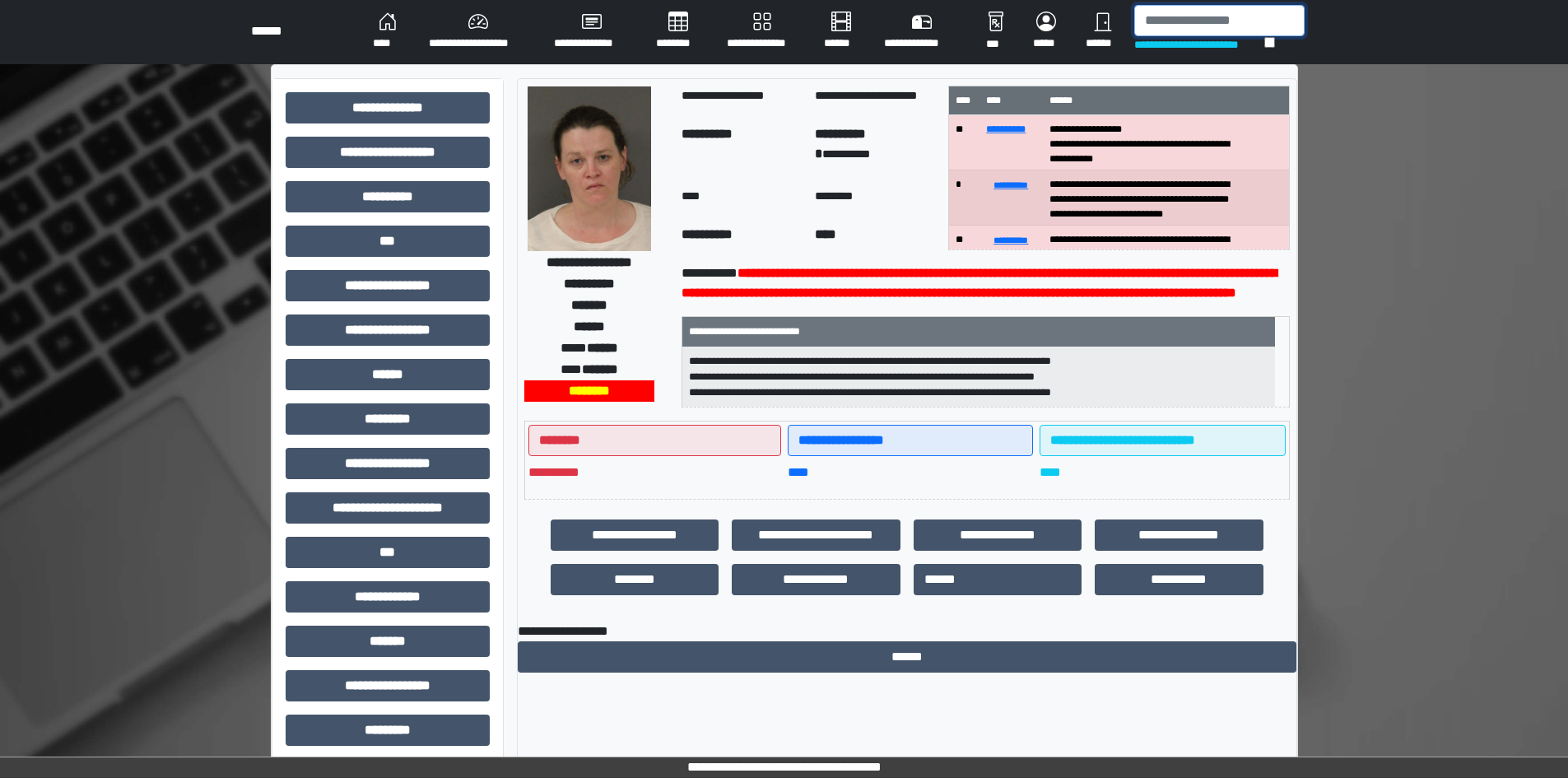 scroll, scrollTop: 0, scrollLeft: 0, axis: both 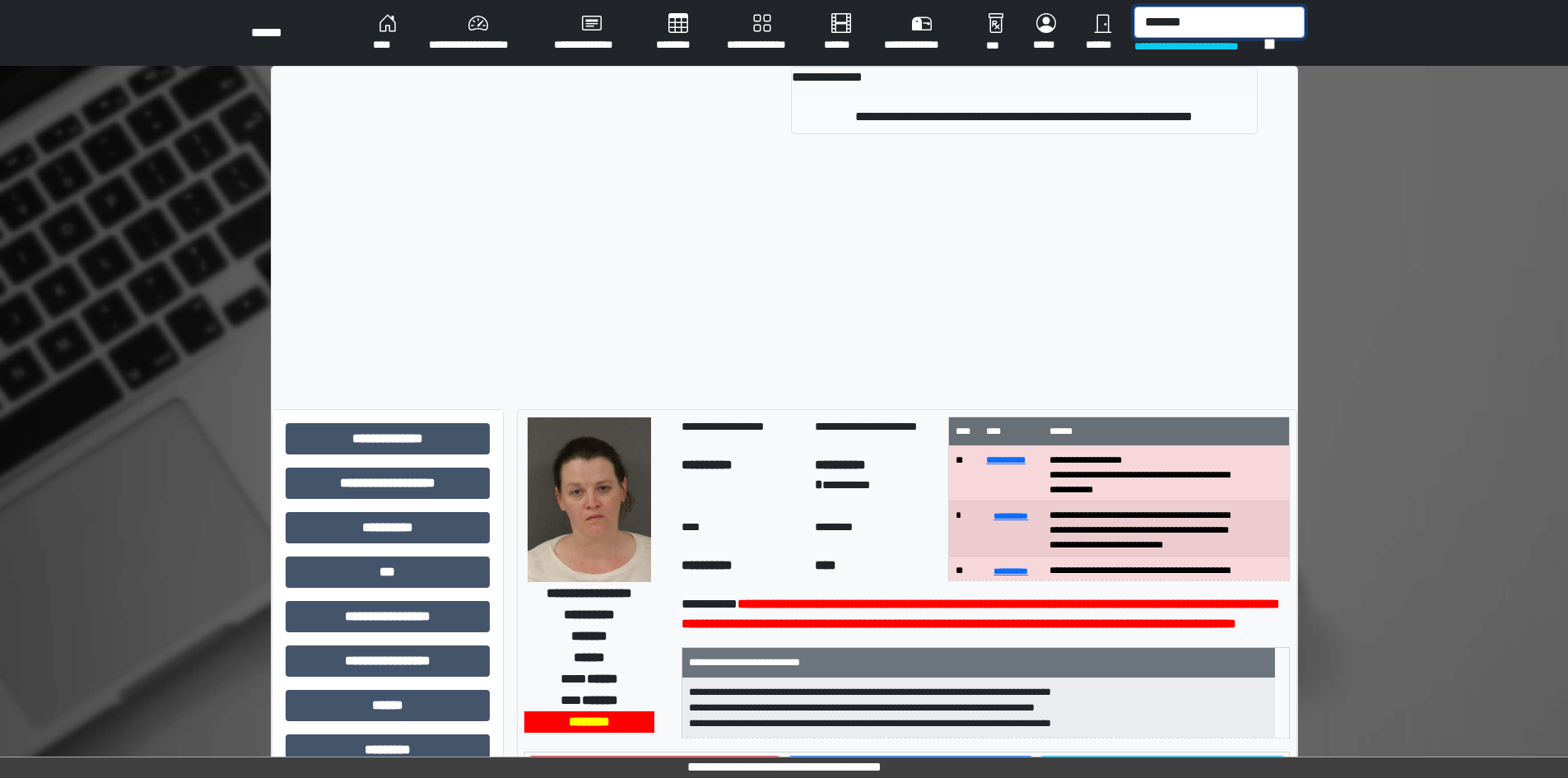 type on "*******" 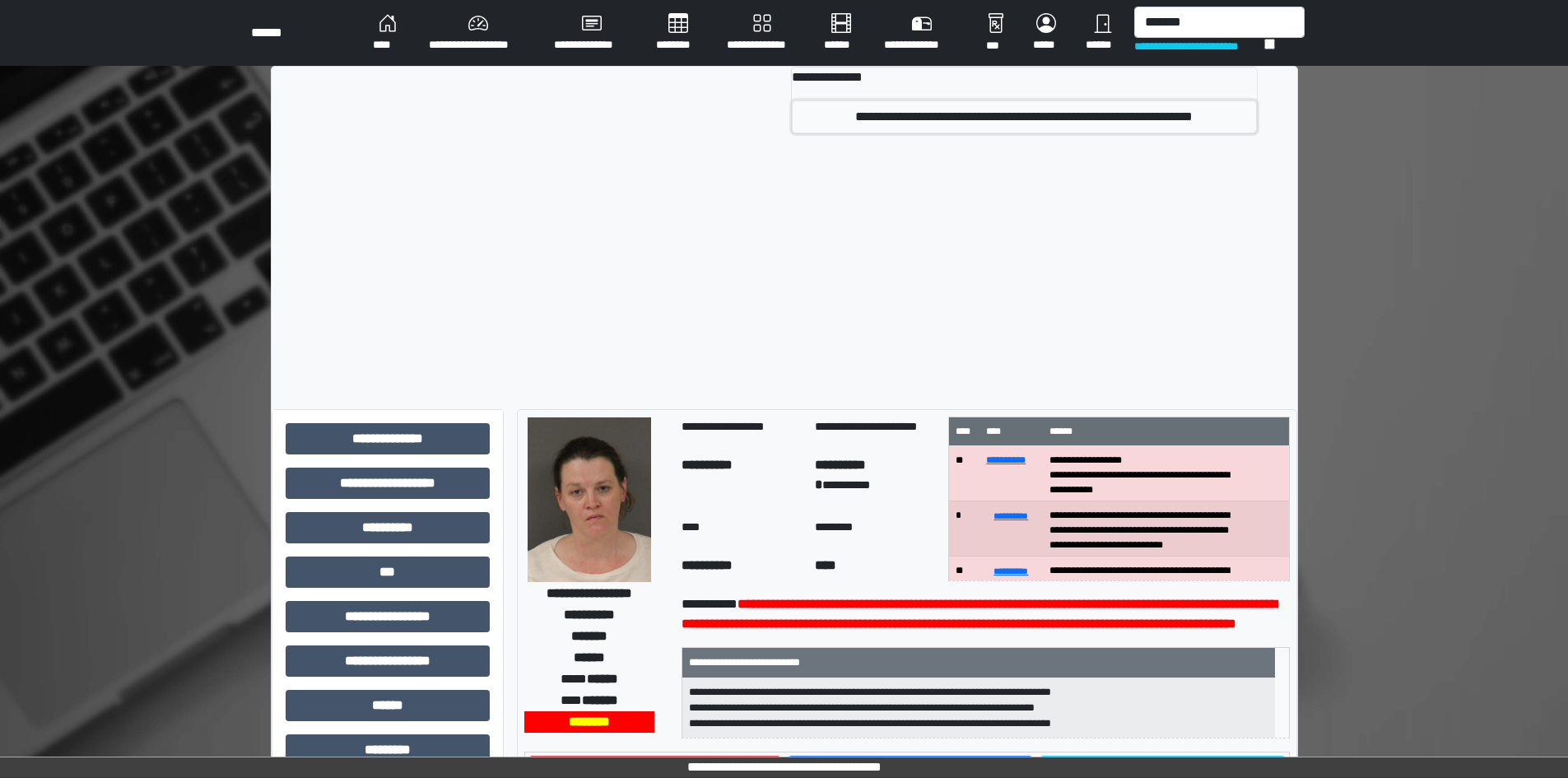 click on "**********" at bounding box center [1024, 117] 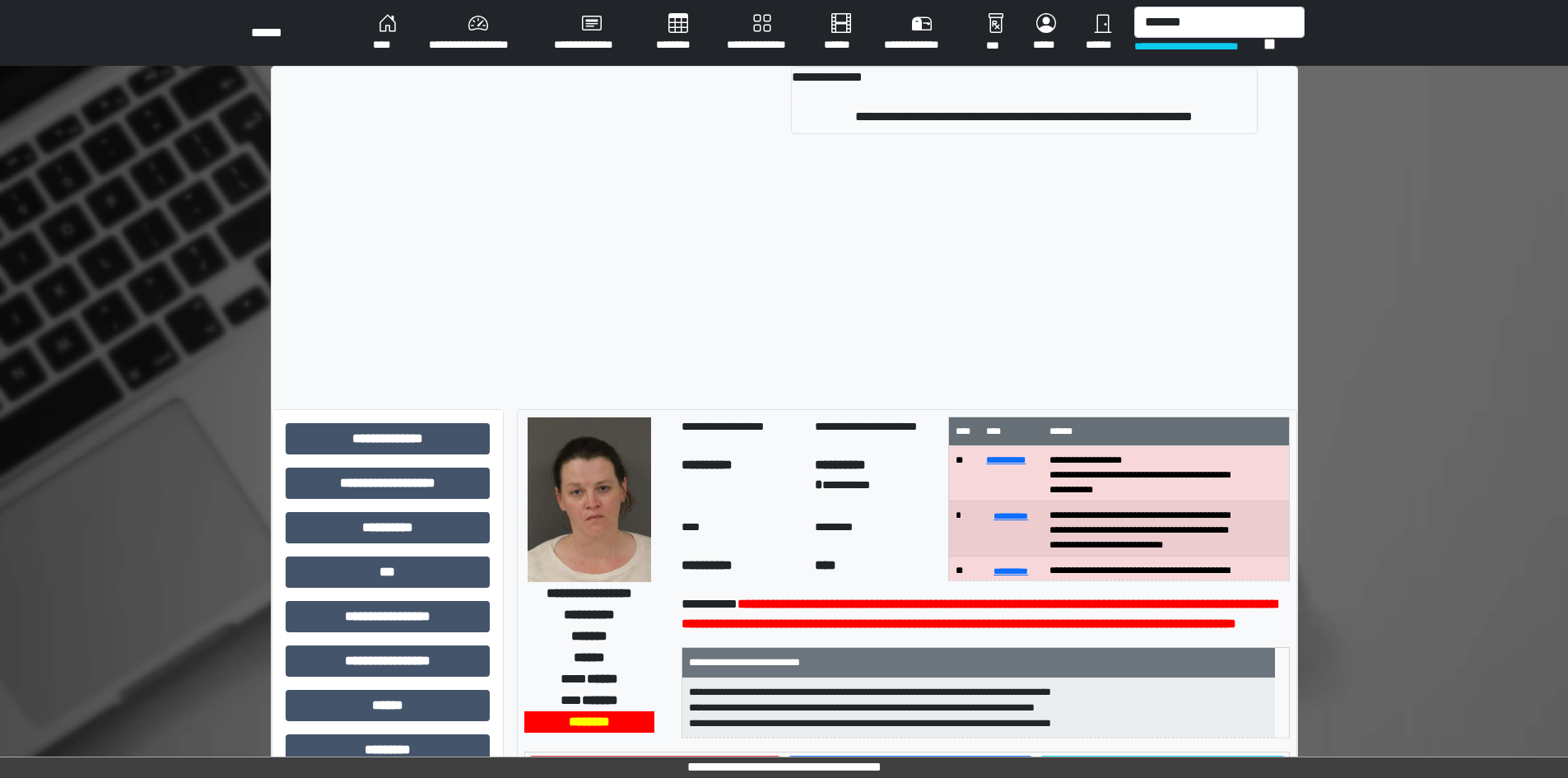 type 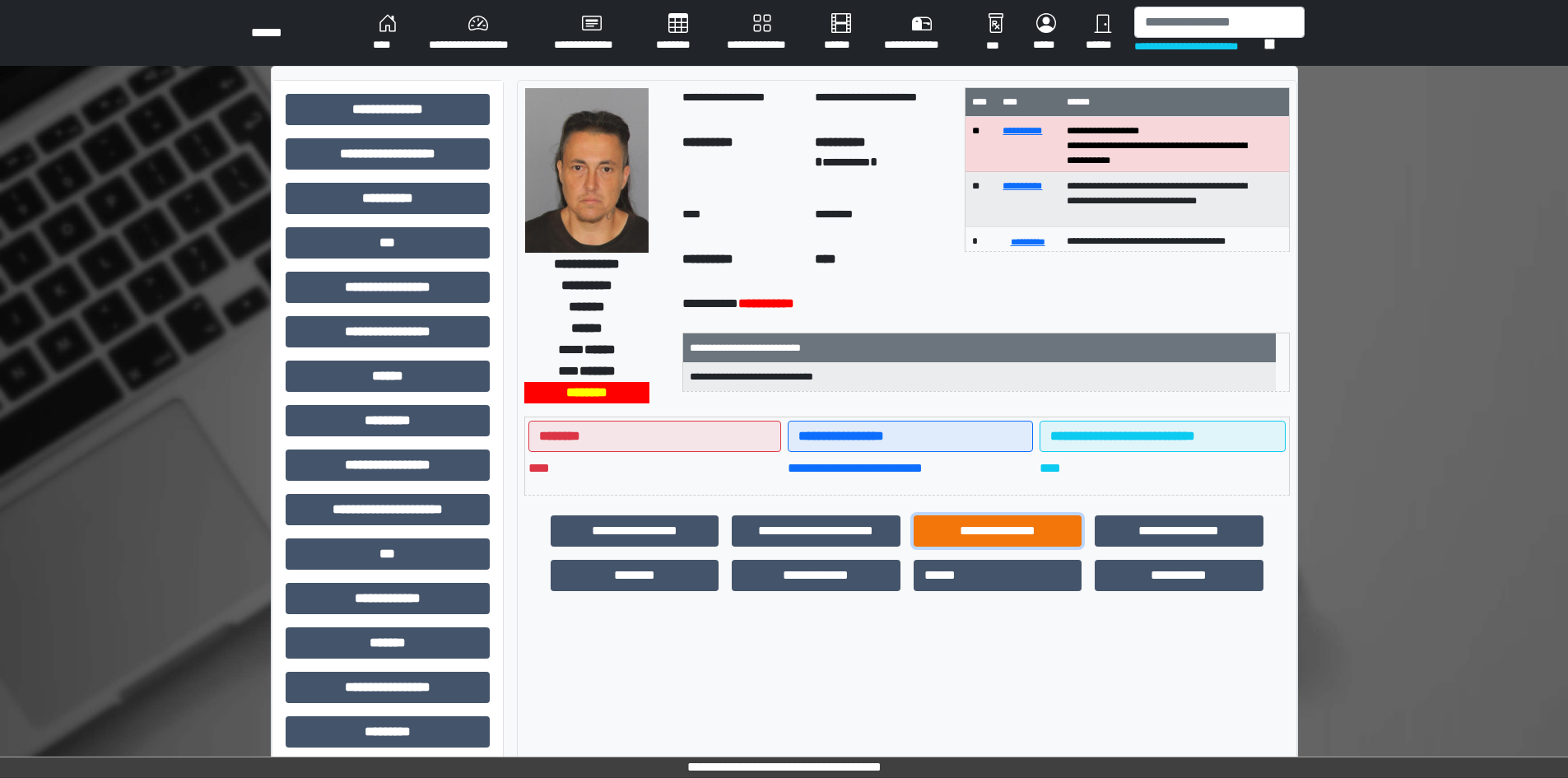 click on "**********" at bounding box center (998, 531) 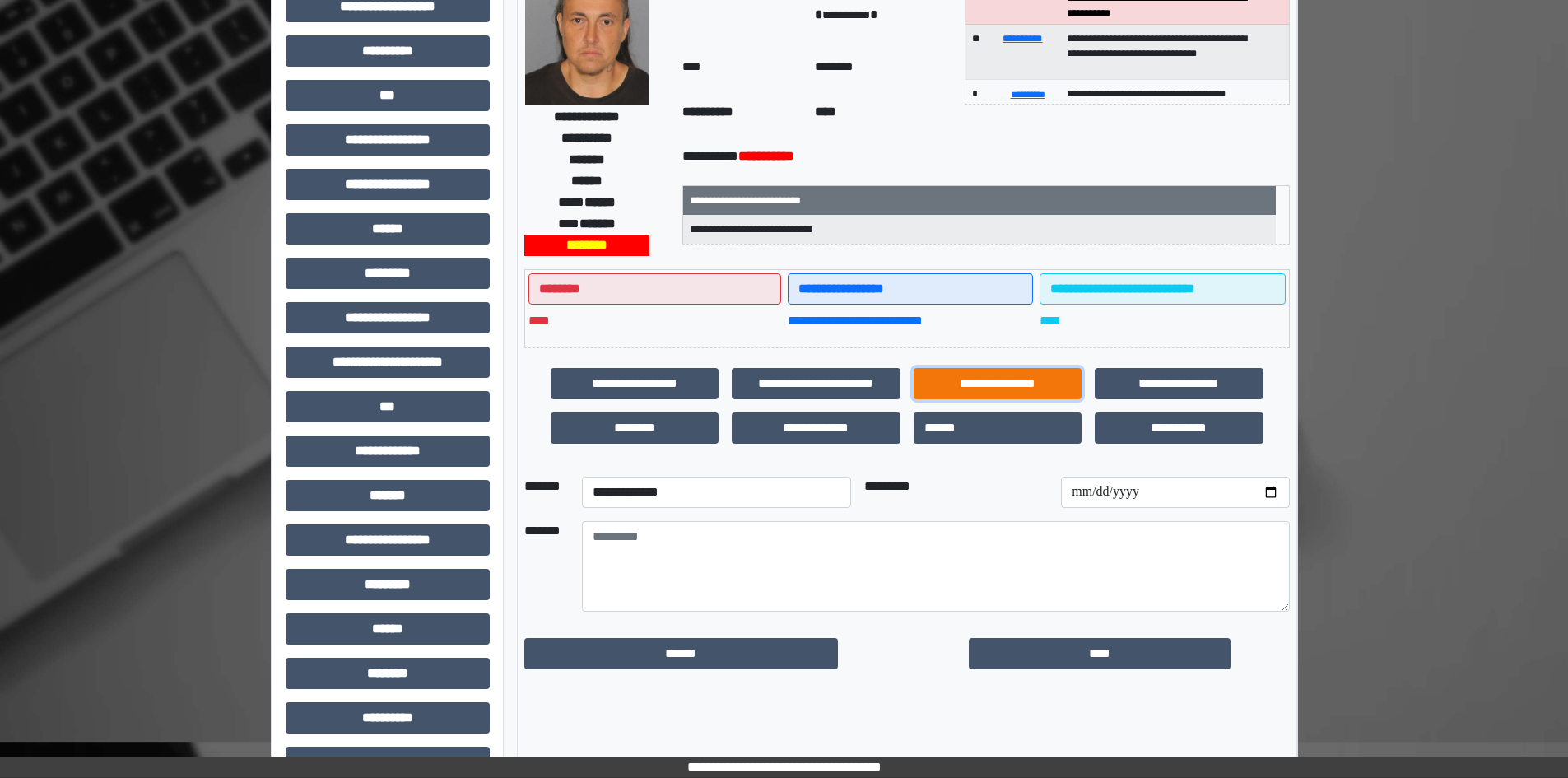 scroll, scrollTop: 165, scrollLeft: 0, axis: vertical 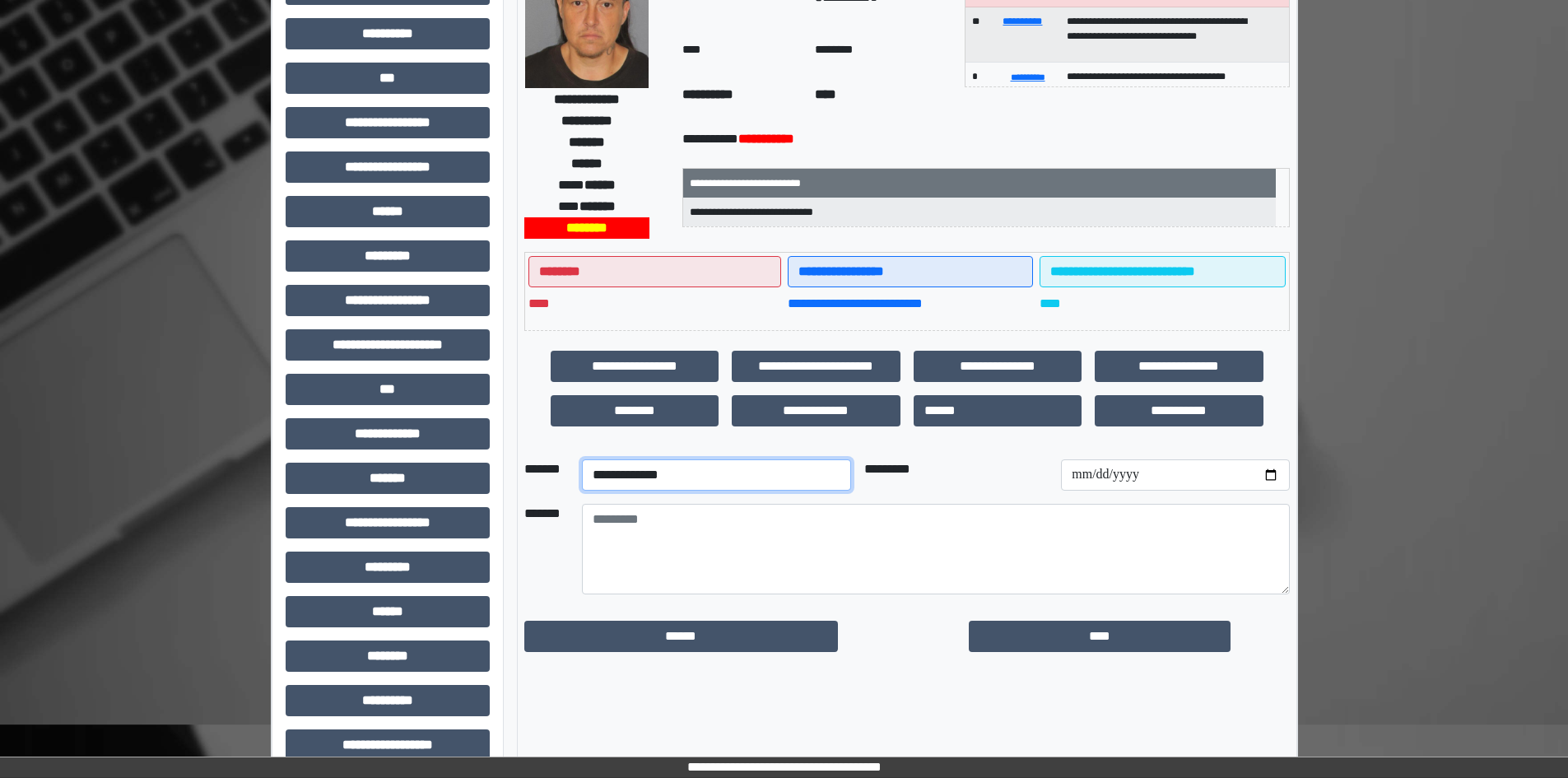click on "**********" at bounding box center [716, 475] 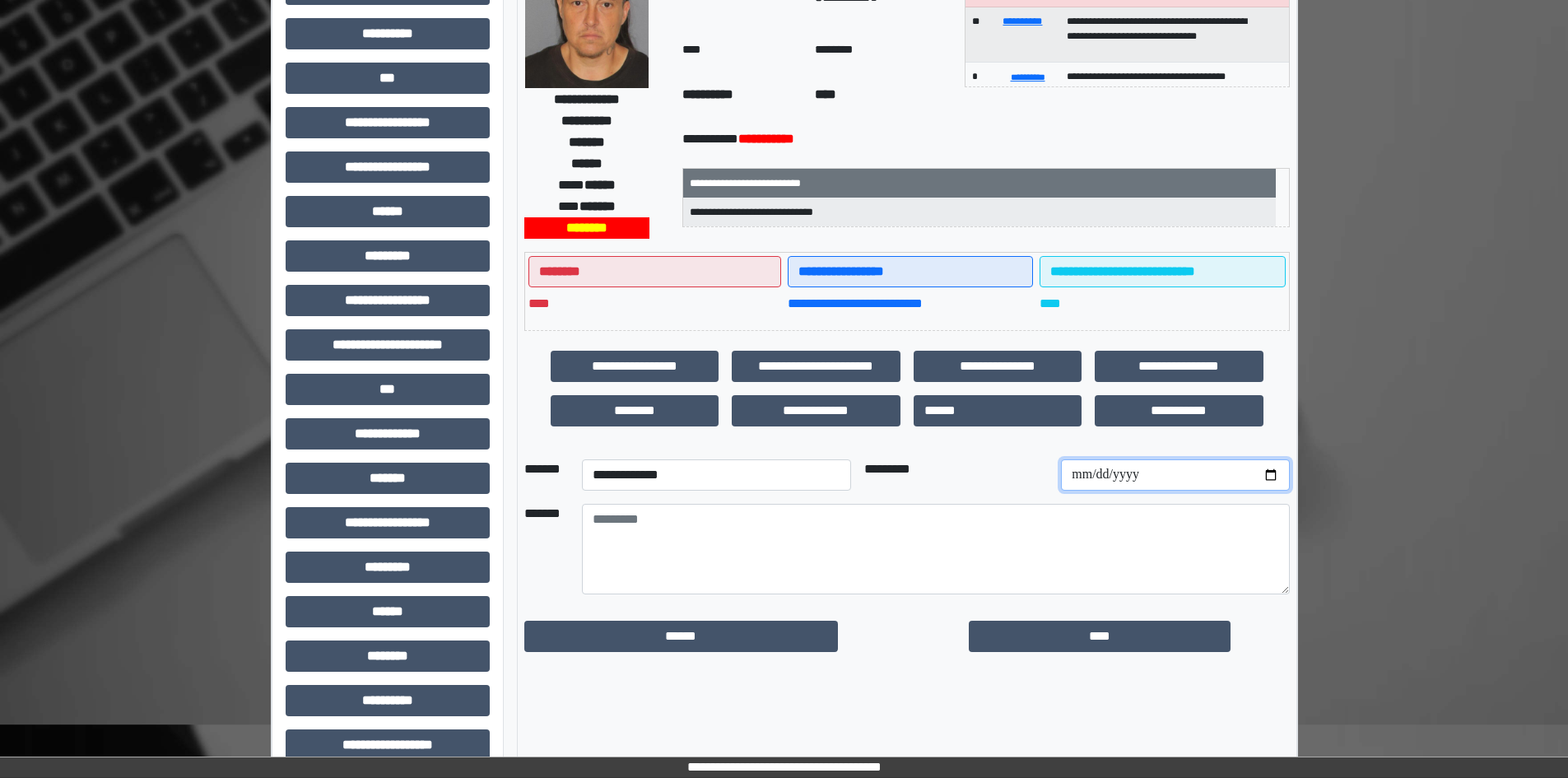 click at bounding box center (1175, 475) 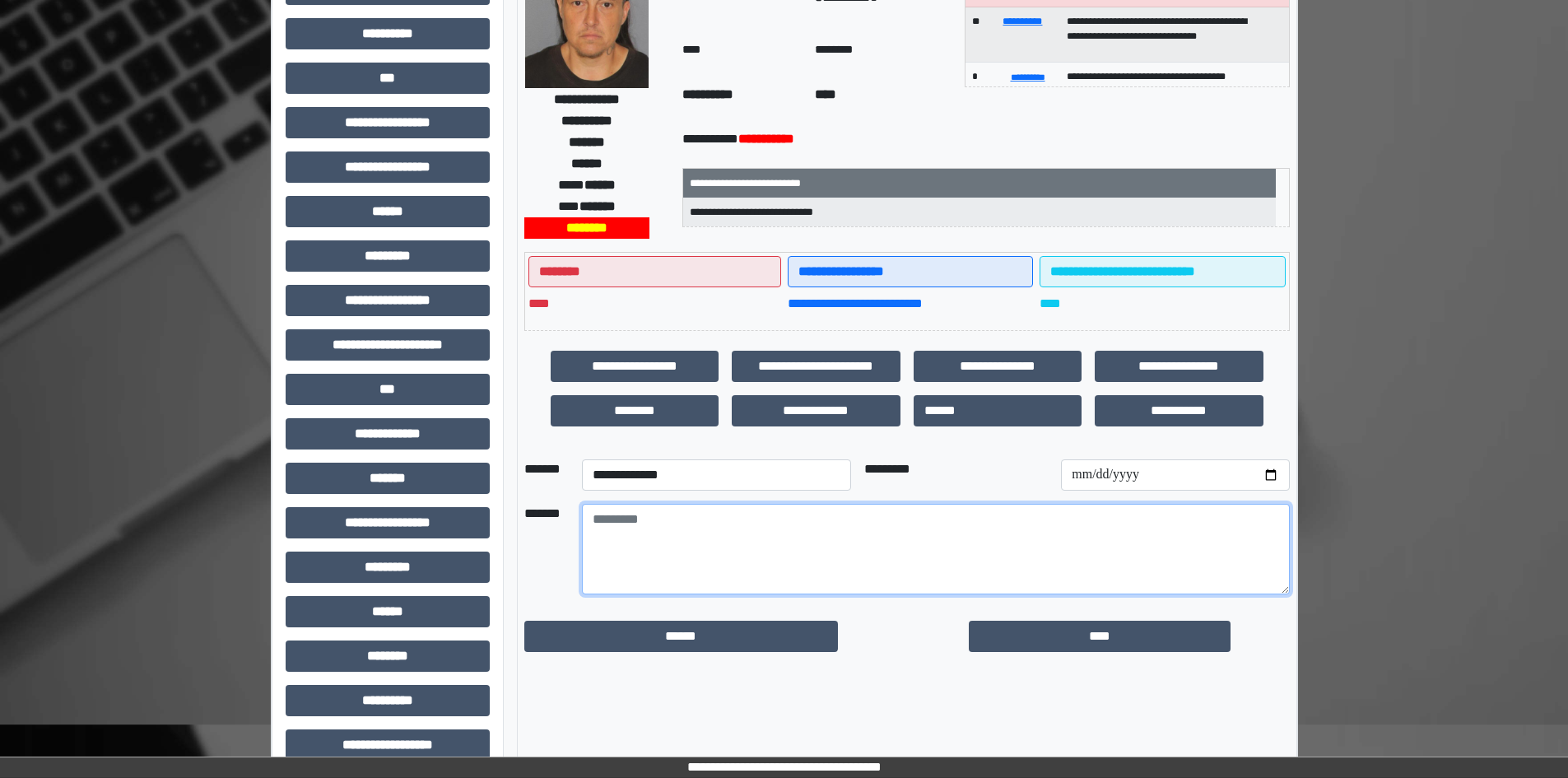 click at bounding box center [936, 549] 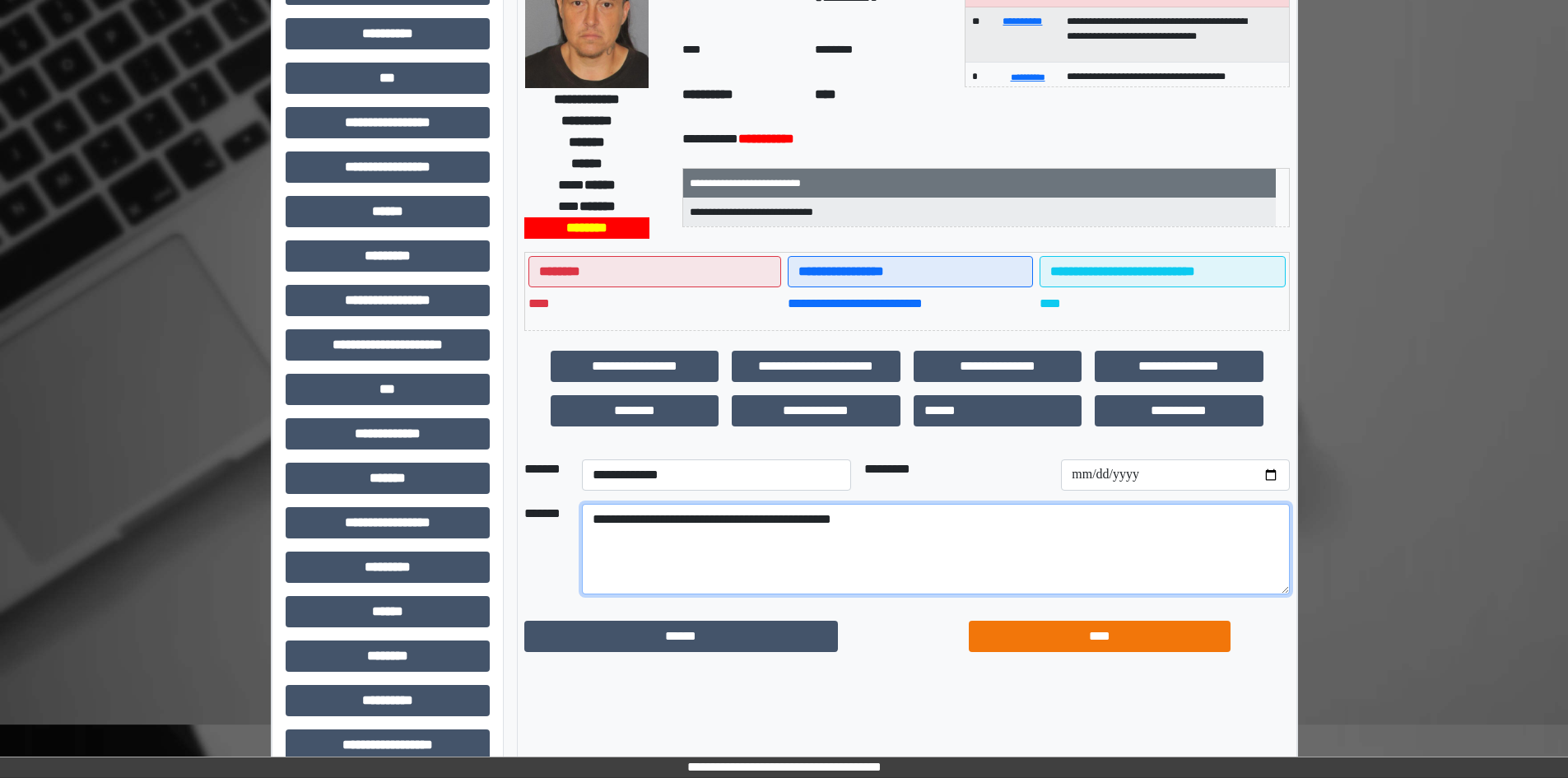 type on "**********" 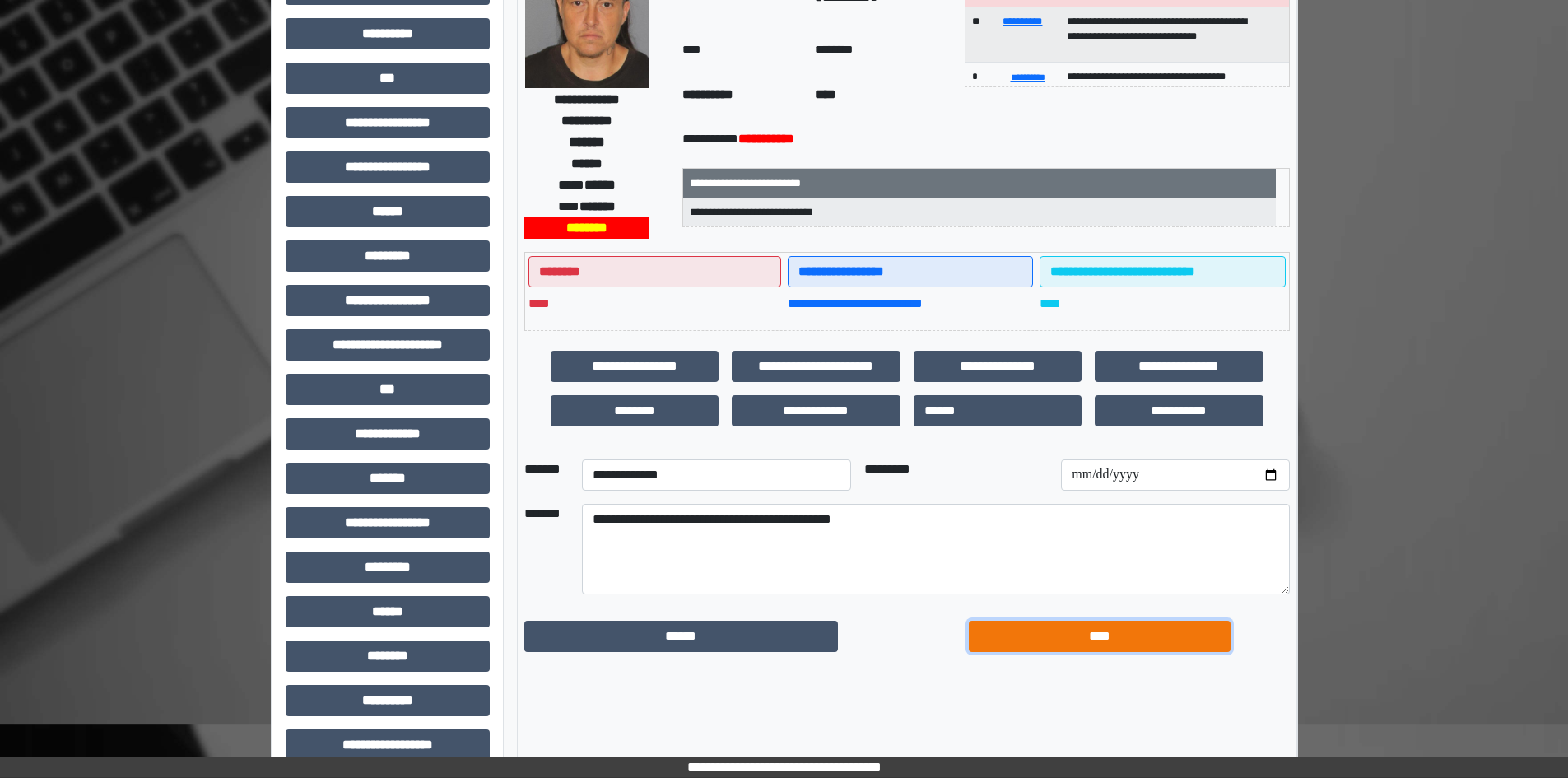 click on "****" at bounding box center (1100, 636) 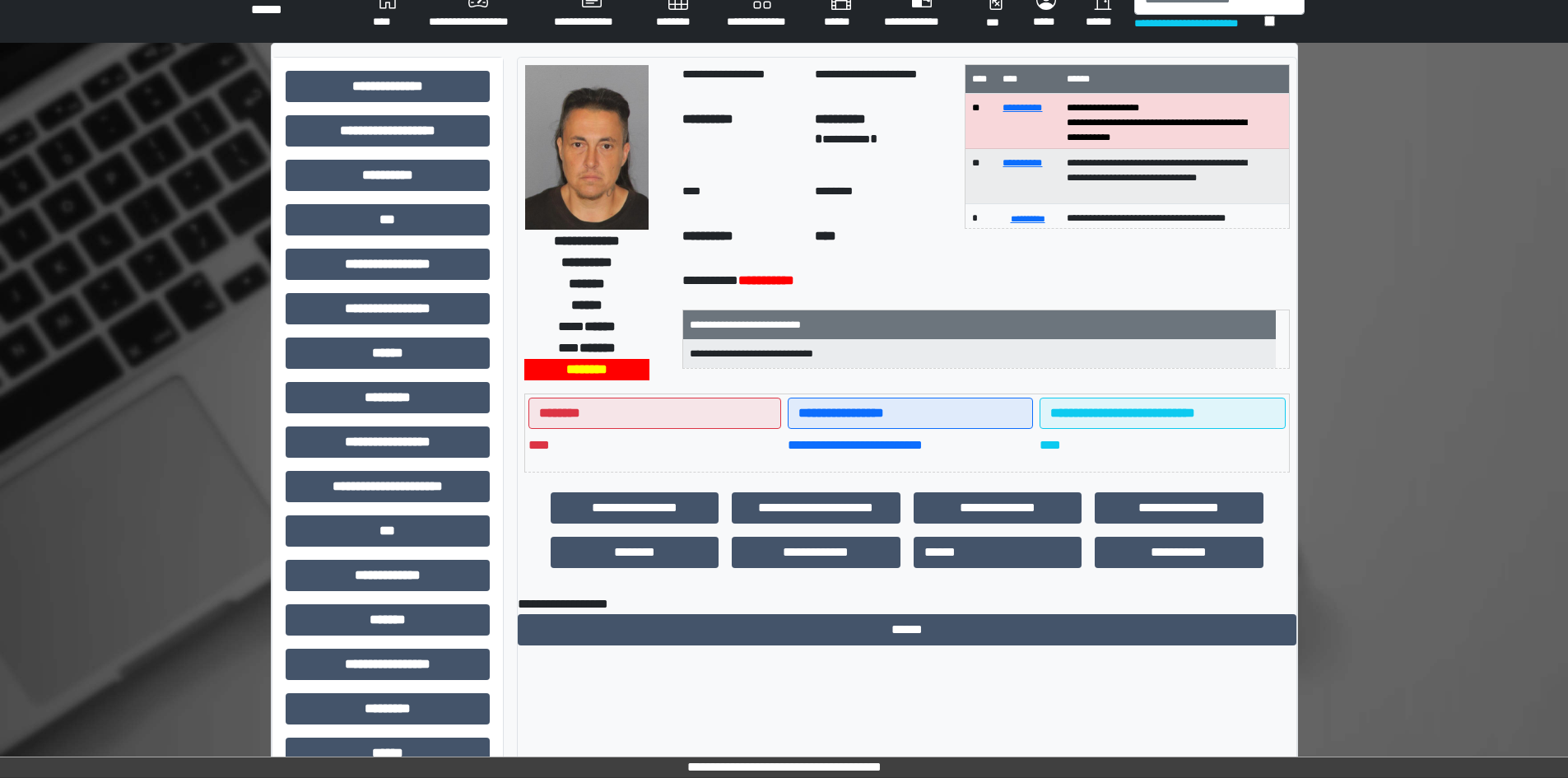 scroll, scrollTop: 0, scrollLeft: 0, axis: both 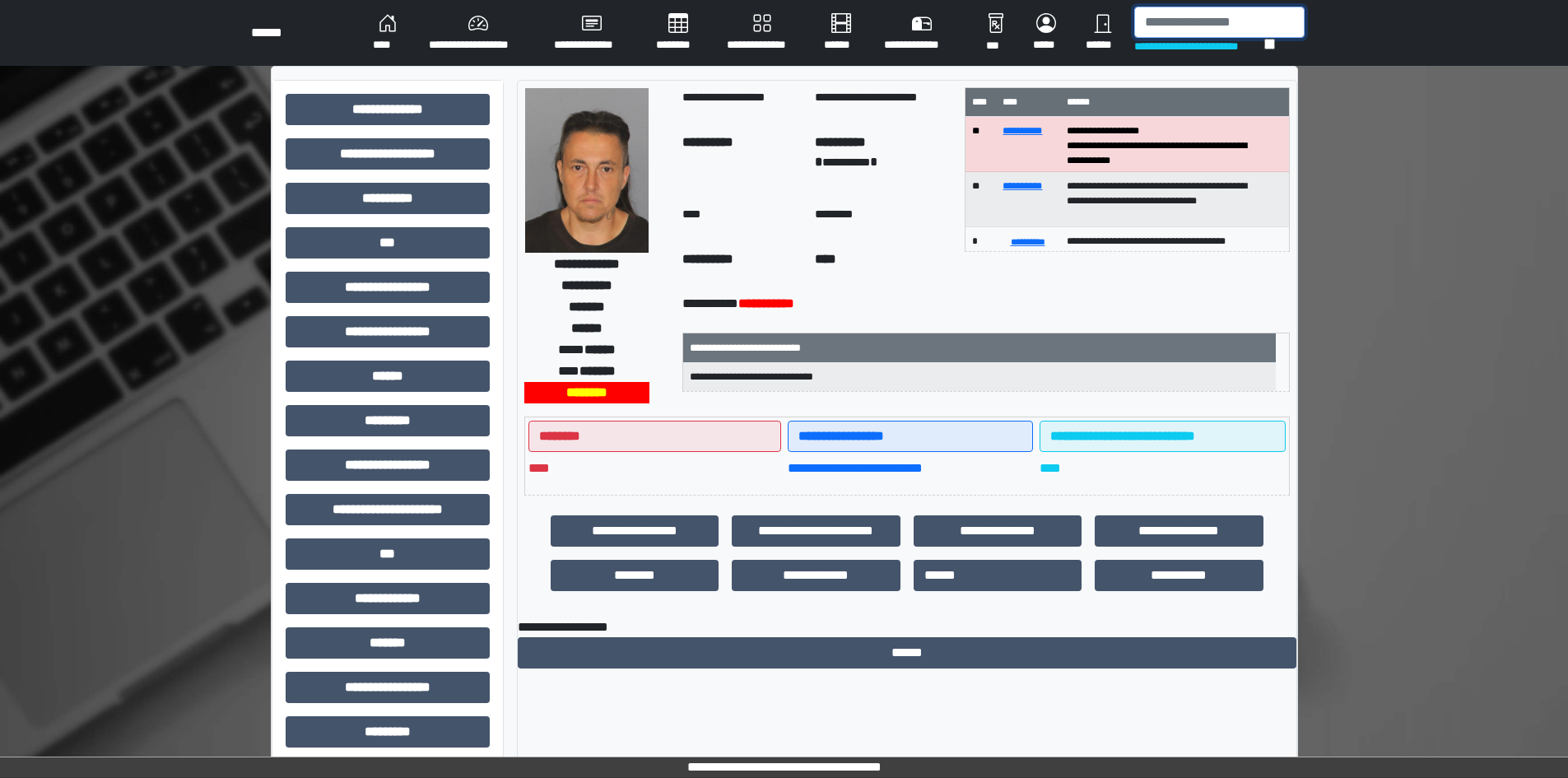 click at bounding box center [1219, 22] 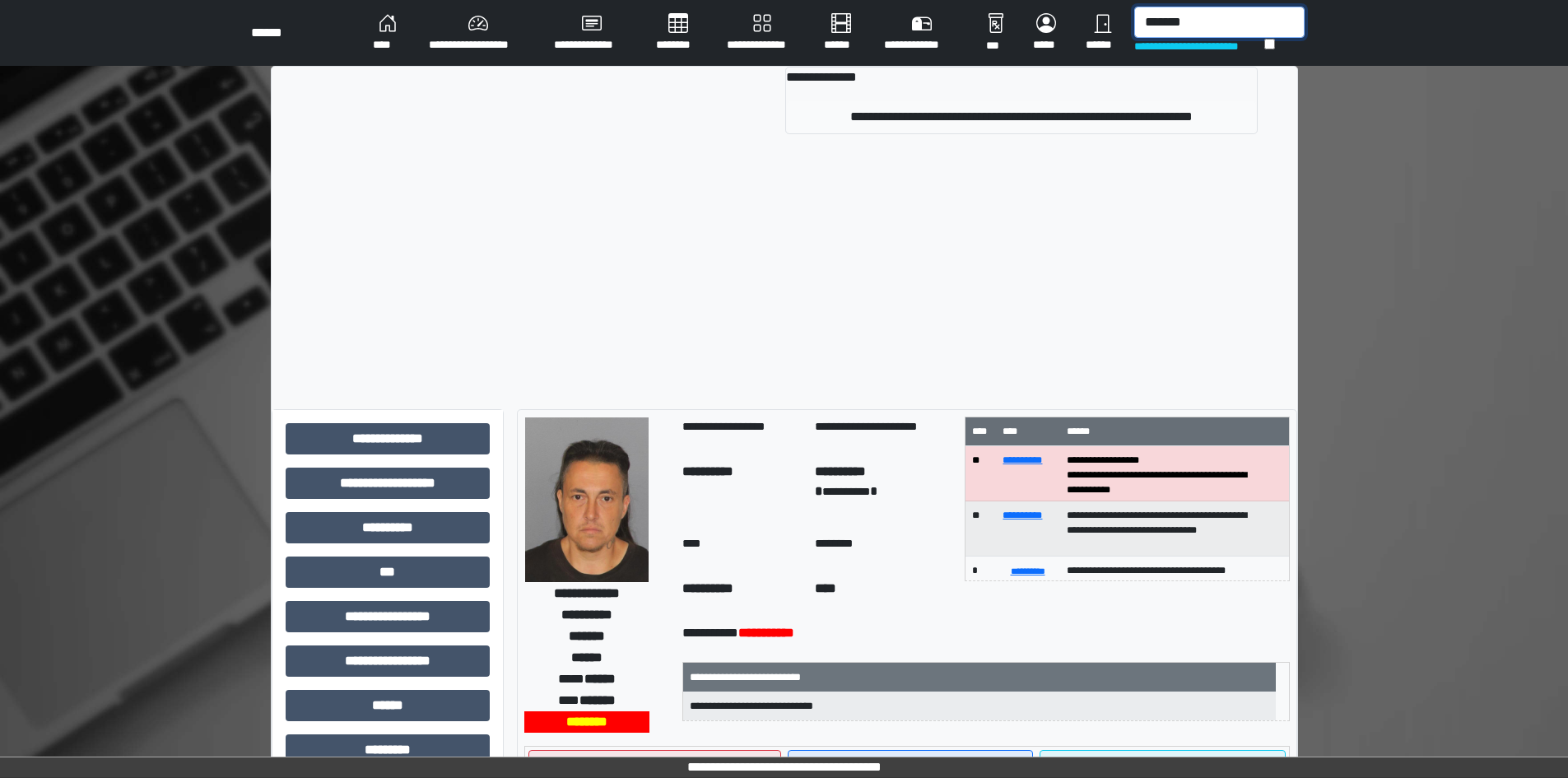 type on "*******" 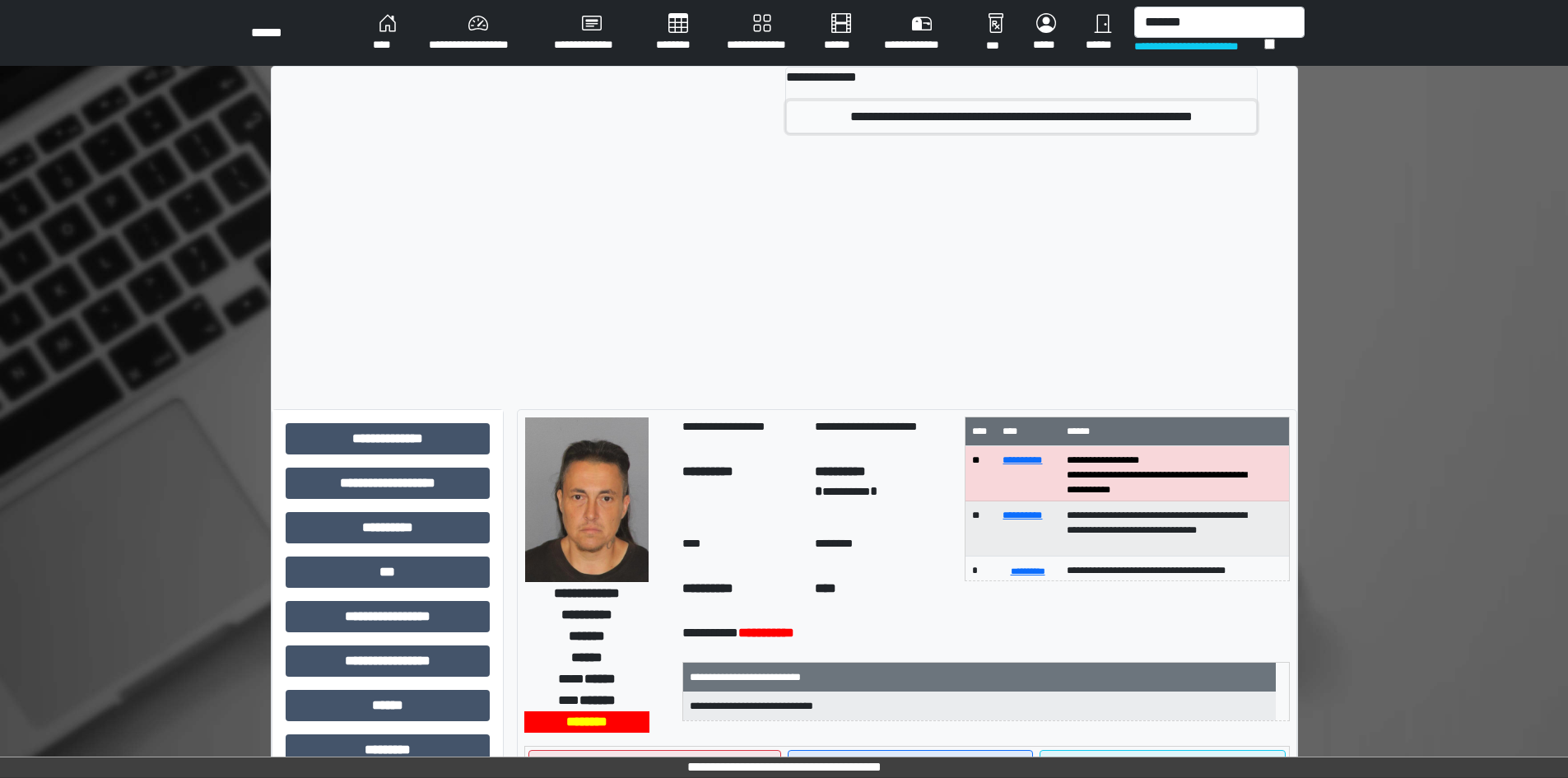 click on "**********" at bounding box center (1021, 117) 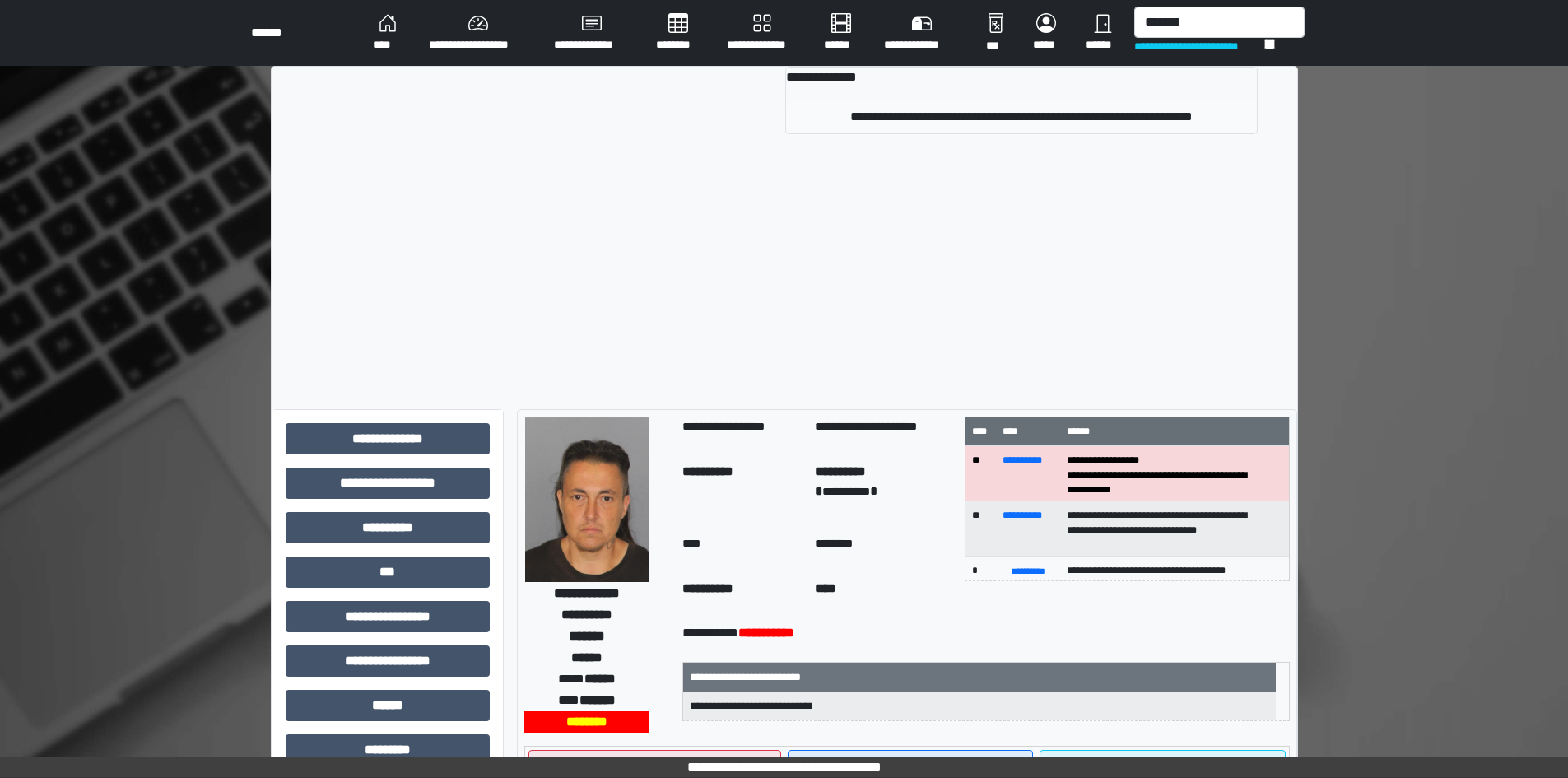 type 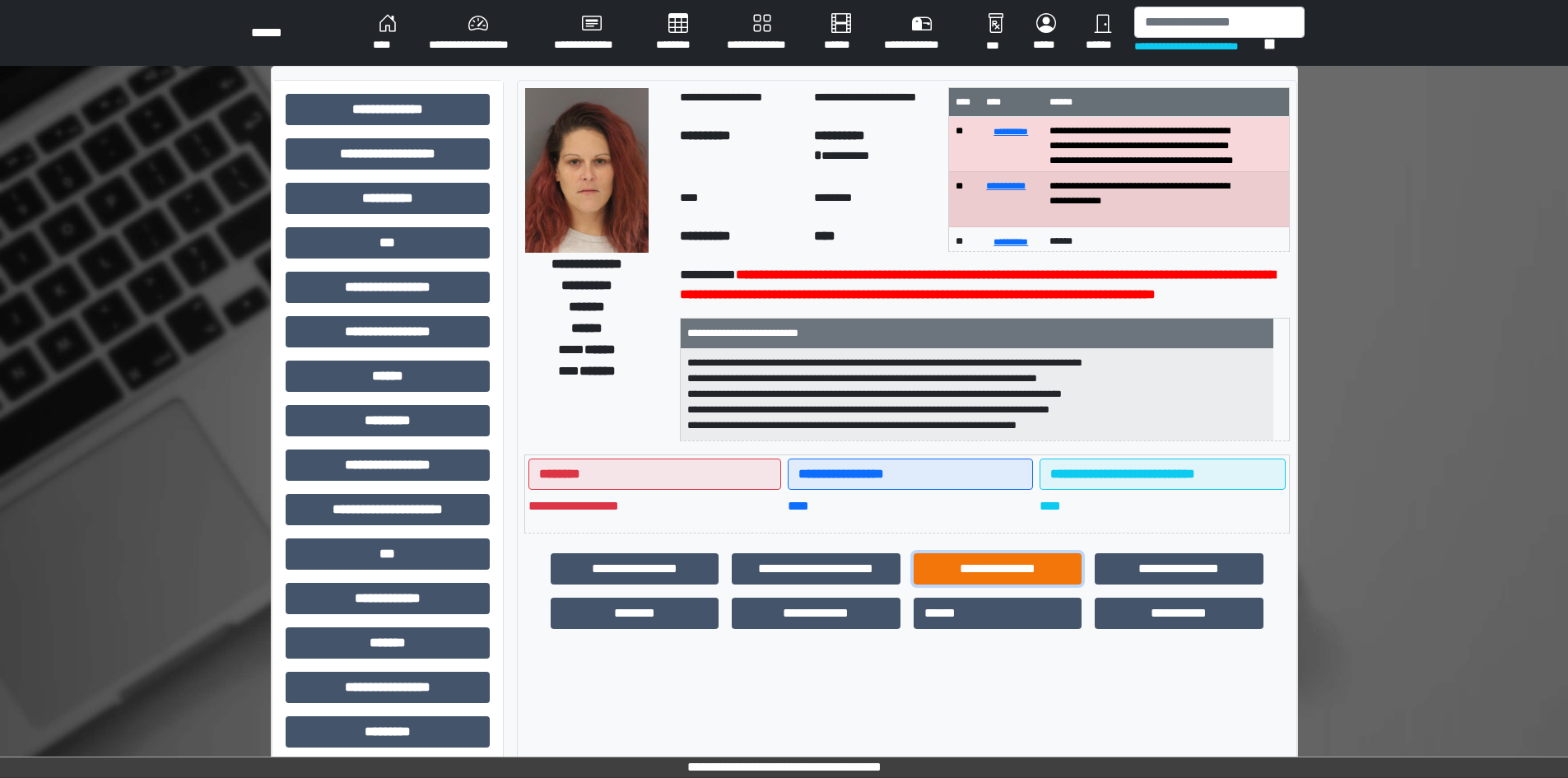 click on "**********" at bounding box center (998, 569) 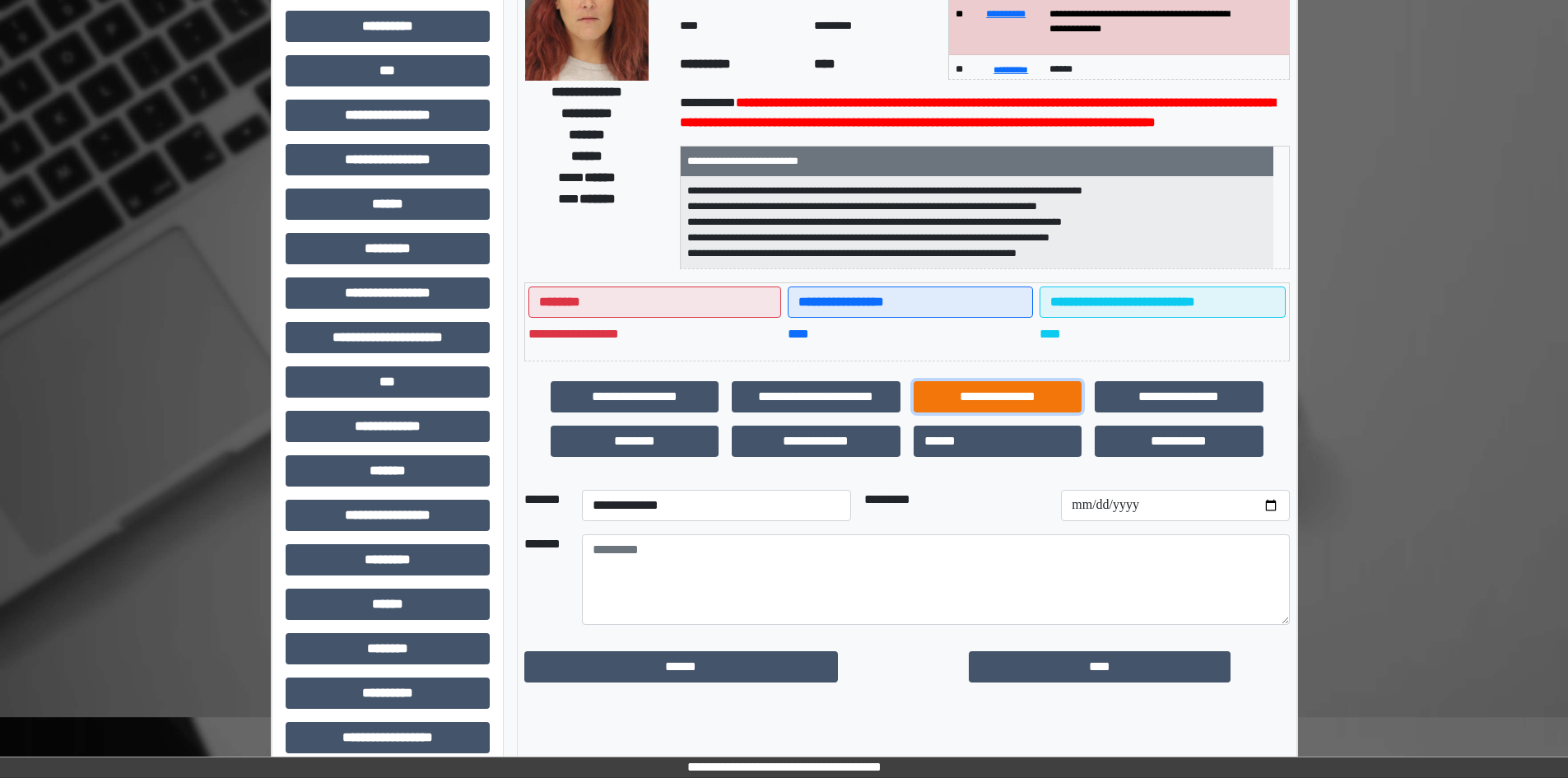 scroll, scrollTop: 189, scrollLeft: 0, axis: vertical 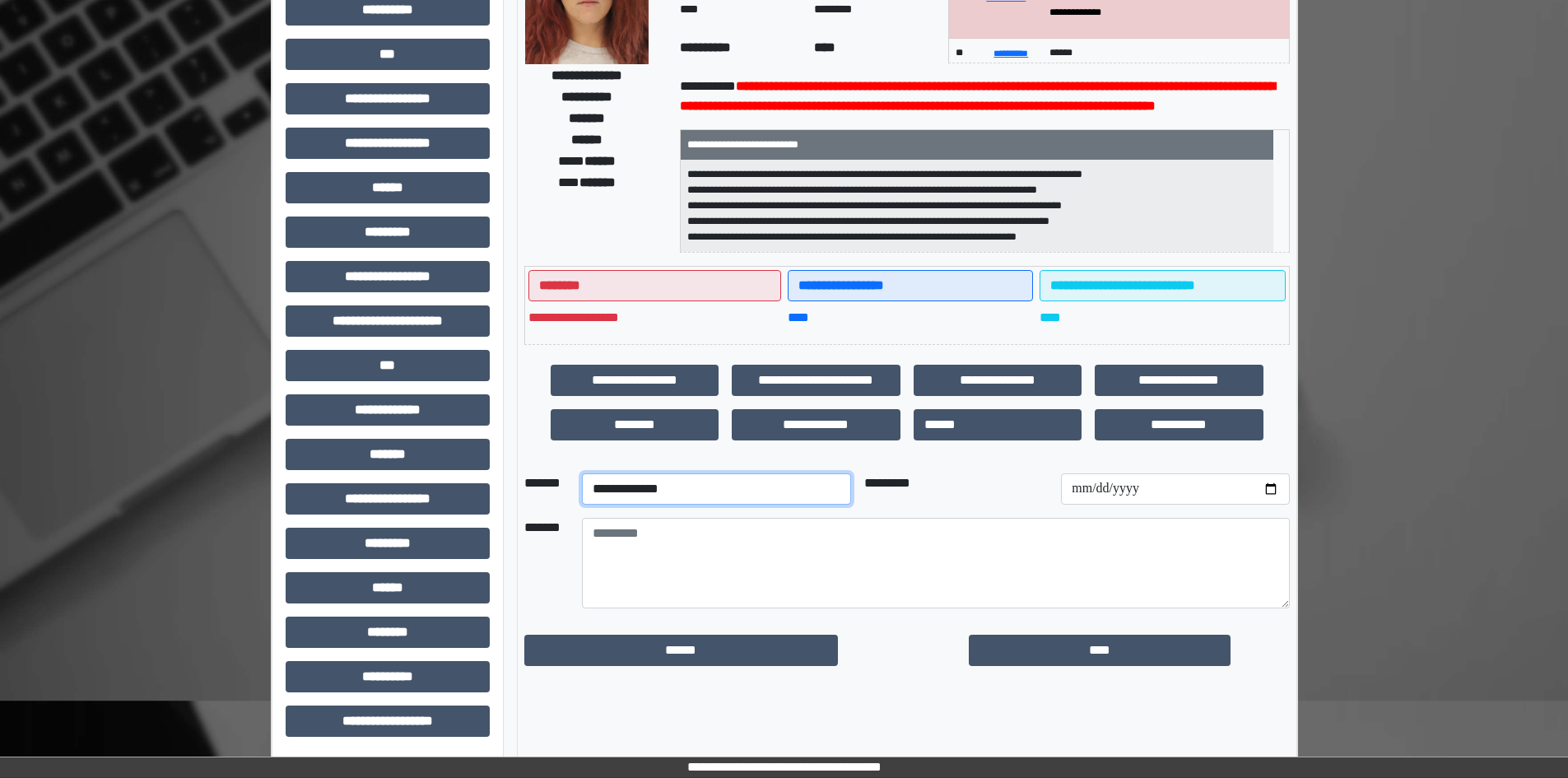 click on "**********" at bounding box center (716, 489) 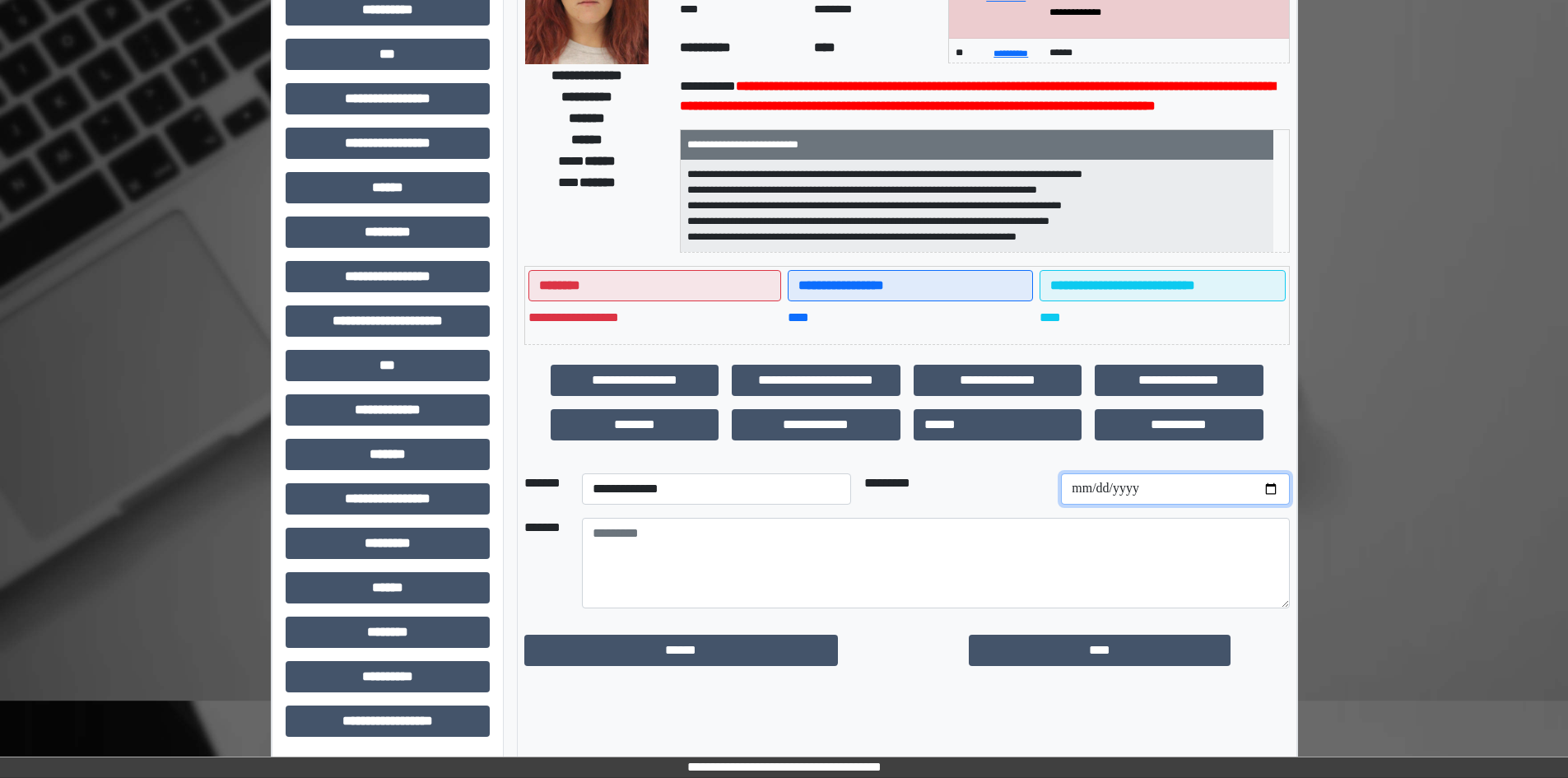 click at bounding box center (1175, 489) 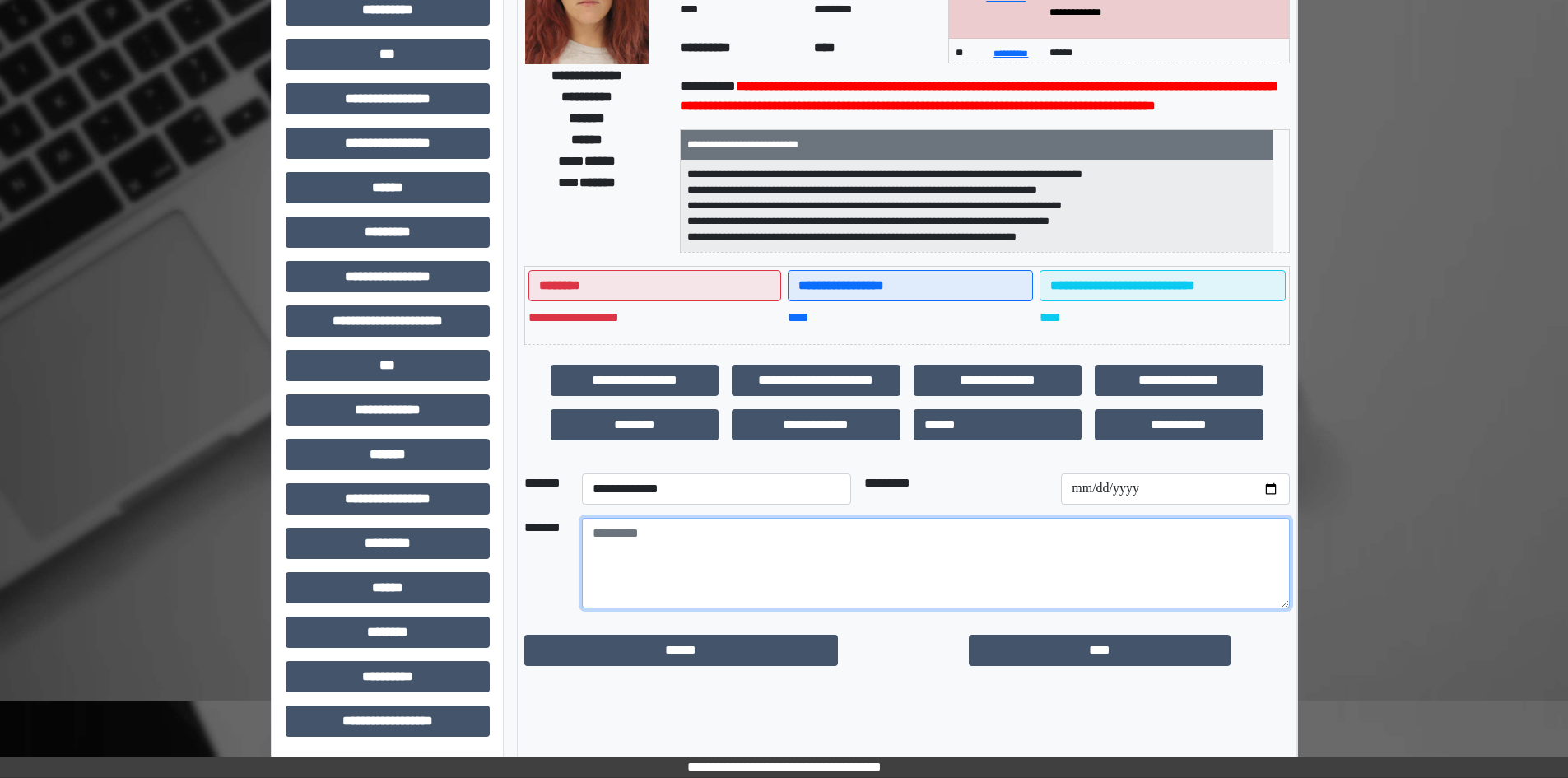 click at bounding box center (936, 563) 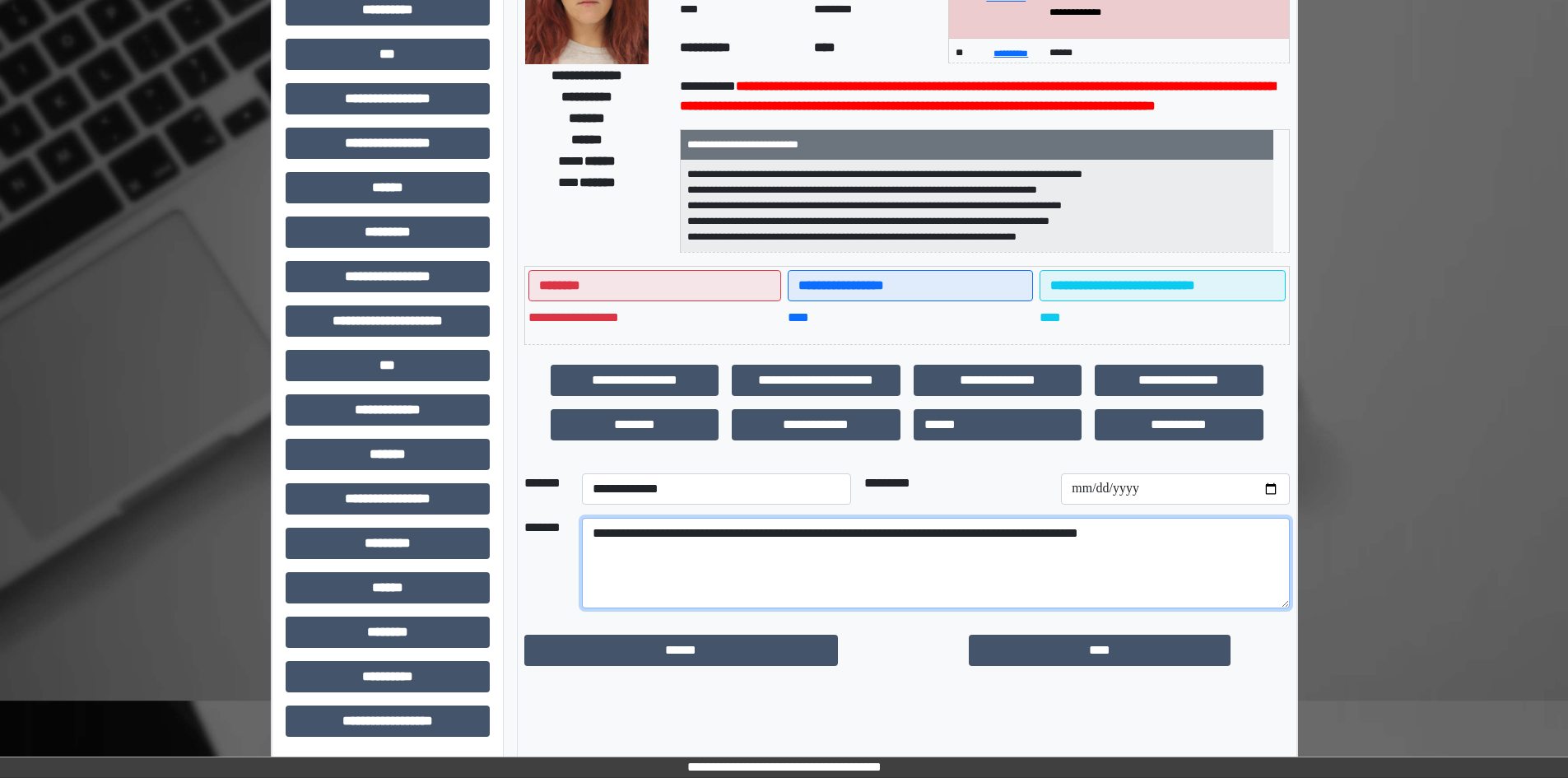 click on "**********" at bounding box center (936, 563) 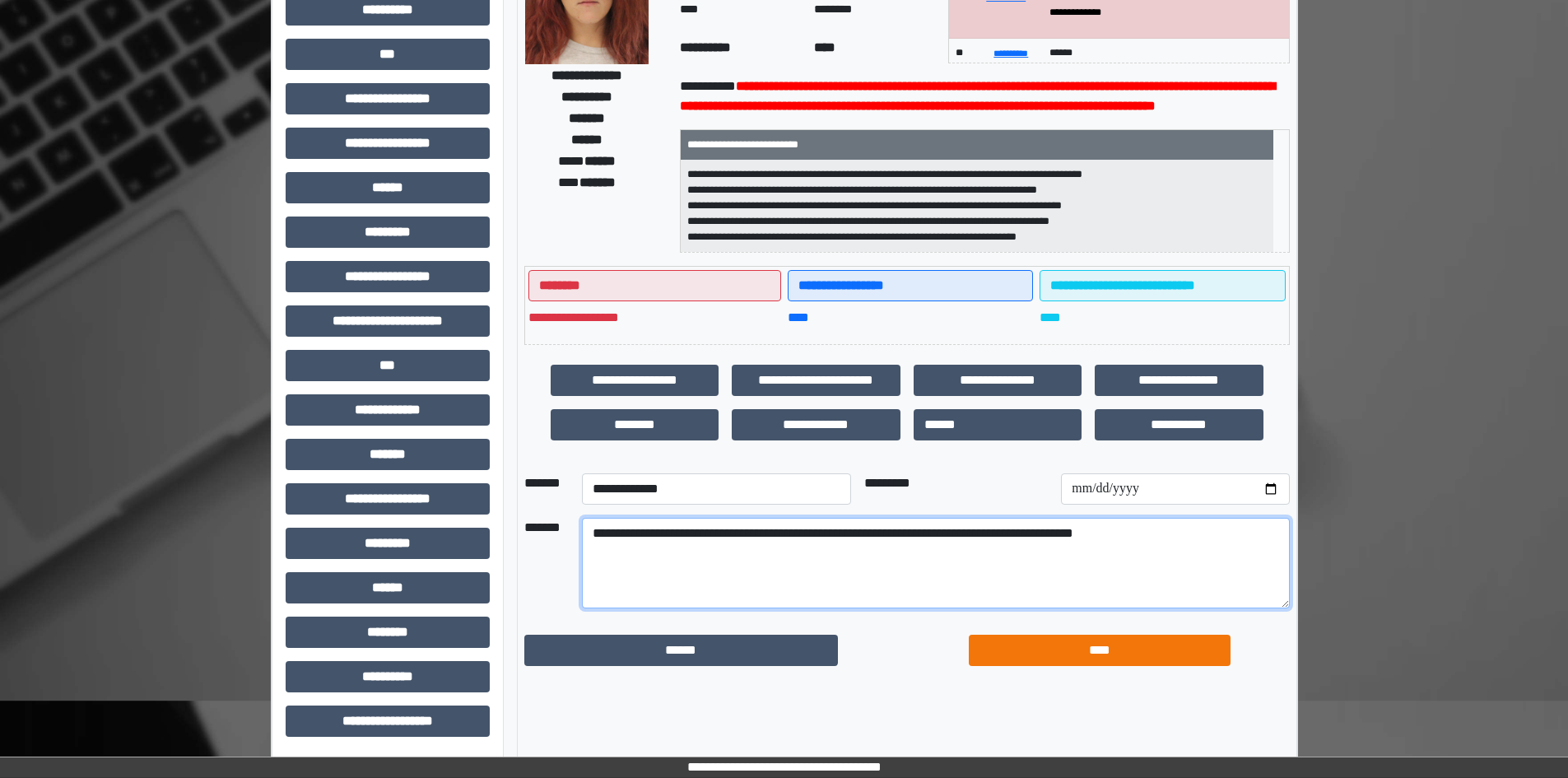 type on "**********" 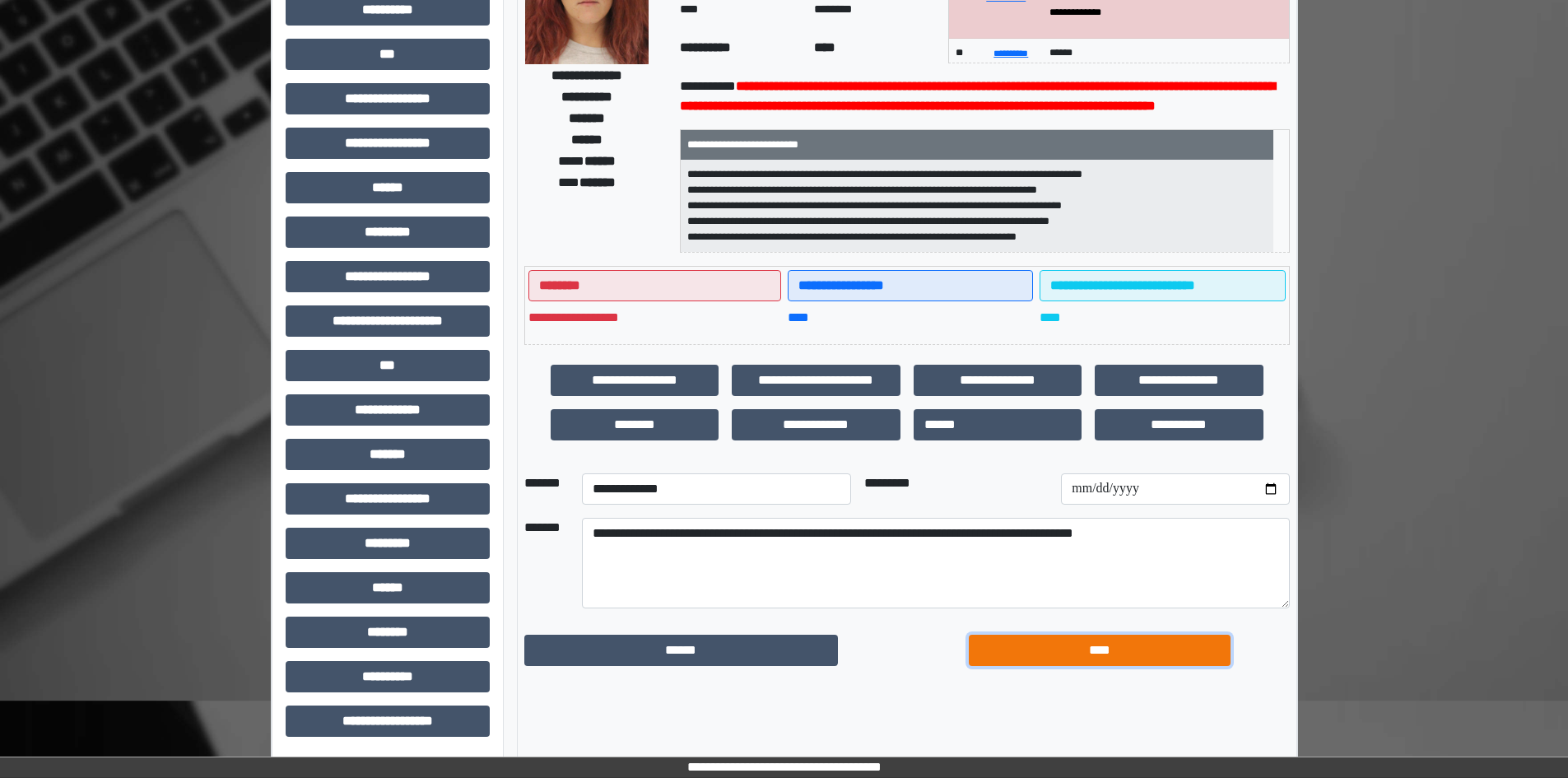 click on "****" at bounding box center [1100, 650] 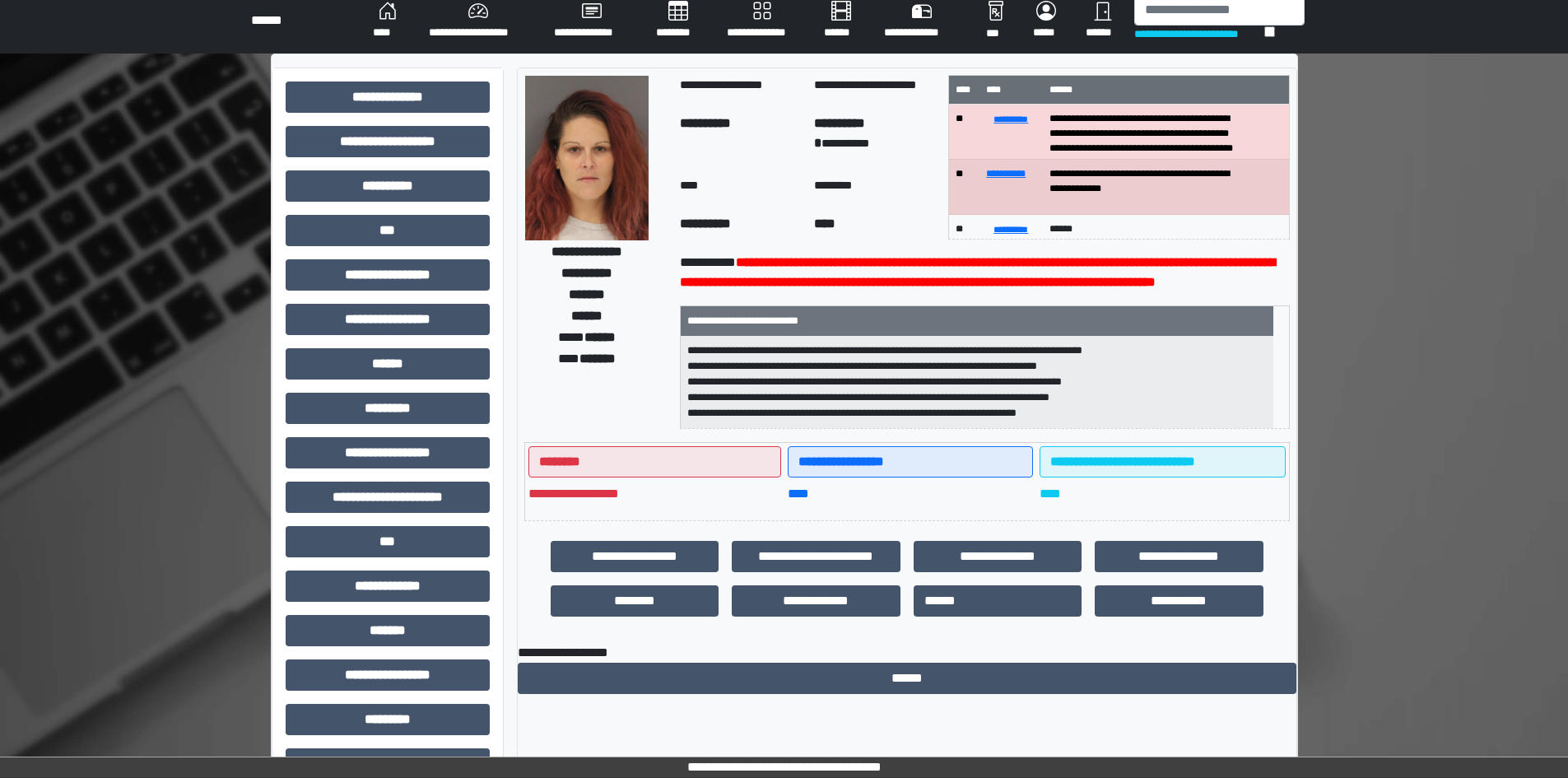 scroll, scrollTop: 0, scrollLeft: 0, axis: both 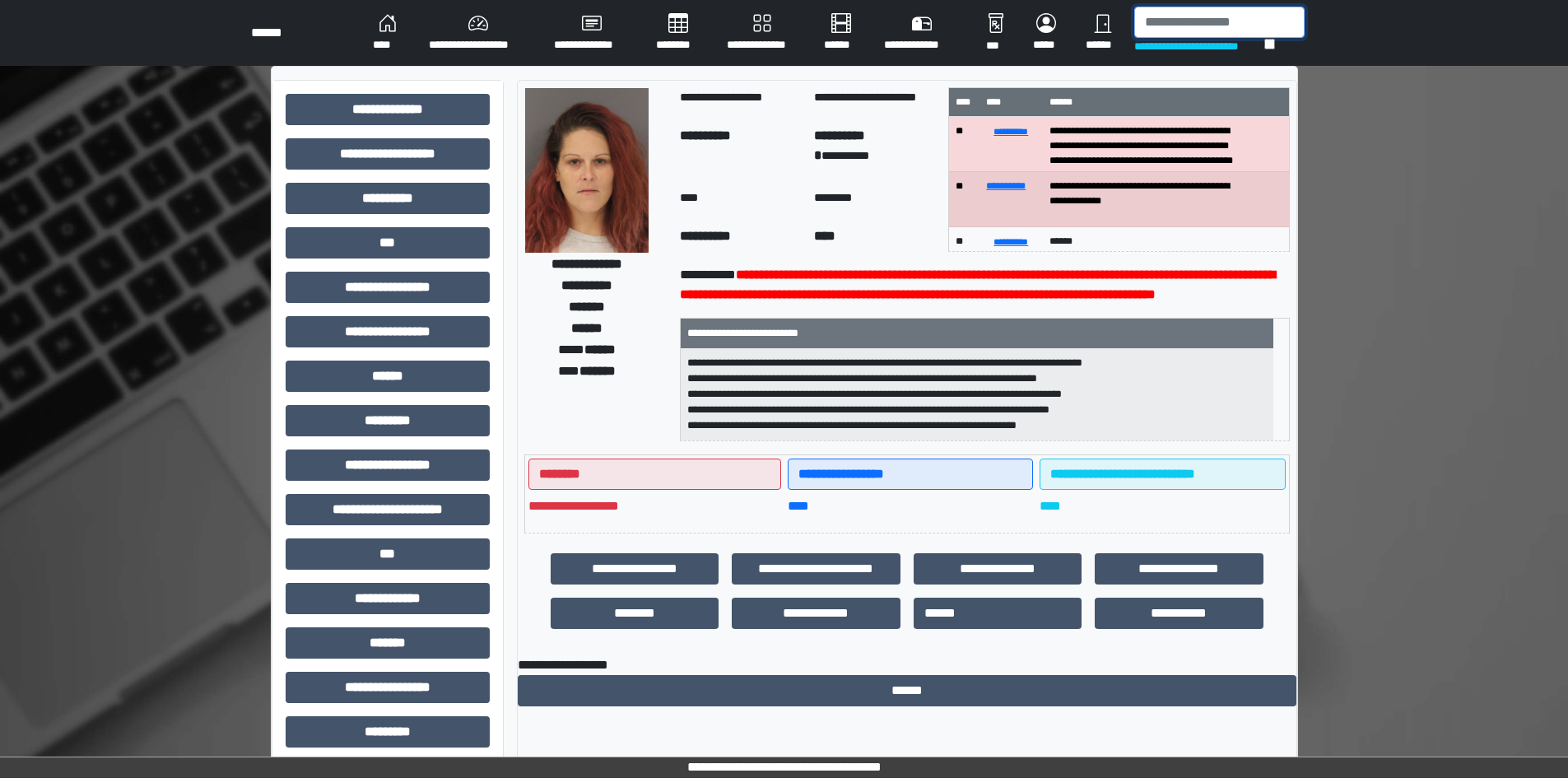 click at bounding box center (1219, 22) 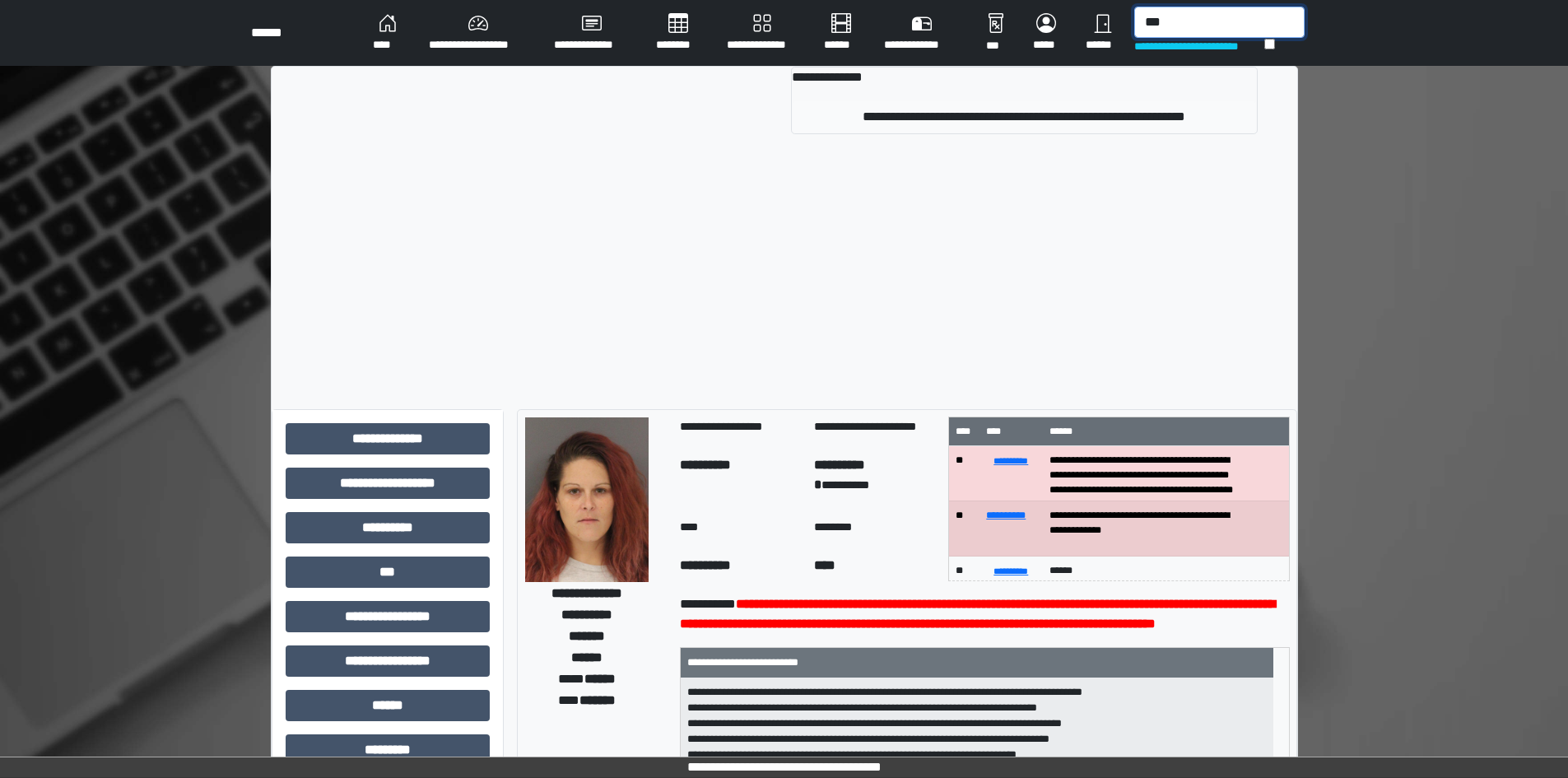 type on "***" 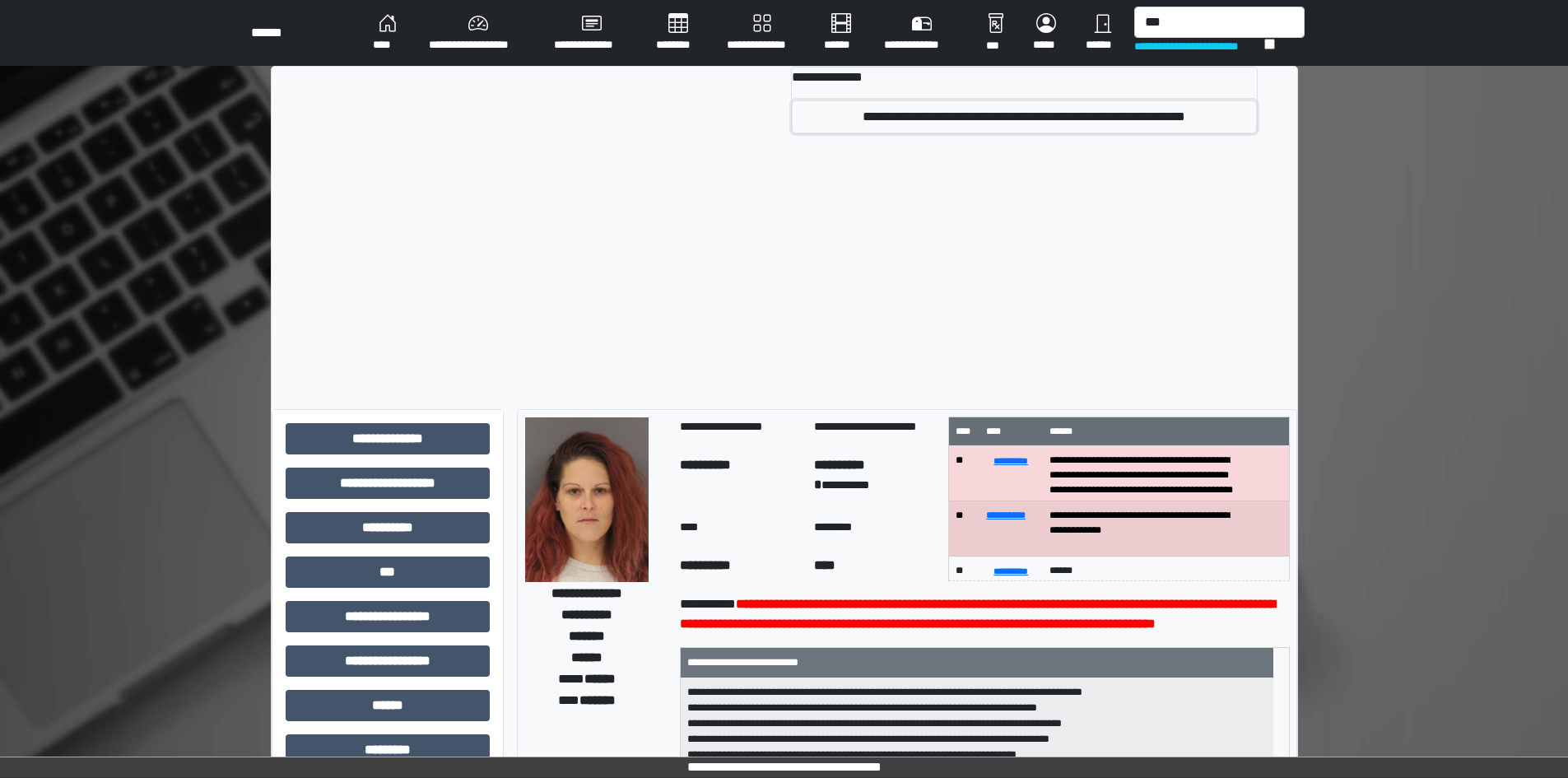 click on "**********" at bounding box center [1024, 117] 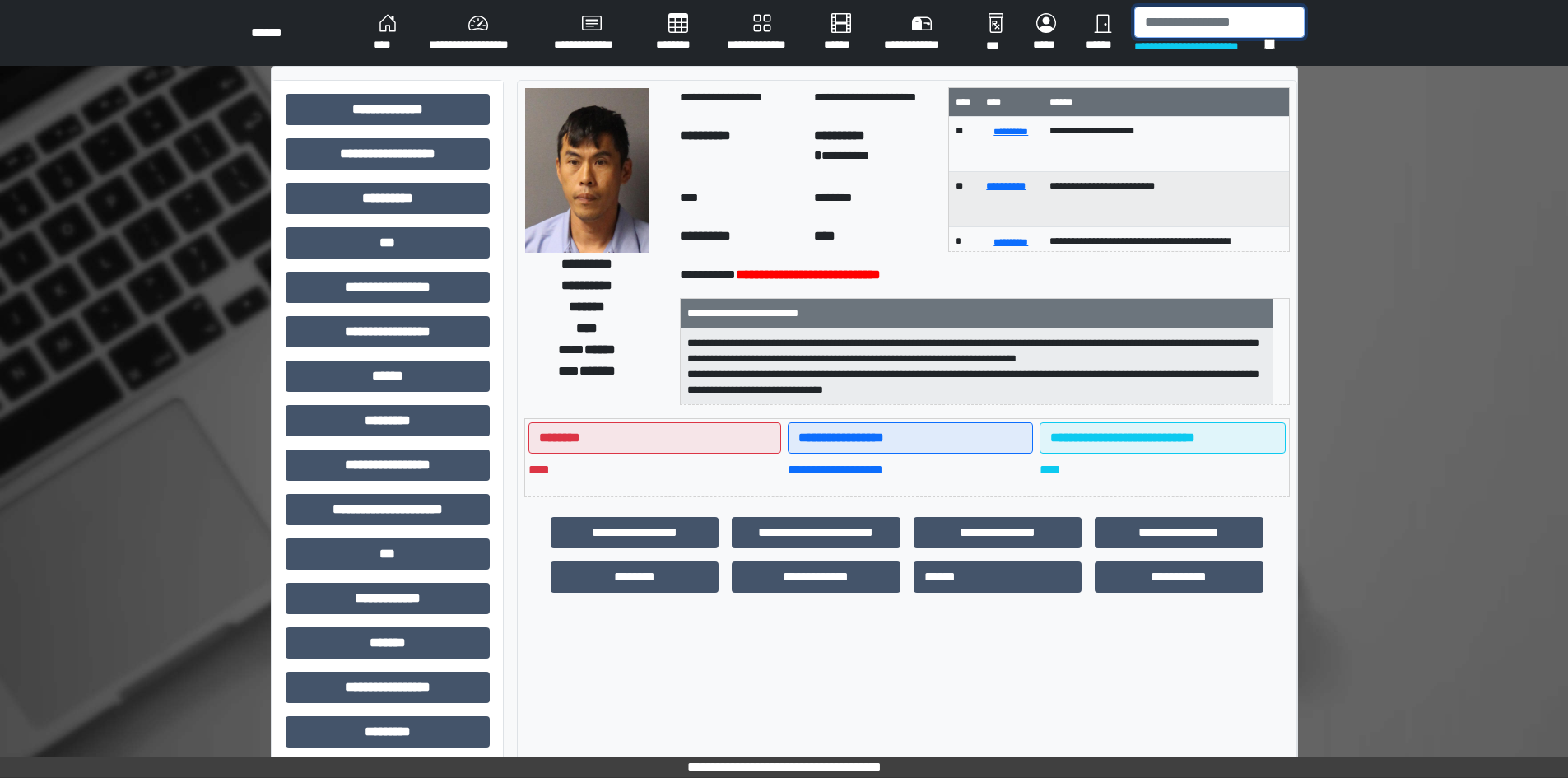 click at bounding box center (1219, 22) 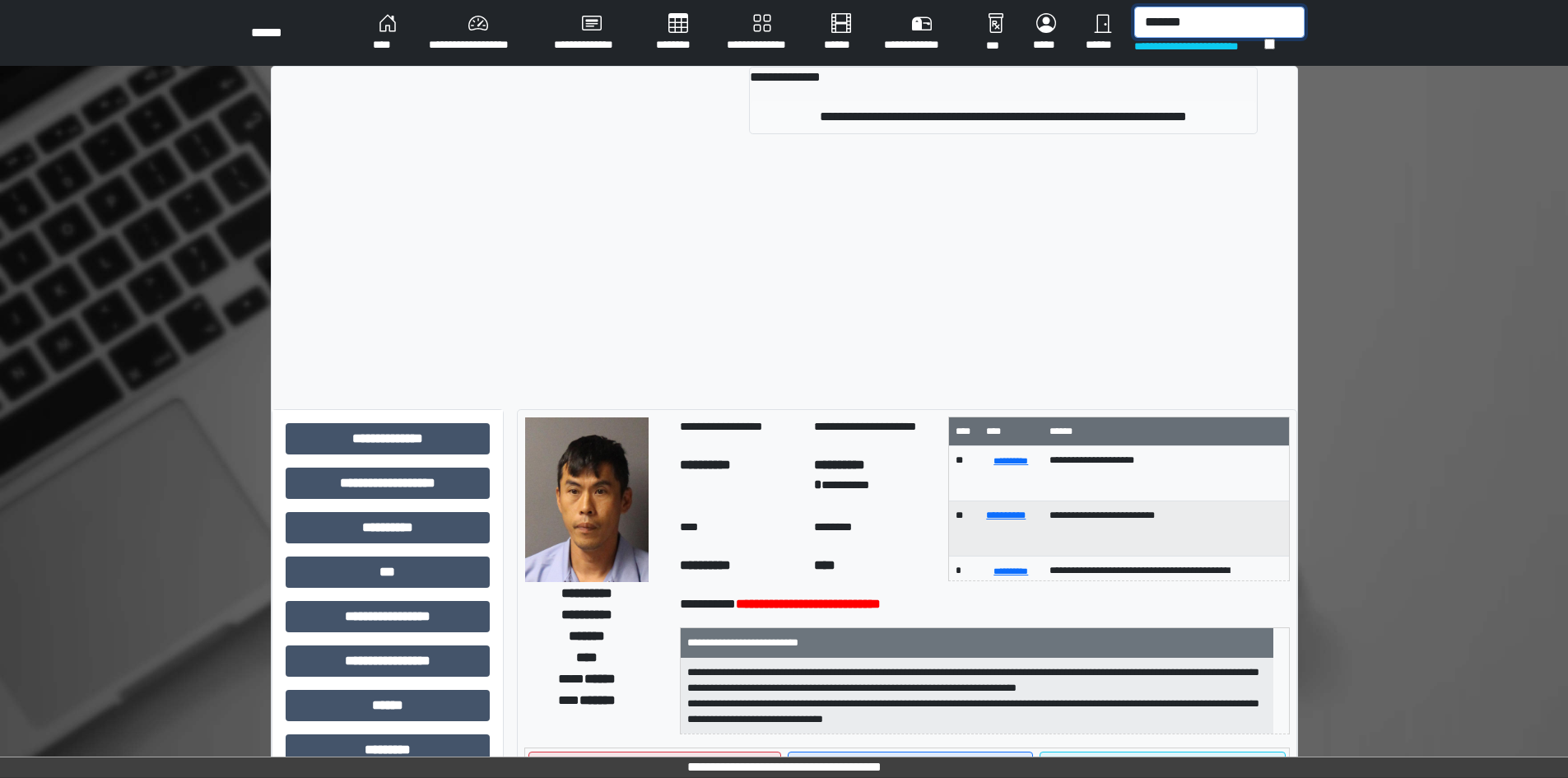 type on "*******" 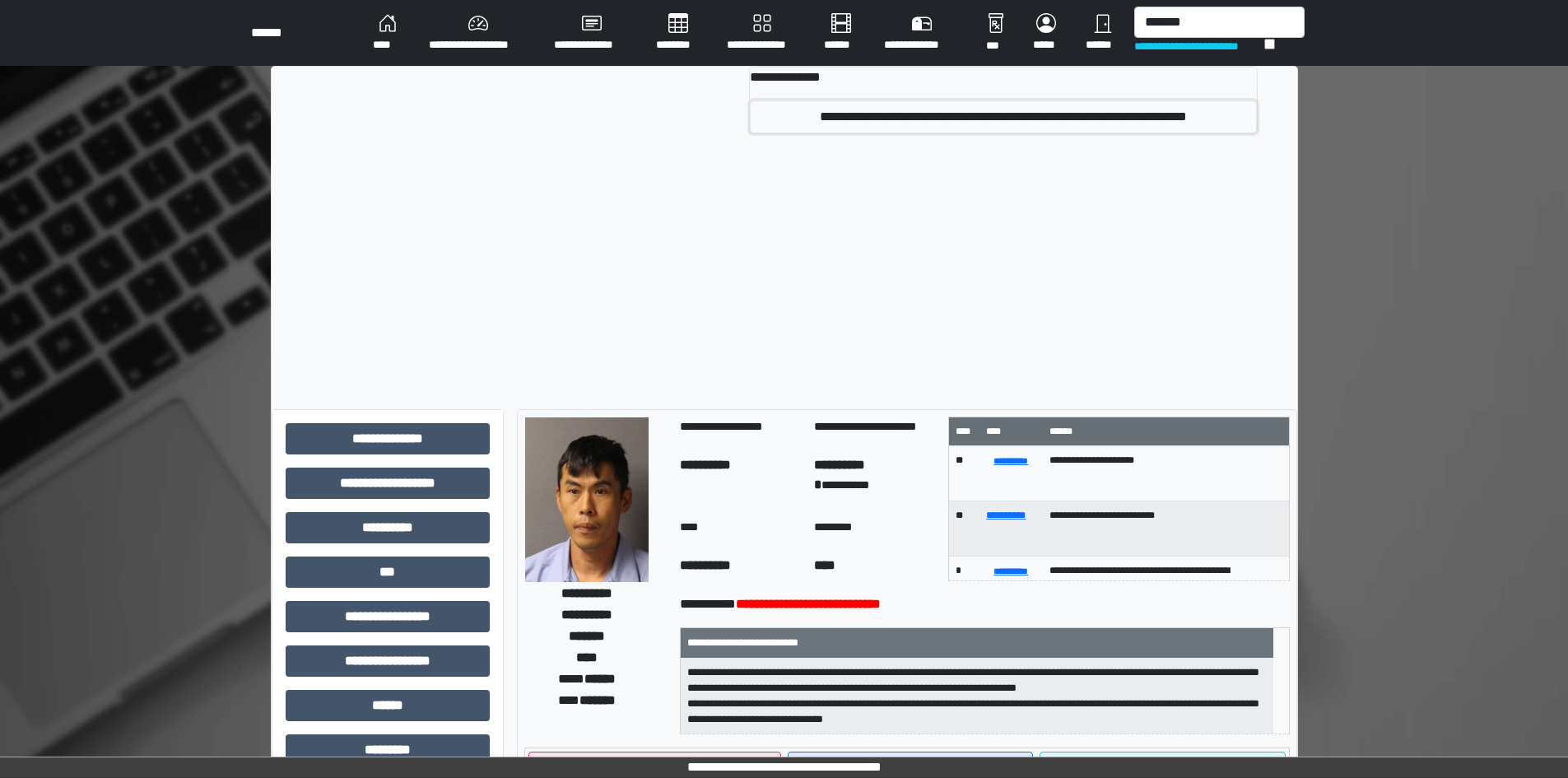 click on "**********" at bounding box center [1003, 117] 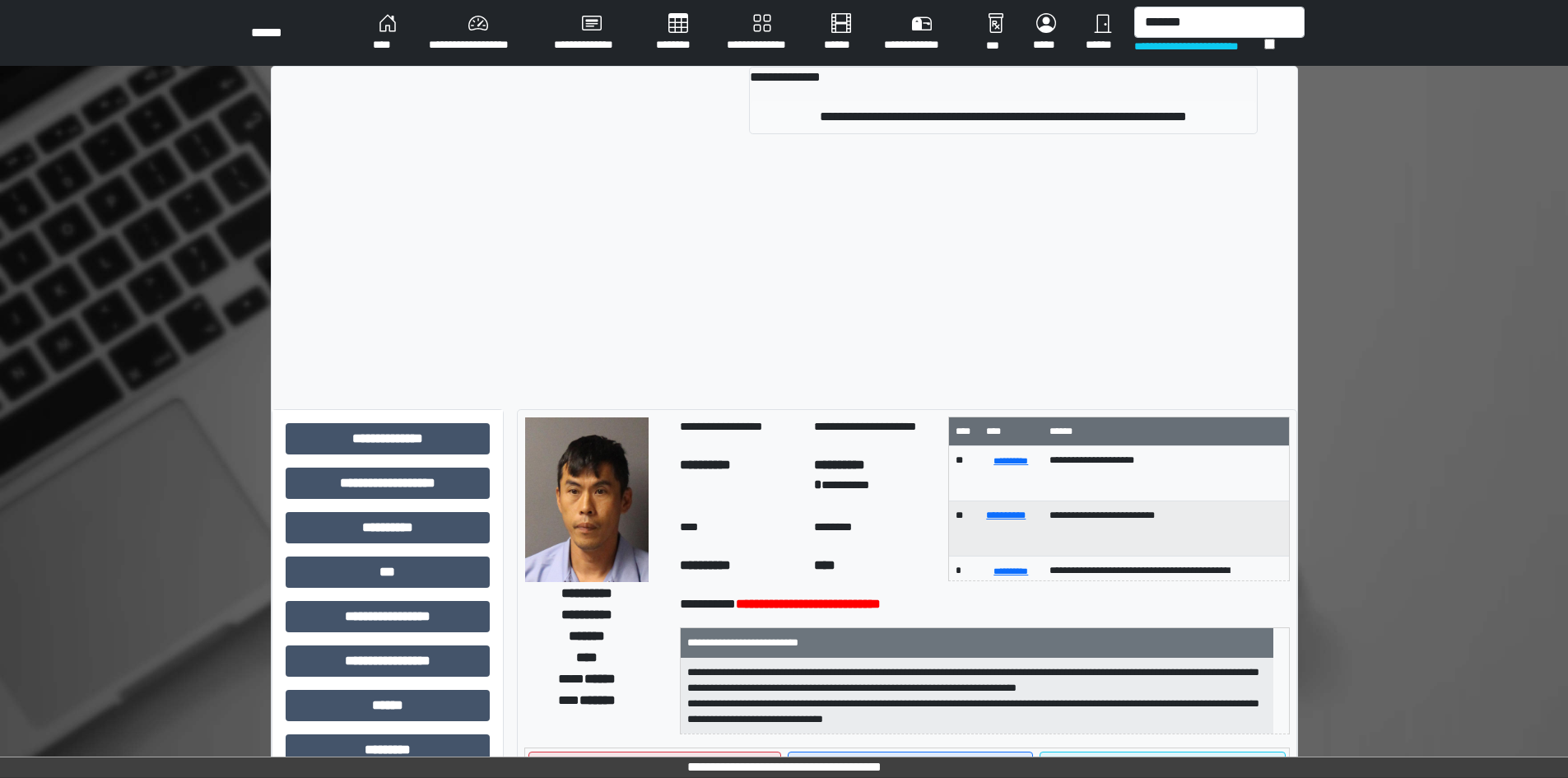 type 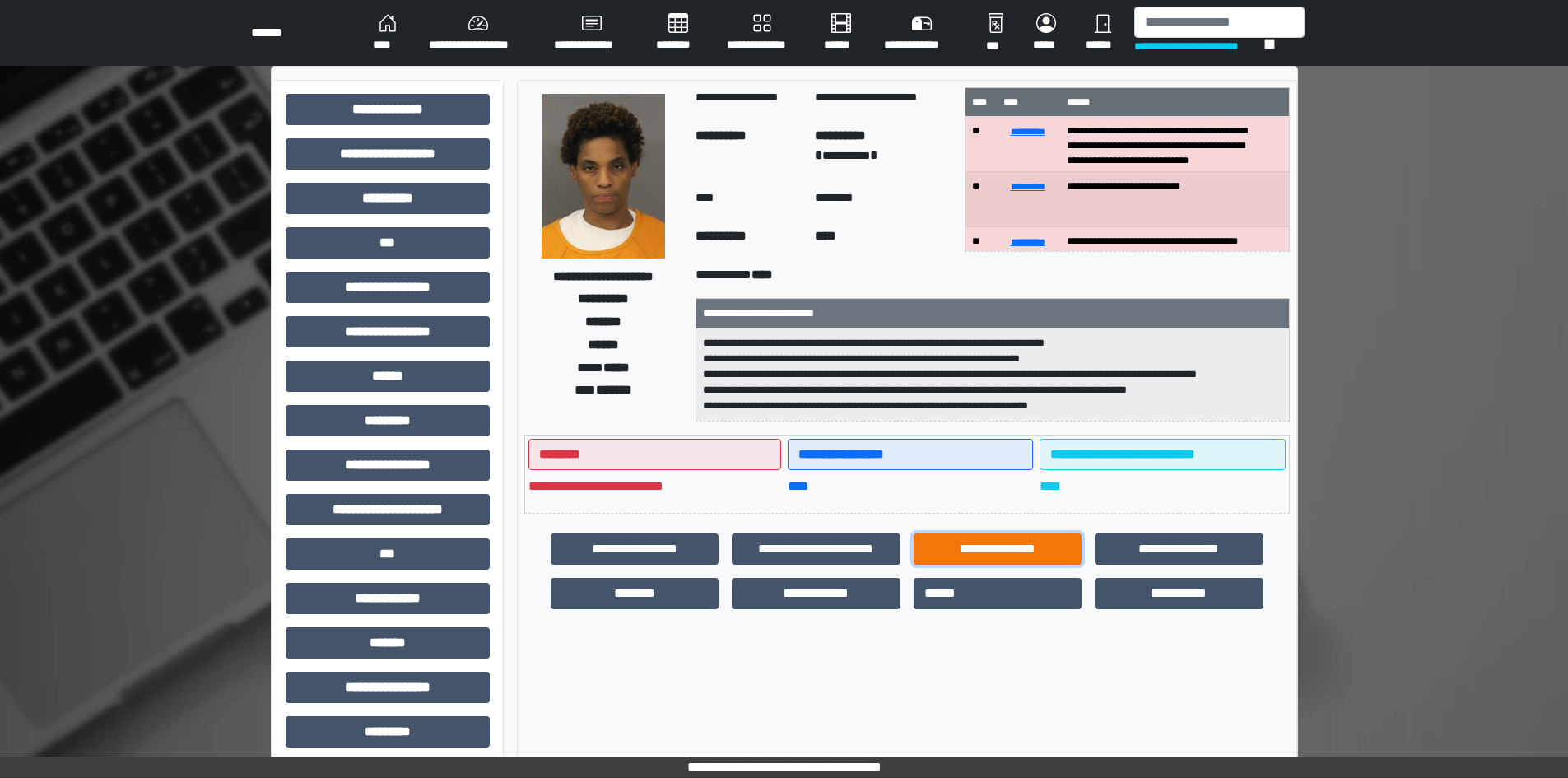 click on "**********" at bounding box center [998, 549] 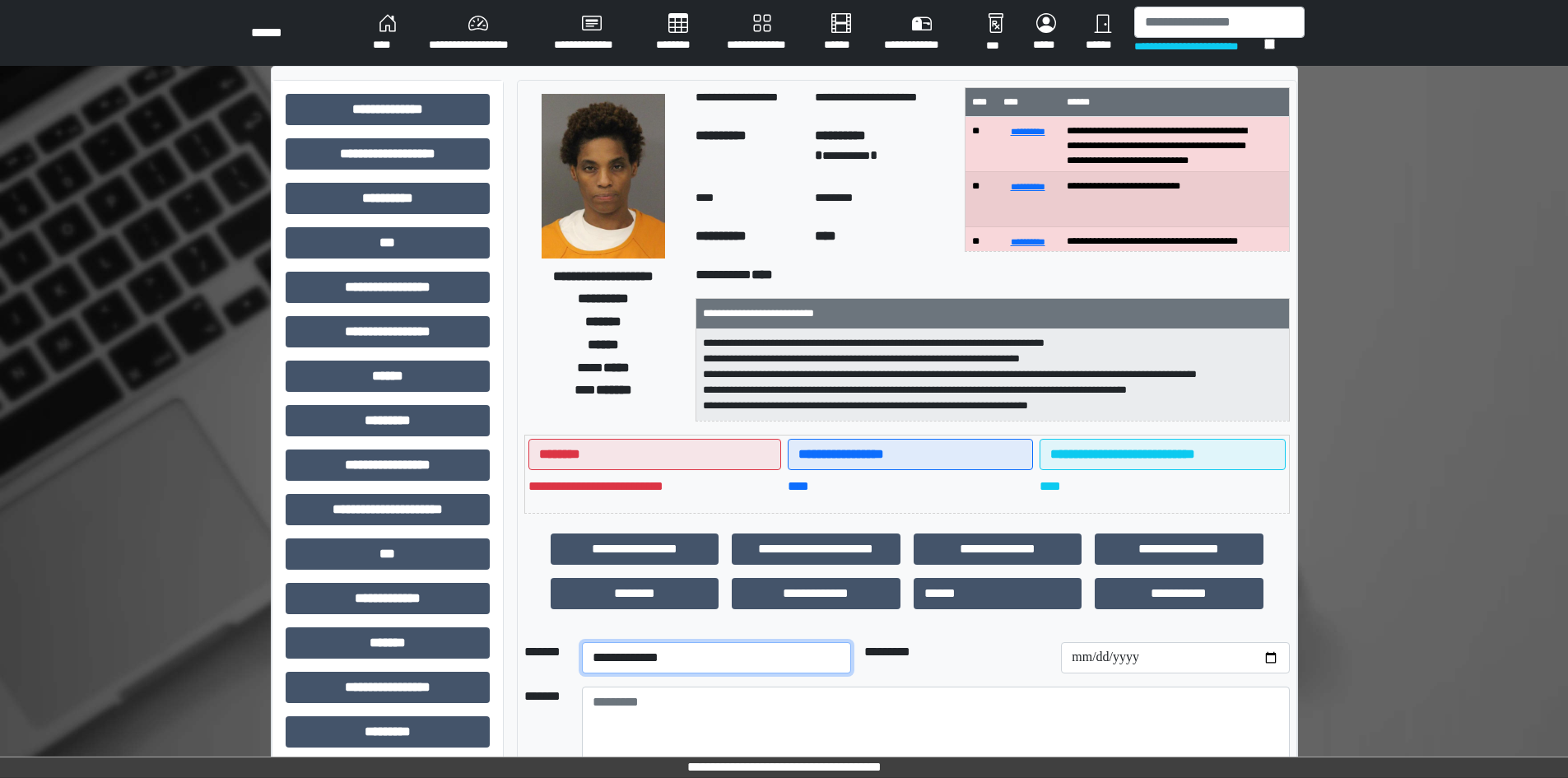 click on "**********" at bounding box center (716, 658) 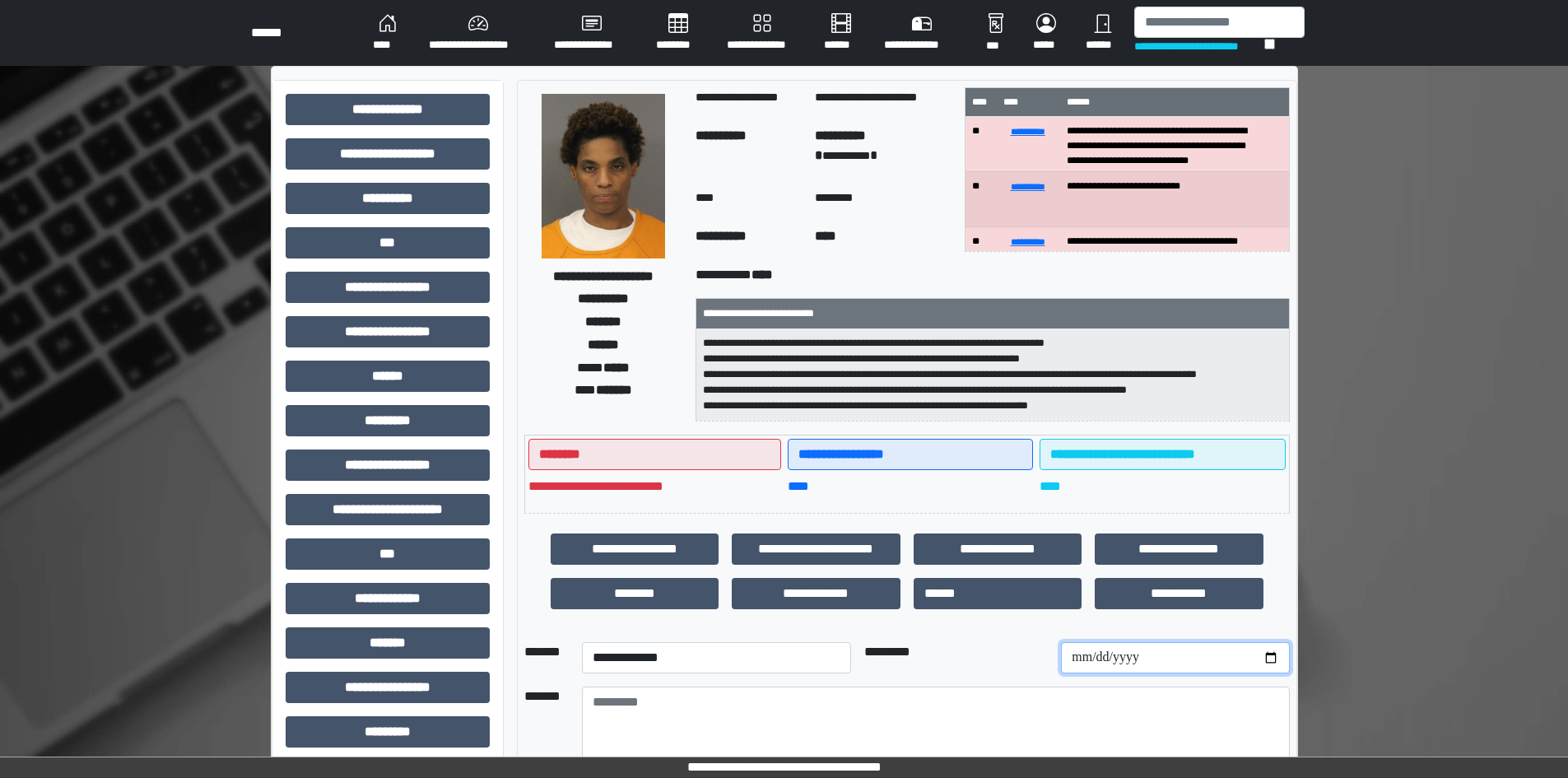 click at bounding box center (1175, 658) 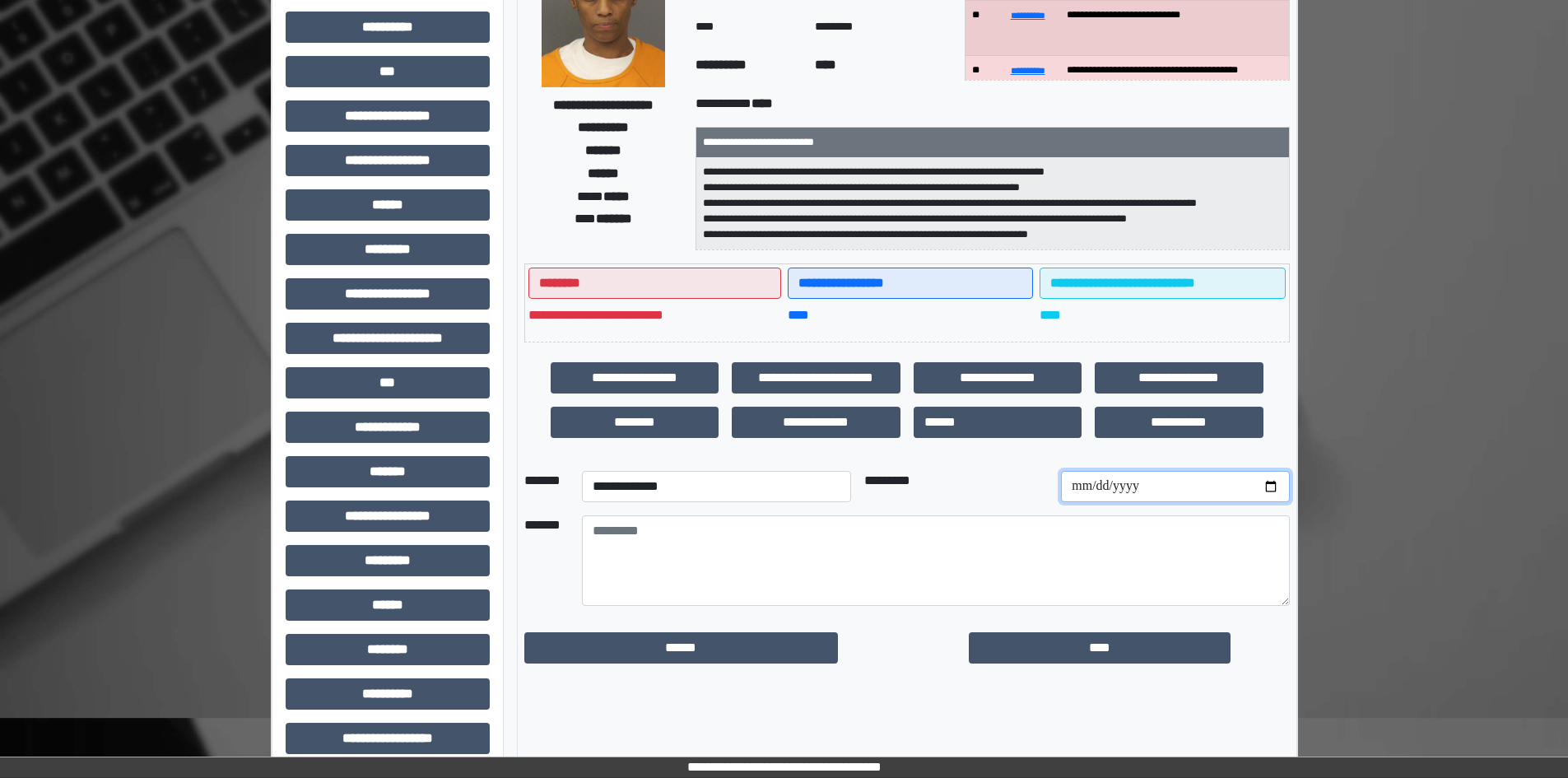 scroll, scrollTop: 189, scrollLeft: 0, axis: vertical 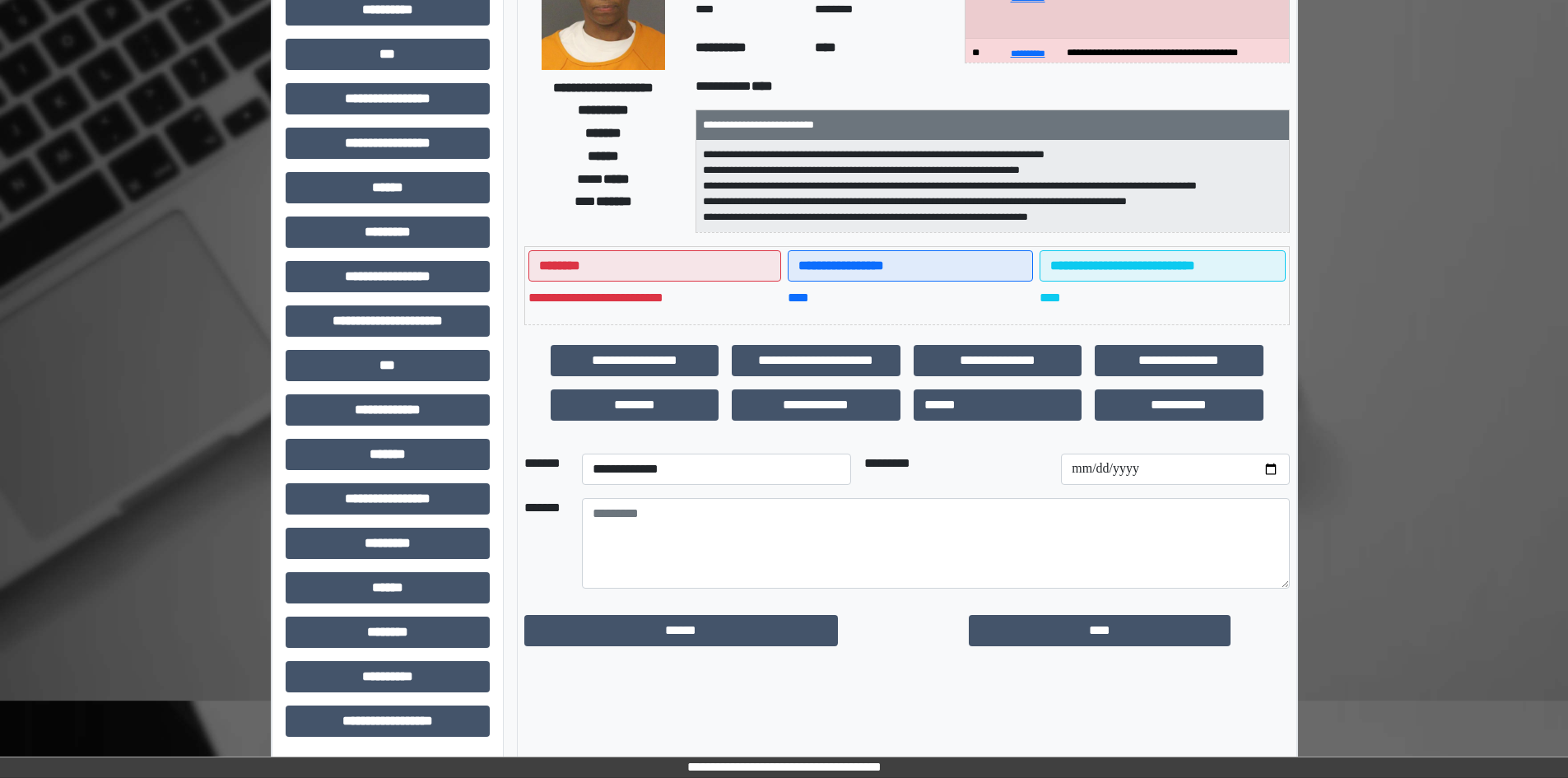 click at bounding box center [936, 543] 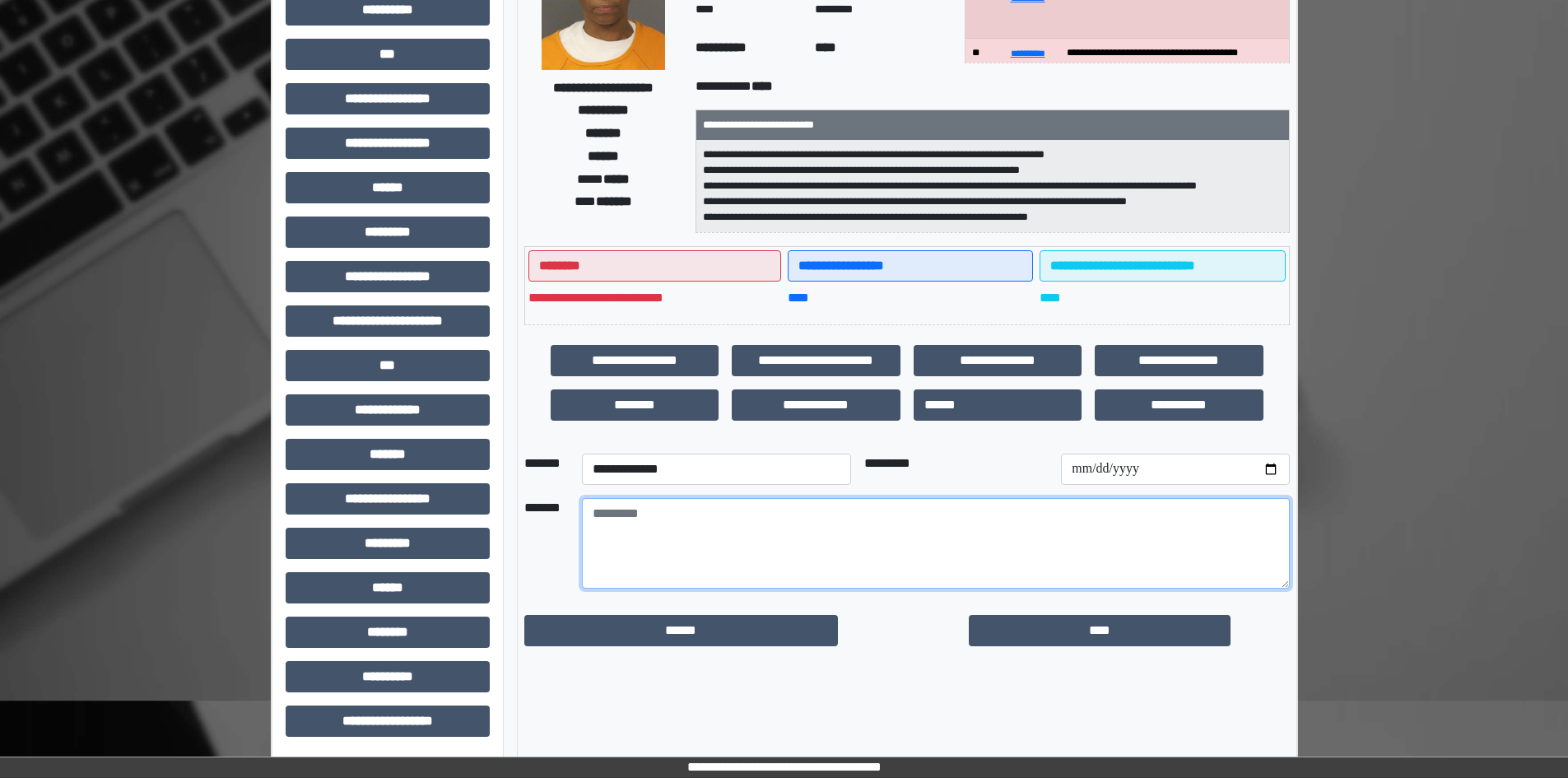 click at bounding box center [936, 543] 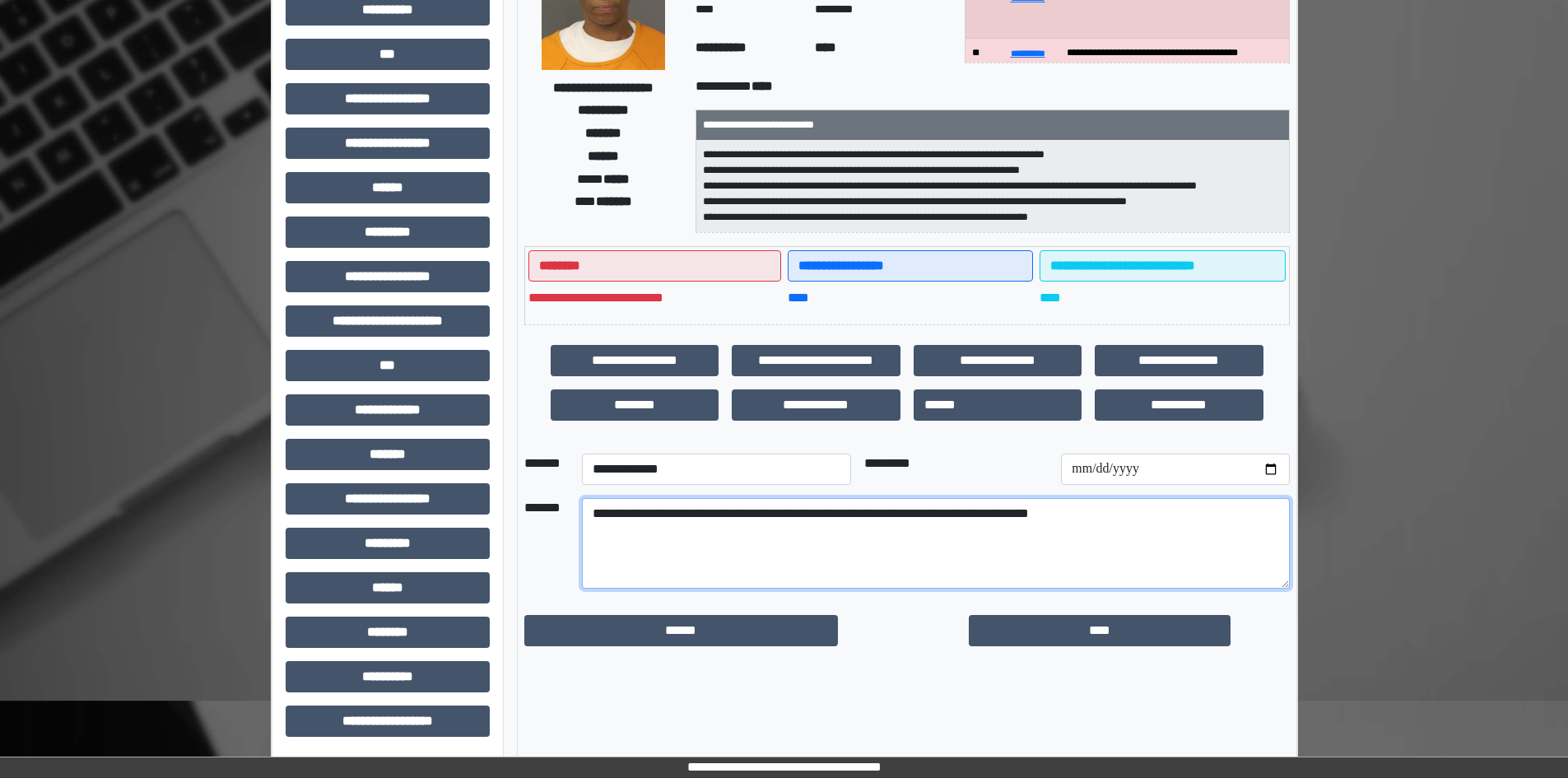 click on "**********" at bounding box center [936, 543] 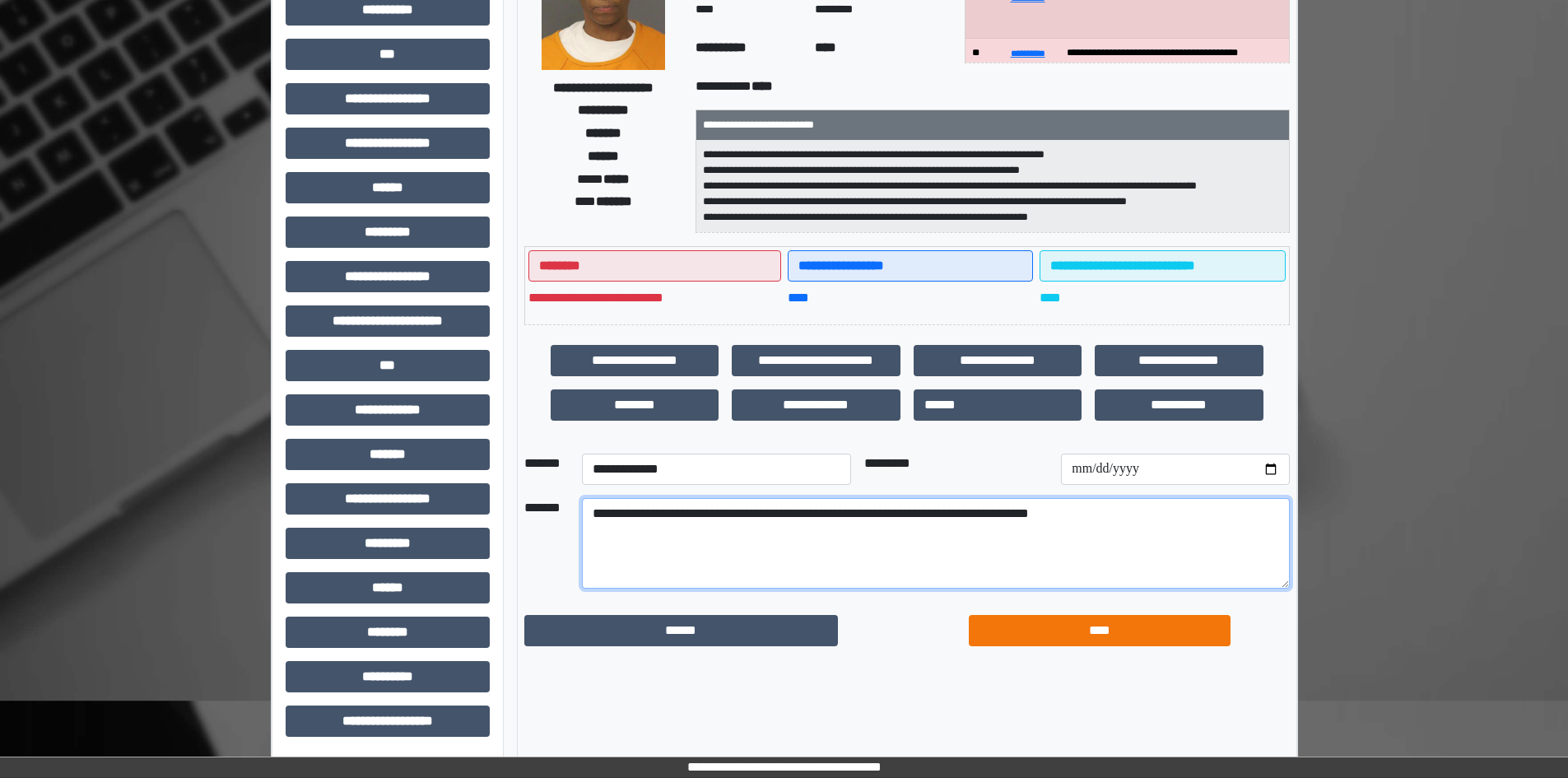 type on "**********" 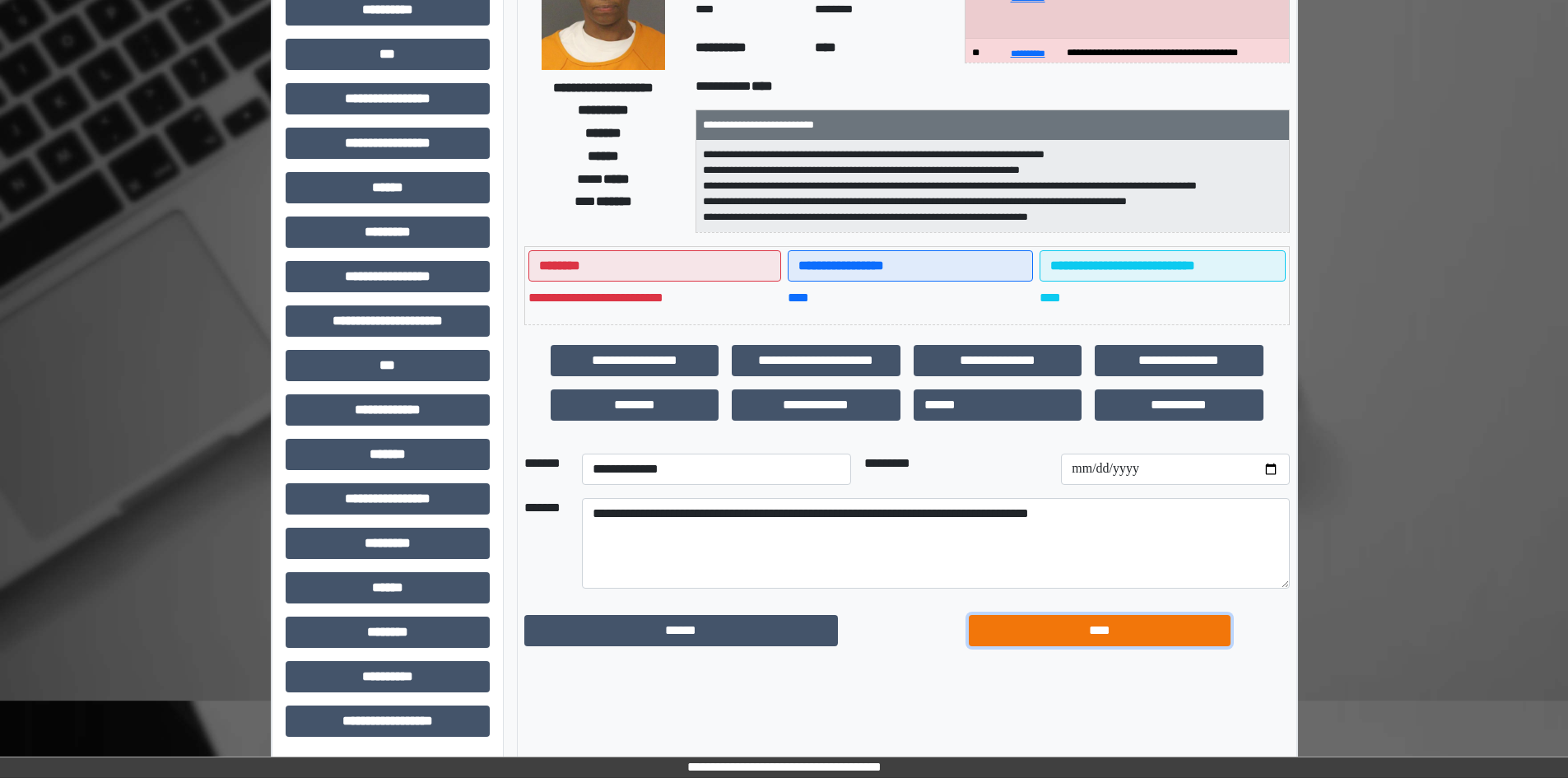 click on "****" at bounding box center (1100, 631) 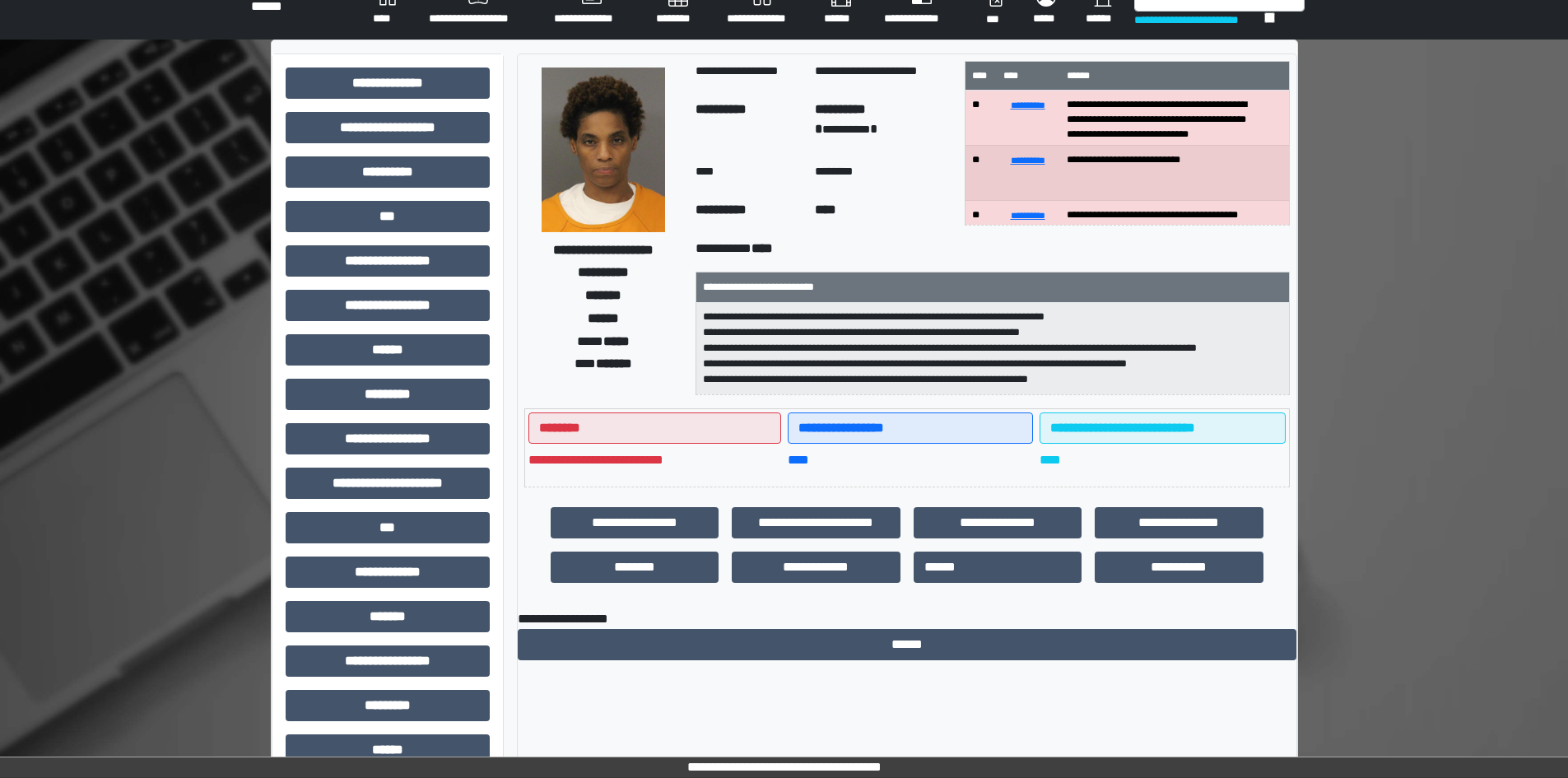 scroll, scrollTop: 0, scrollLeft: 0, axis: both 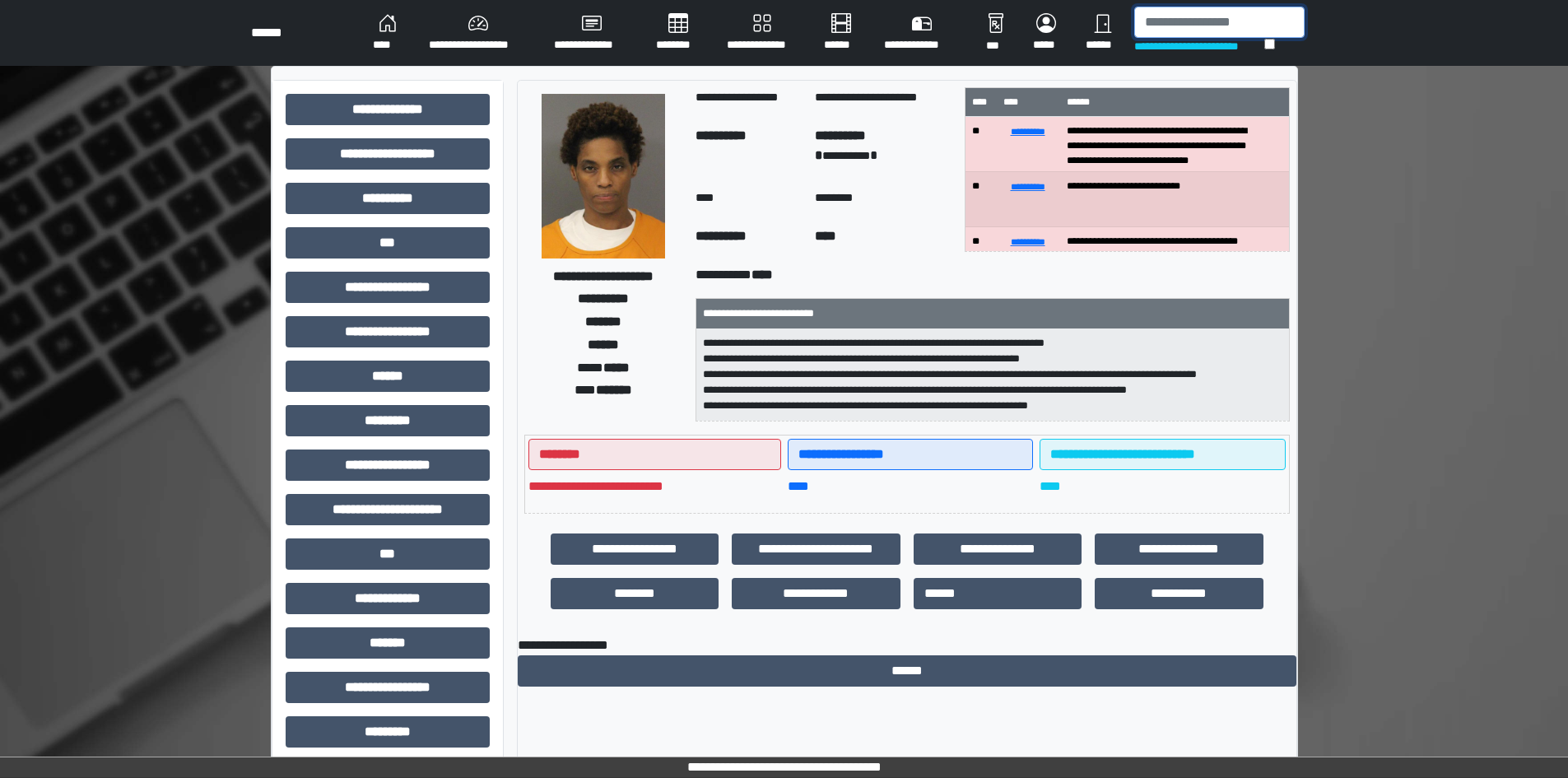 click at bounding box center [1219, 22] 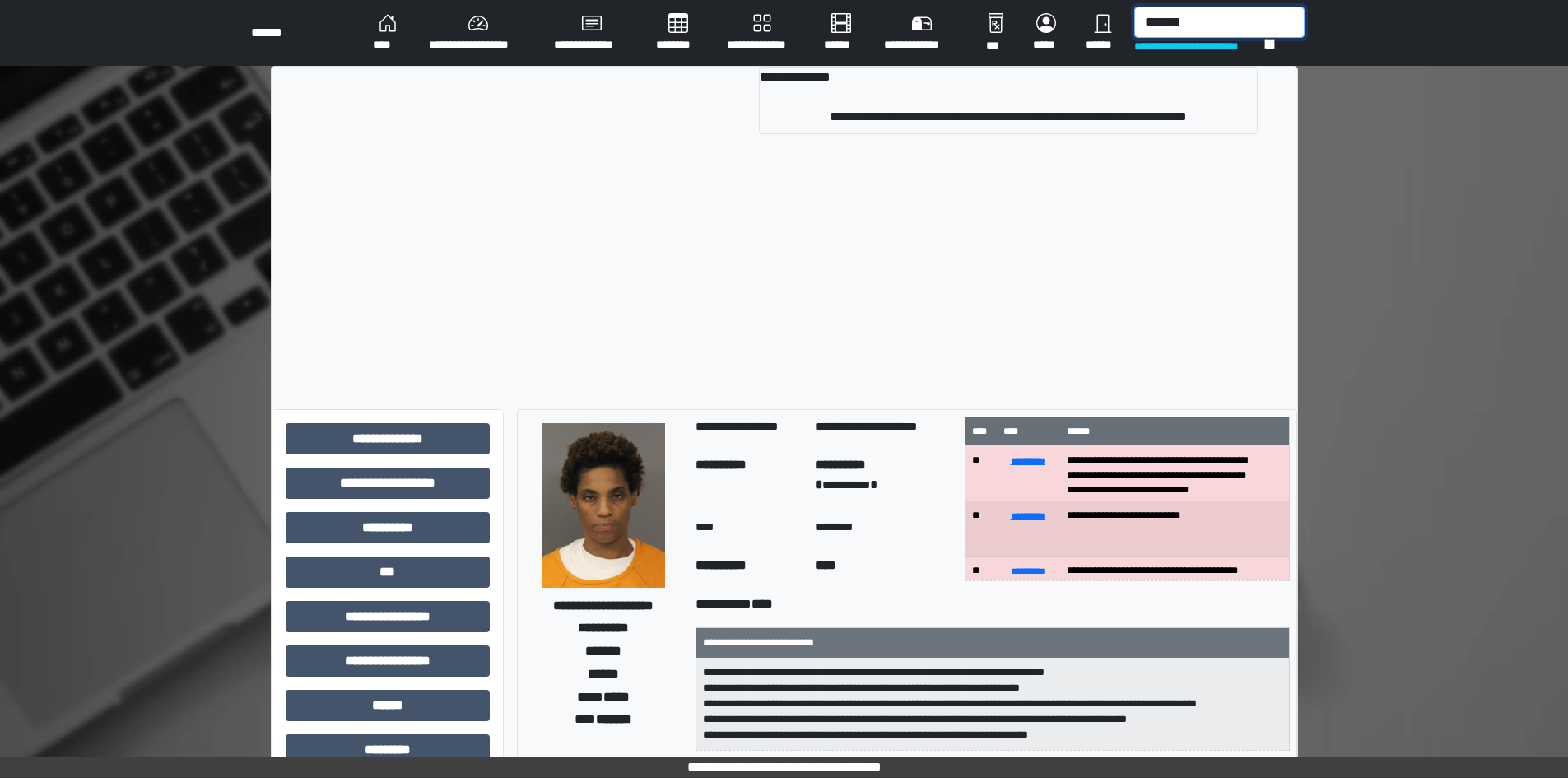 type on "*******" 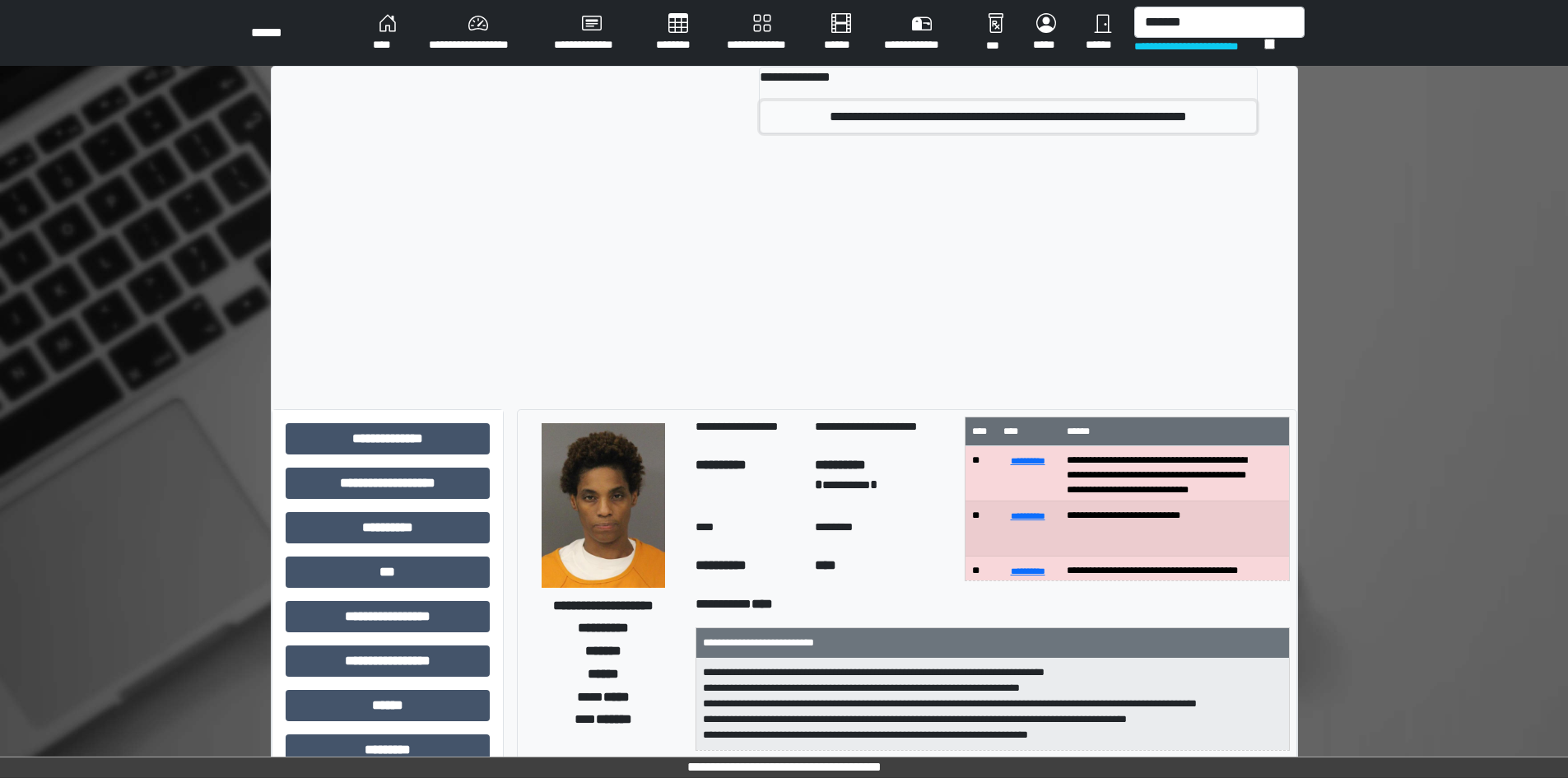 click on "**********" at bounding box center (1008, 117) 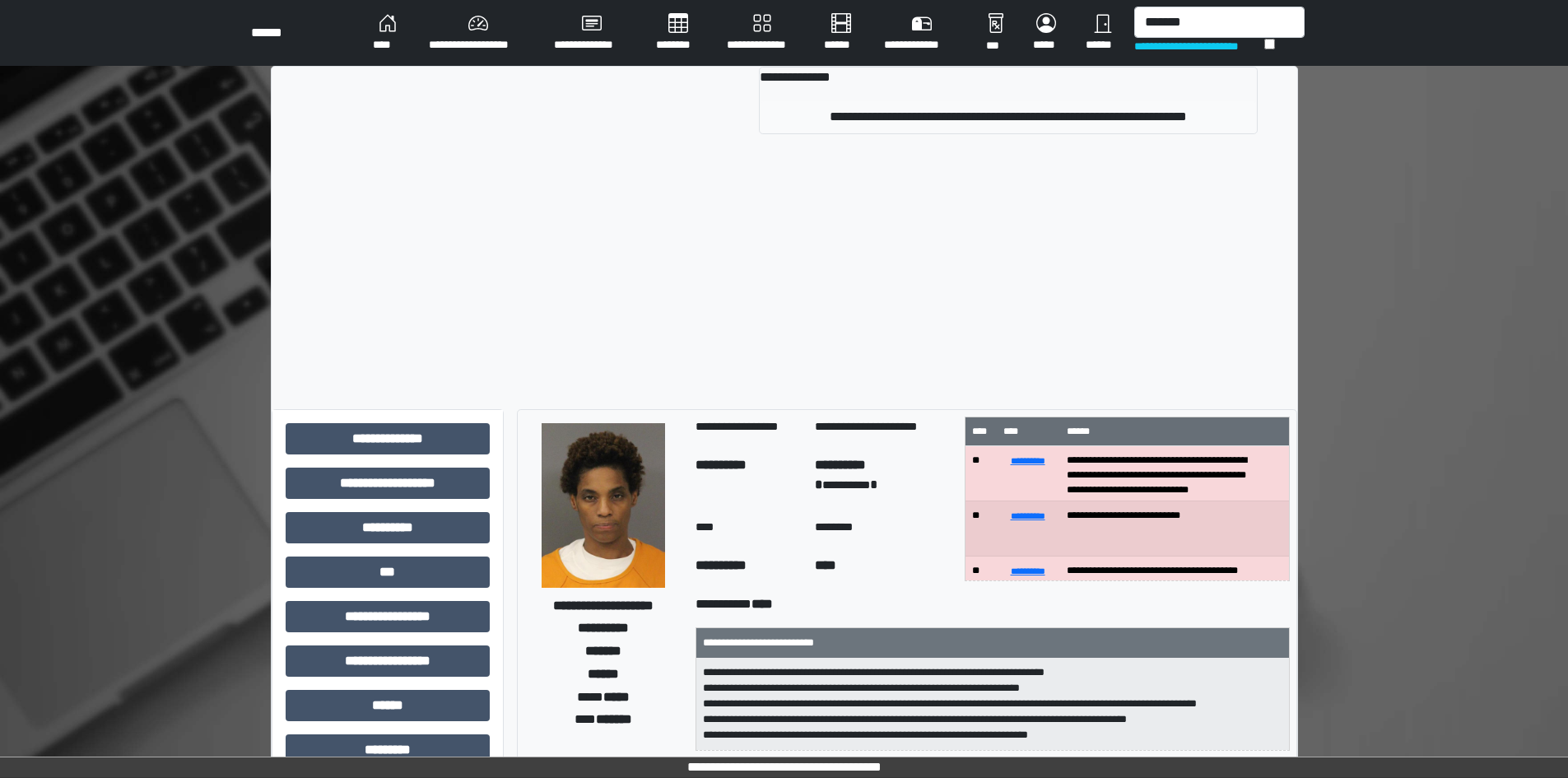 type 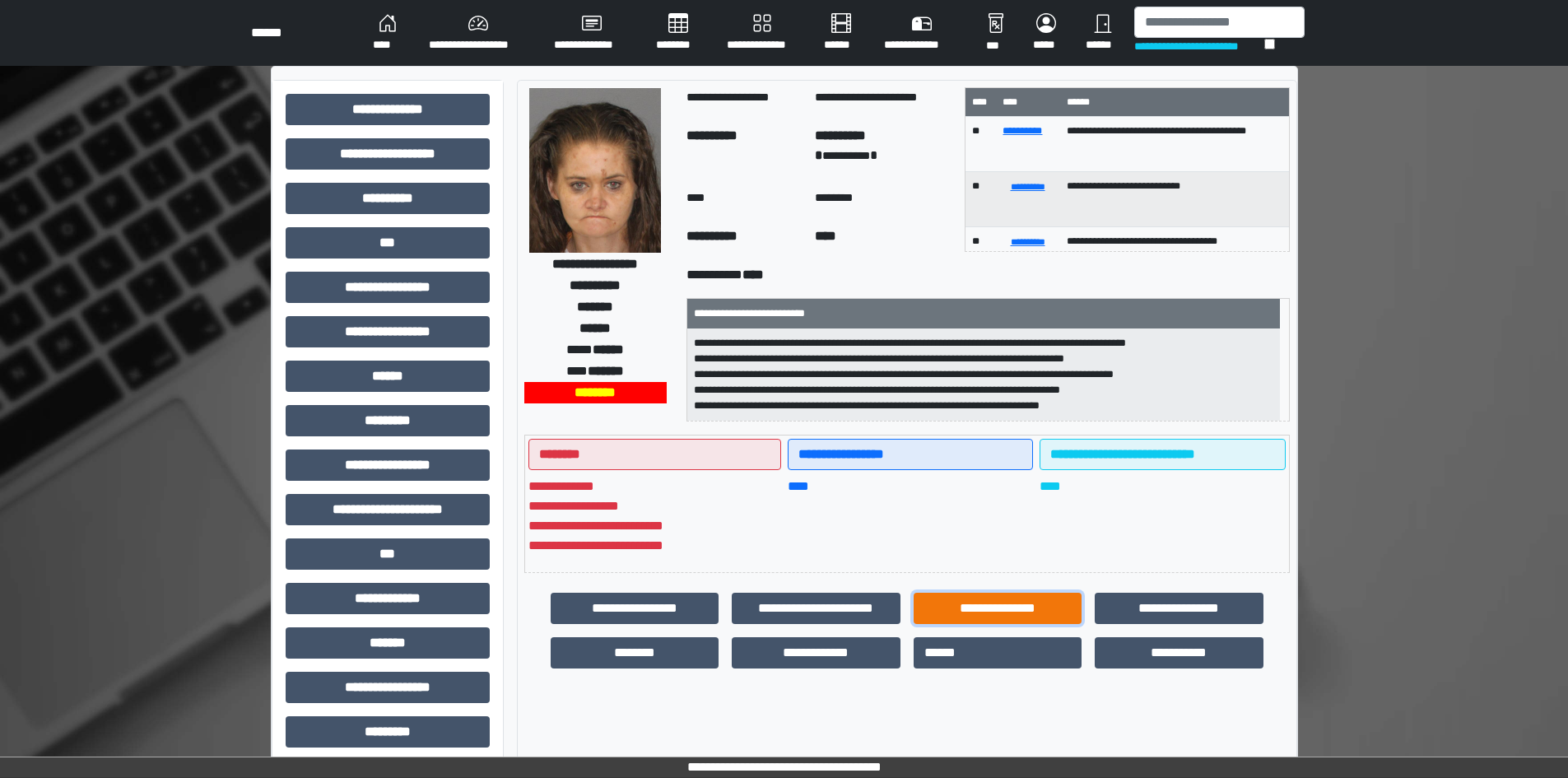 click on "**********" at bounding box center (998, 608) 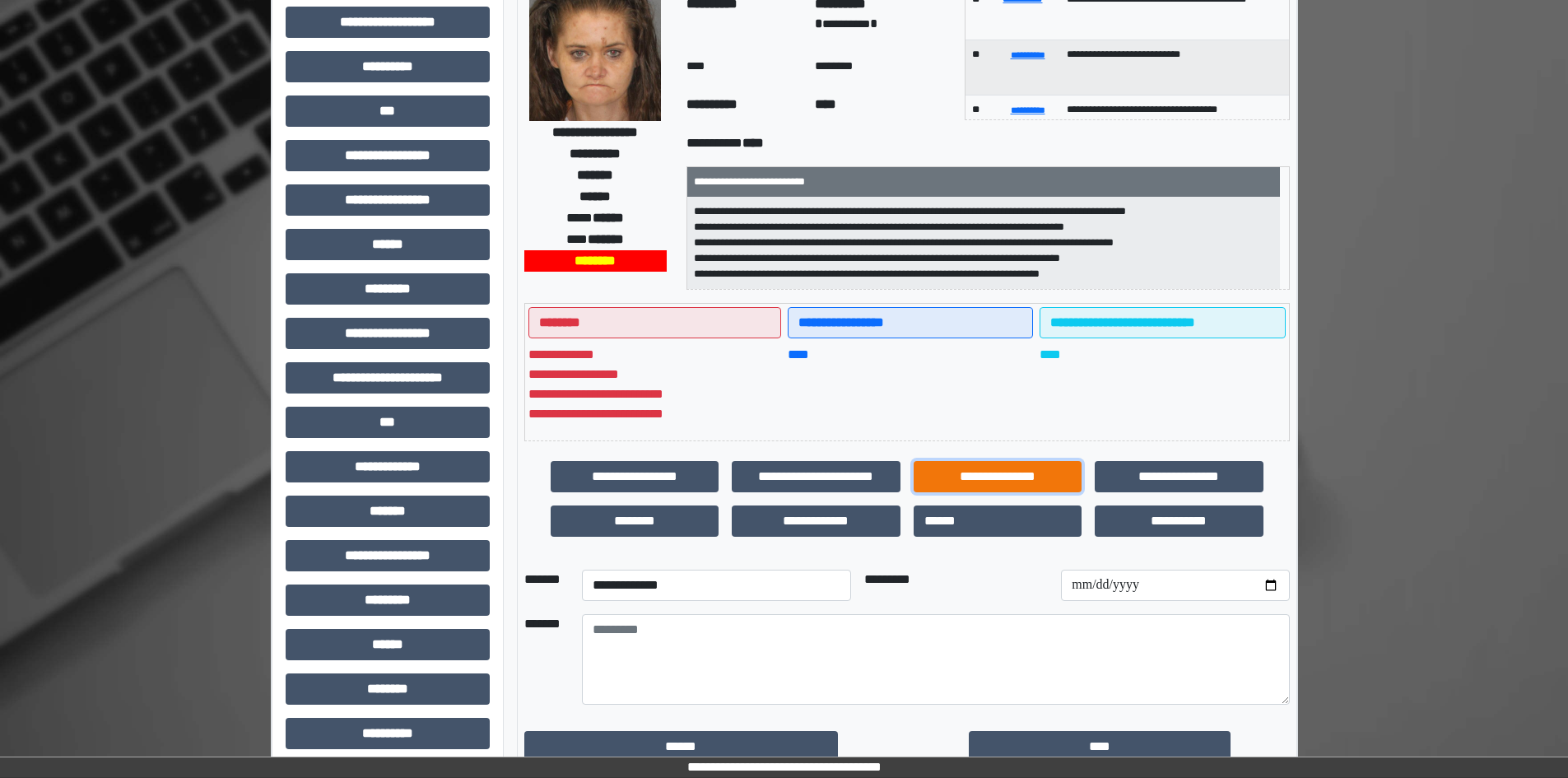 scroll, scrollTop: 165, scrollLeft: 0, axis: vertical 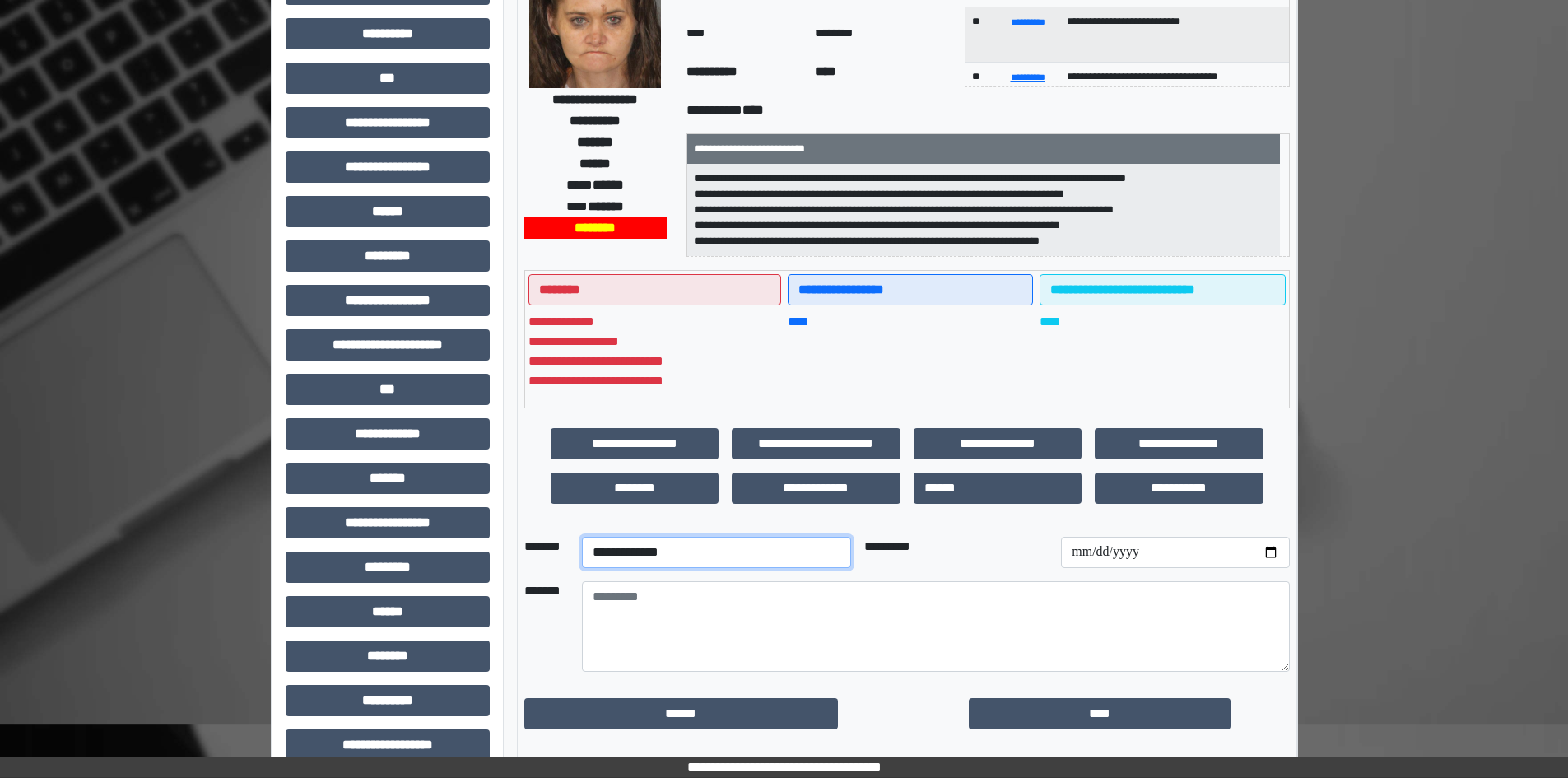 click on "**********" at bounding box center [716, 552] 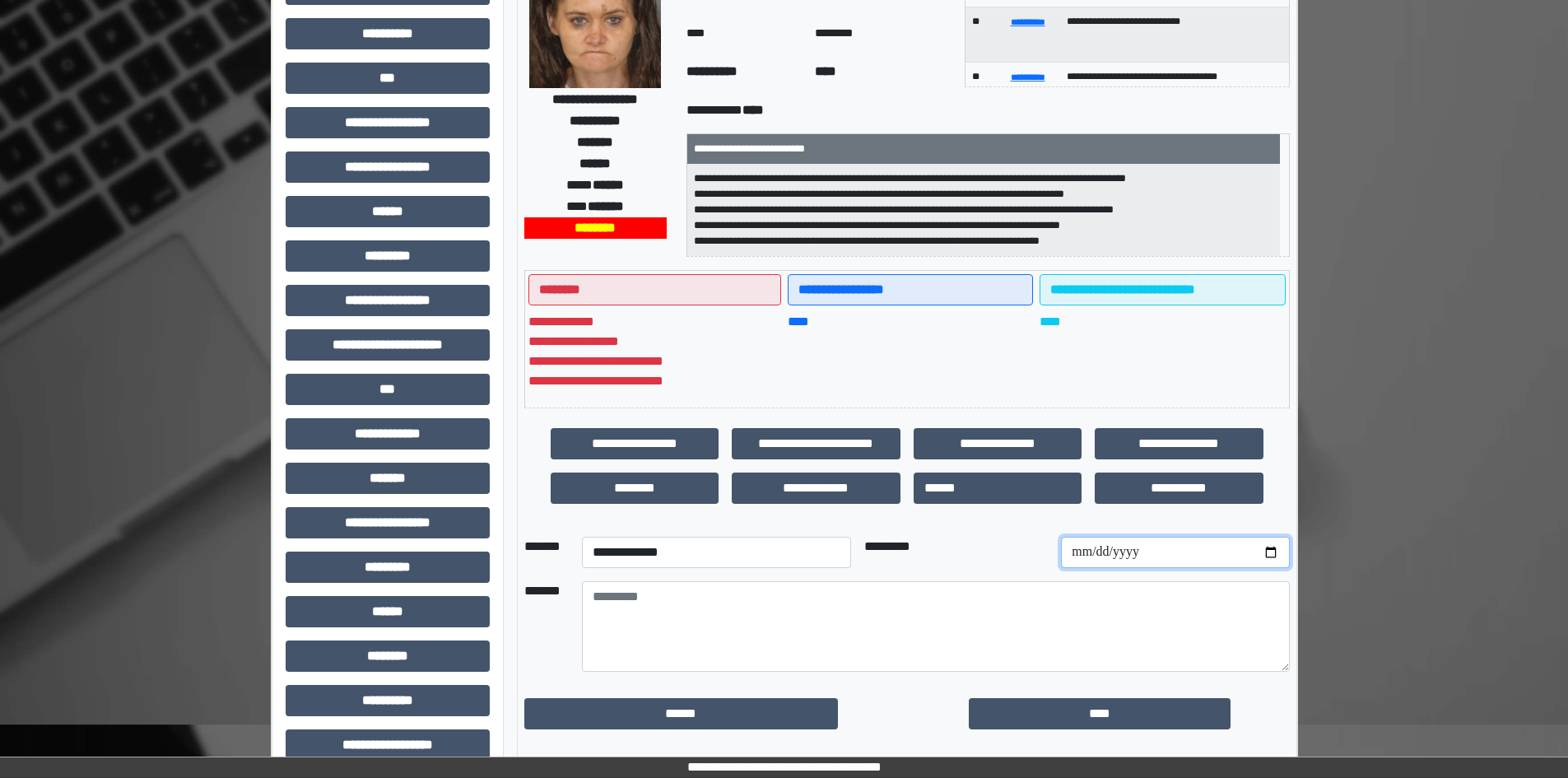 click at bounding box center (1175, 552) 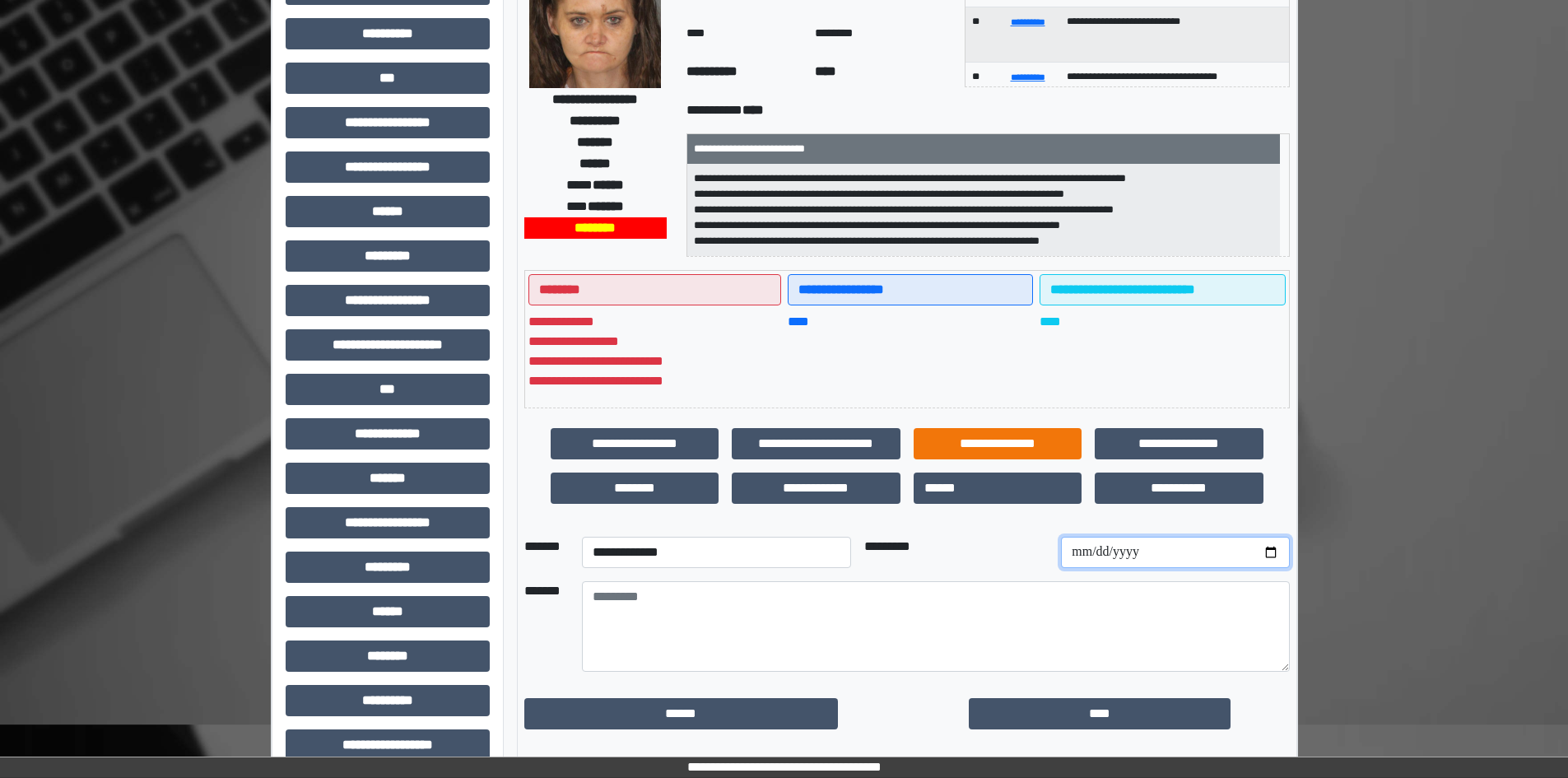type on "**********" 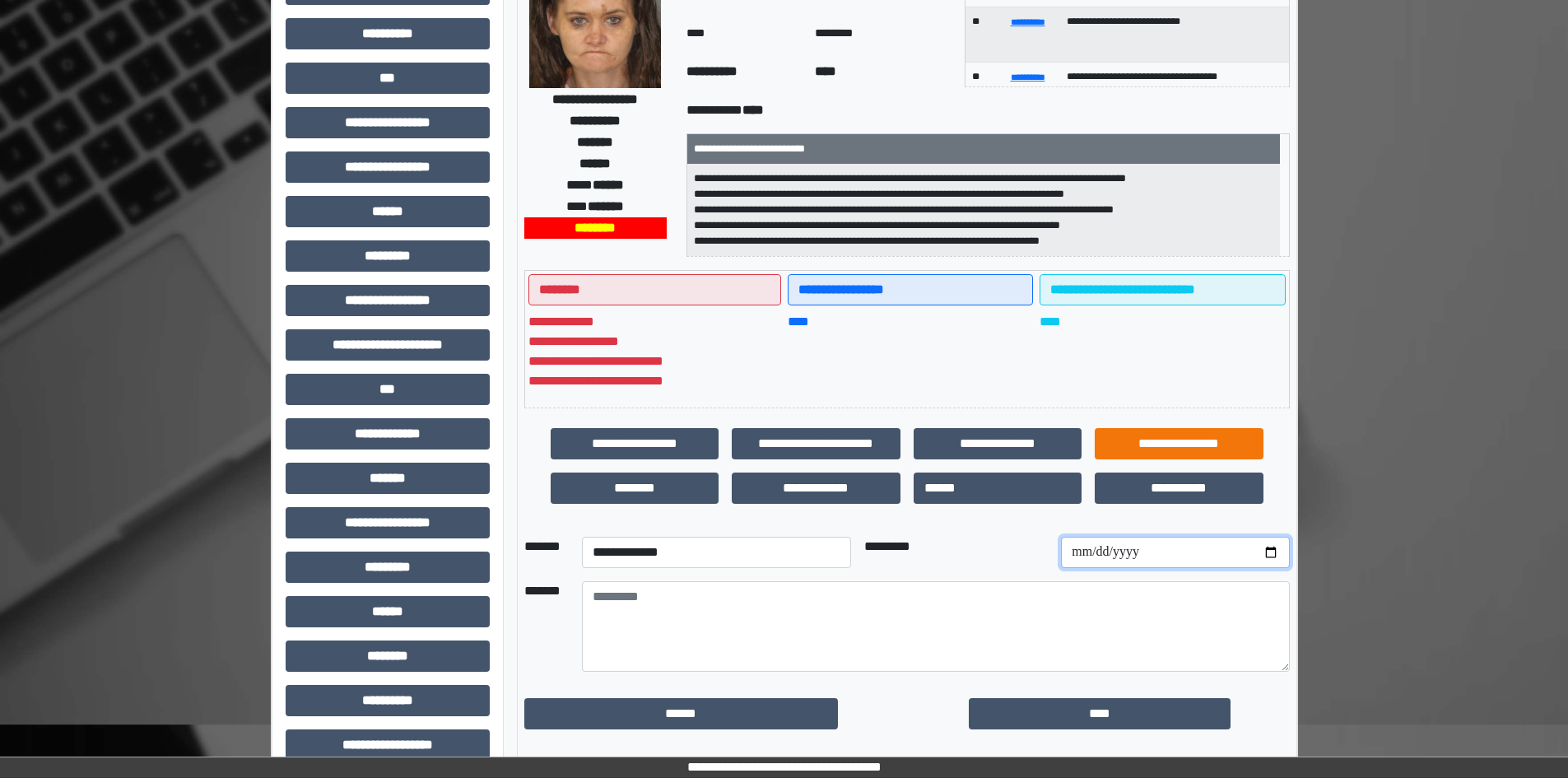 scroll, scrollTop: 189, scrollLeft: 0, axis: vertical 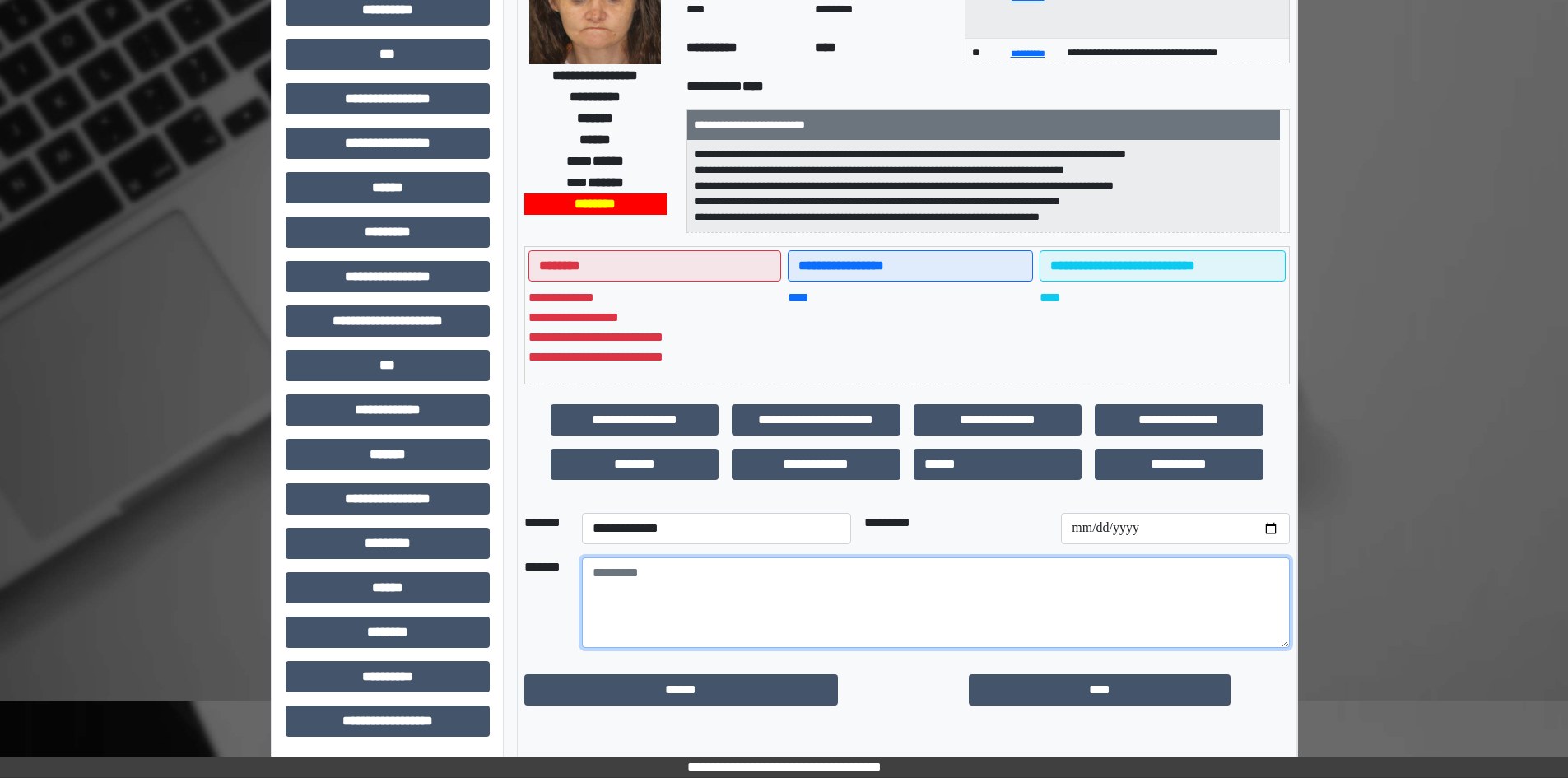 click at bounding box center (936, 603) 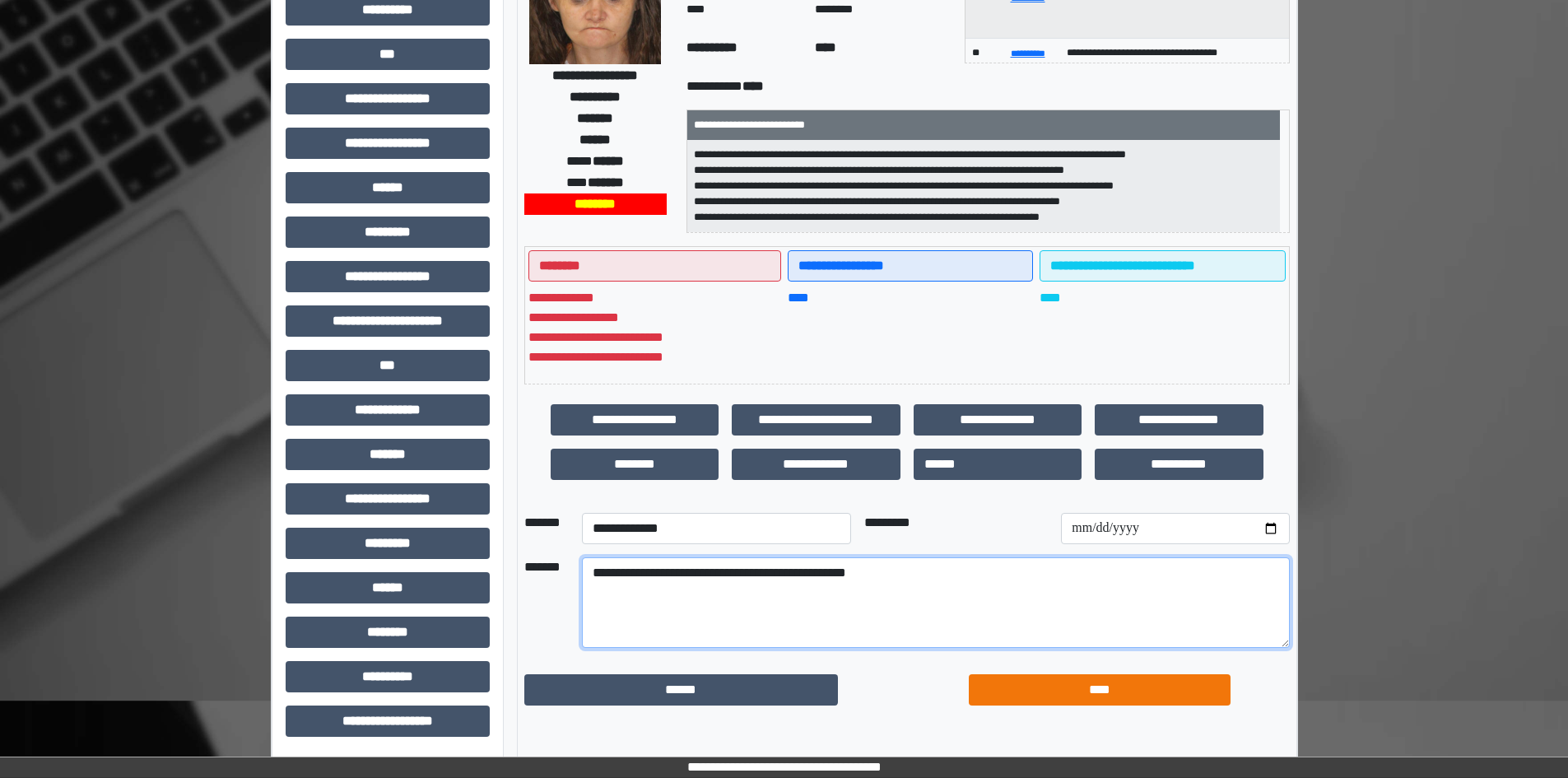 type on "**********" 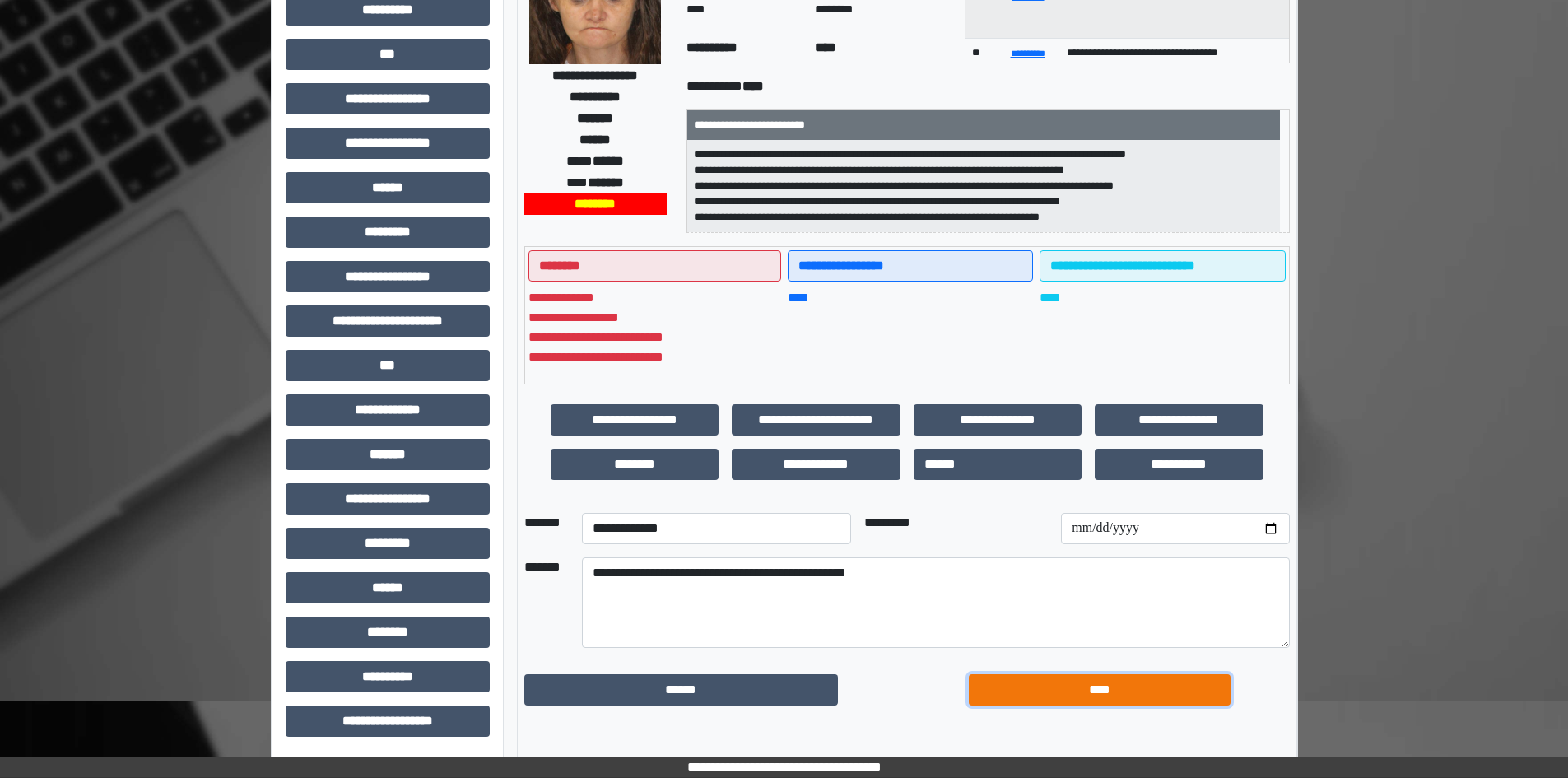 click on "****" at bounding box center [1100, 690] 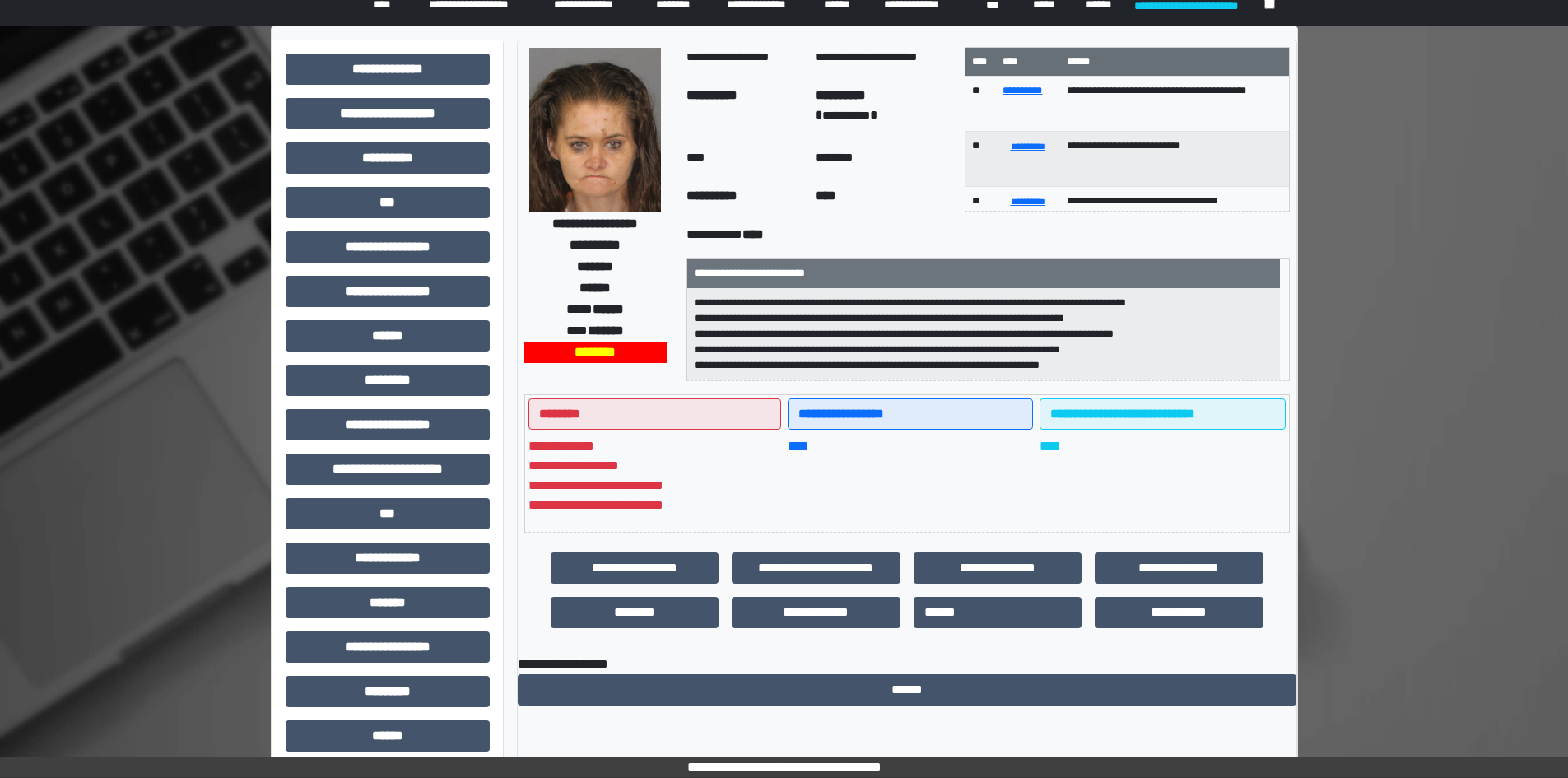 scroll, scrollTop: 0, scrollLeft: 0, axis: both 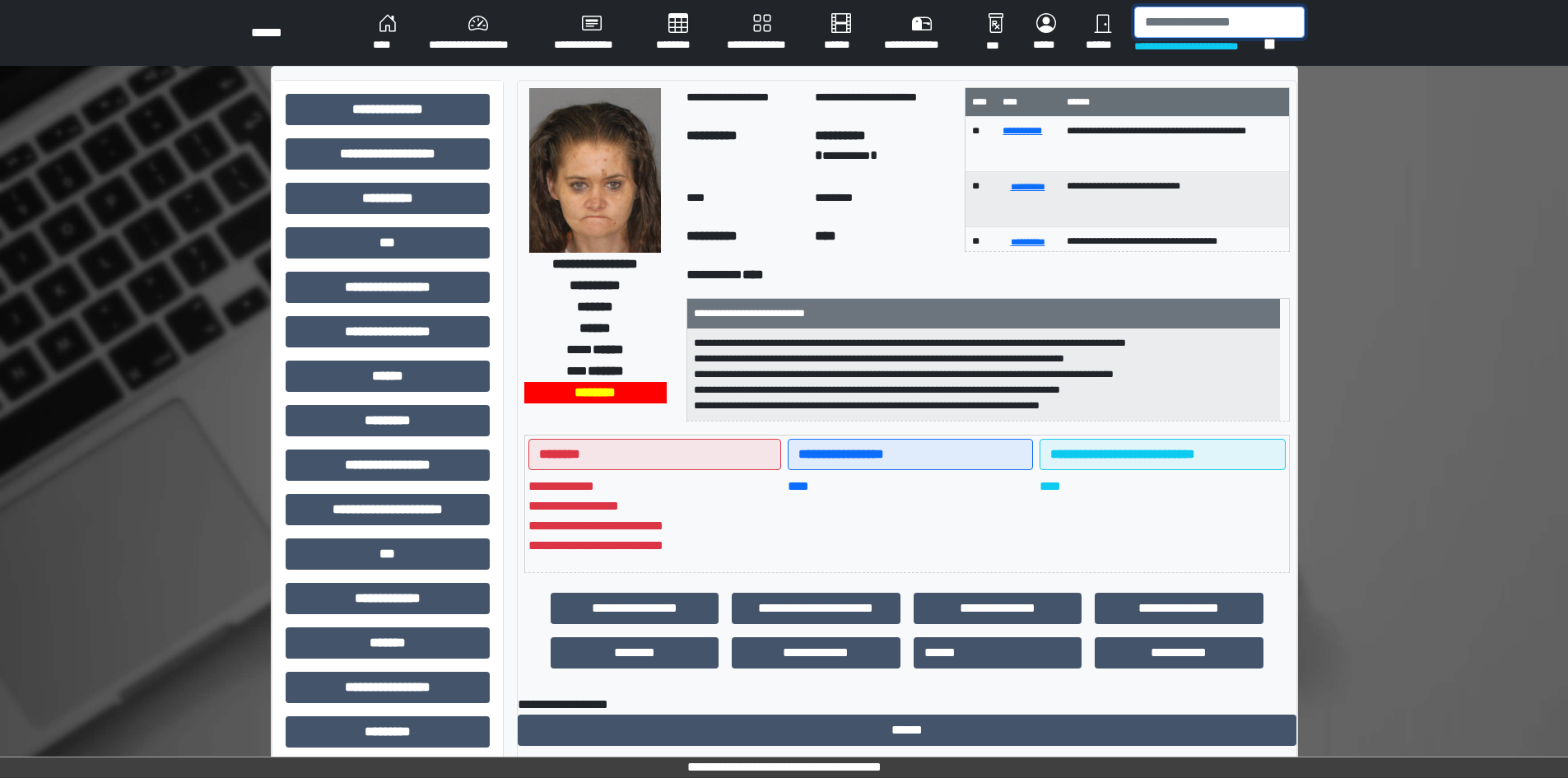 click at bounding box center (1219, 22) 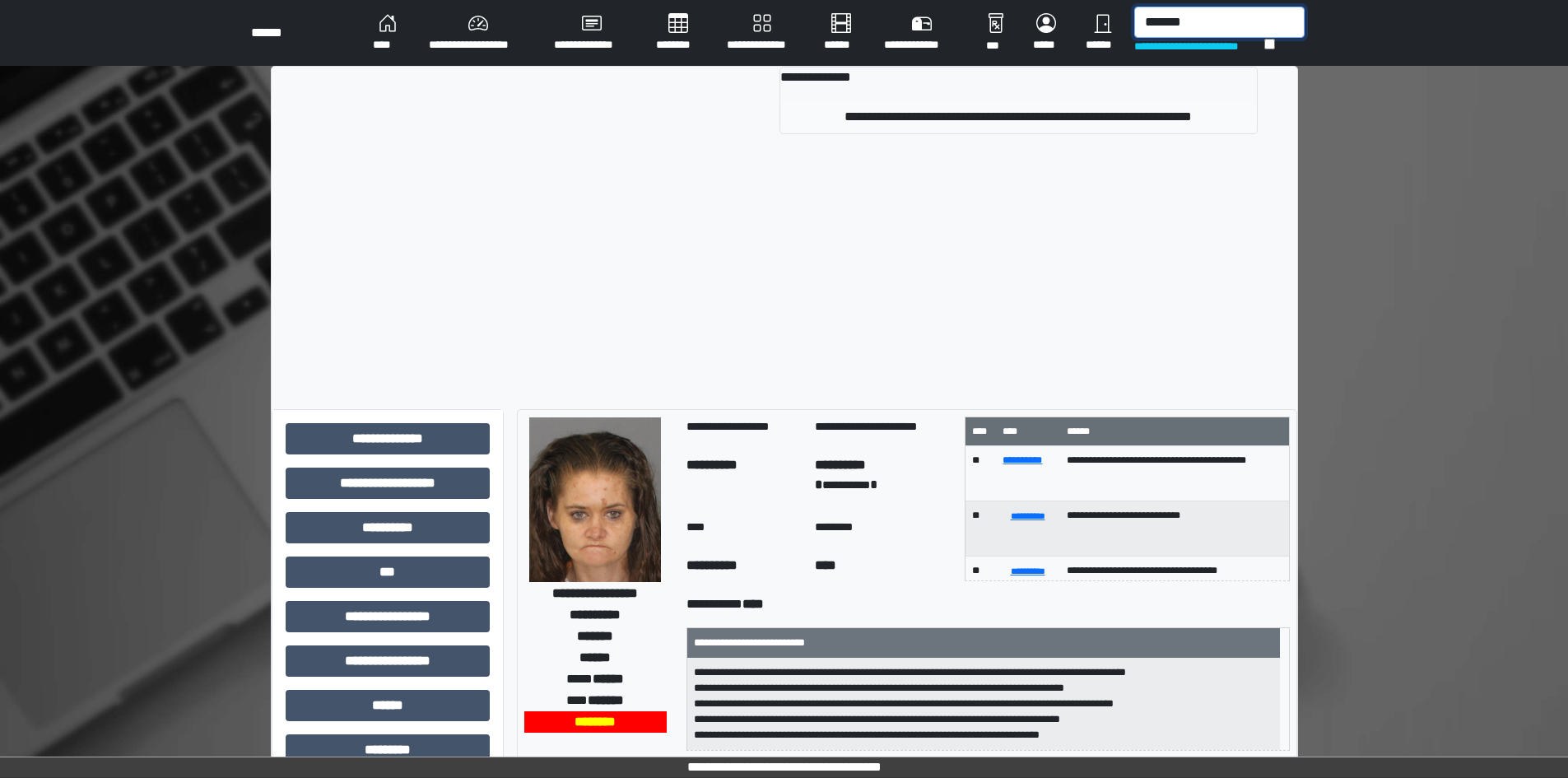 type on "*******" 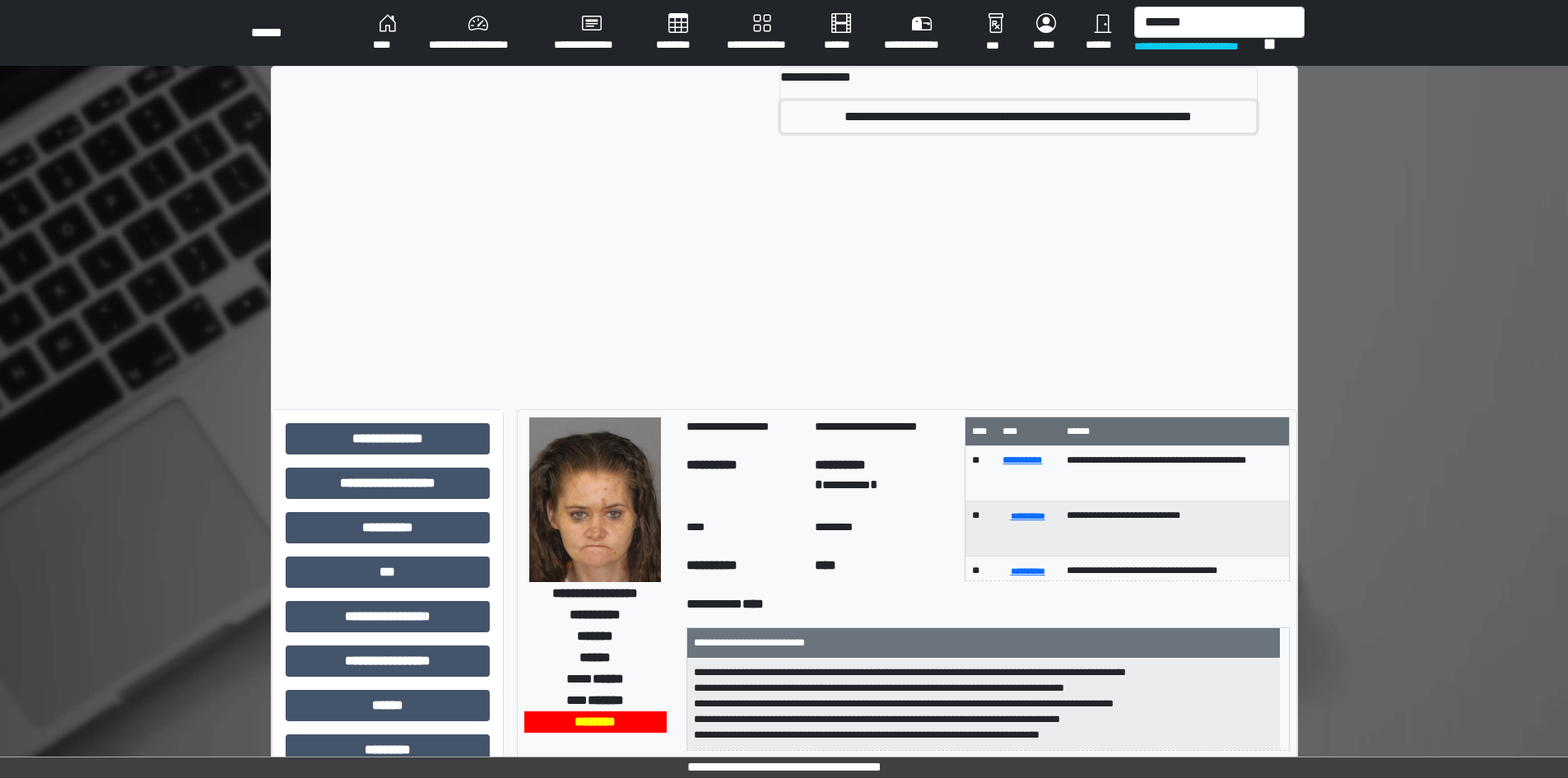click on "**********" at bounding box center (1018, 117) 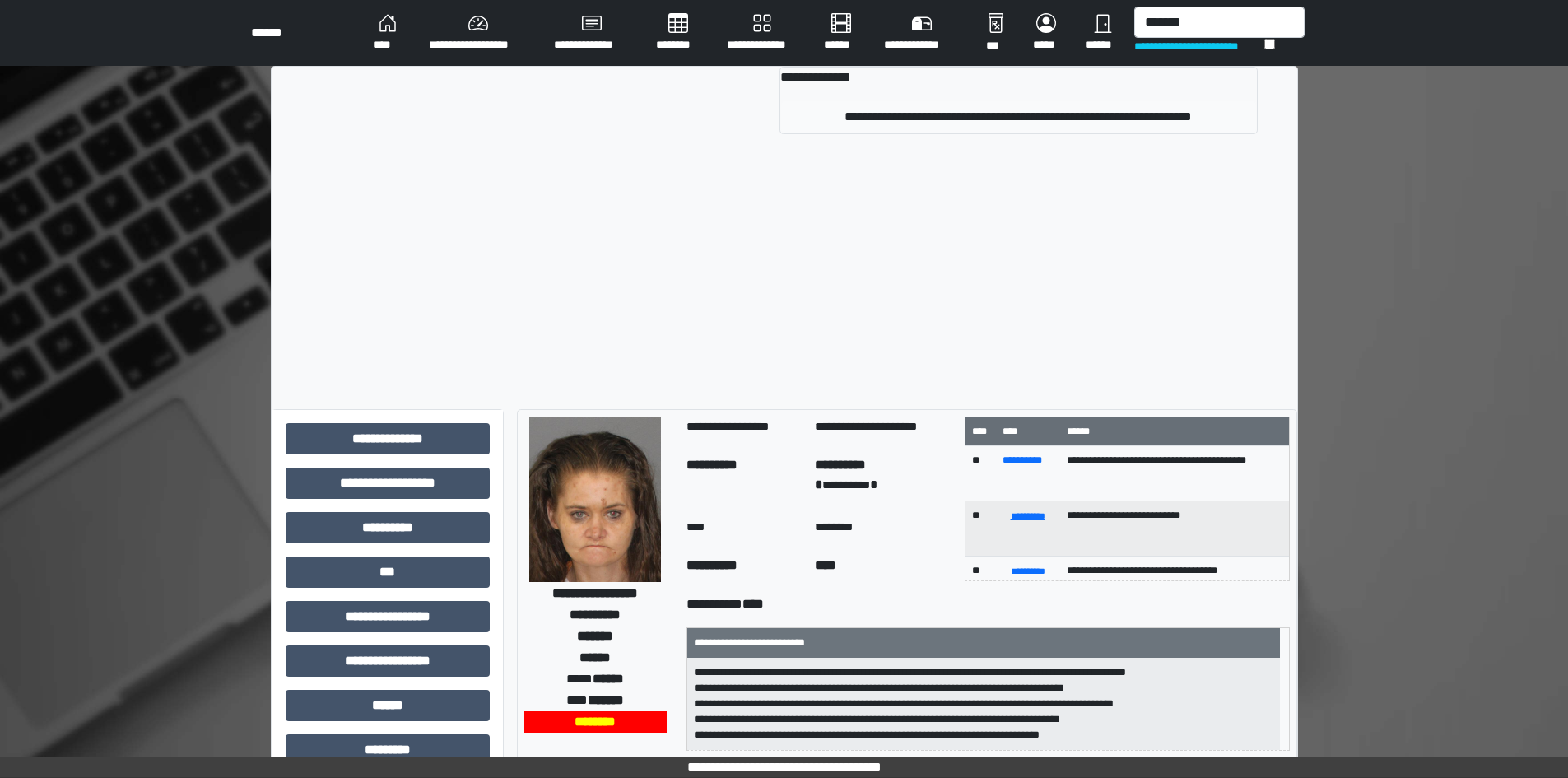 type 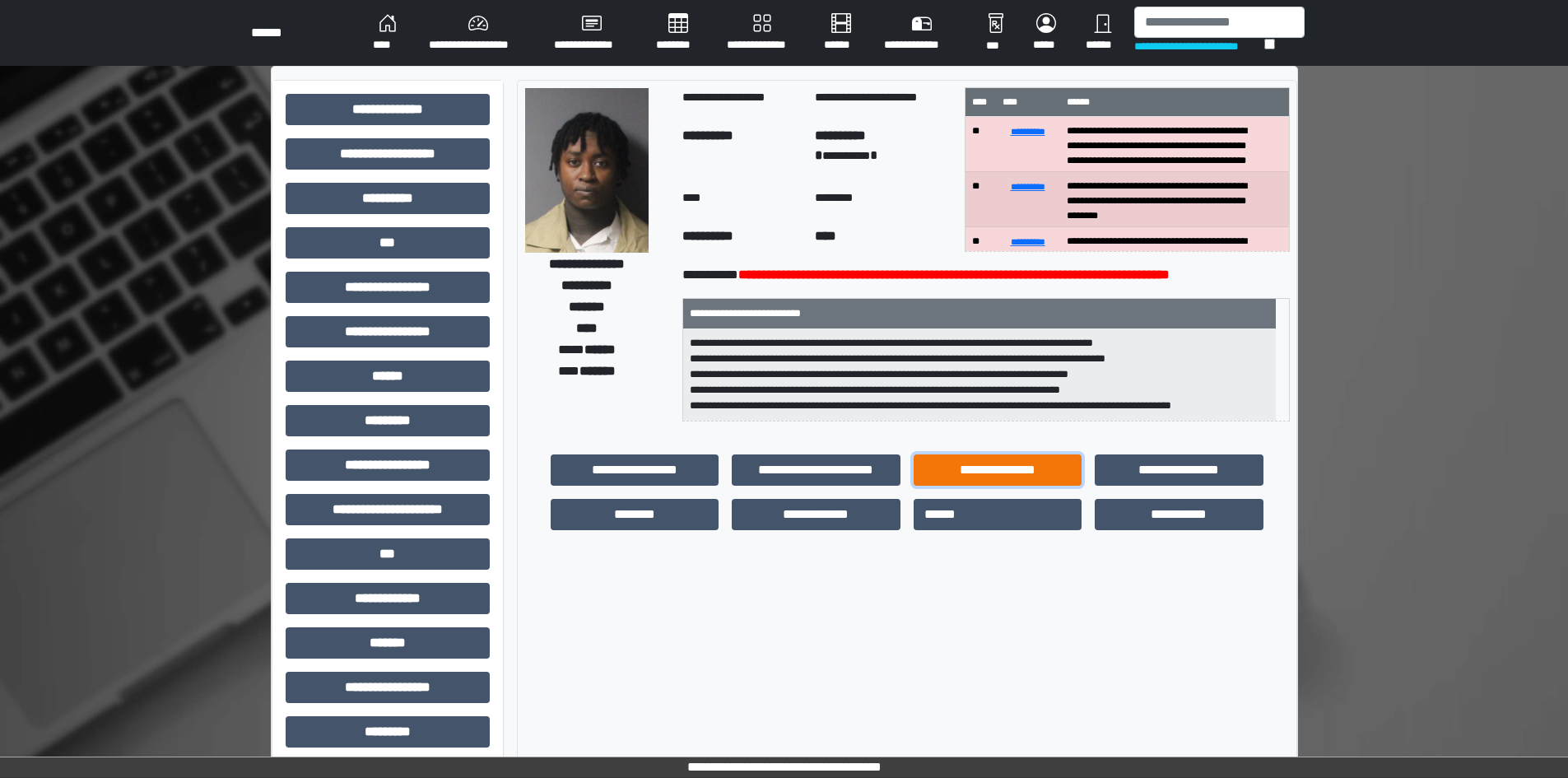 click on "**********" at bounding box center [998, 470] 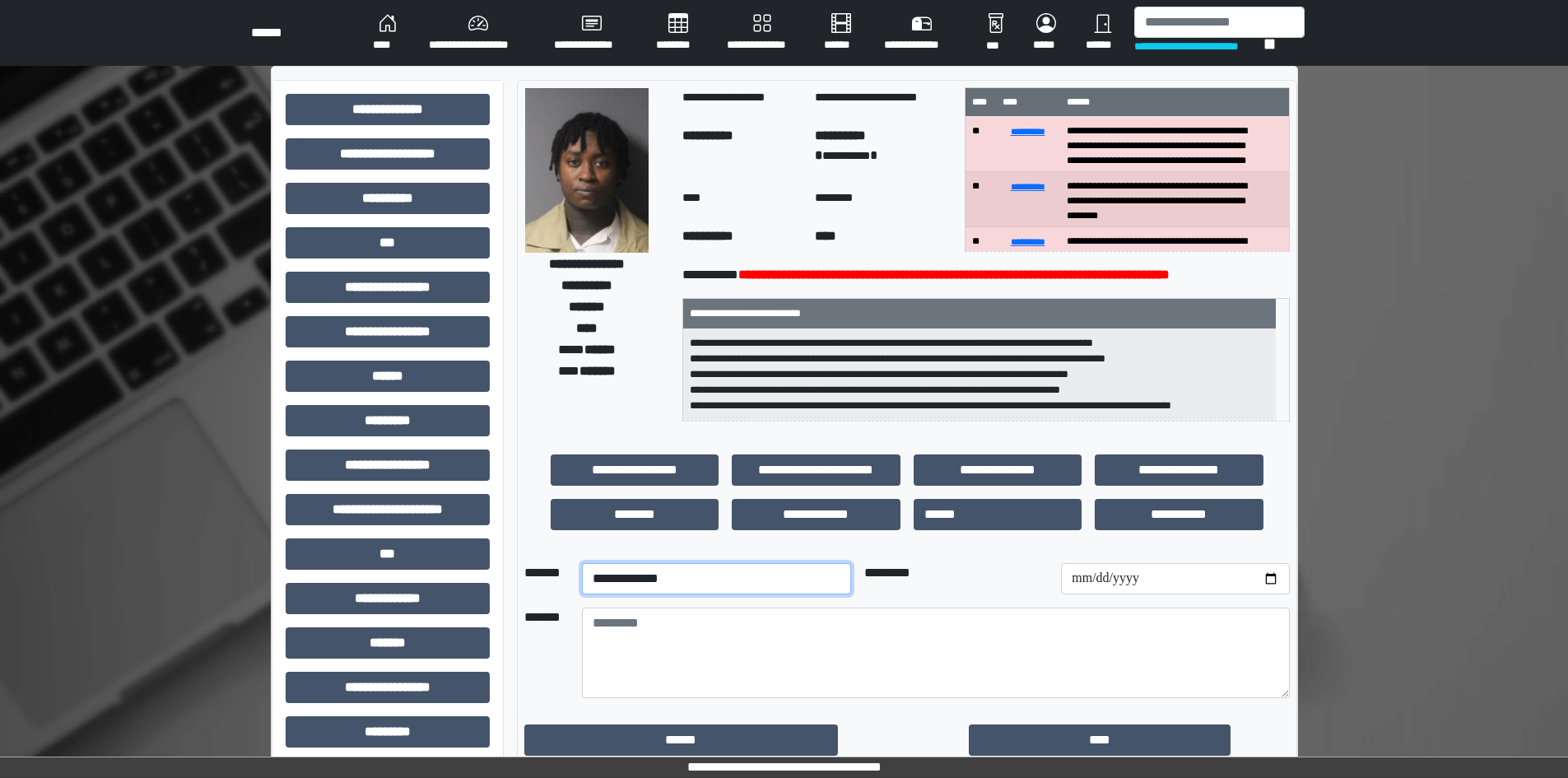 click on "**********" at bounding box center [716, 579] 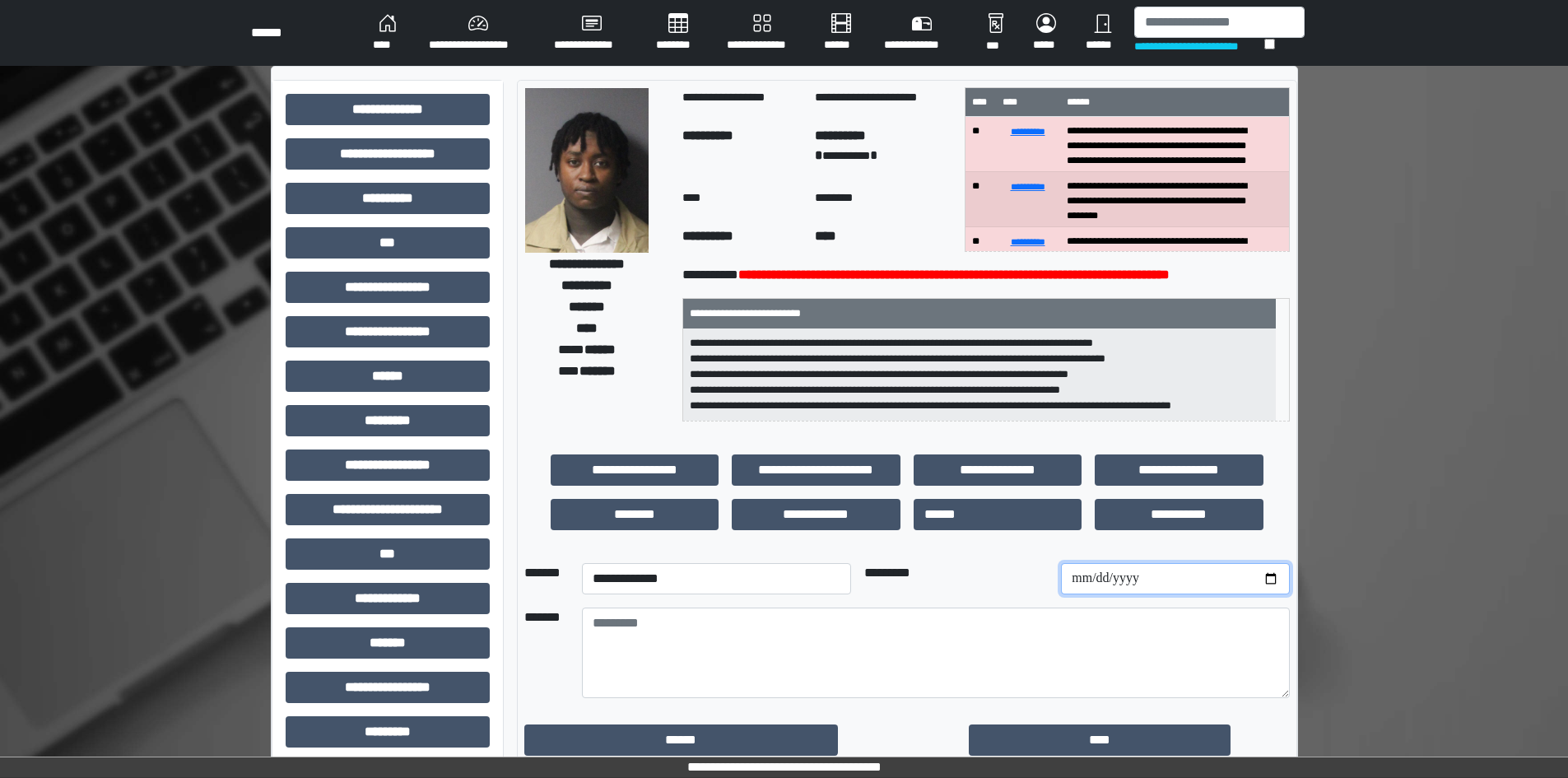 click at bounding box center [1175, 579] 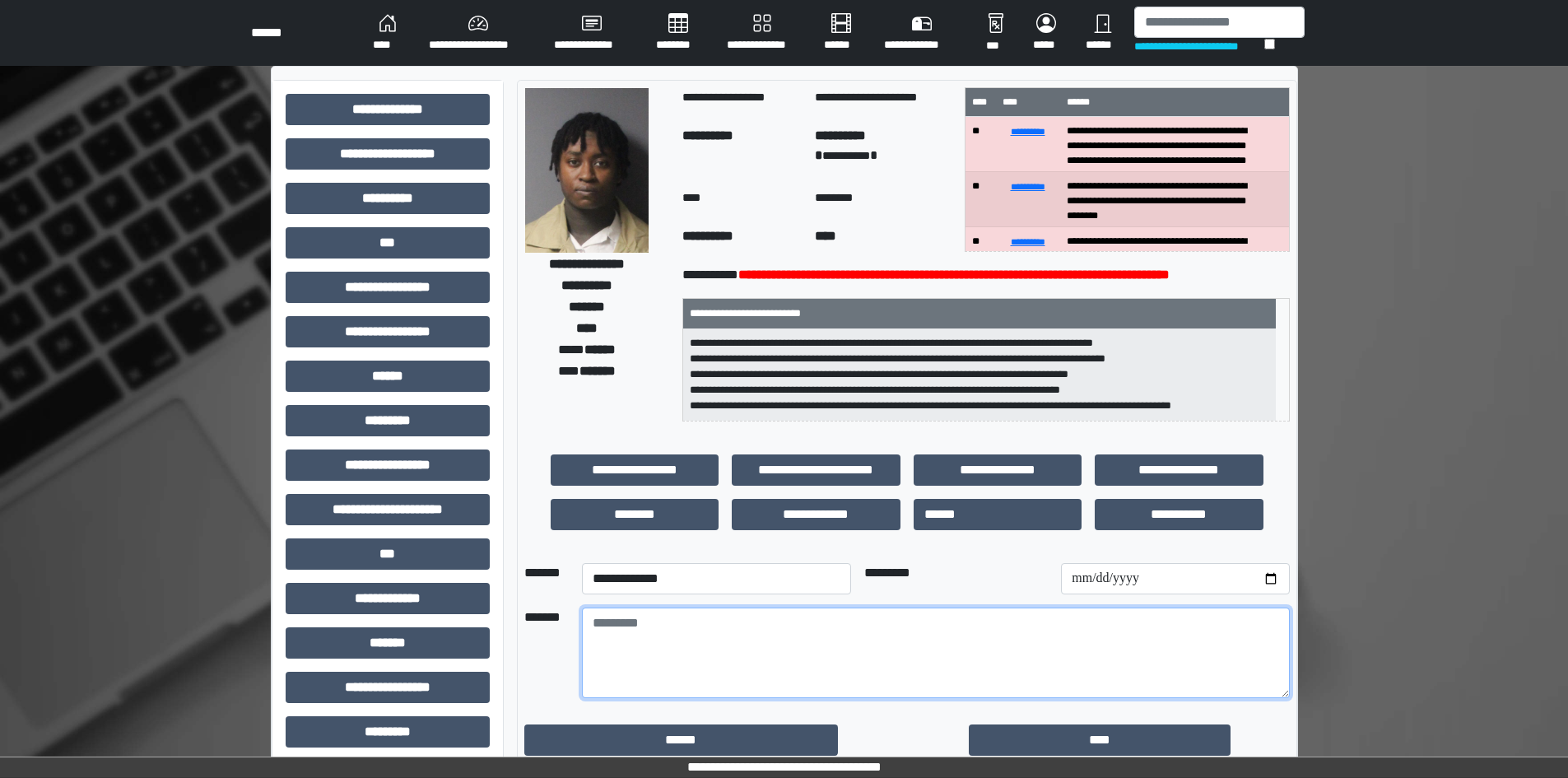 click at bounding box center (936, 653) 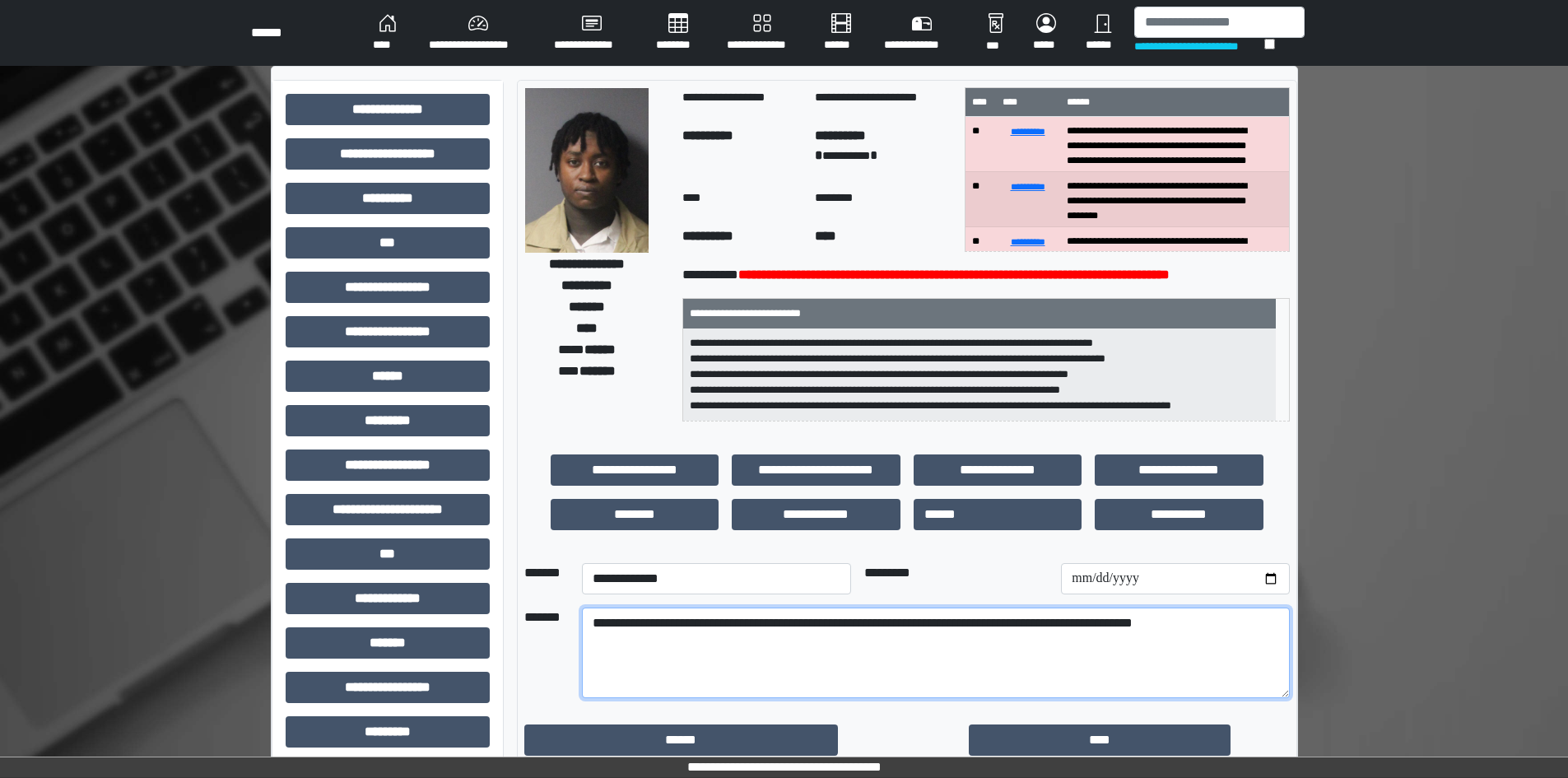 click on "**********" at bounding box center [936, 653] 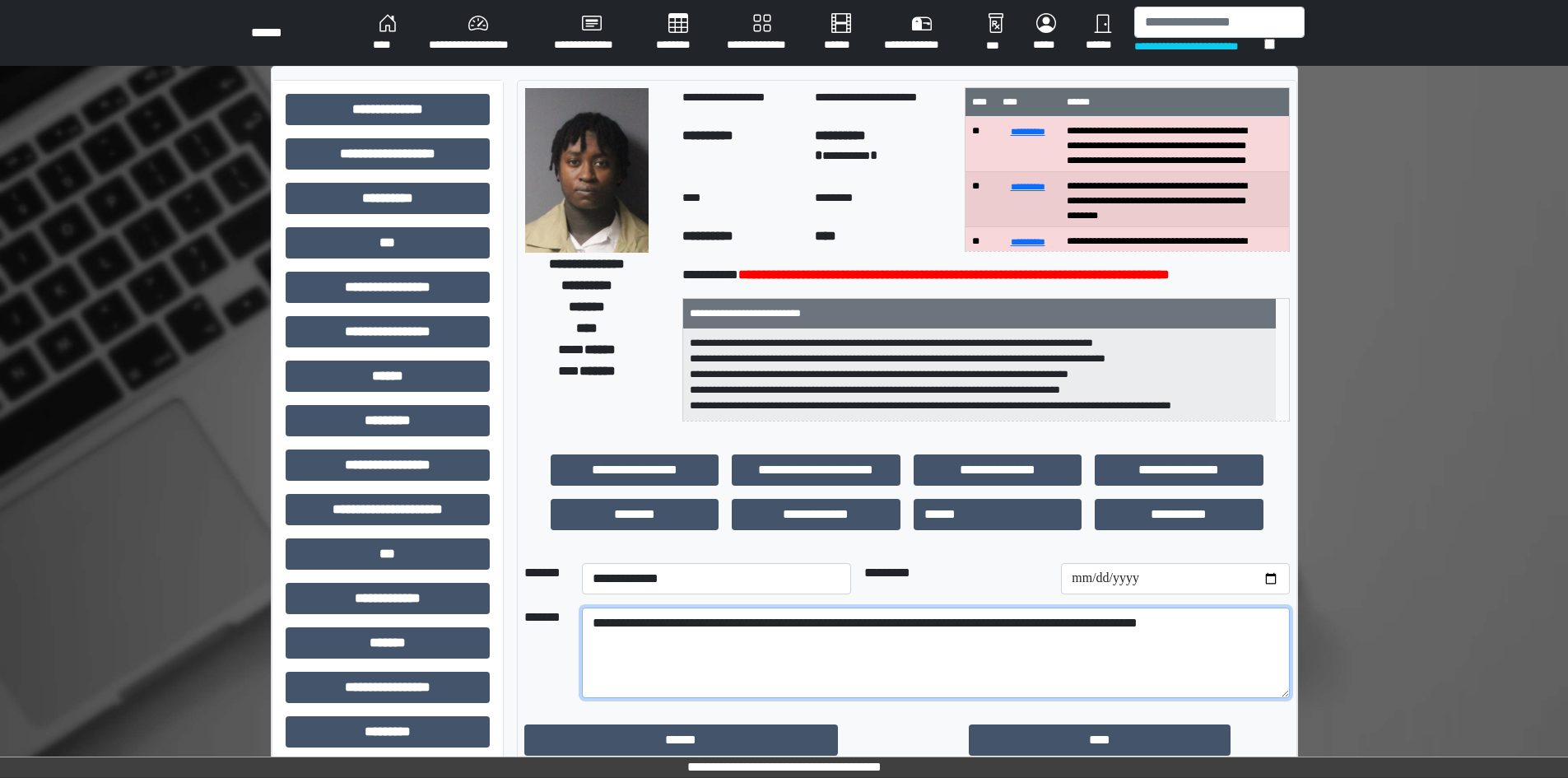 click on "**********" at bounding box center [936, 653] 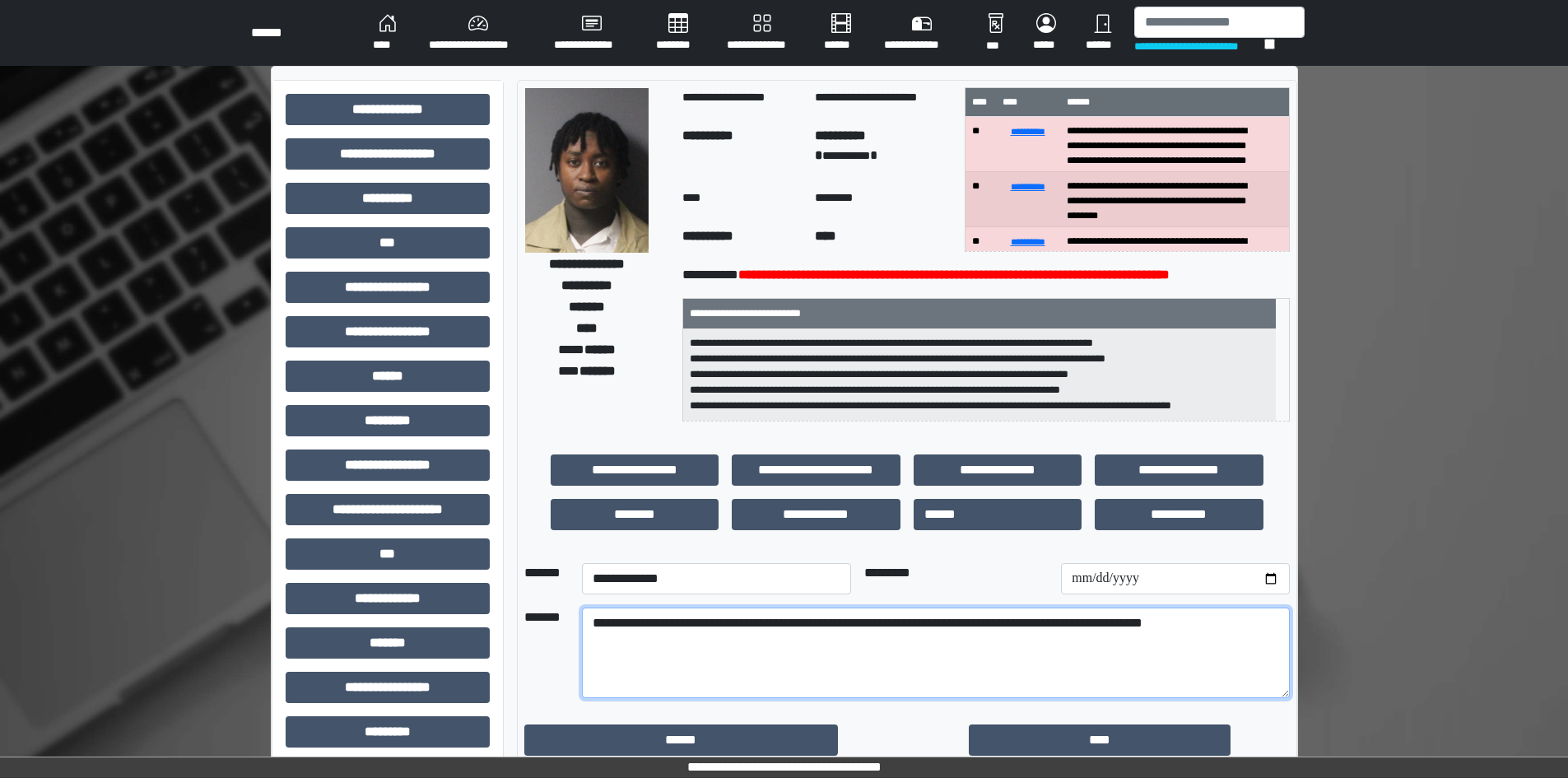 click on "**********" at bounding box center [936, 653] 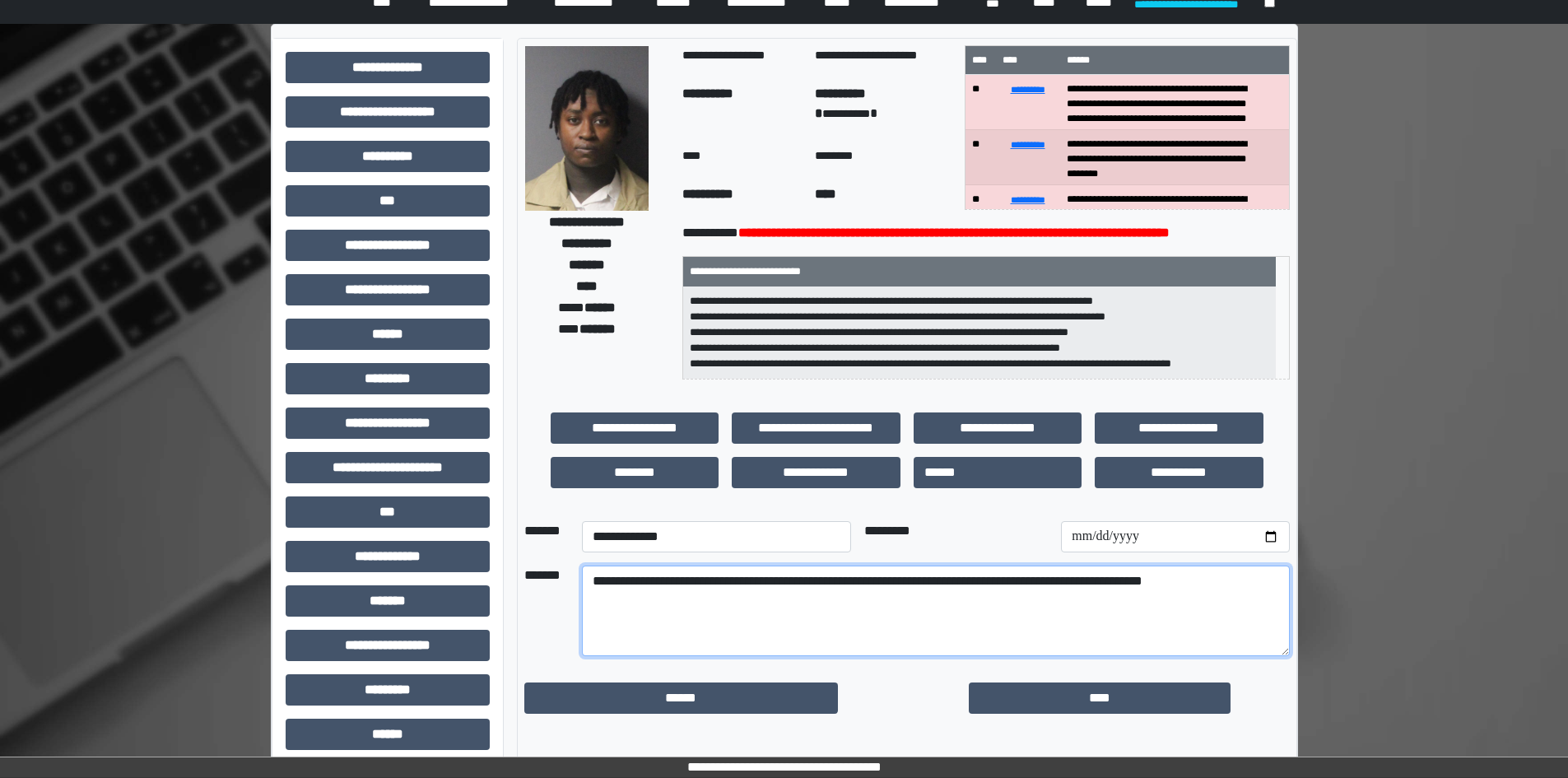 scroll, scrollTop: 82, scrollLeft: 0, axis: vertical 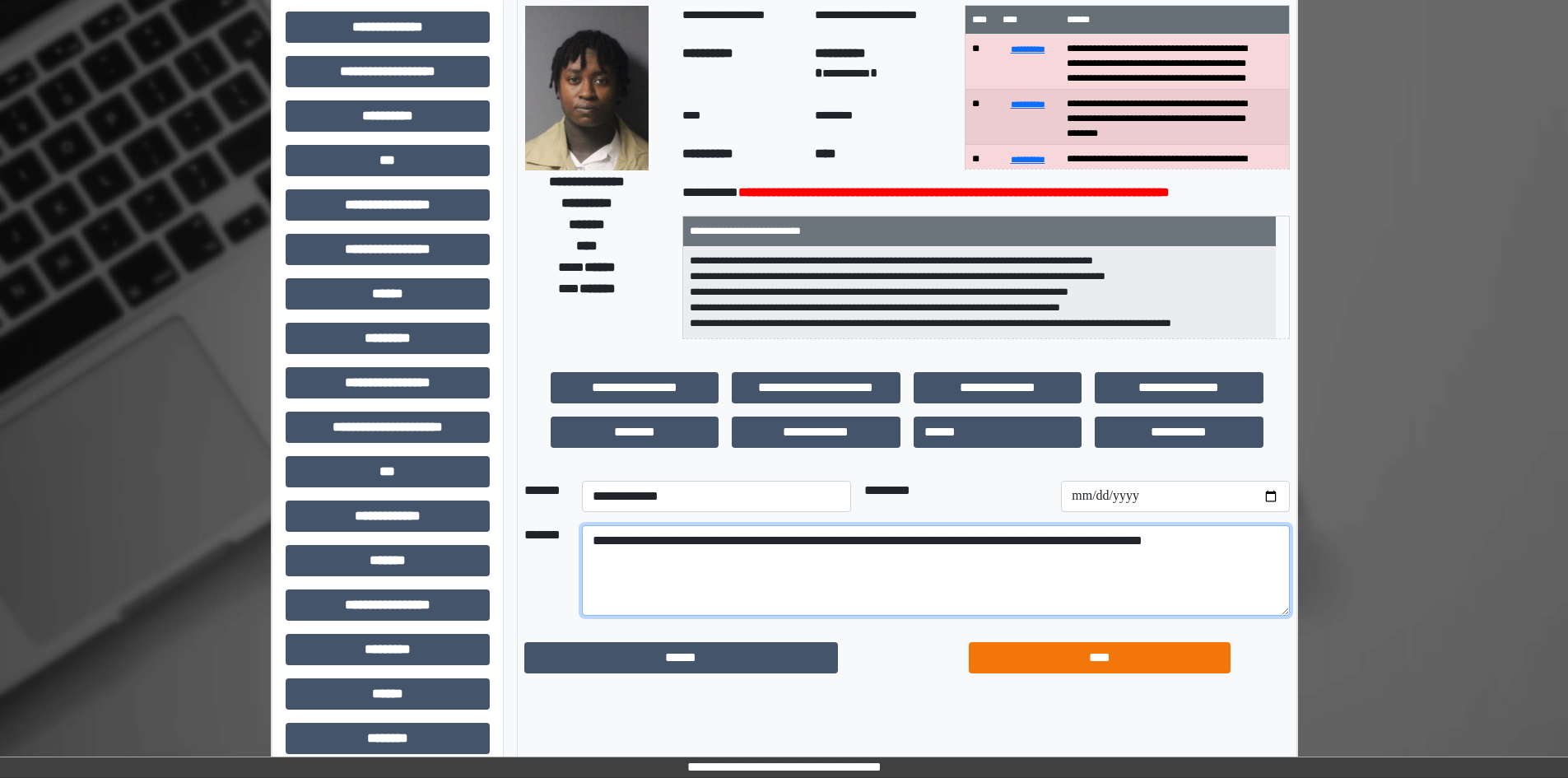 type on "**********" 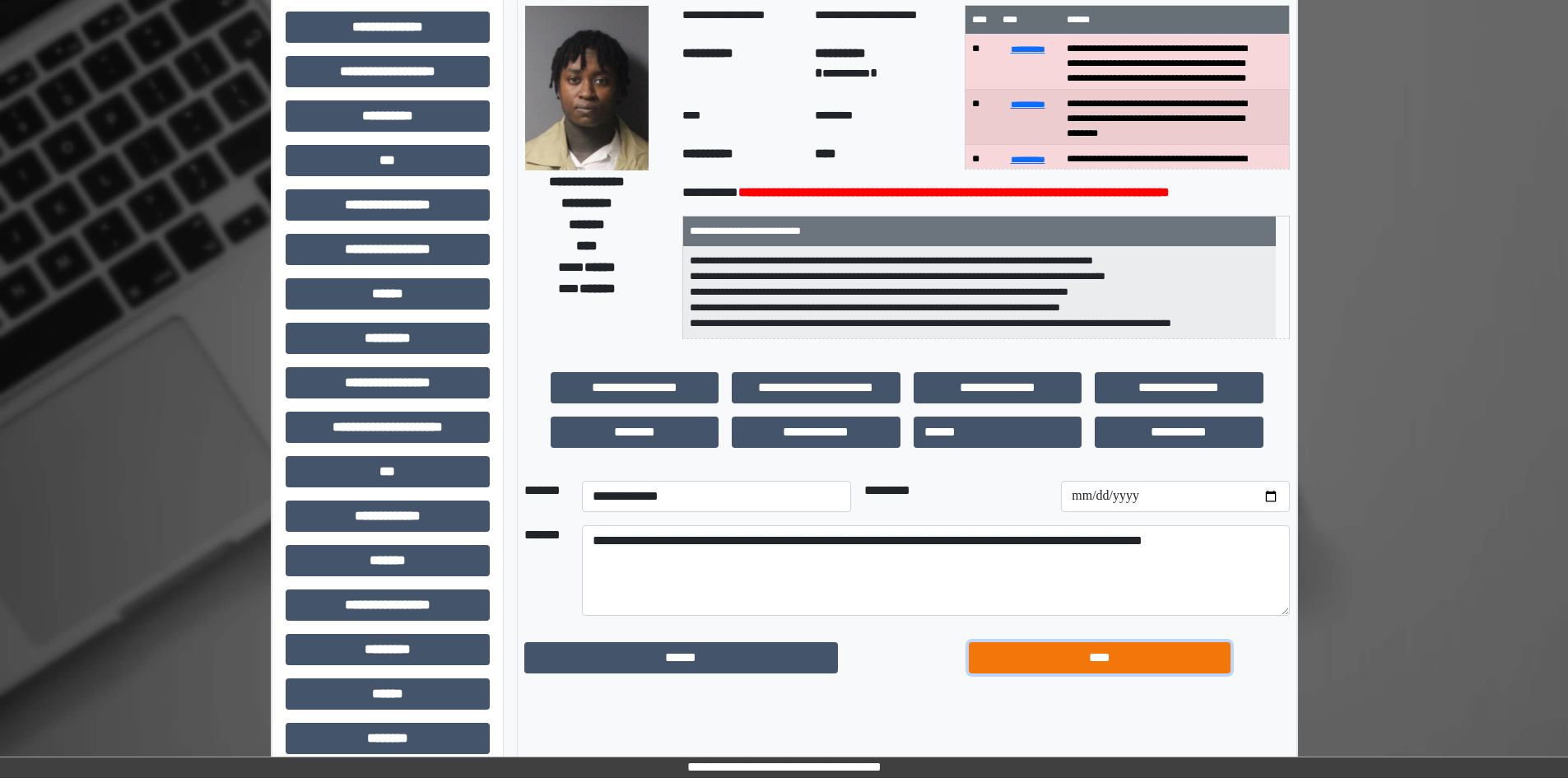 click on "****" at bounding box center [1100, 658] 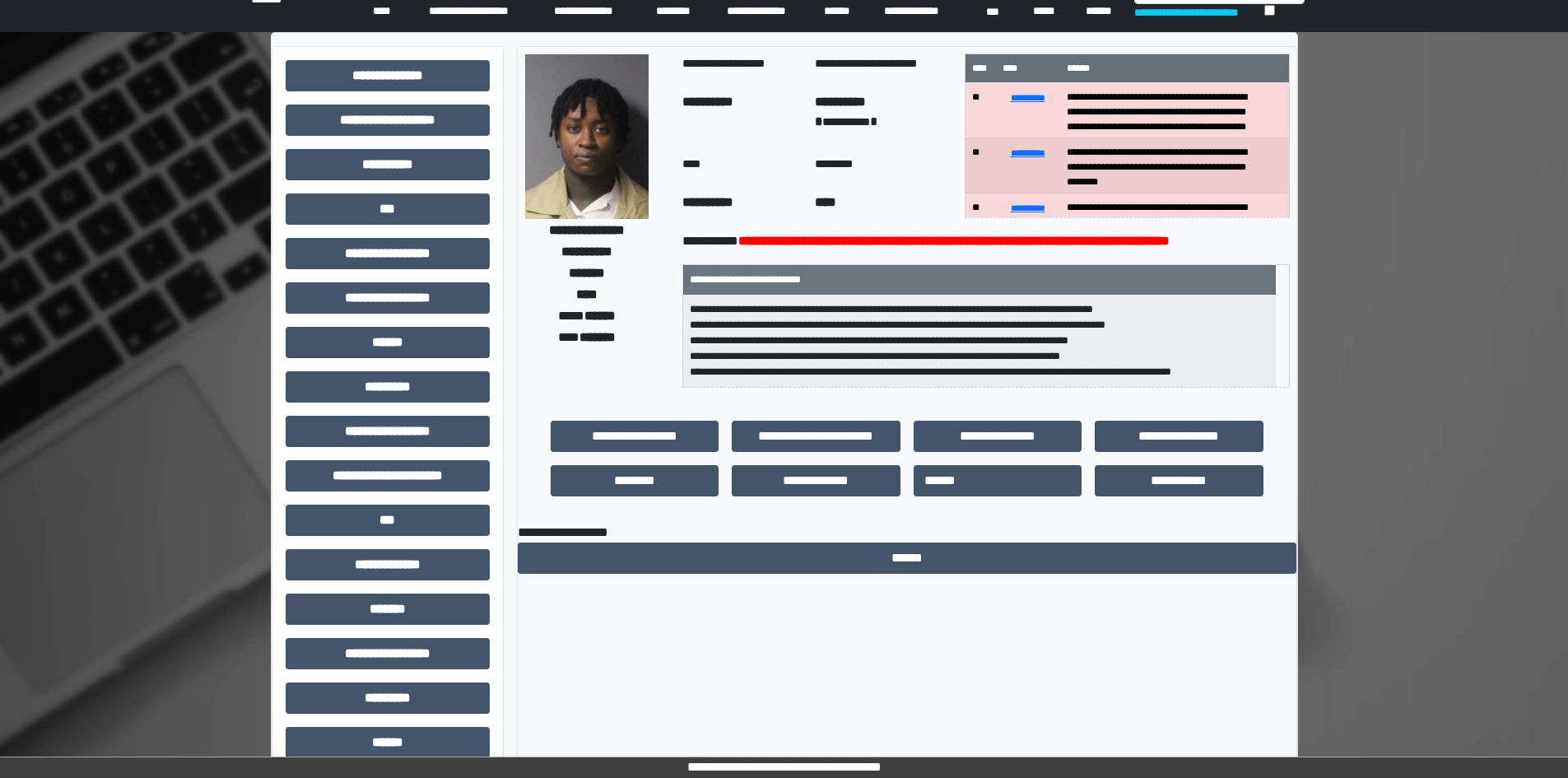scroll, scrollTop: 0, scrollLeft: 0, axis: both 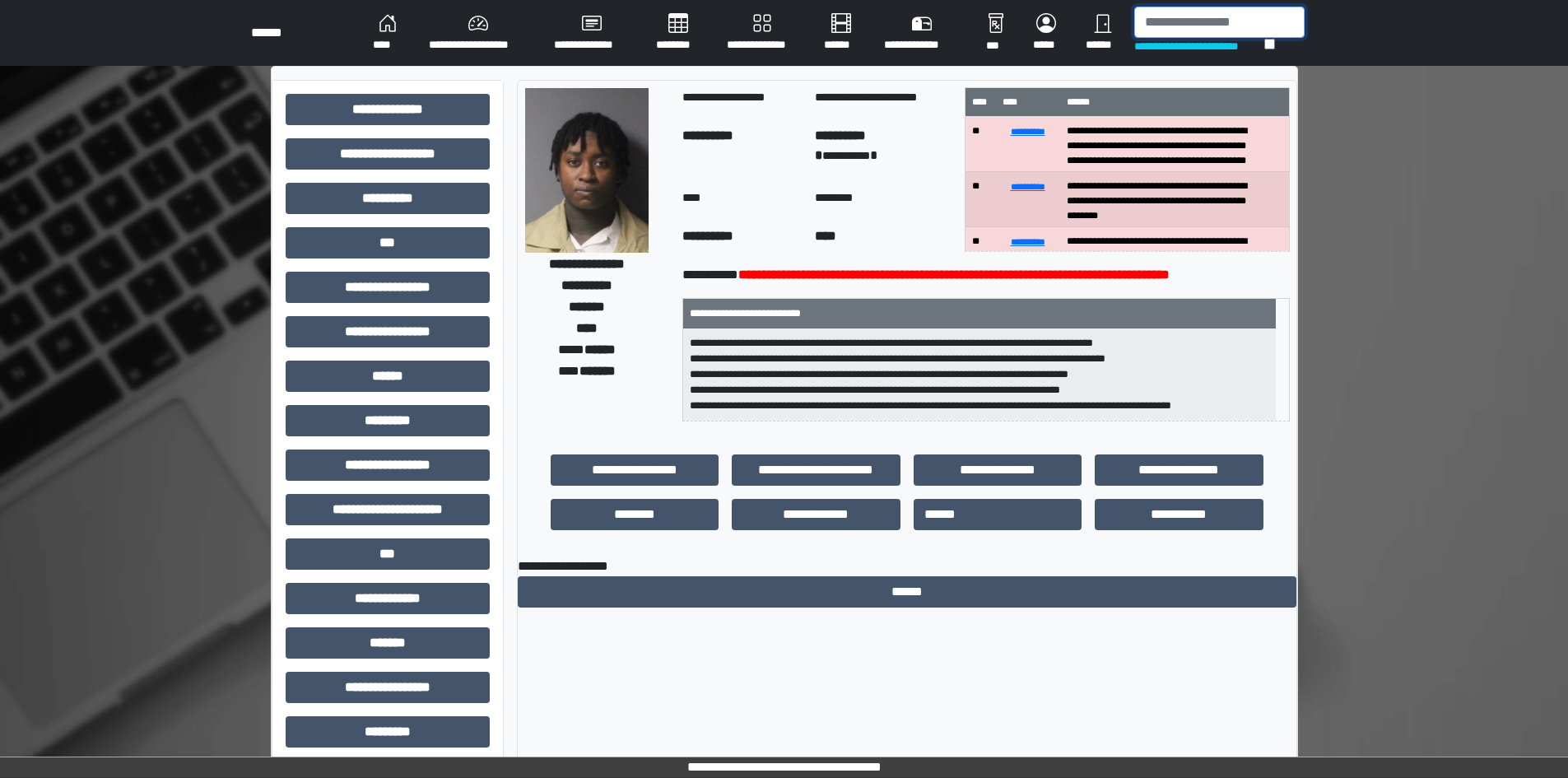 click at bounding box center (1219, 22) 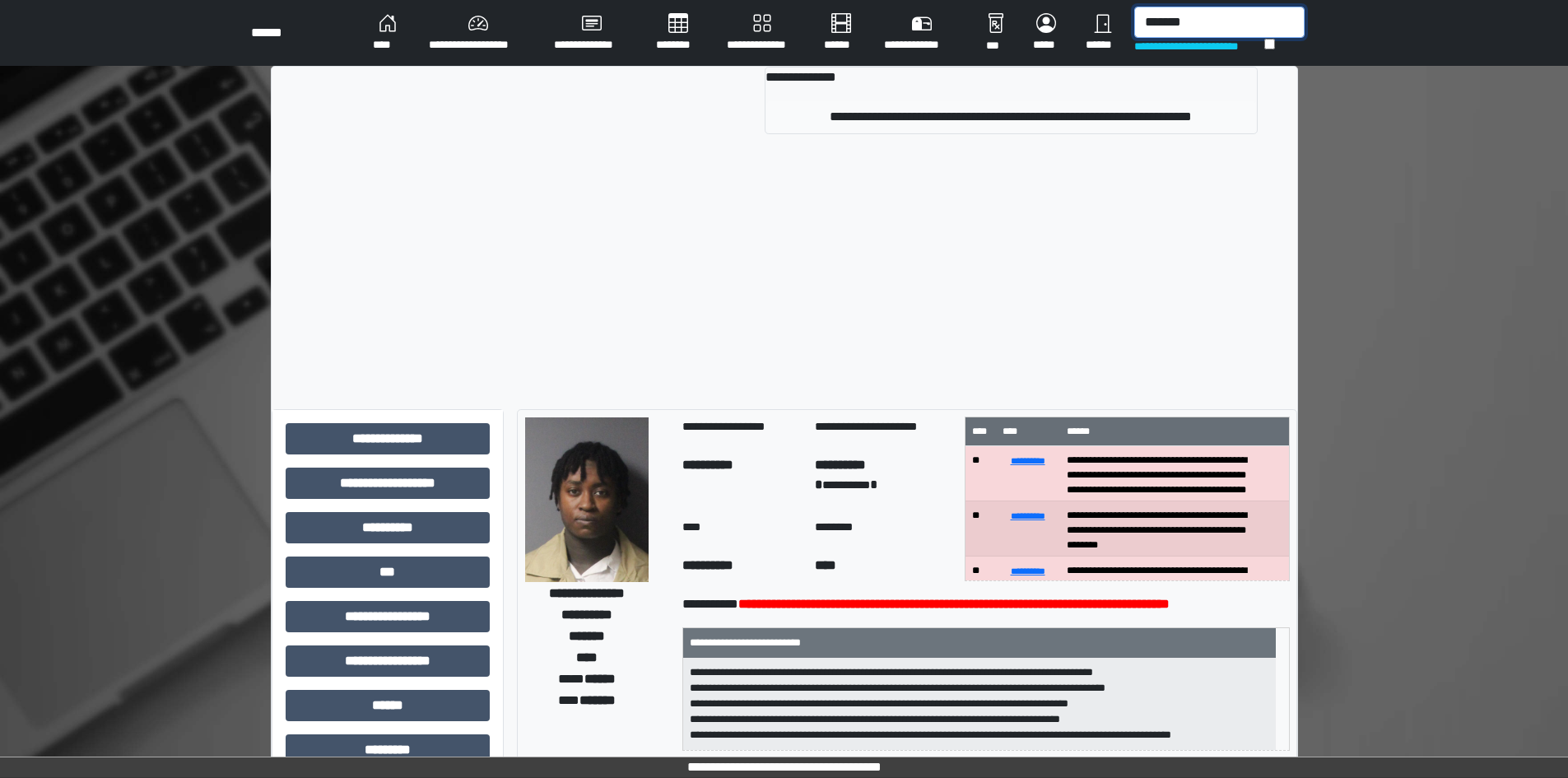 type on "*******" 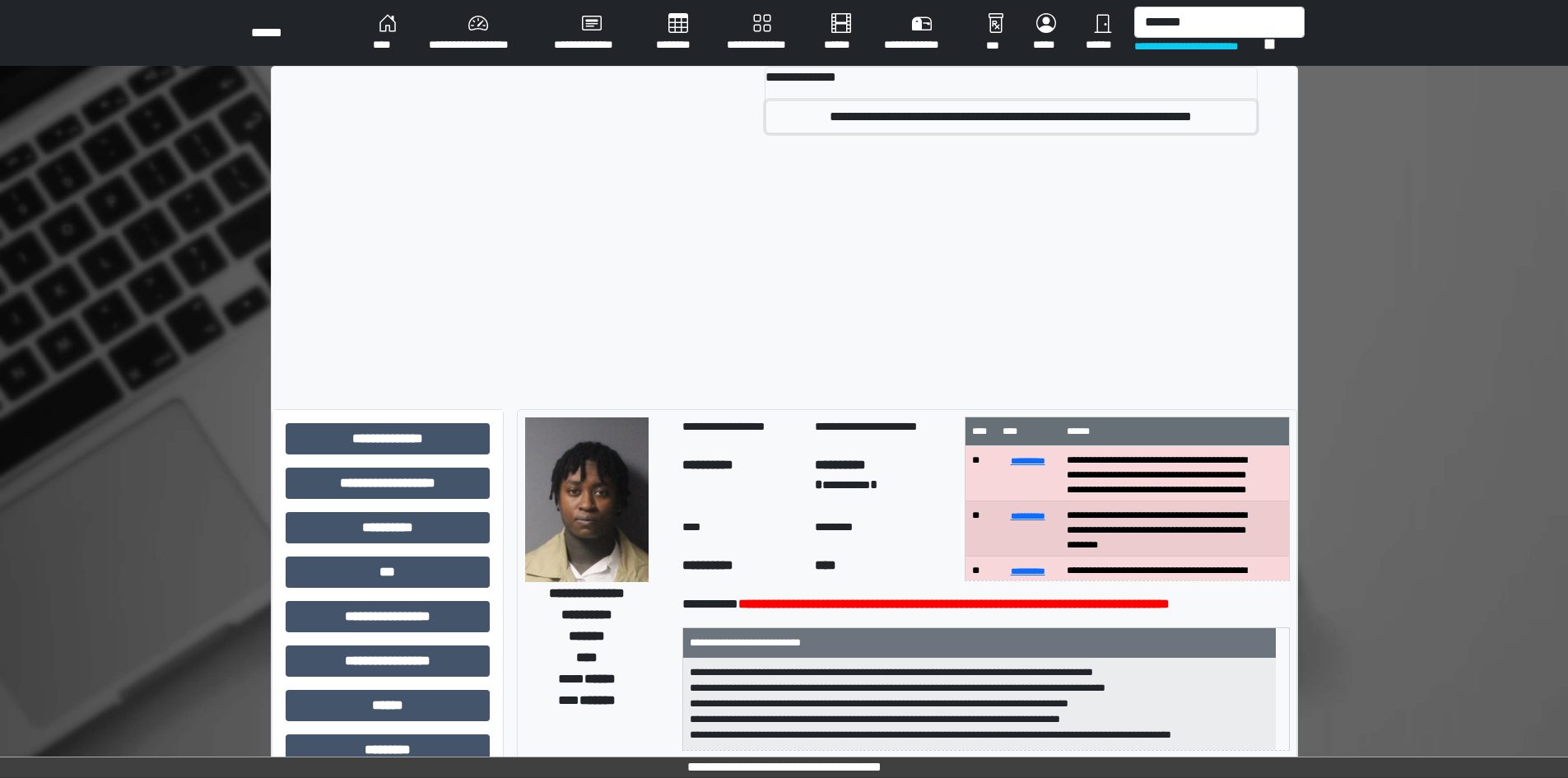 click on "**********" at bounding box center [1011, 117] 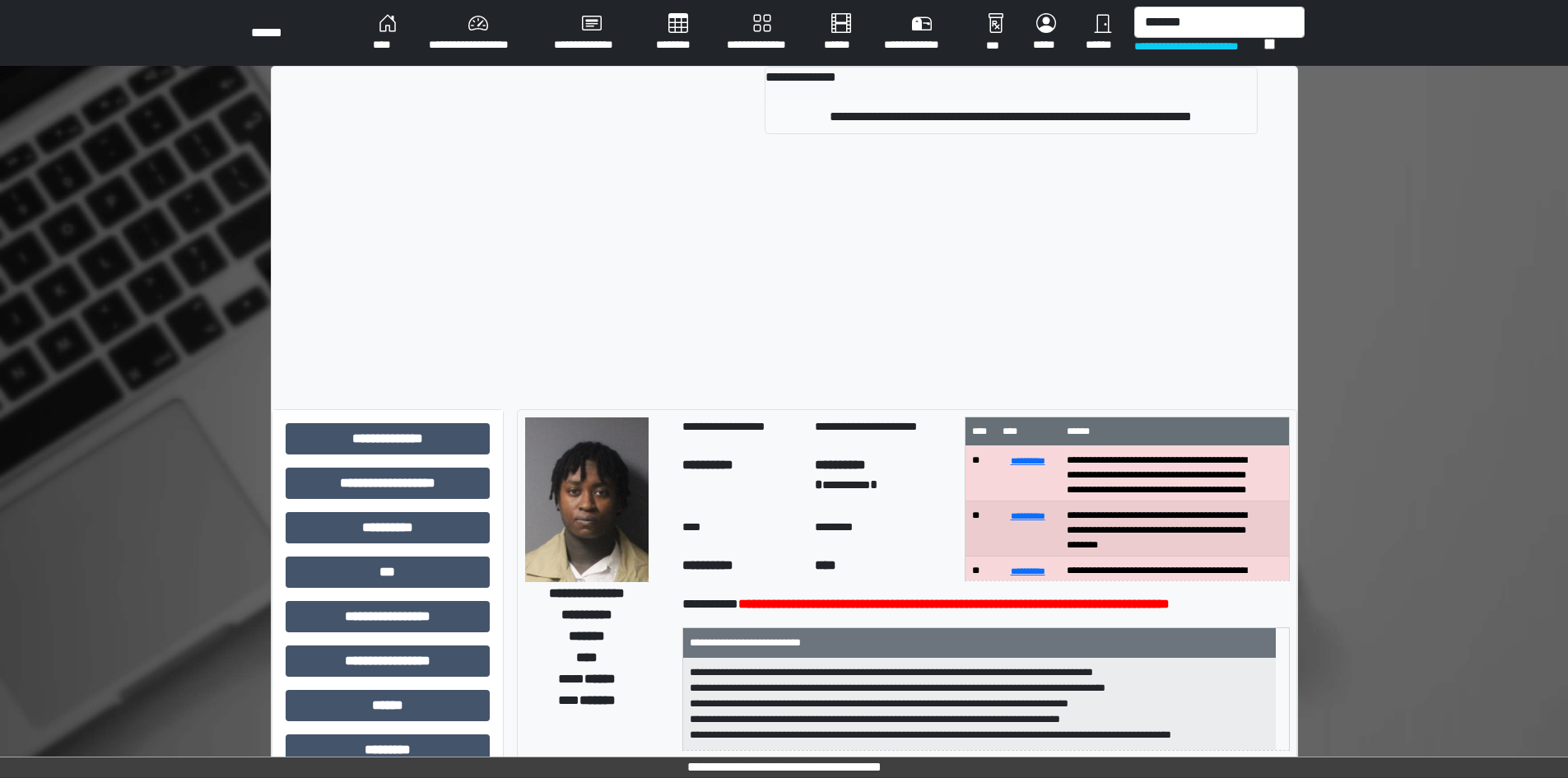 type 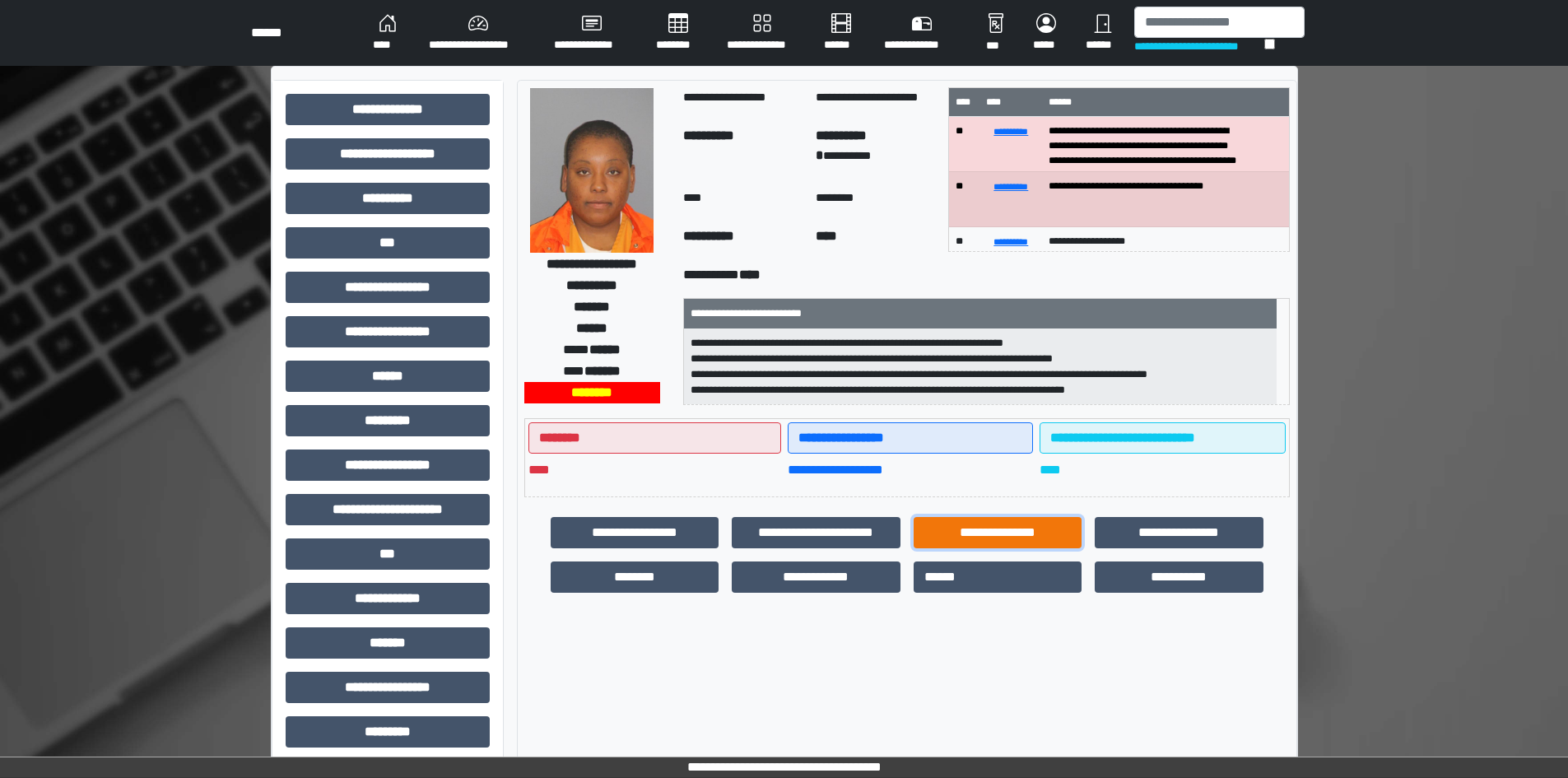 click on "**********" at bounding box center [998, 533] 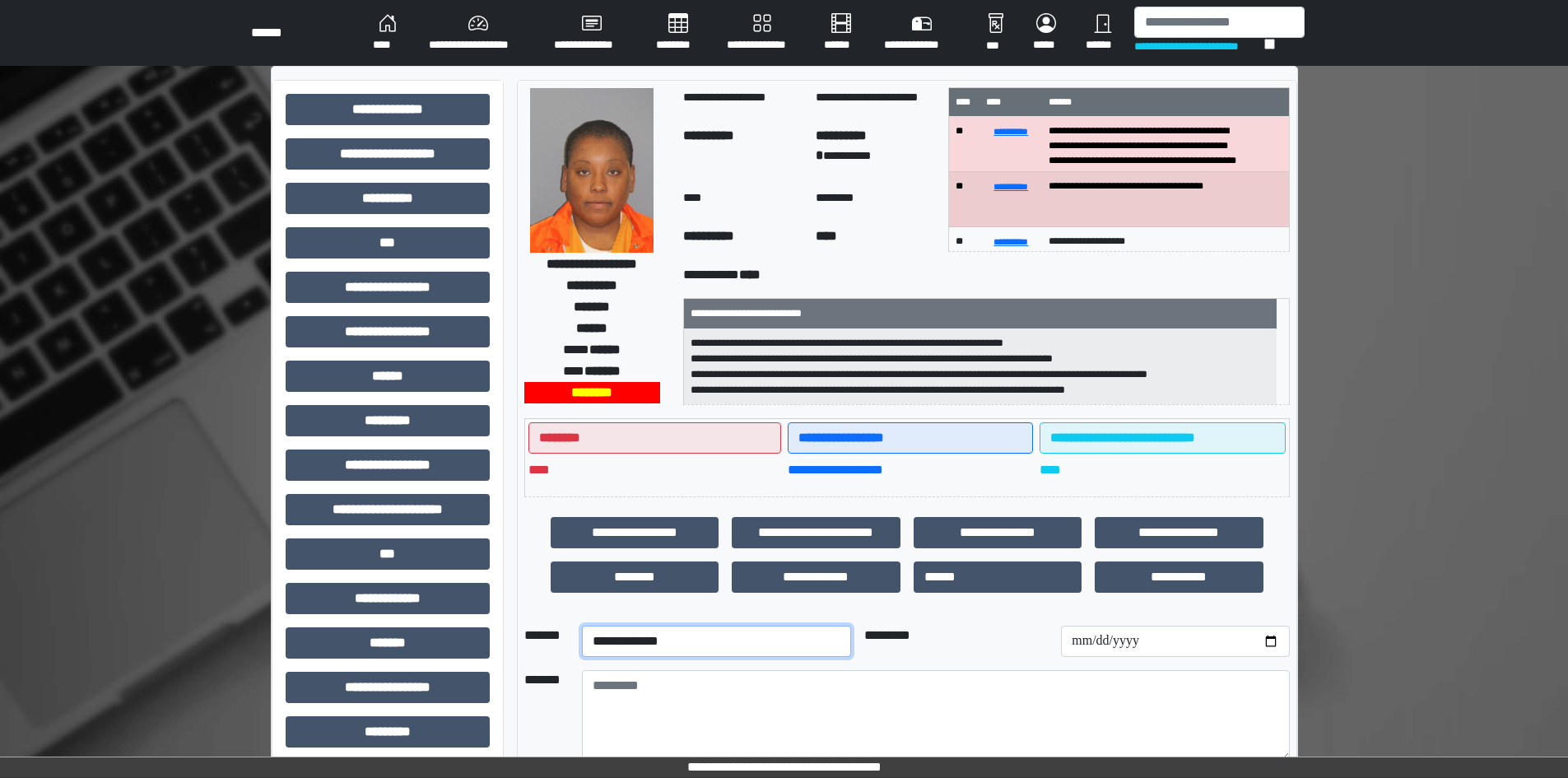 click on "**********" at bounding box center (716, 641) 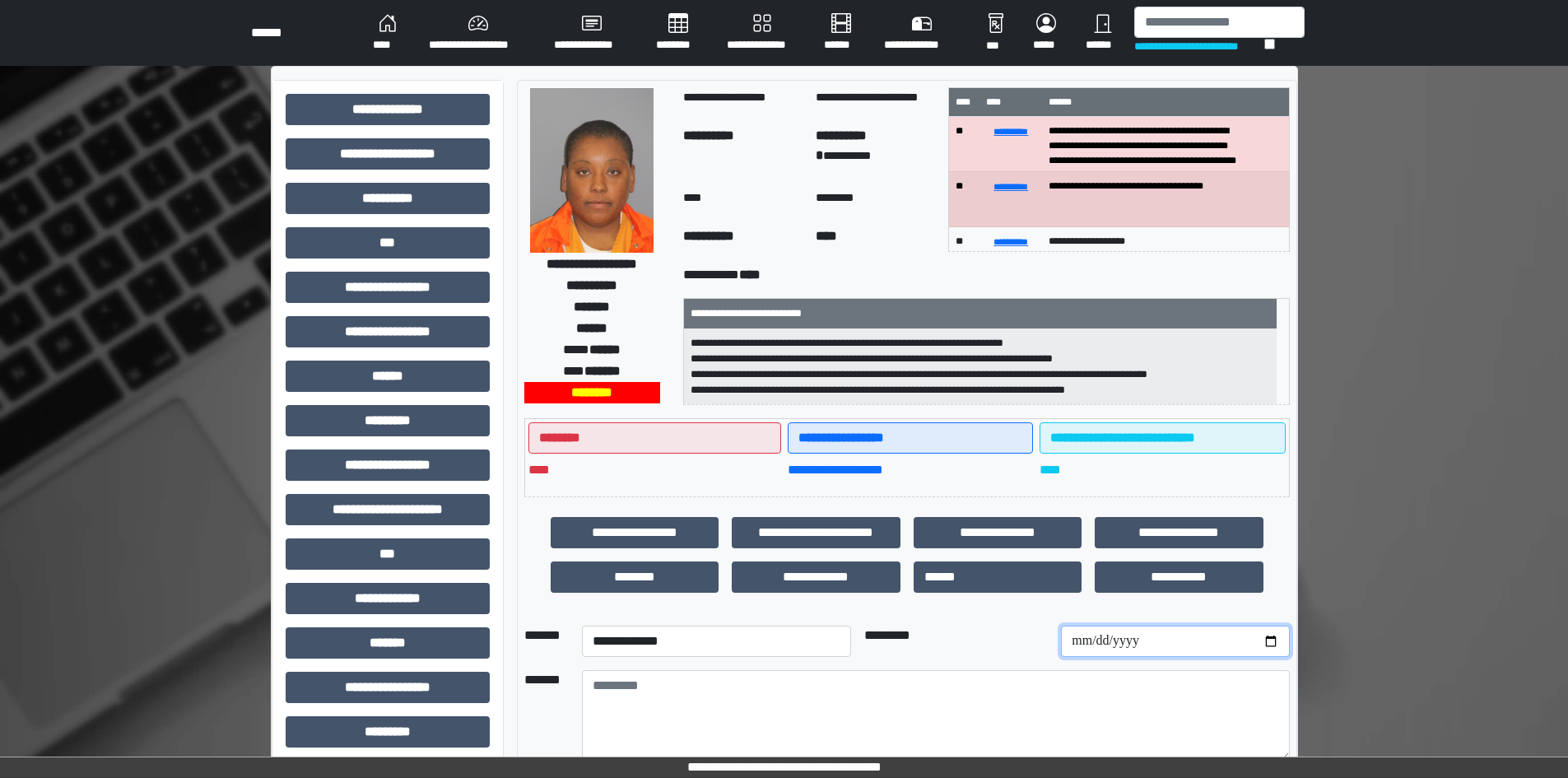 click at bounding box center (1175, 641) 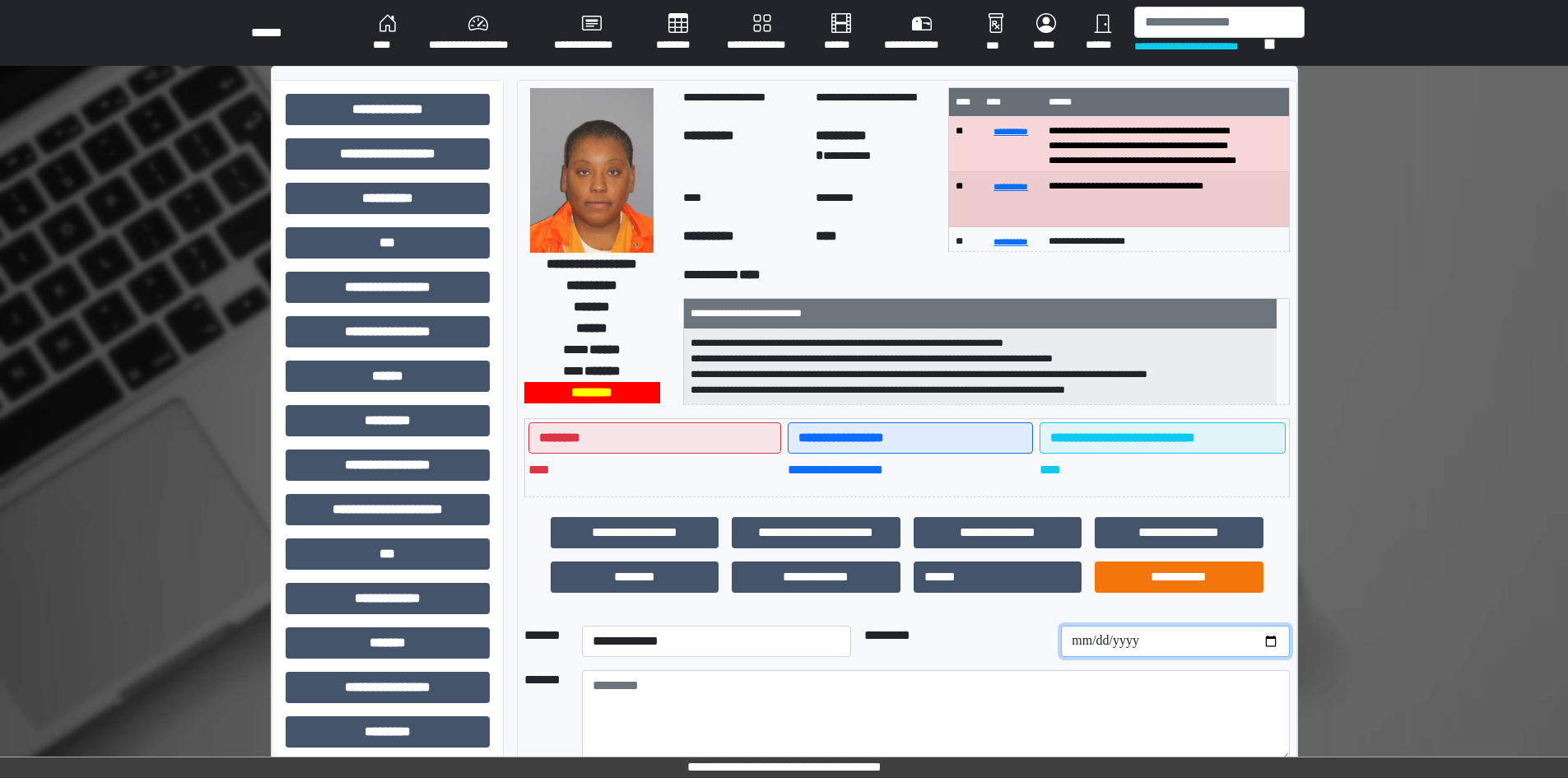 type on "**********" 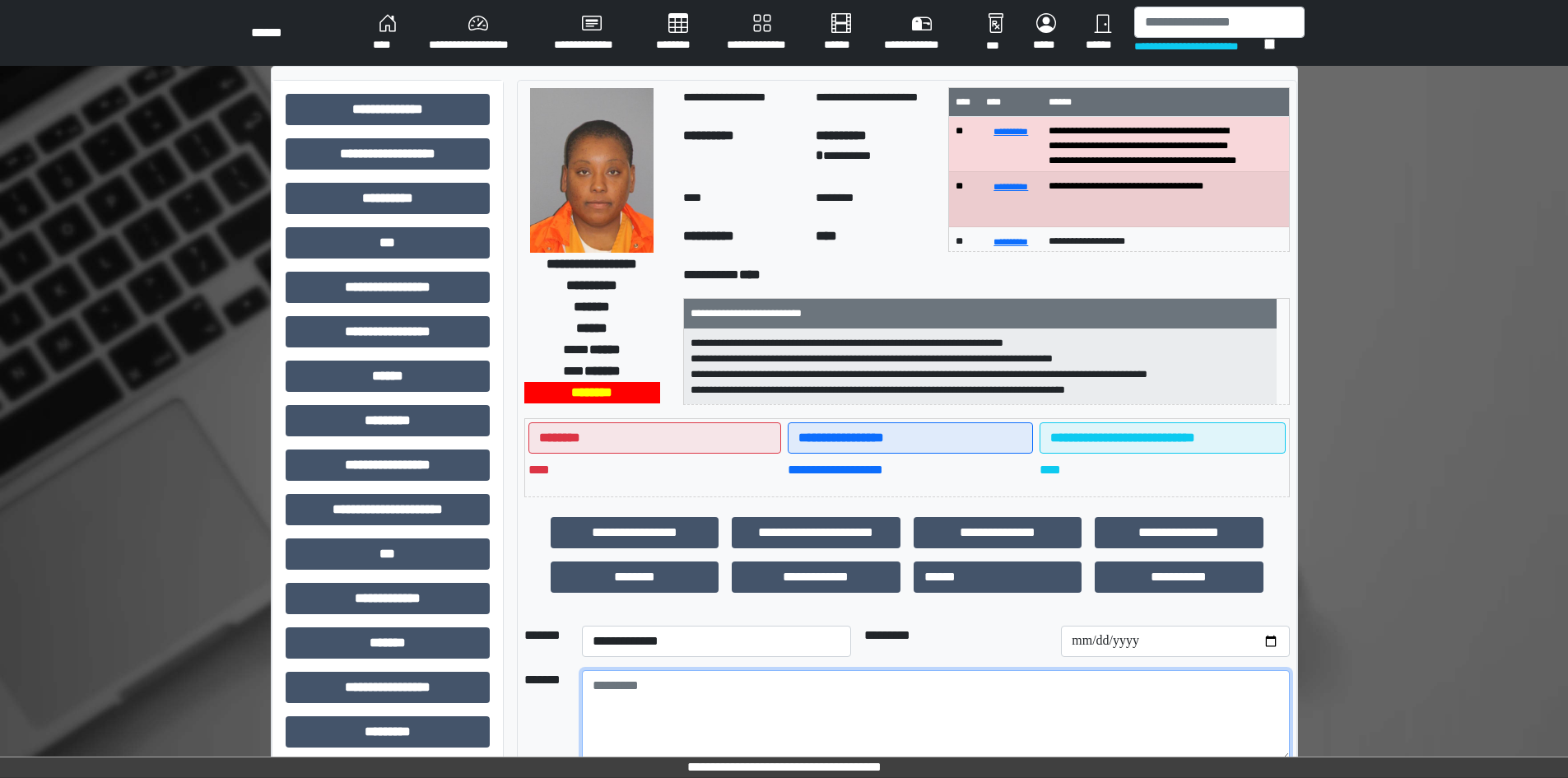 click at bounding box center [936, 715] 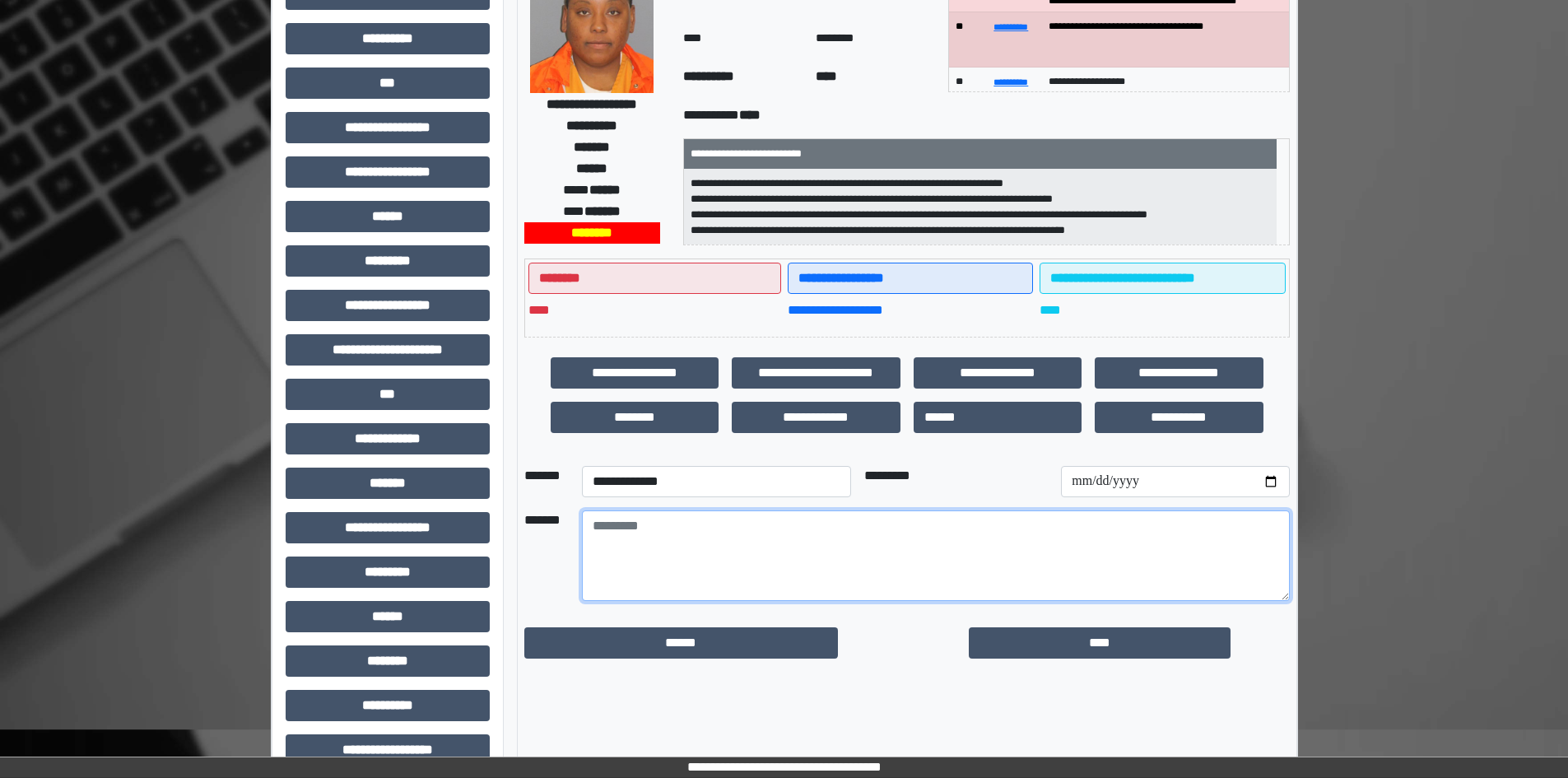 scroll, scrollTop: 189, scrollLeft: 0, axis: vertical 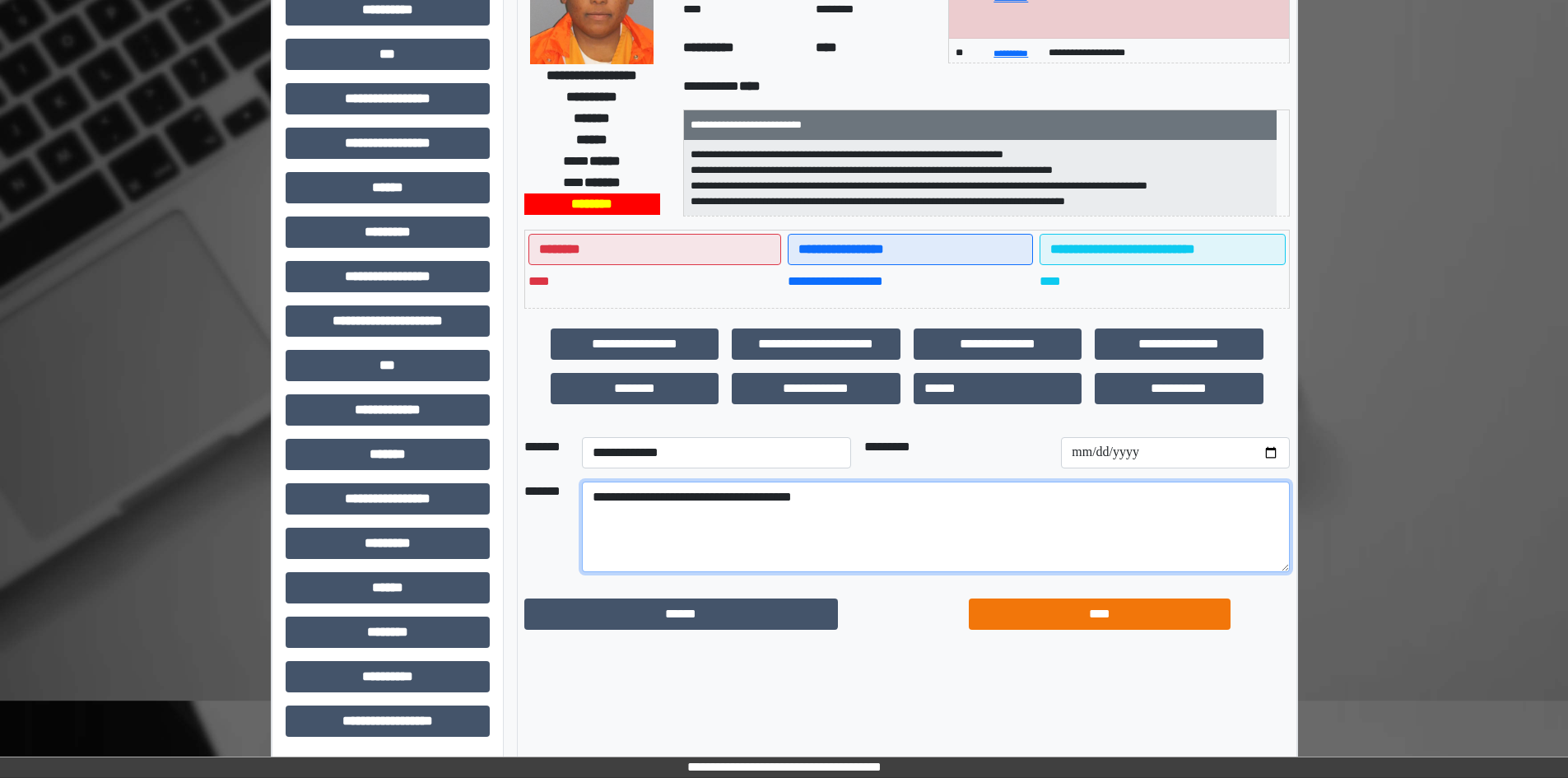 type on "**********" 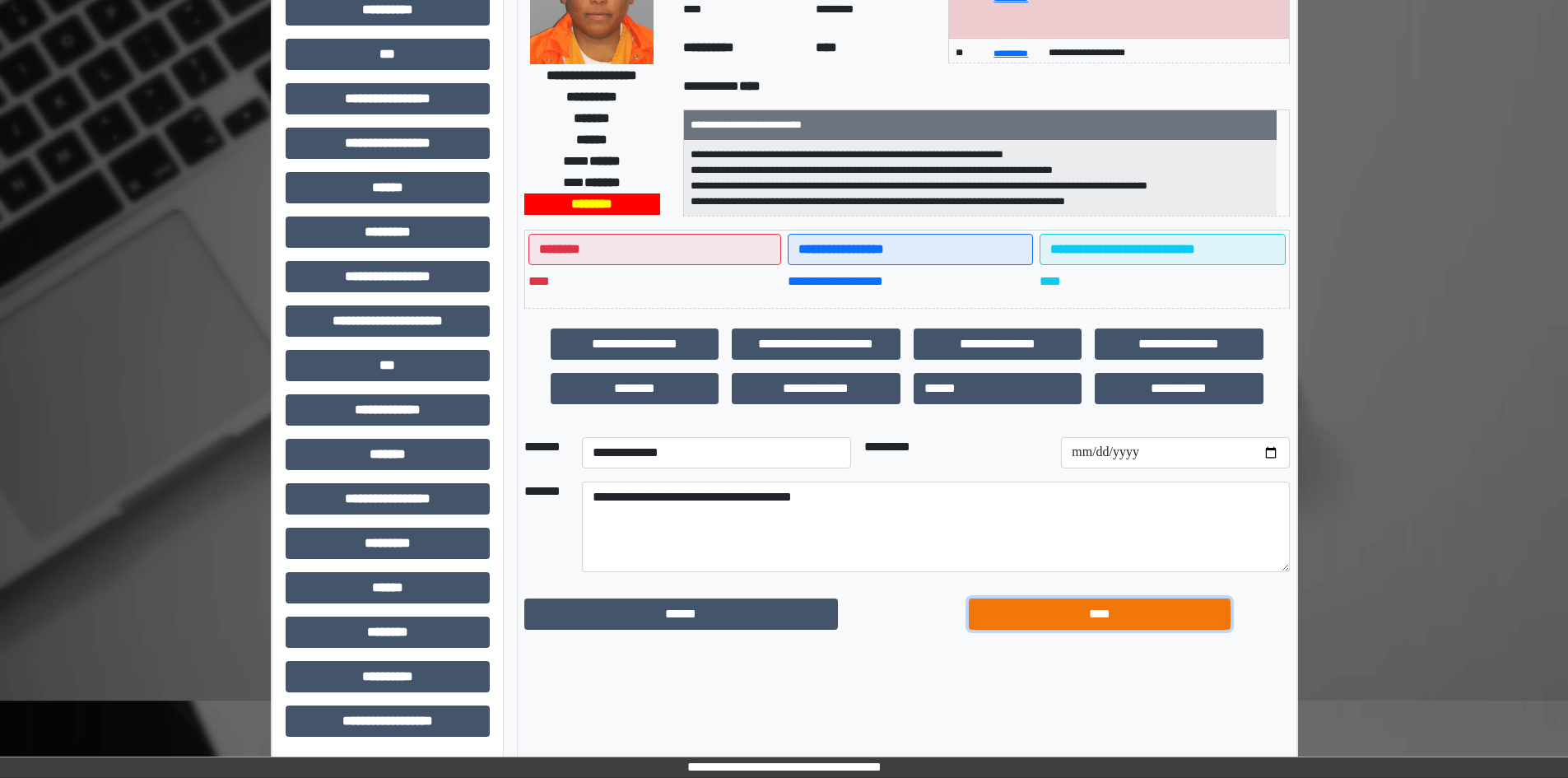 click on "****" at bounding box center [1100, 614] 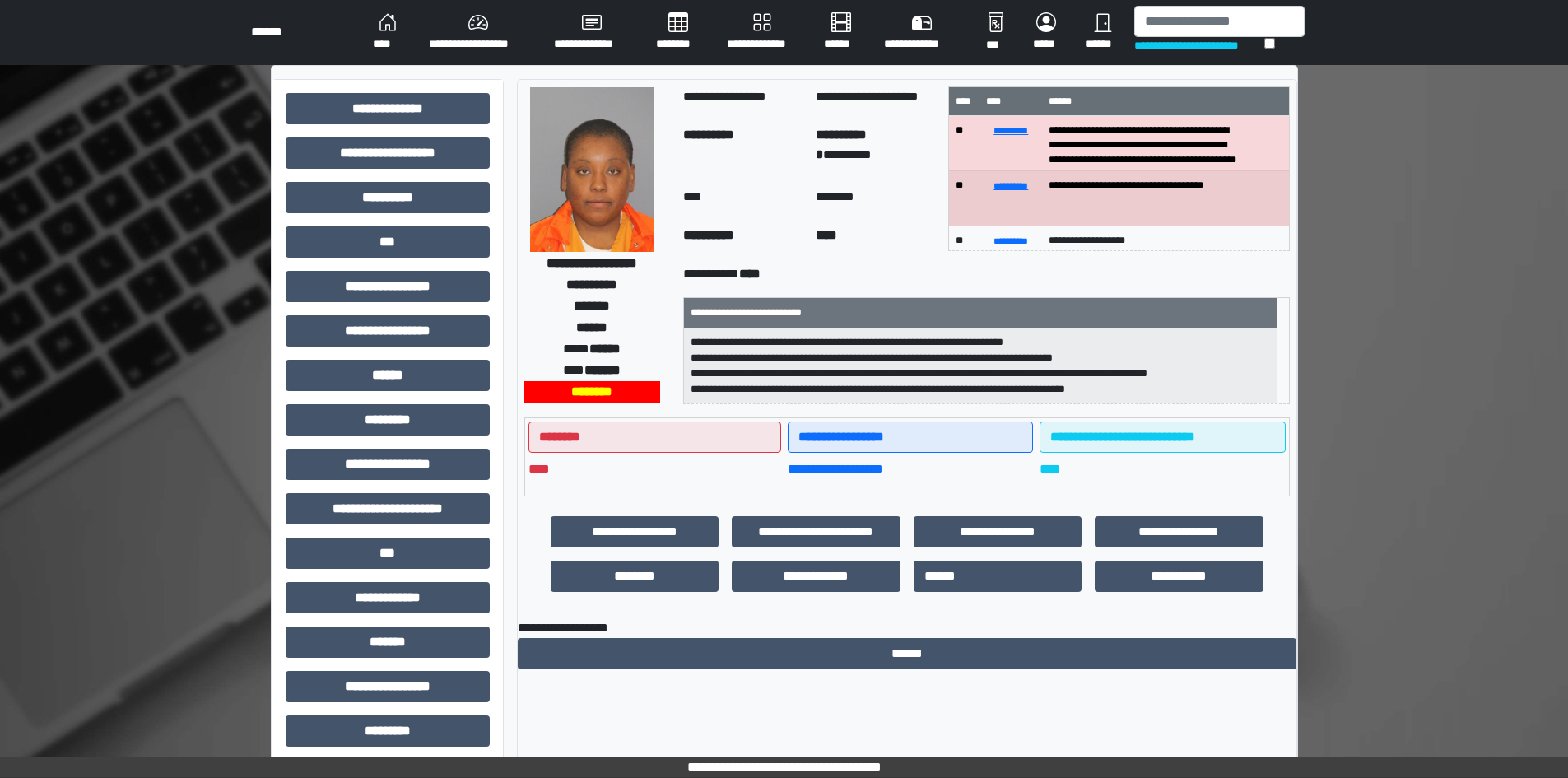scroll, scrollTop: 0, scrollLeft: 0, axis: both 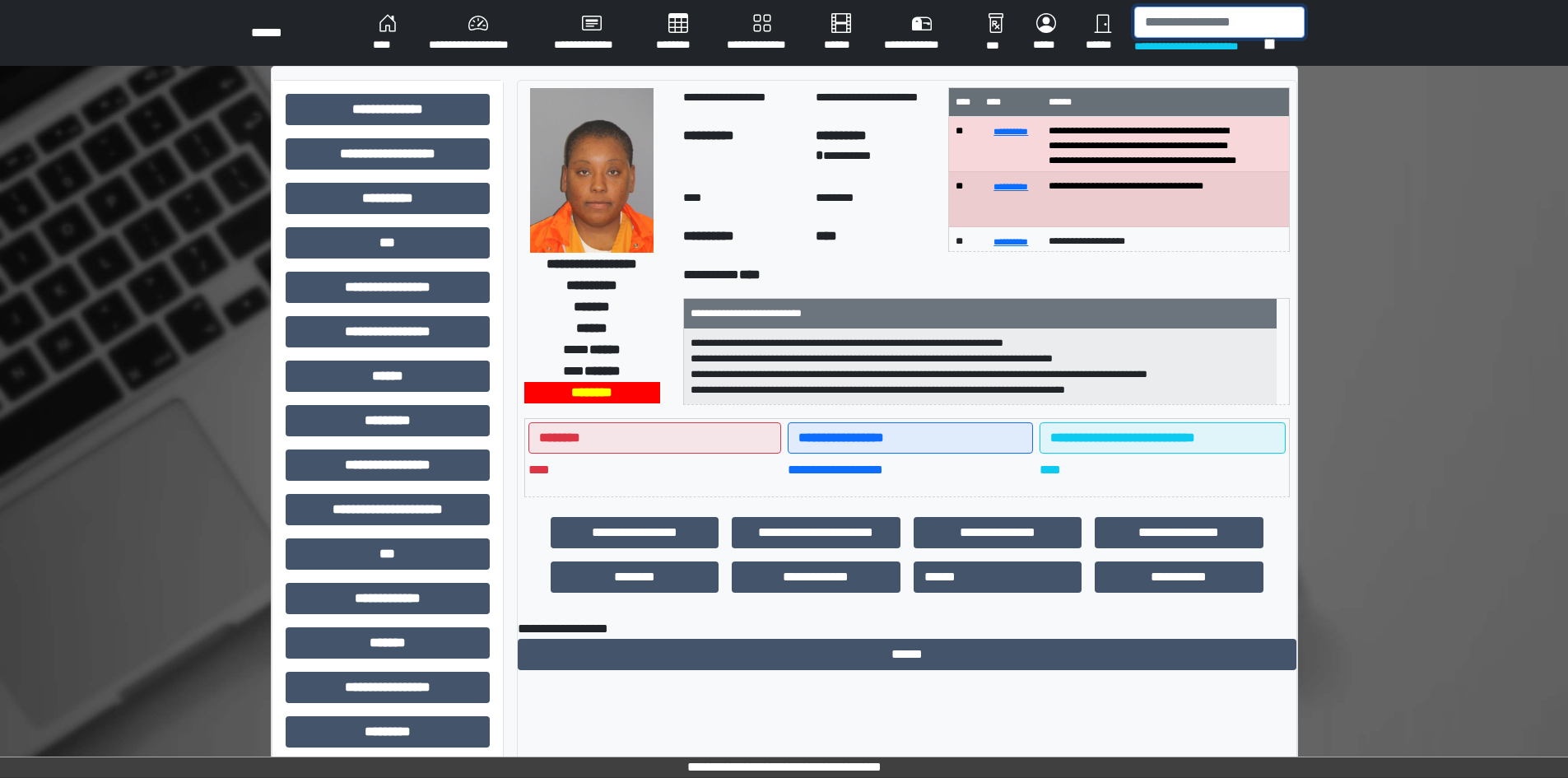 click at bounding box center [1219, 22] 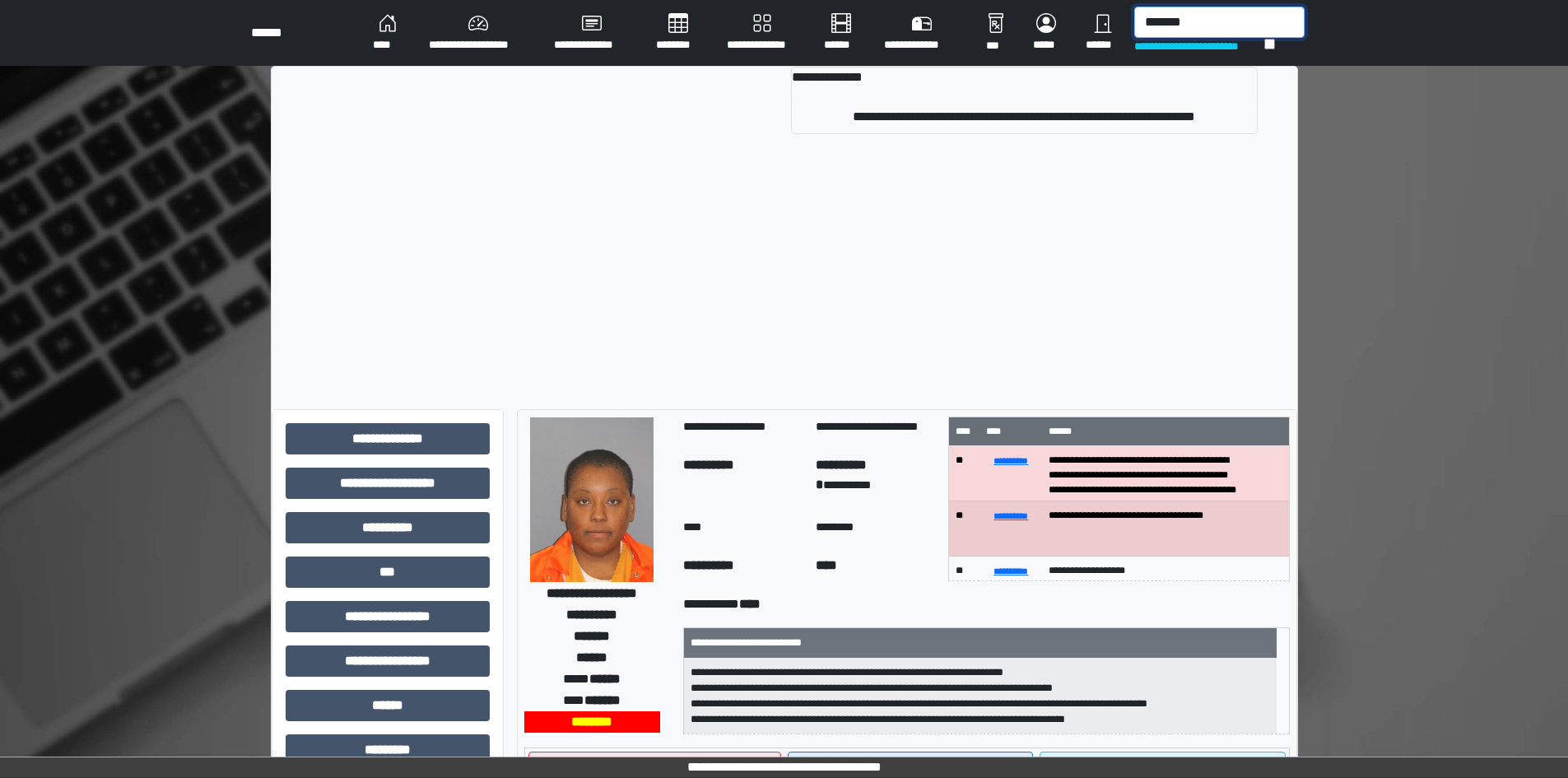 type on "*******" 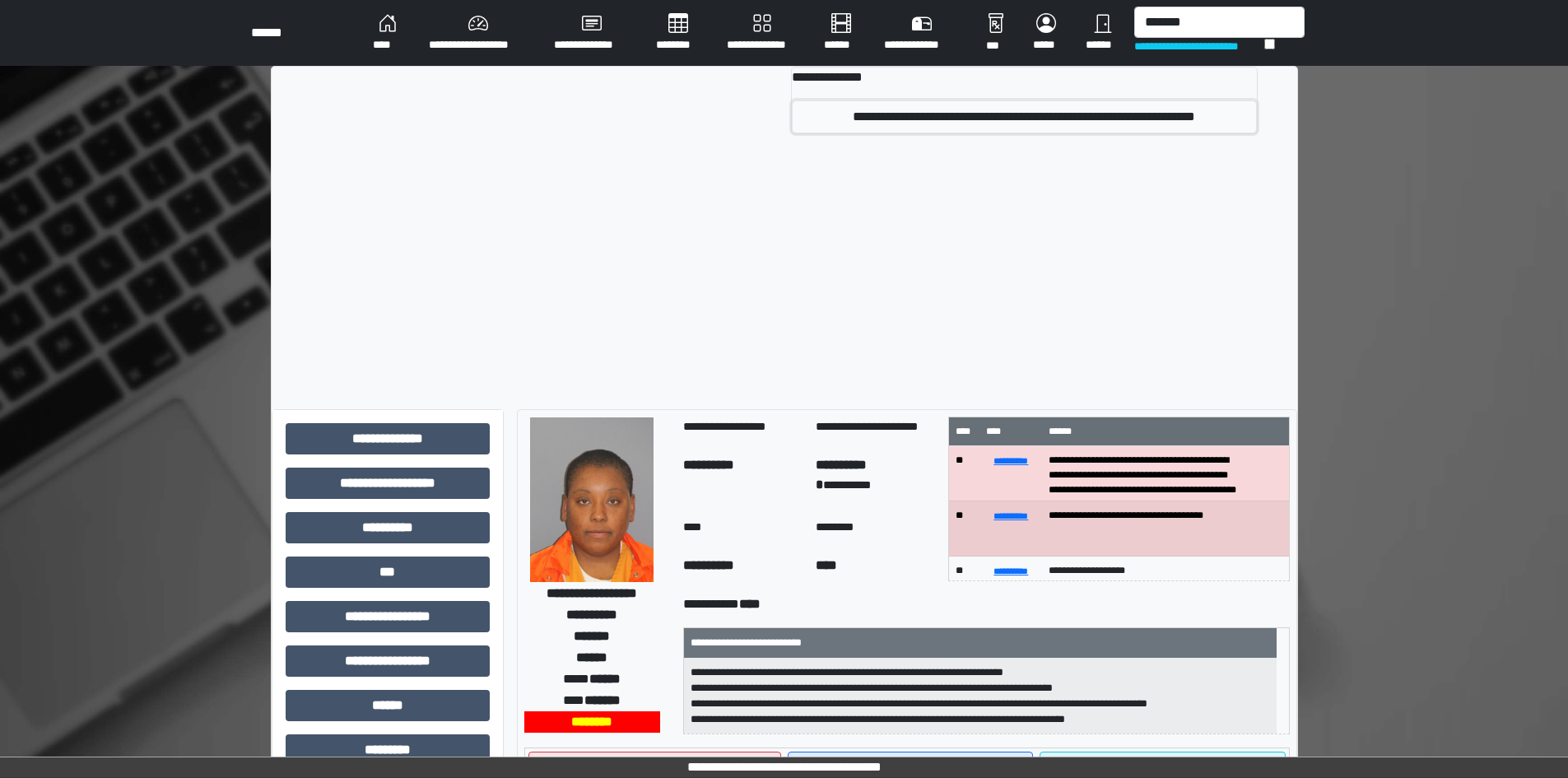 click on "**********" at bounding box center [1024, 117] 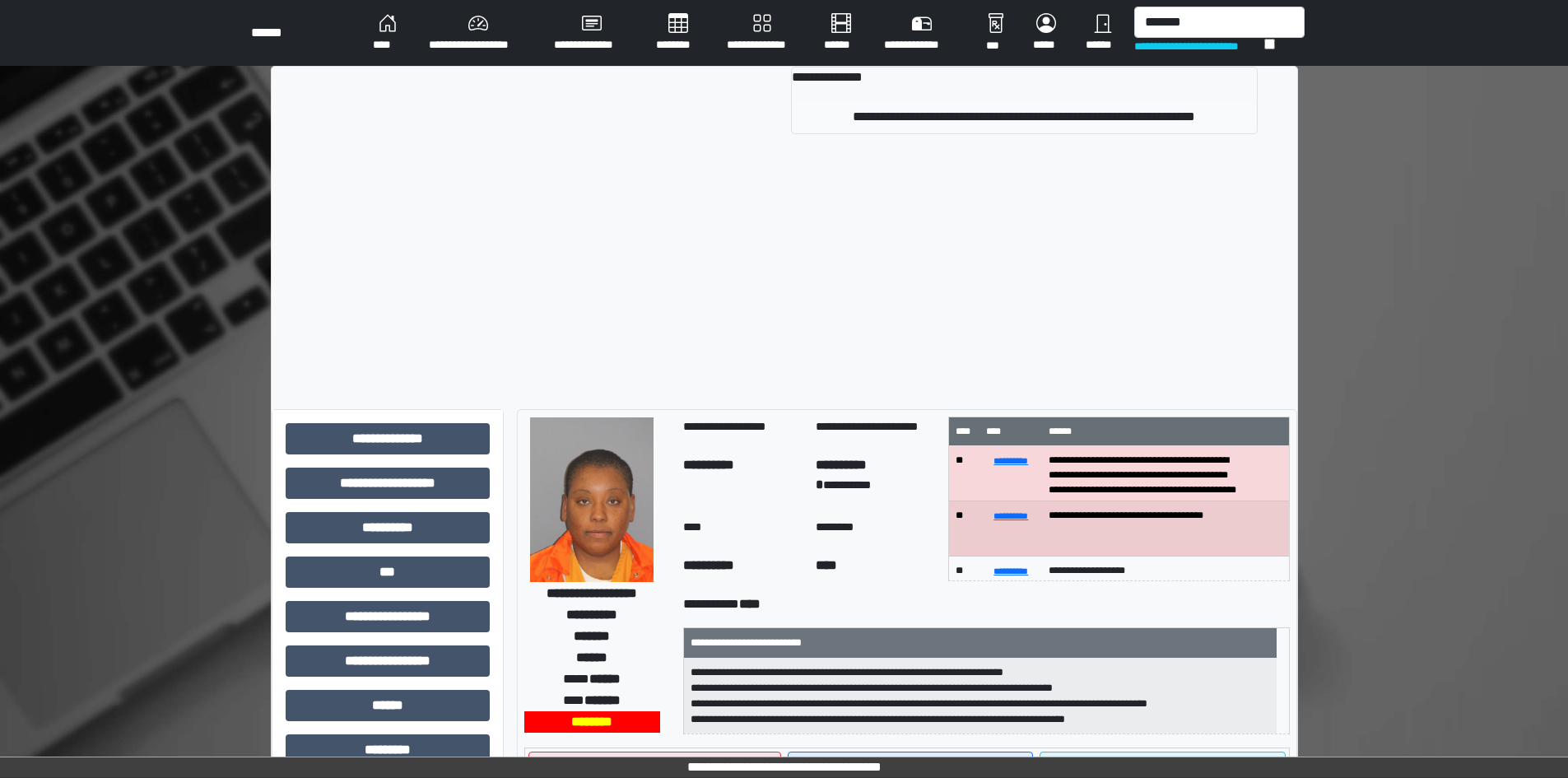 type 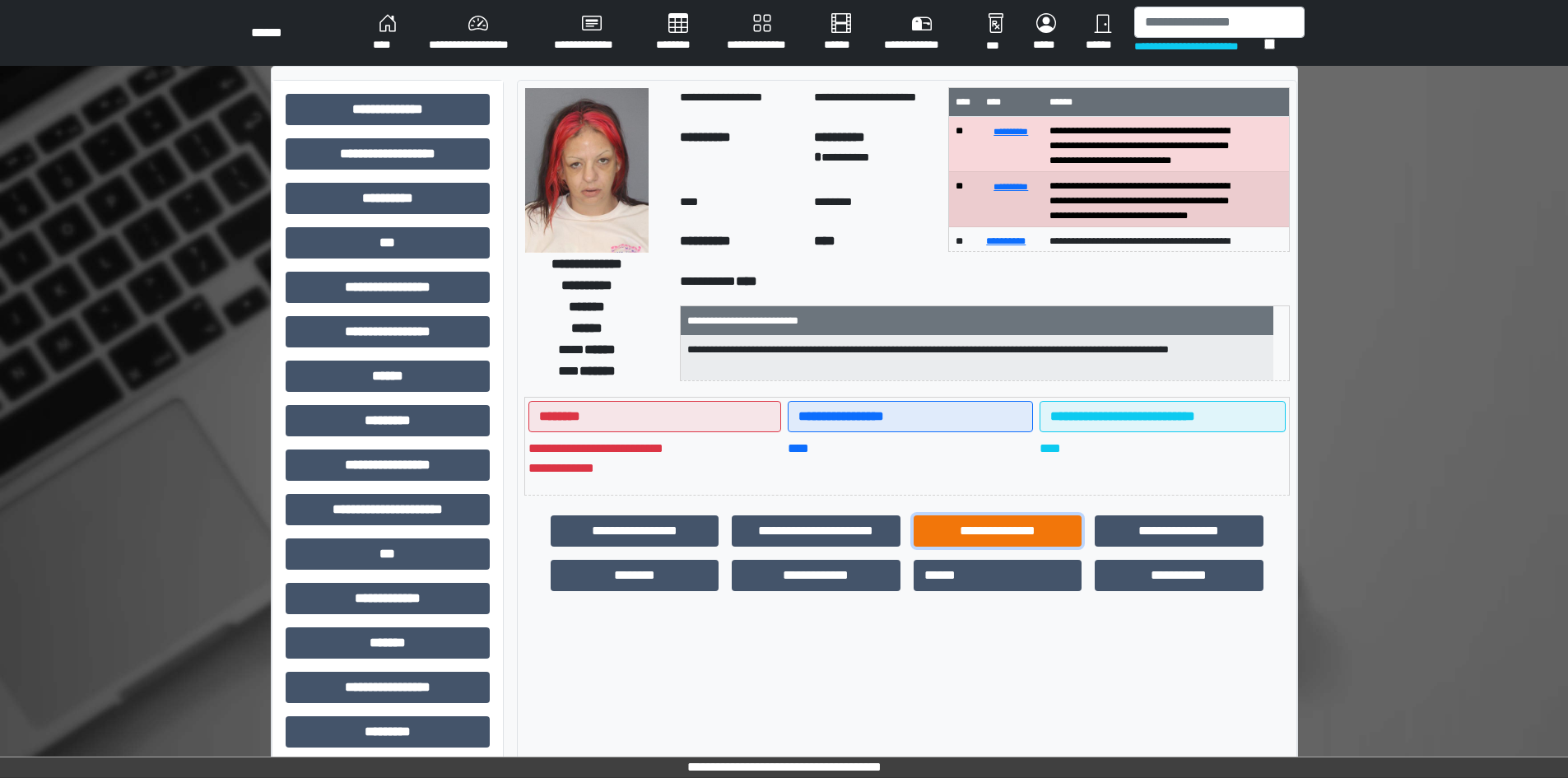 click on "**********" at bounding box center [998, 531] 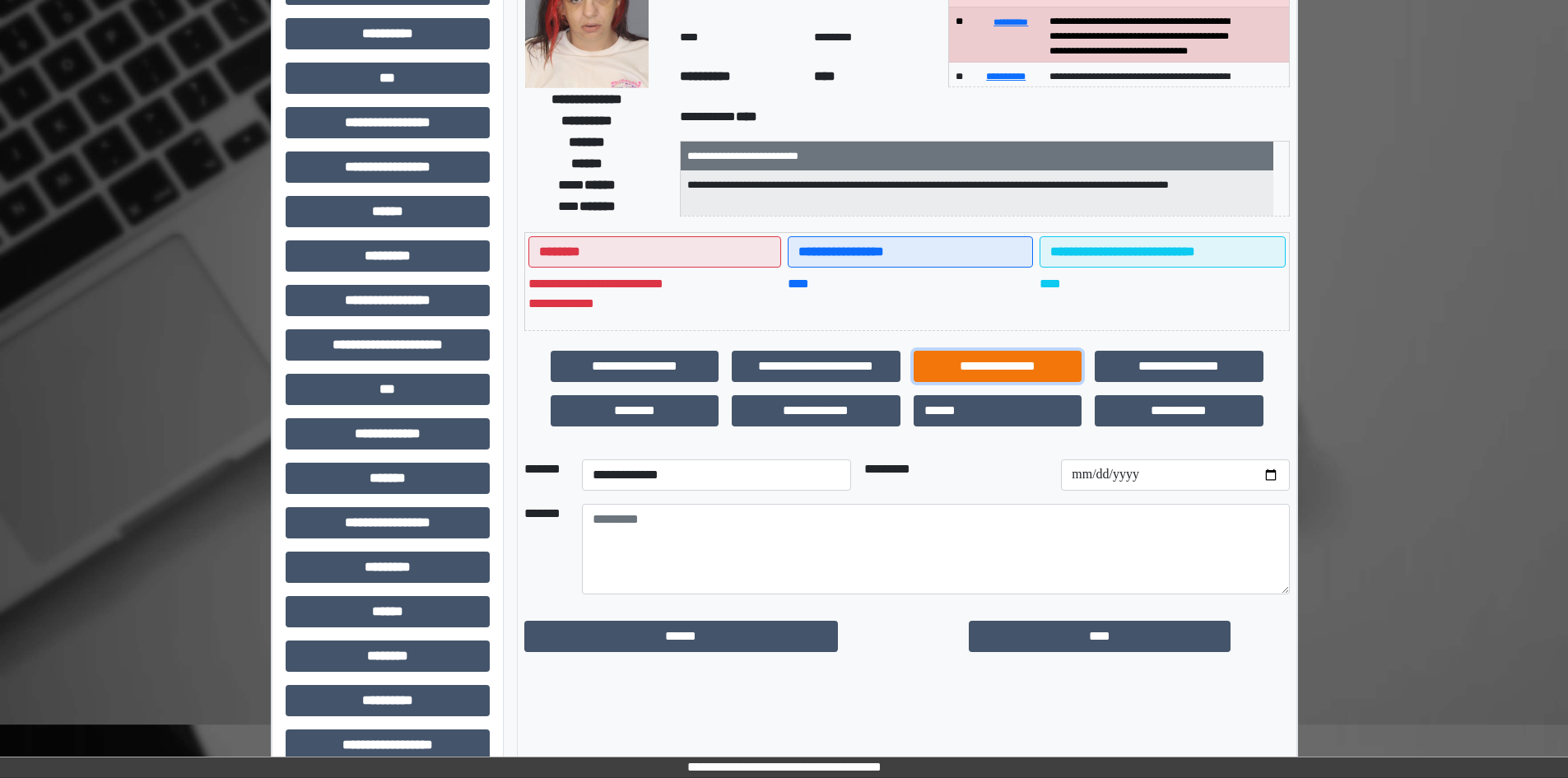 scroll, scrollTop: 189, scrollLeft: 0, axis: vertical 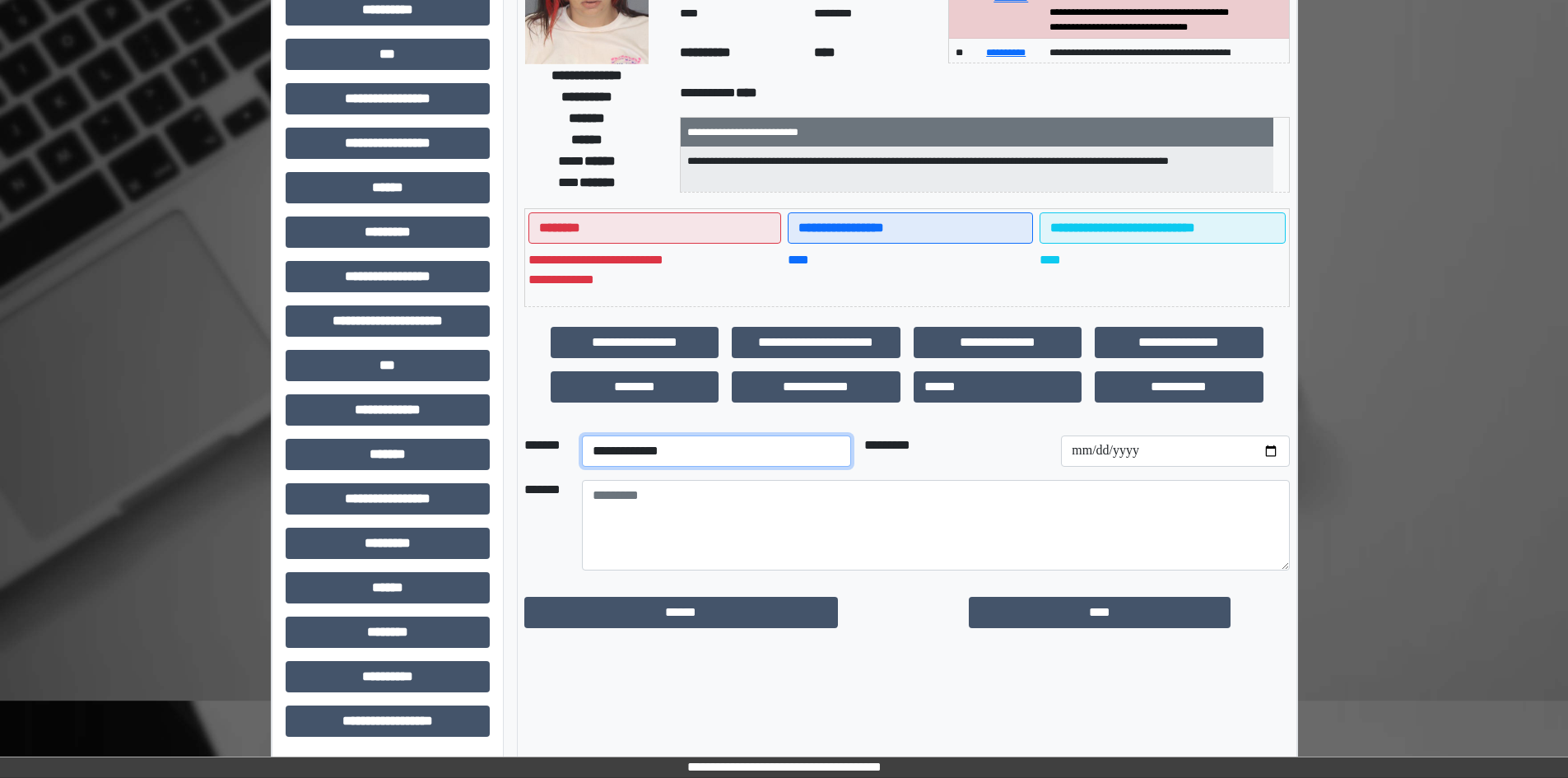 click on "**********" at bounding box center [716, 451] 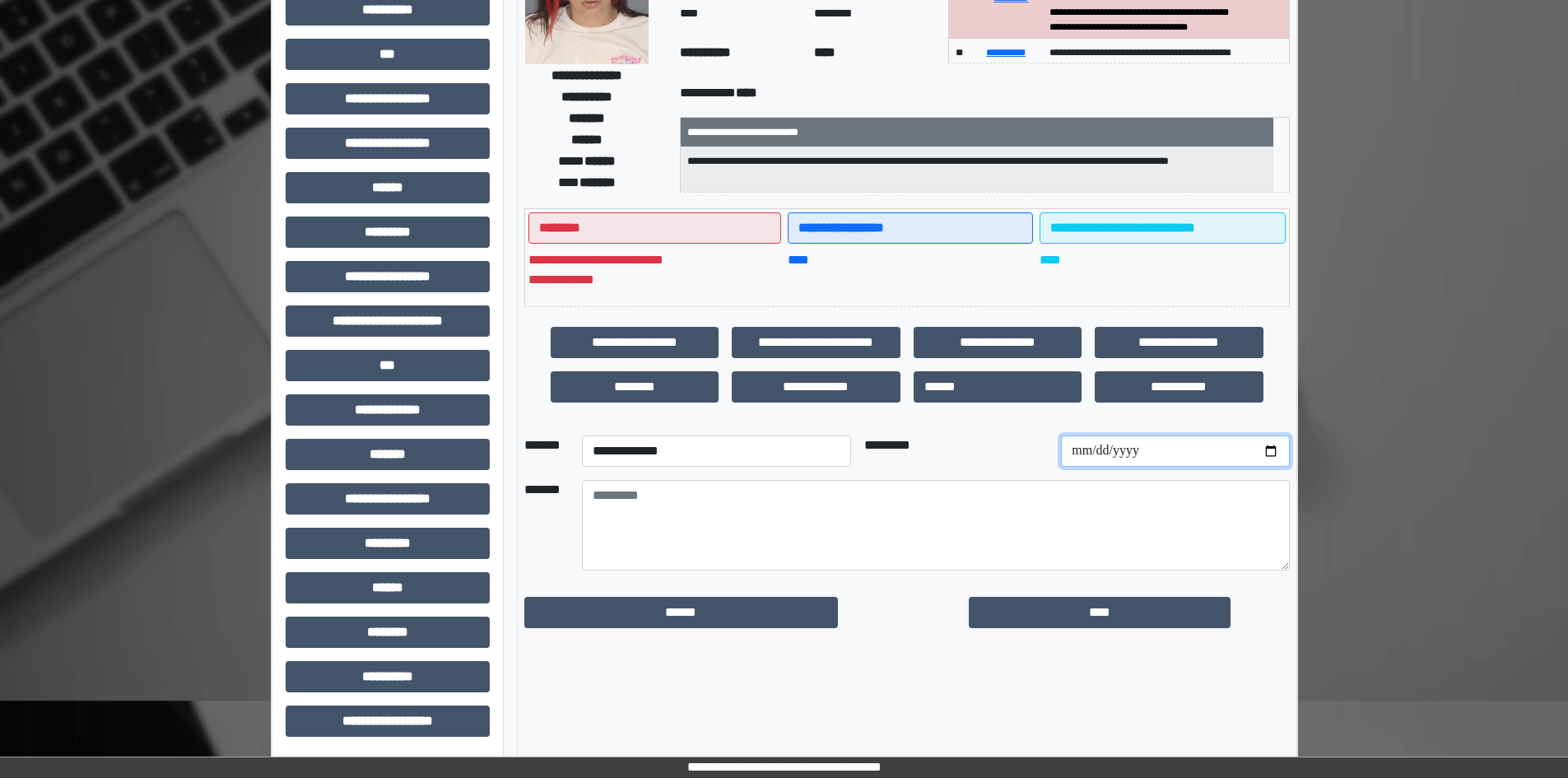 click at bounding box center [1175, 451] 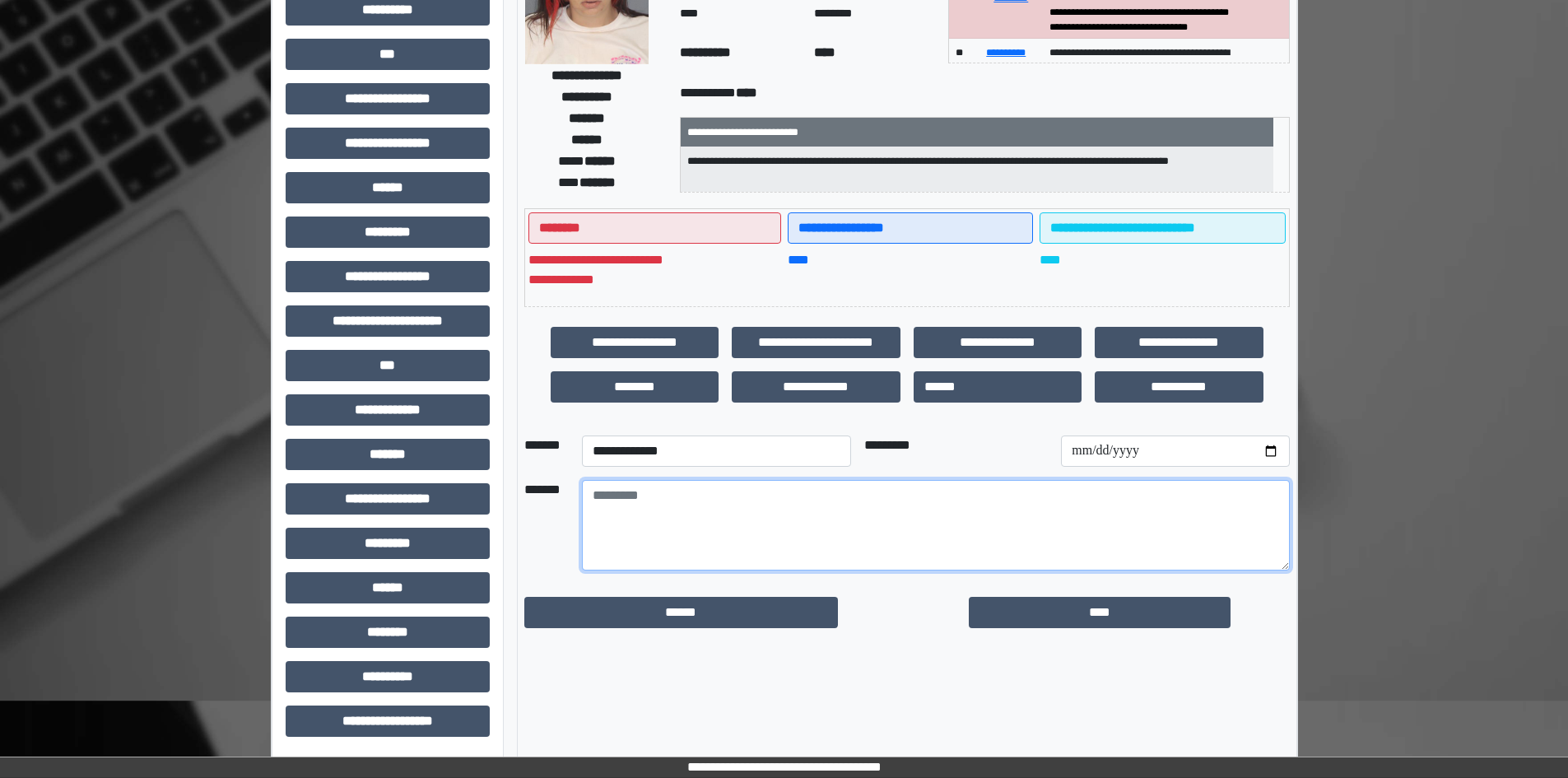 click at bounding box center [936, 525] 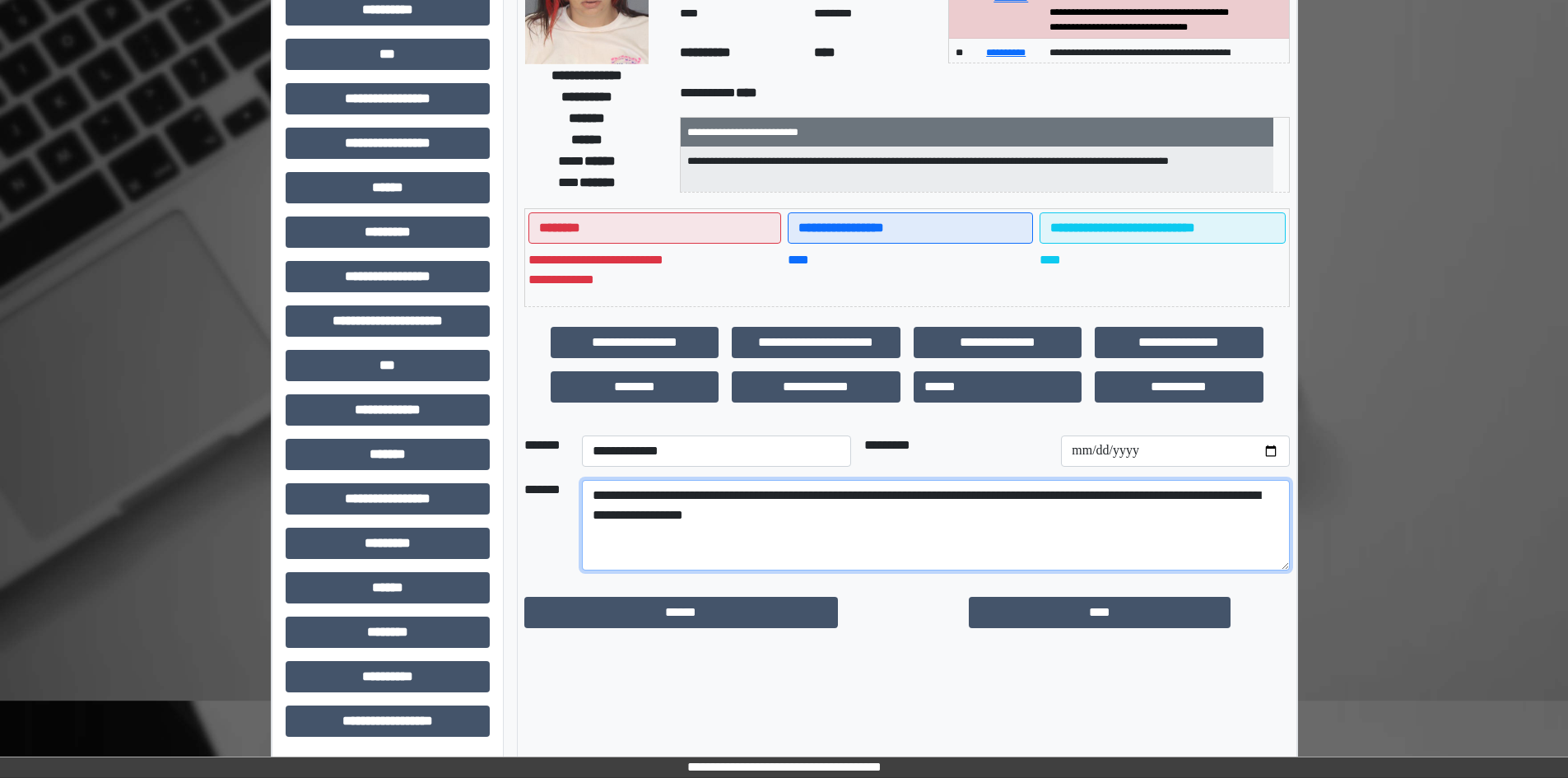 click on "**********" at bounding box center (936, 525) 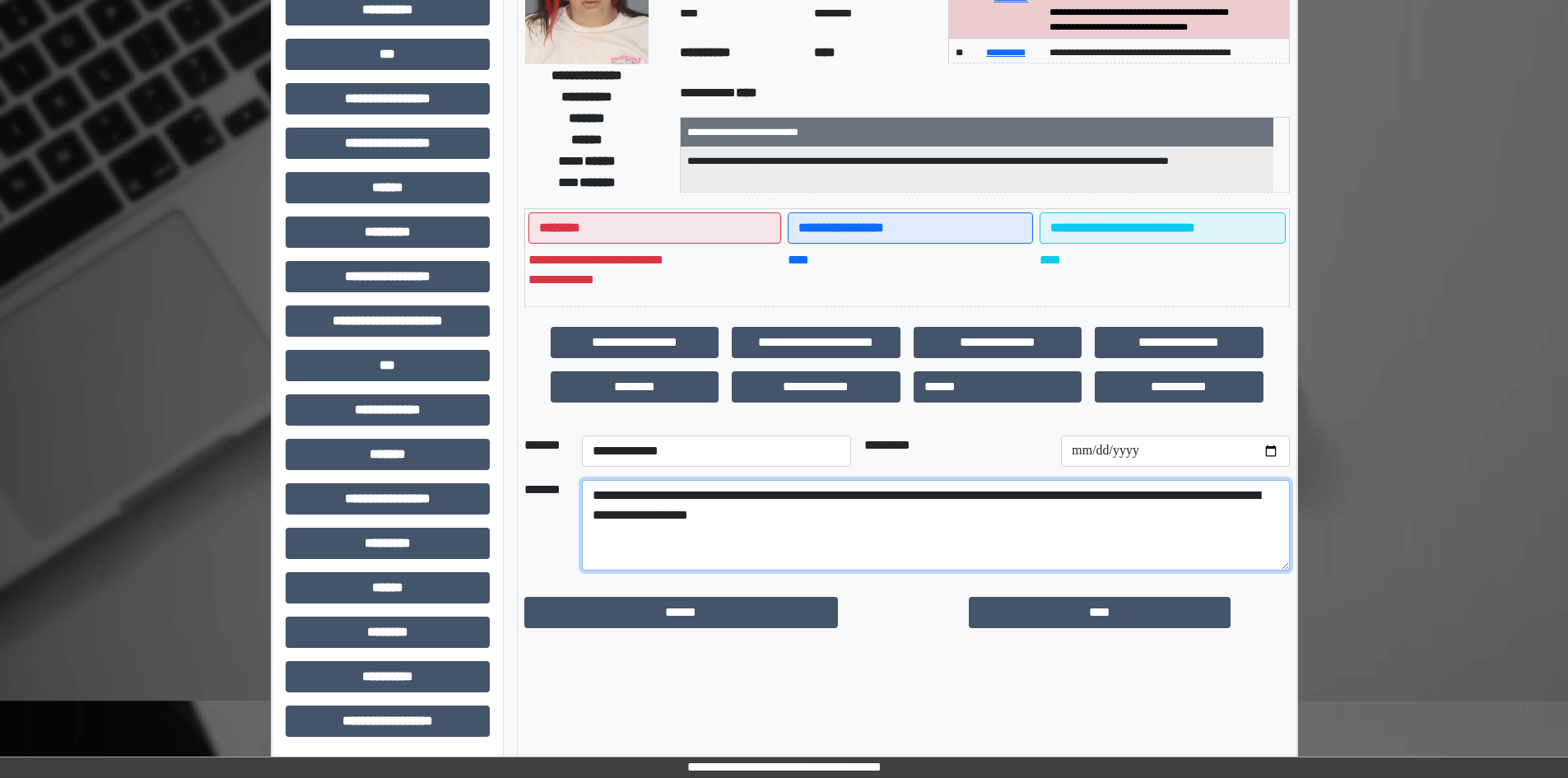 click on "**********" at bounding box center [936, 525] 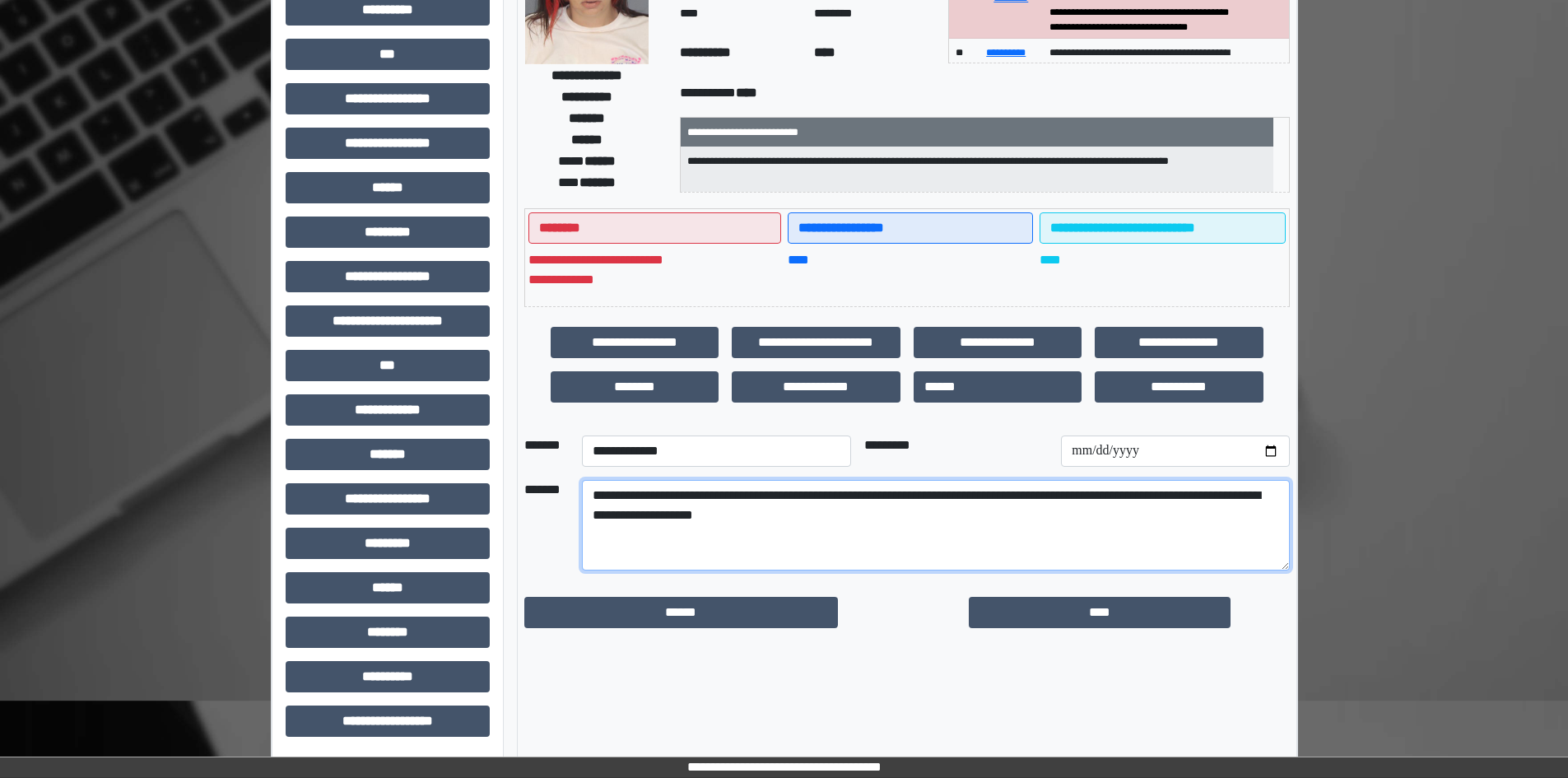 click on "**********" at bounding box center (936, 525) 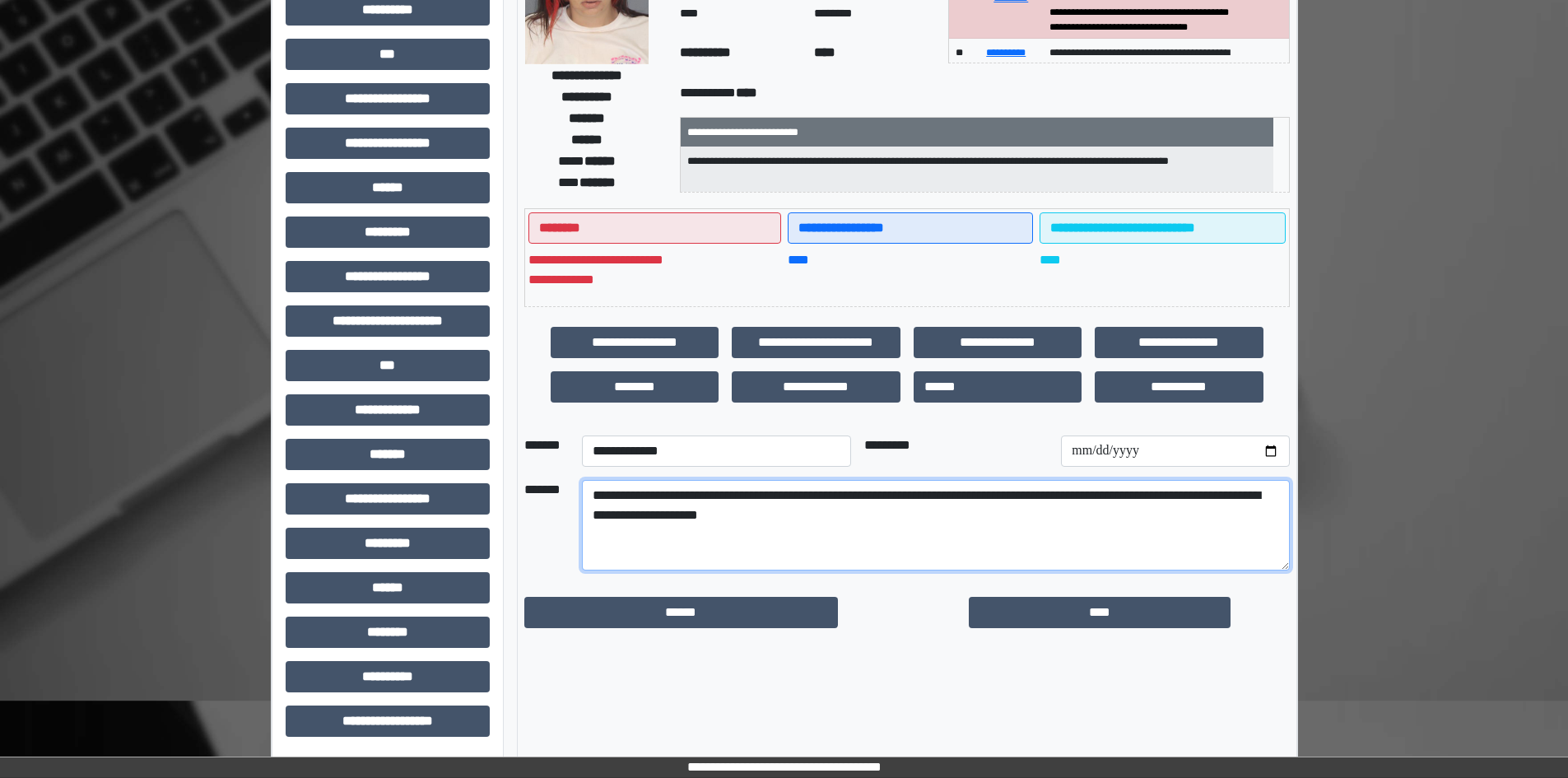 click on "**********" at bounding box center [936, 525] 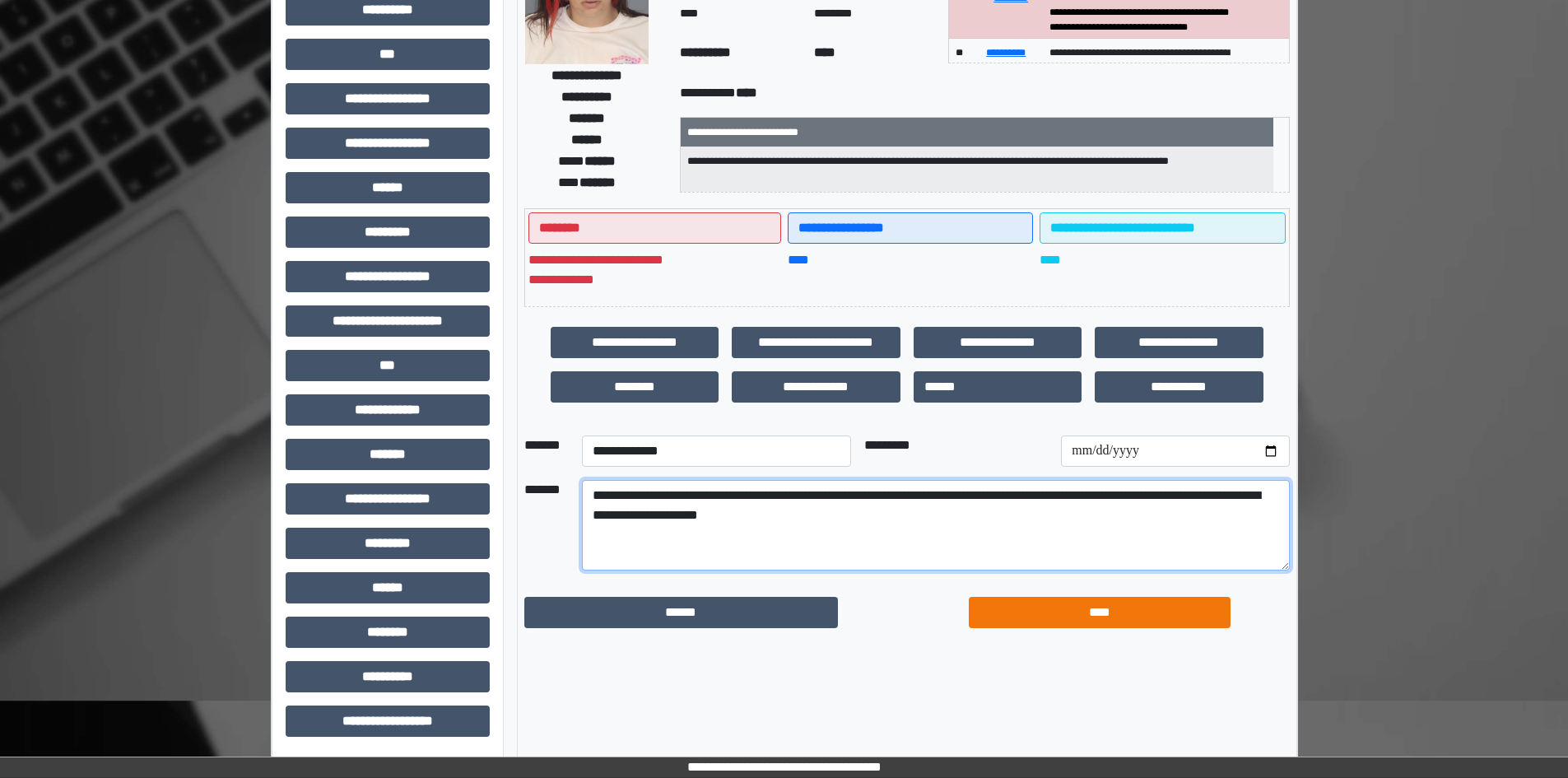 type on "**********" 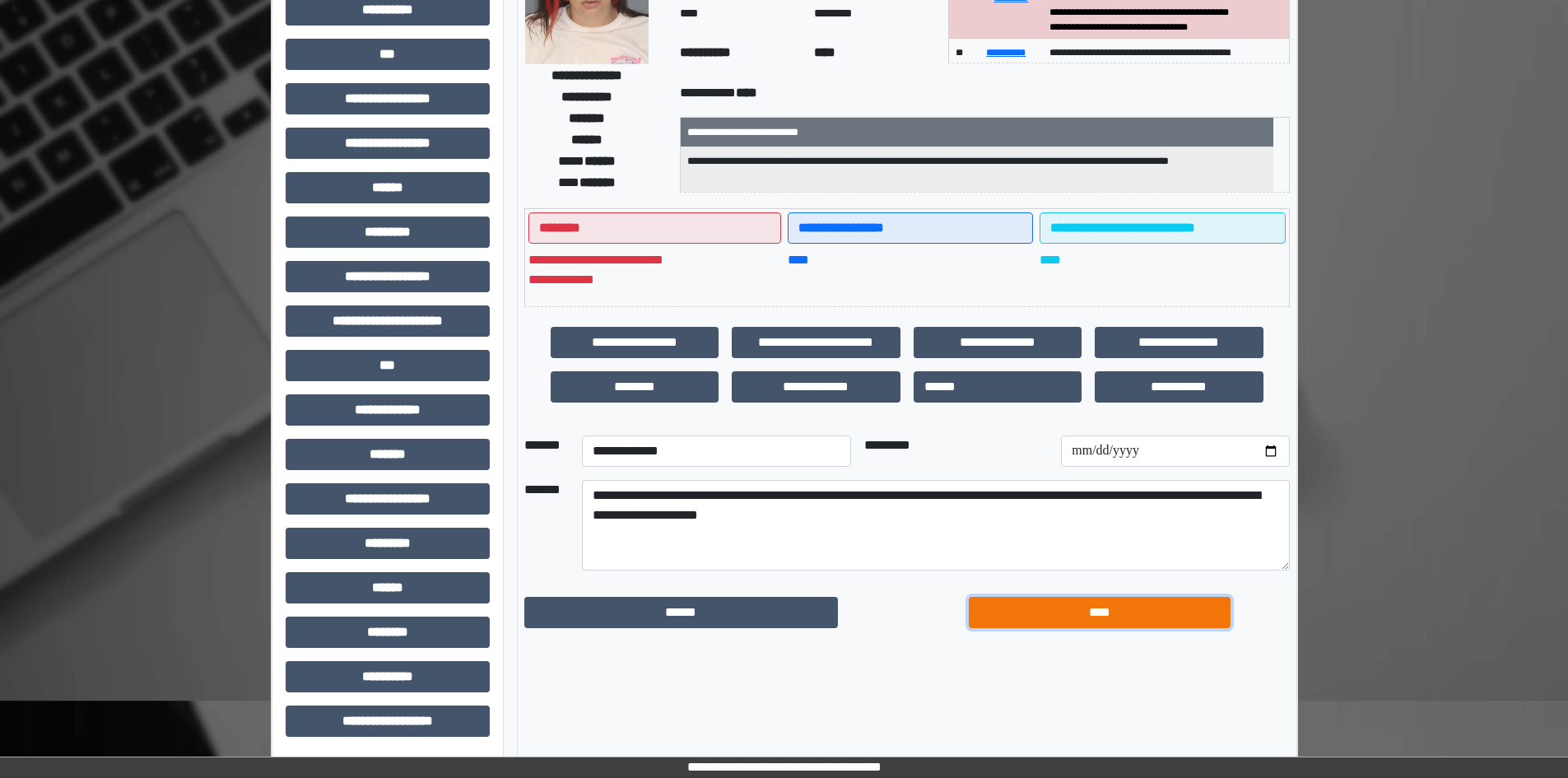 click on "****" at bounding box center [1100, 613] 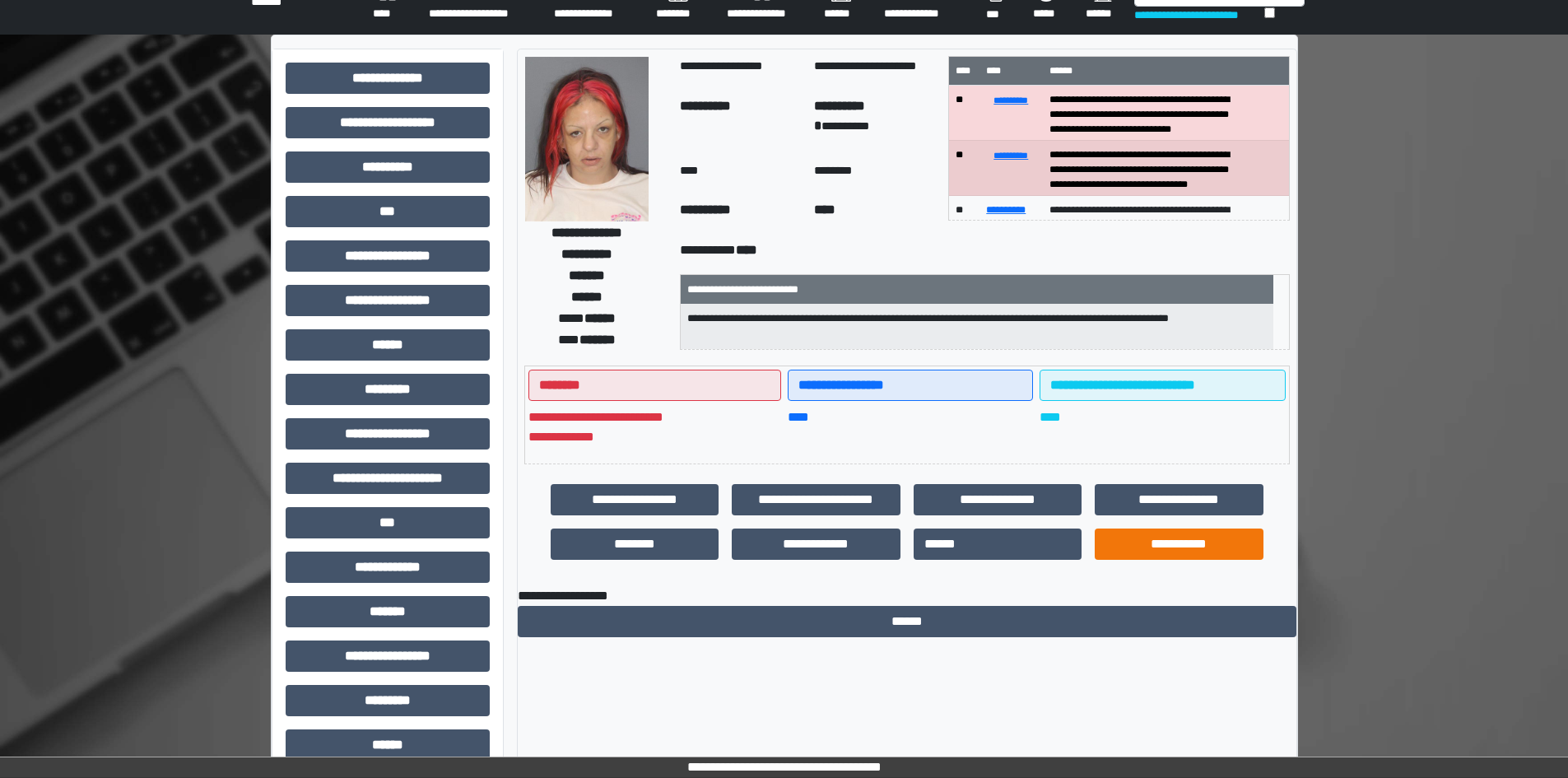 scroll, scrollTop: 0, scrollLeft: 0, axis: both 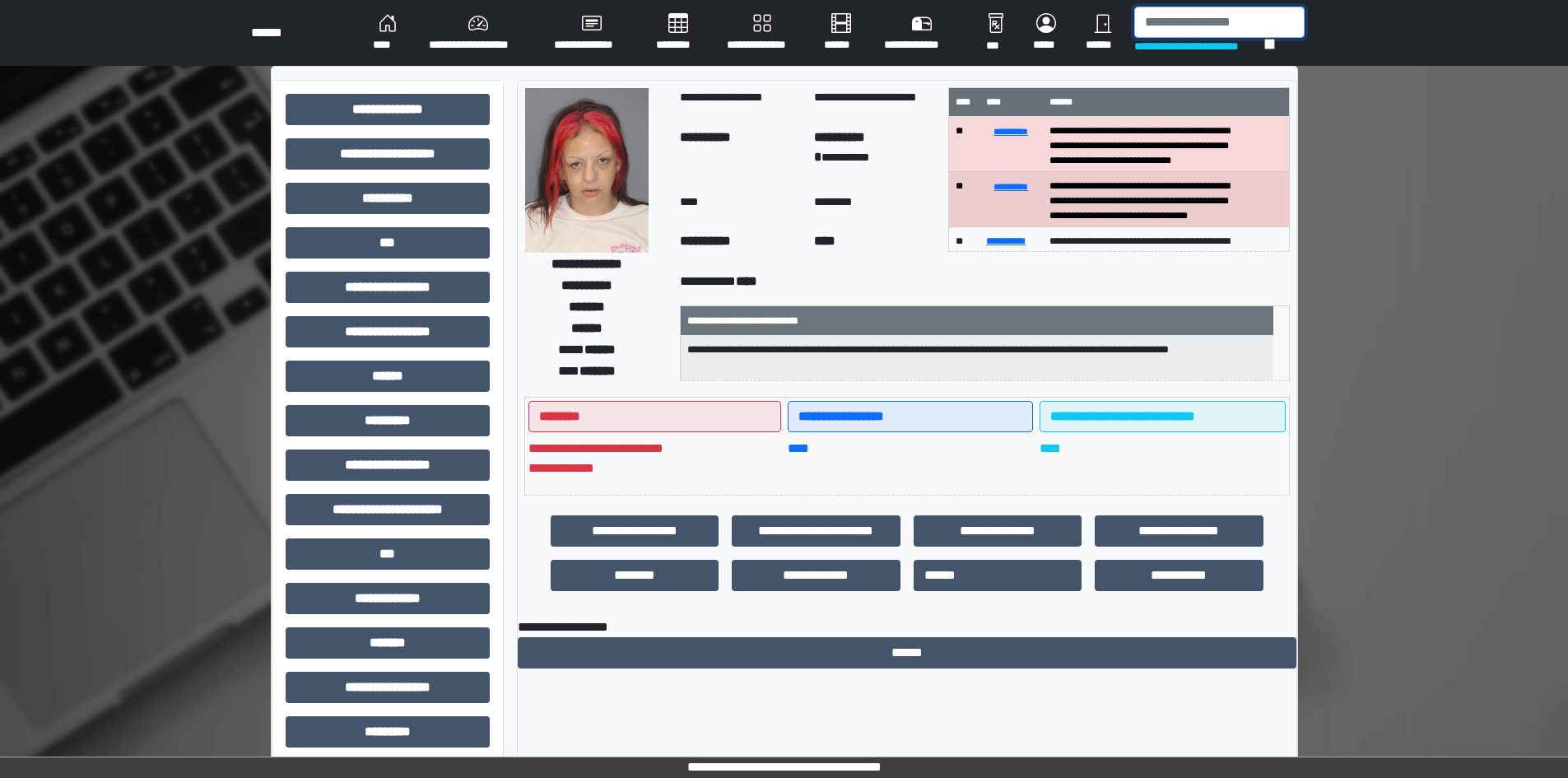click at bounding box center [1219, 22] 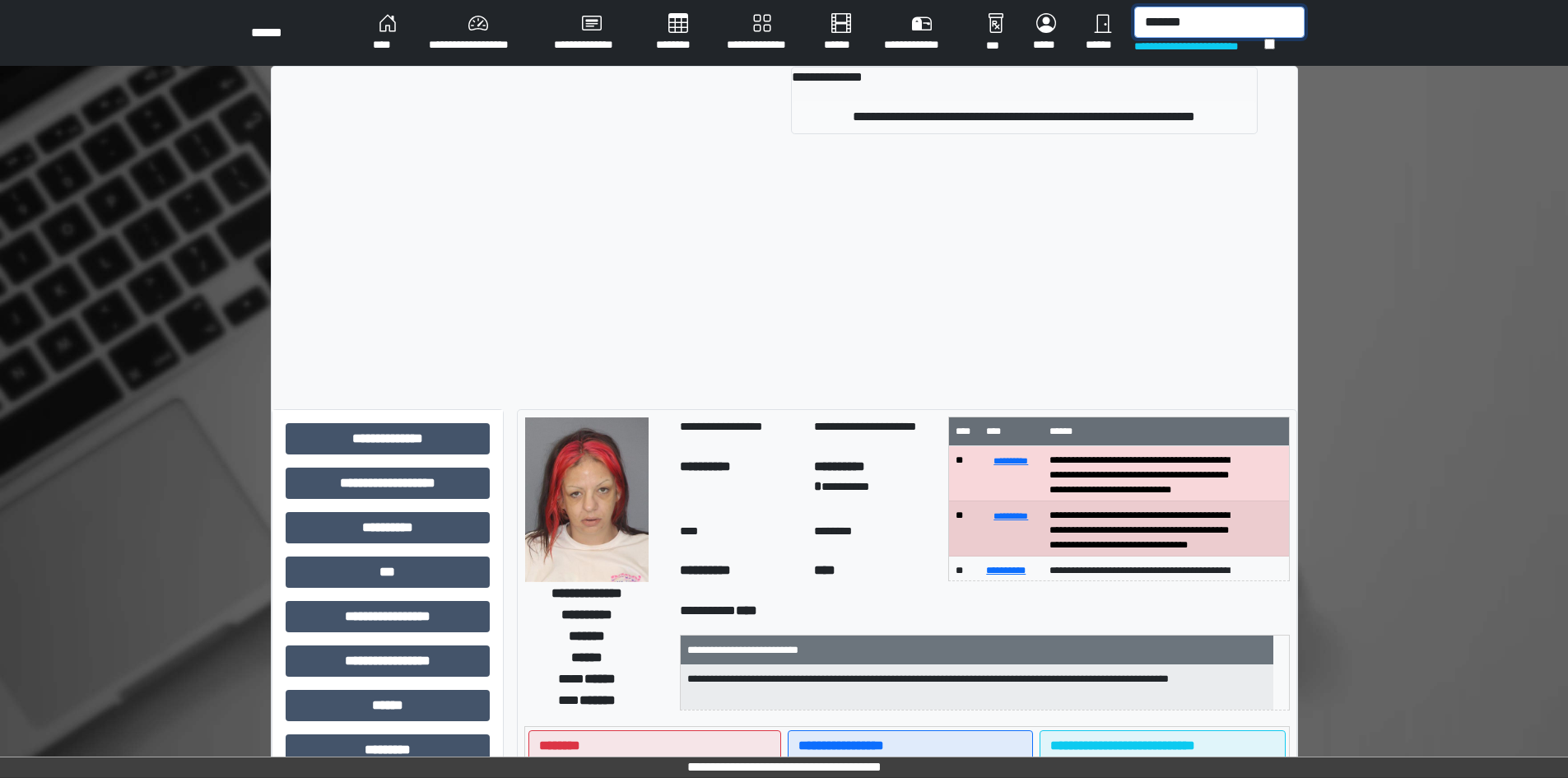 type on "*******" 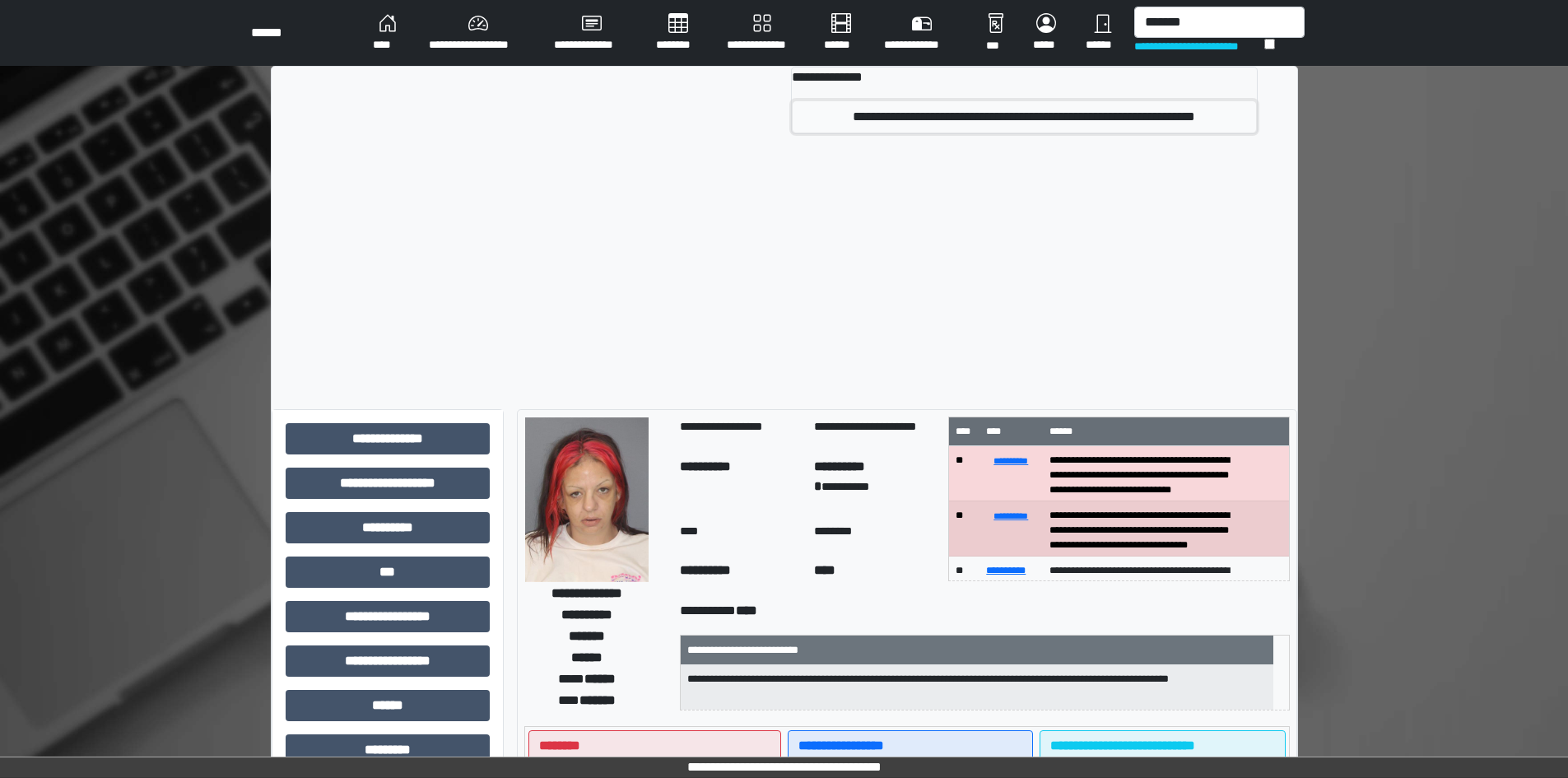 click on "**********" at bounding box center (1024, 117) 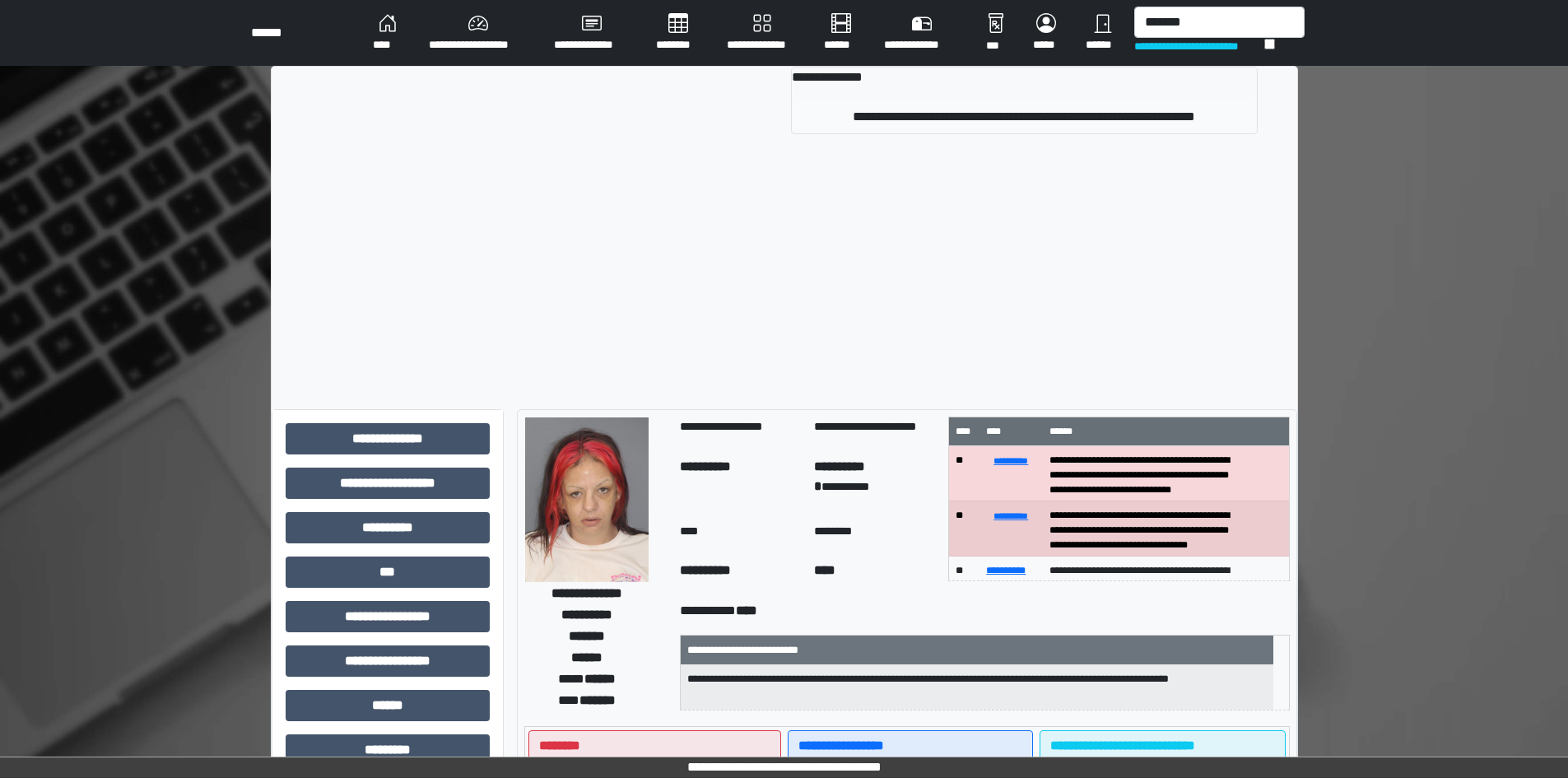 type 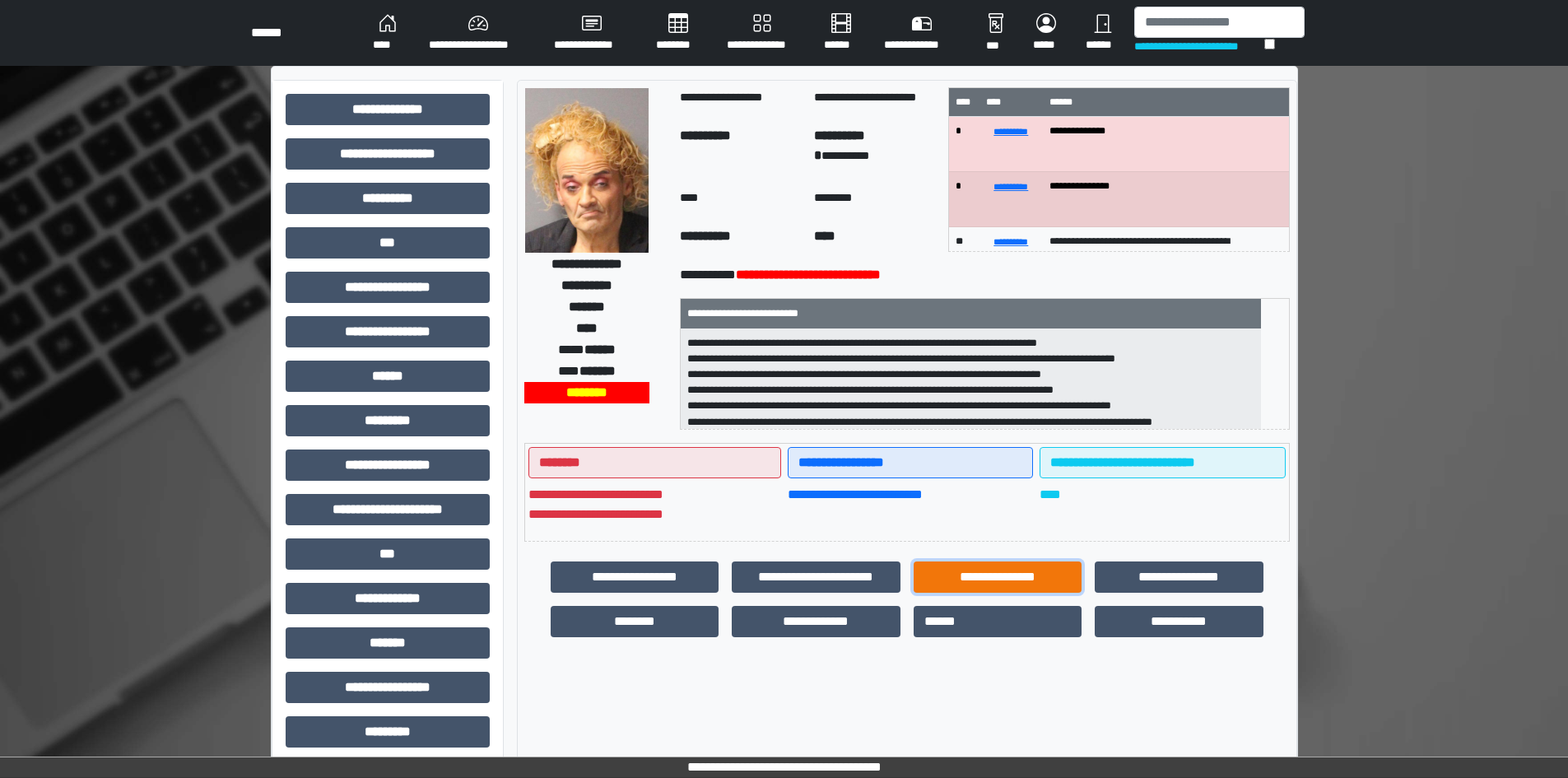 click on "**********" at bounding box center (998, 577) 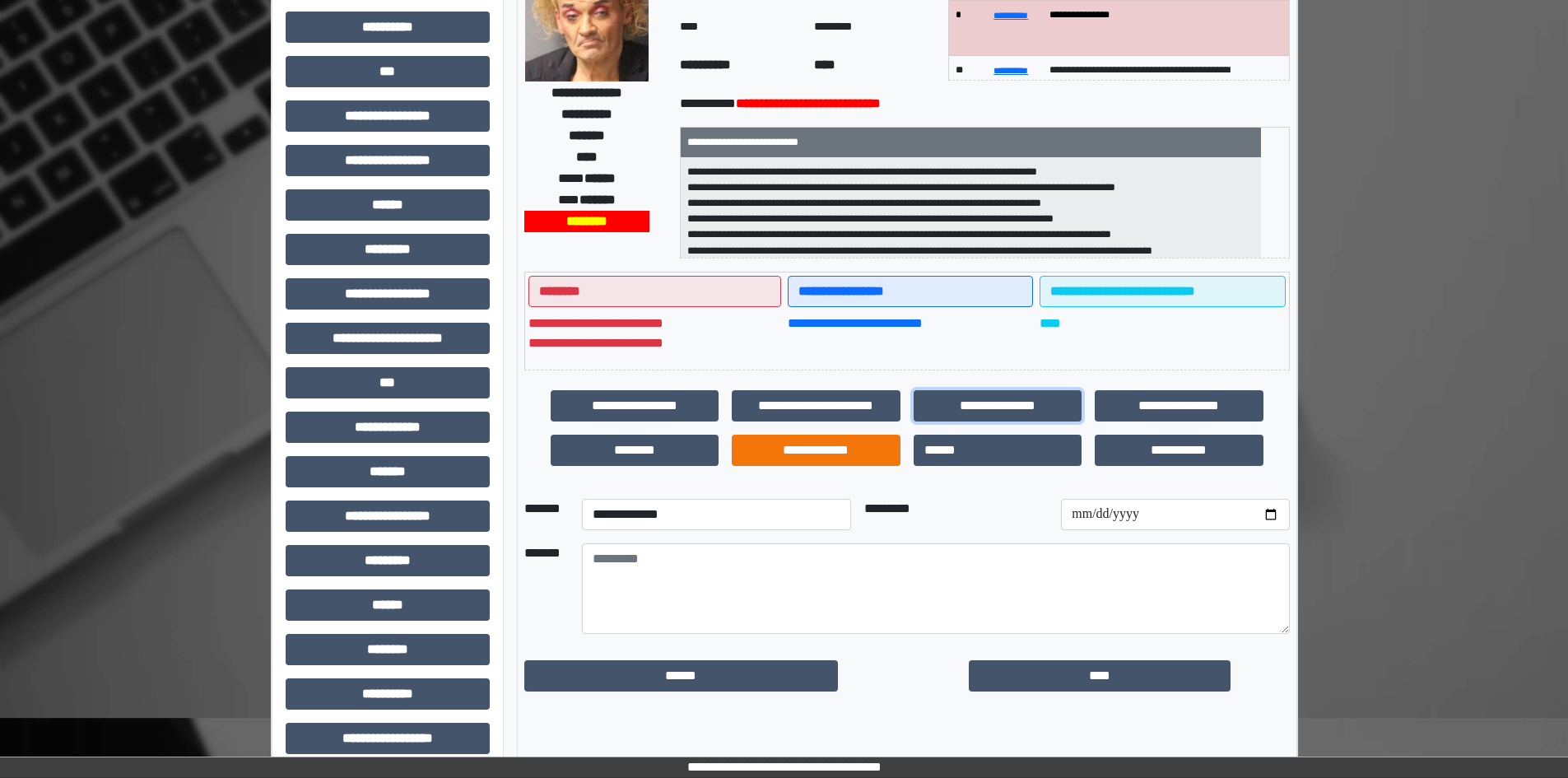 scroll, scrollTop: 189, scrollLeft: 0, axis: vertical 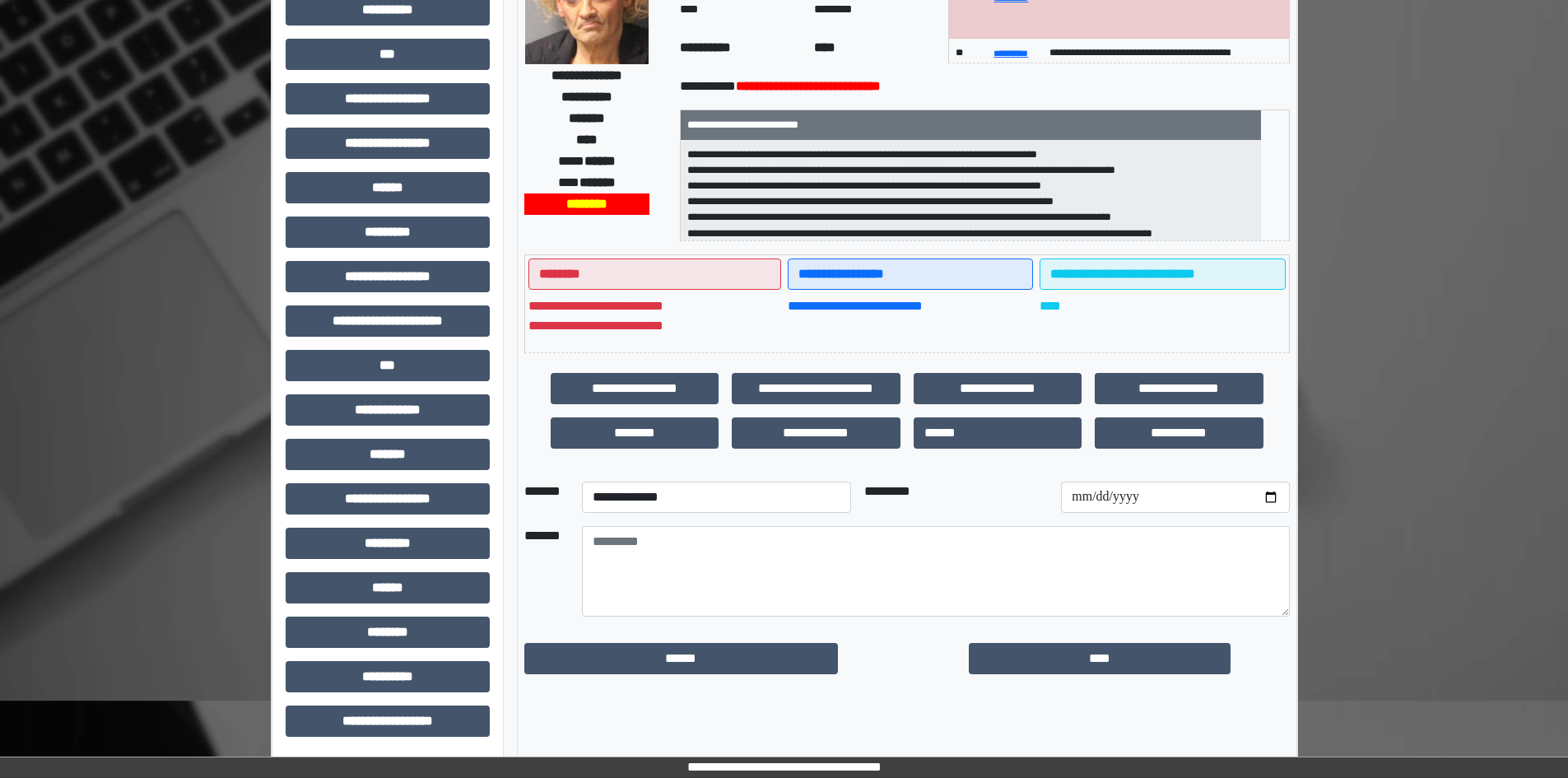 click on "**********" at bounding box center [716, 497] 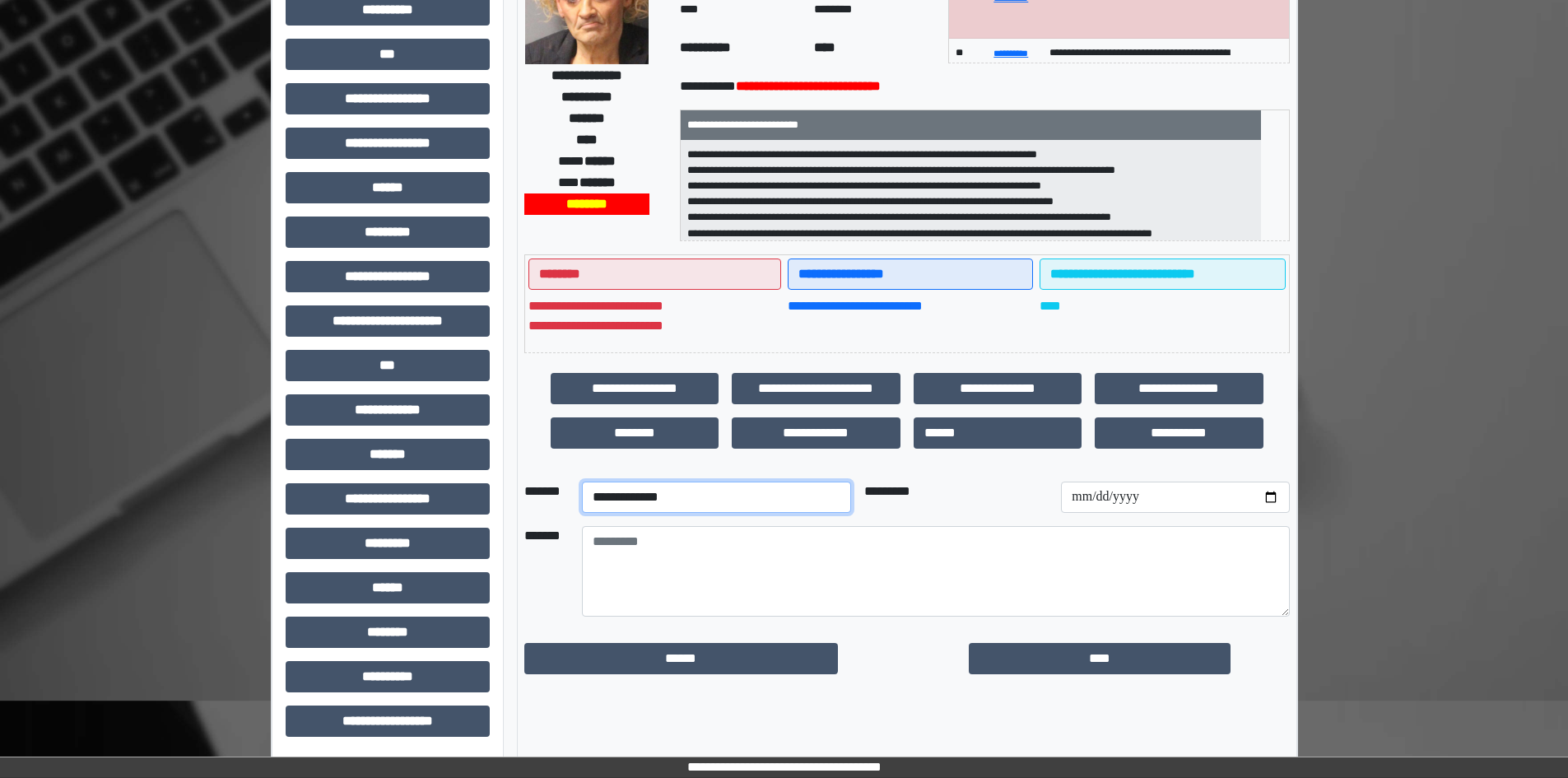 click on "**********" at bounding box center (716, 497) 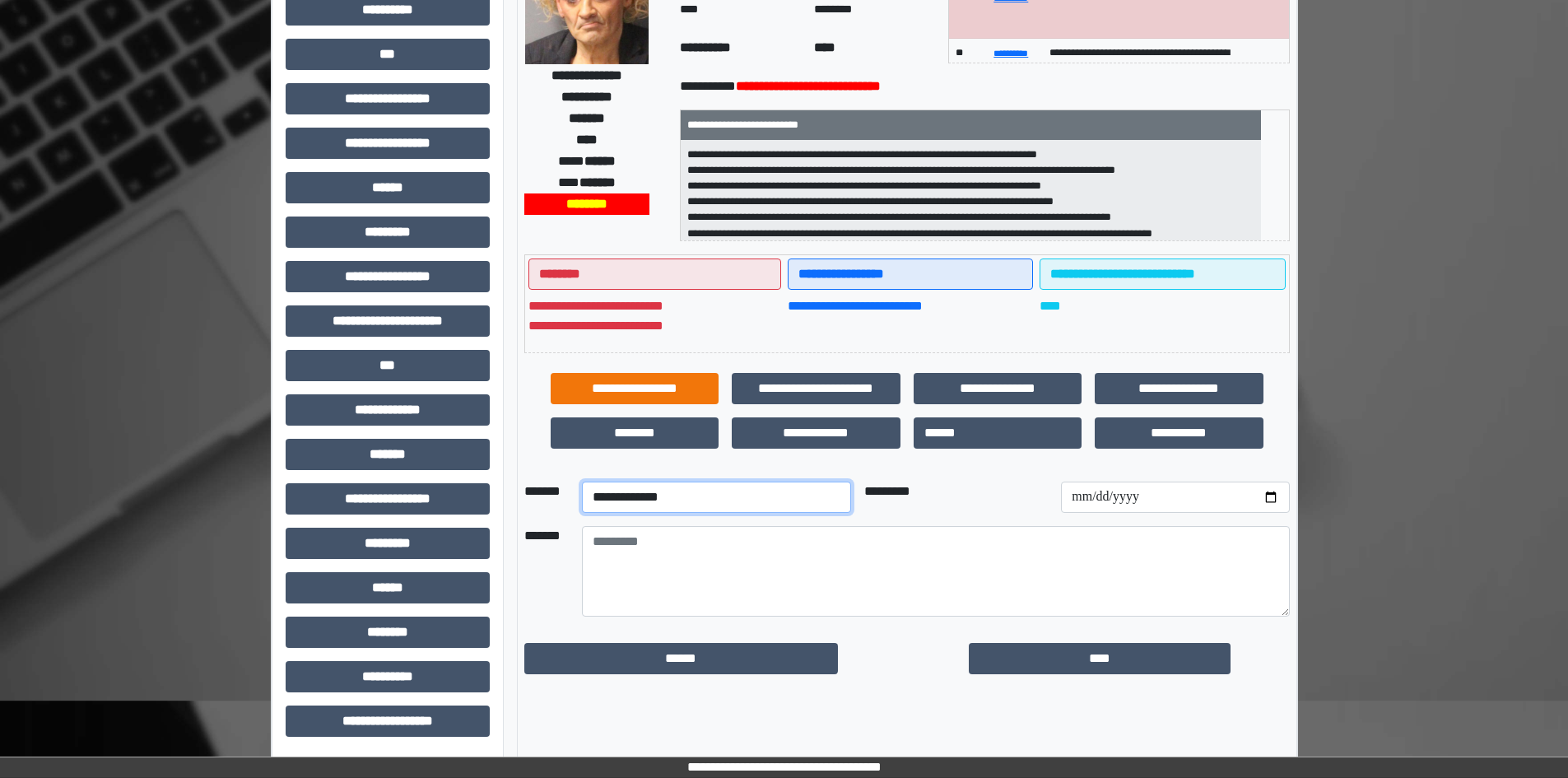 select on "**" 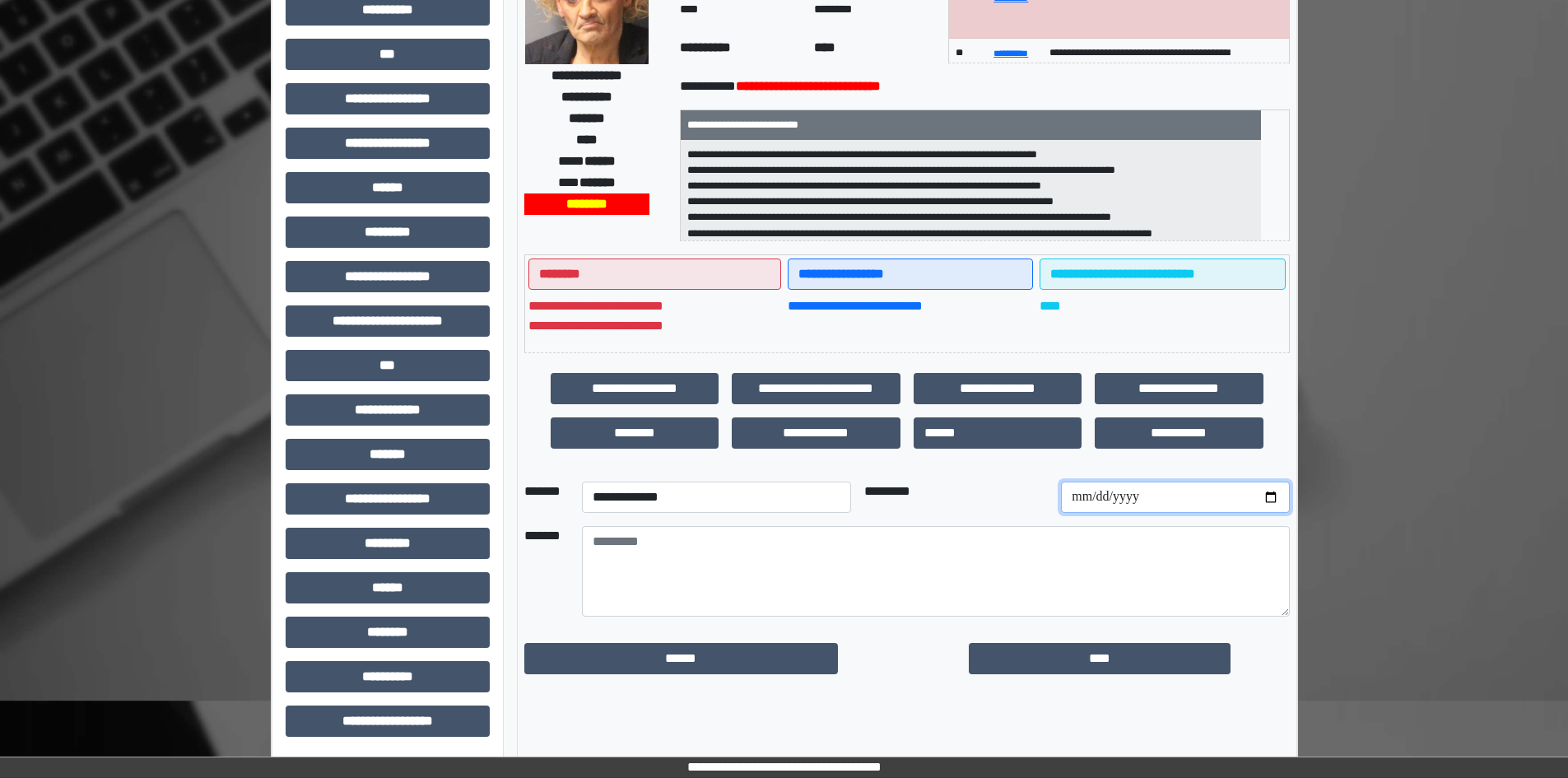click at bounding box center [1175, 497] 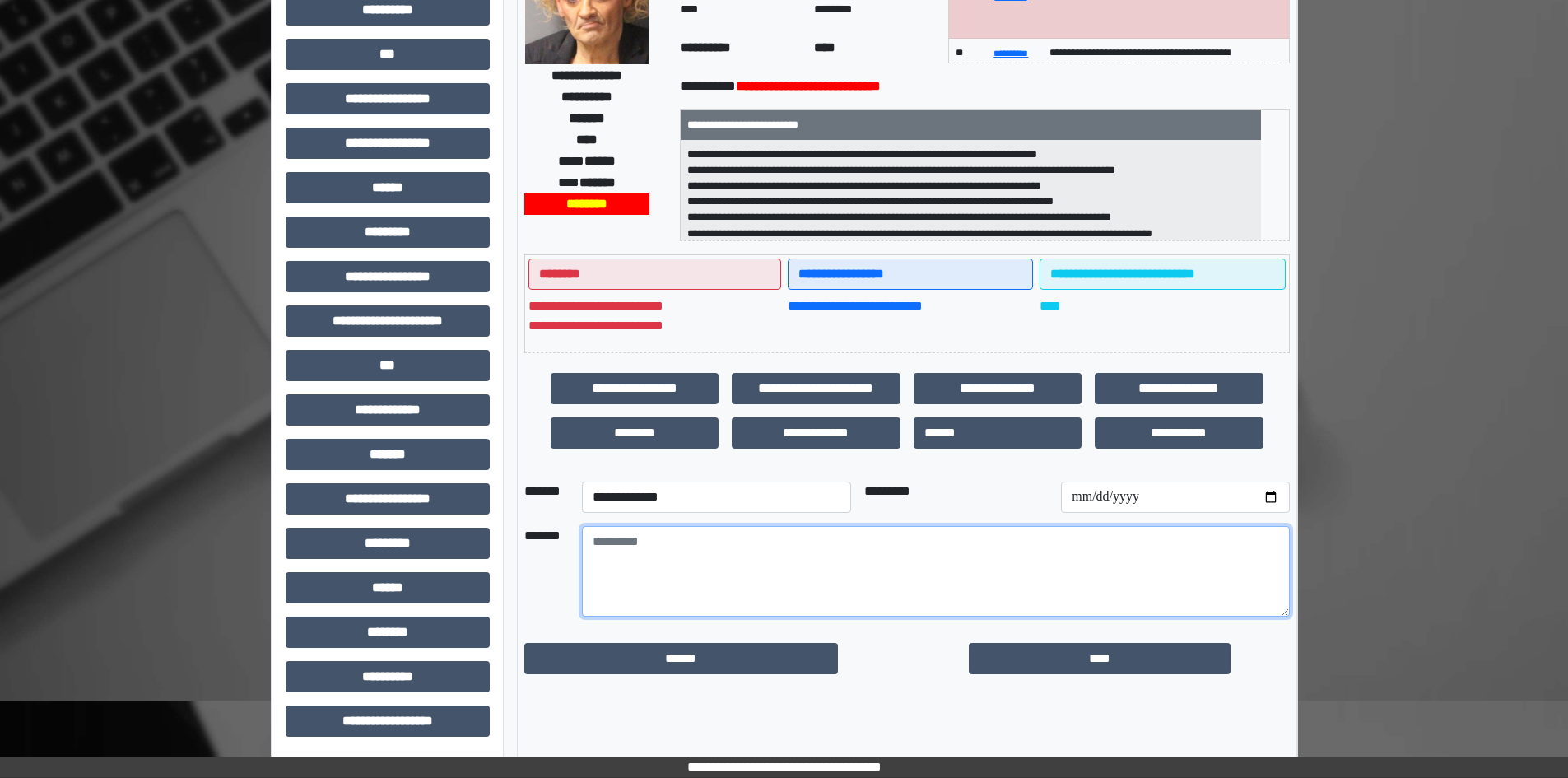 click at bounding box center (936, 571) 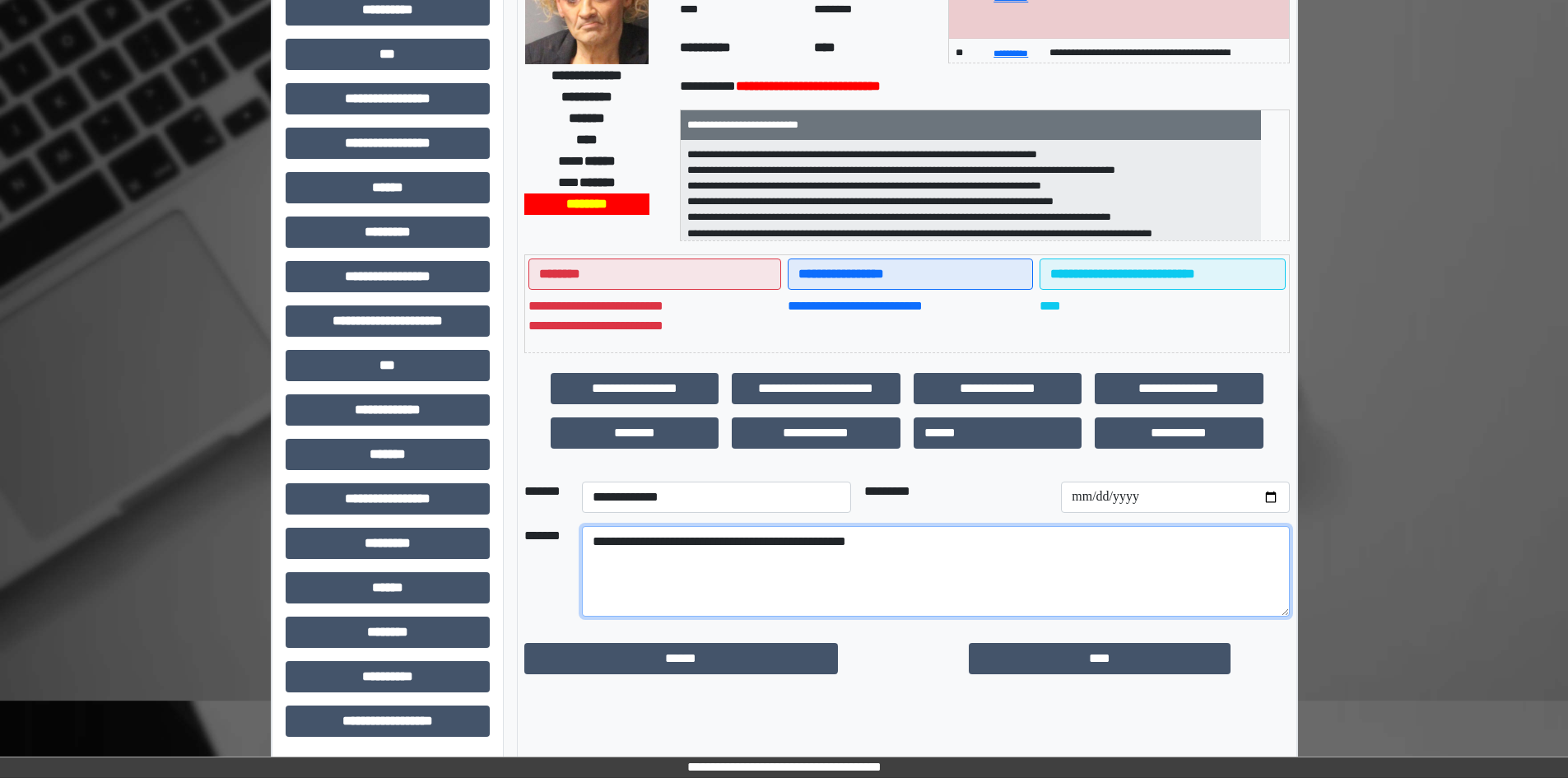 click on "**********" at bounding box center (936, 571) 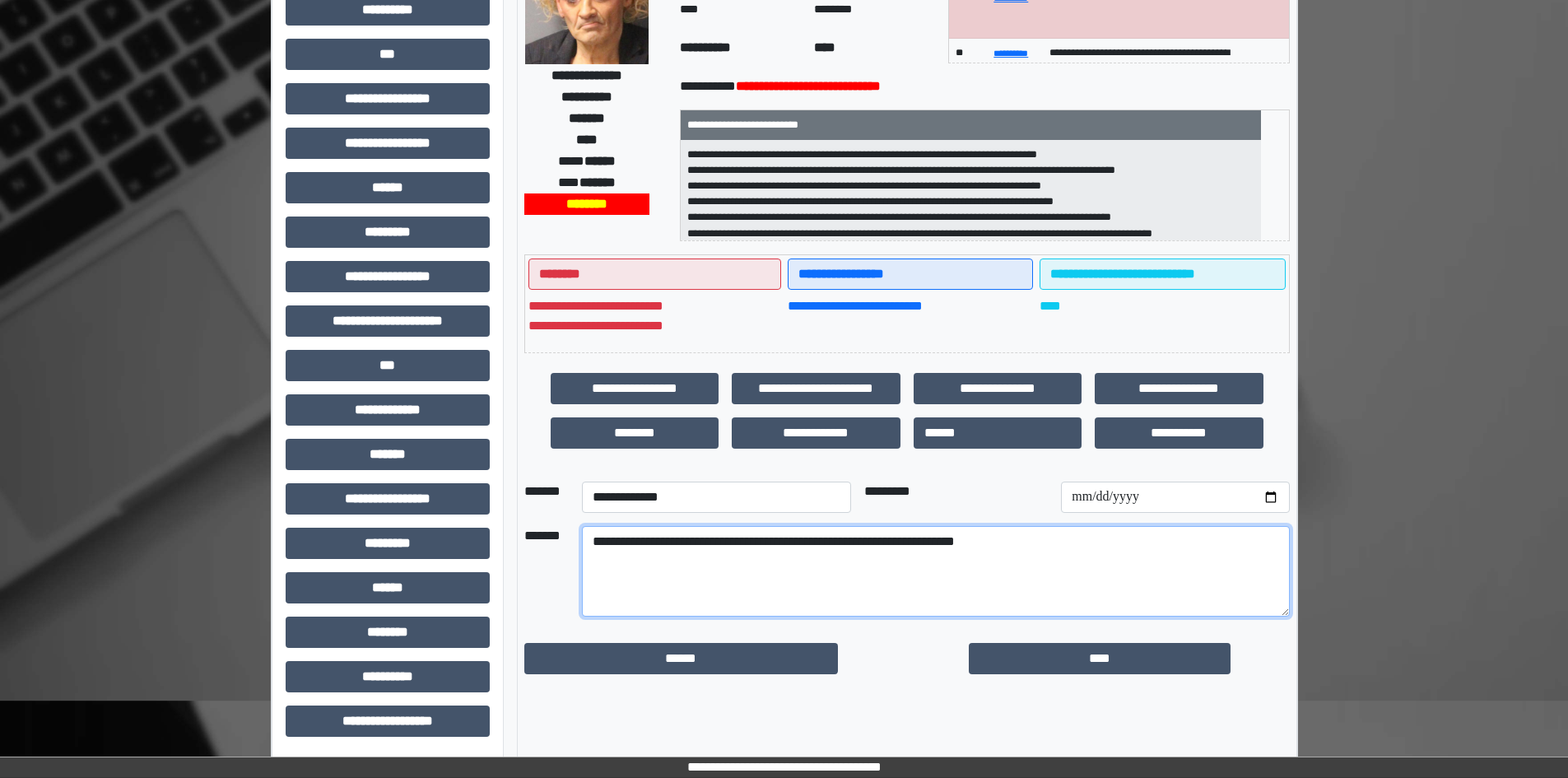 click on "**********" at bounding box center [936, 571] 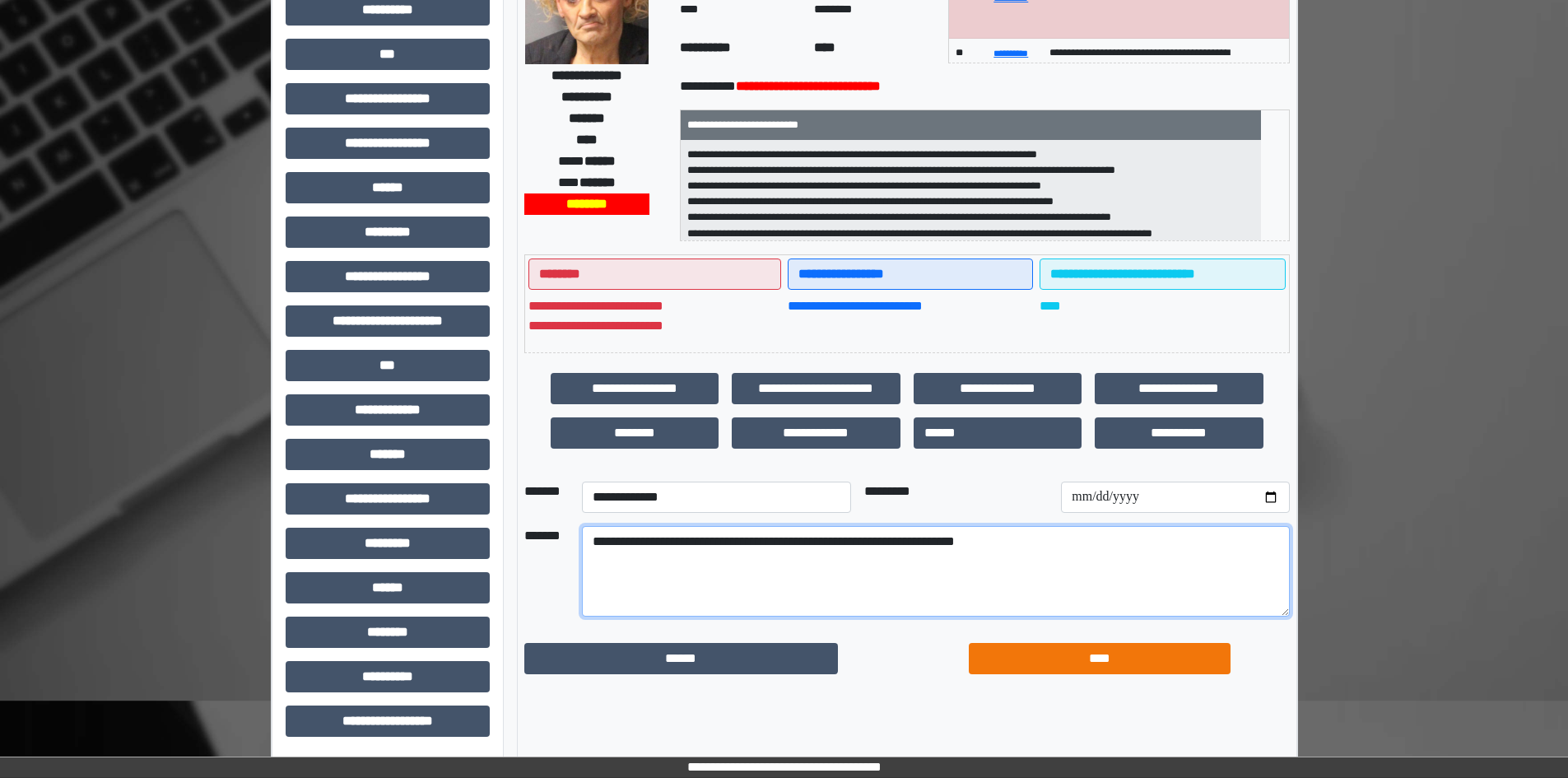 type on "**********" 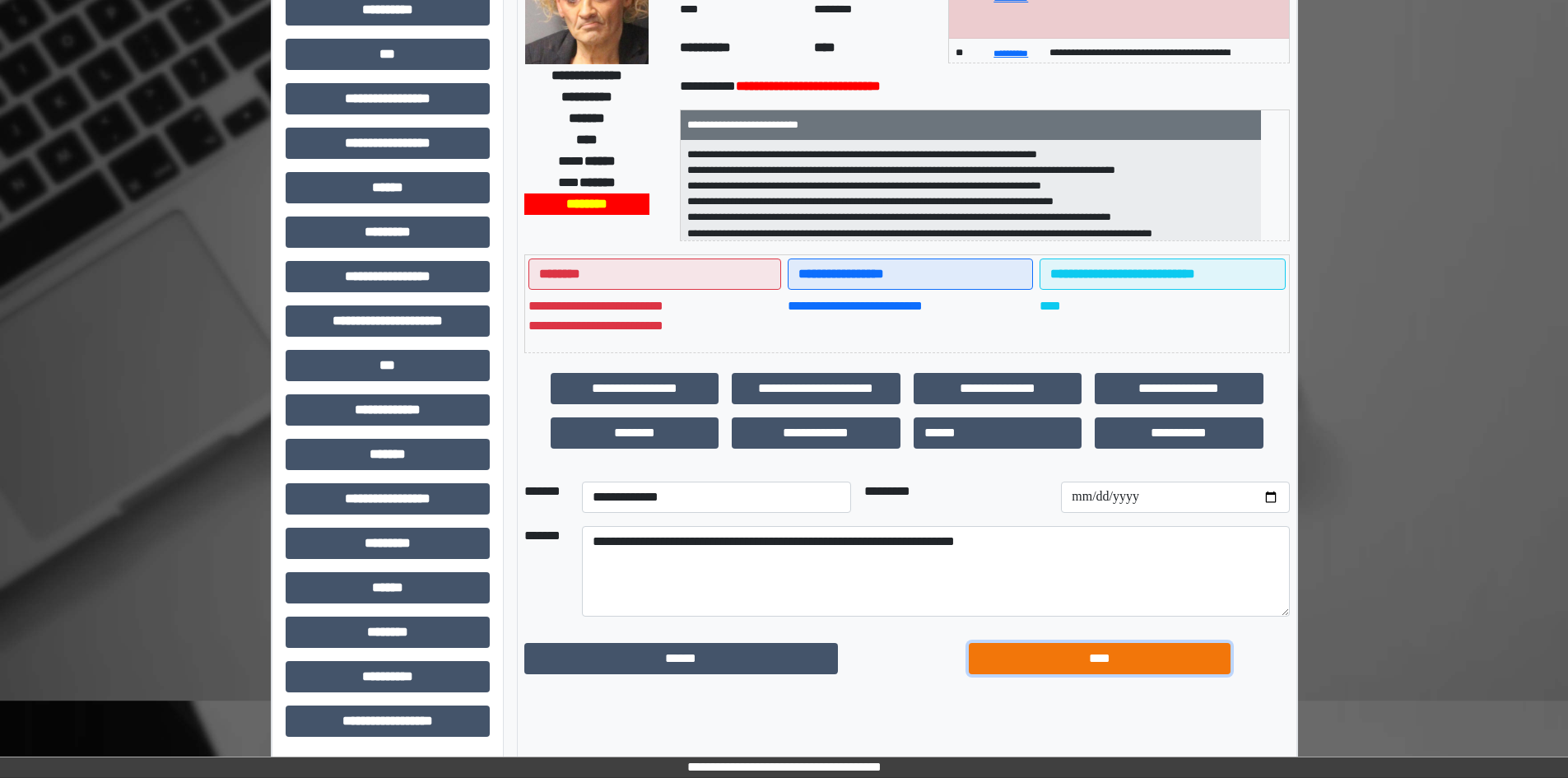 click on "****" at bounding box center (1100, 659) 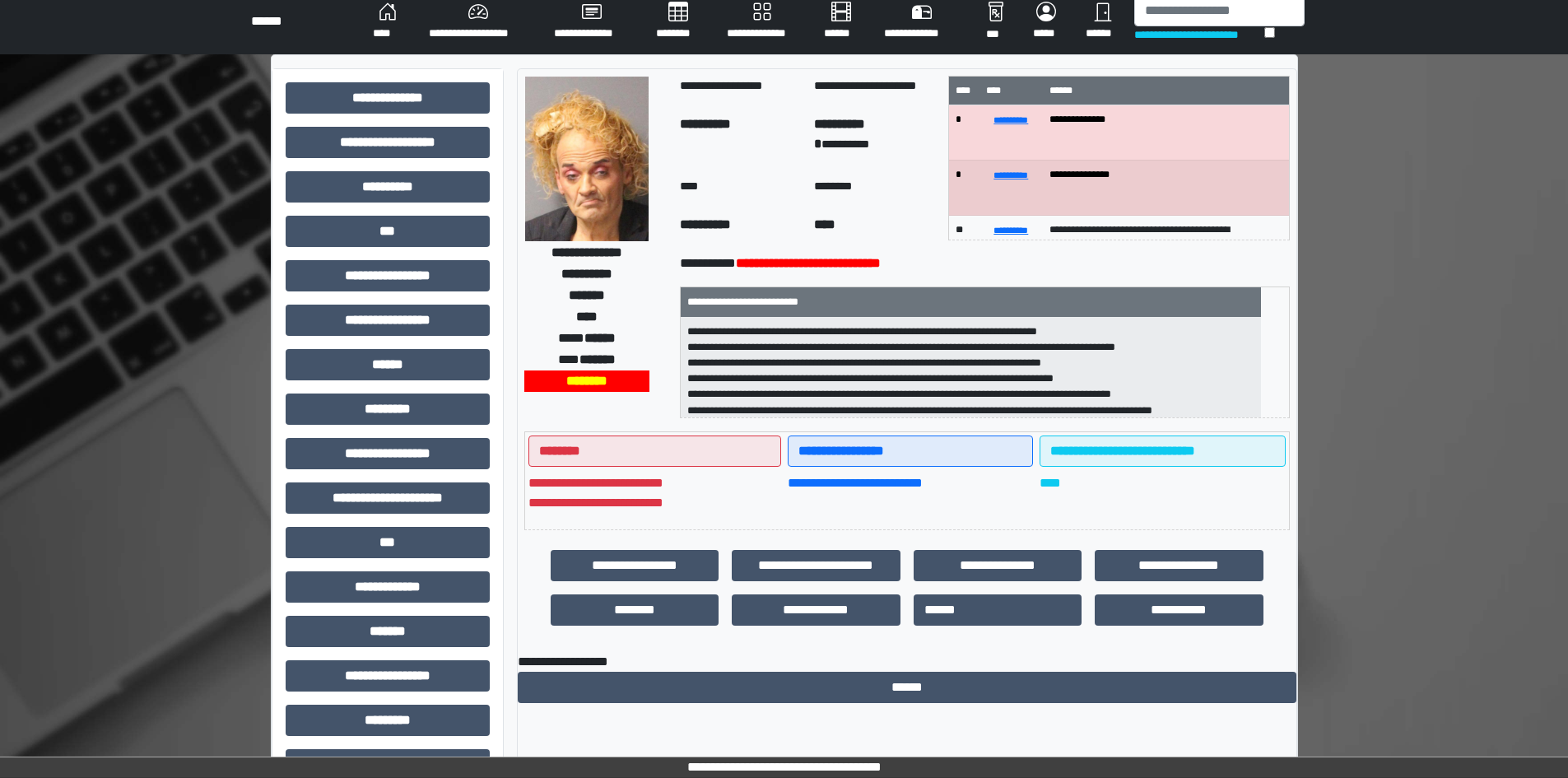 scroll, scrollTop: 0, scrollLeft: 0, axis: both 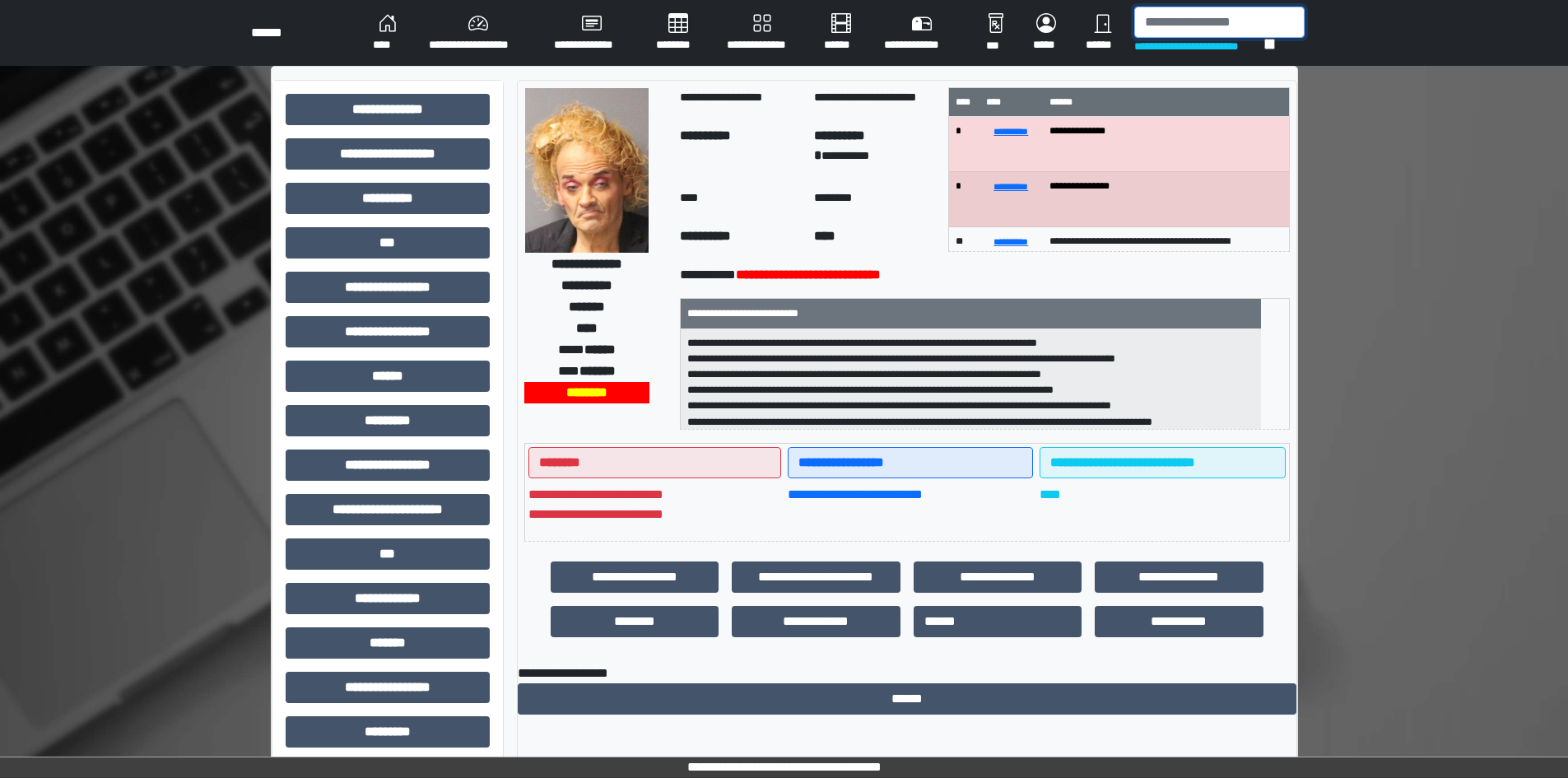click at bounding box center (1219, 22) 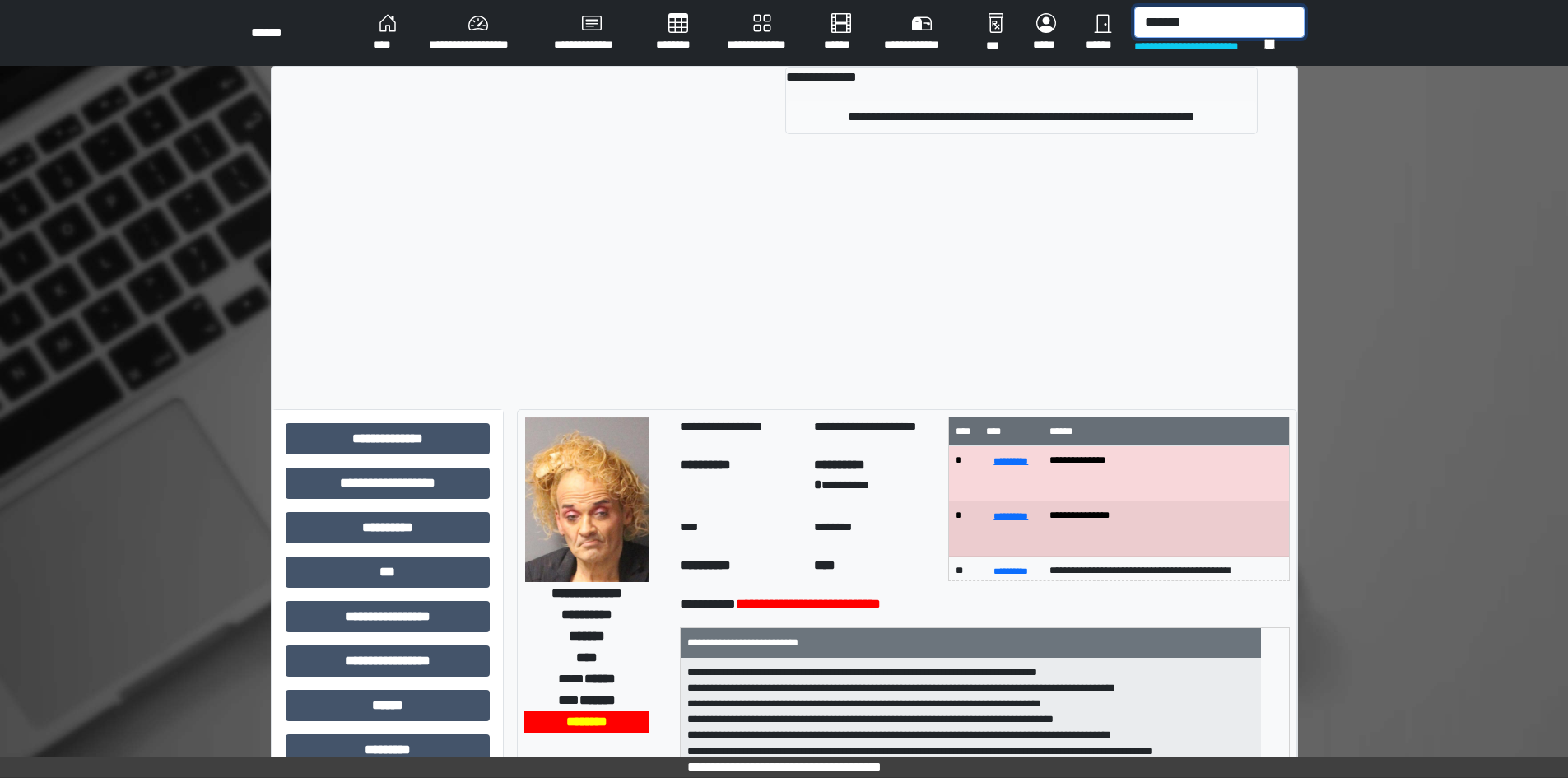 type on "*******" 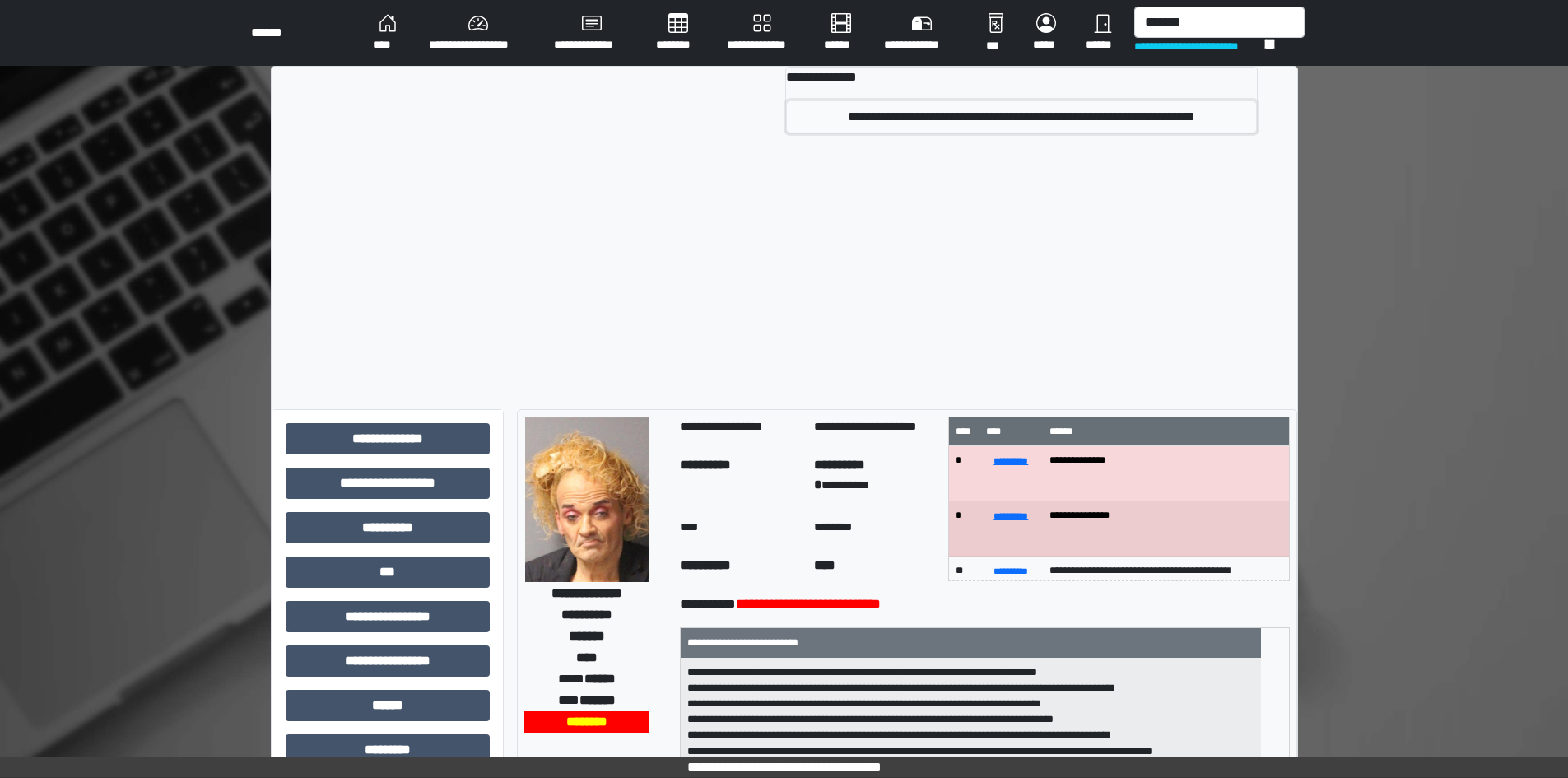 click on "**********" at bounding box center [1021, 117] 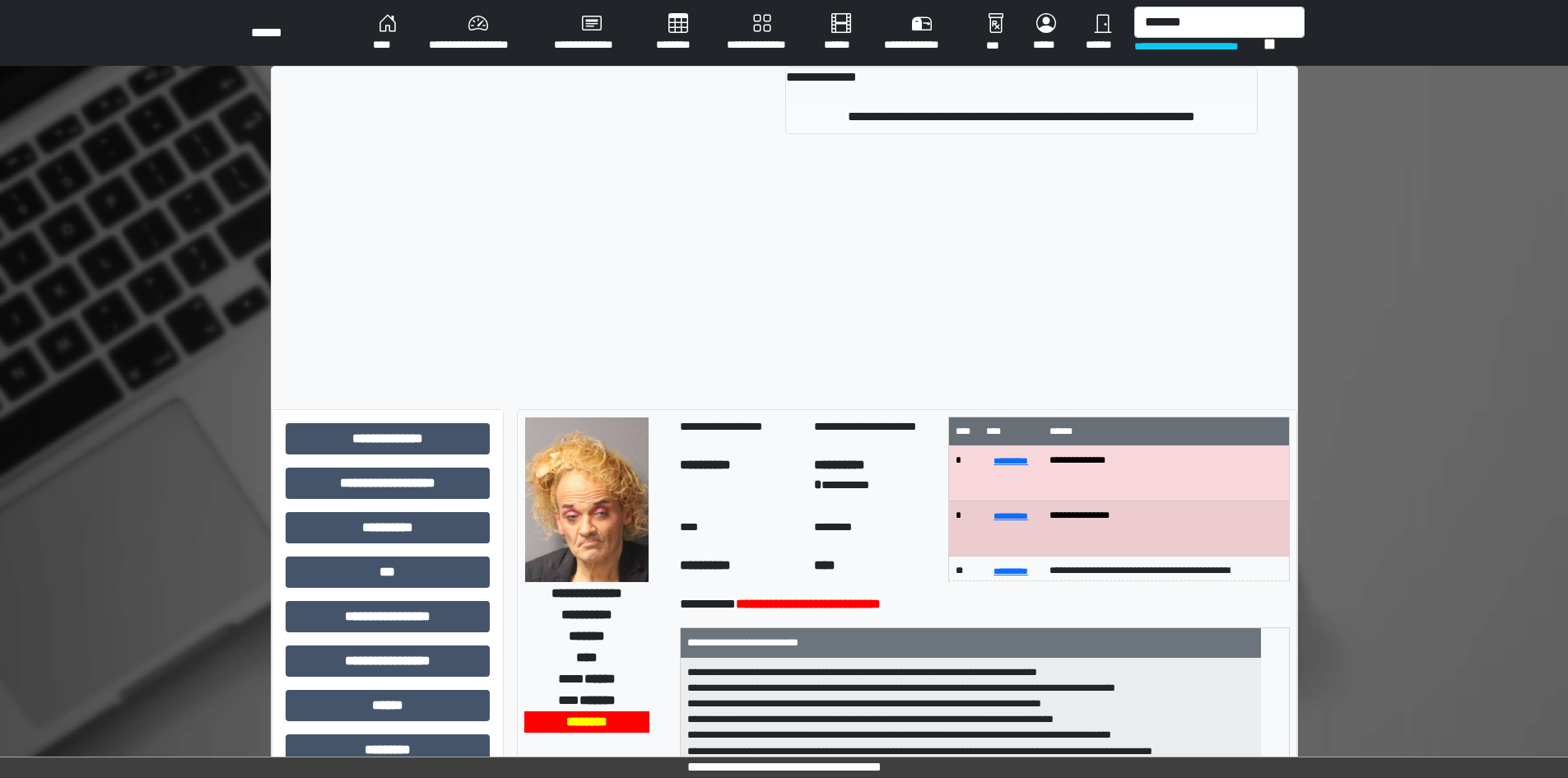 type 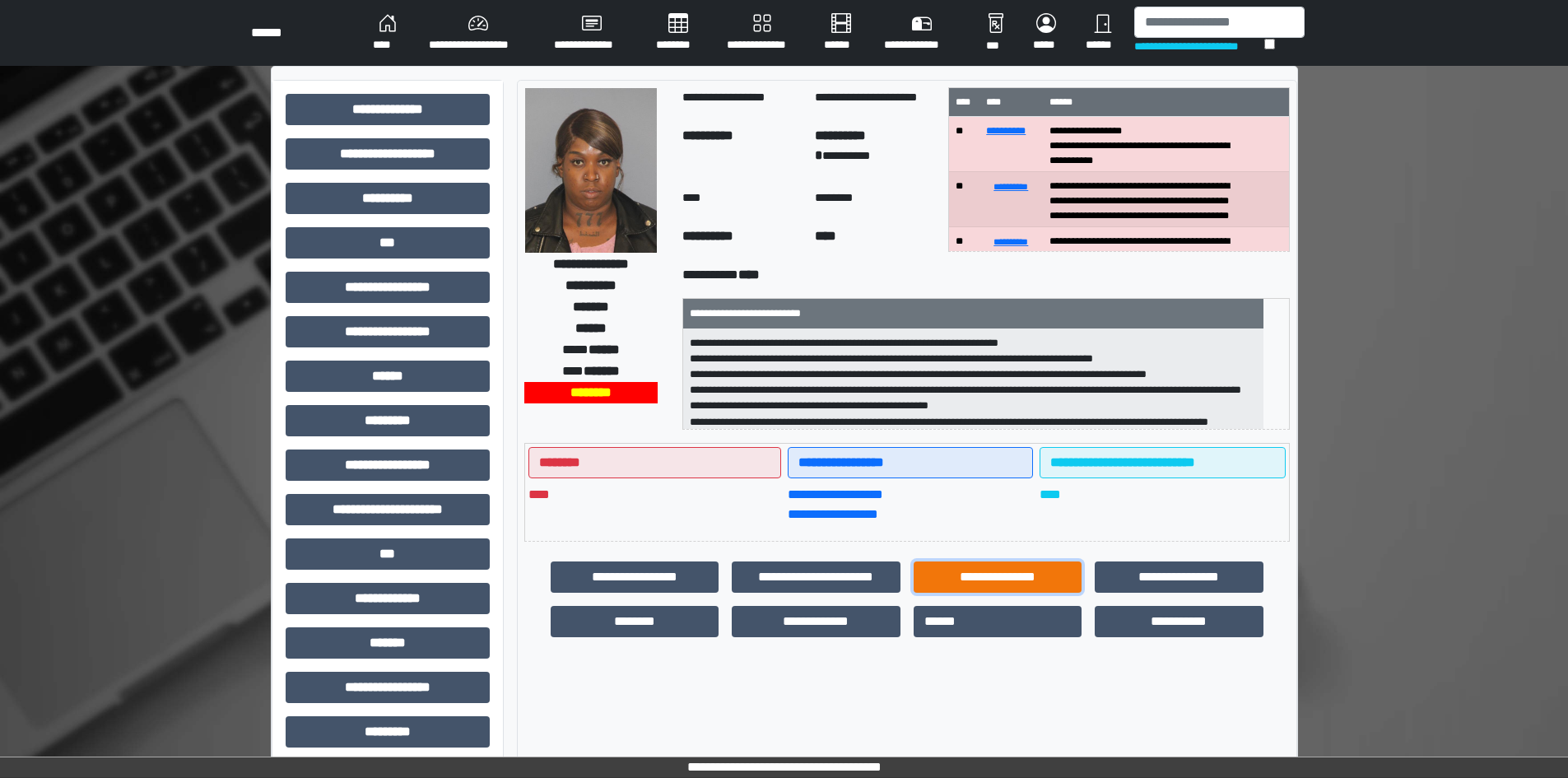 click on "**********" at bounding box center [998, 577] 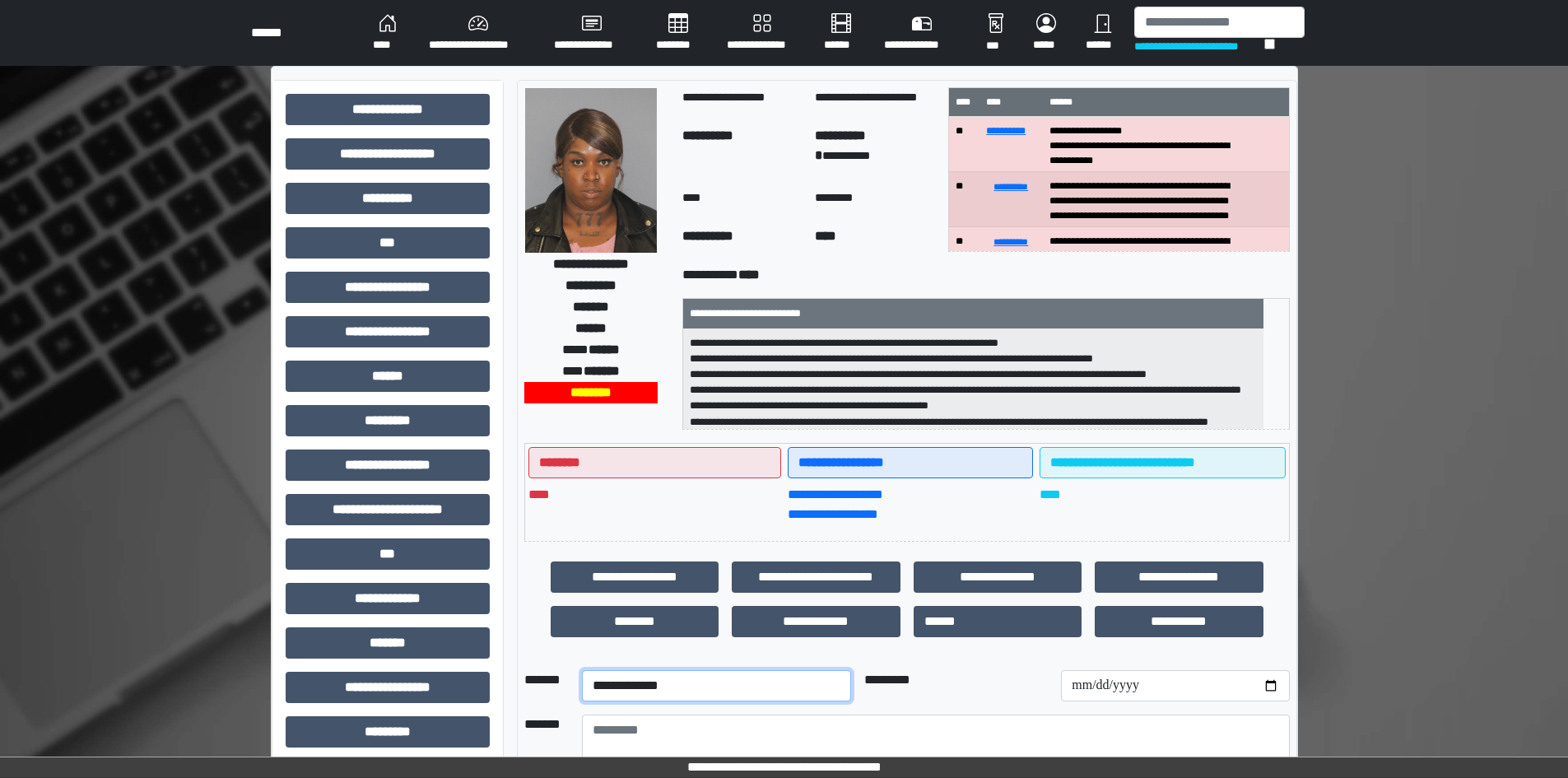 click on "**********" at bounding box center (716, 686) 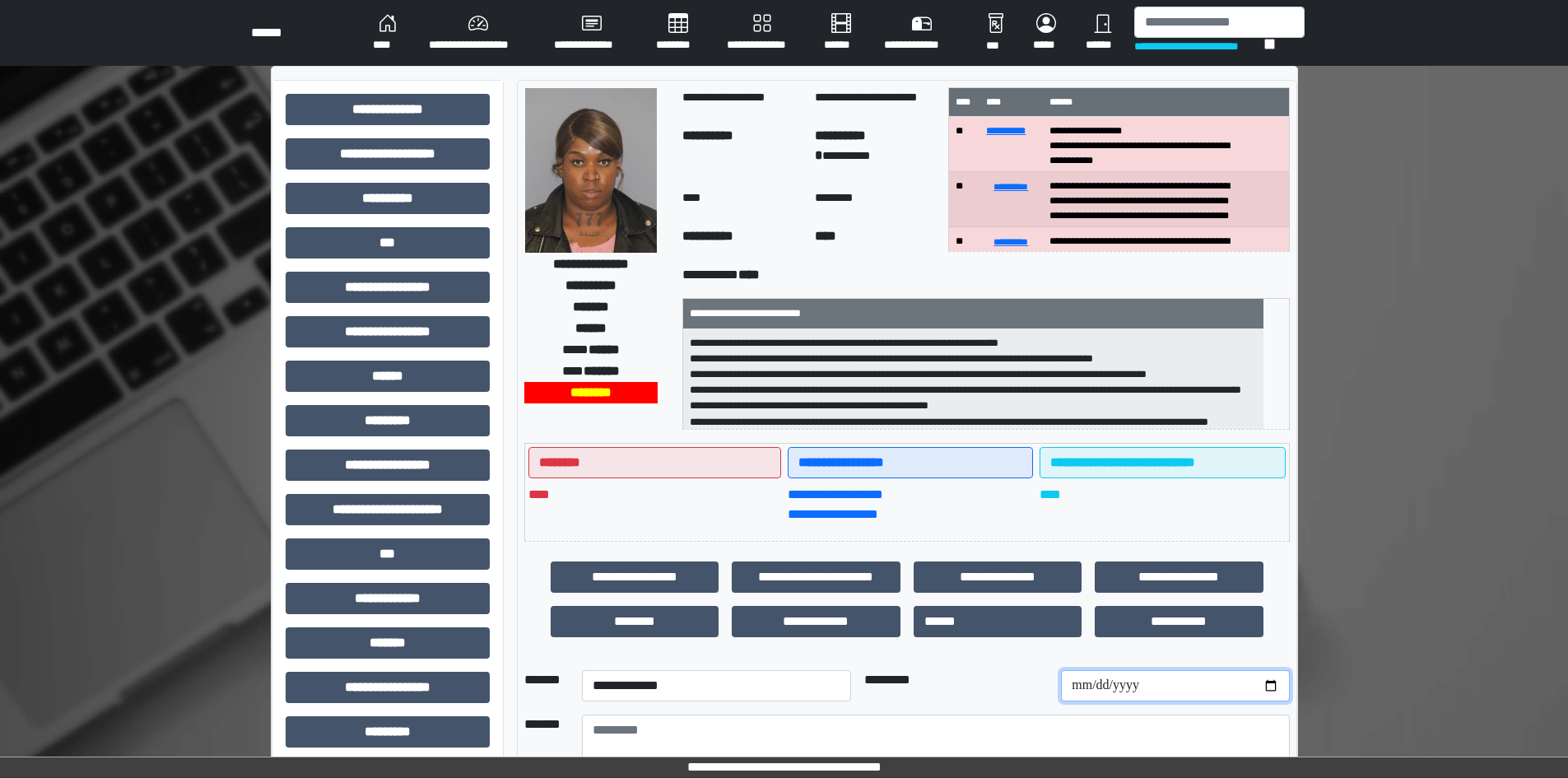 click at bounding box center (1175, 686) 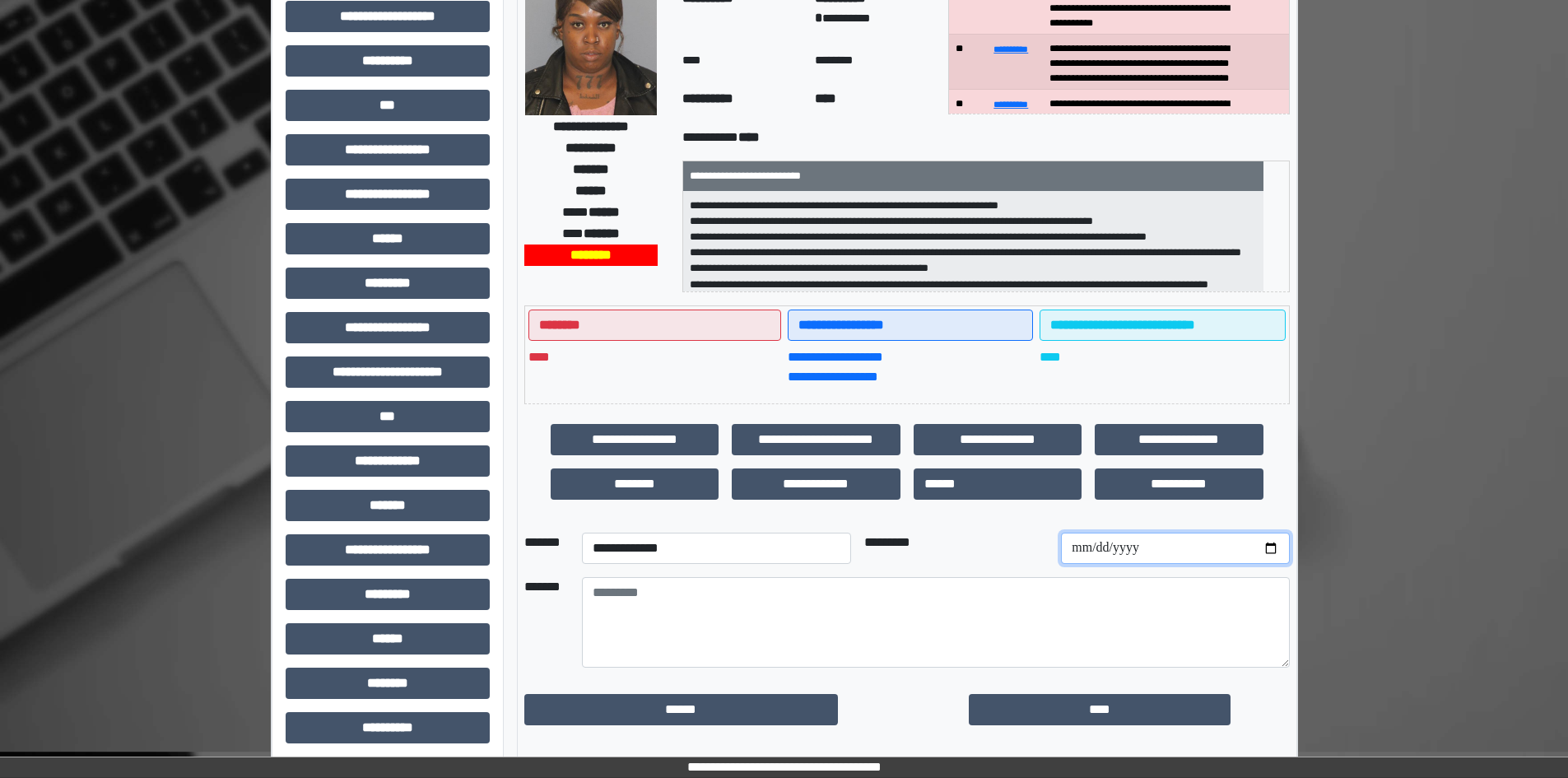 scroll, scrollTop: 165, scrollLeft: 0, axis: vertical 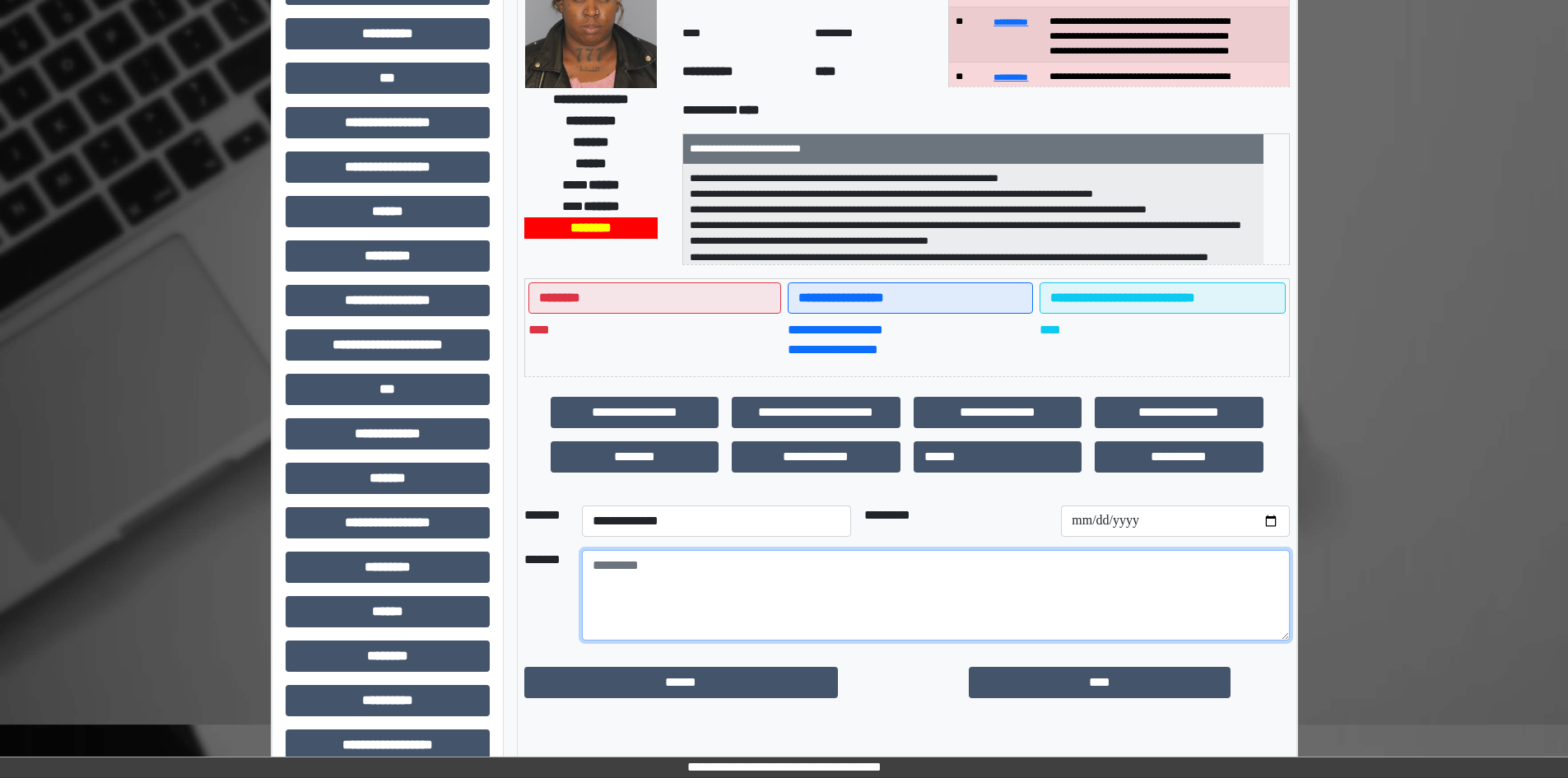 click at bounding box center (936, 595) 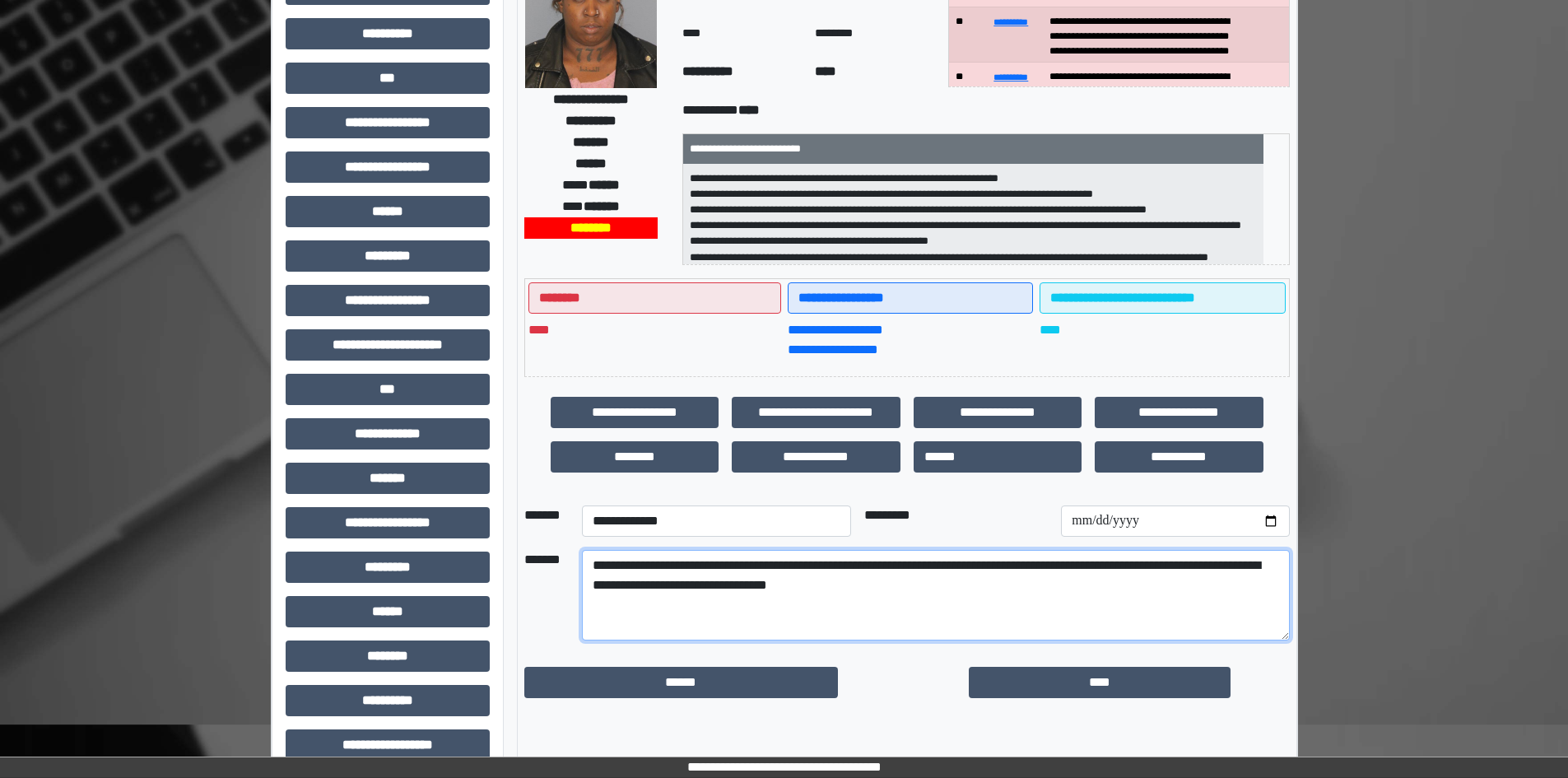 click on "**********" at bounding box center [936, 595] 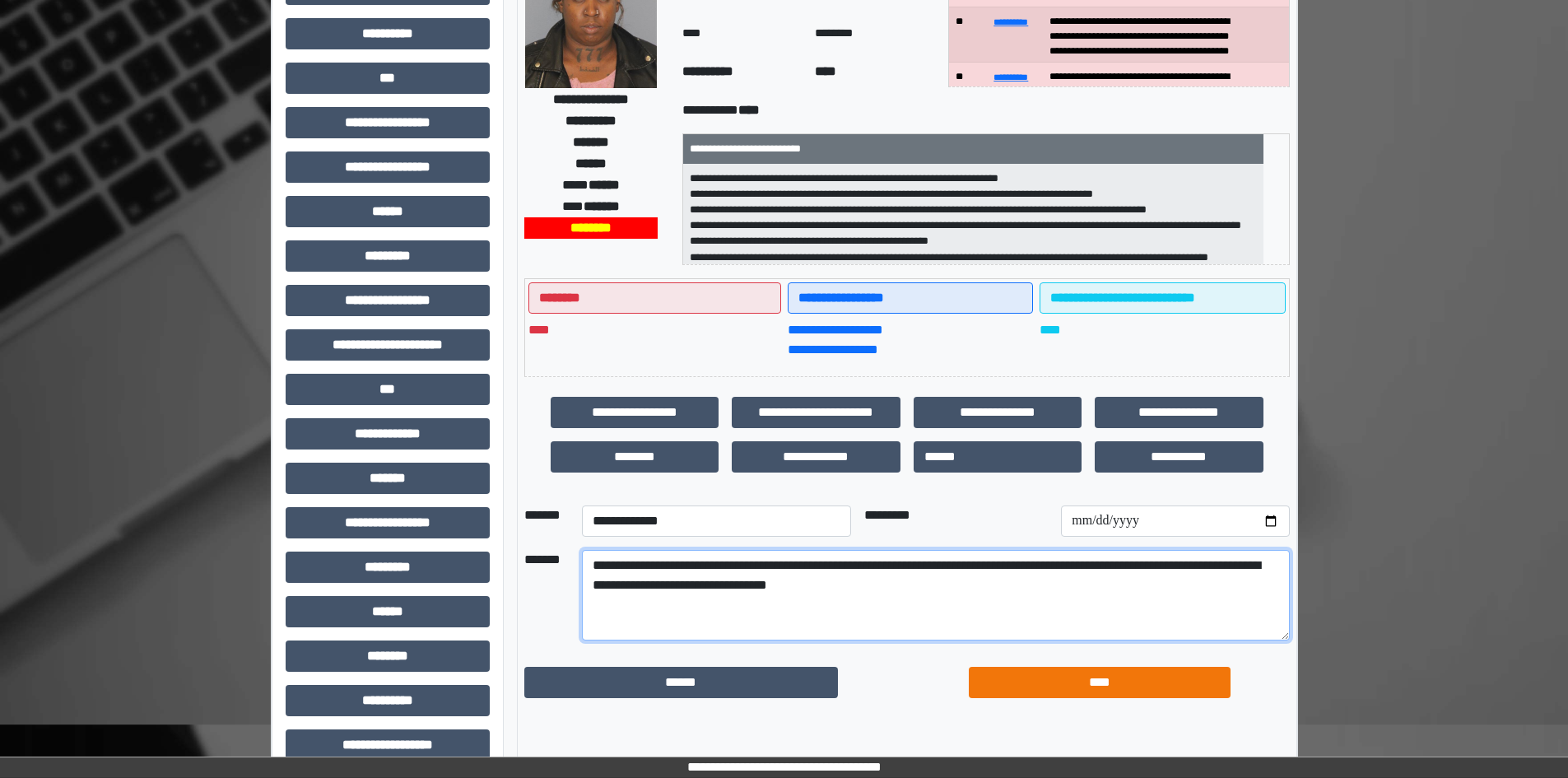 type on "**********" 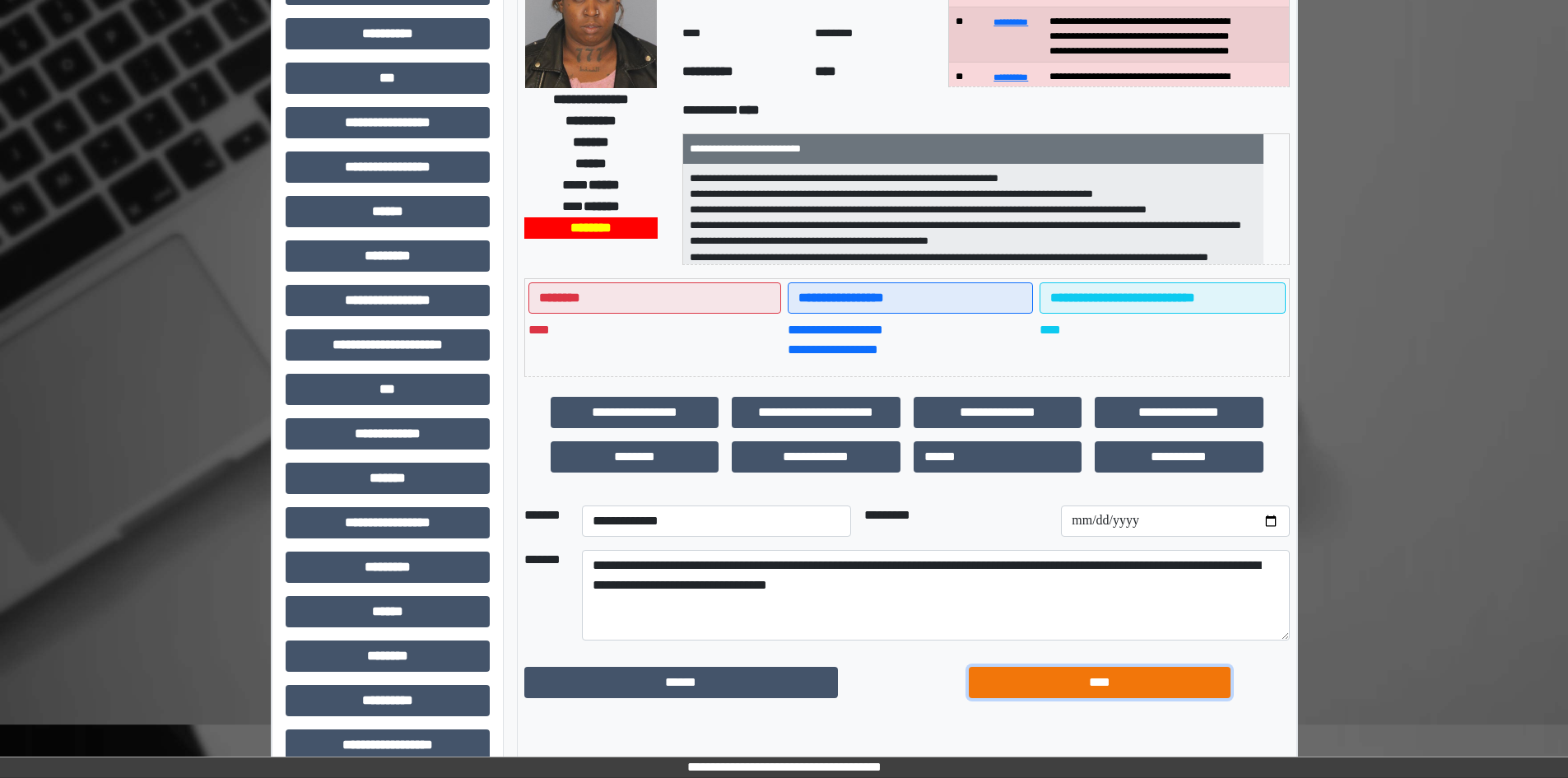 click on "****" at bounding box center (1100, 682) 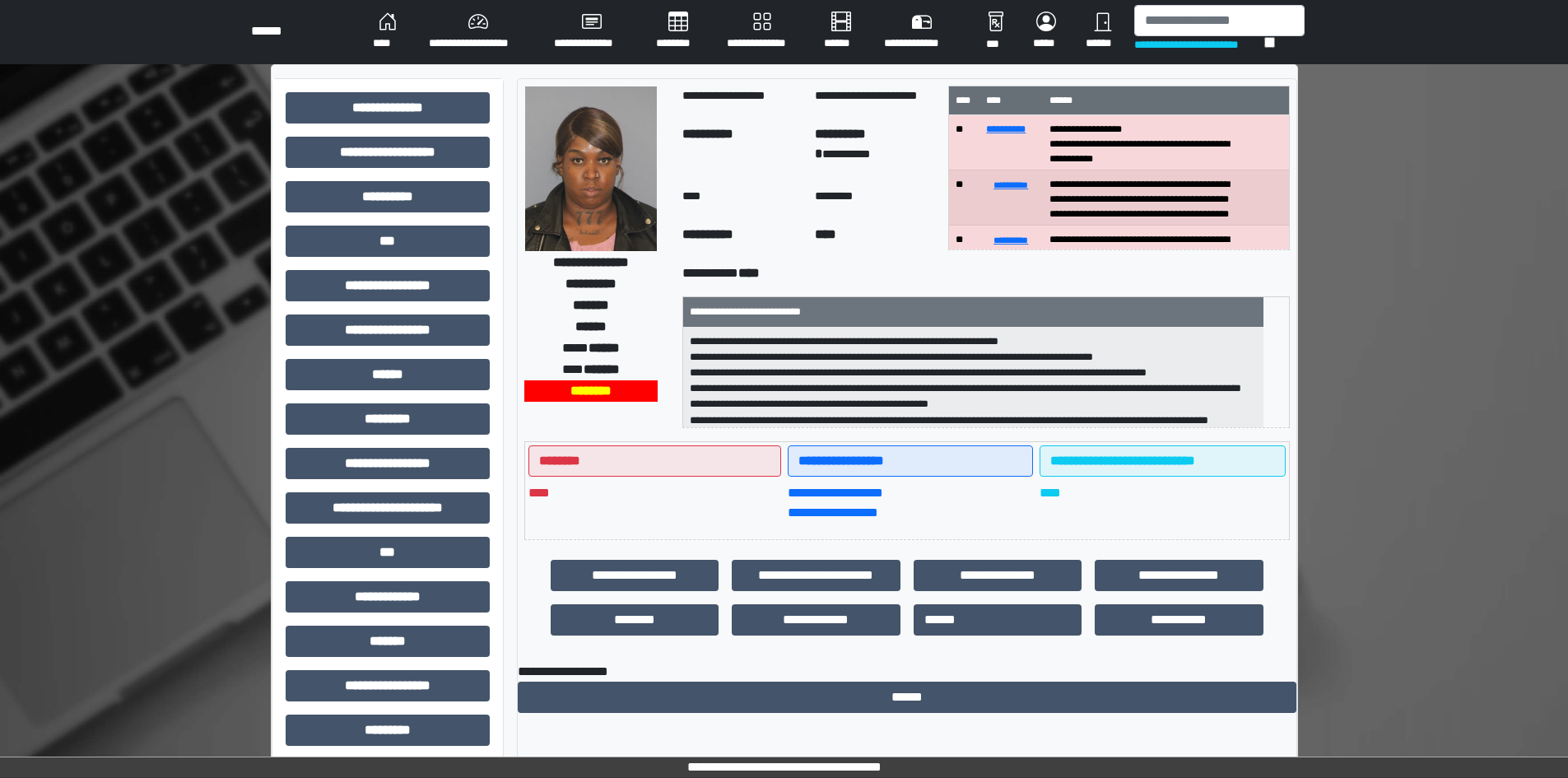 scroll, scrollTop: 0, scrollLeft: 0, axis: both 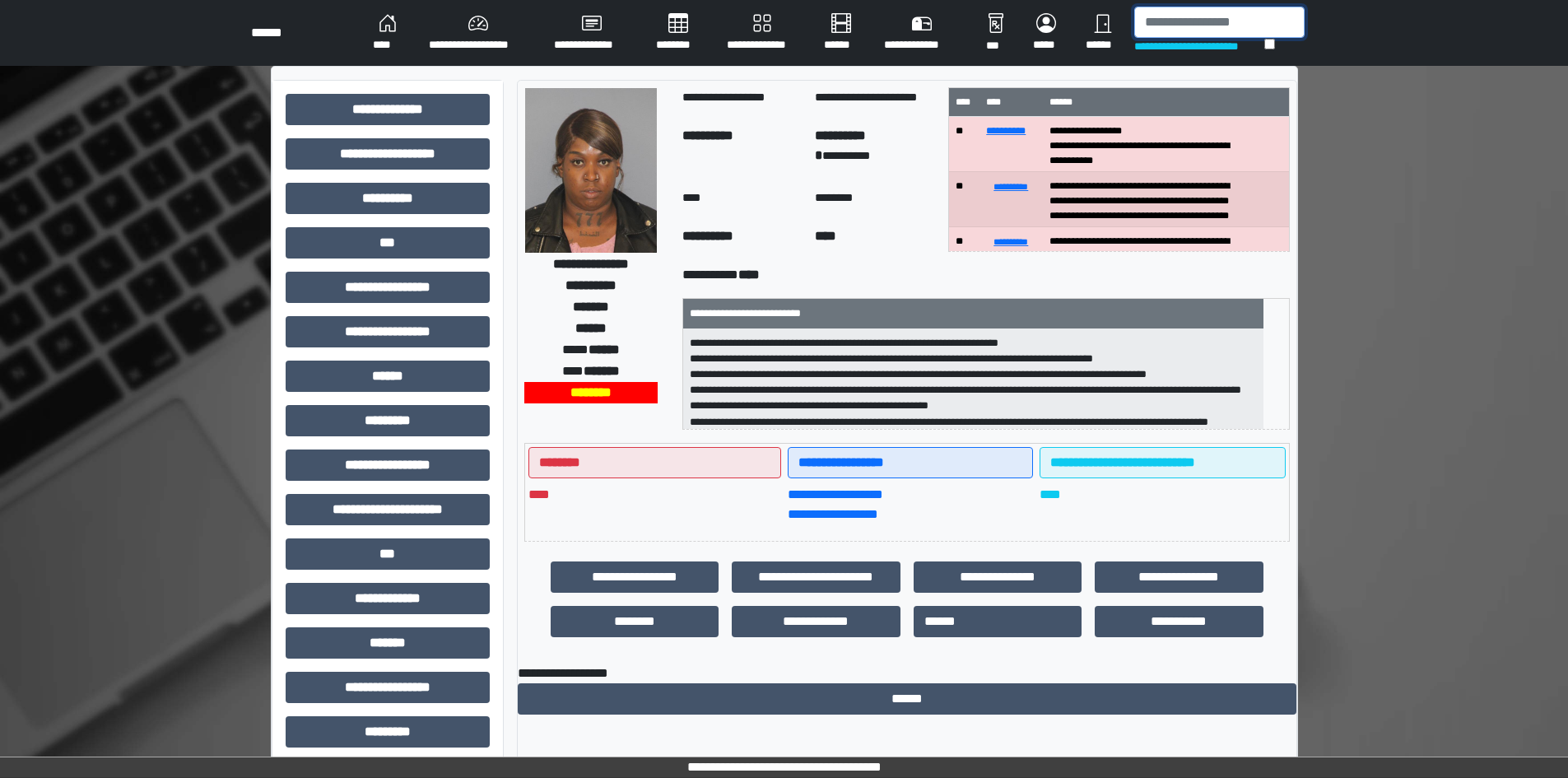 click at bounding box center (1219, 22) 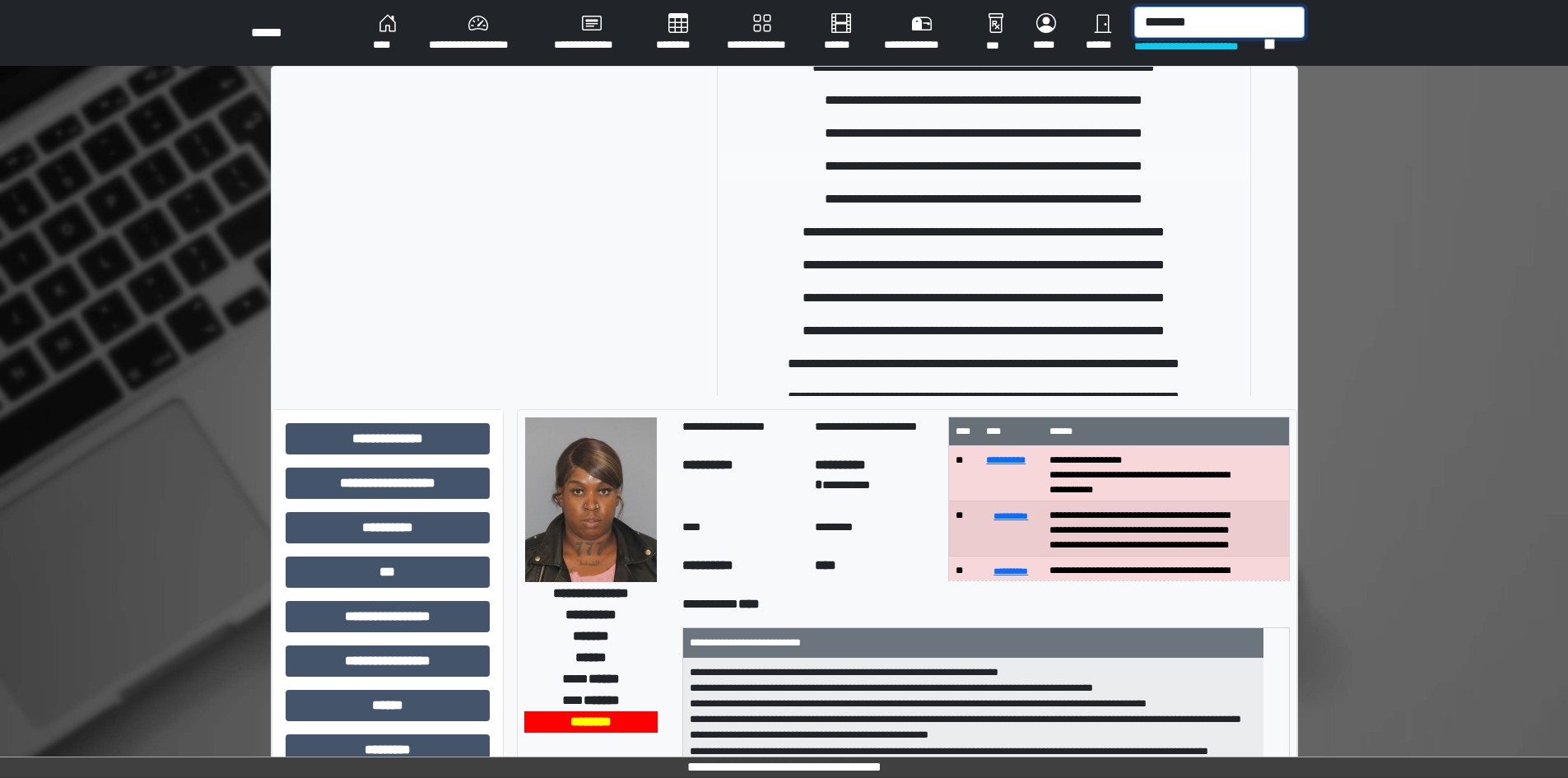 scroll, scrollTop: 311, scrollLeft: 0, axis: vertical 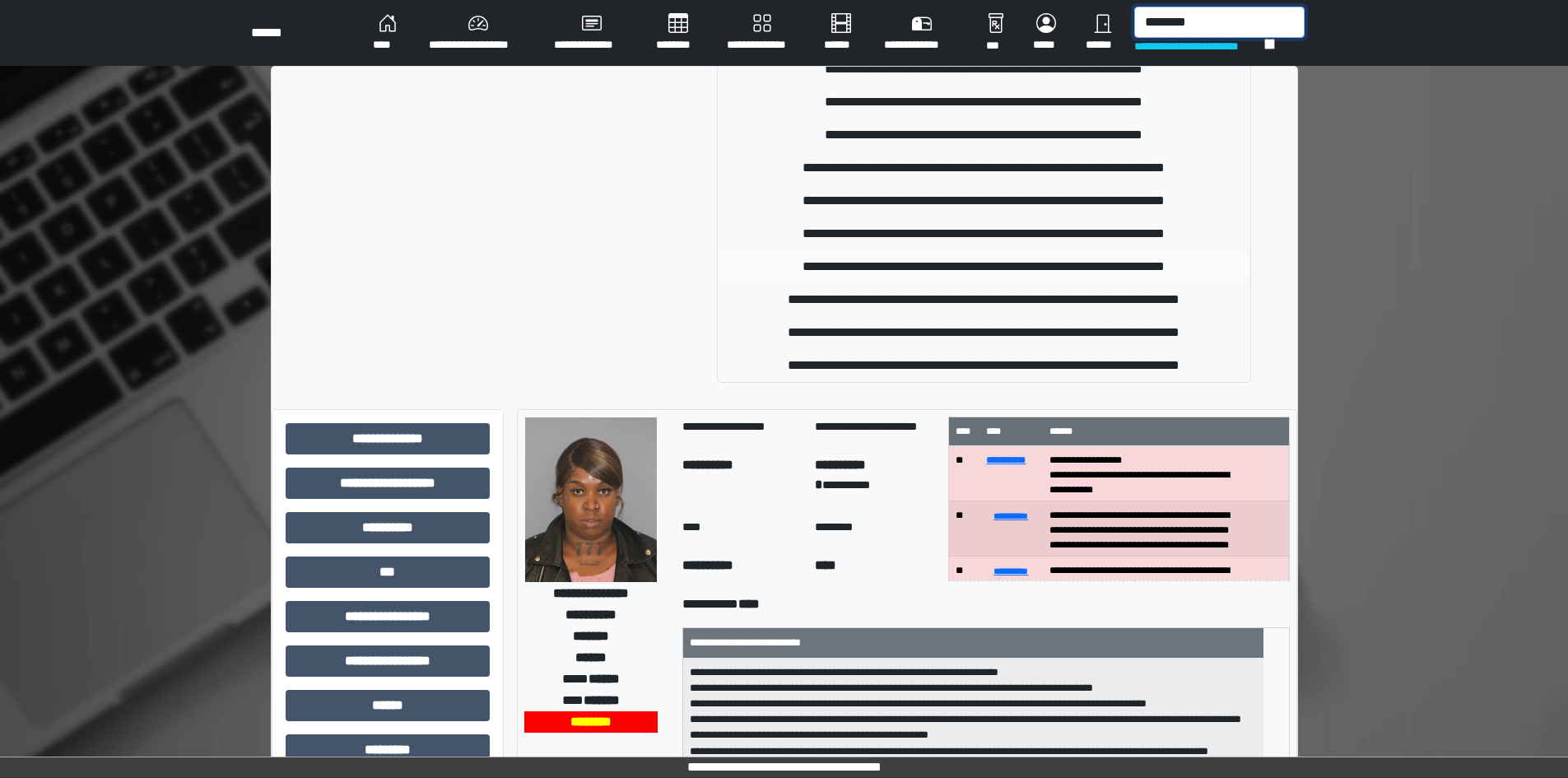 type on "********" 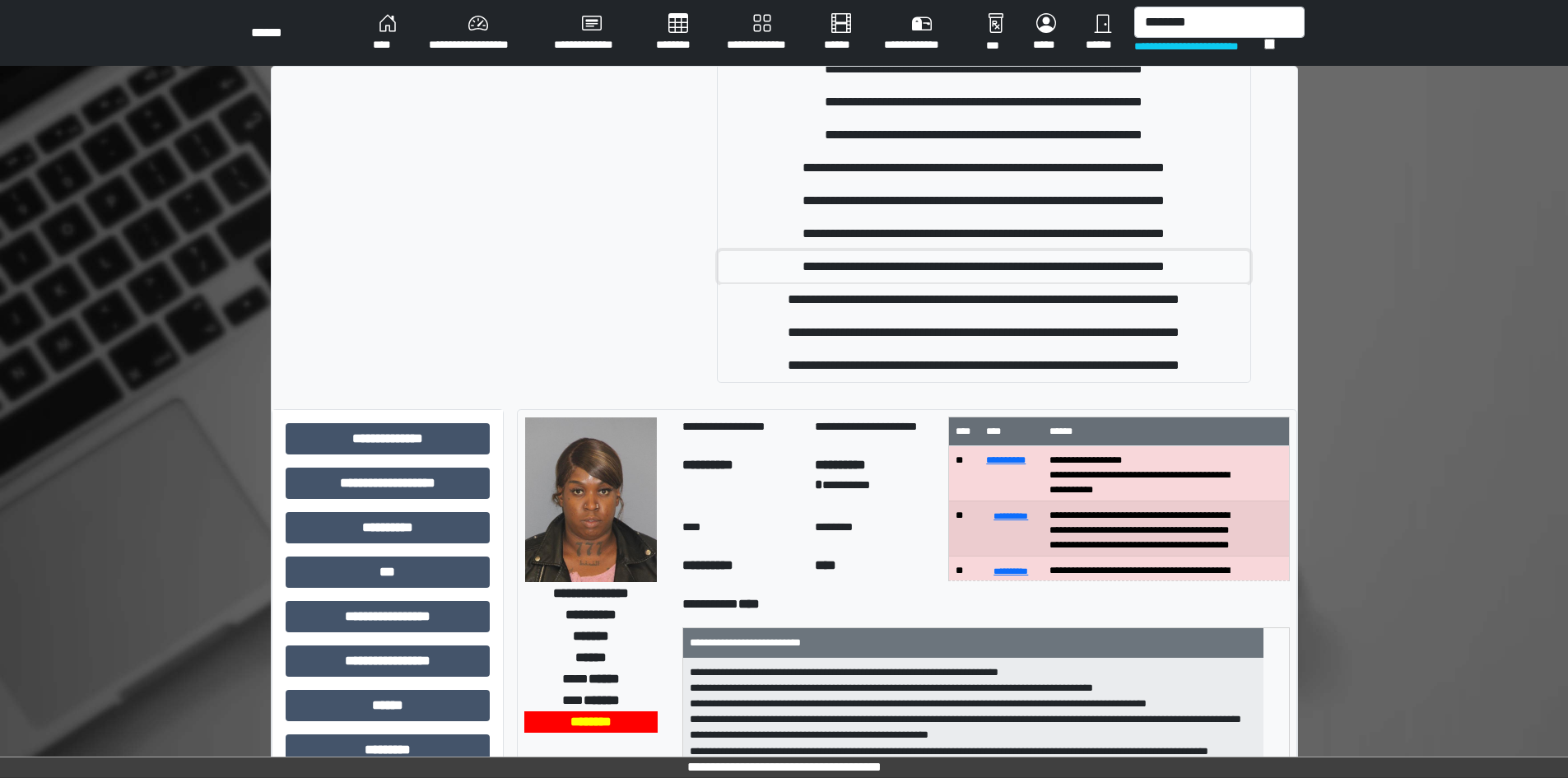 click on "**********" at bounding box center (984, 267) 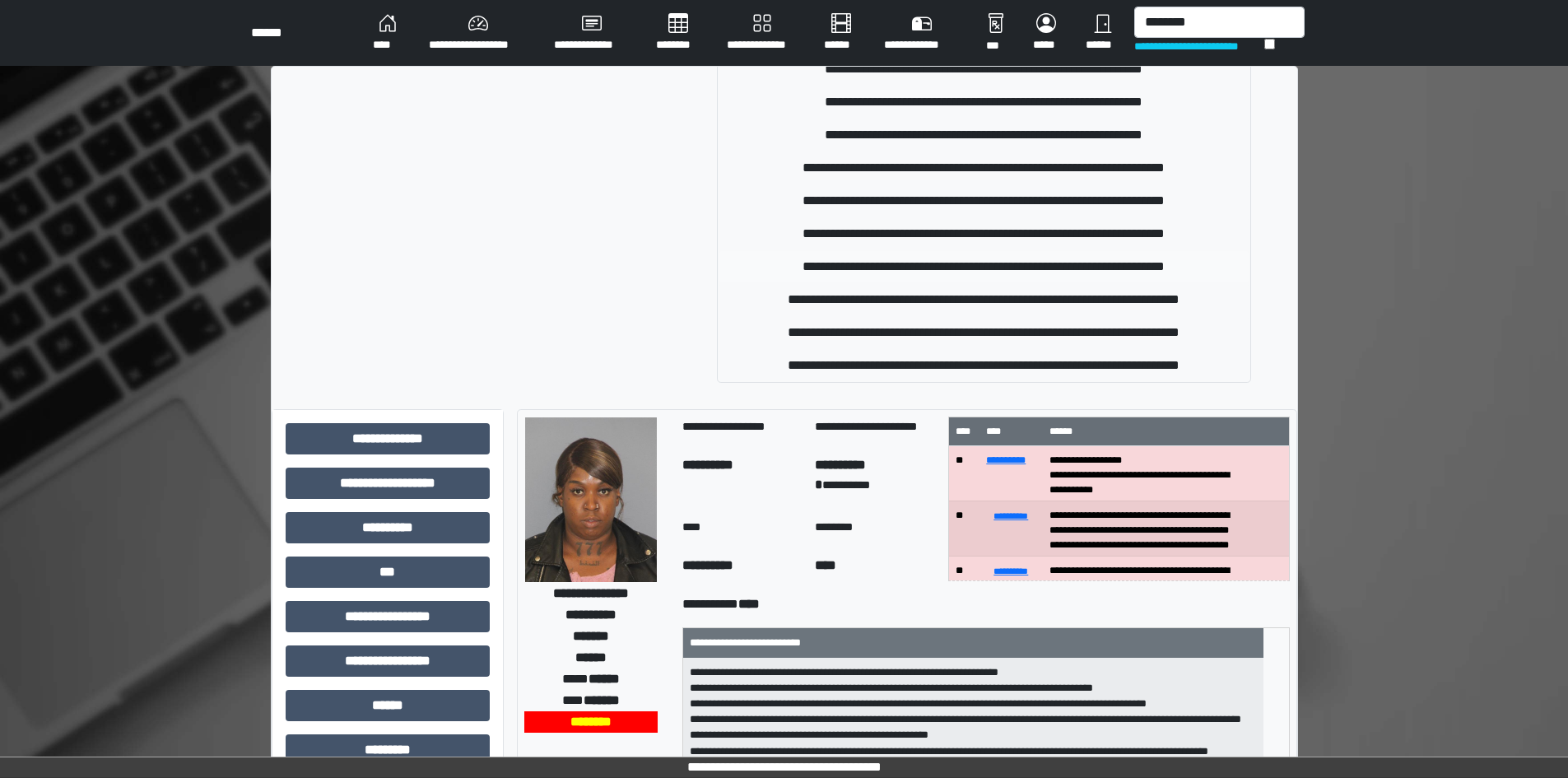 type 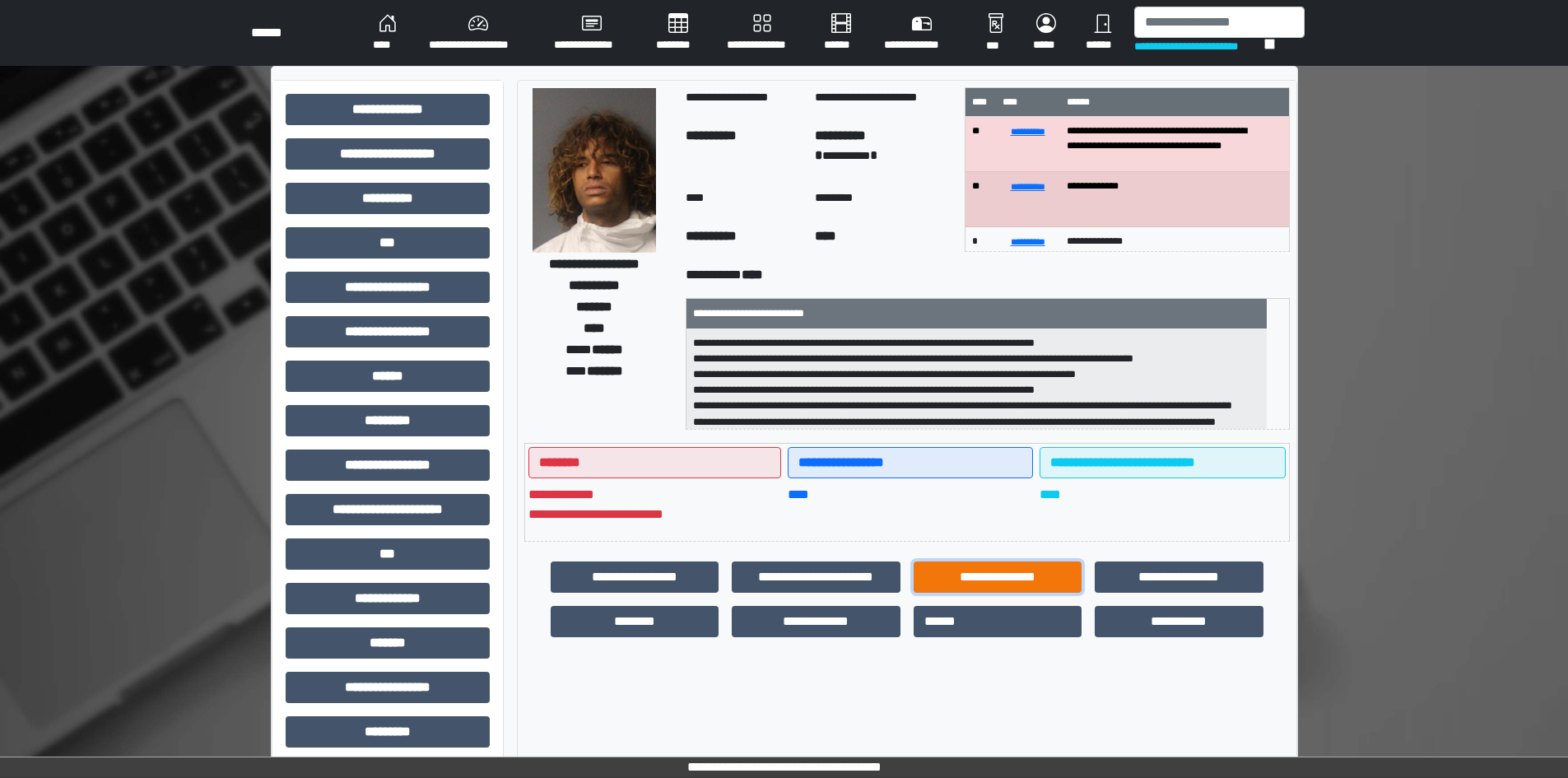 click on "**********" at bounding box center [998, 577] 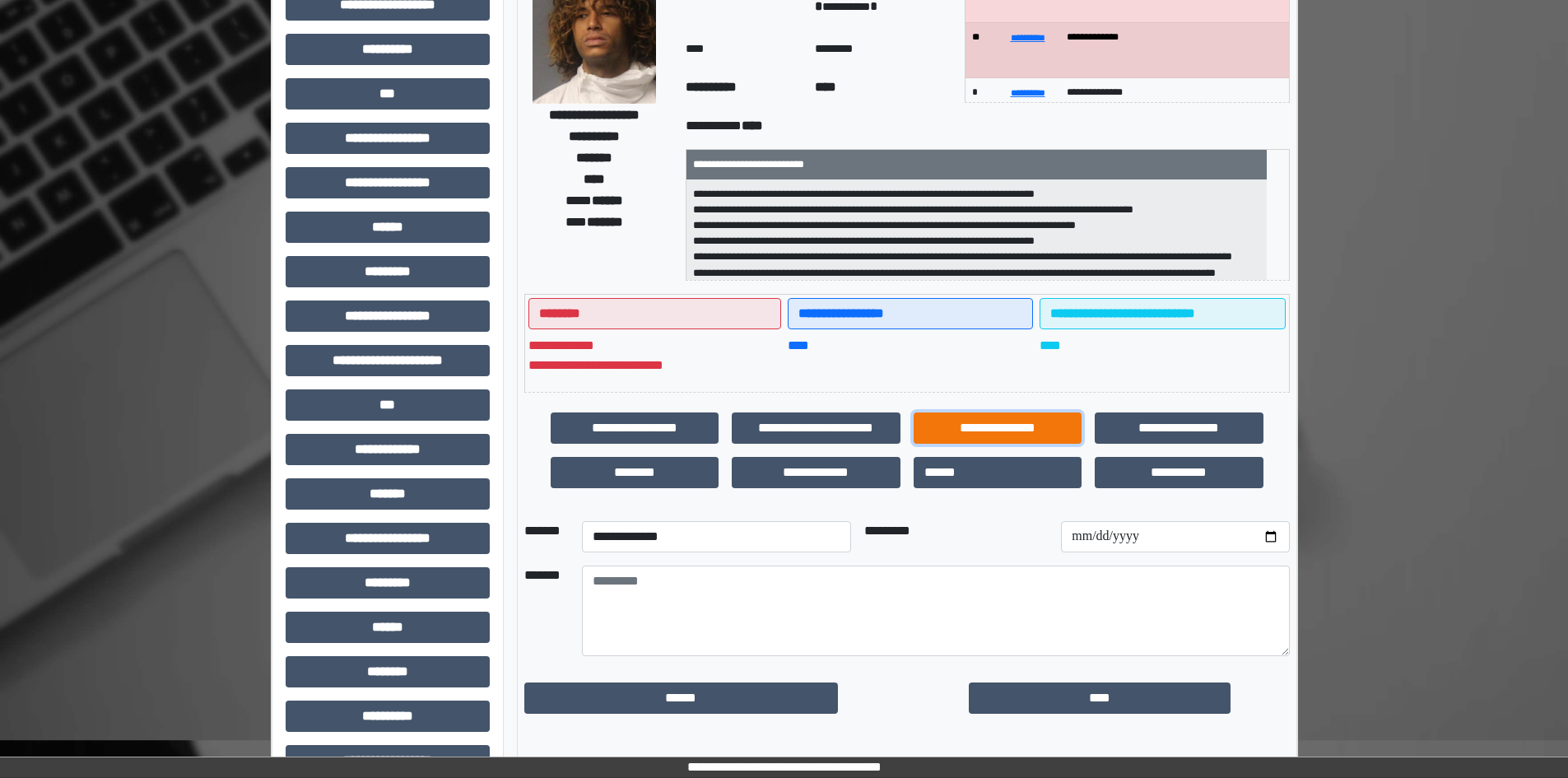 scroll, scrollTop: 165, scrollLeft: 0, axis: vertical 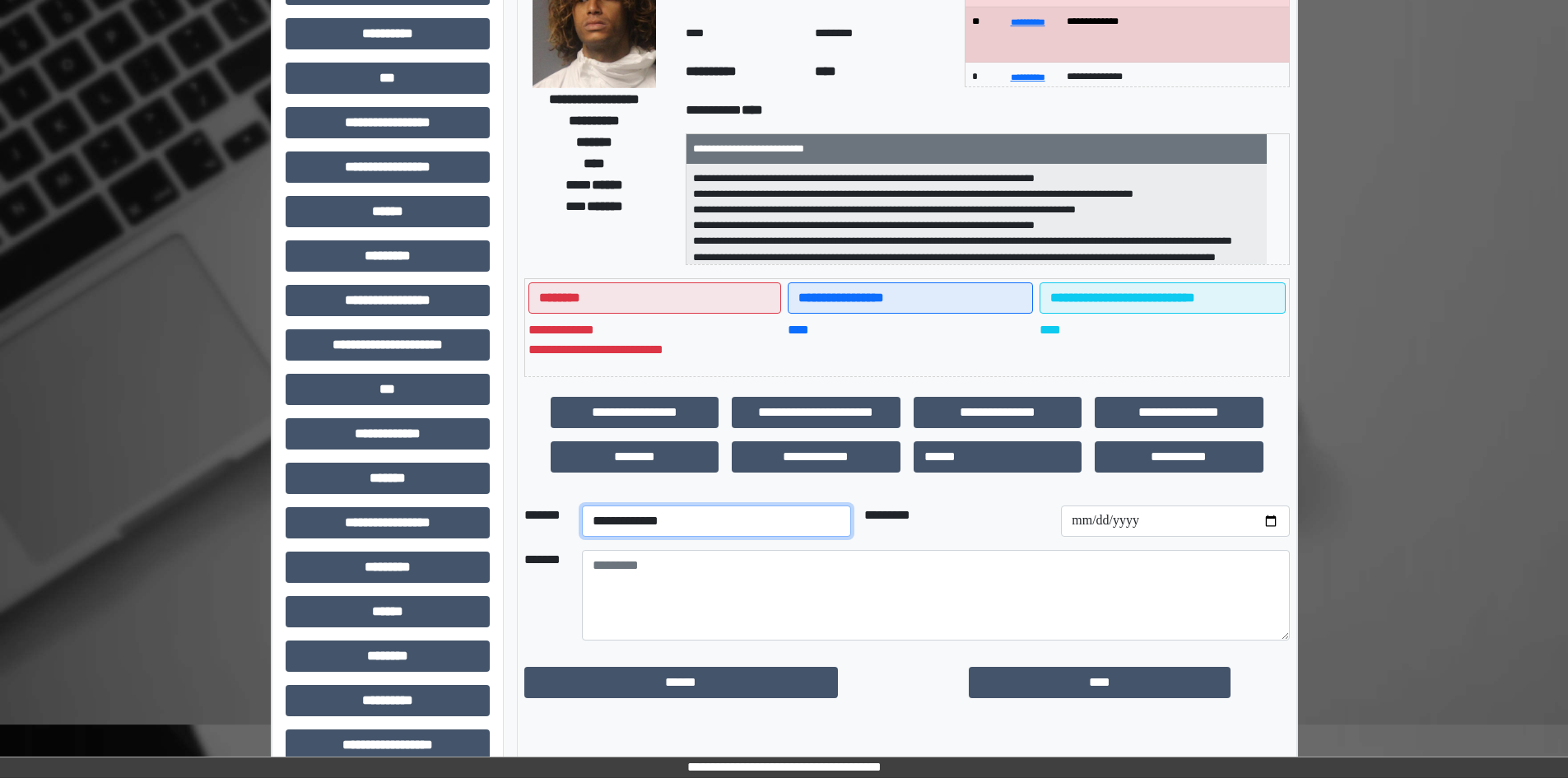 click on "**********" at bounding box center (716, 521) 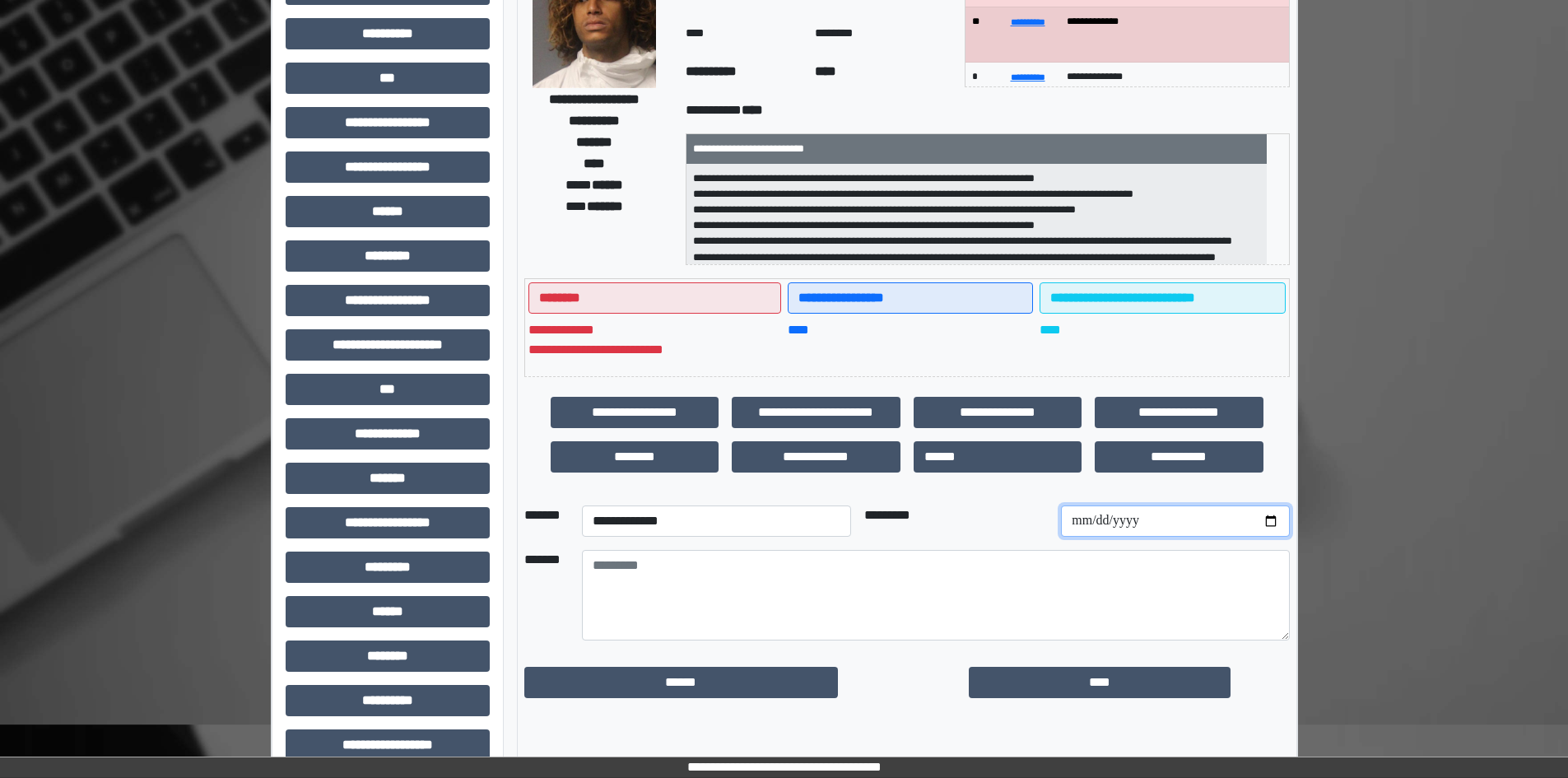 click at bounding box center (1175, 521) 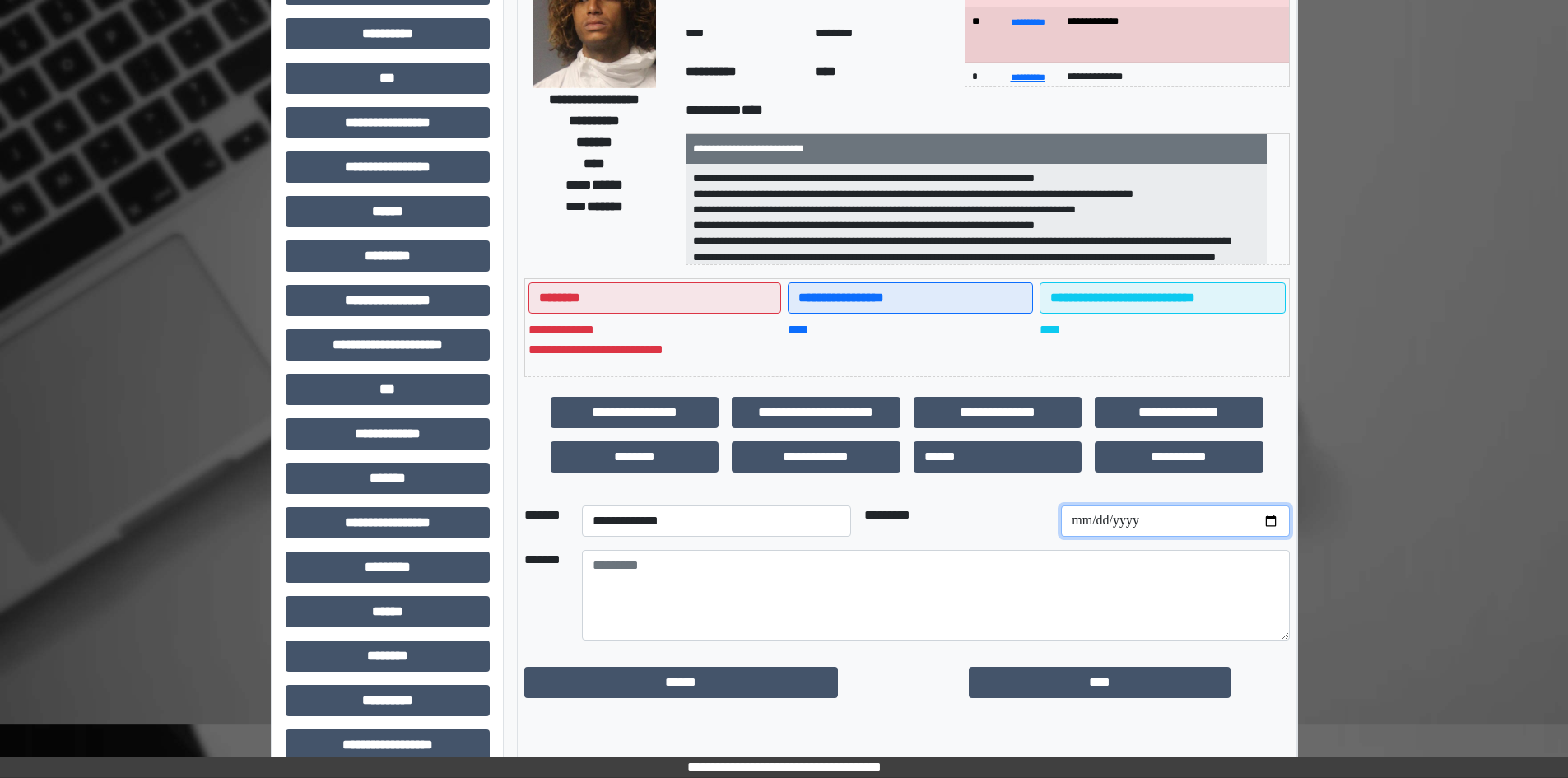 type on "**********" 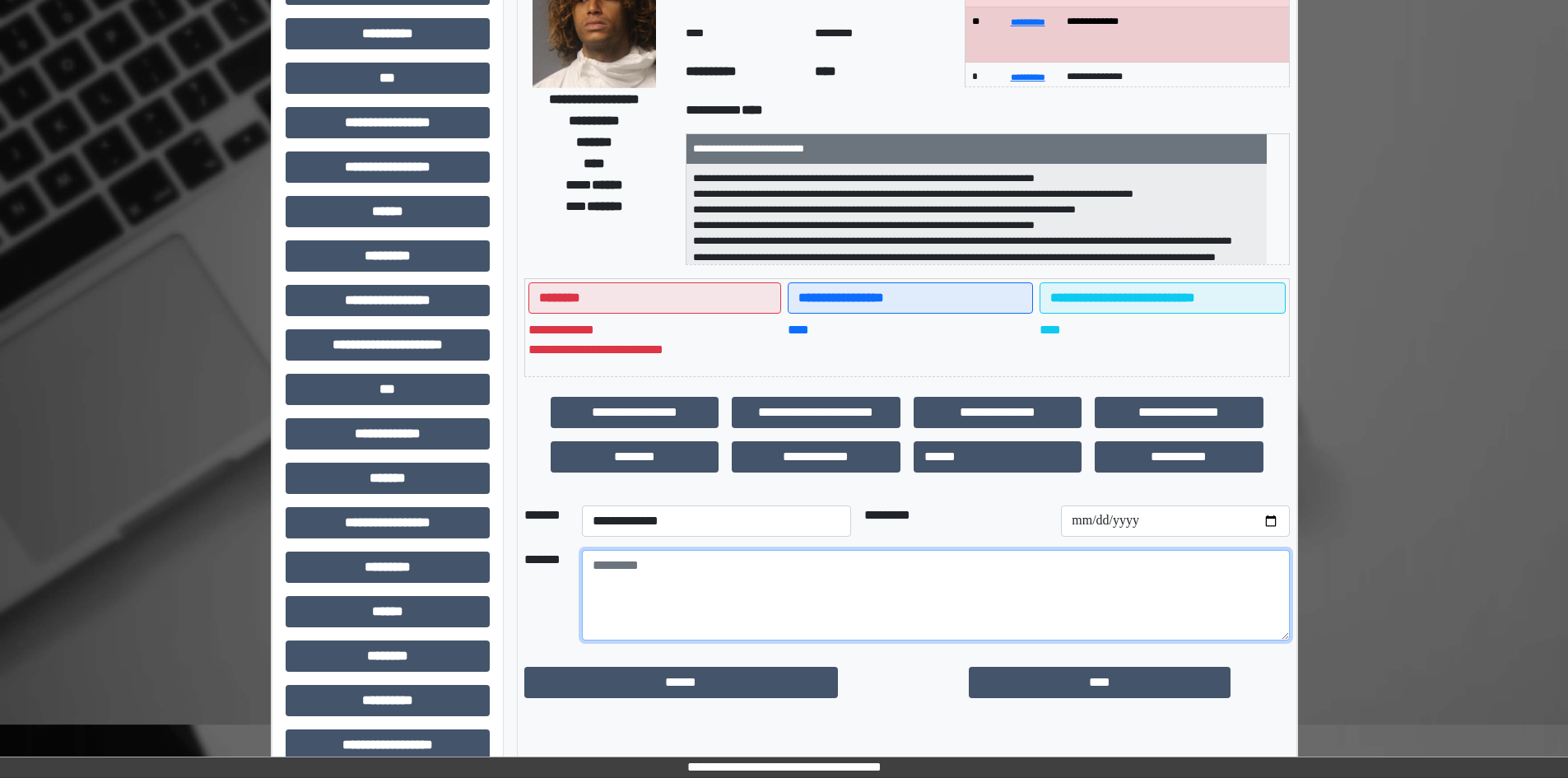 click at bounding box center [936, 595] 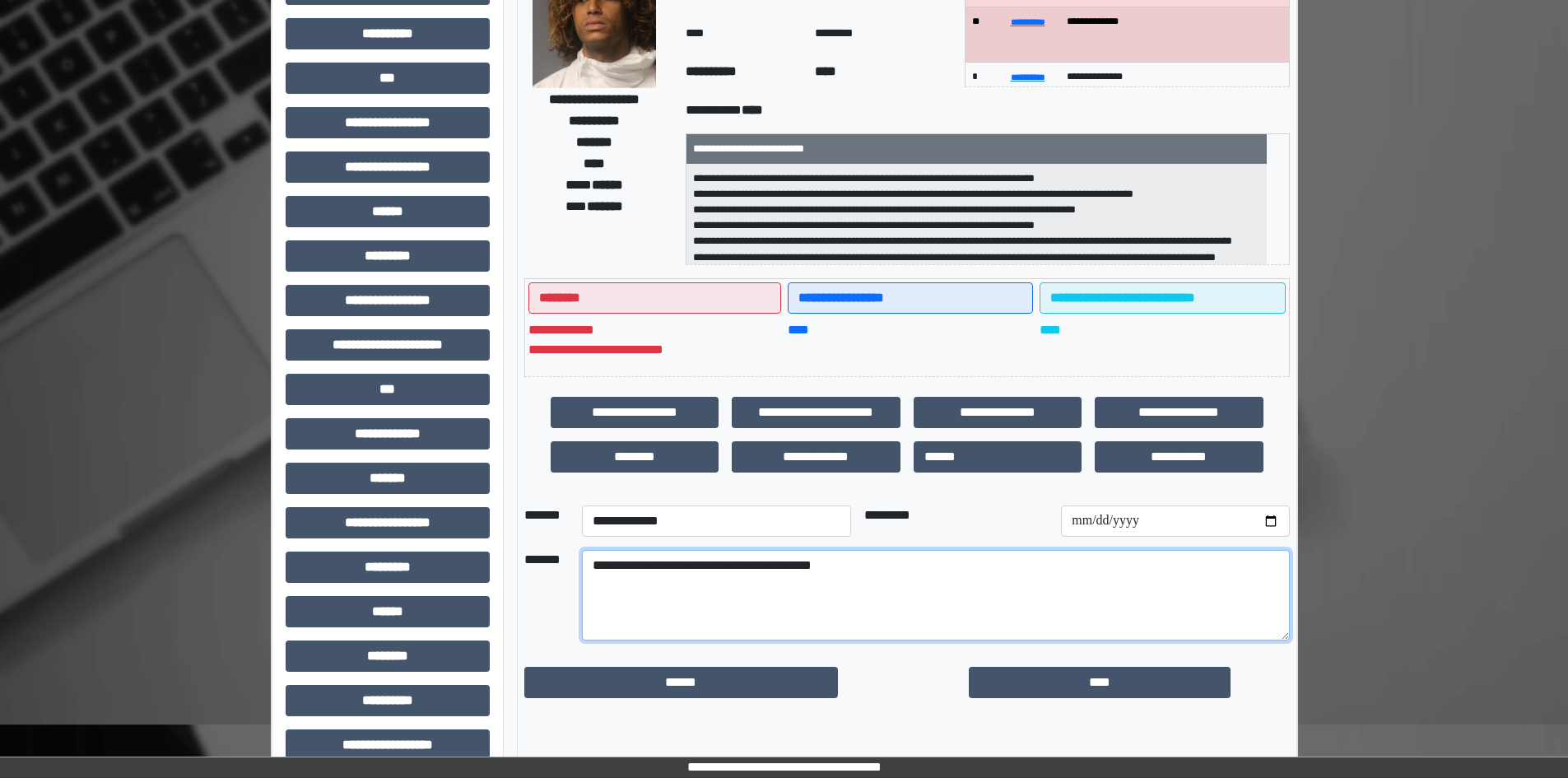 click on "**********" at bounding box center (936, 595) 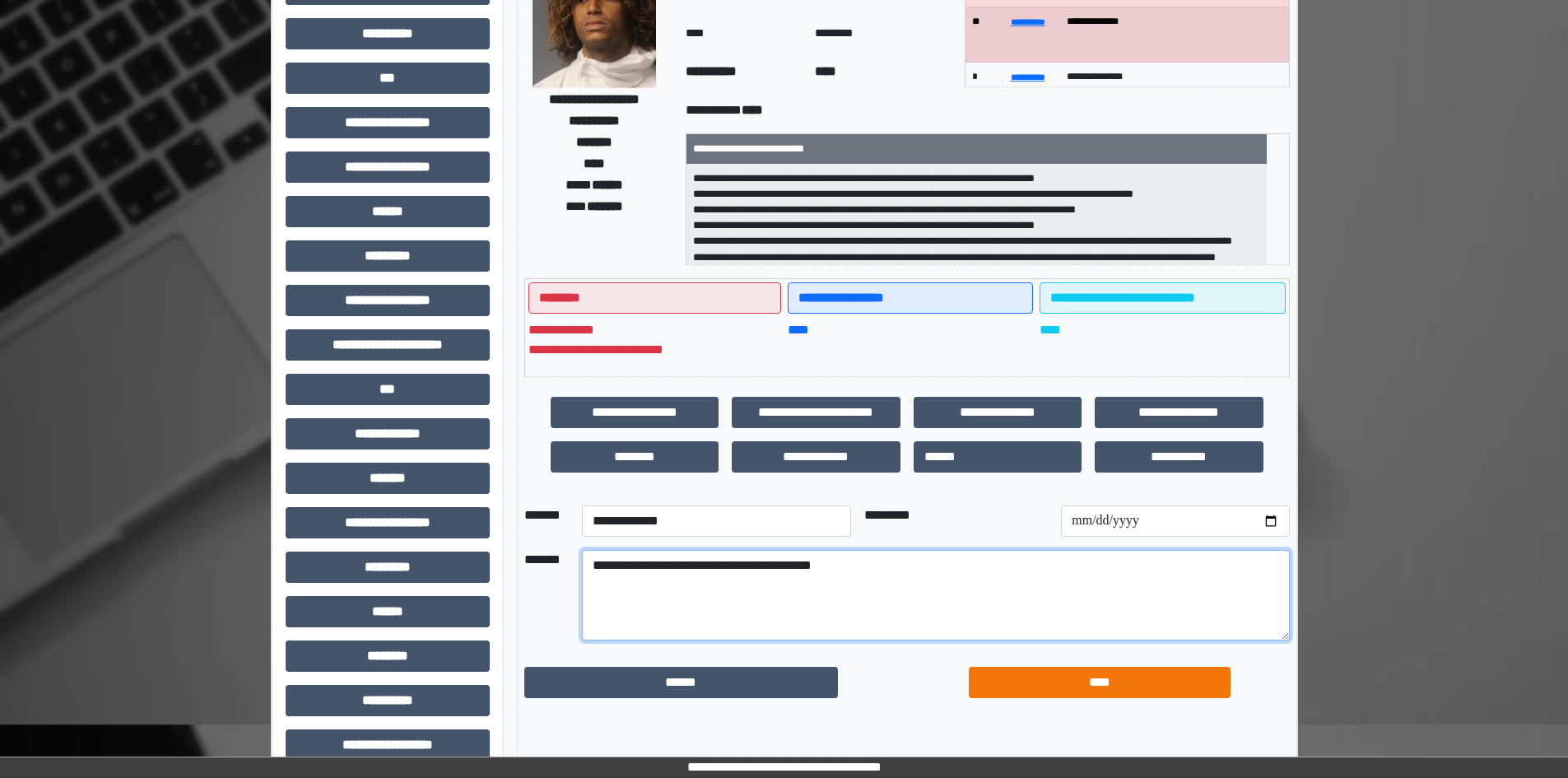 type on "**********" 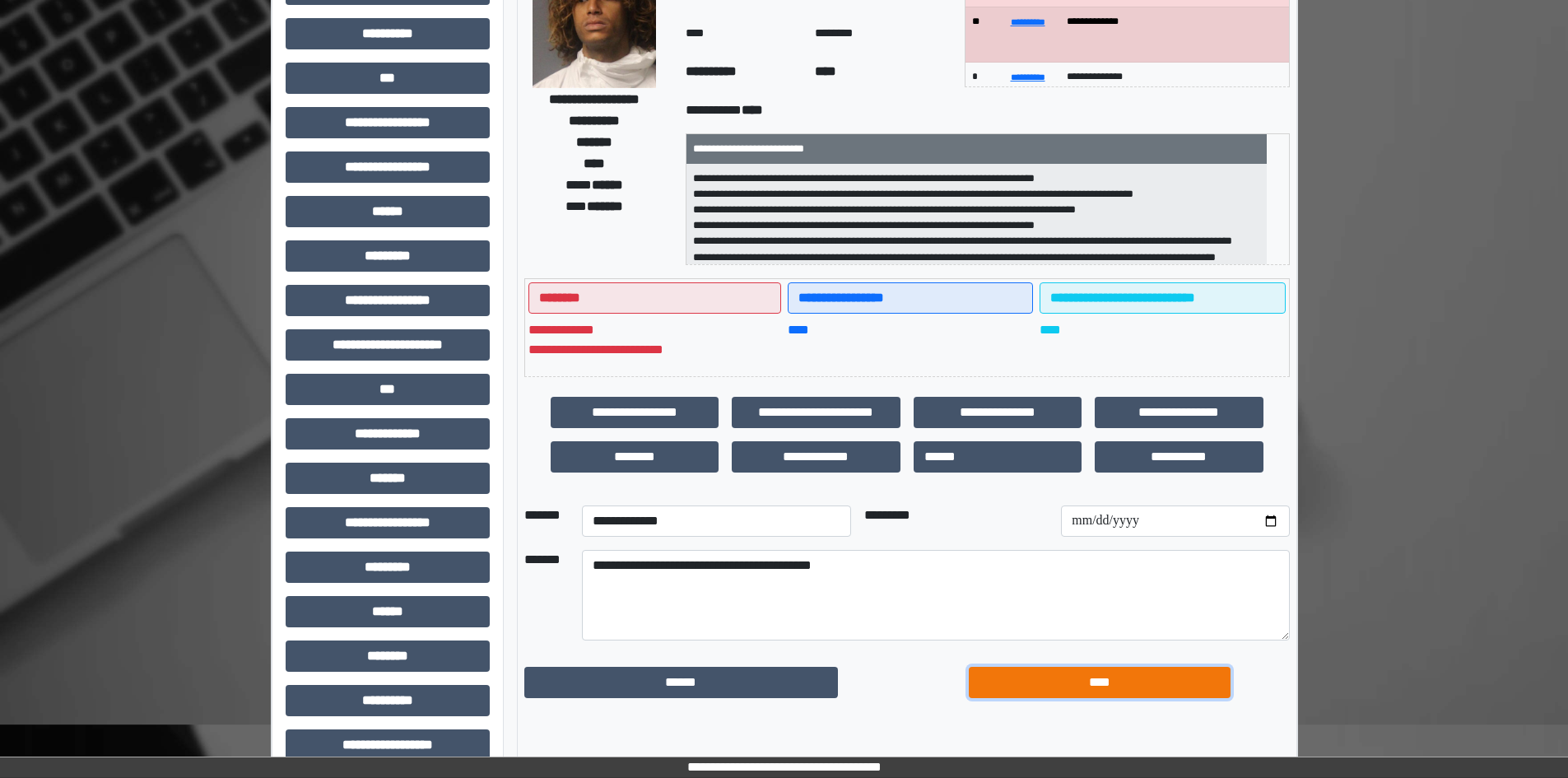 click on "****" at bounding box center (1100, 682) 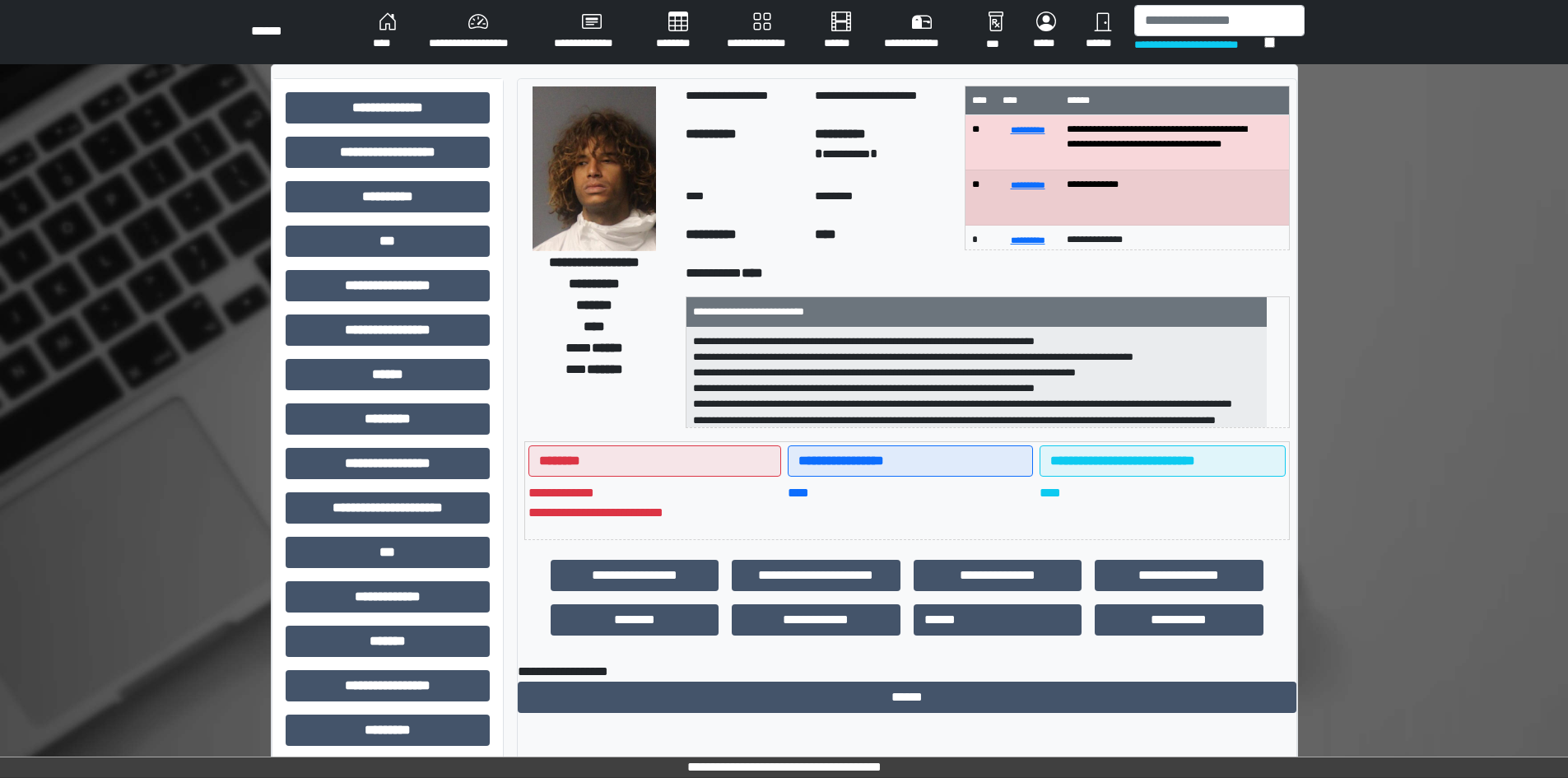 scroll, scrollTop: 0, scrollLeft: 0, axis: both 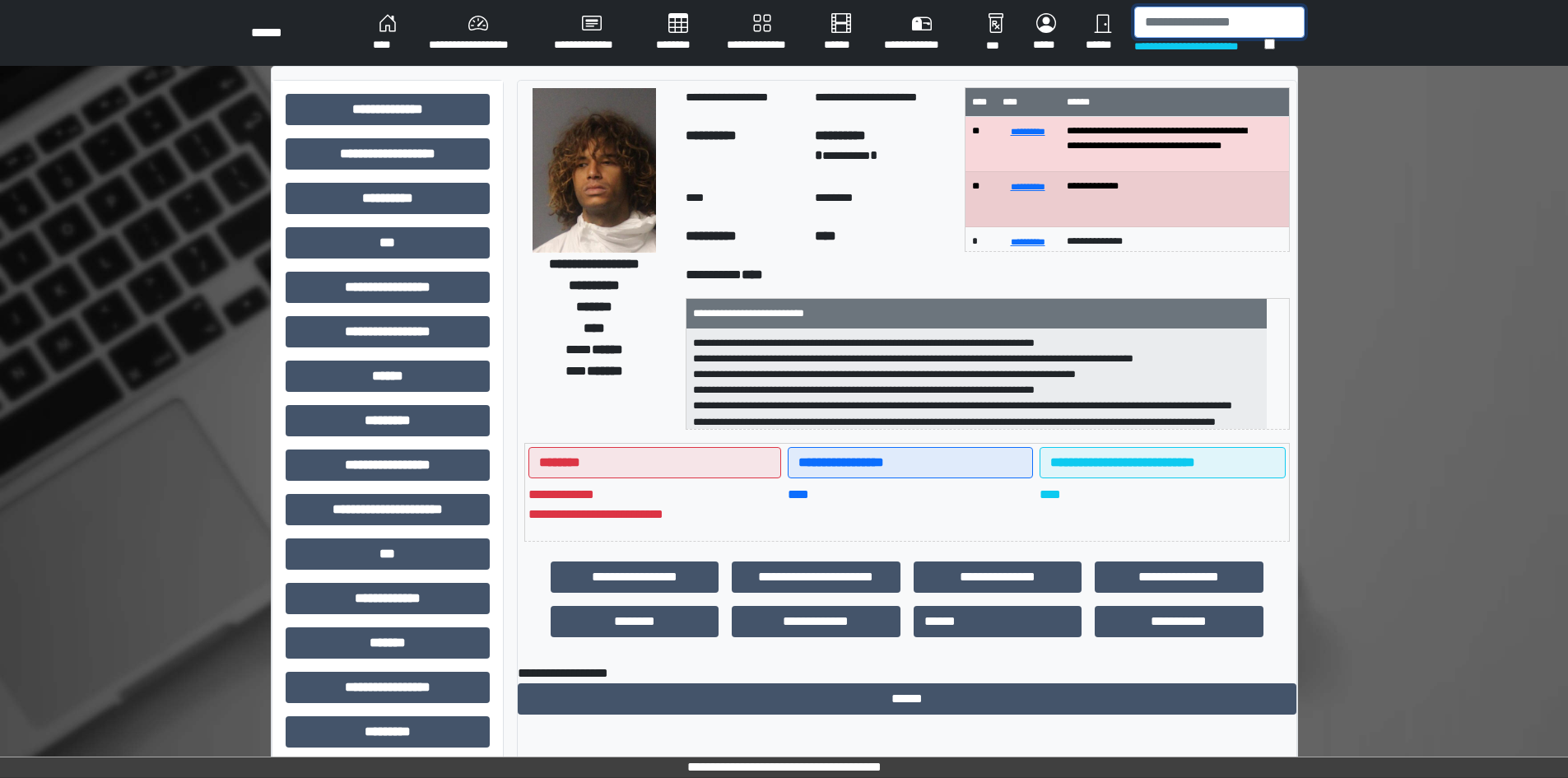 click at bounding box center (1219, 22) 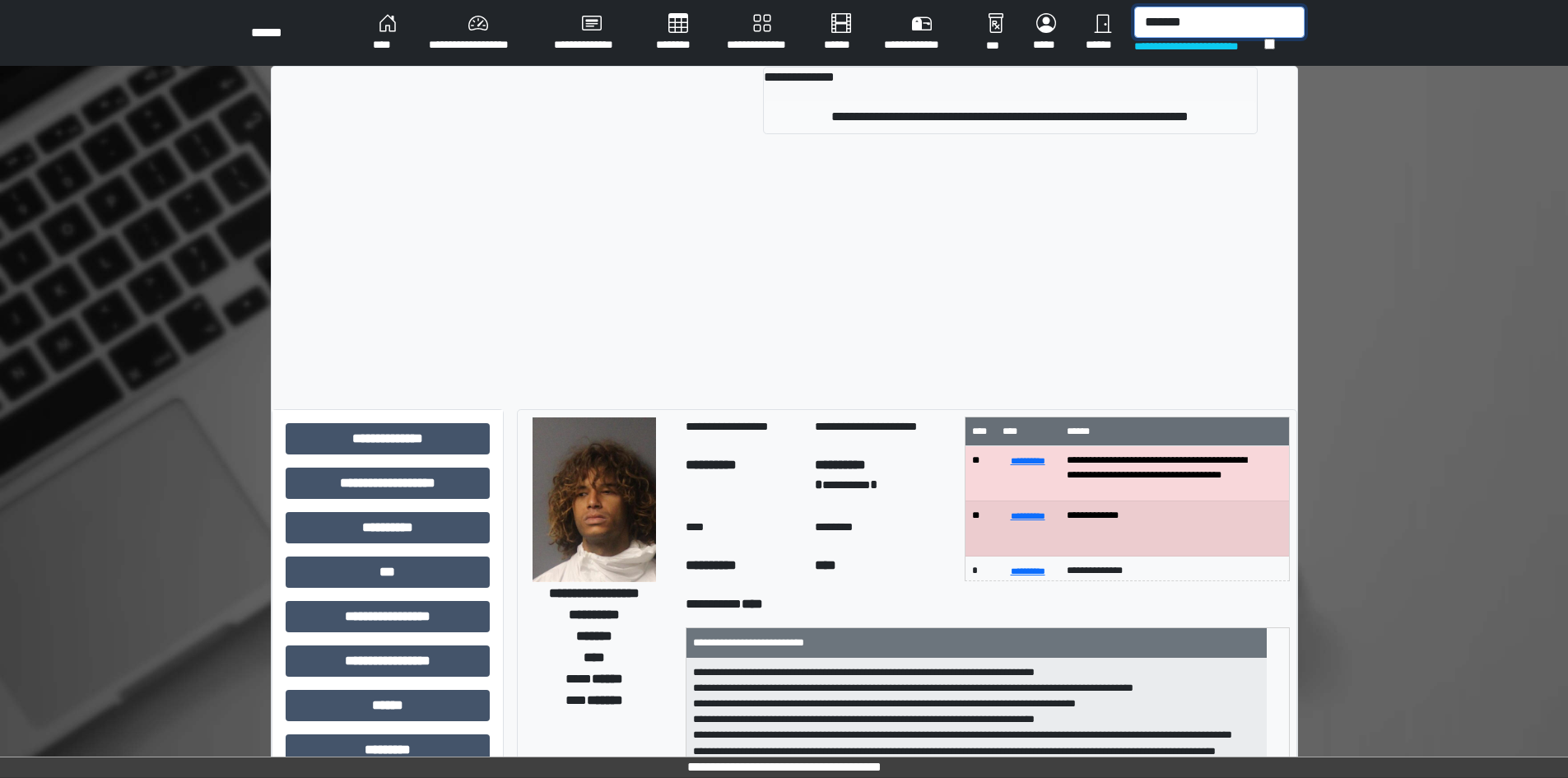type on "*******" 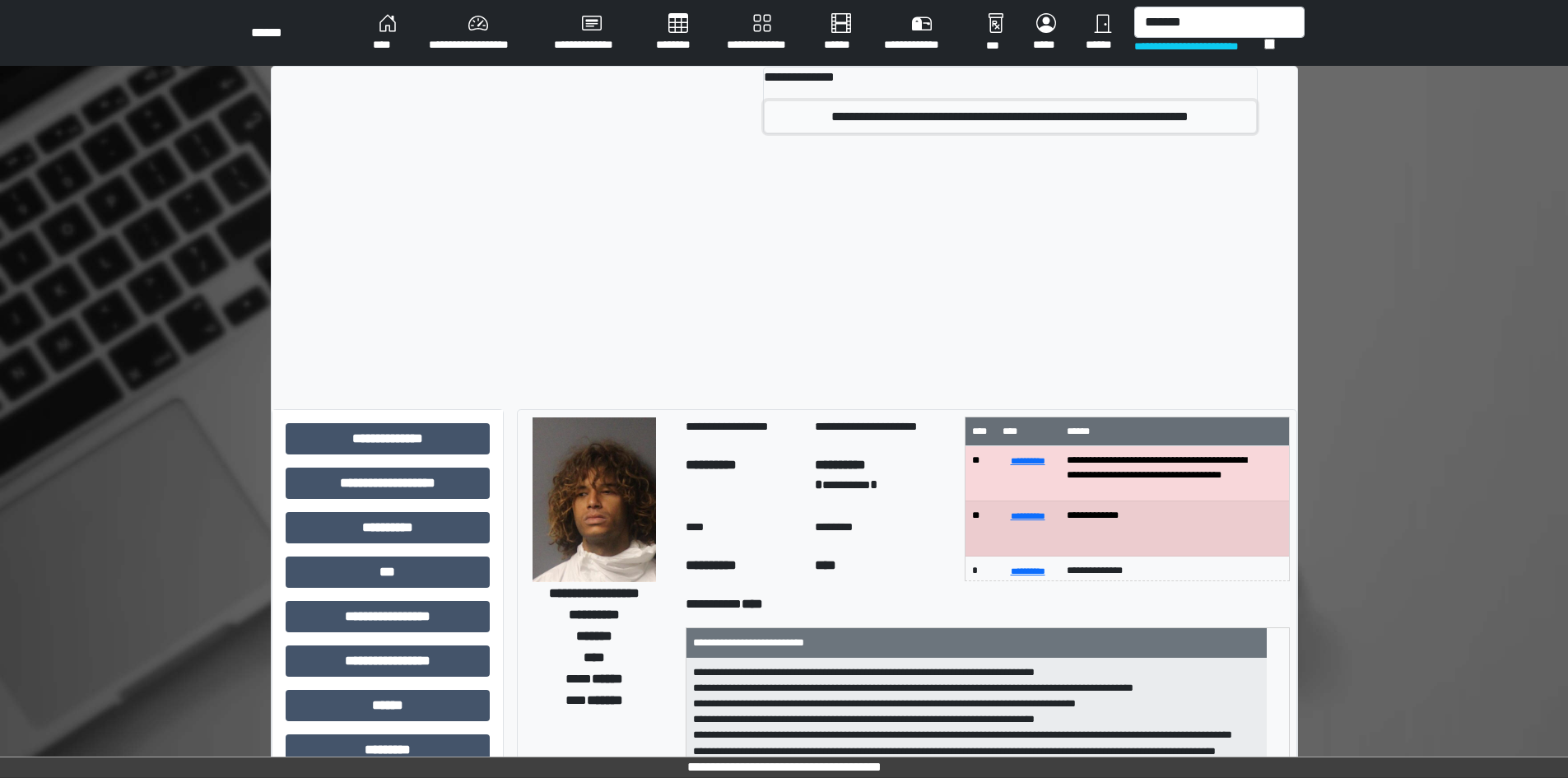 click on "**********" at bounding box center (1010, 117) 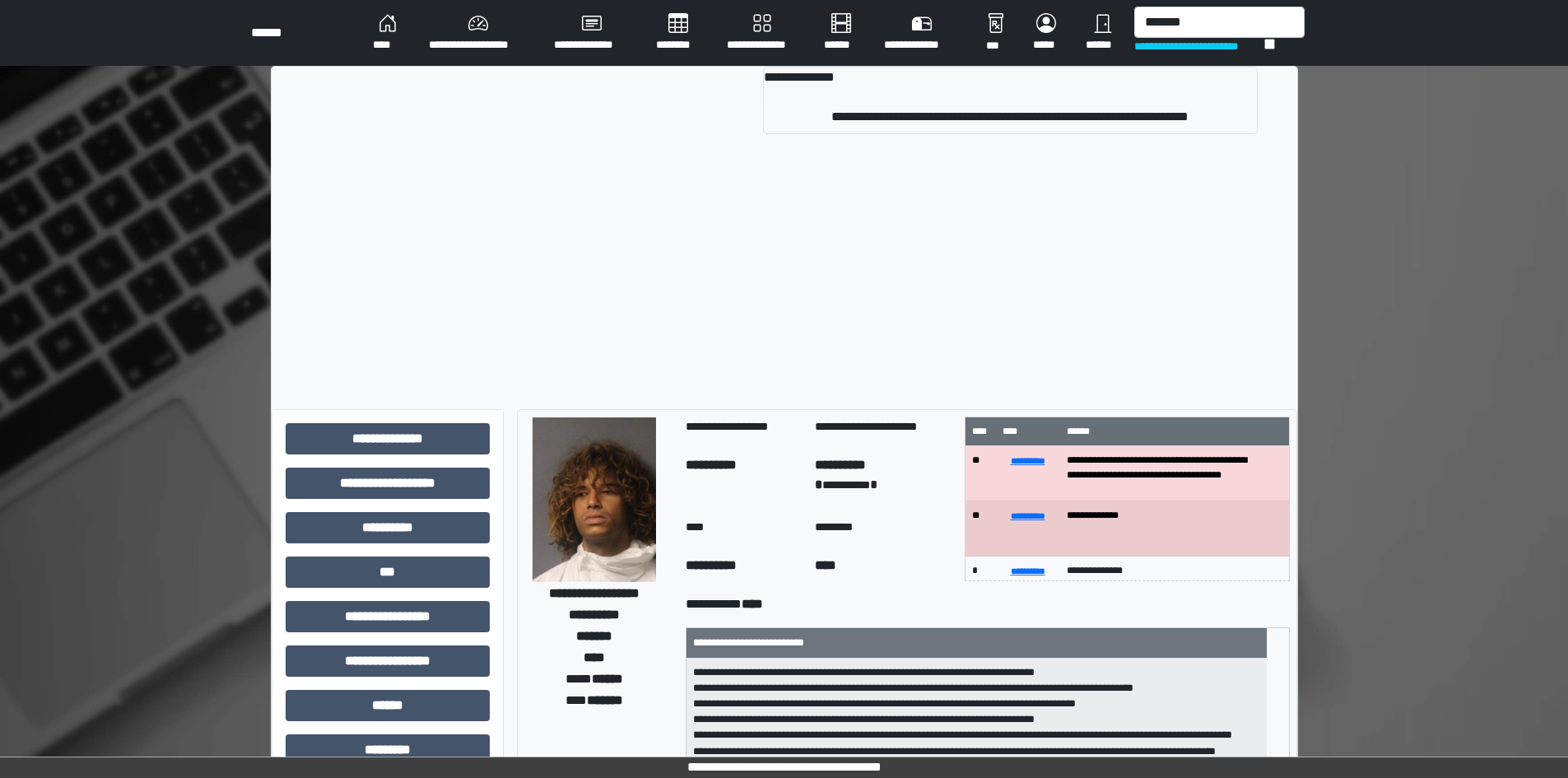 type 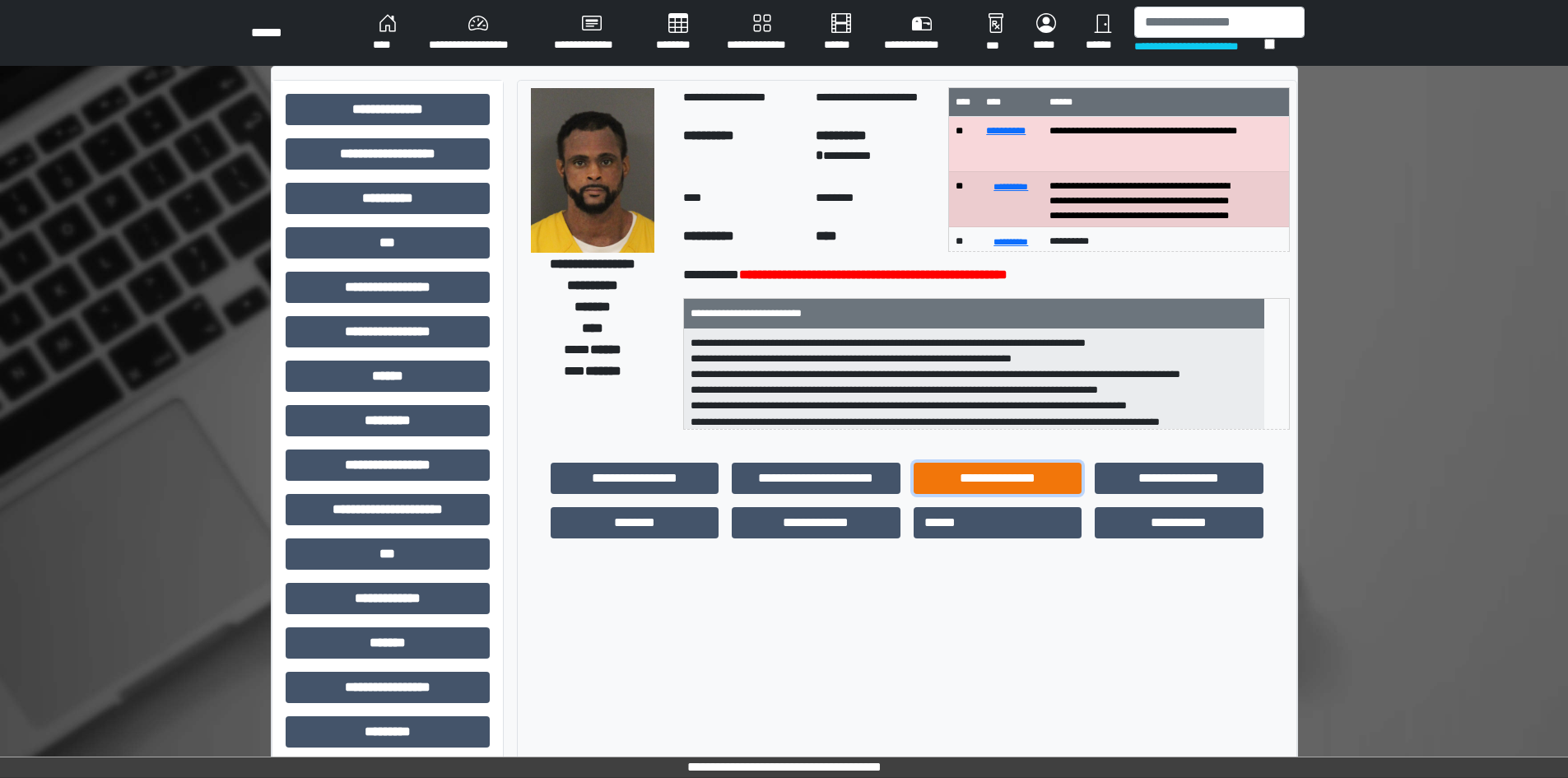 click on "**********" at bounding box center [998, 478] 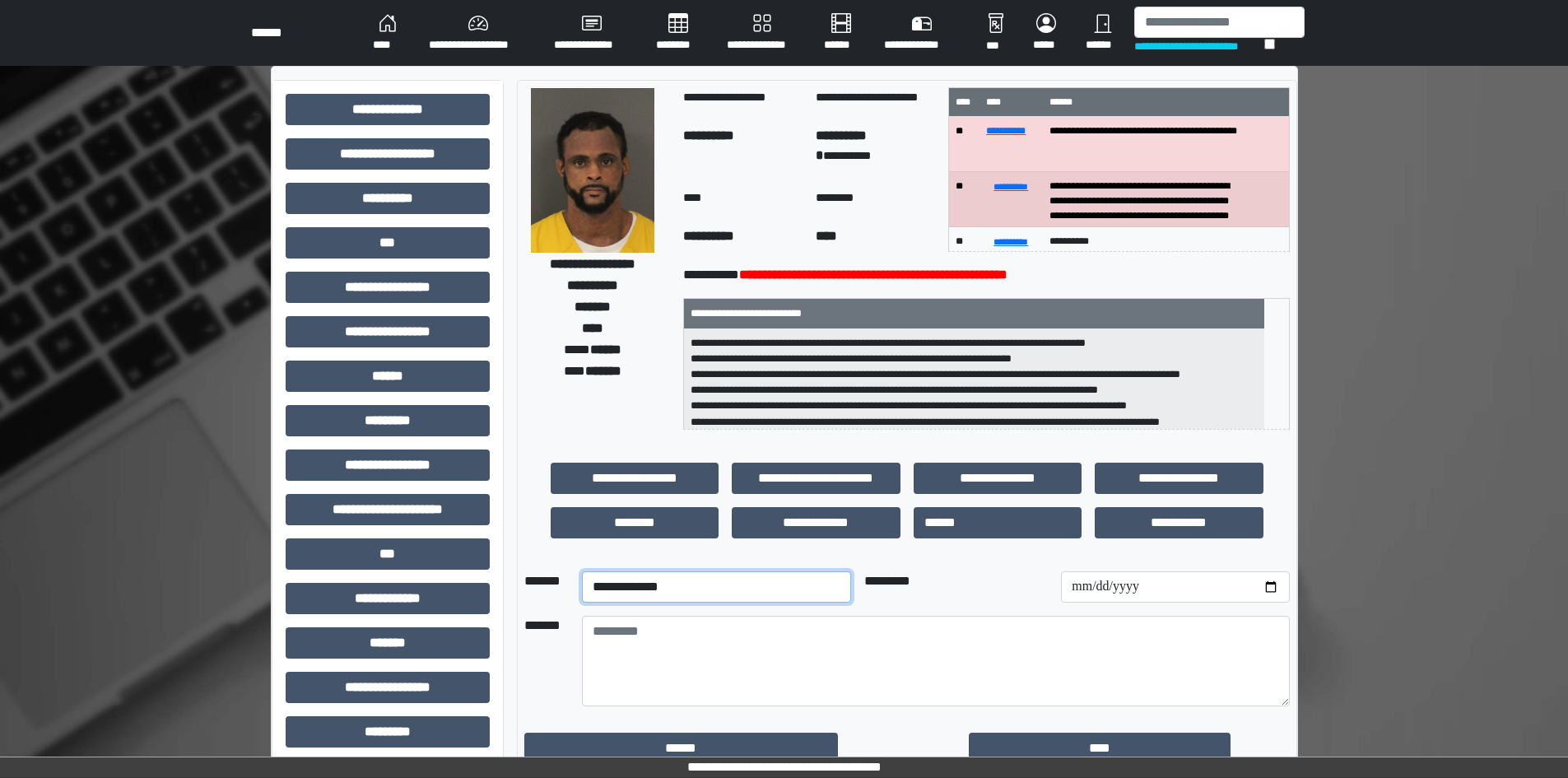 click on "**********" at bounding box center (716, 587) 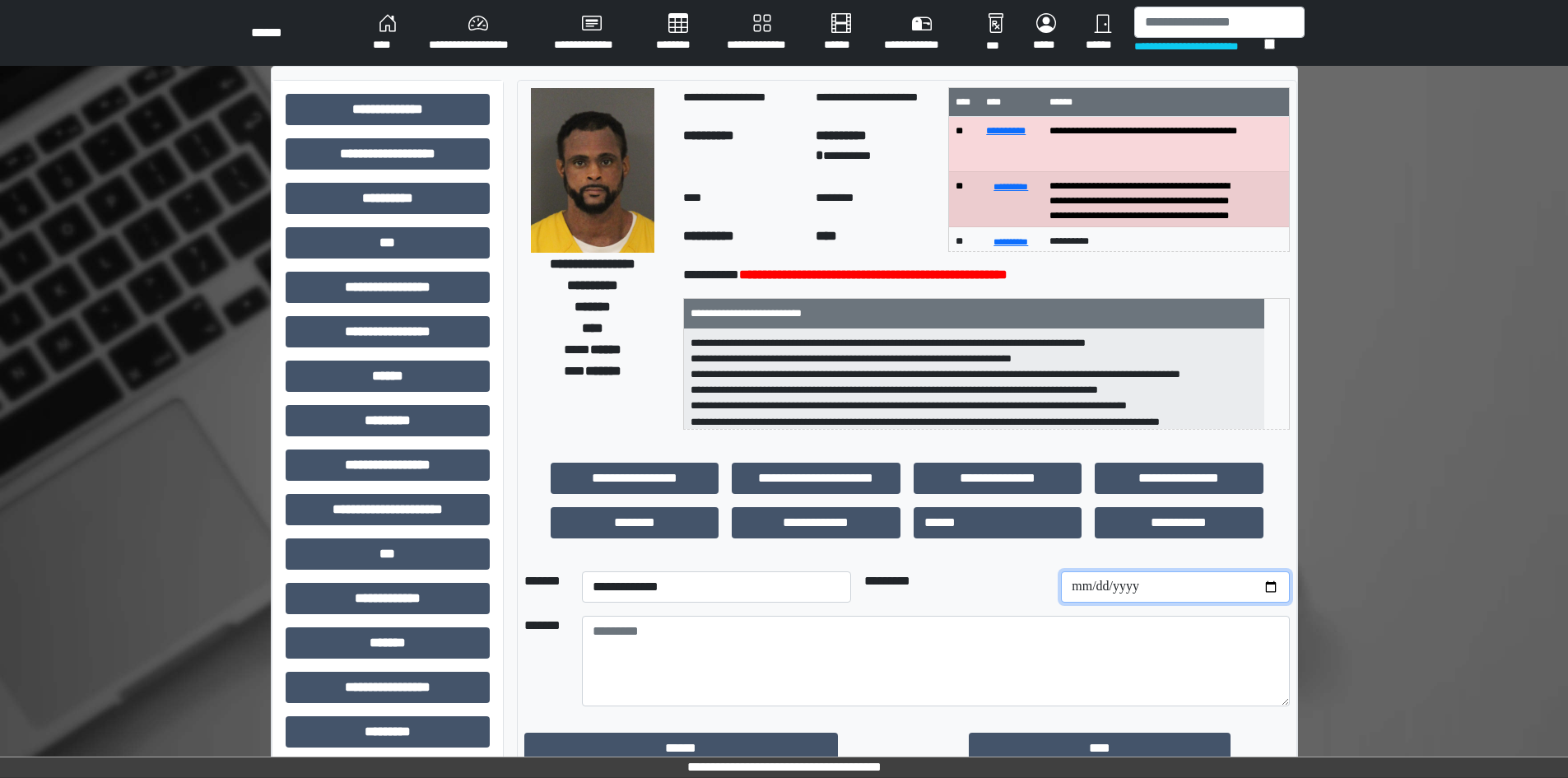 click at bounding box center [1175, 587] 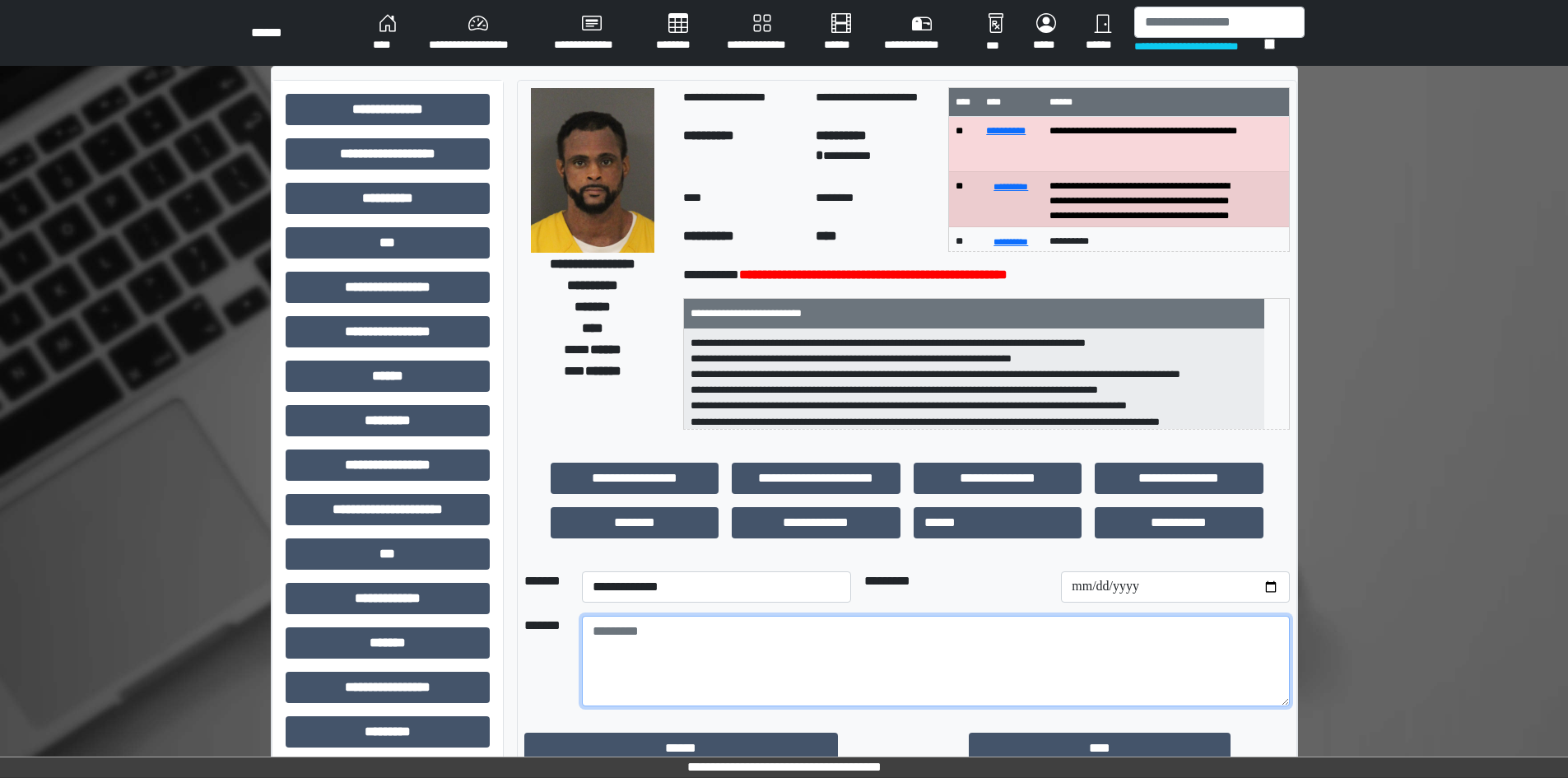 click at bounding box center [936, 661] 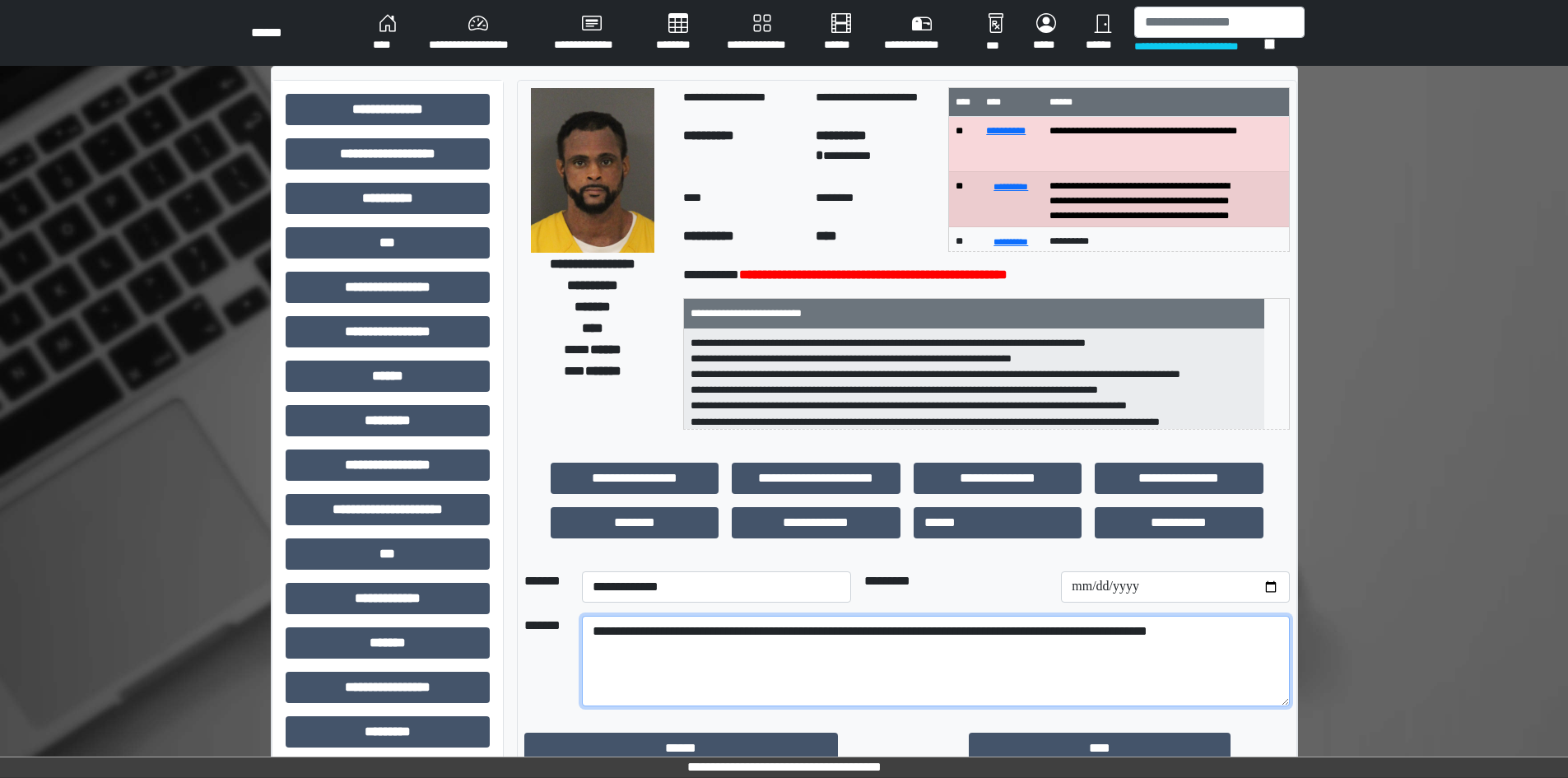 click on "**********" at bounding box center (936, 661) 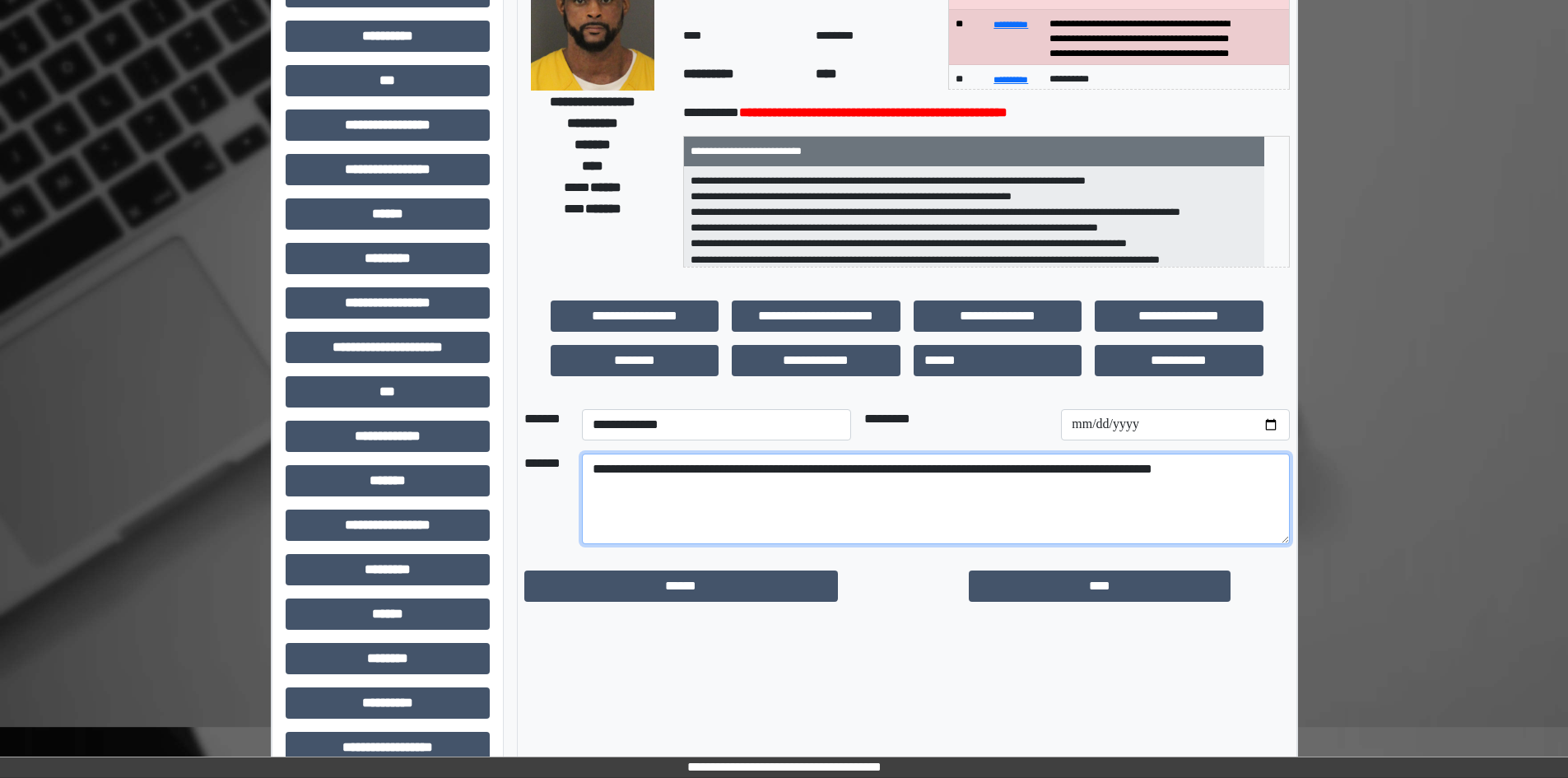 scroll, scrollTop: 165, scrollLeft: 0, axis: vertical 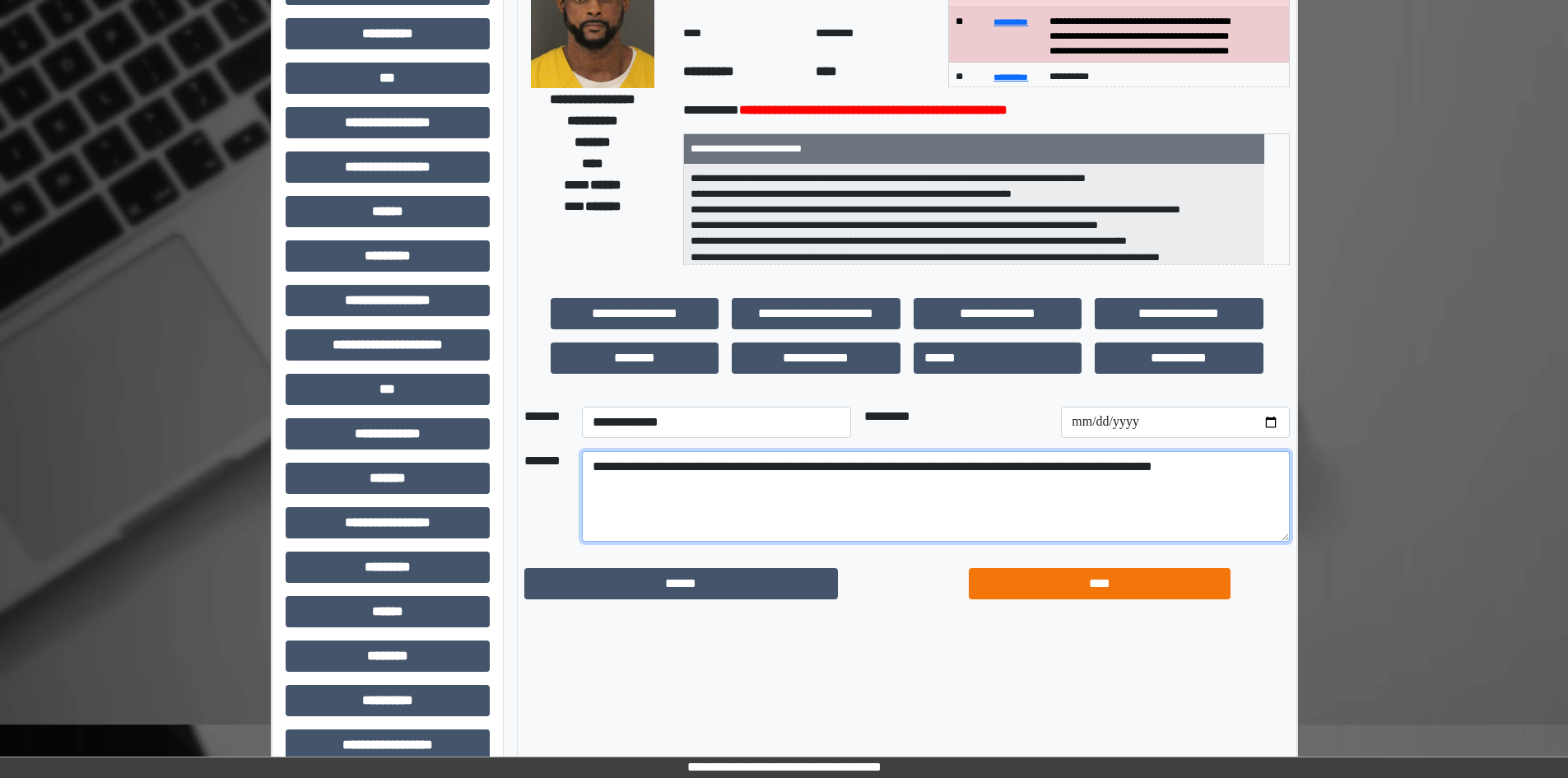 type on "**********" 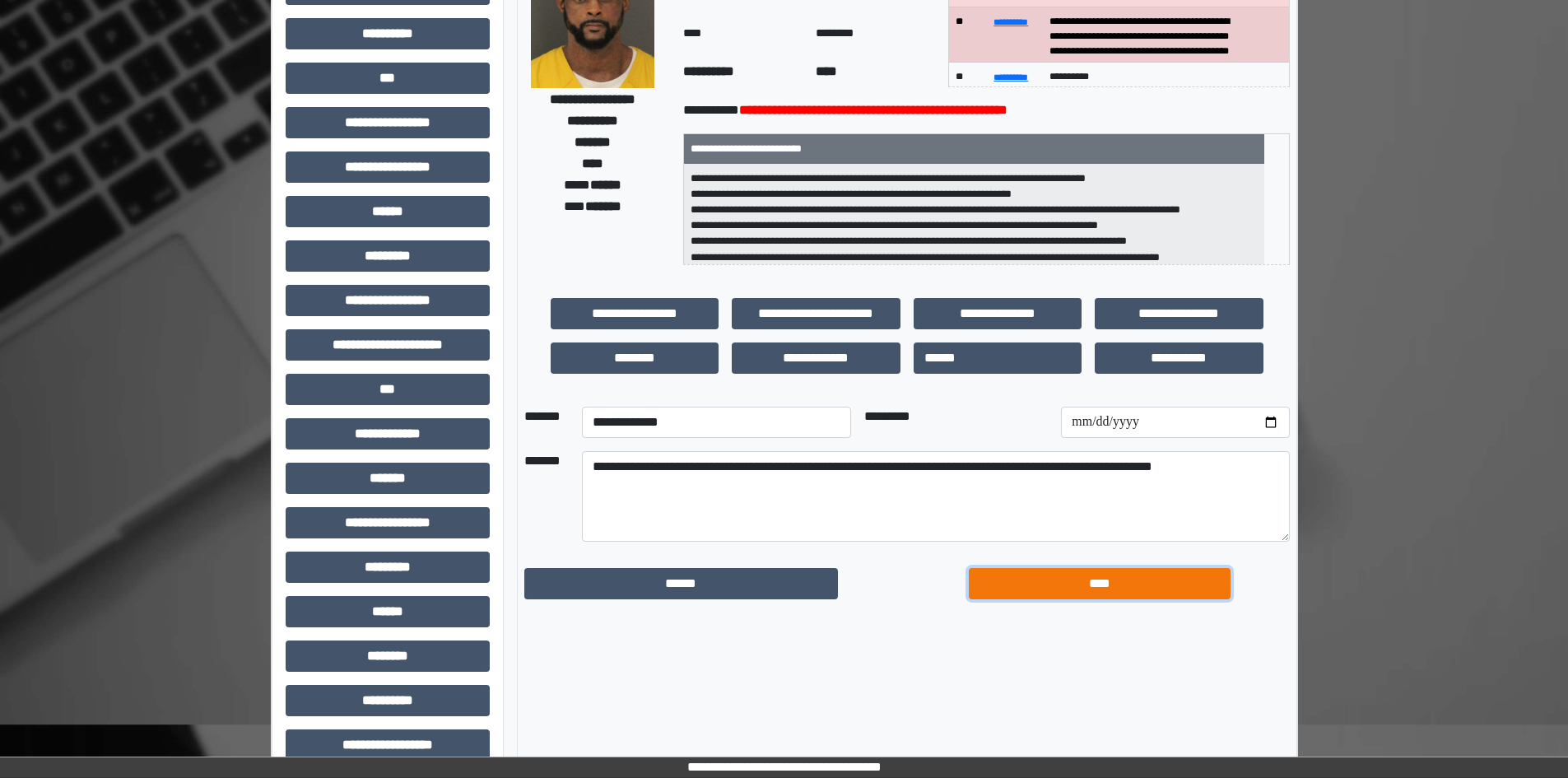 click on "****" at bounding box center (1100, 584) 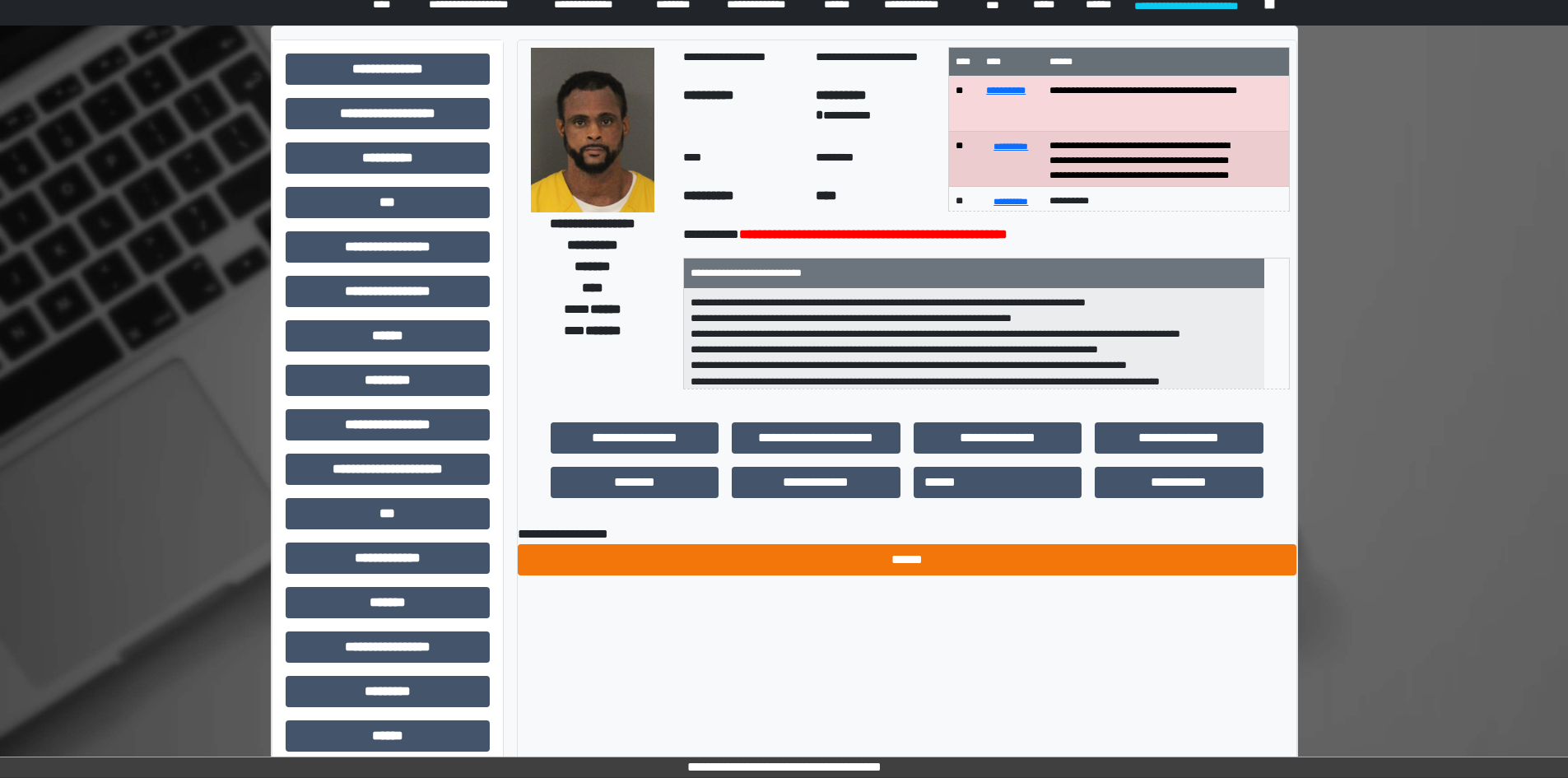 scroll, scrollTop: 0, scrollLeft: 0, axis: both 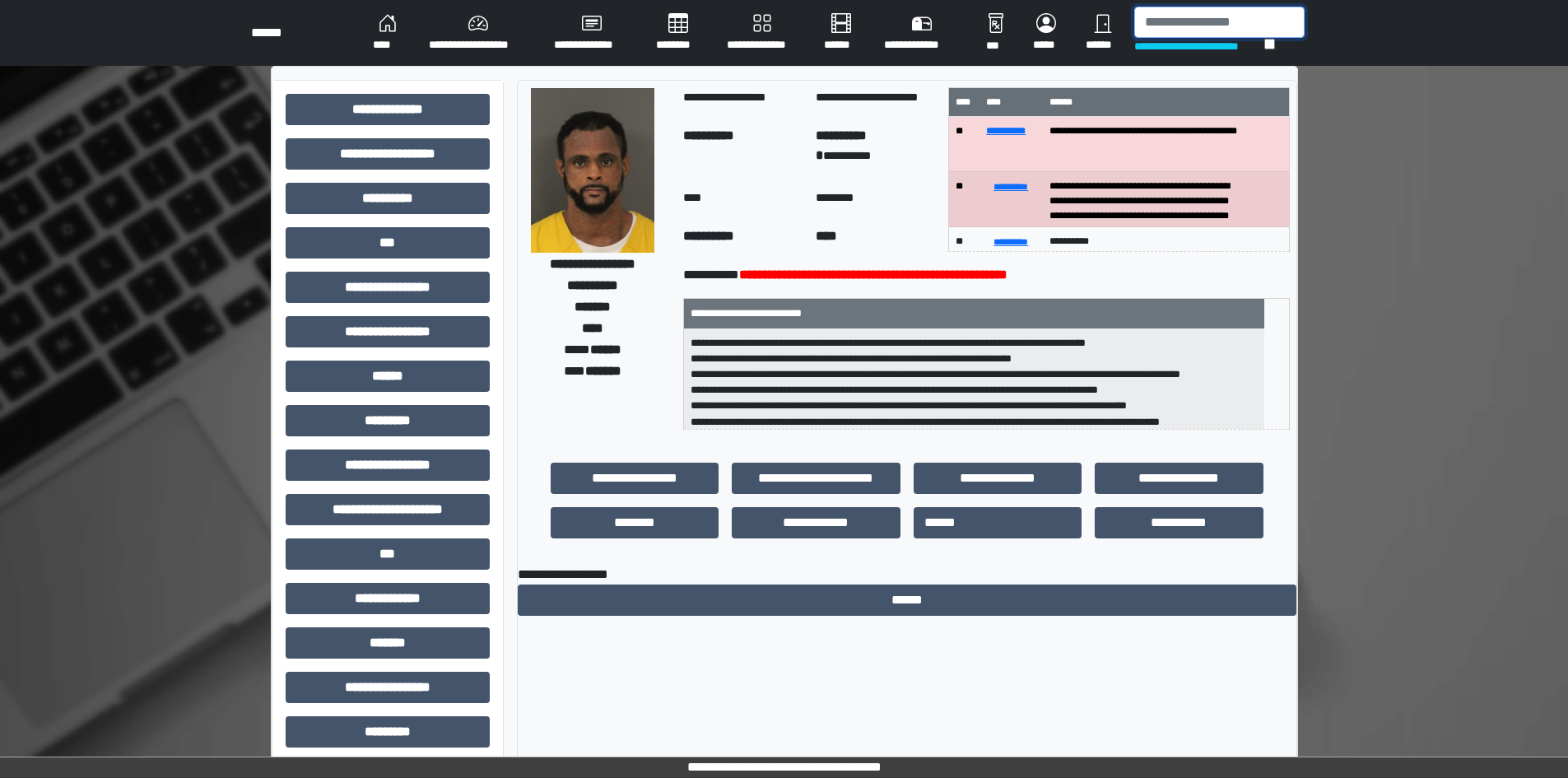 click at bounding box center (1219, 22) 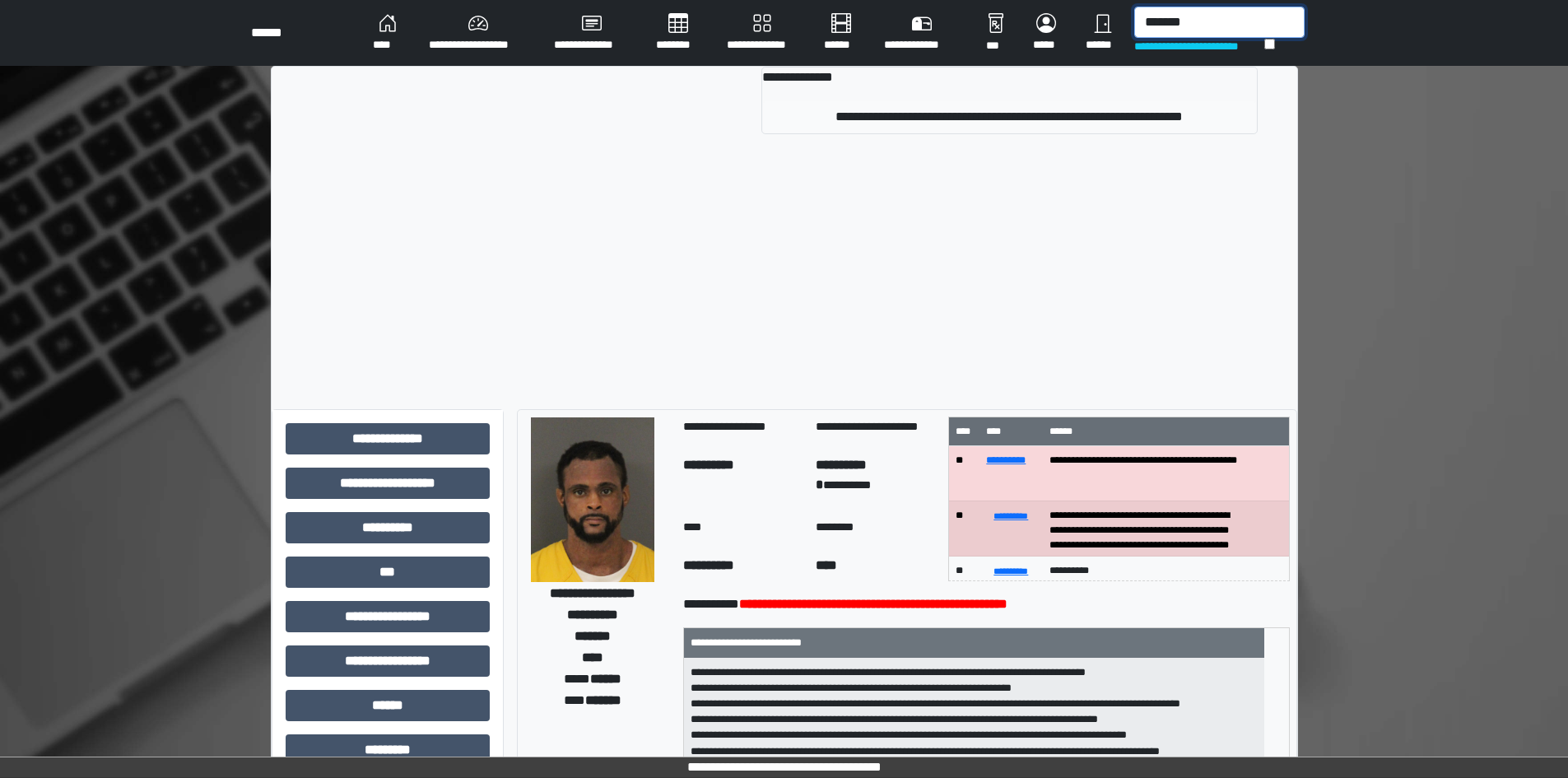 type on "*******" 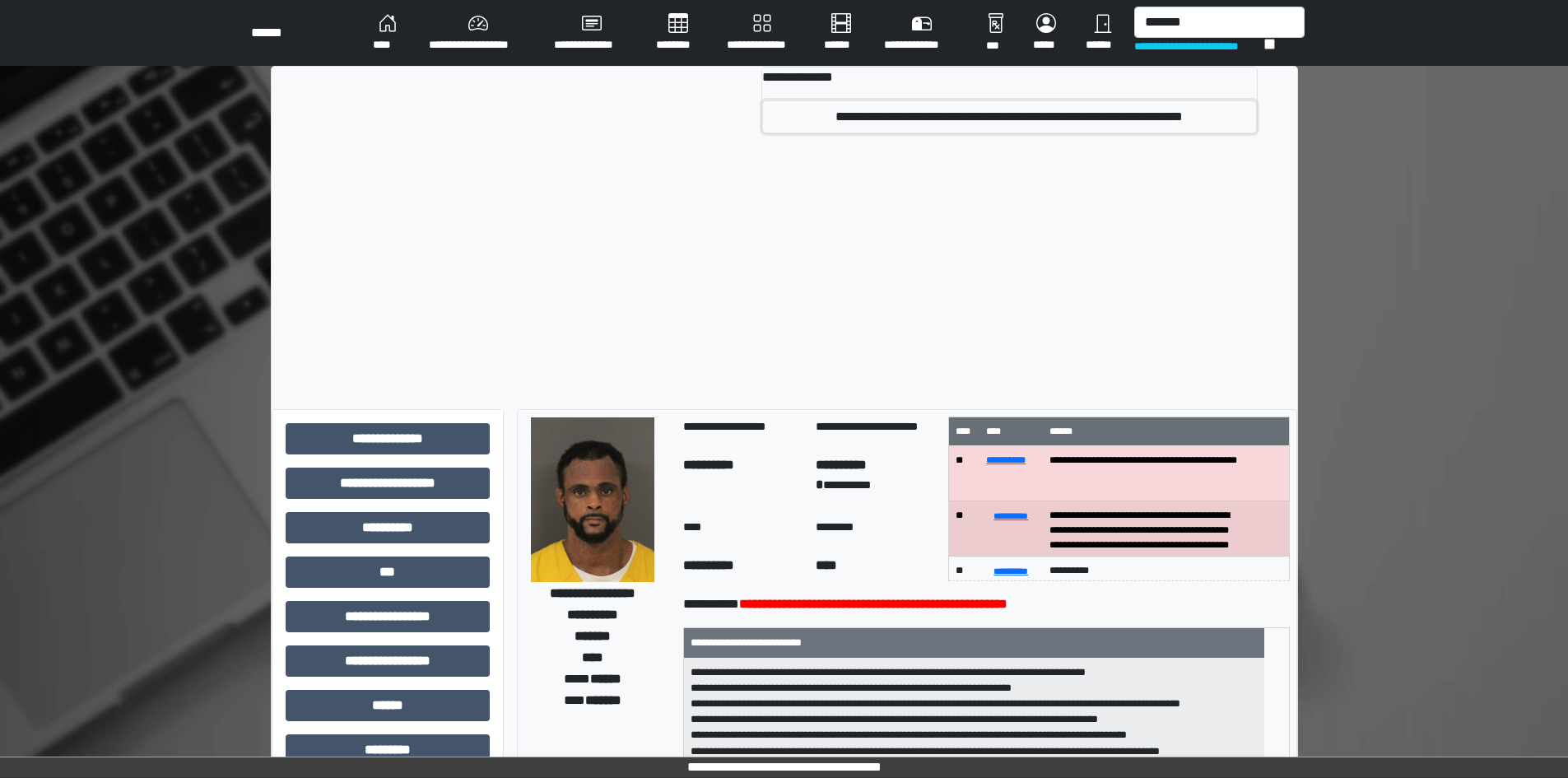 click on "**********" at bounding box center [1009, 117] 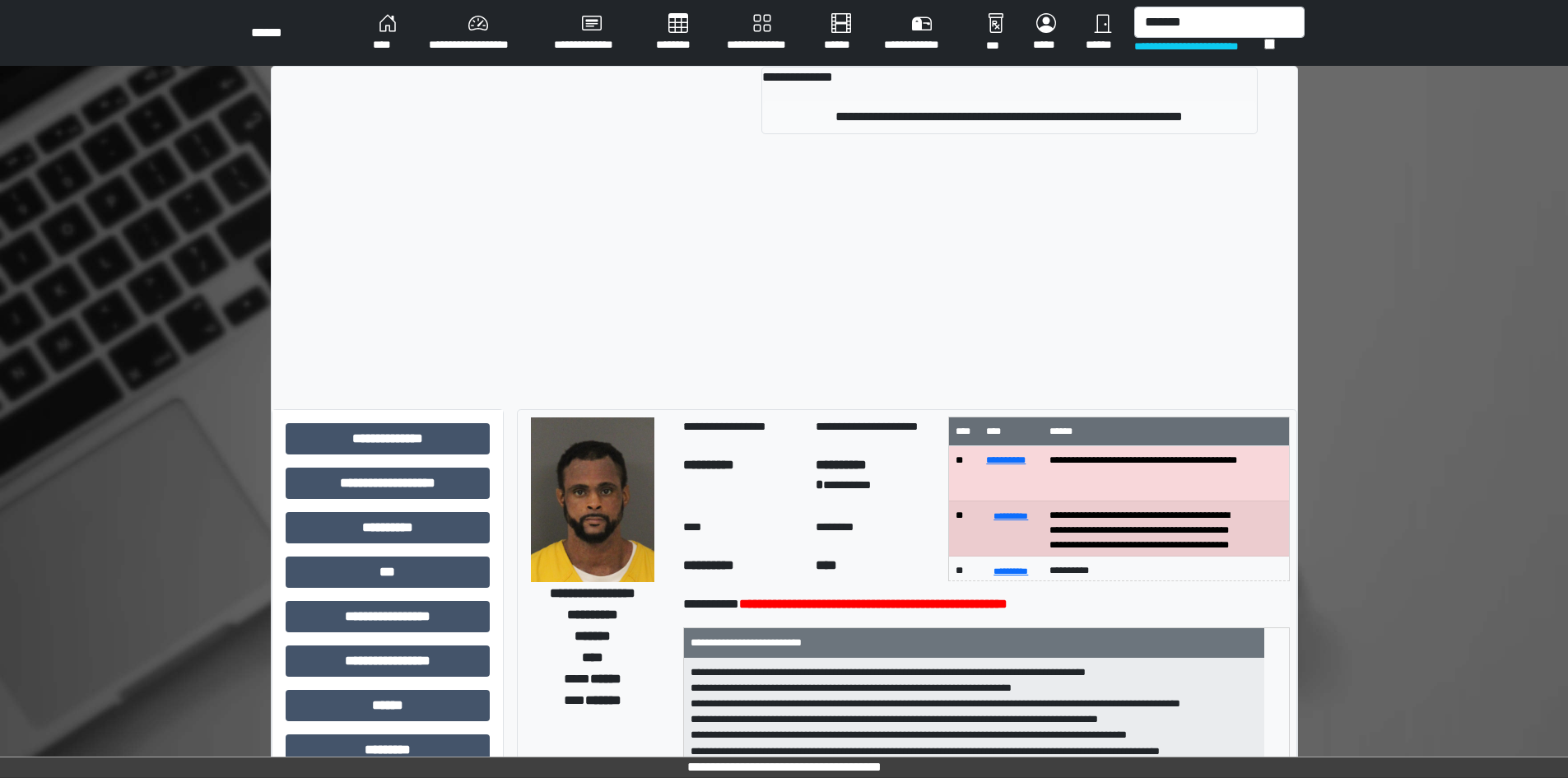 type 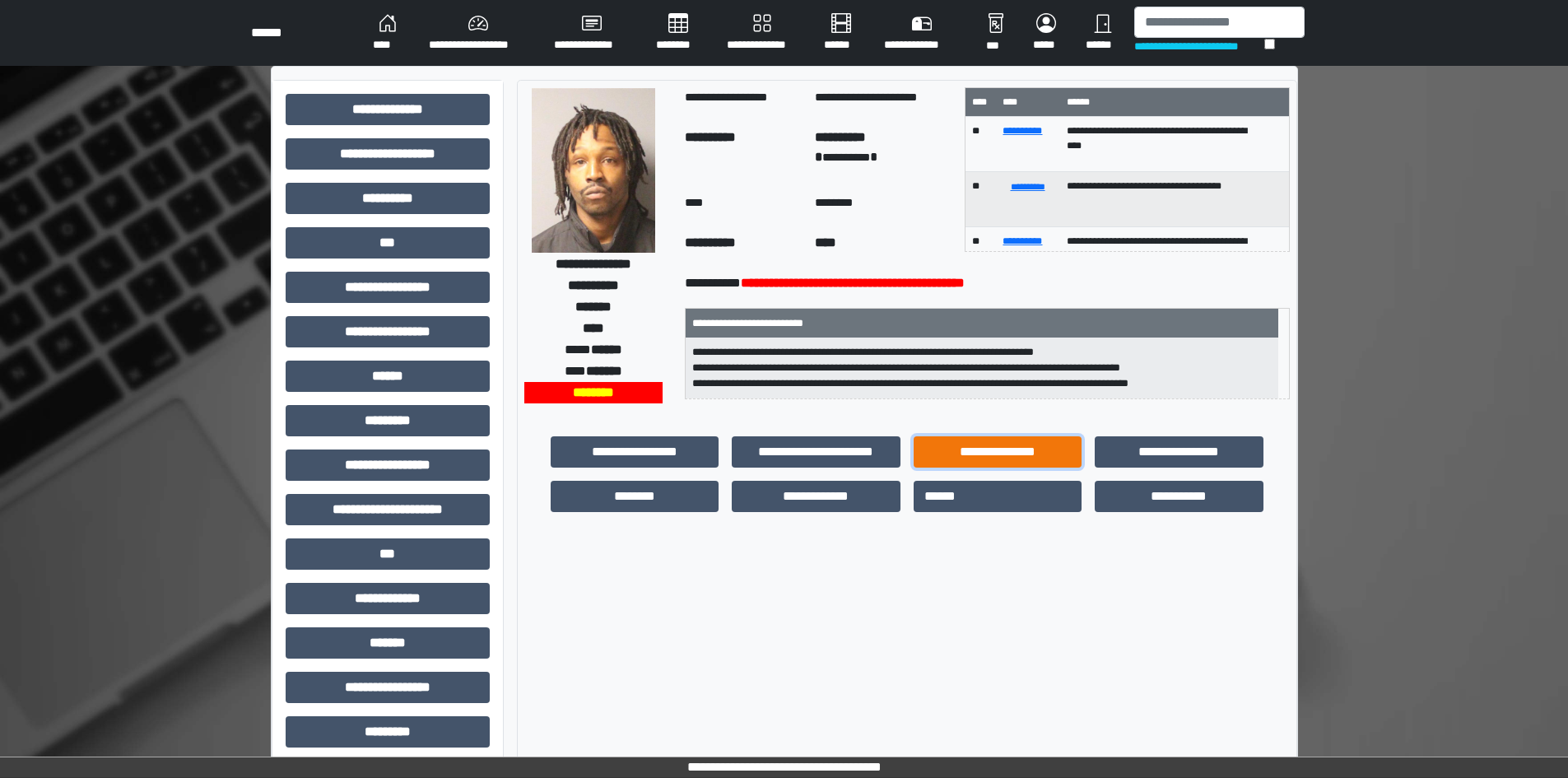 click on "**********" at bounding box center (998, 452) 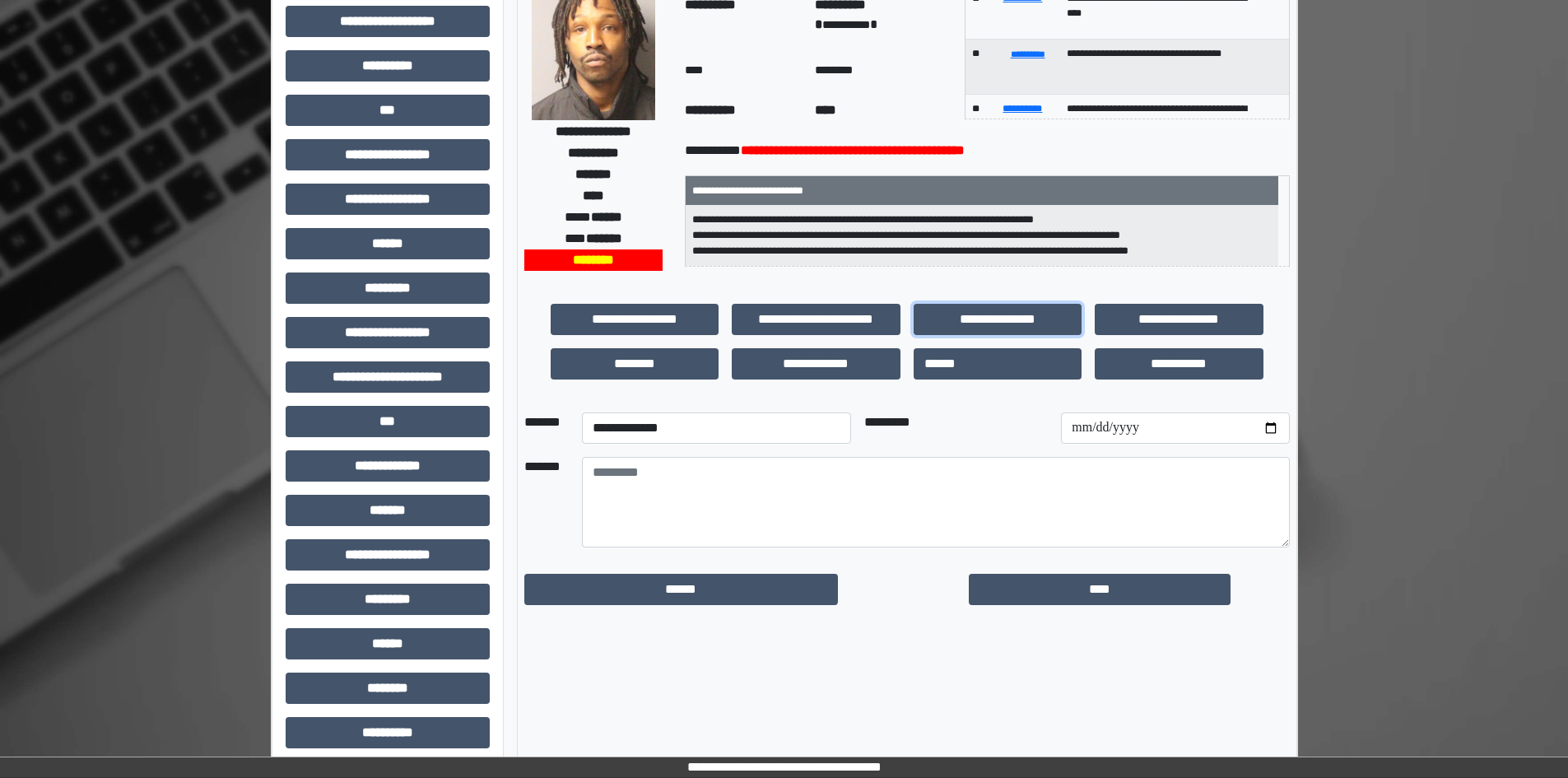 scroll, scrollTop: 165, scrollLeft: 0, axis: vertical 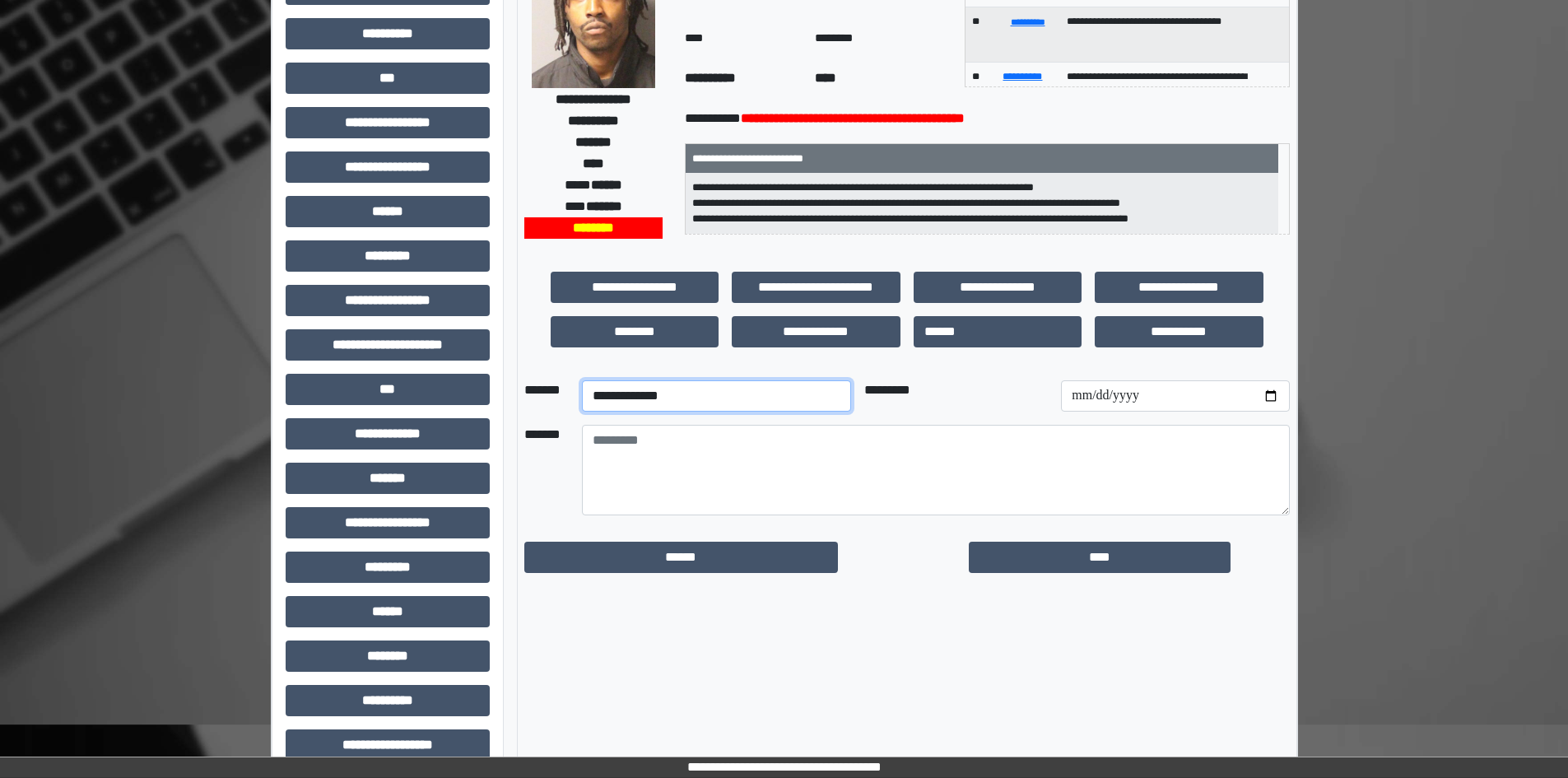 click on "**********" at bounding box center (716, 396) 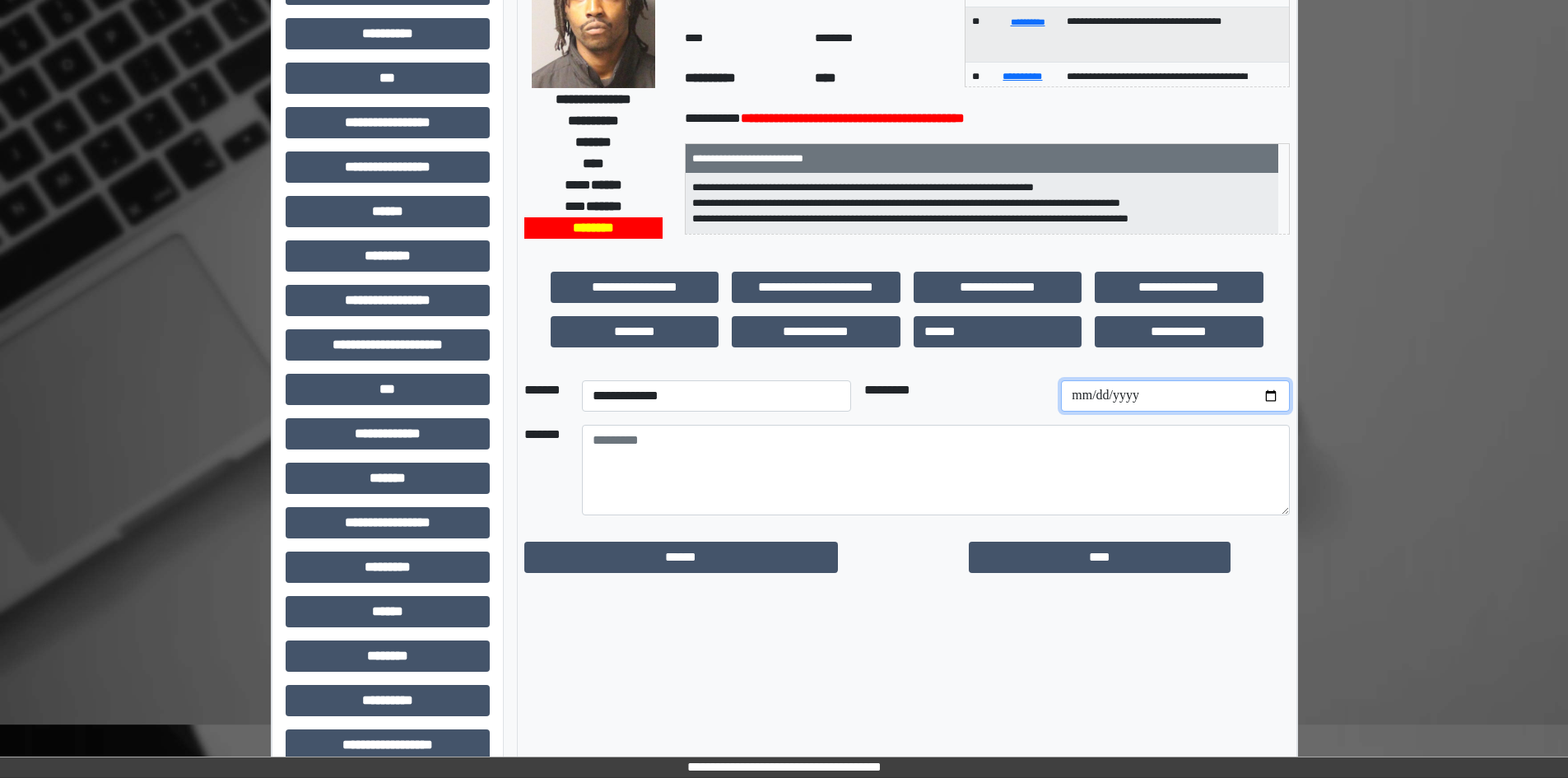click at bounding box center [1175, 396] 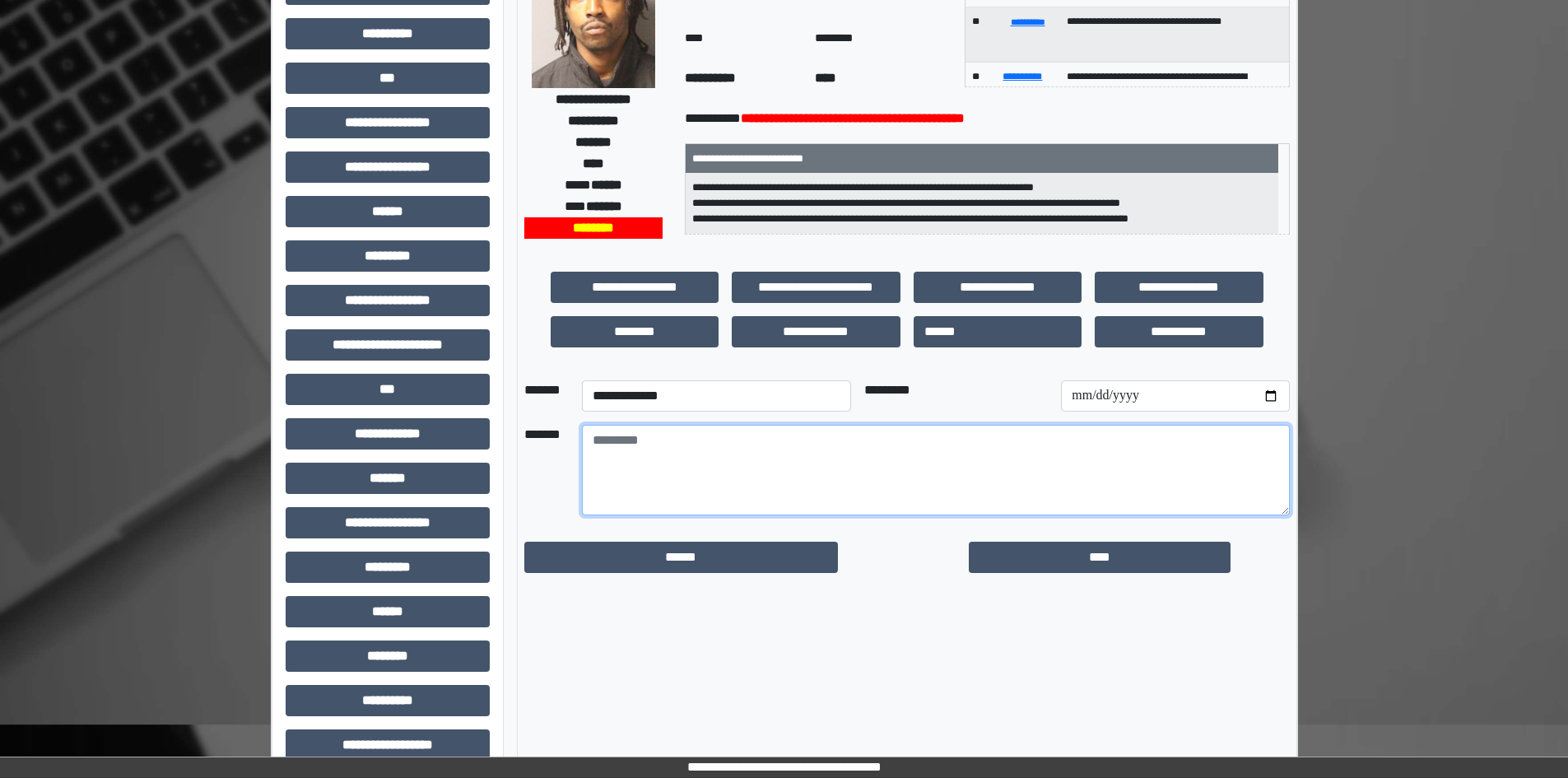 click at bounding box center [936, 470] 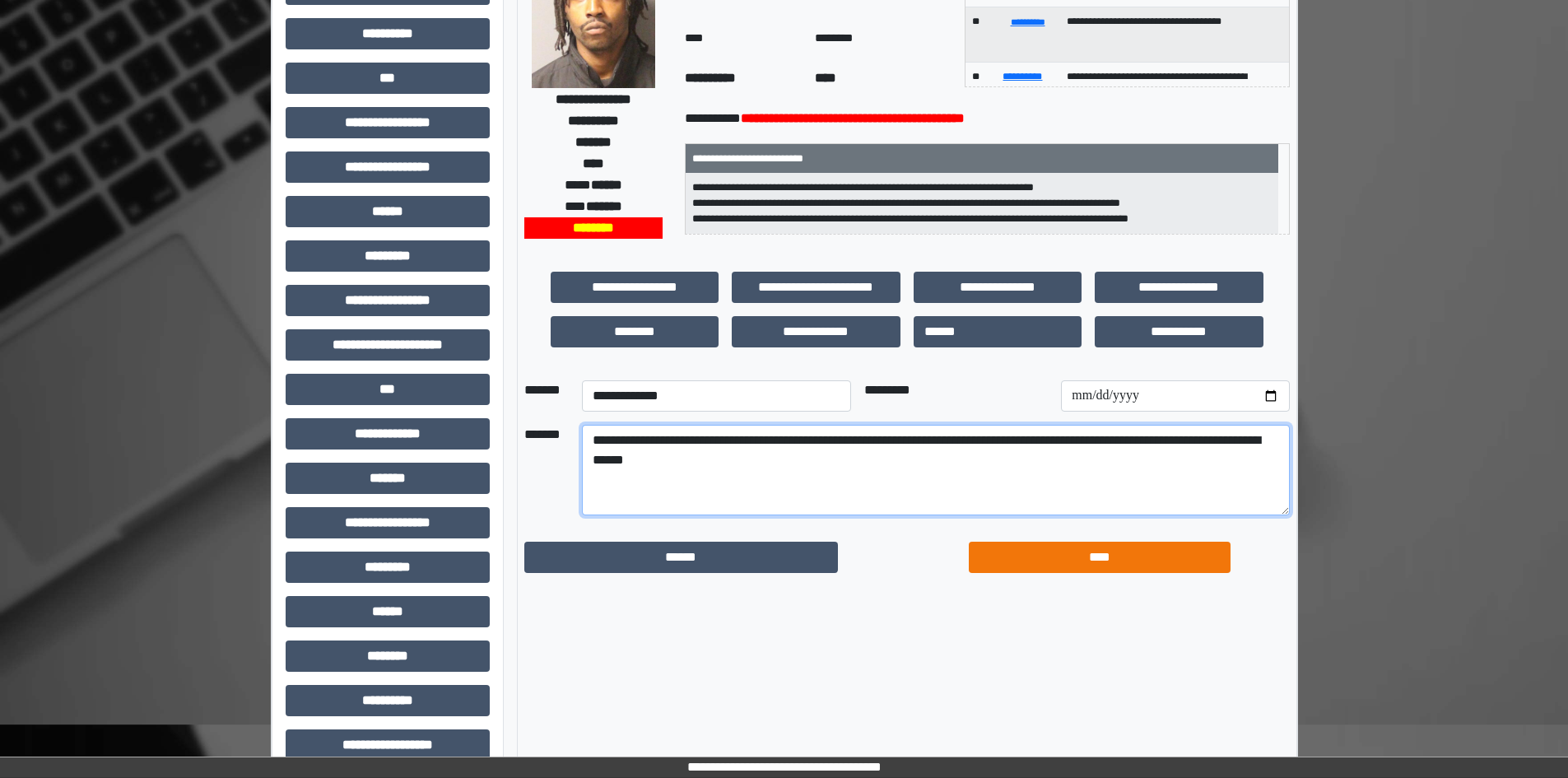 type on "**********" 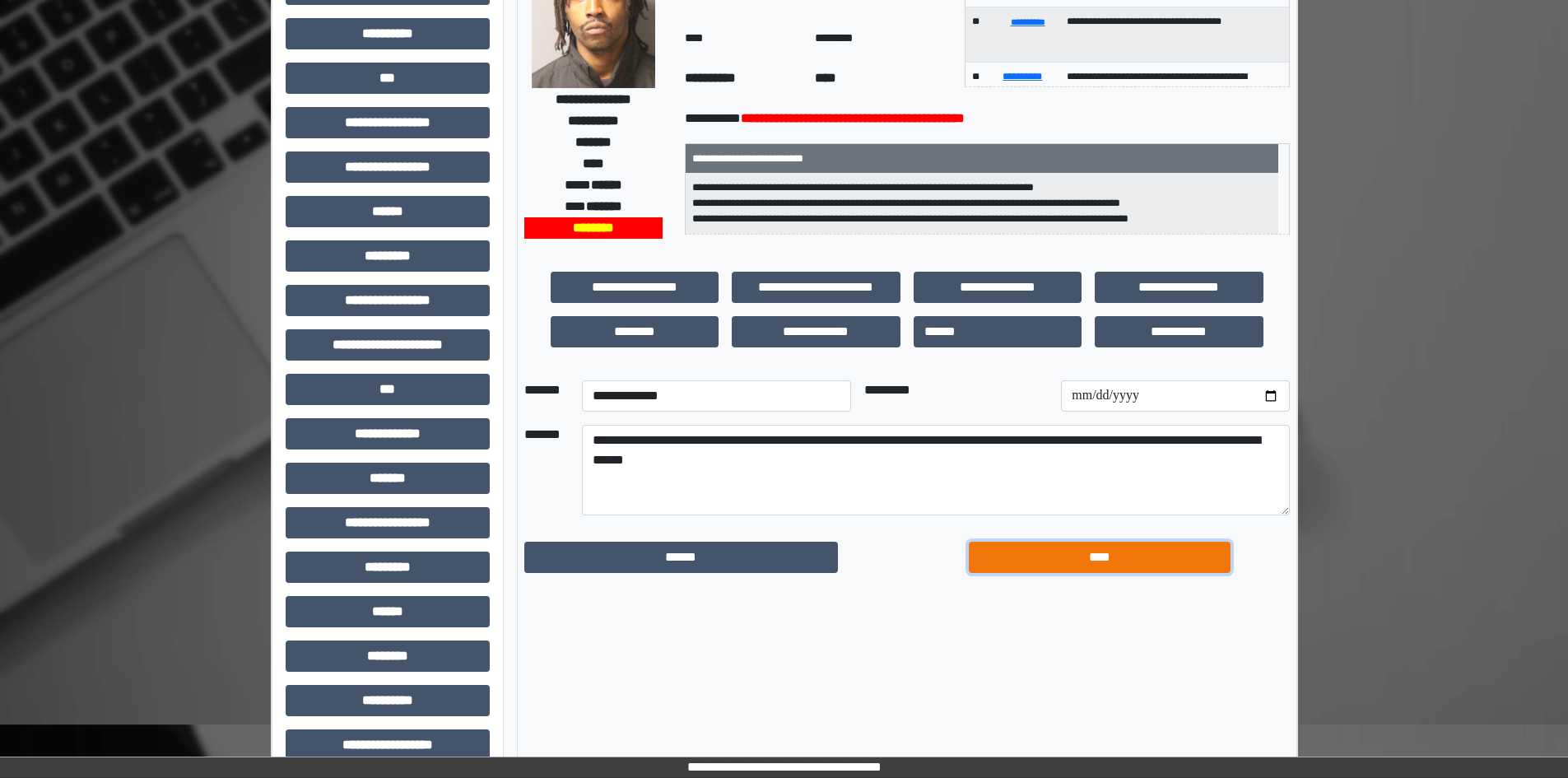 click on "****" at bounding box center [1100, 557] 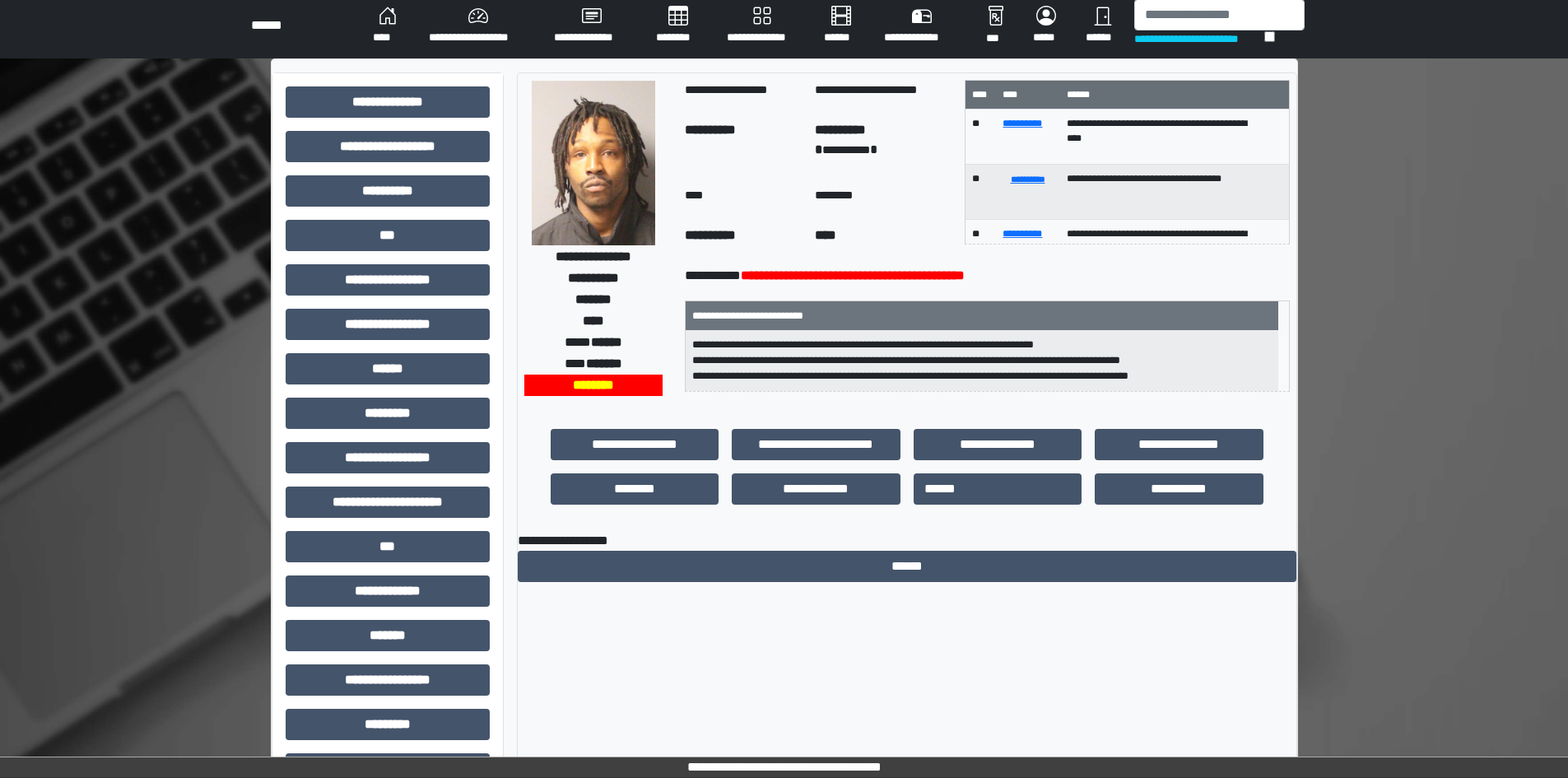 scroll, scrollTop: 0, scrollLeft: 0, axis: both 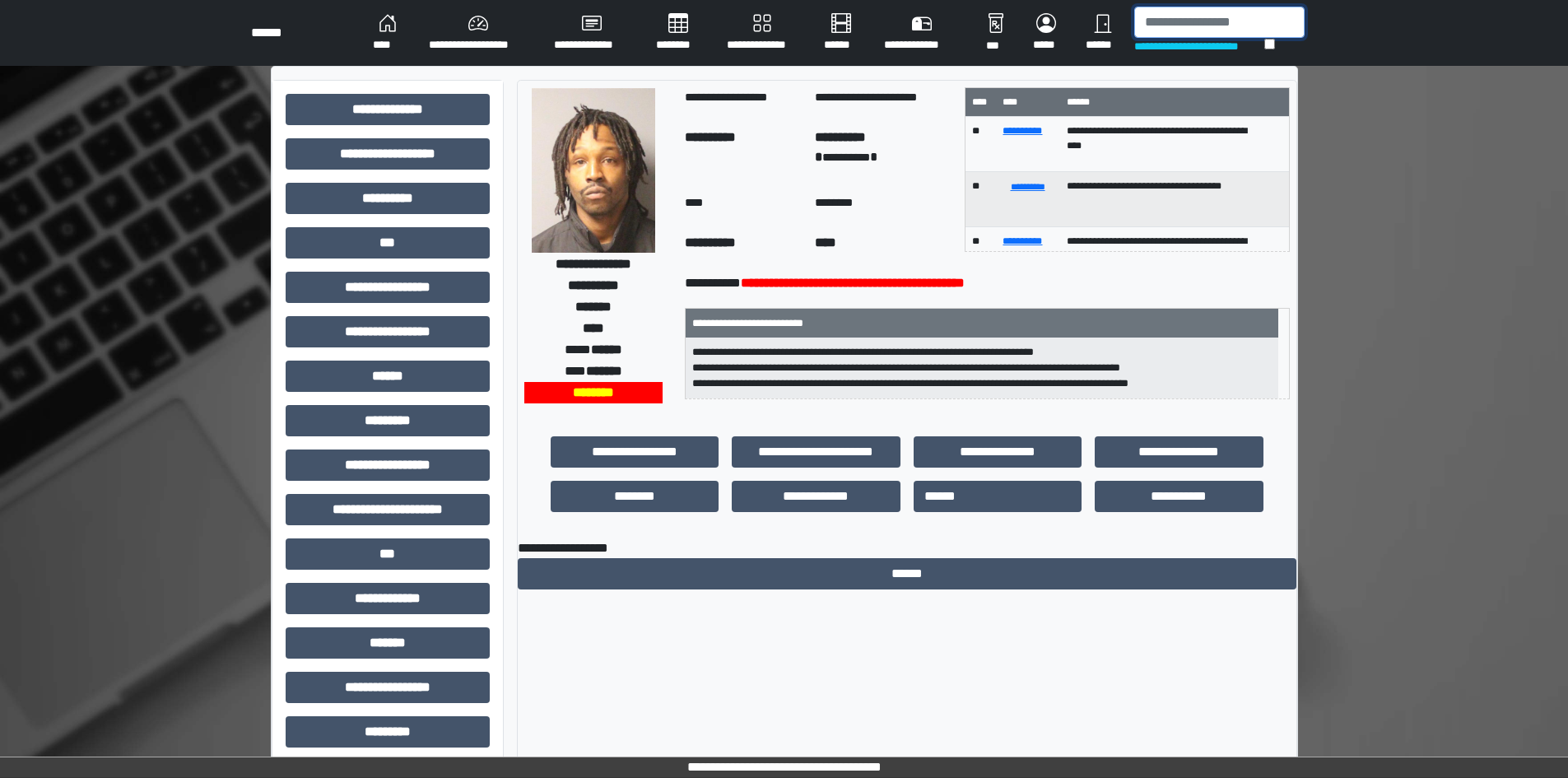 click at bounding box center (1219, 22) 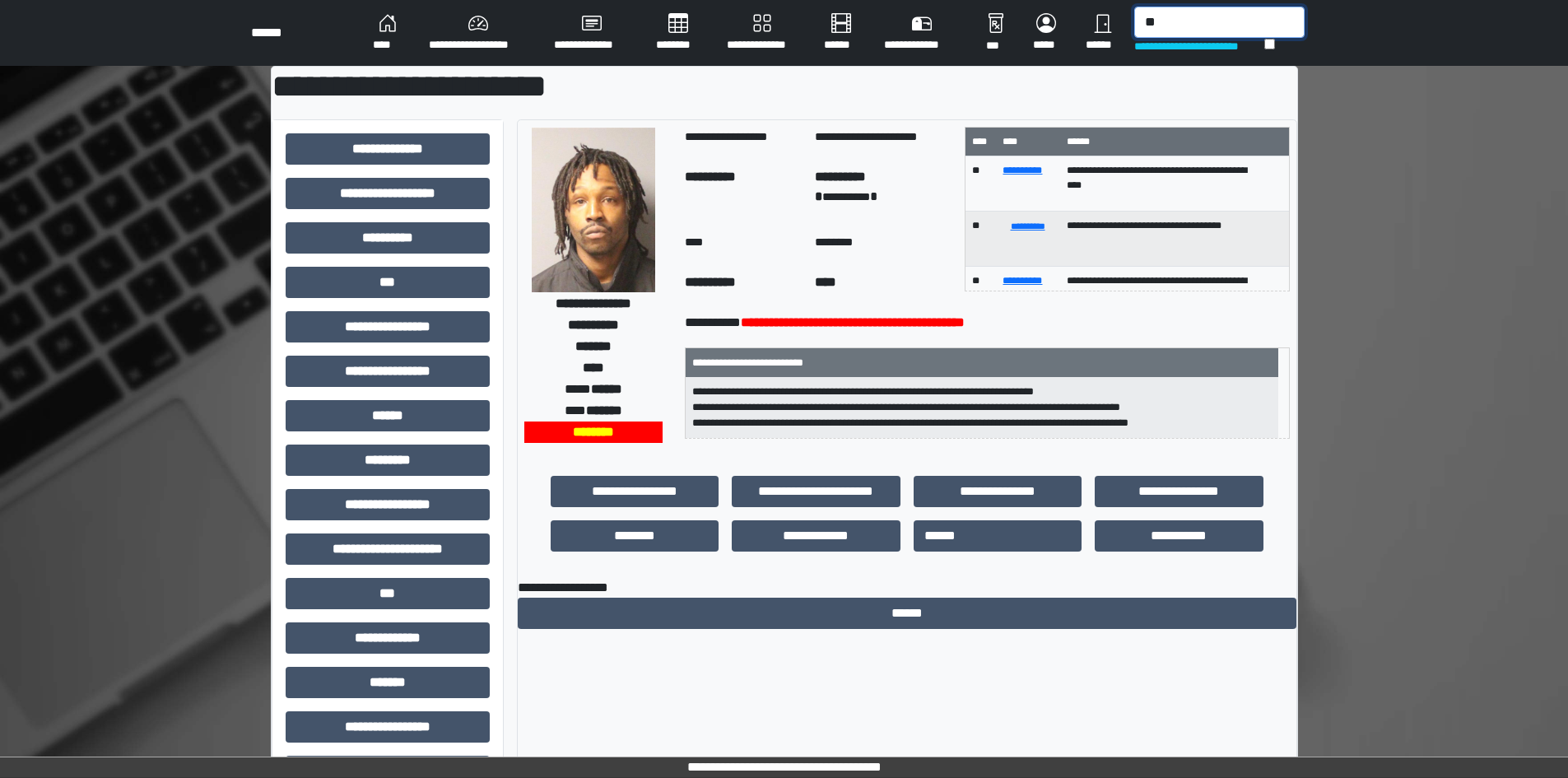 type on "*" 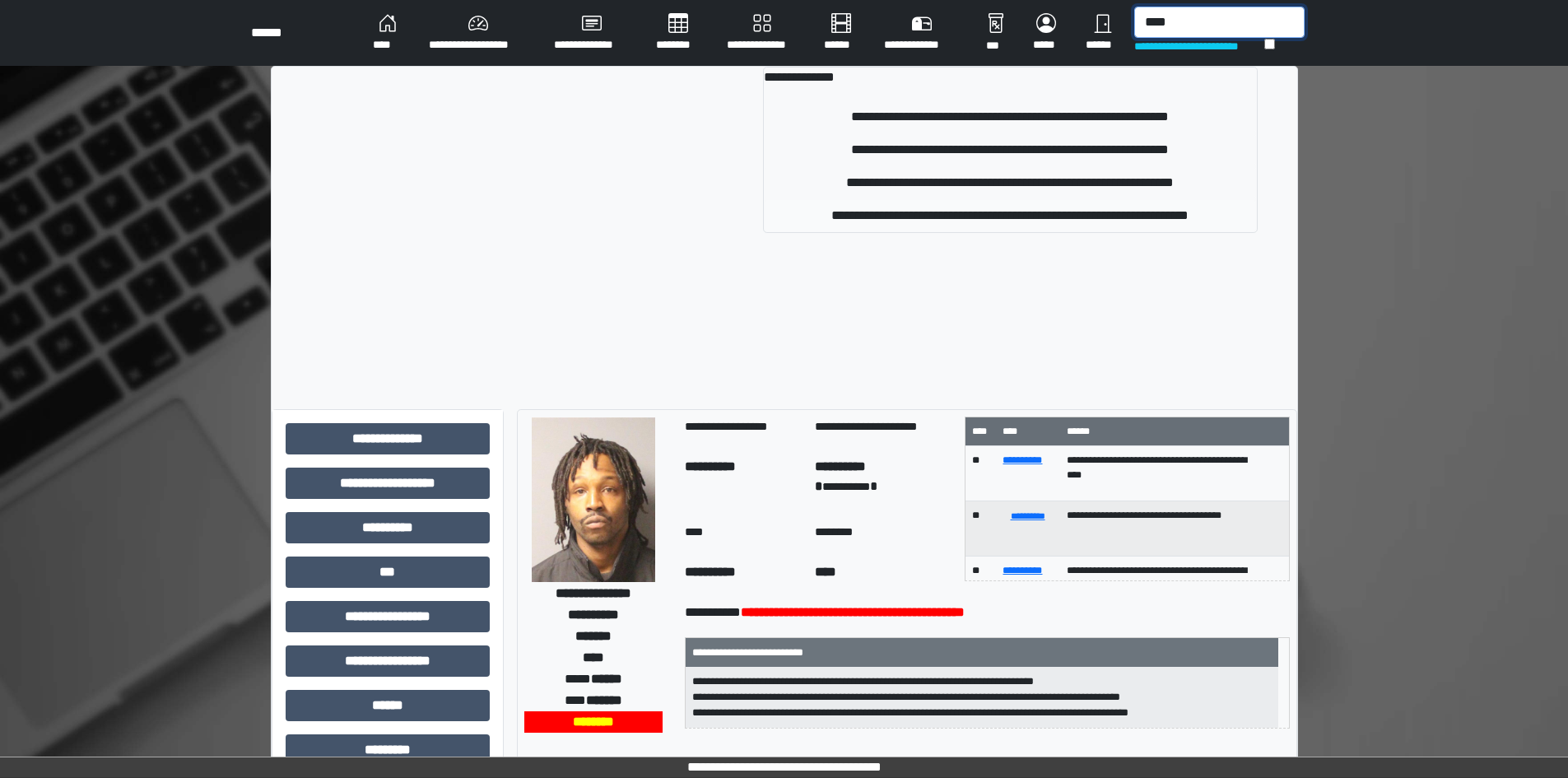 type on "****" 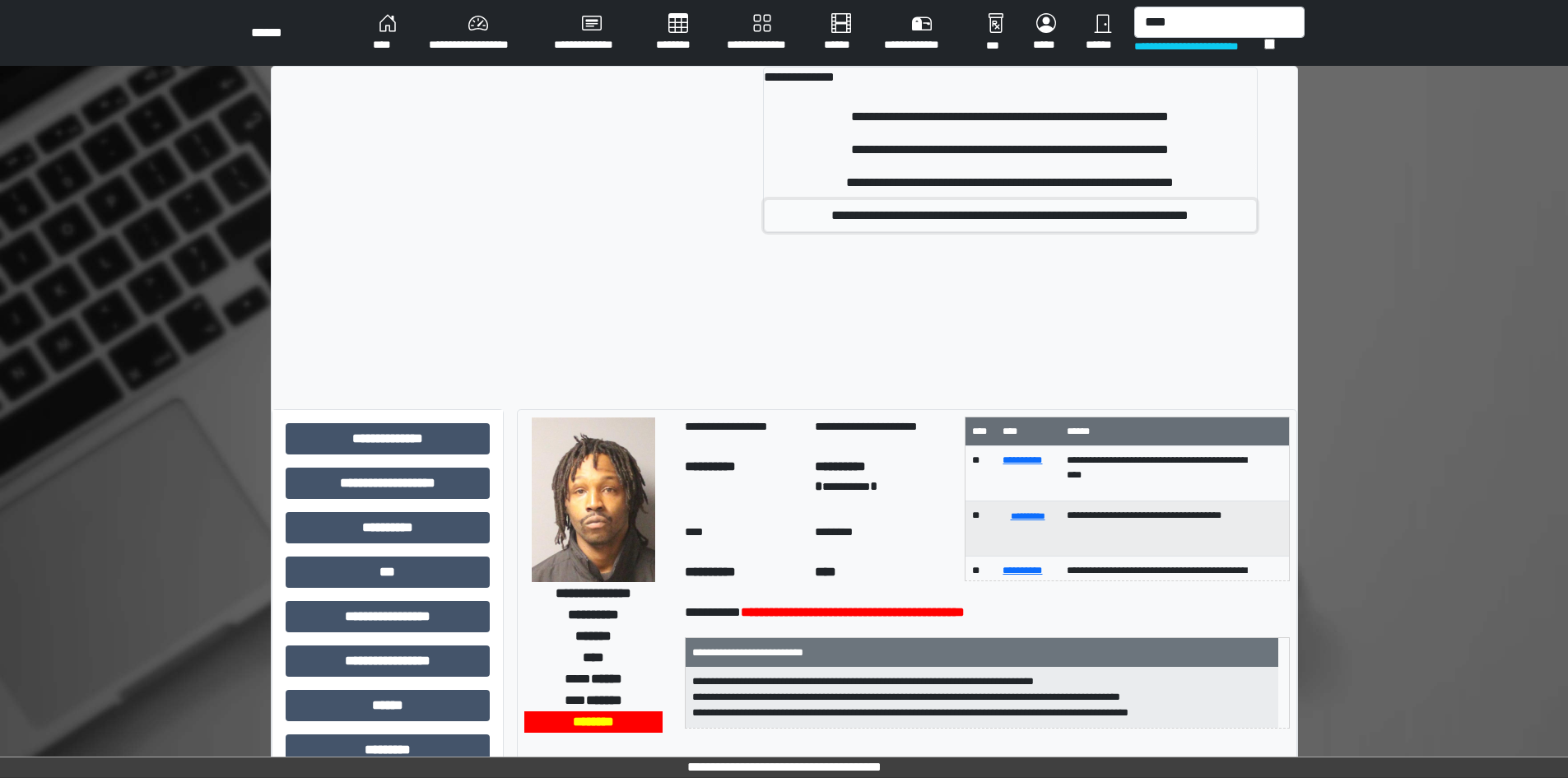 click on "**********" at bounding box center (1010, 216) 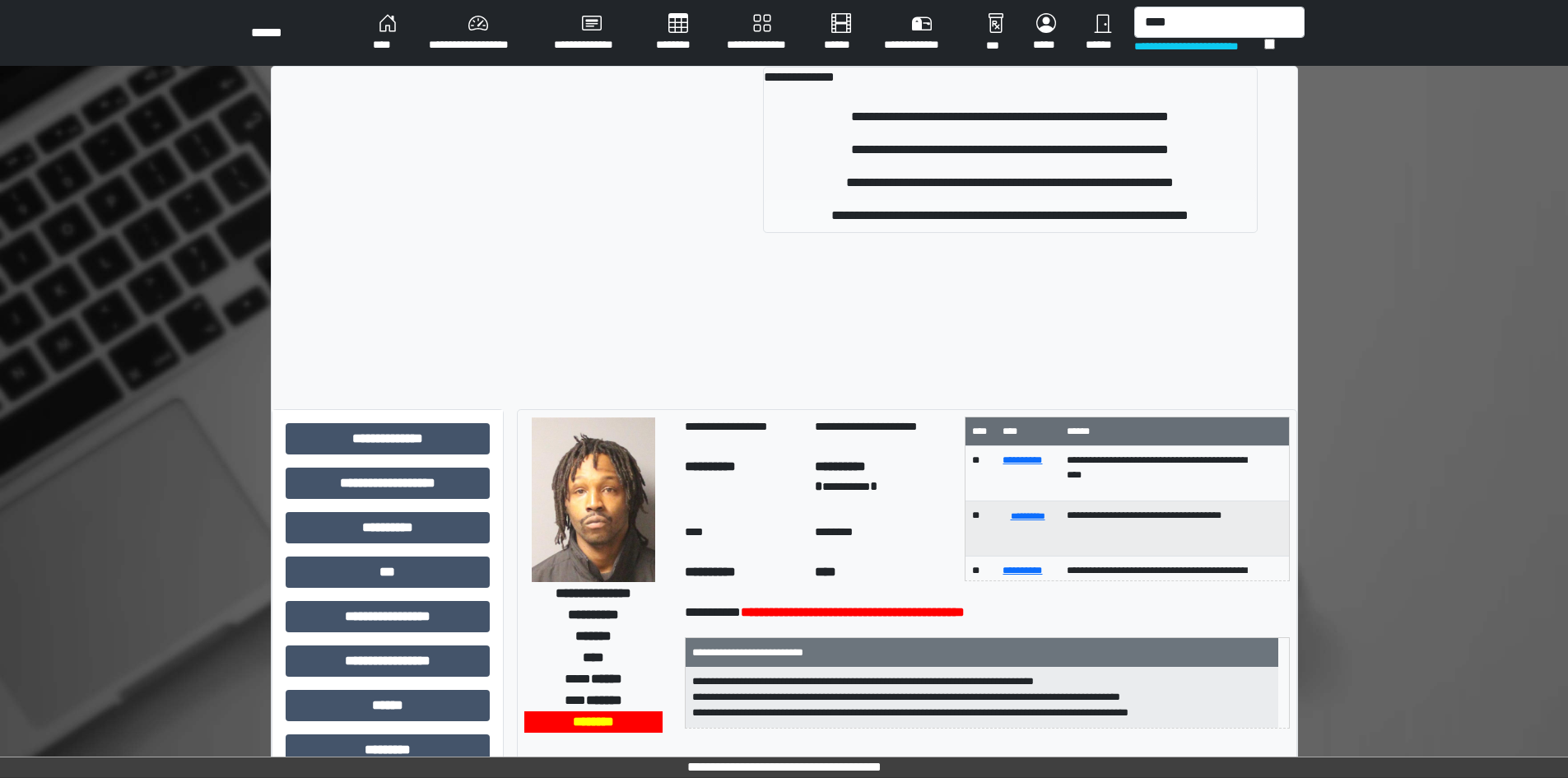 type 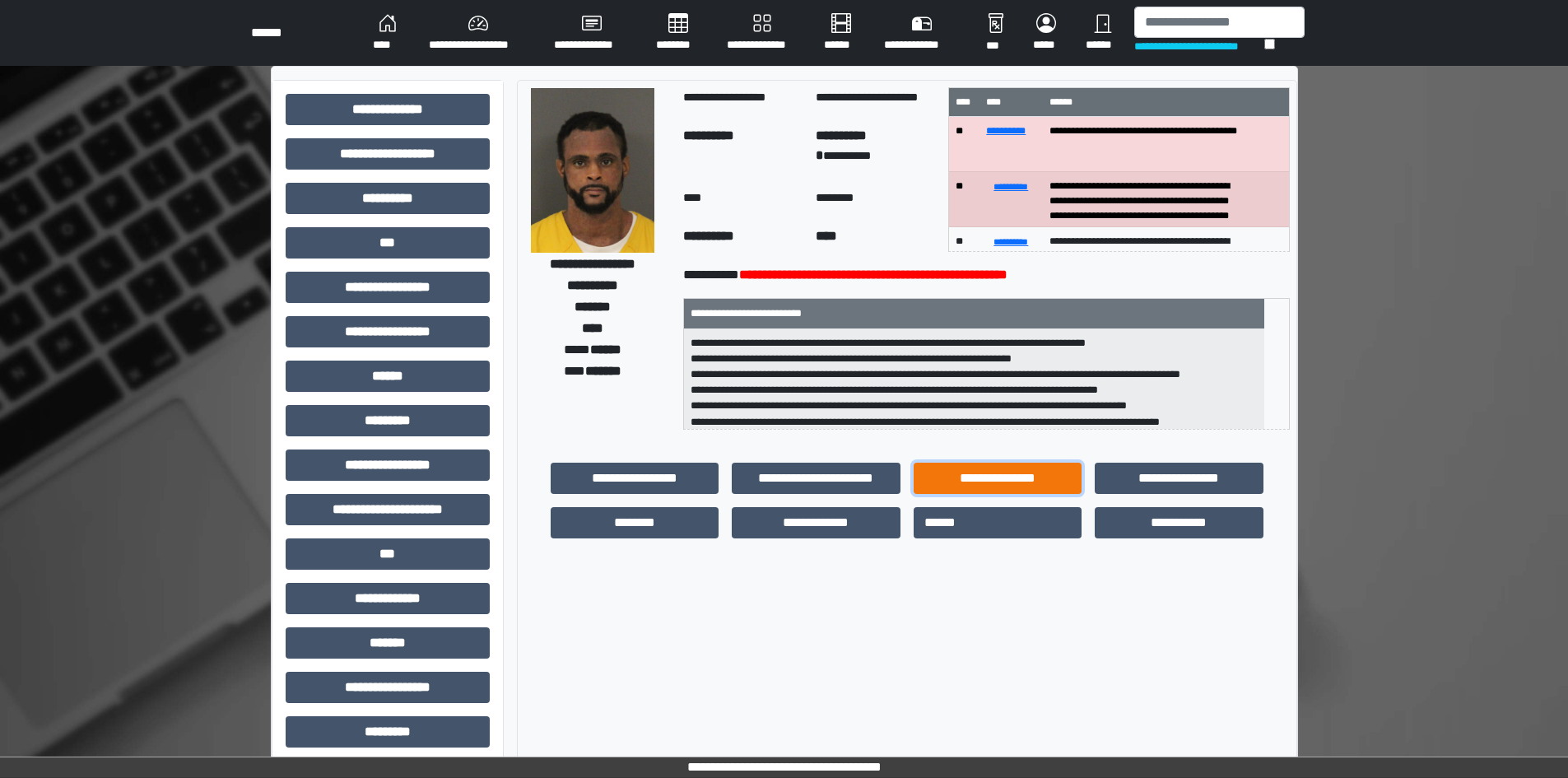 click on "**********" at bounding box center [998, 478] 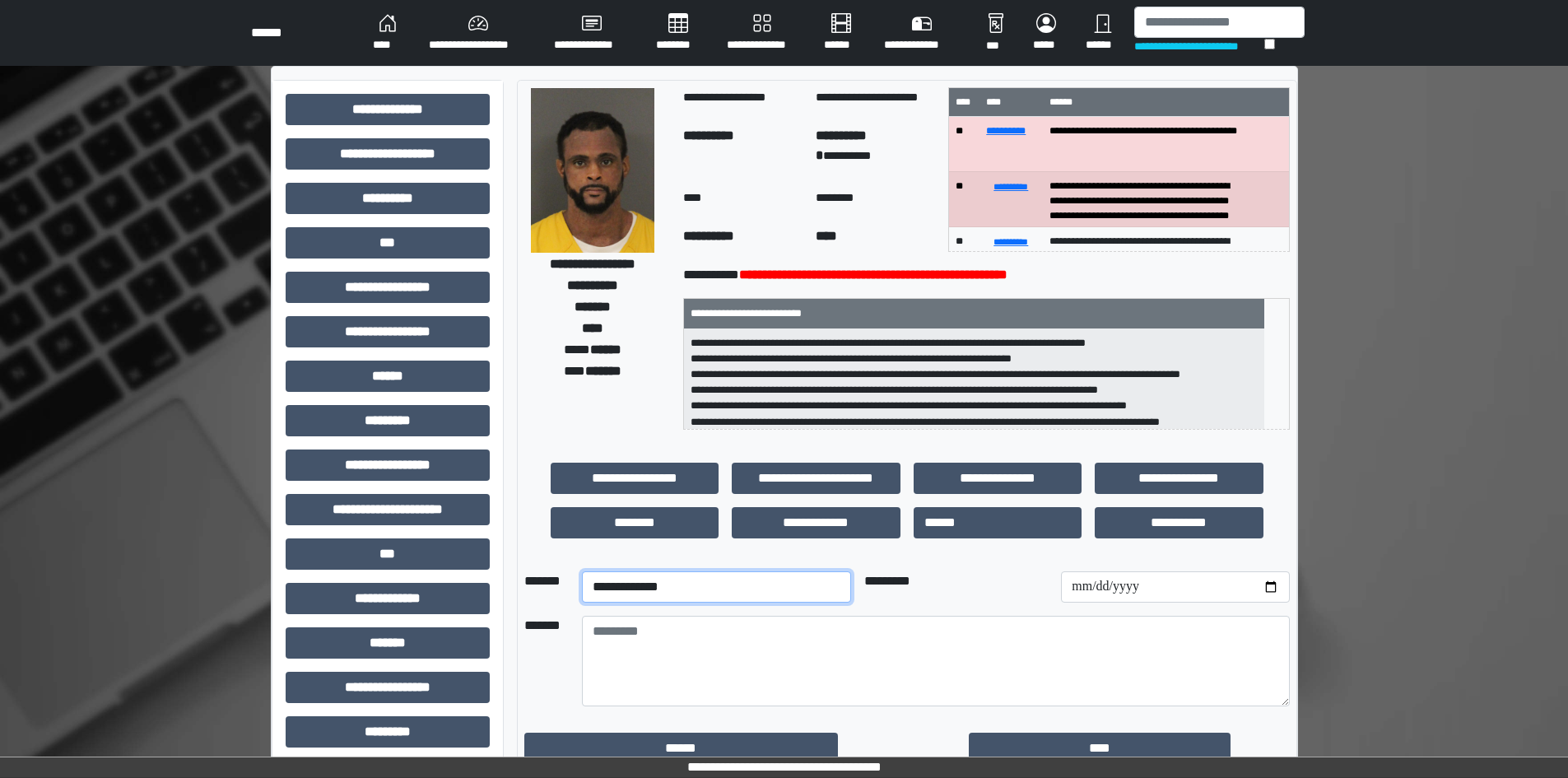 click on "**********" at bounding box center (716, 587) 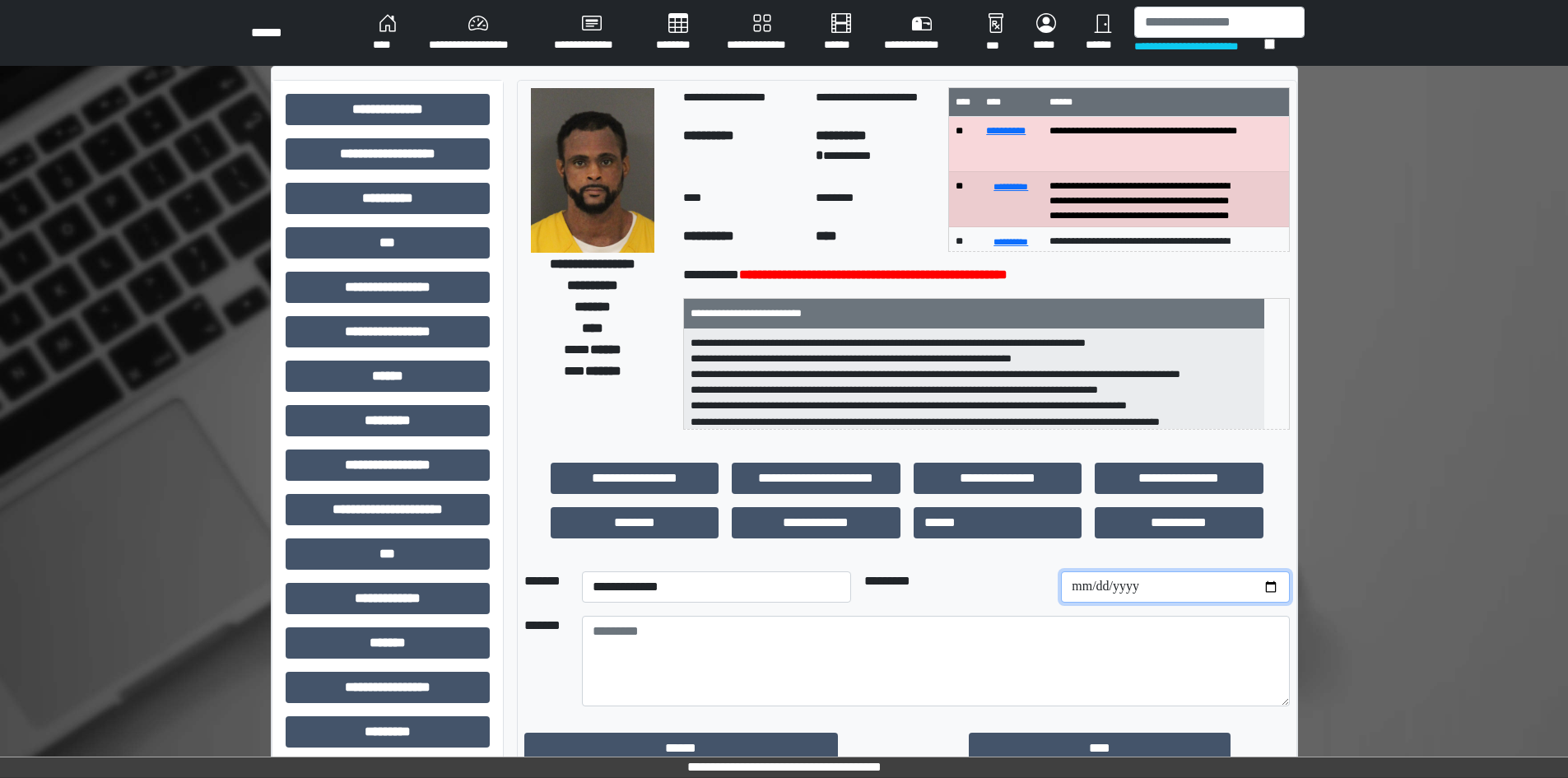 click at bounding box center [1175, 587] 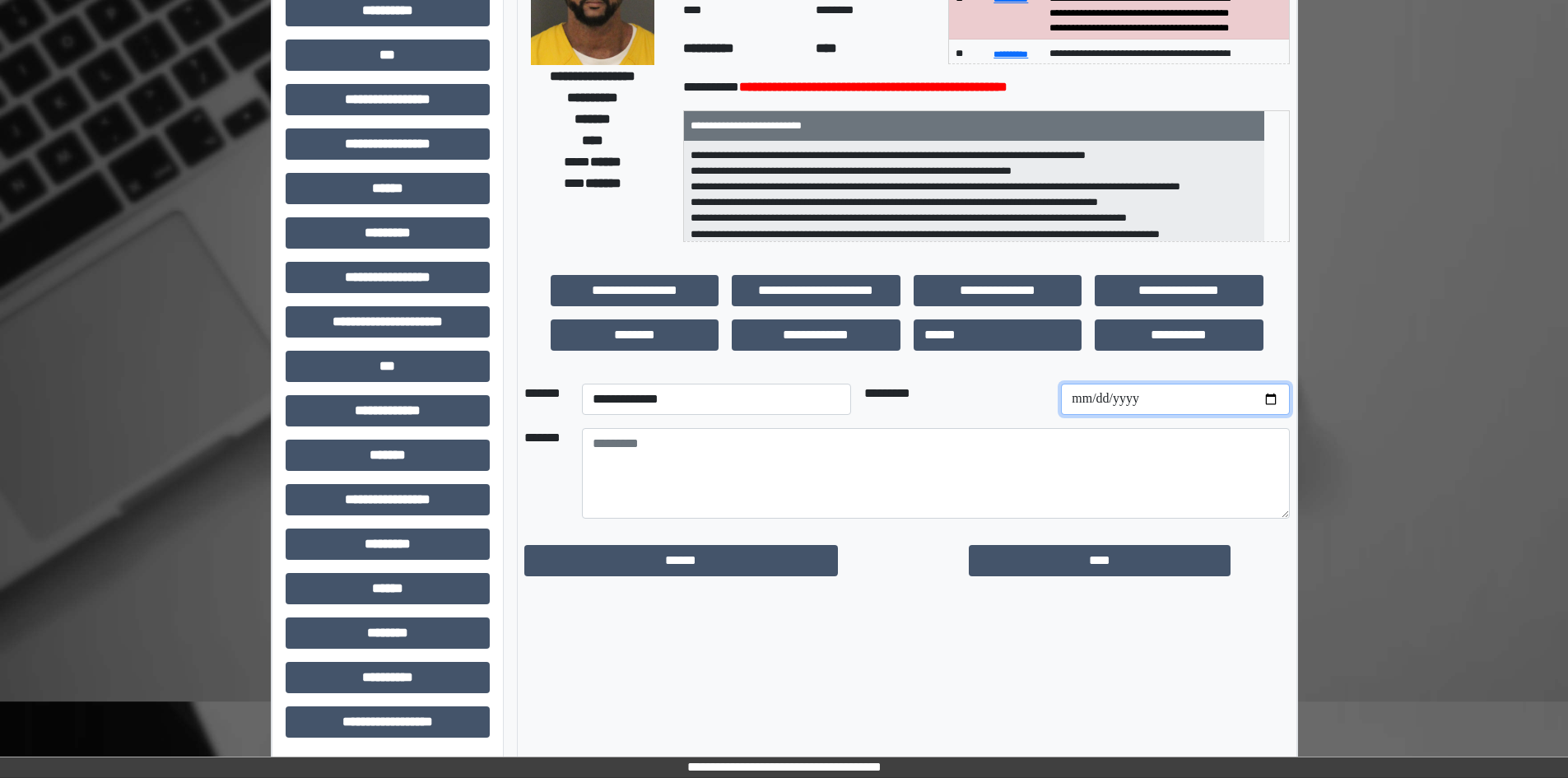 scroll, scrollTop: 189, scrollLeft: 0, axis: vertical 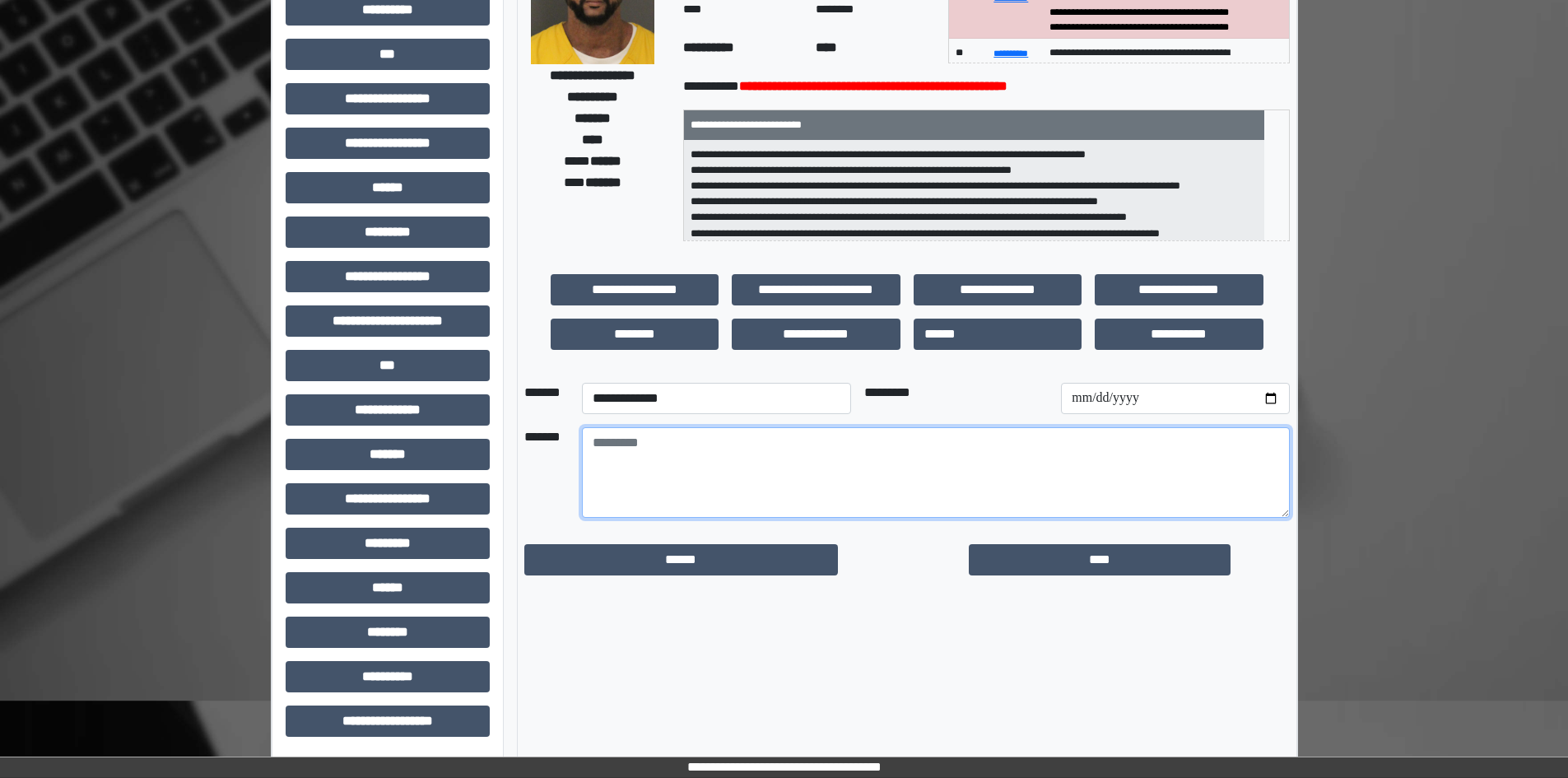 click at bounding box center (936, 473) 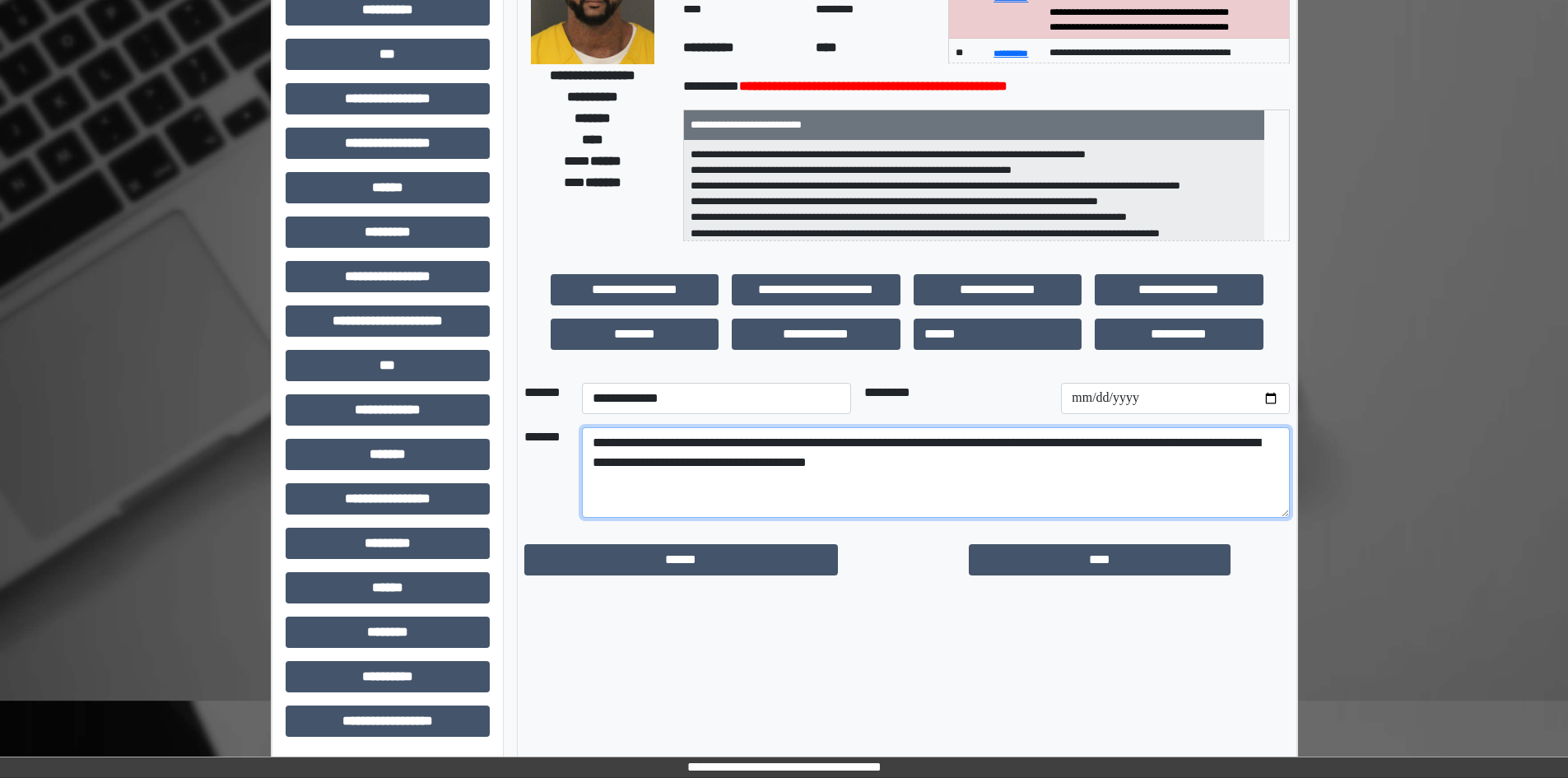 click on "**********" at bounding box center [936, 473] 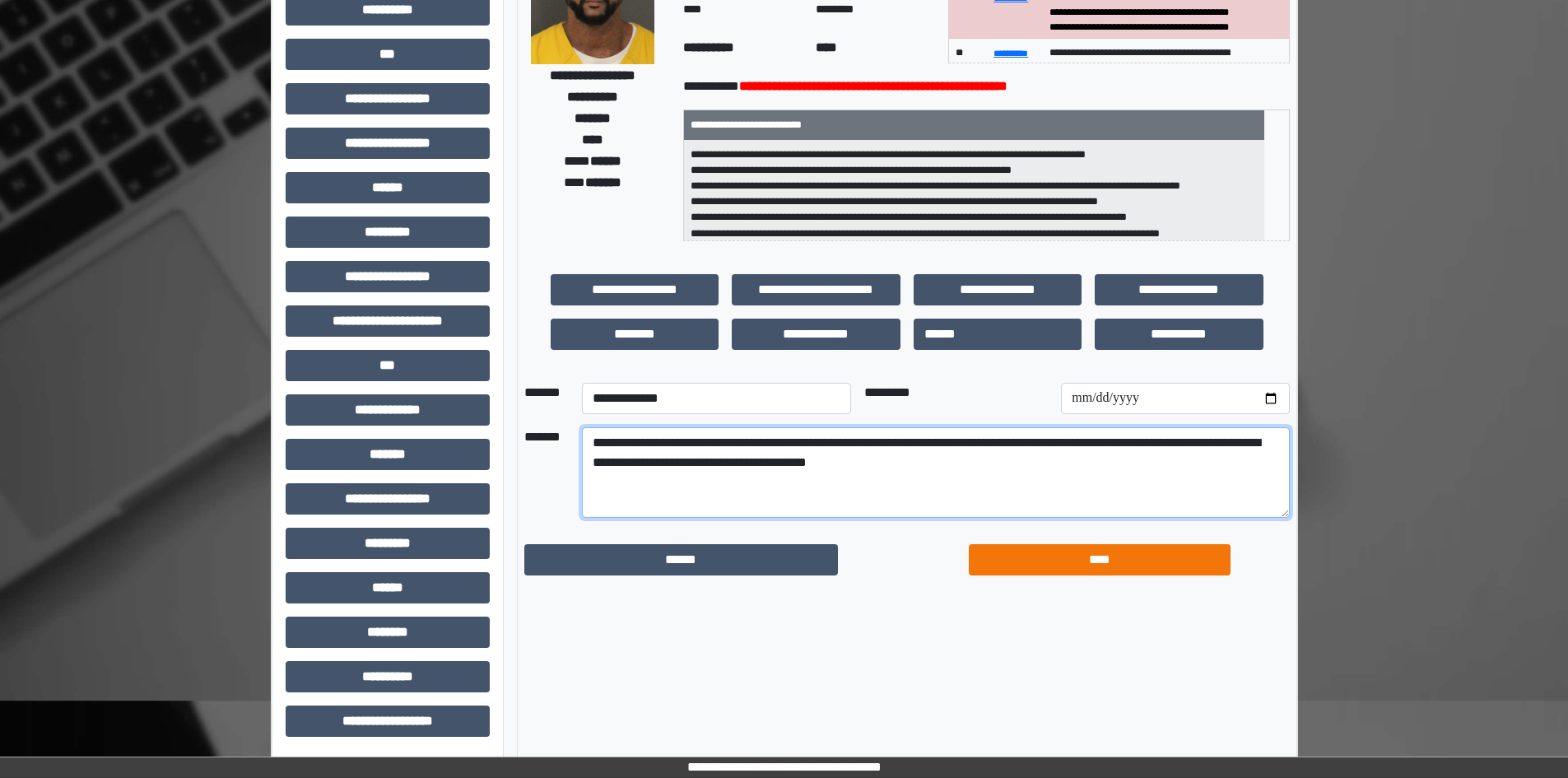 type on "**********" 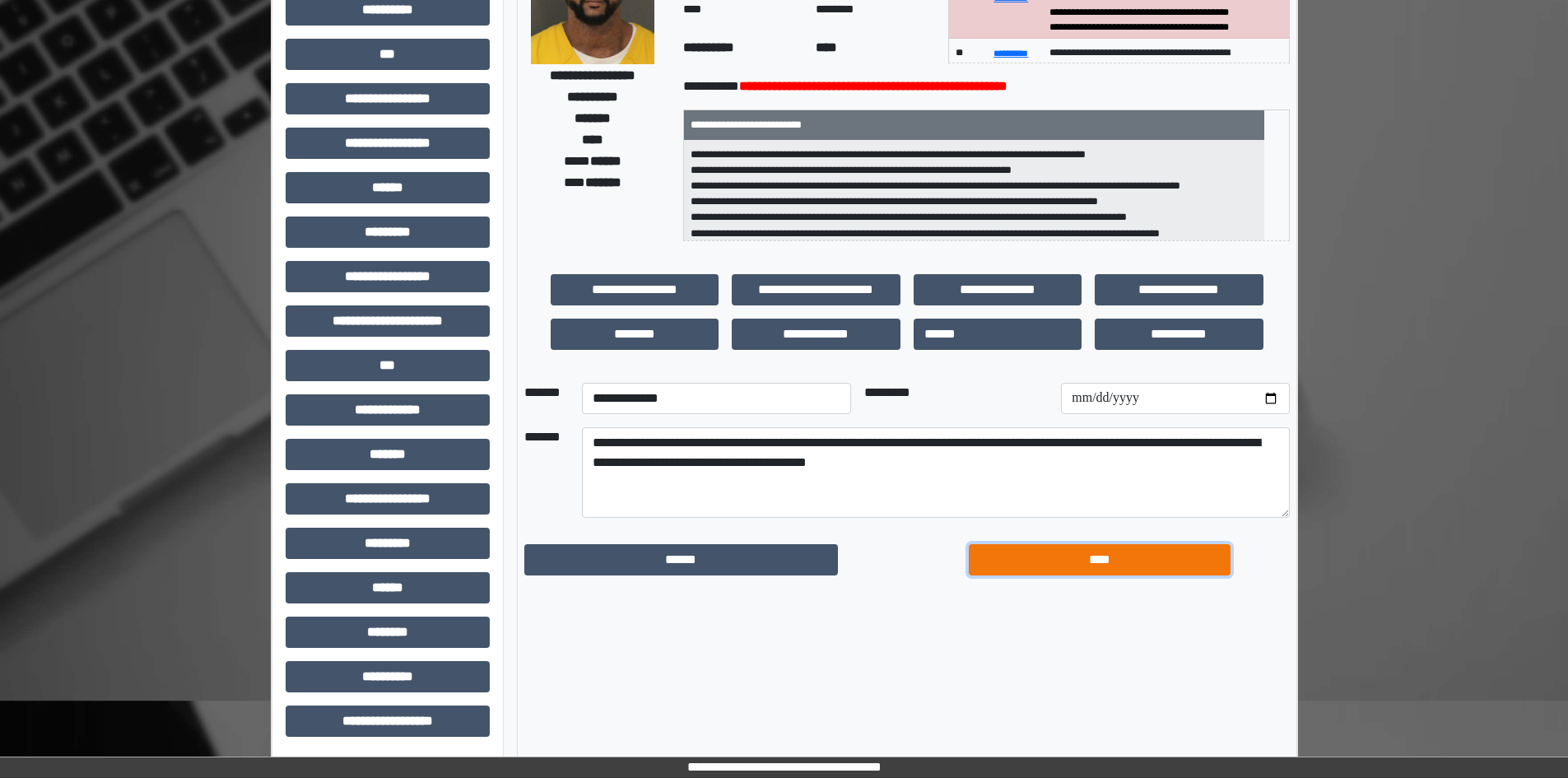 click on "****" at bounding box center (1100, 560) 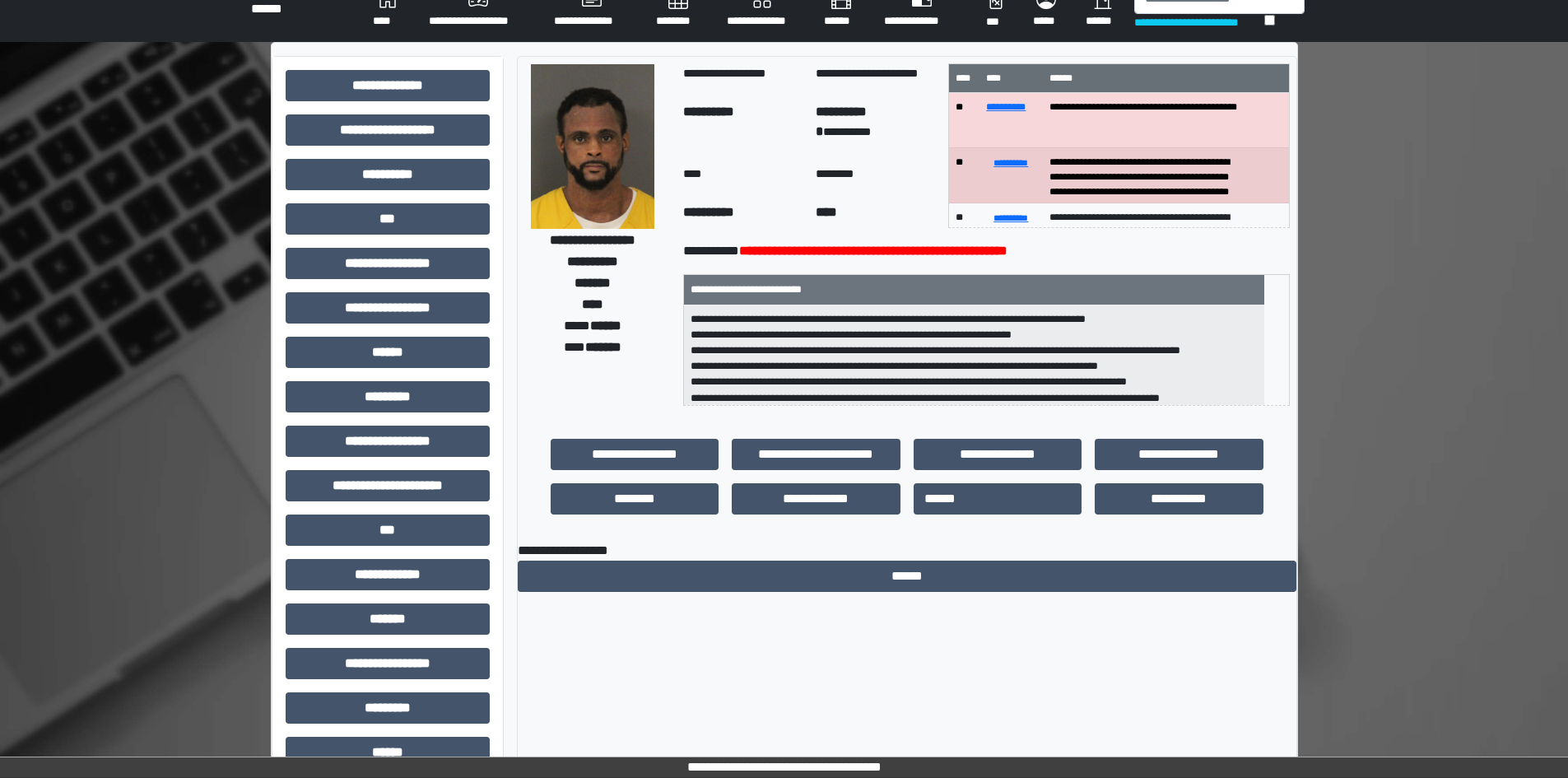 scroll, scrollTop: 0, scrollLeft: 0, axis: both 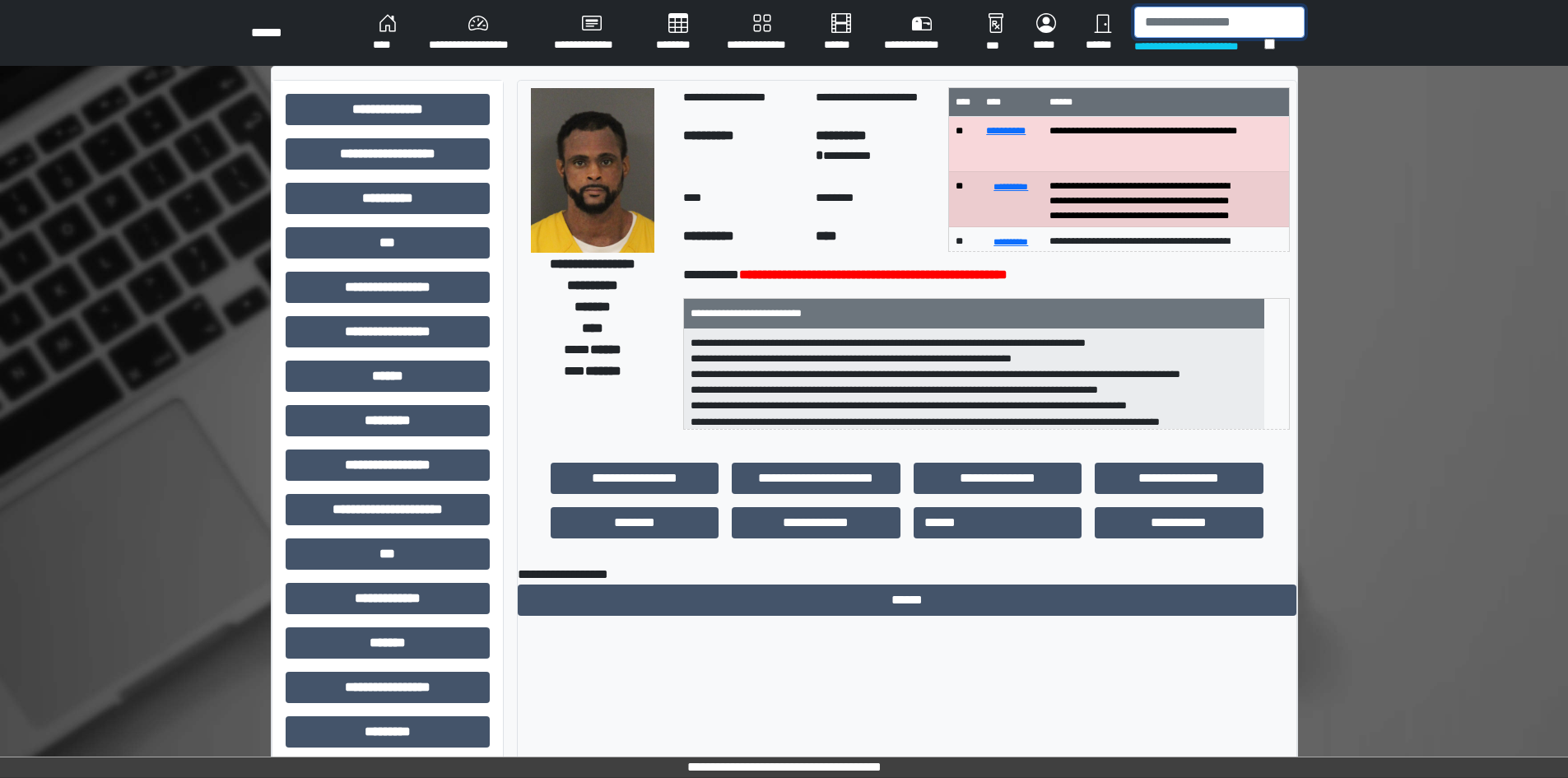 click at bounding box center (1219, 22) 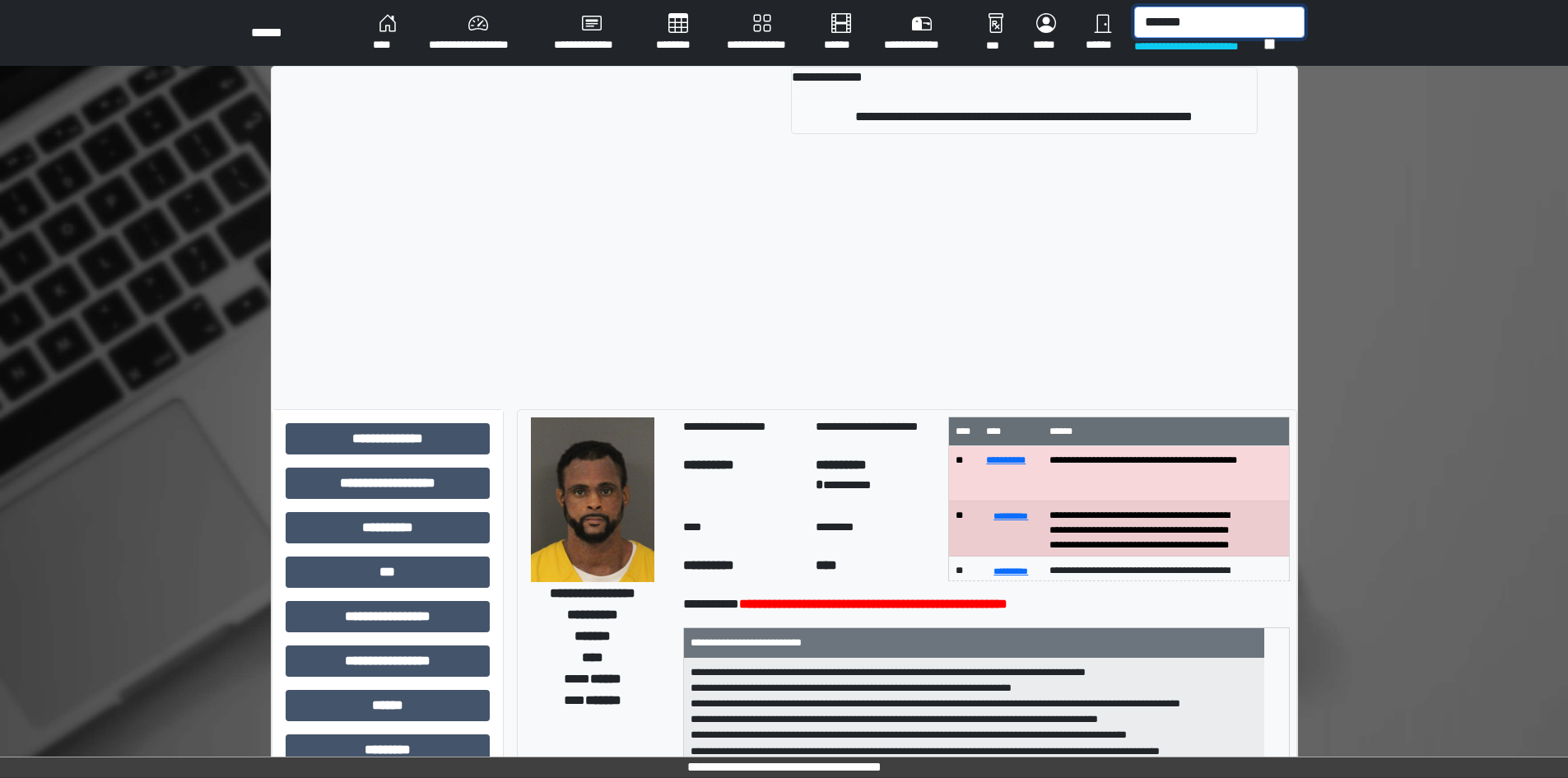 type on "*******" 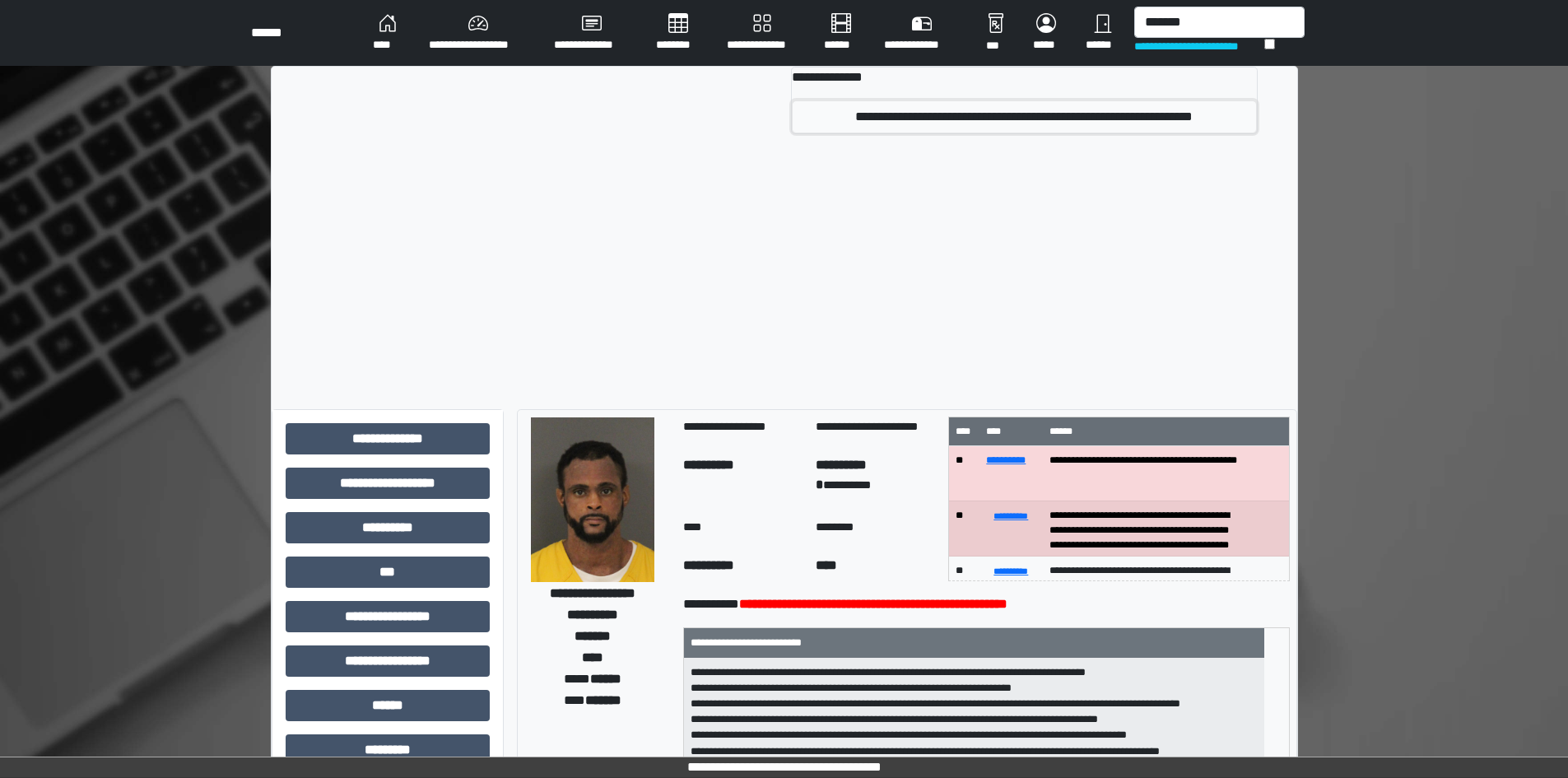 click on "**********" at bounding box center (1024, 117) 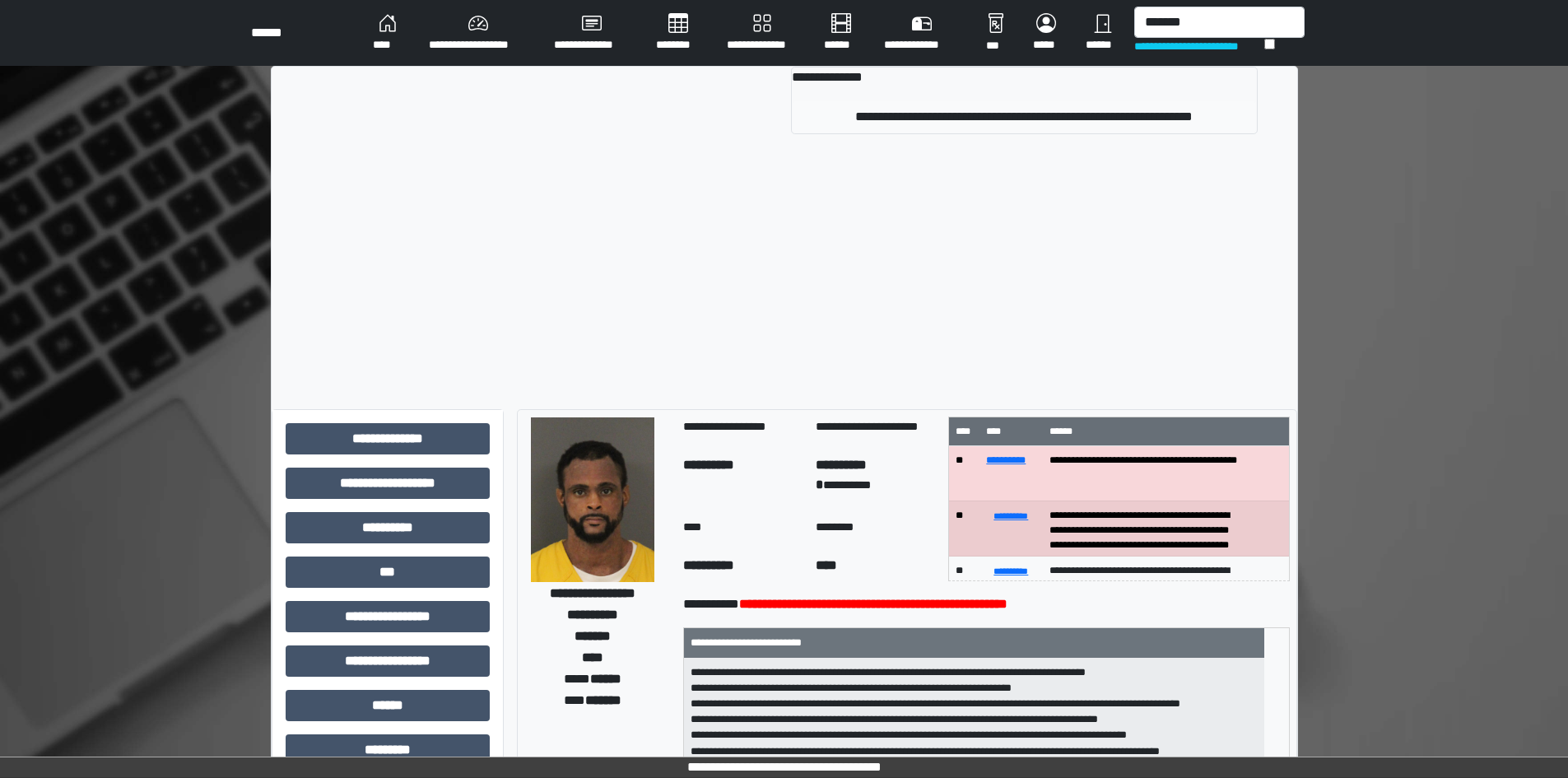 type 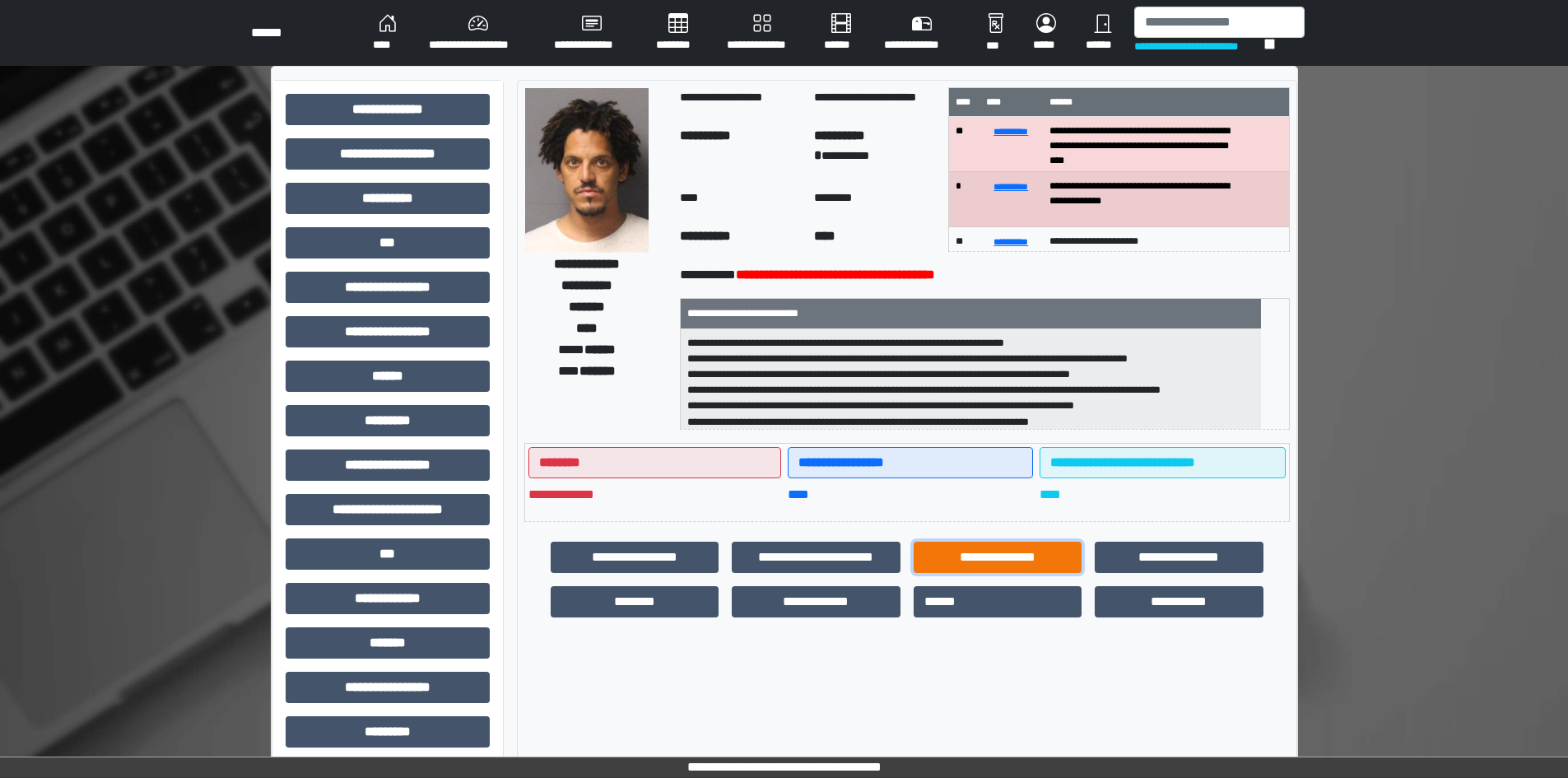 click on "**********" at bounding box center (998, 557) 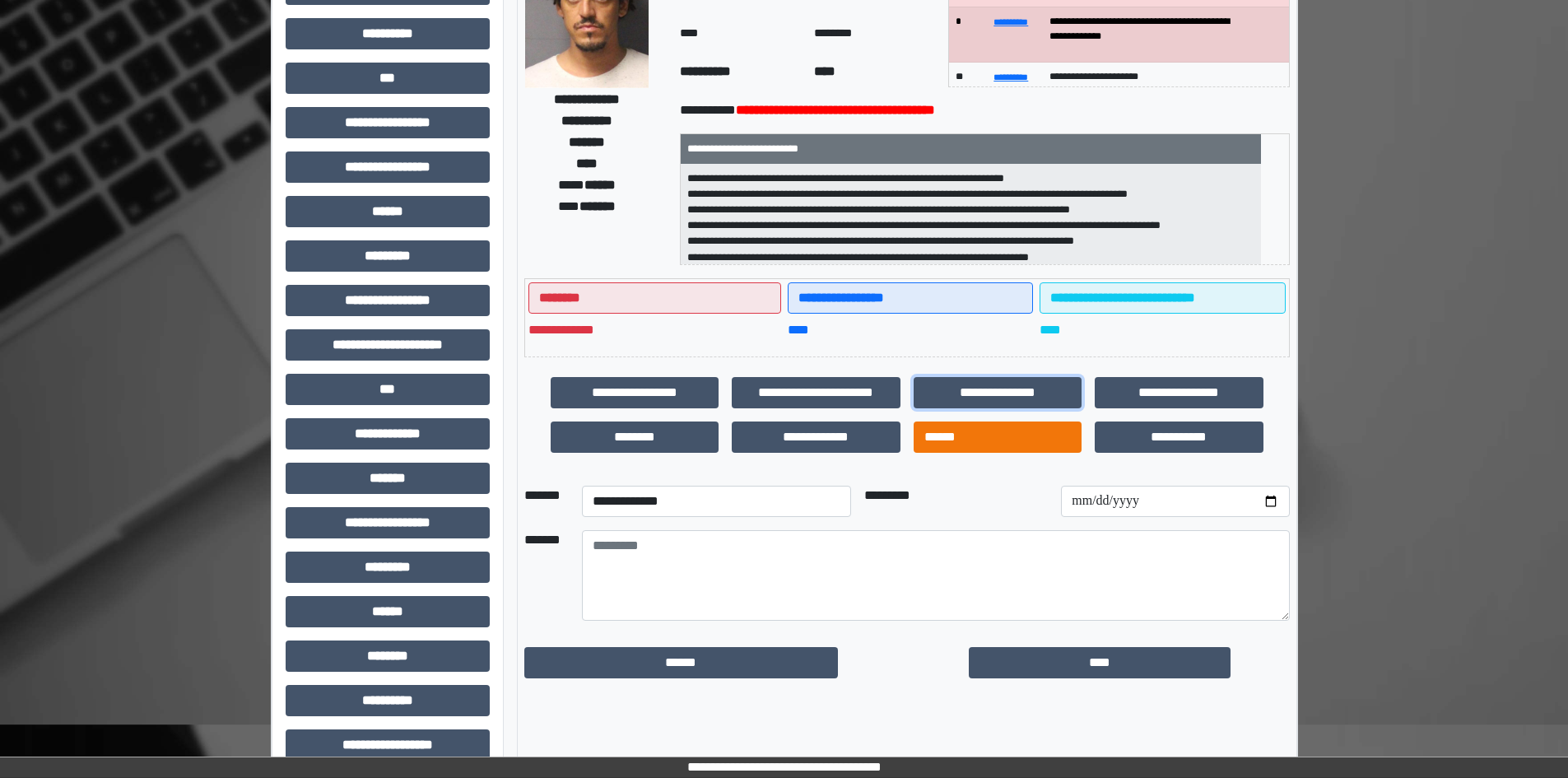 scroll, scrollTop: 189, scrollLeft: 0, axis: vertical 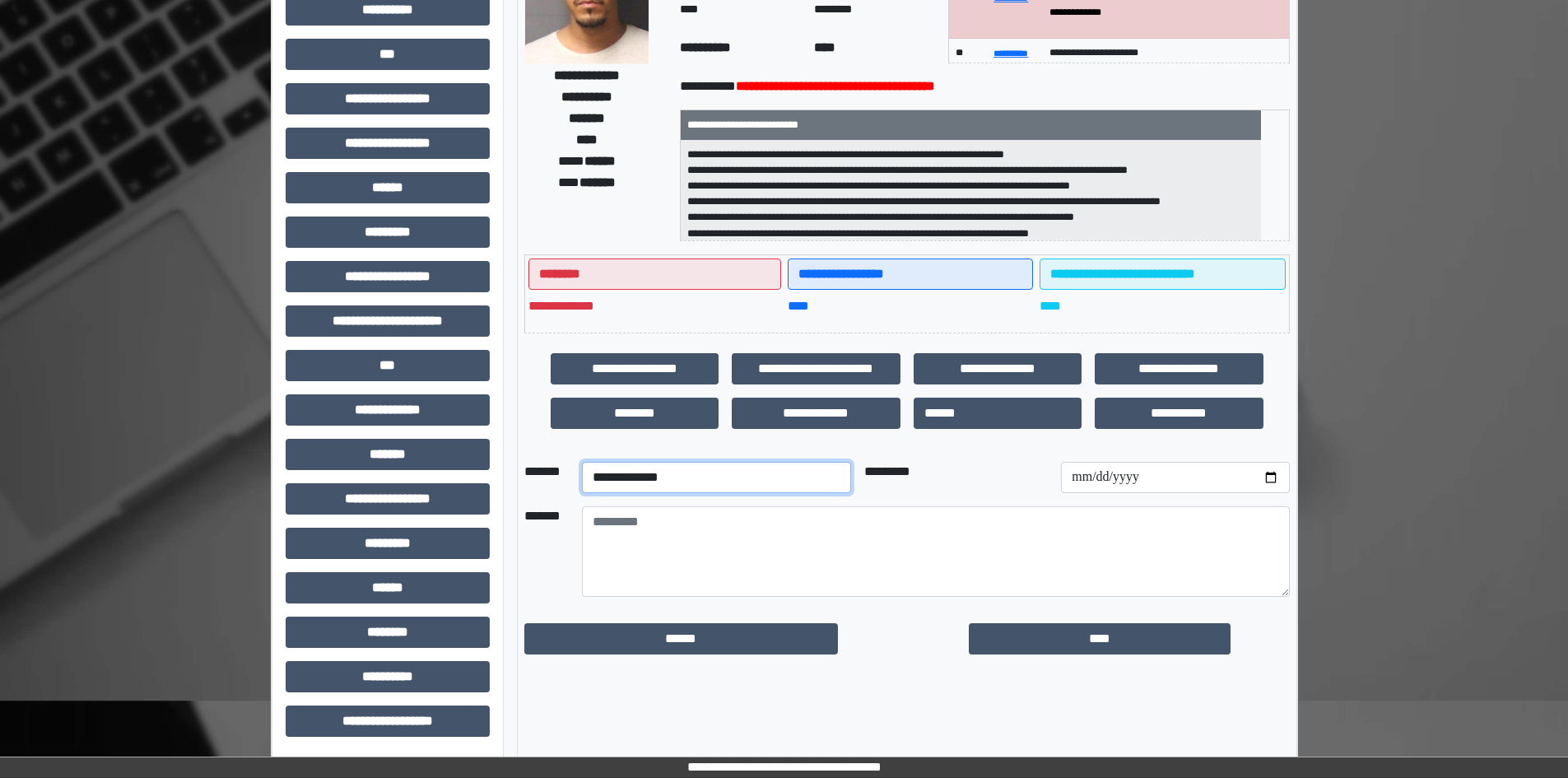 click on "**********" at bounding box center (716, 478) 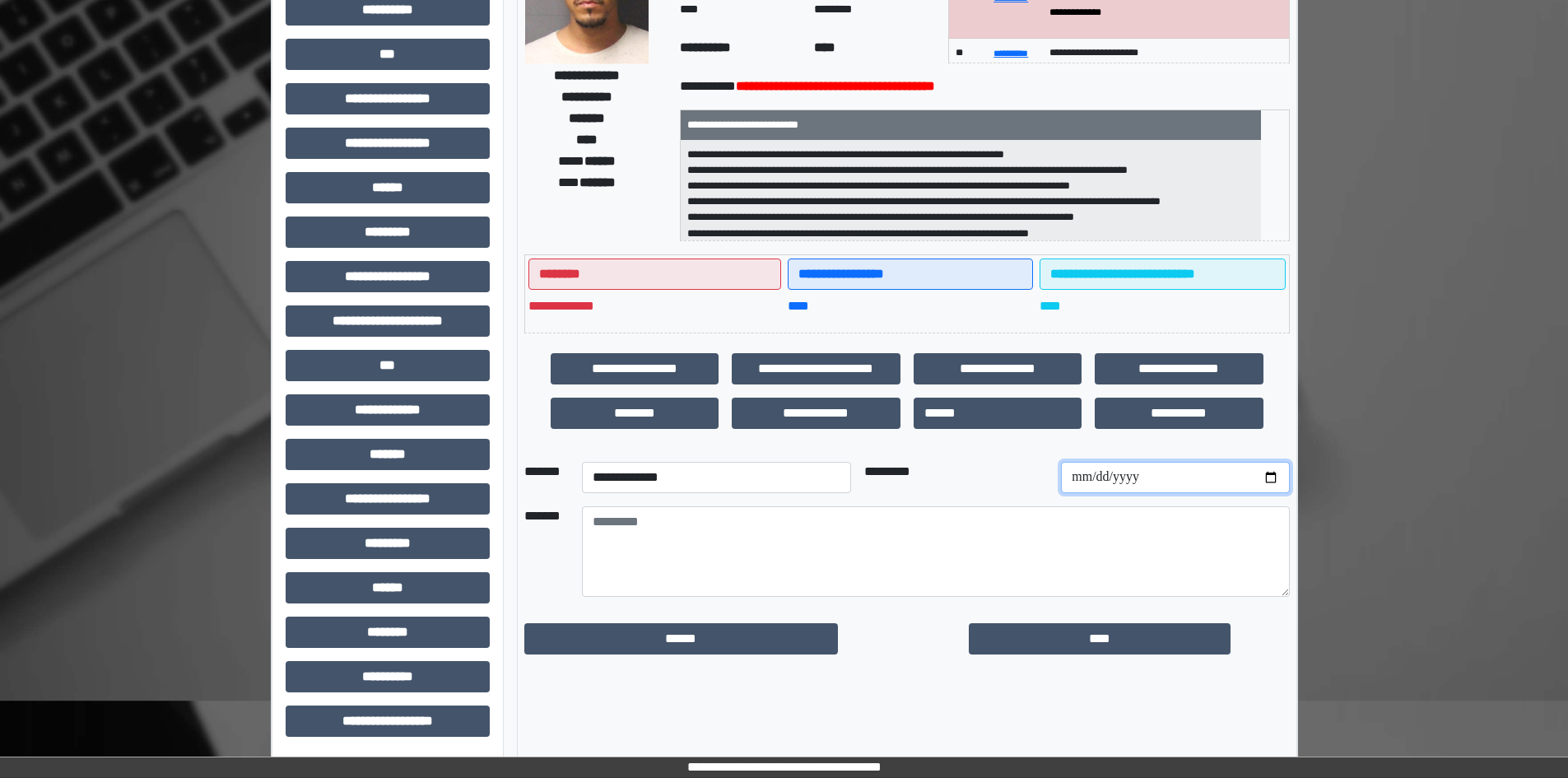 click at bounding box center [1175, 478] 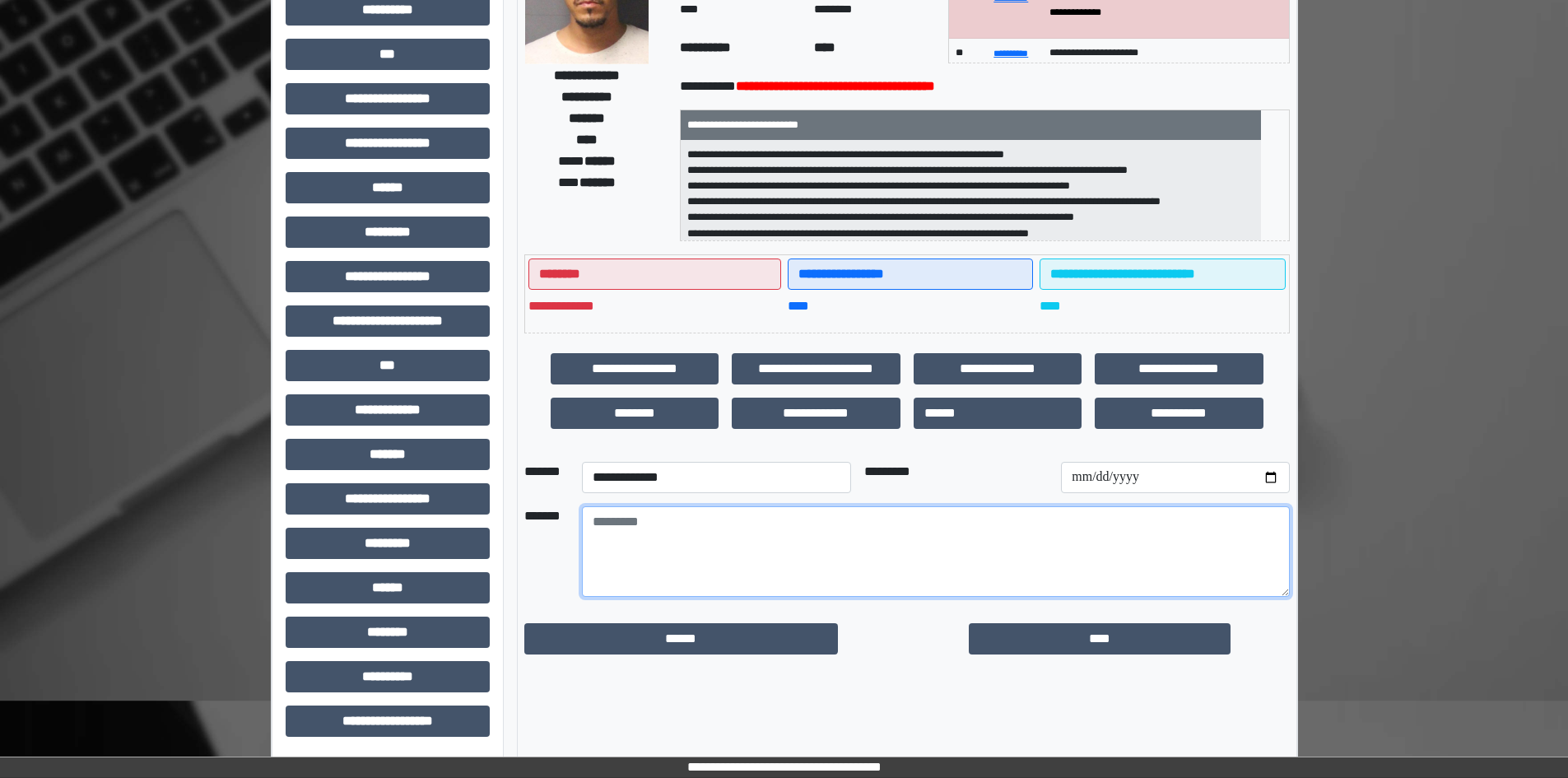 click at bounding box center [936, 552] 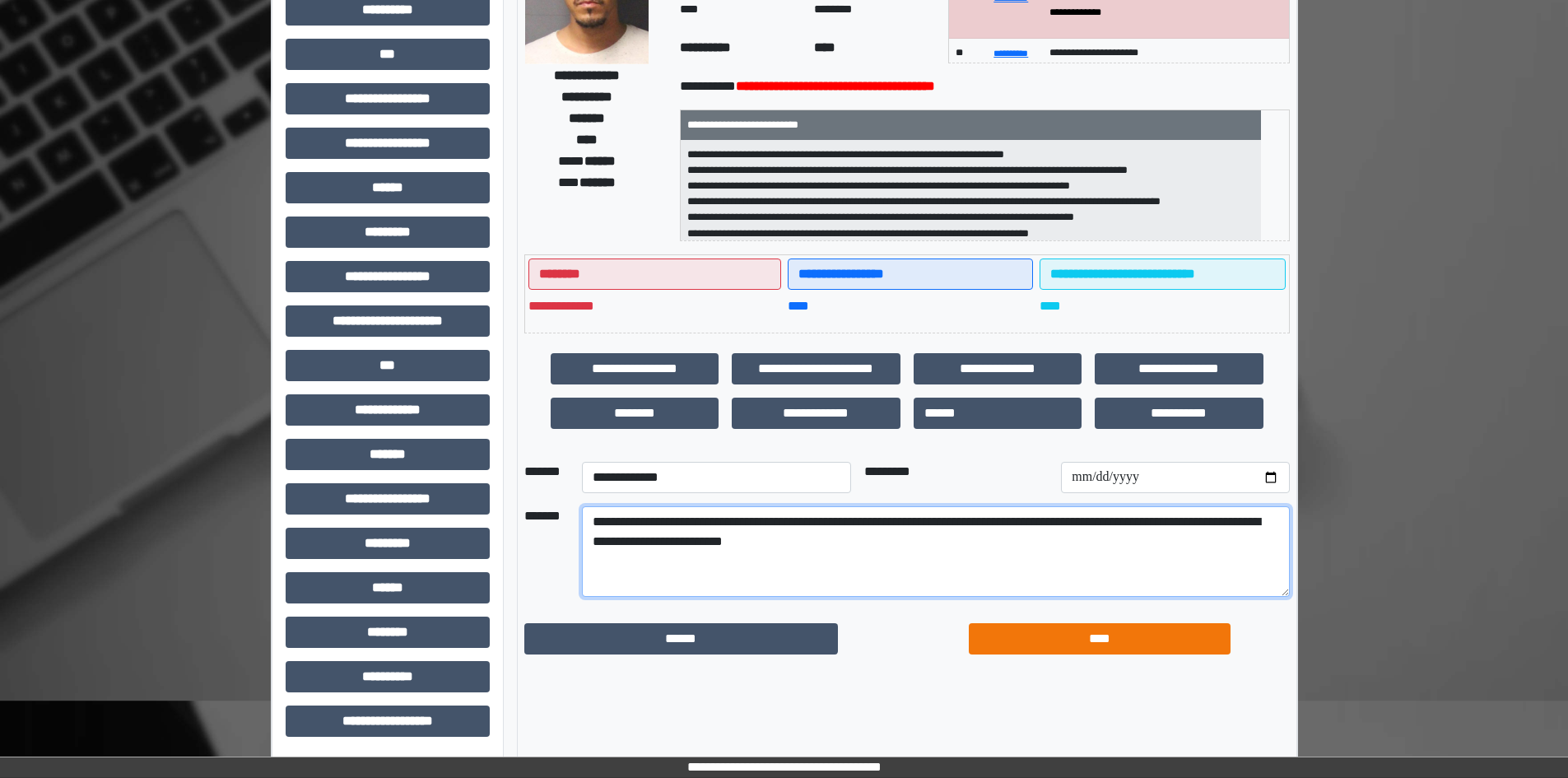type on "**********" 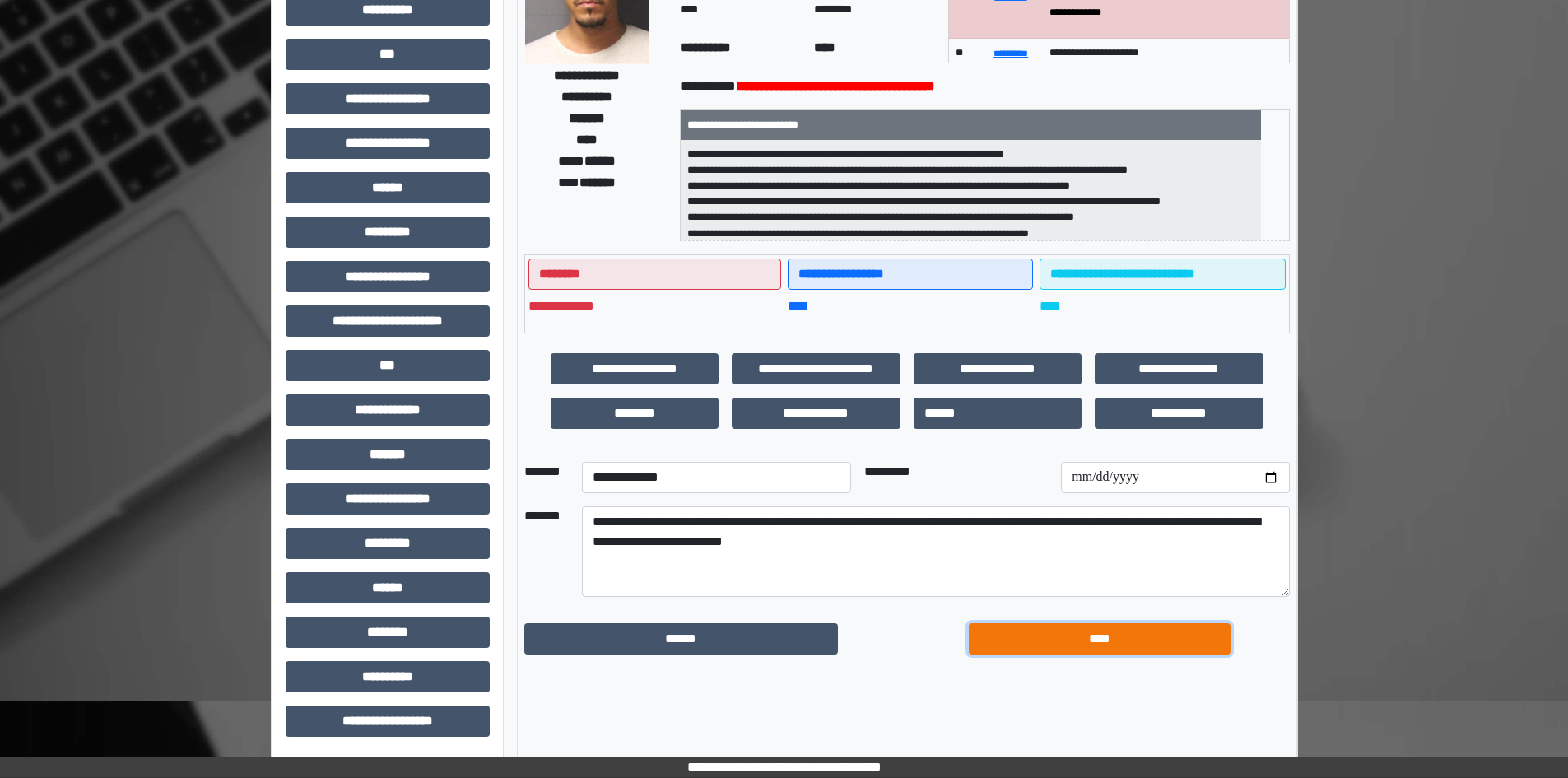 click on "****" at bounding box center [1100, 639] 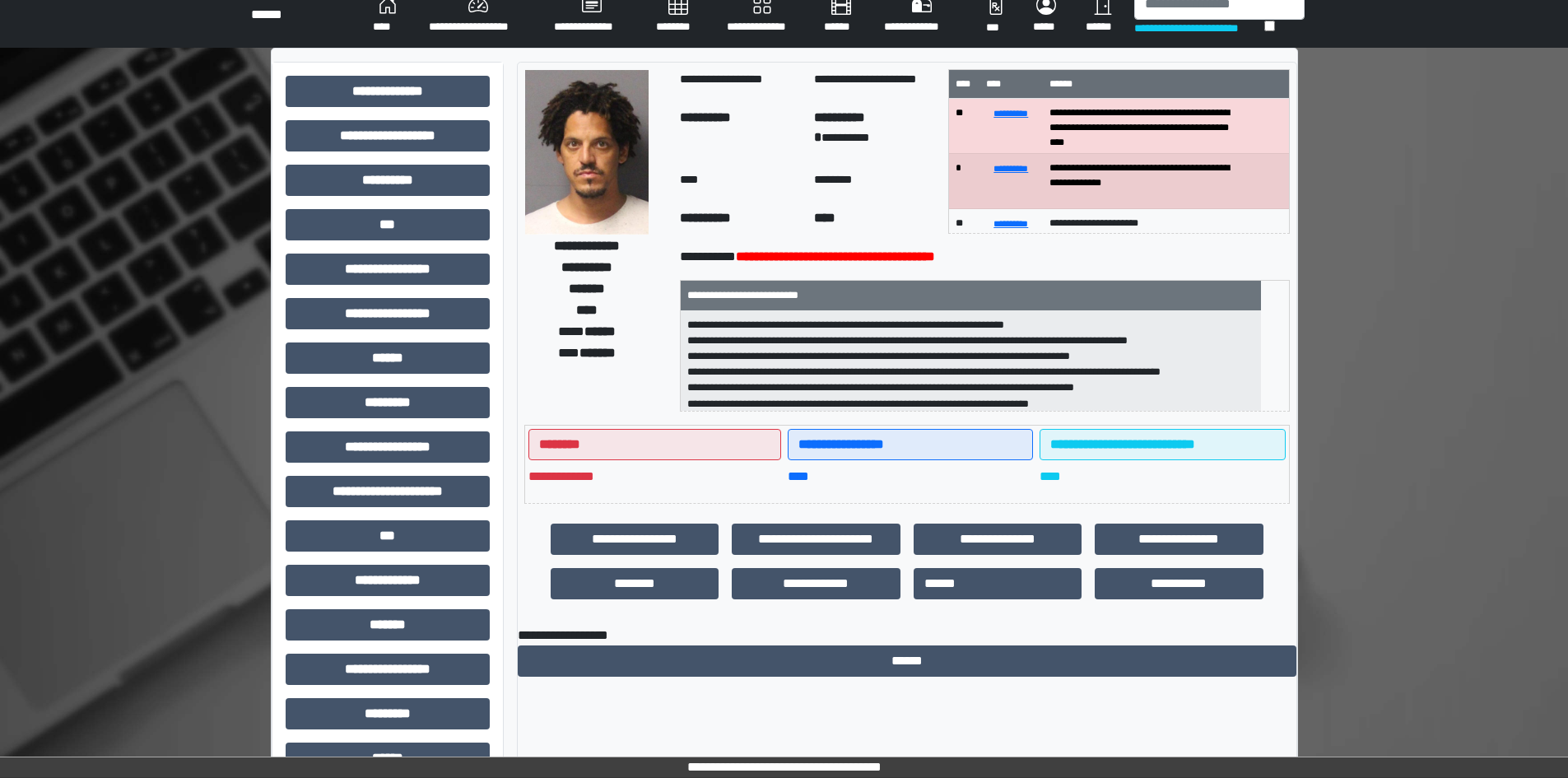 scroll, scrollTop: 0, scrollLeft: 0, axis: both 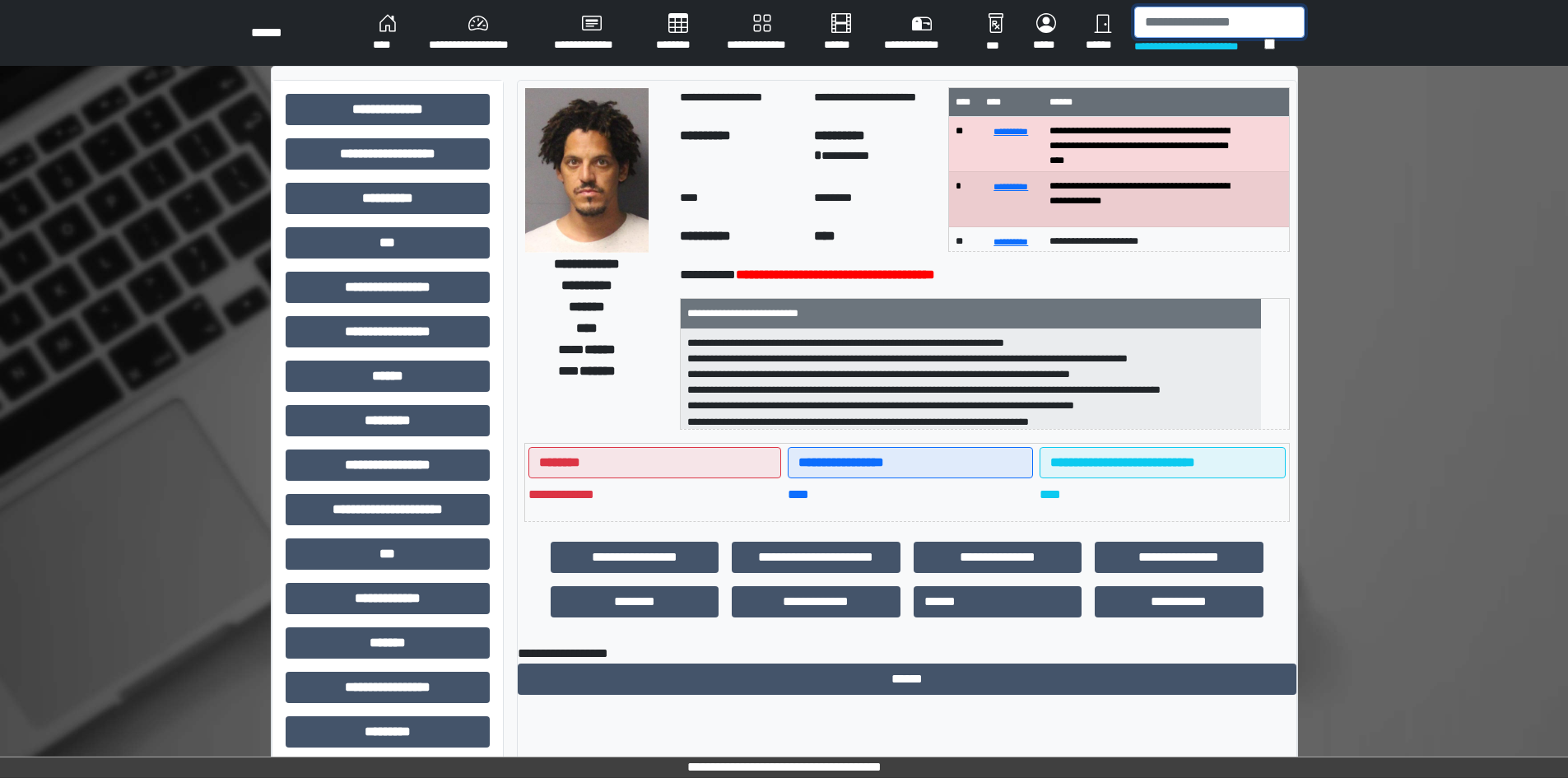 click at bounding box center (1219, 22) 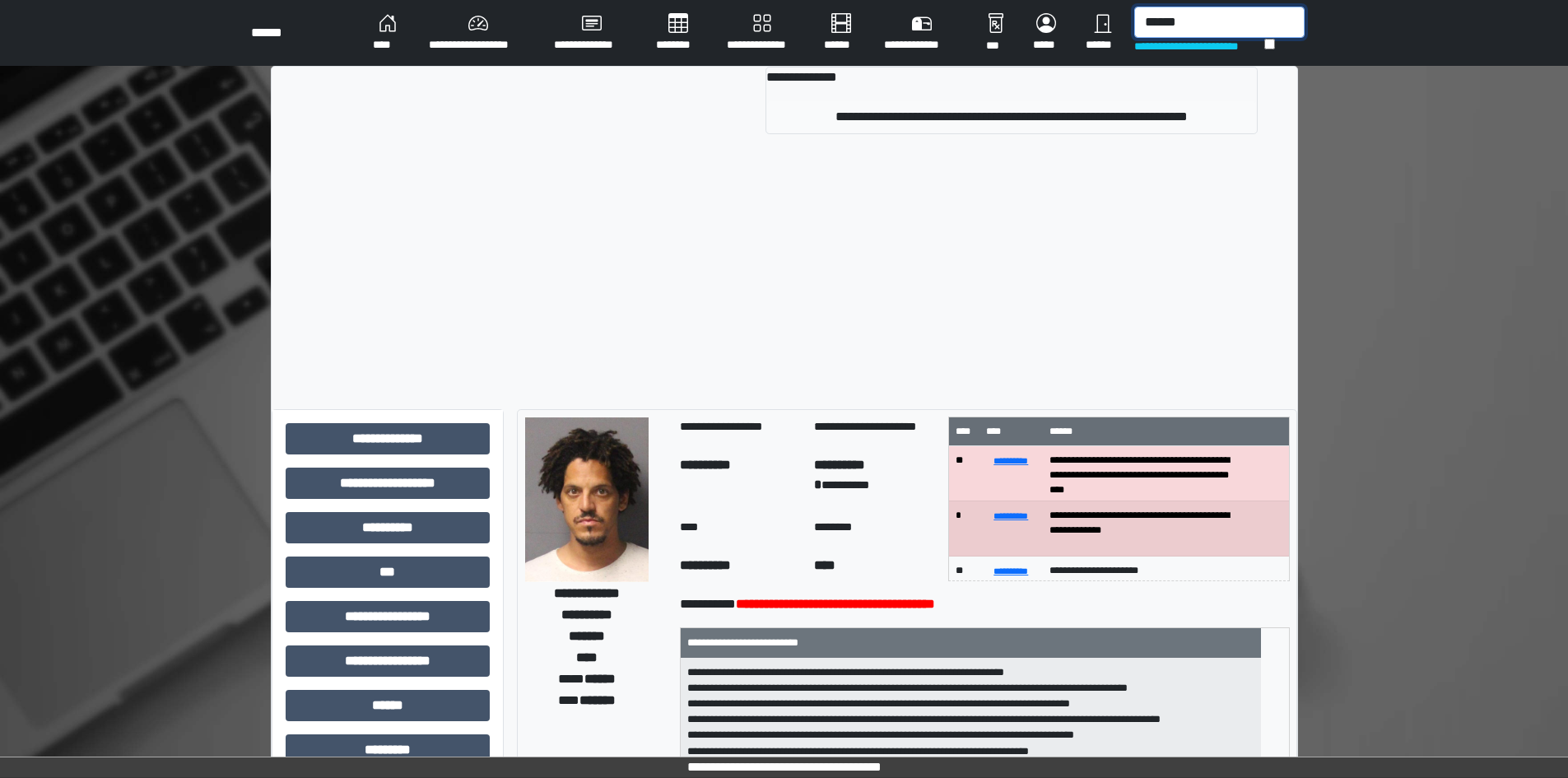 type on "******" 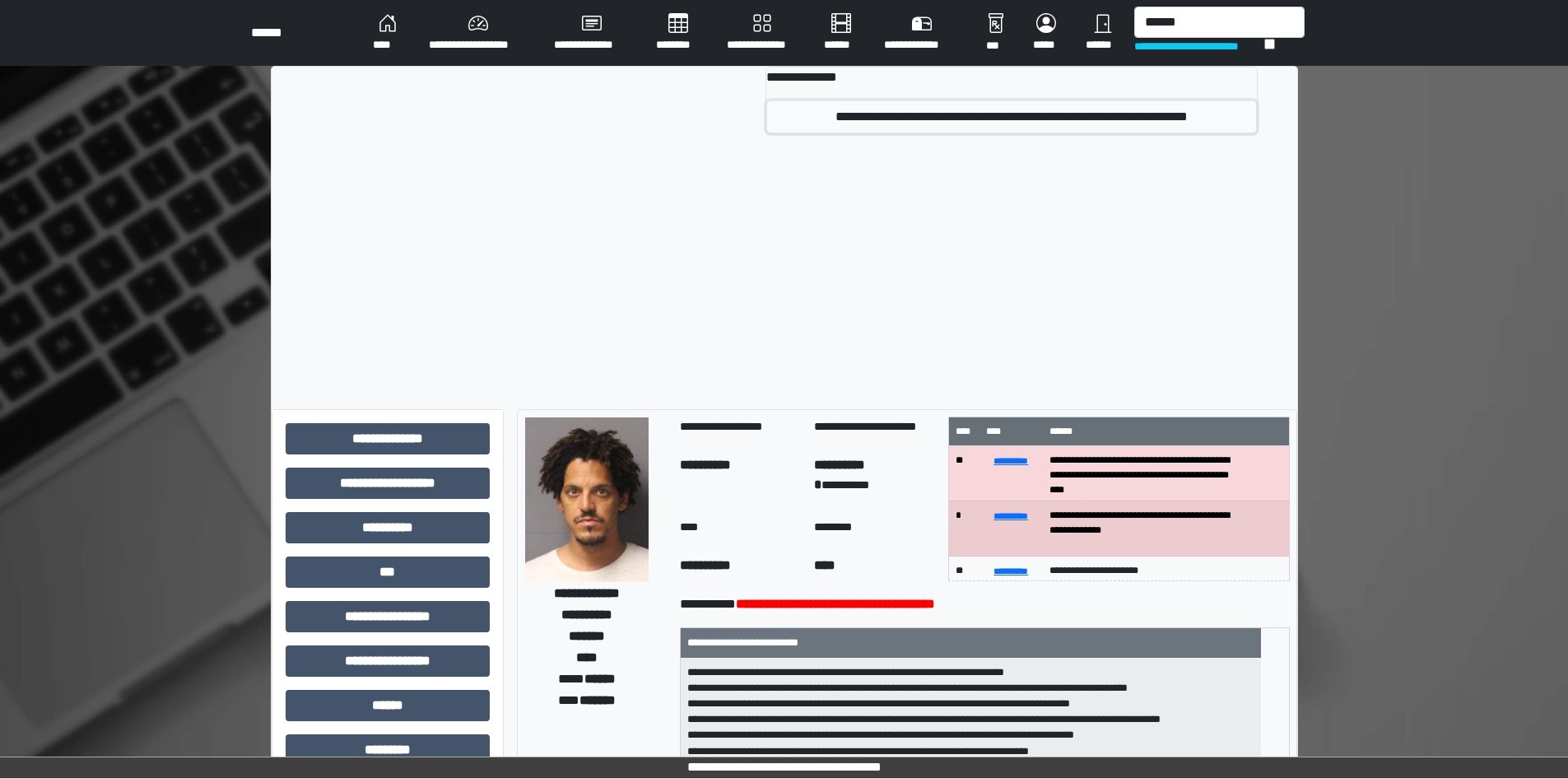 click on "**********" at bounding box center (1012, 117) 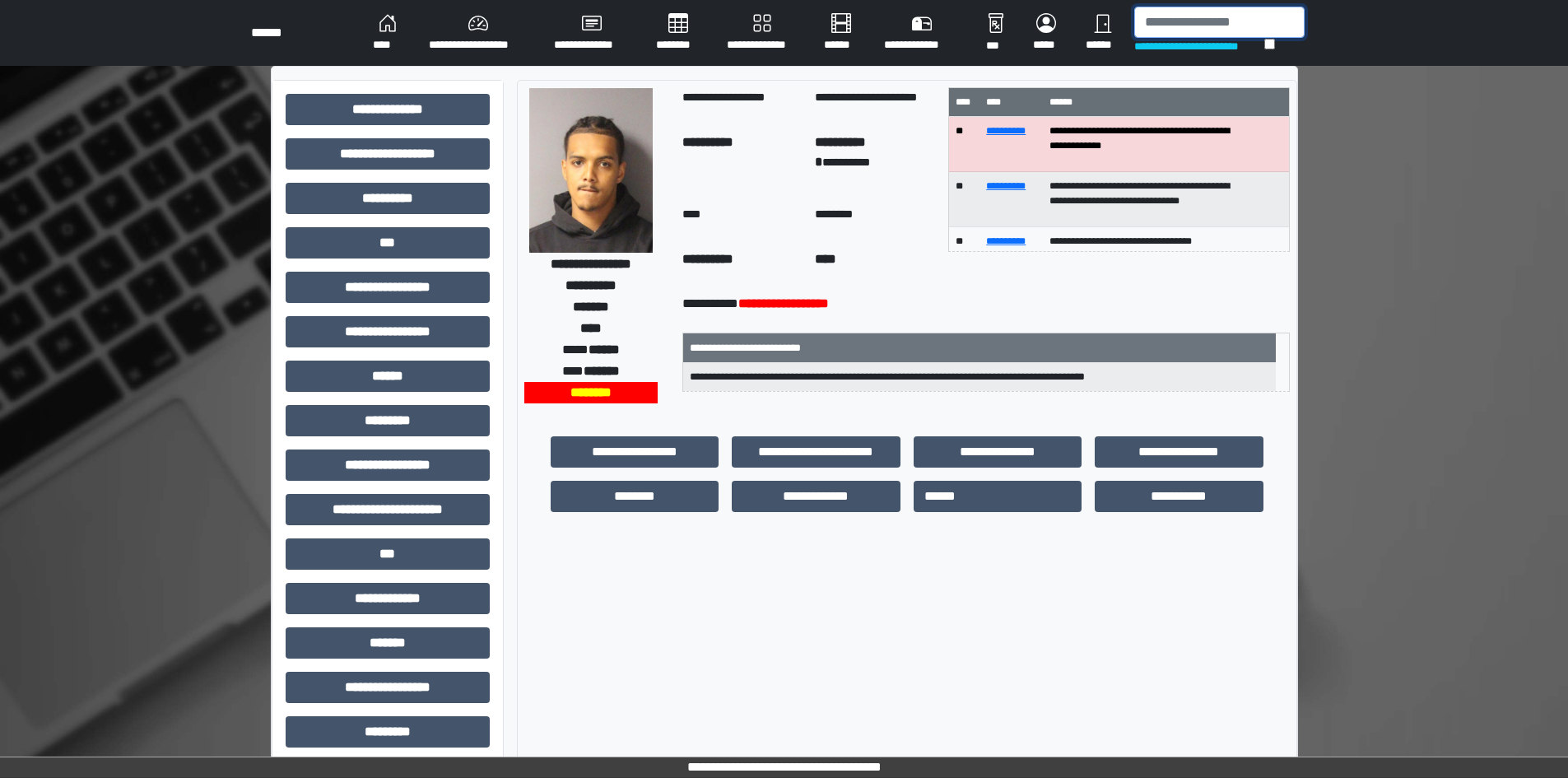 click at bounding box center [1219, 22] 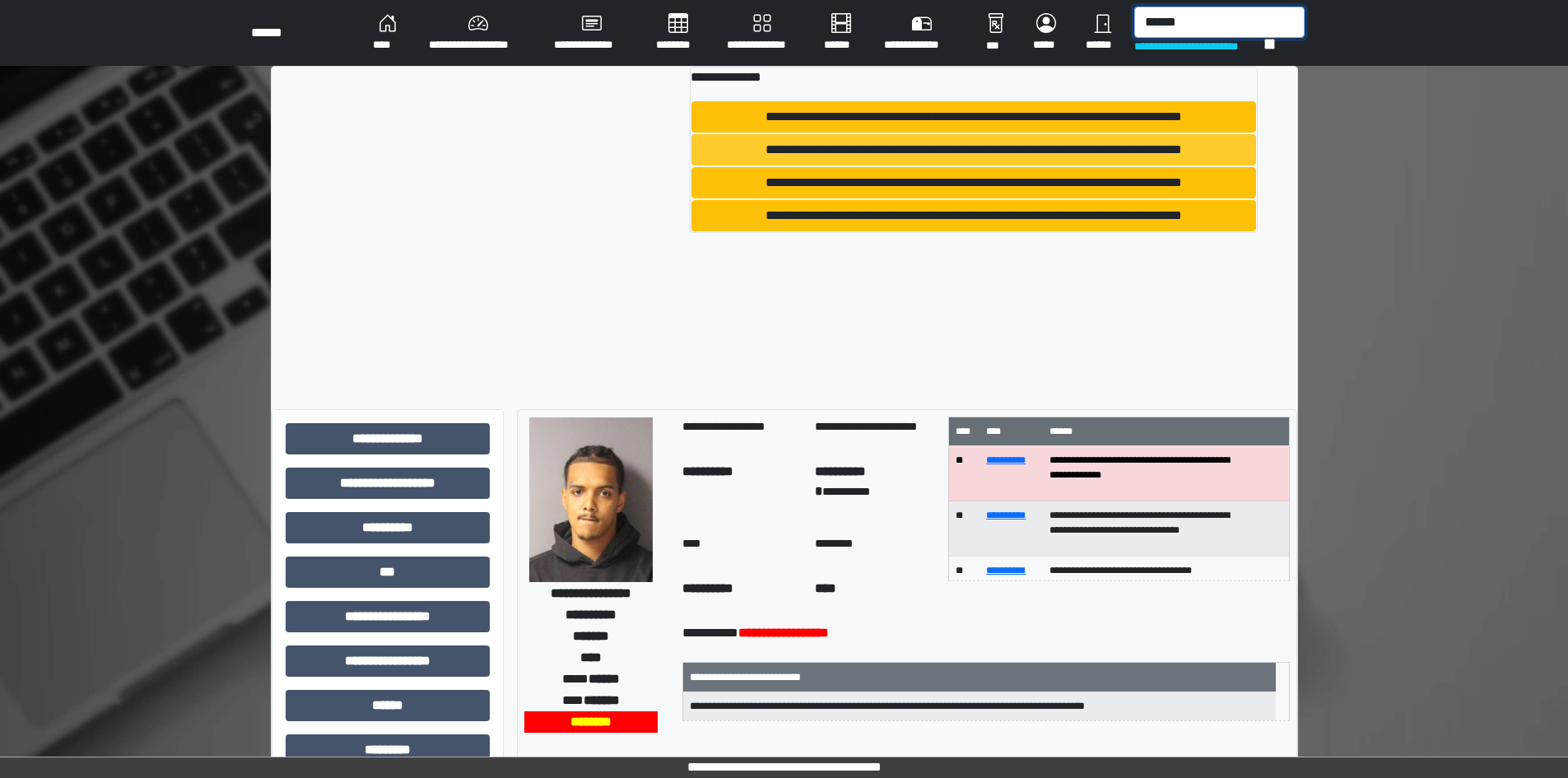 type on "******" 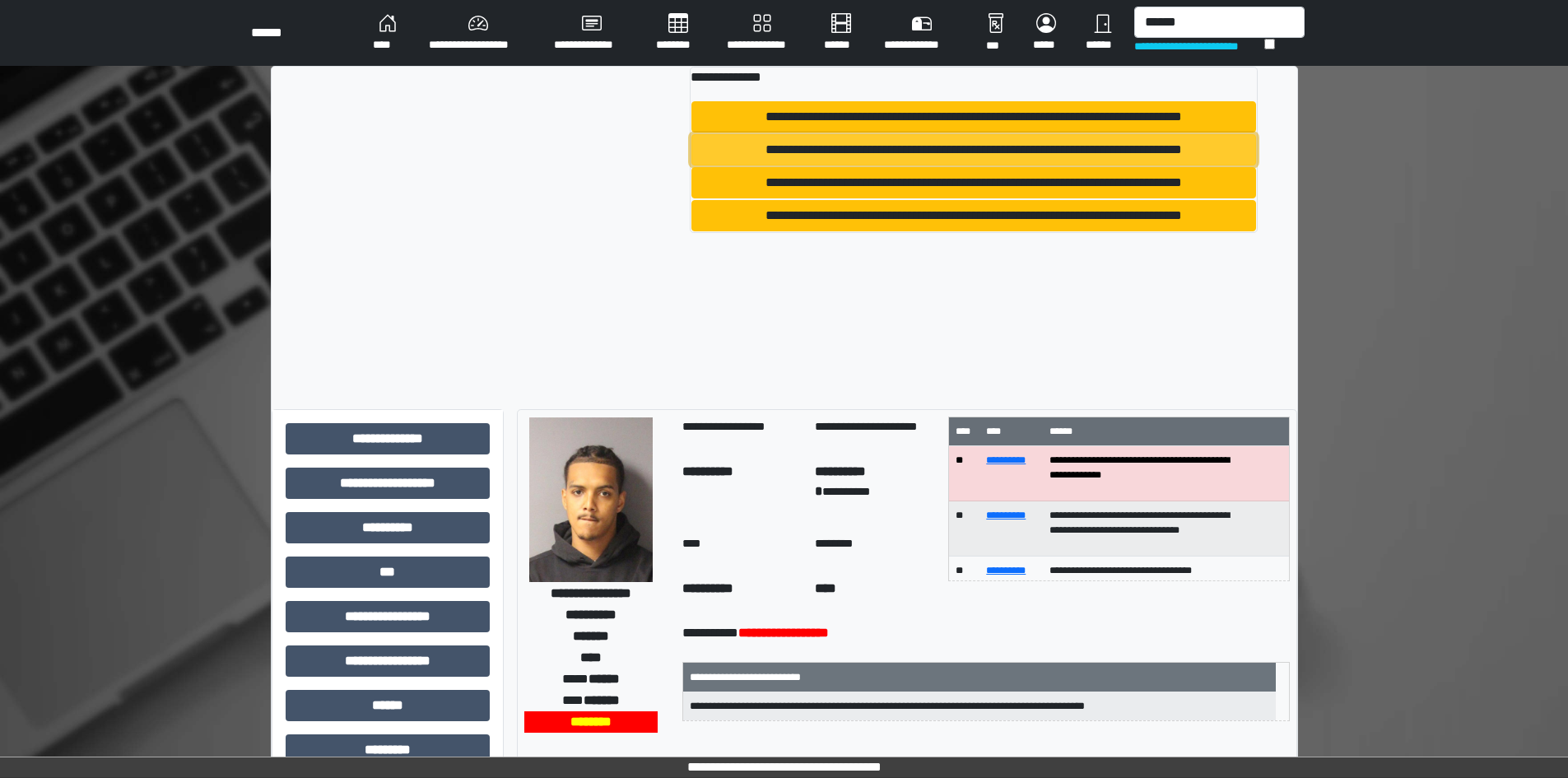 click on "**********" at bounding box center (973, 150) 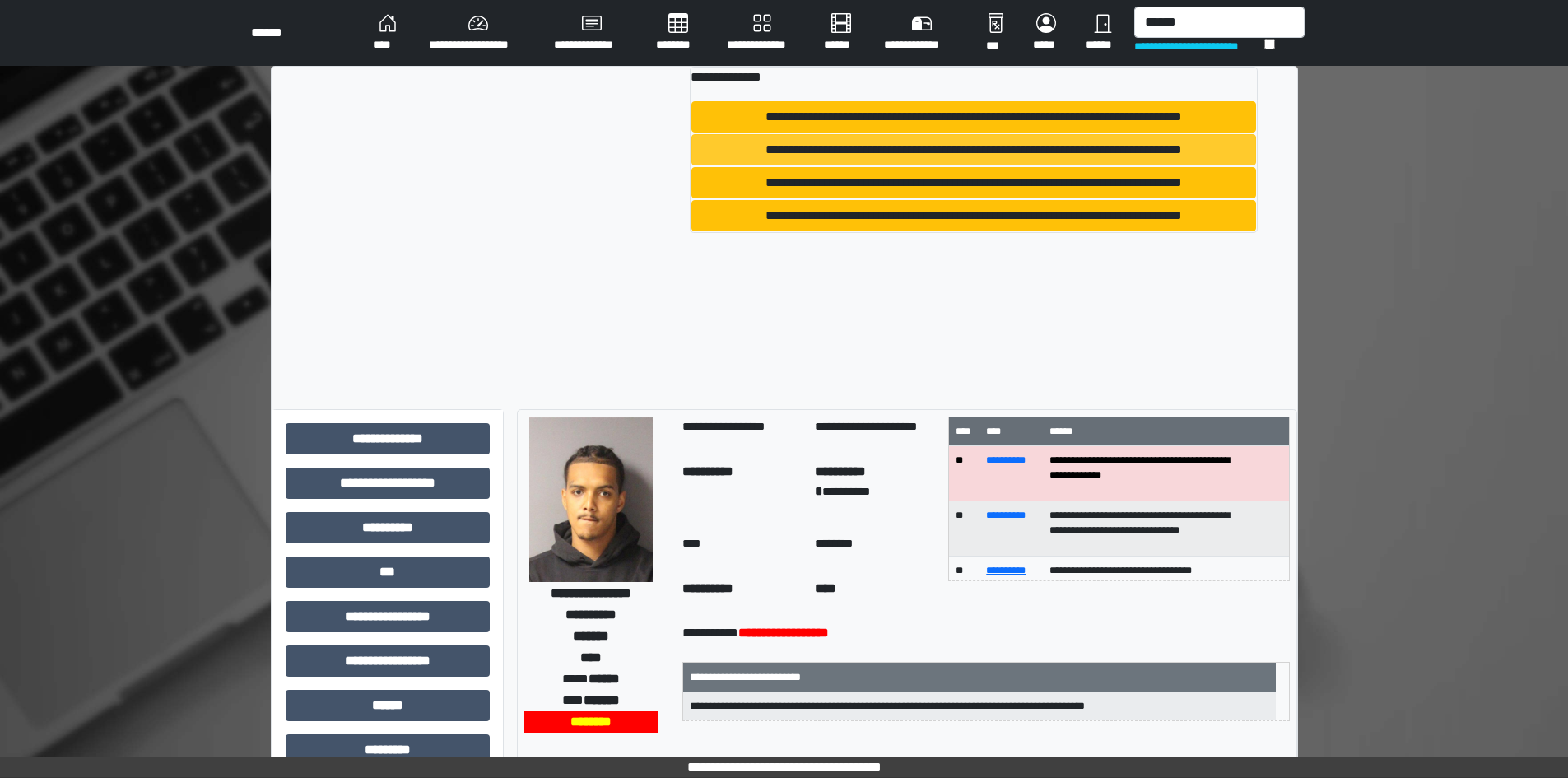 type 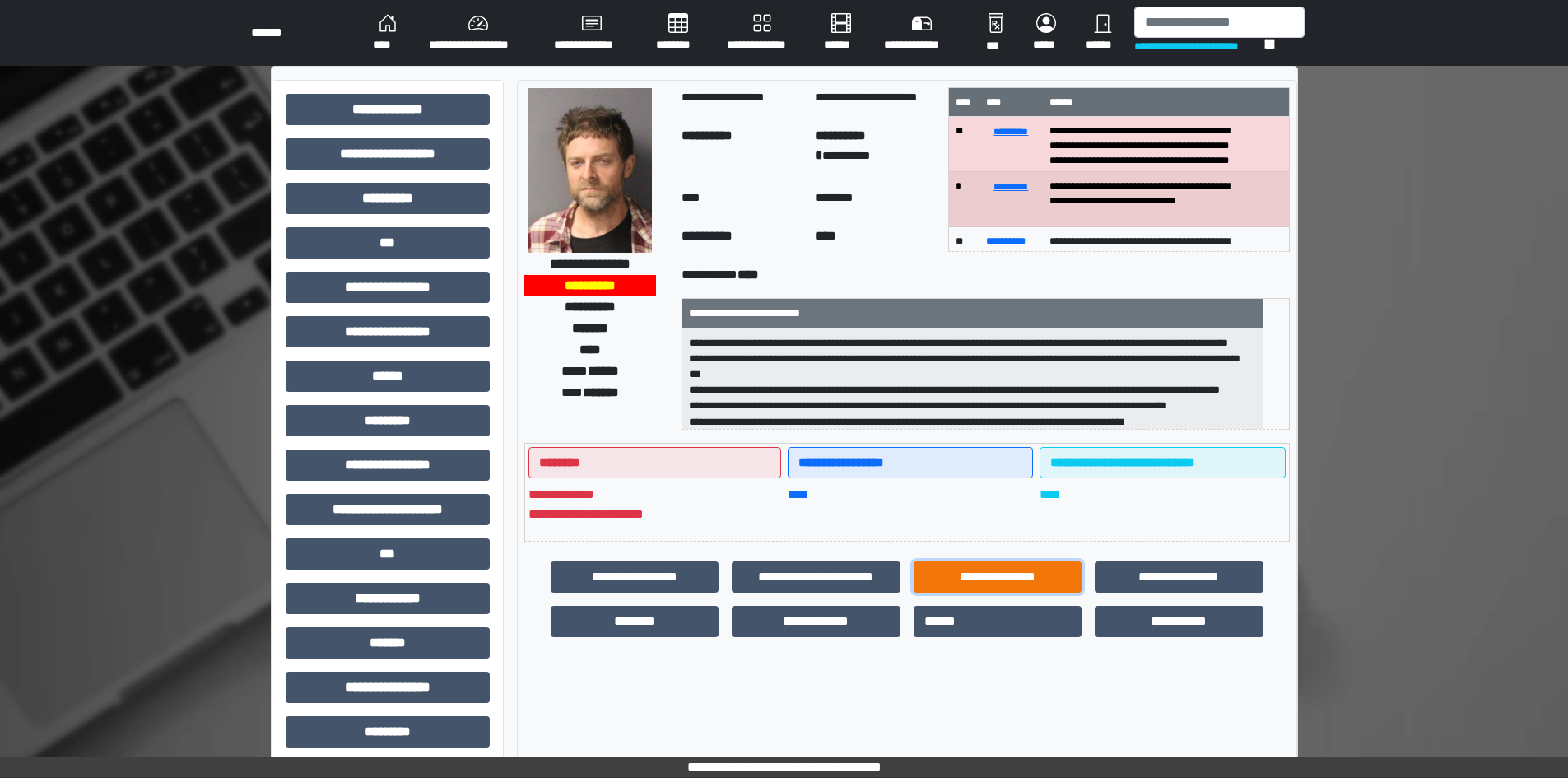 click on "**********" at bounding box center (998, 577) 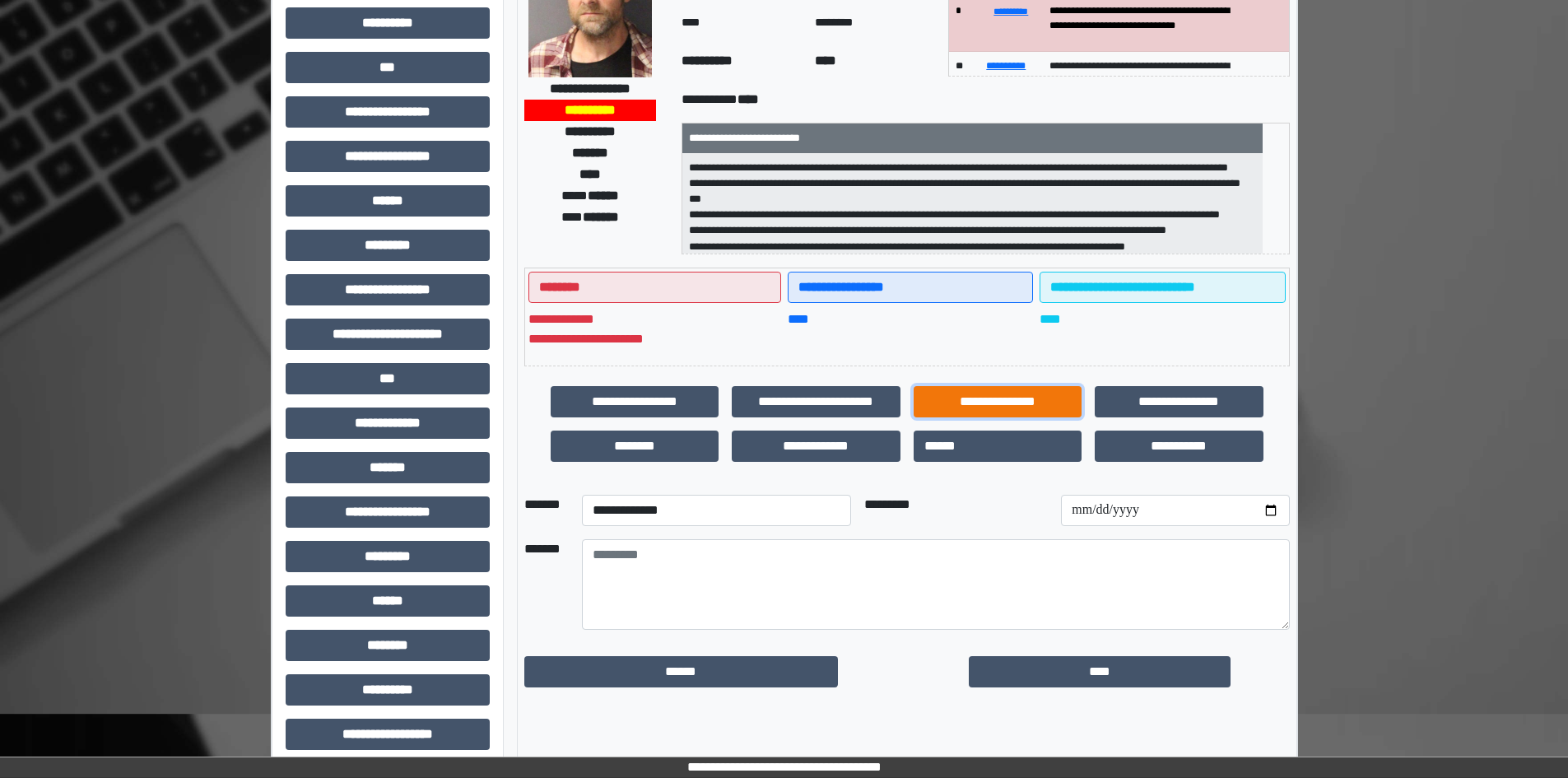 scroll, scrollTop: 189, scrollLeft: 0, axis: vertical 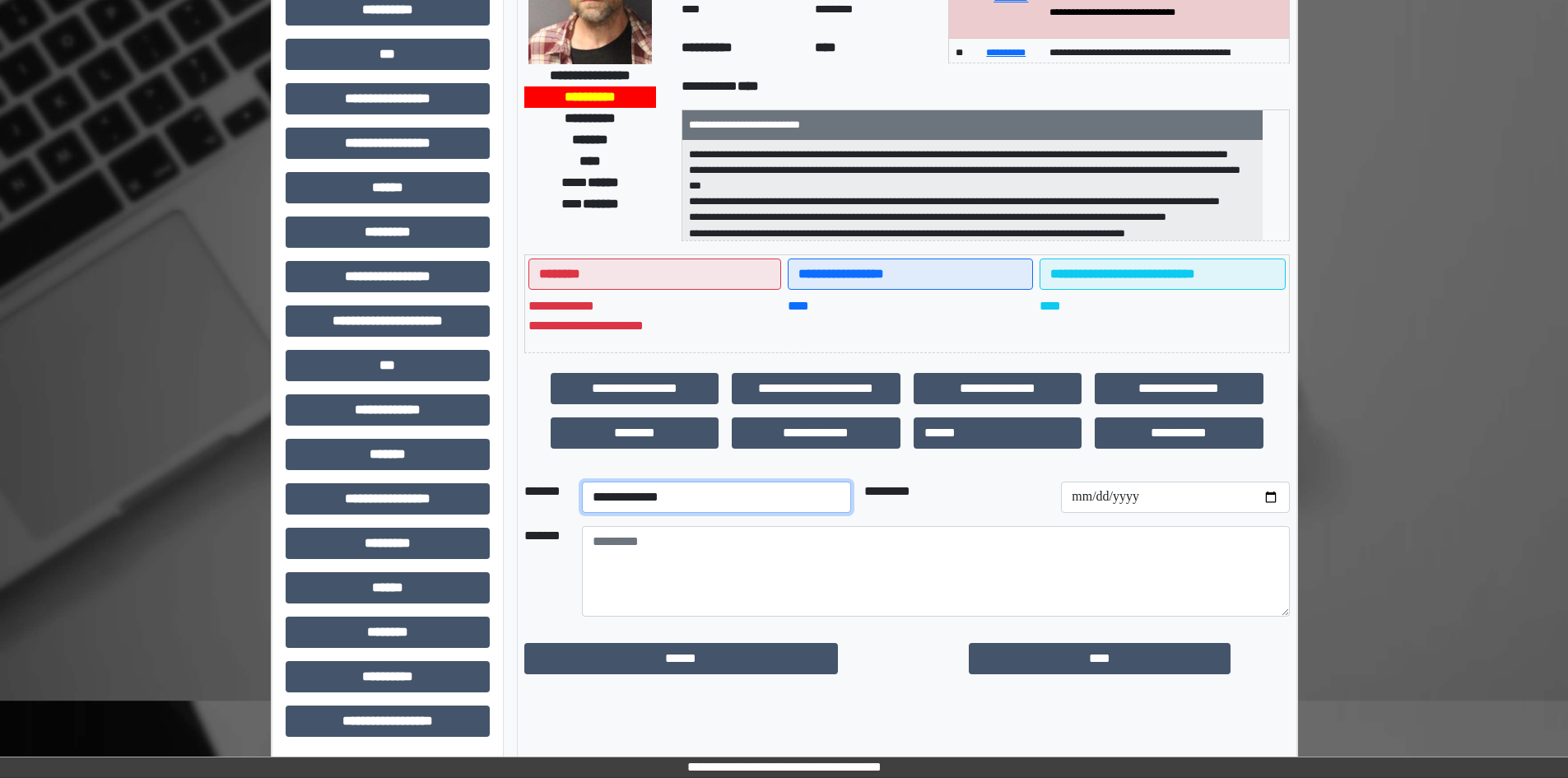 click on "**********" at bounding box center (716, 497) 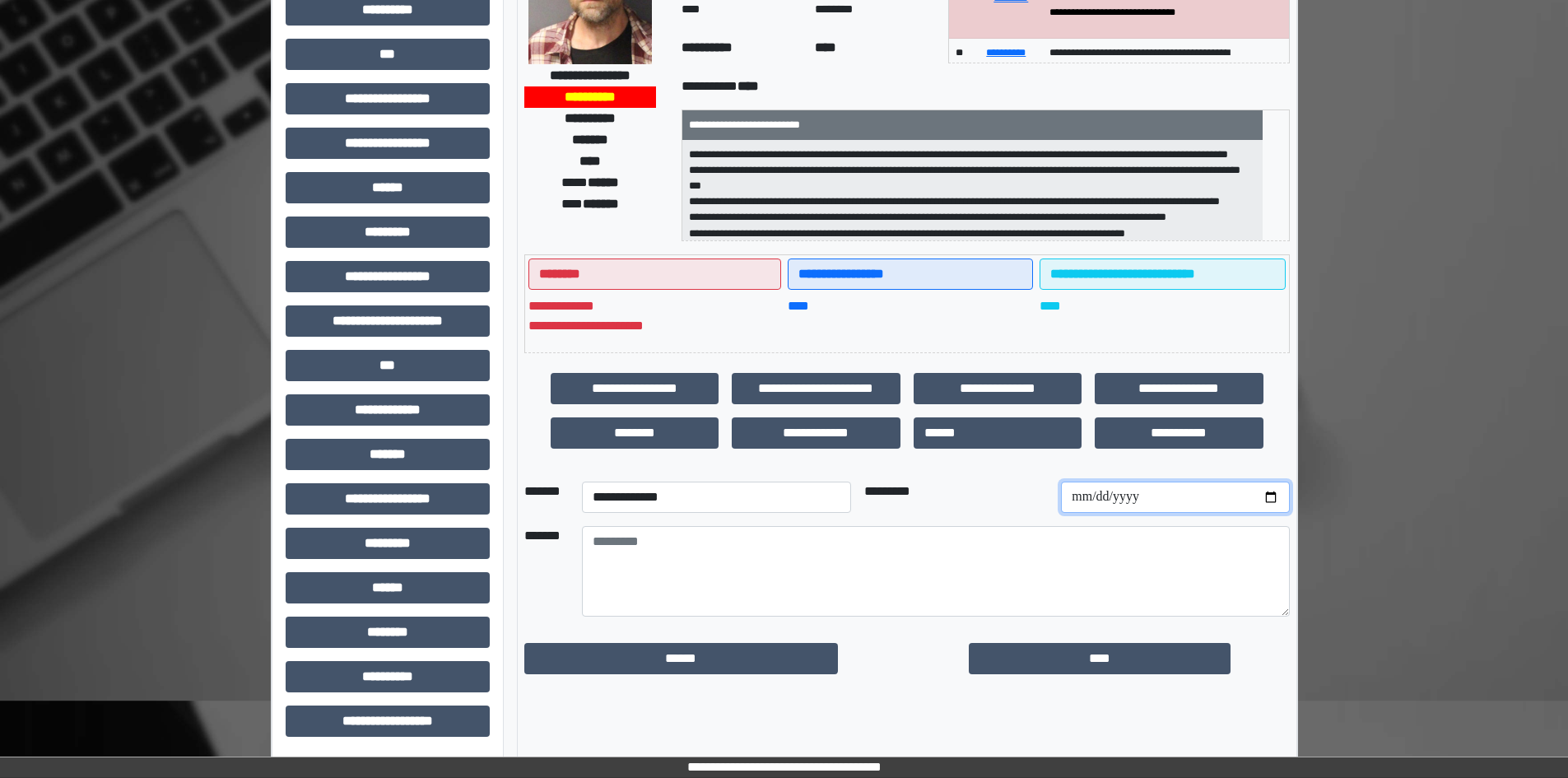click at bounding box center [1175, 497] 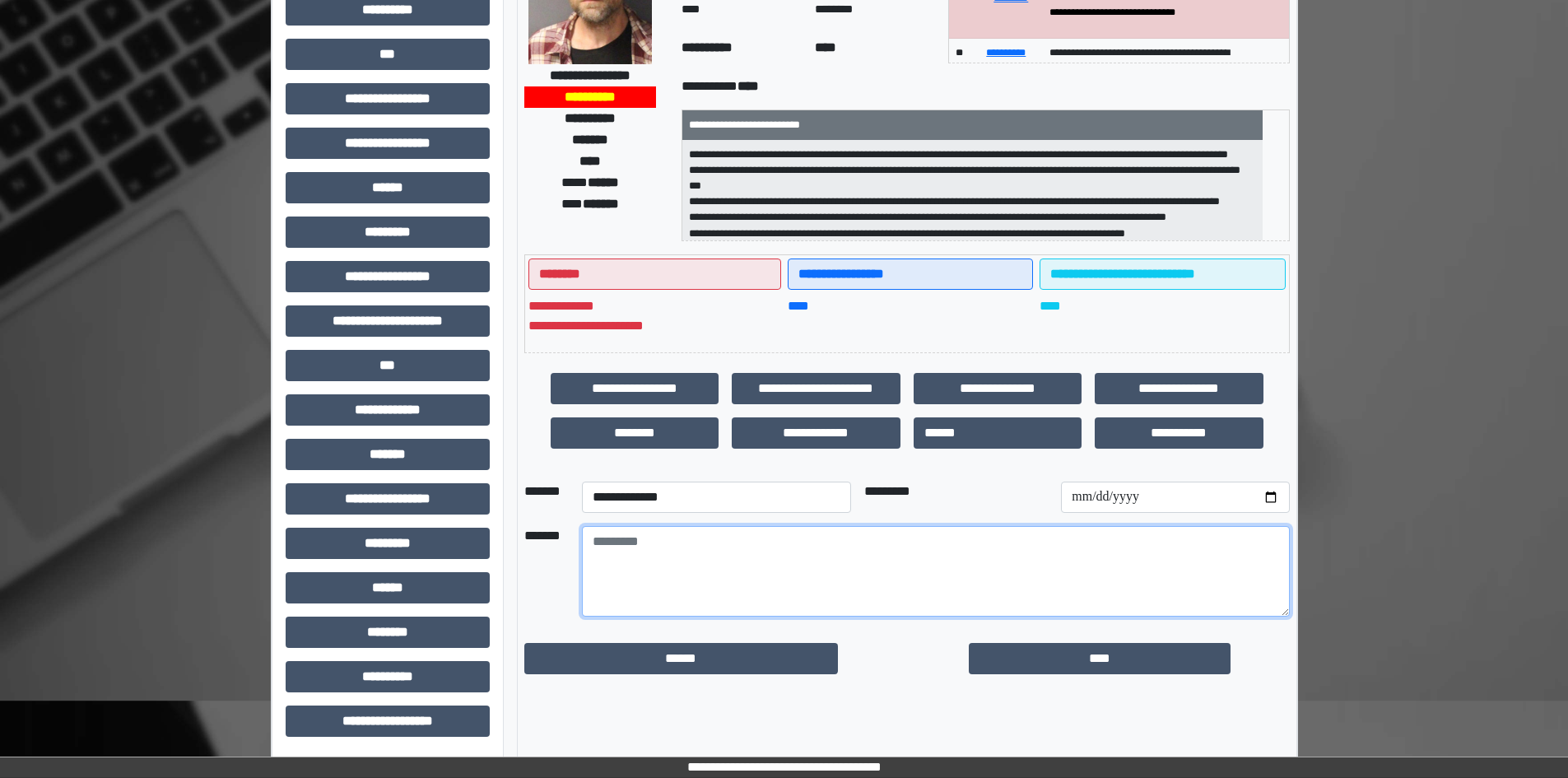 click at bounding box center [936, 571] 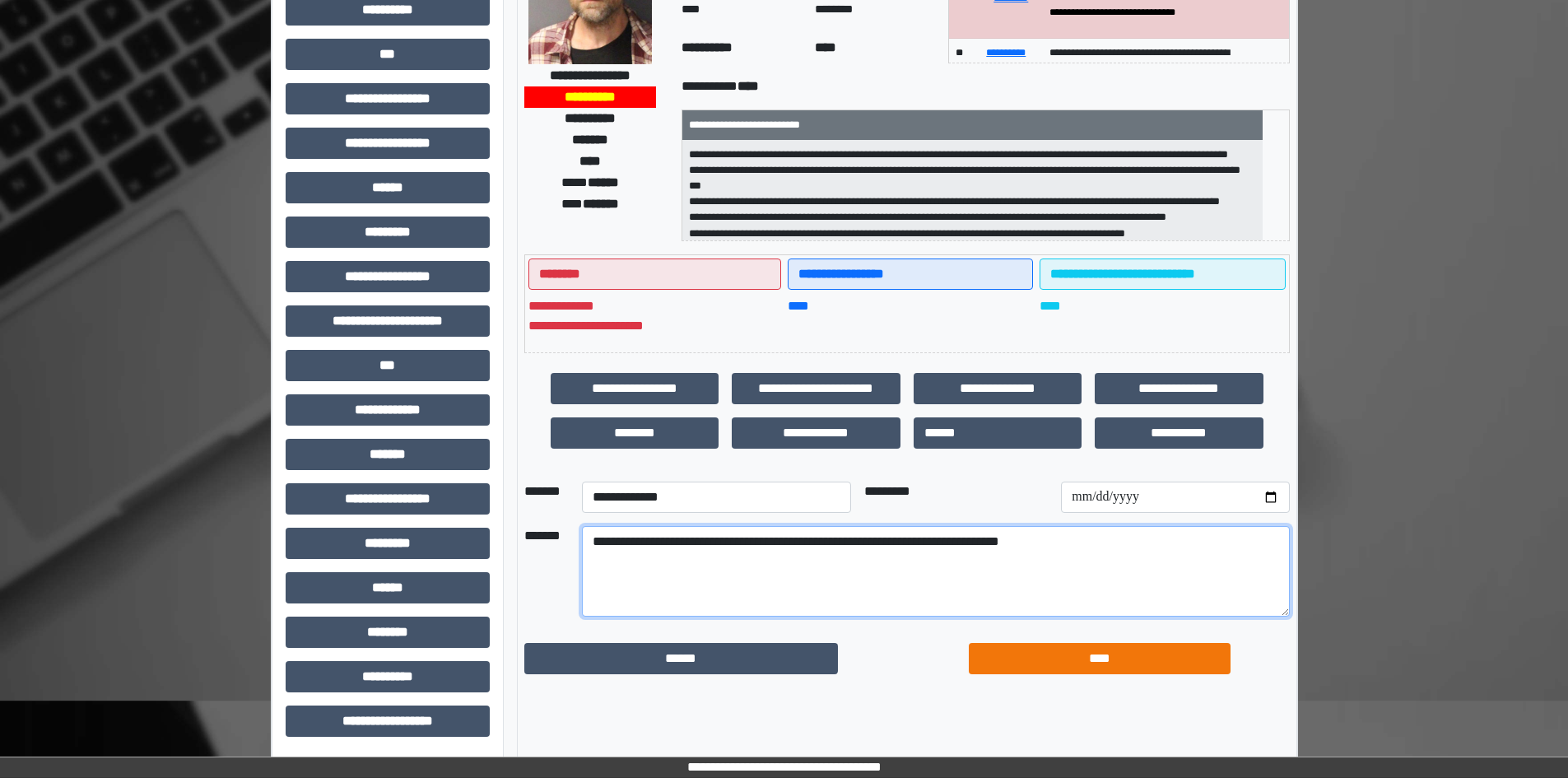 type on "**********" 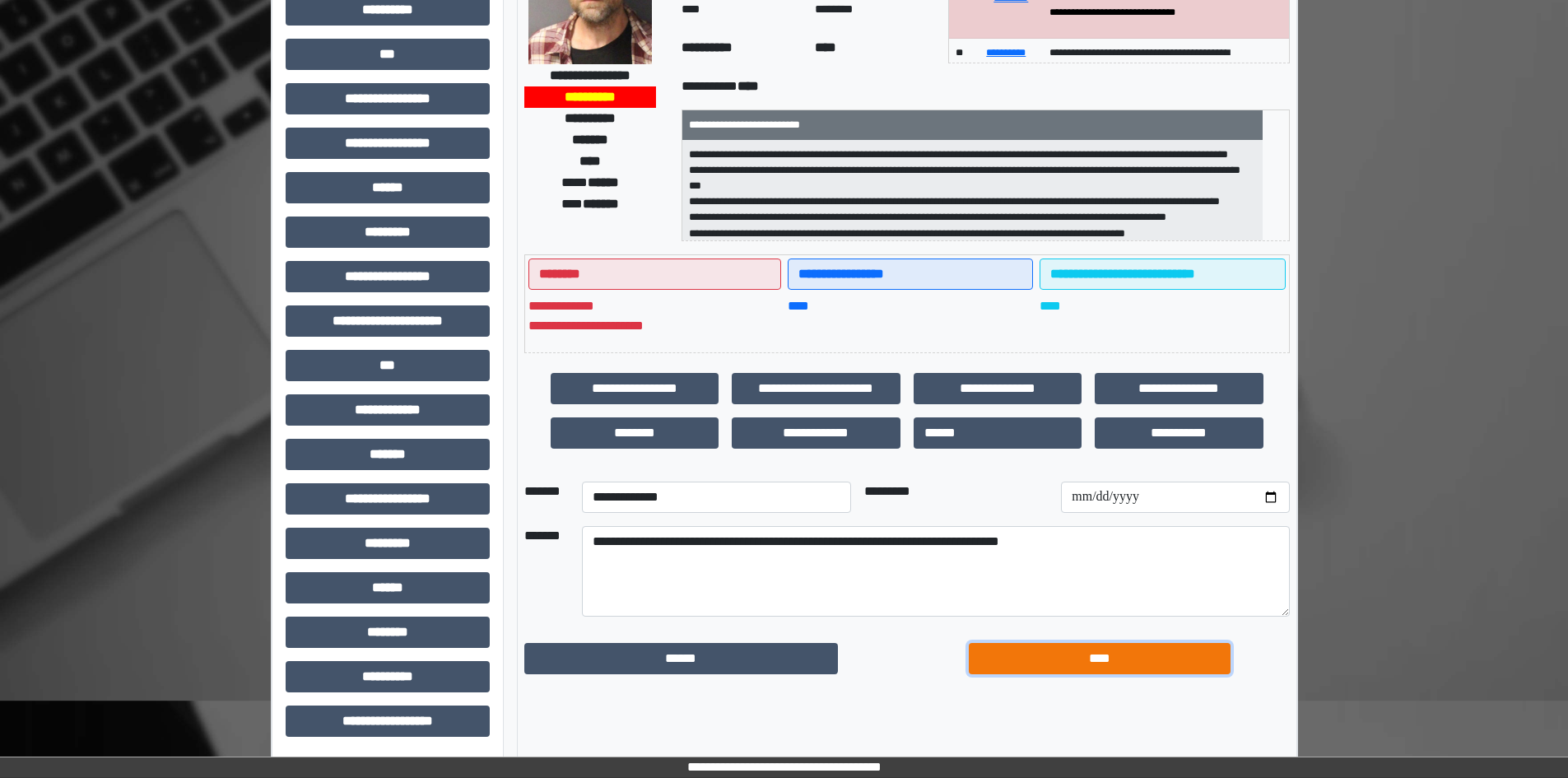 click on "****" at bounding box center (1100, 659) 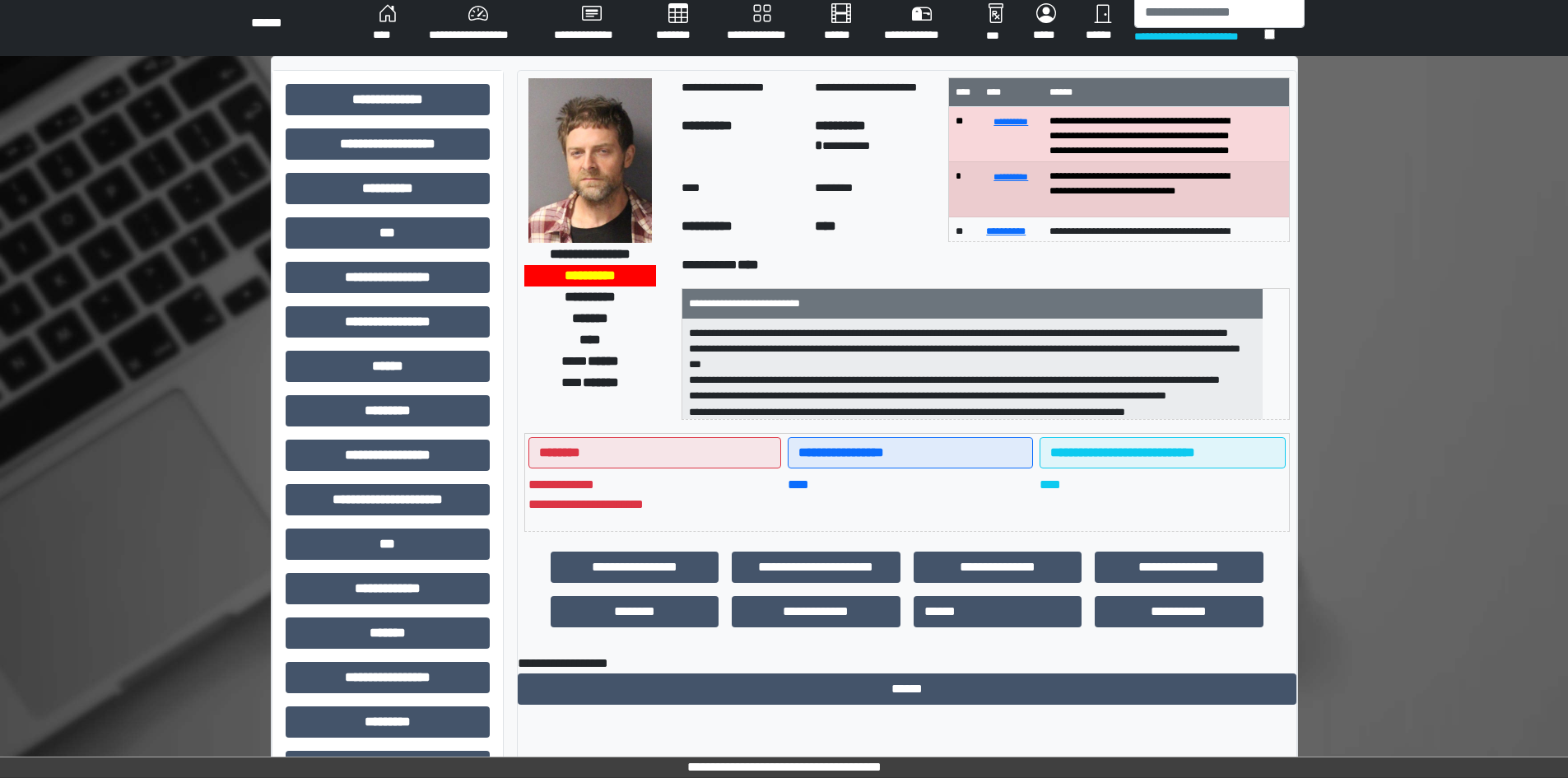 scroll, scrollTop: 0, scrollLeft: 0, axis: both 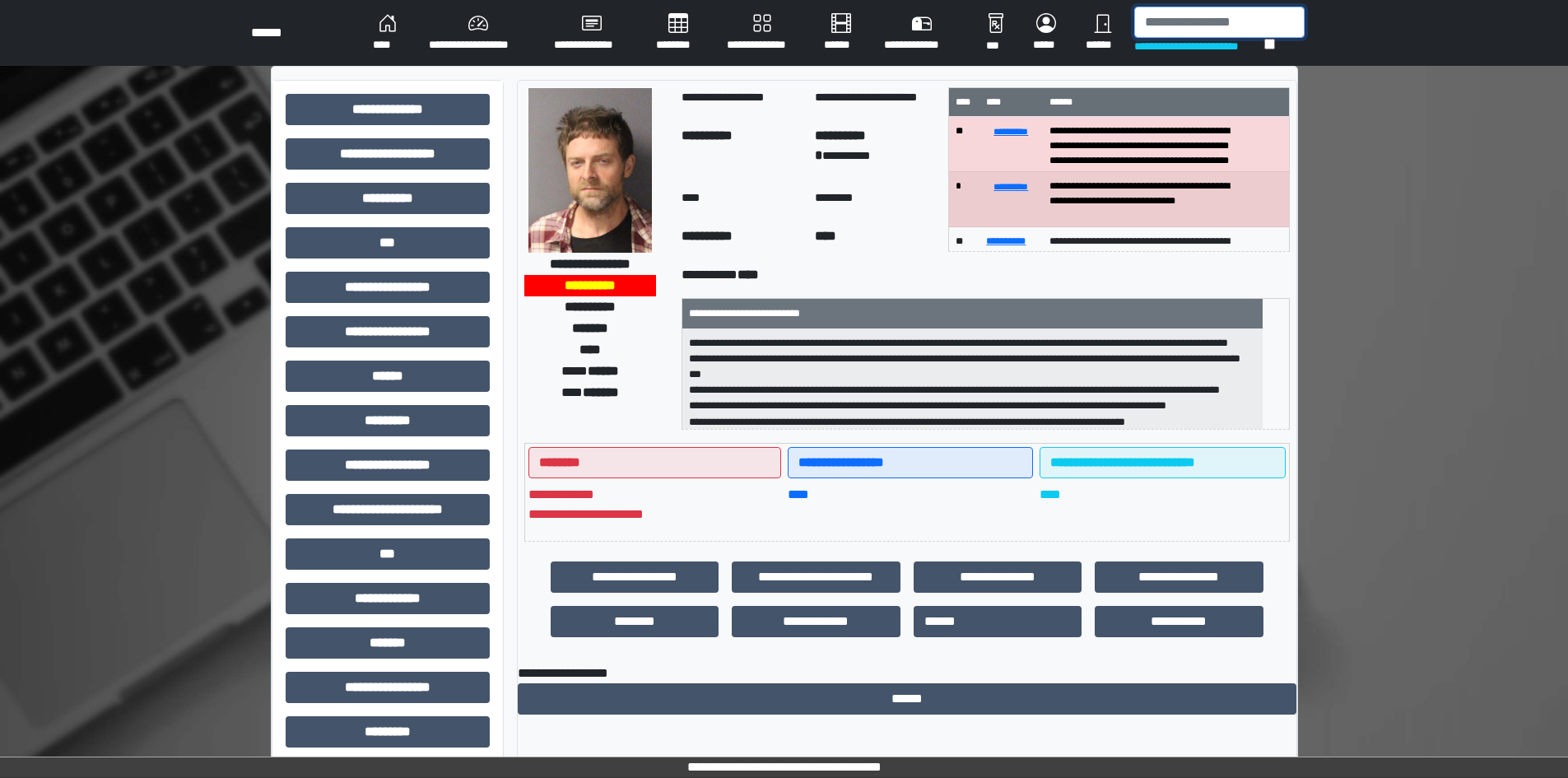 click at bounding box center (1219, 22) 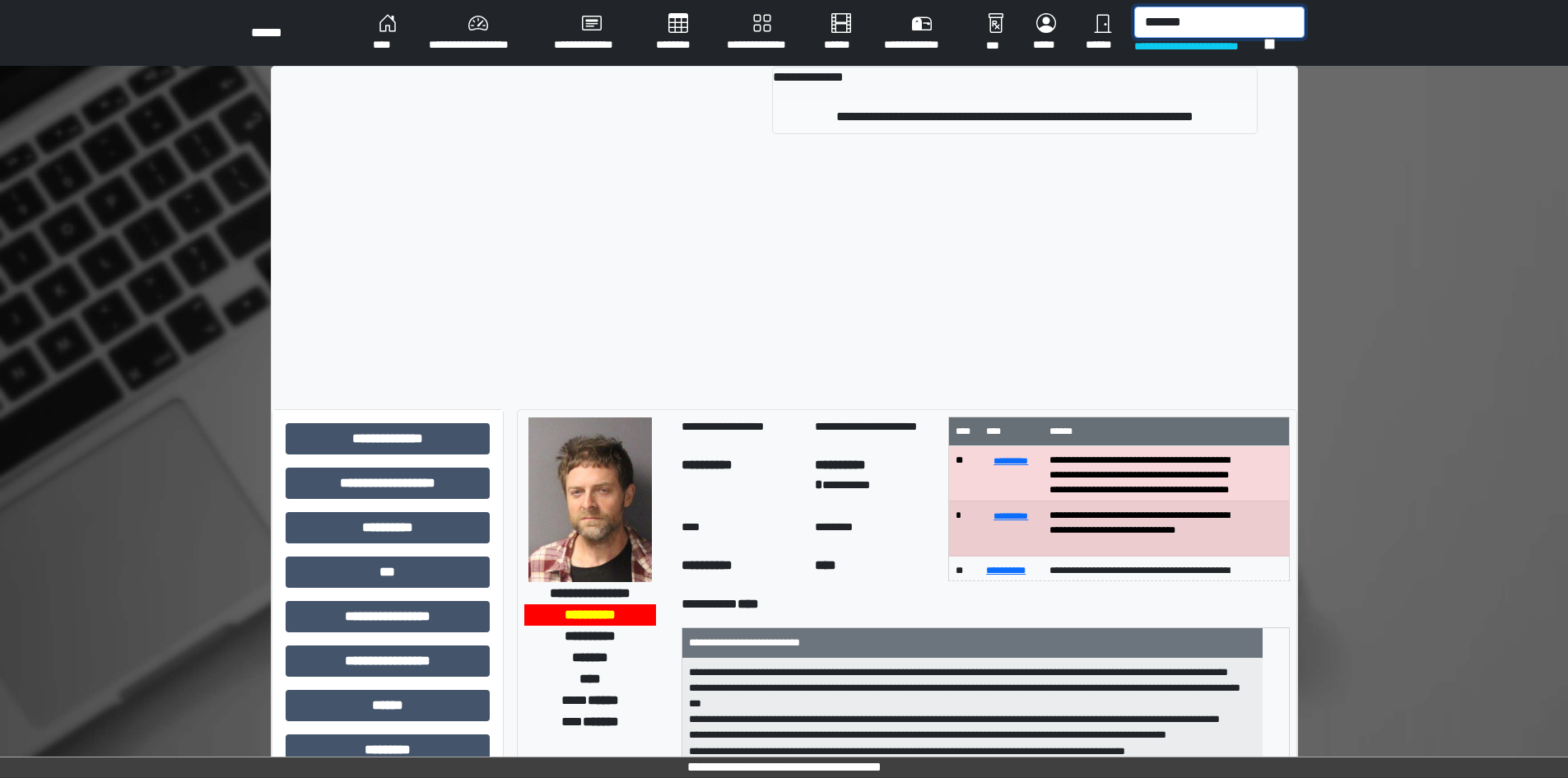 type on "*******" 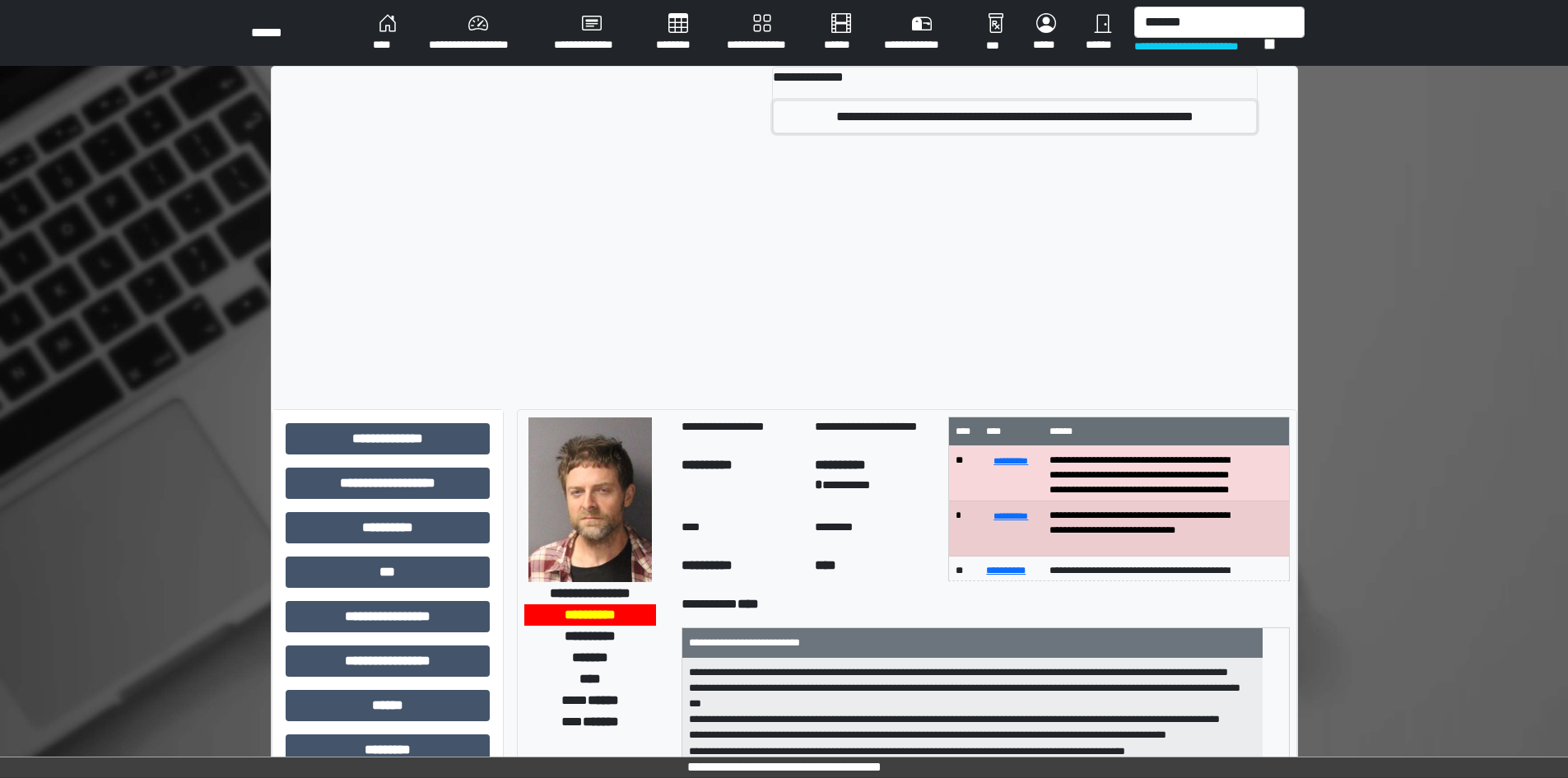 click on "**********" at bounding box center [1015, 117] 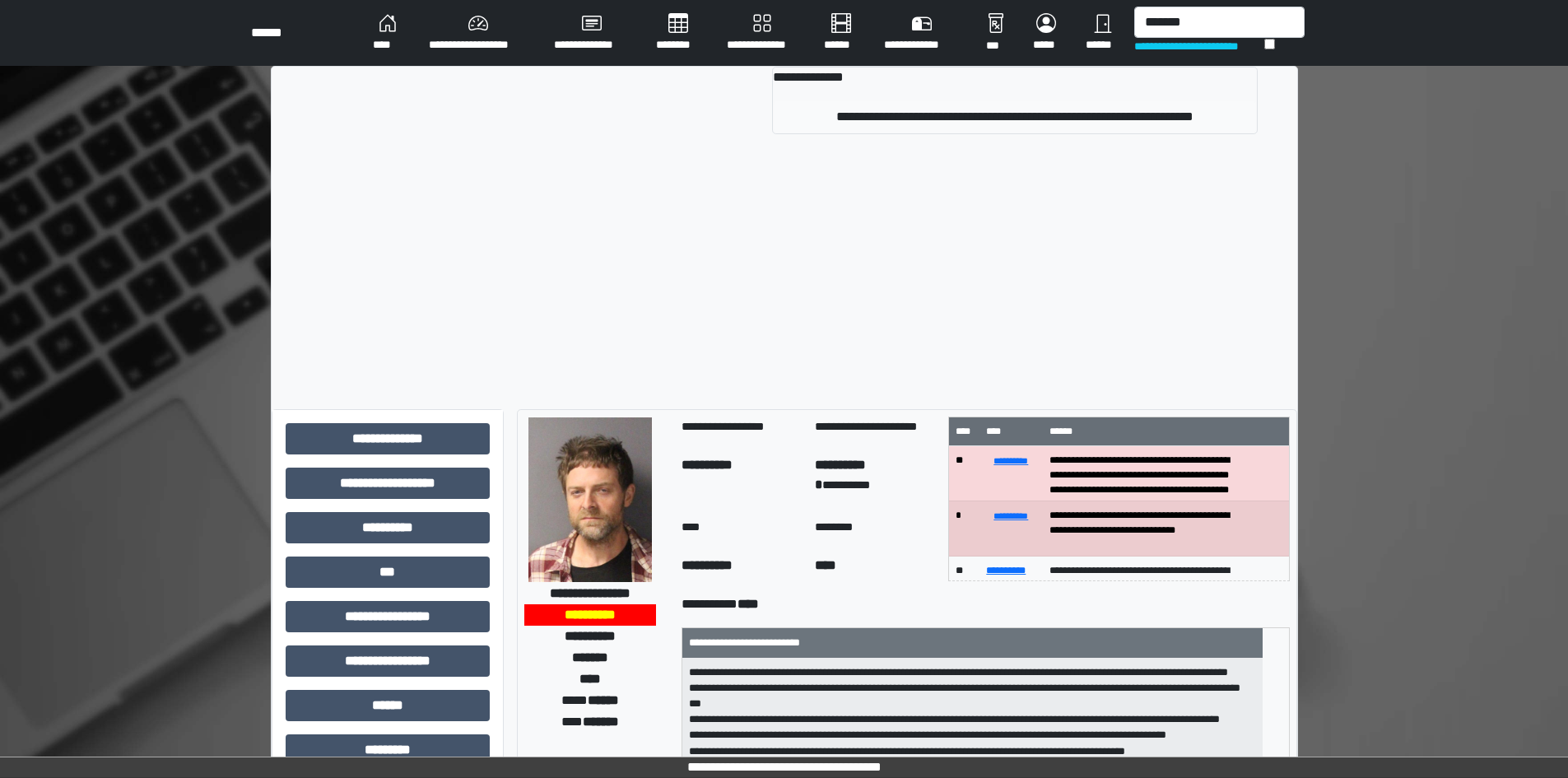 type 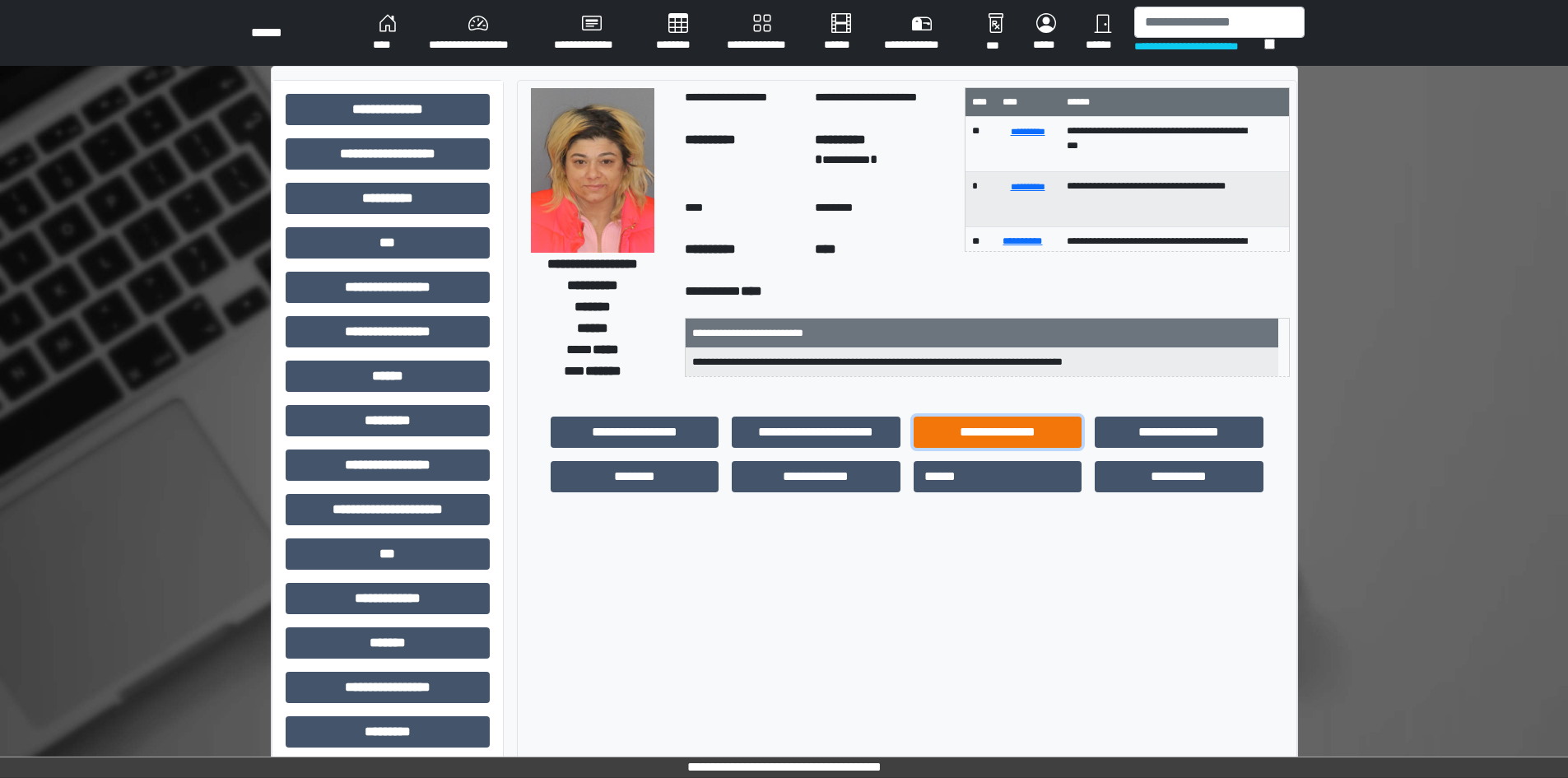 click on "**********" at bounding box center [998, 432] 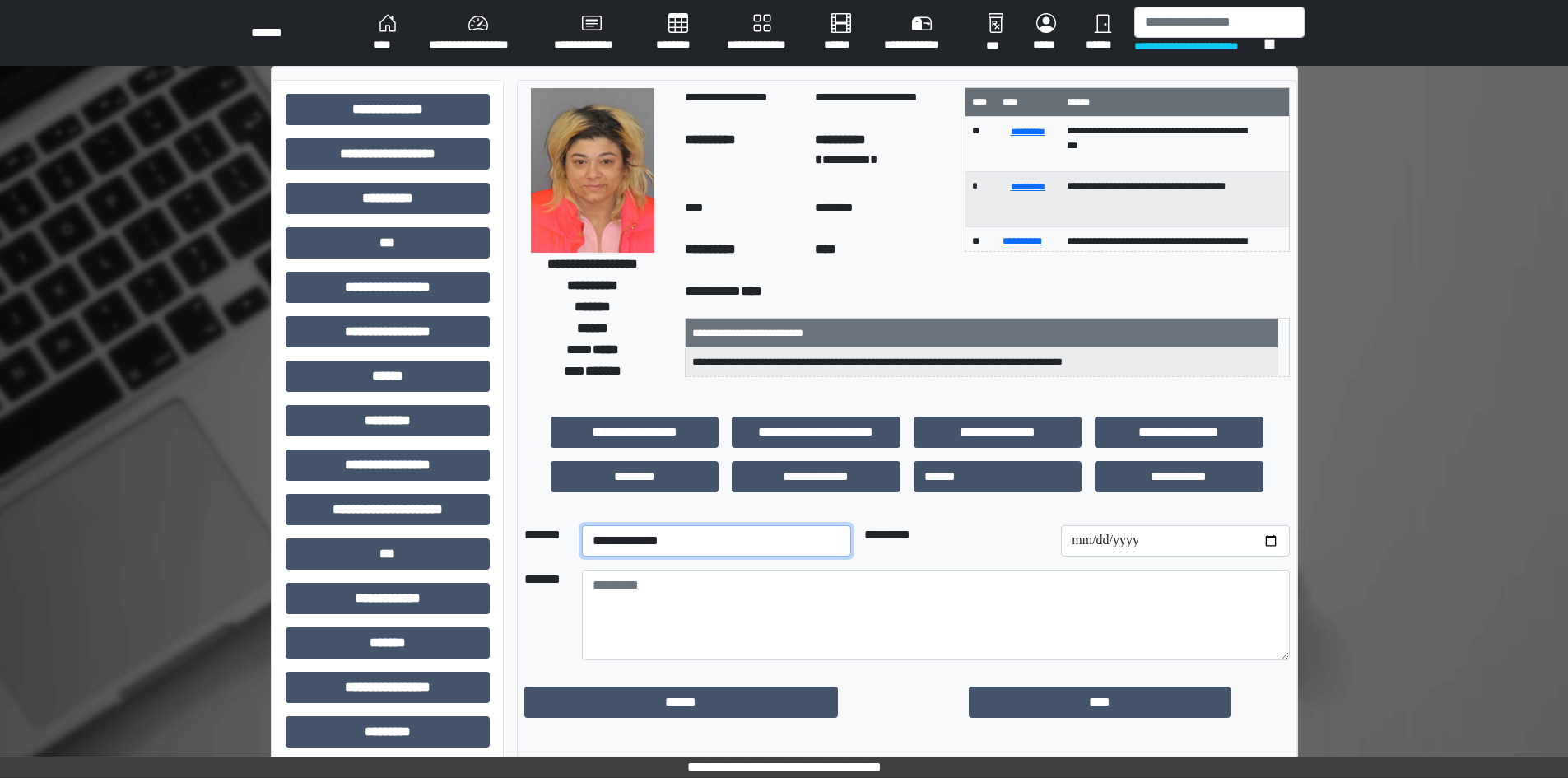click on "**********" at bounding box center (716, 541) 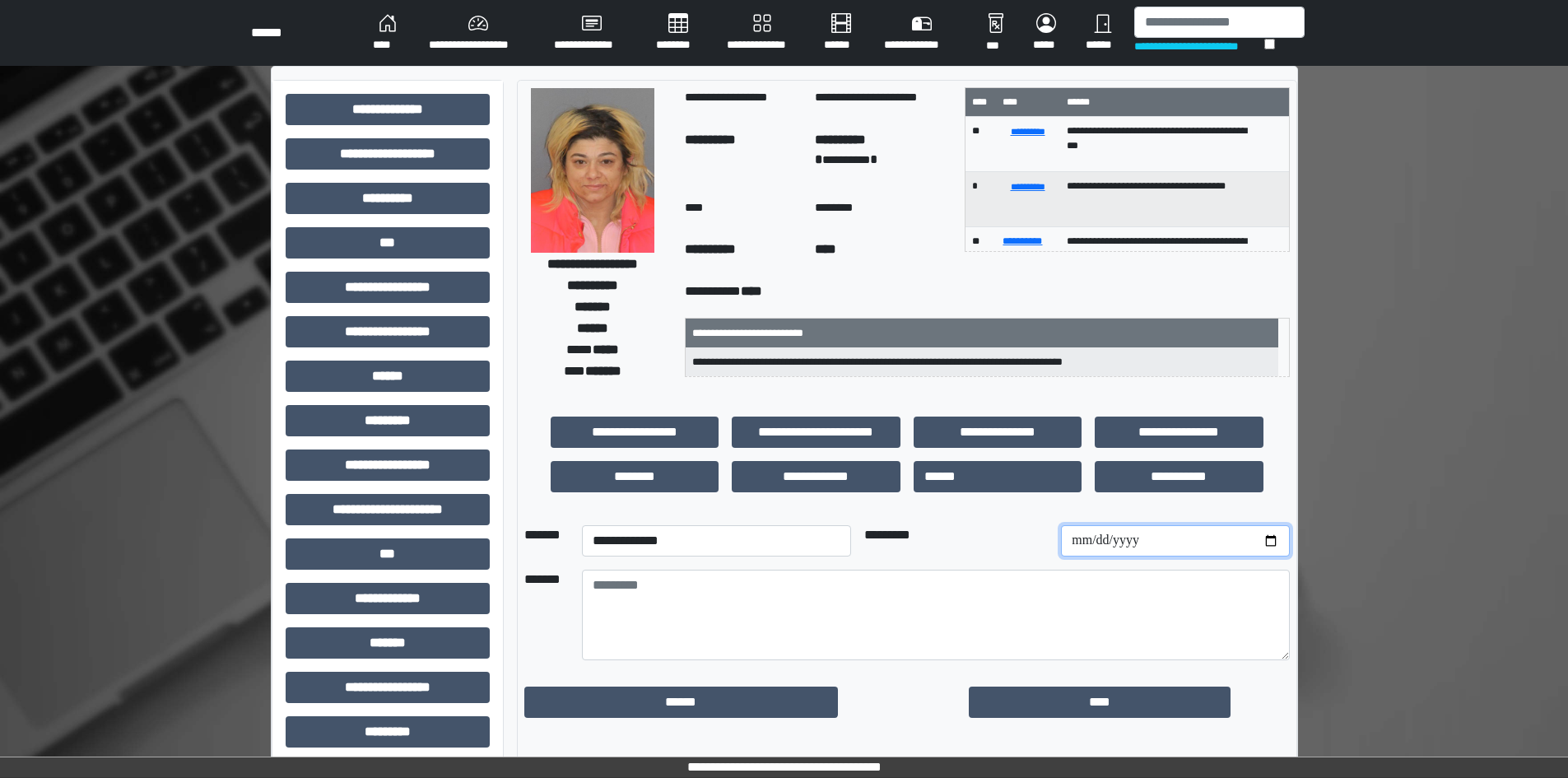 click at bounding box center (1175, 541) 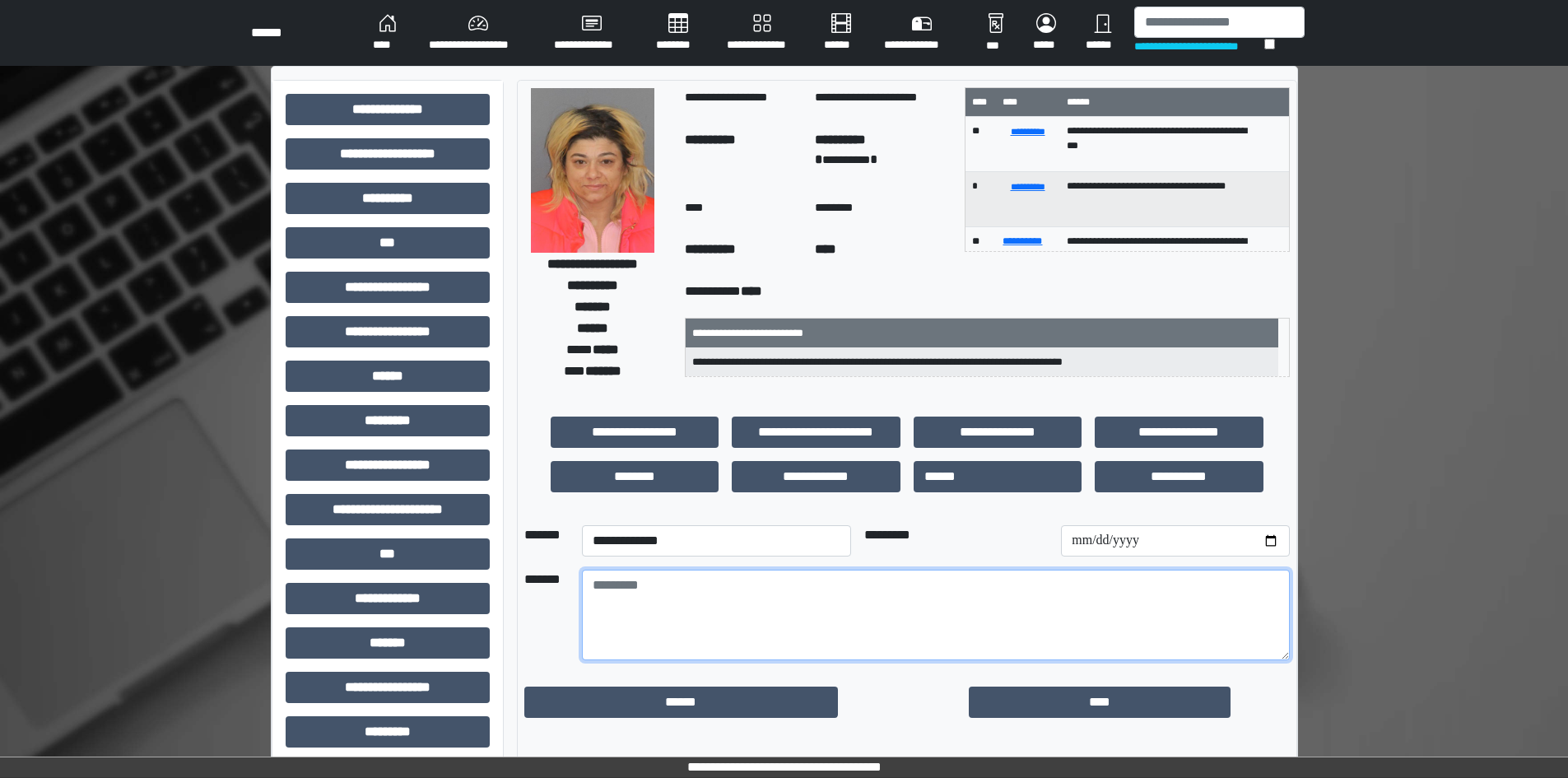 click at bounding box center (936, 615) 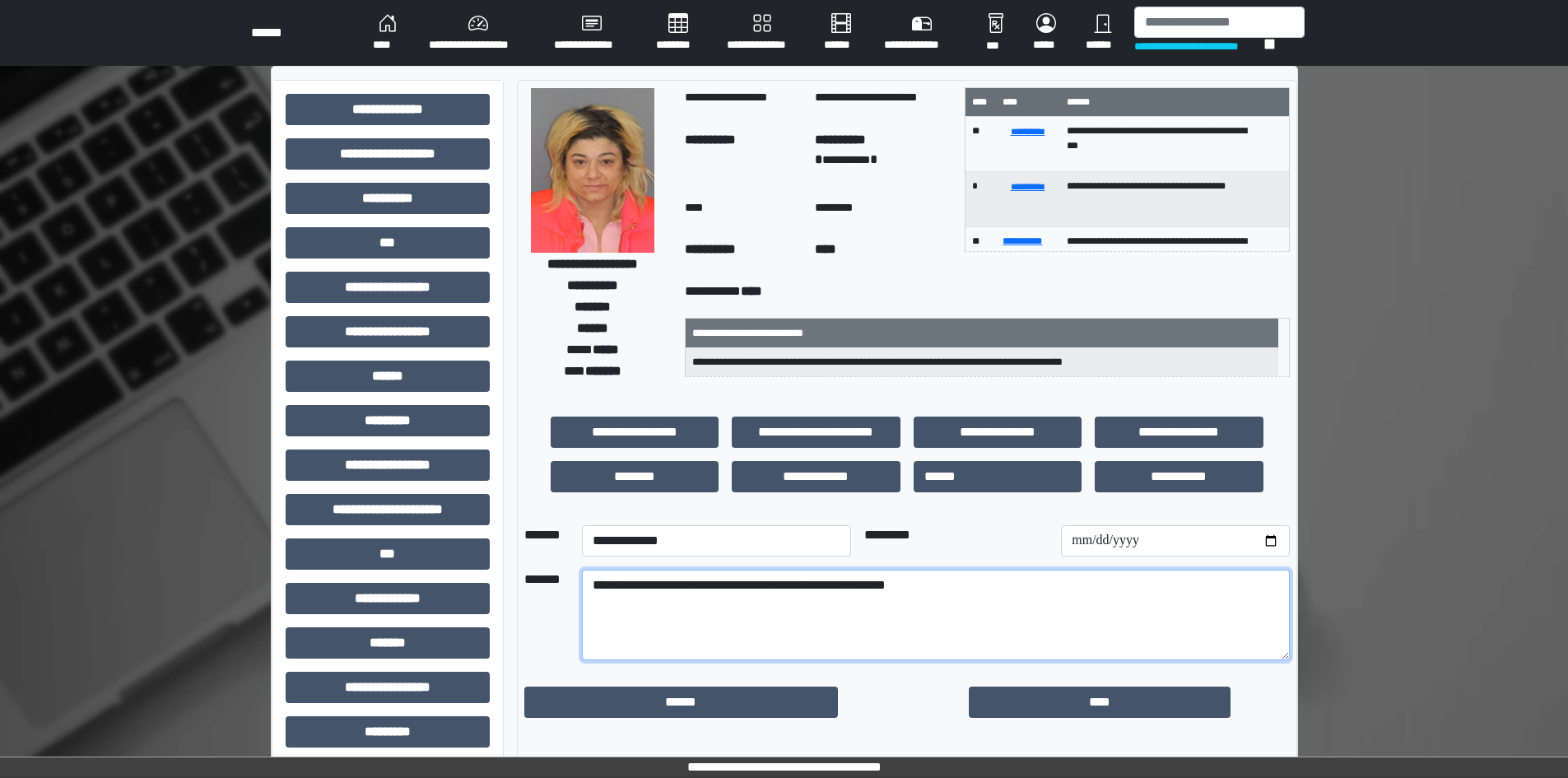 click on "**********" at bounding box center [936, 615] 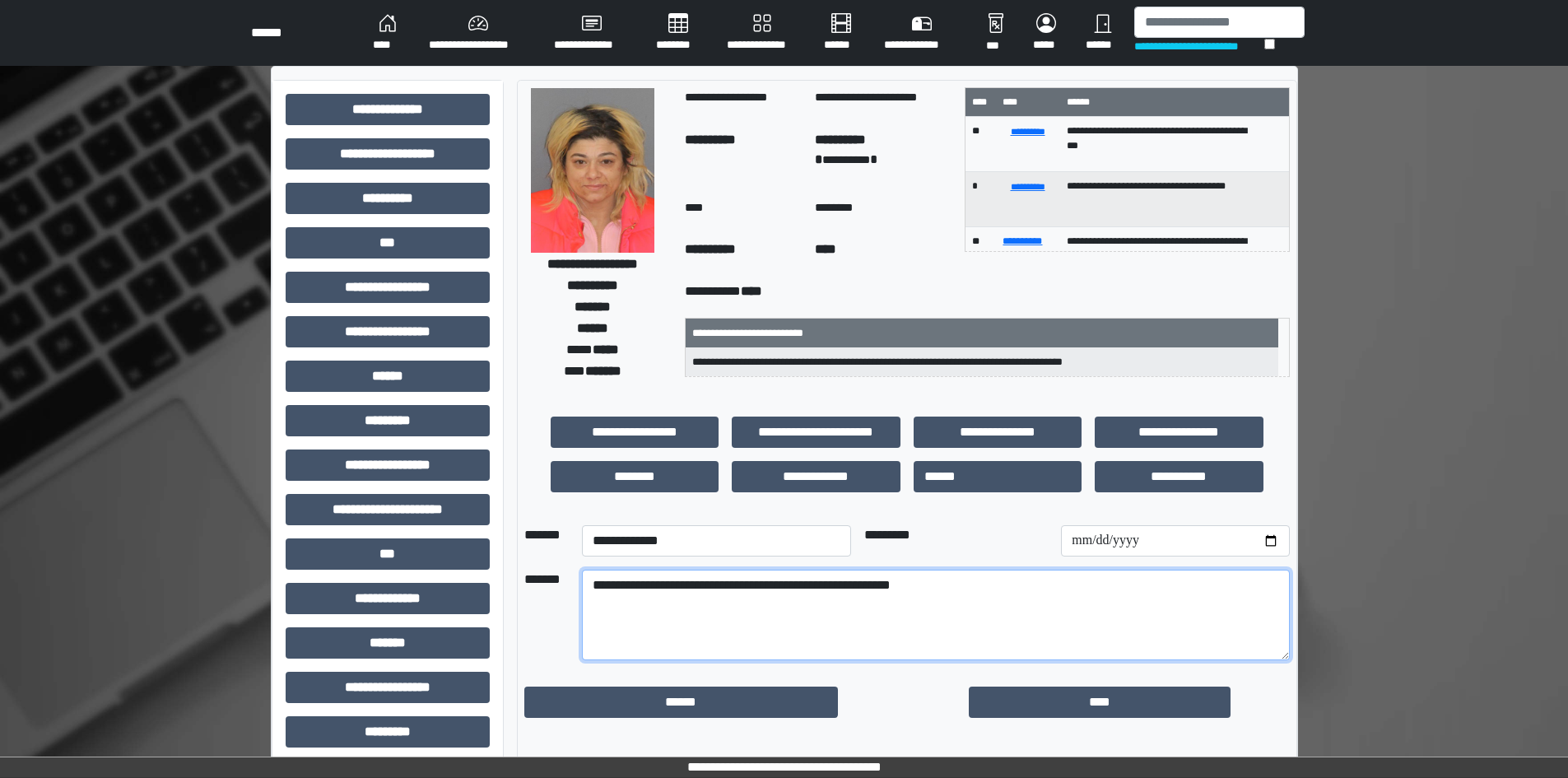 click on "**********" at bounding box center (936, 615) 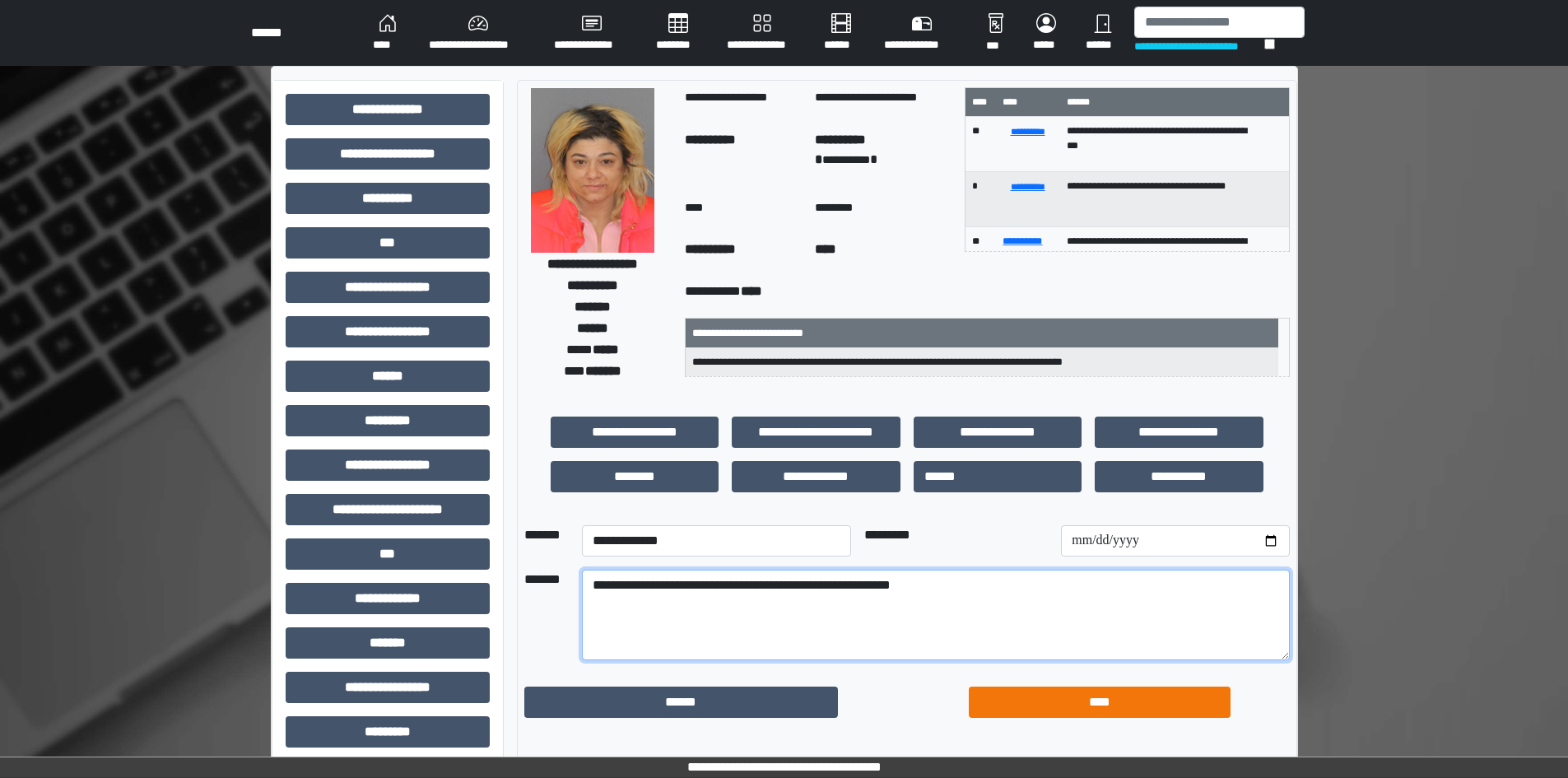 type on "**********" 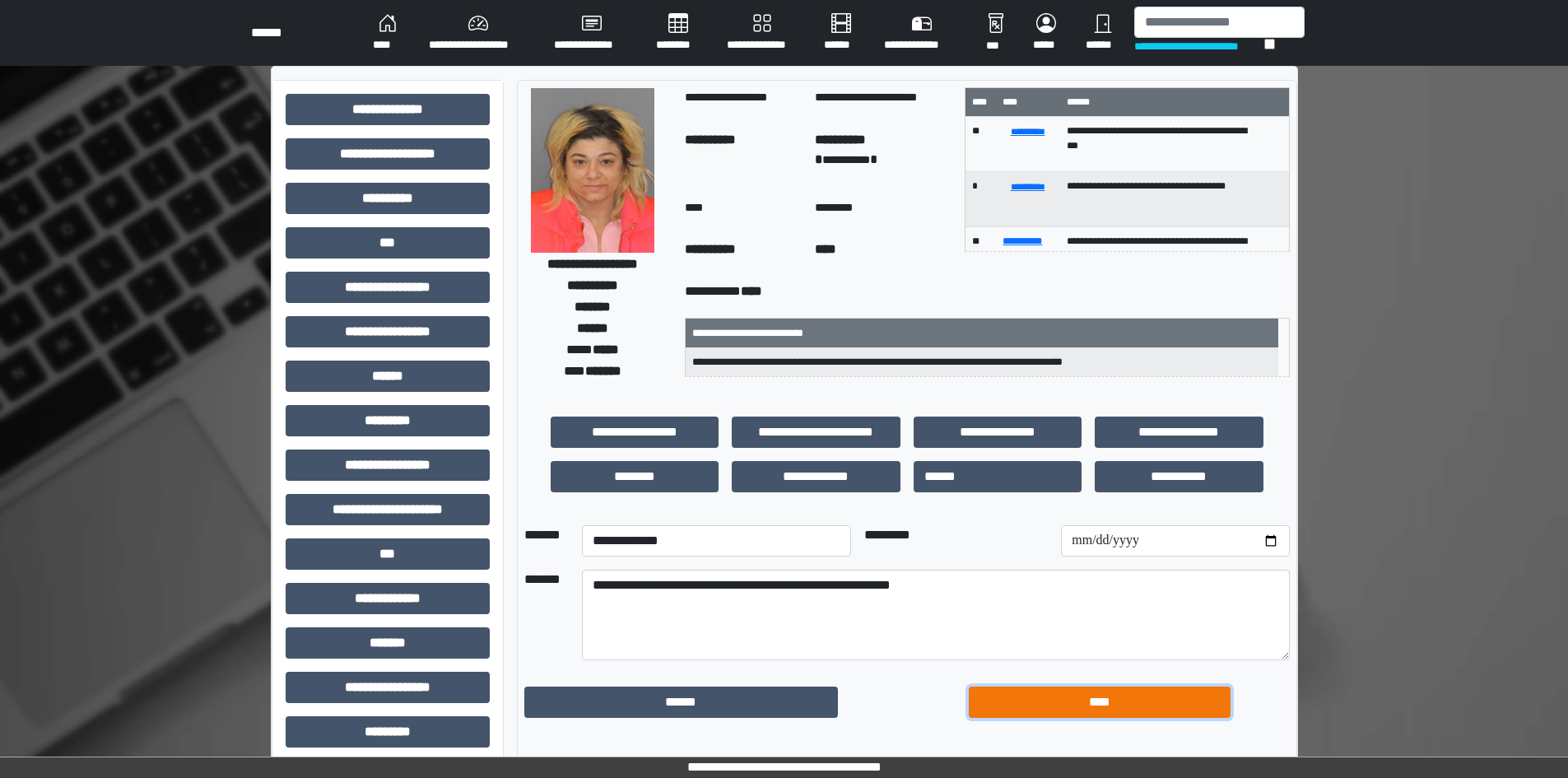 click on "****" at bounding box center (1100, 702) 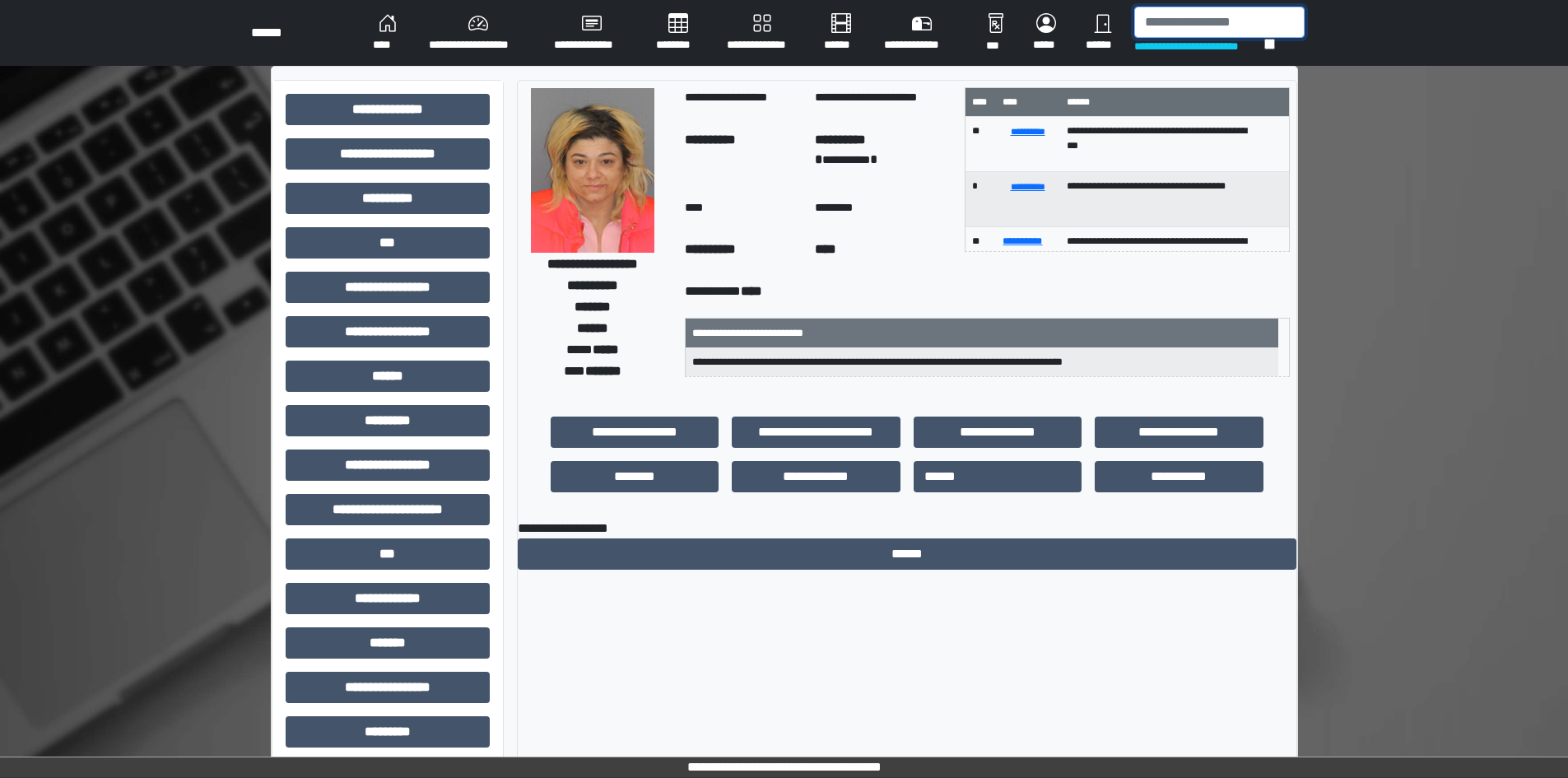 click at bounding box center (1219, 22) 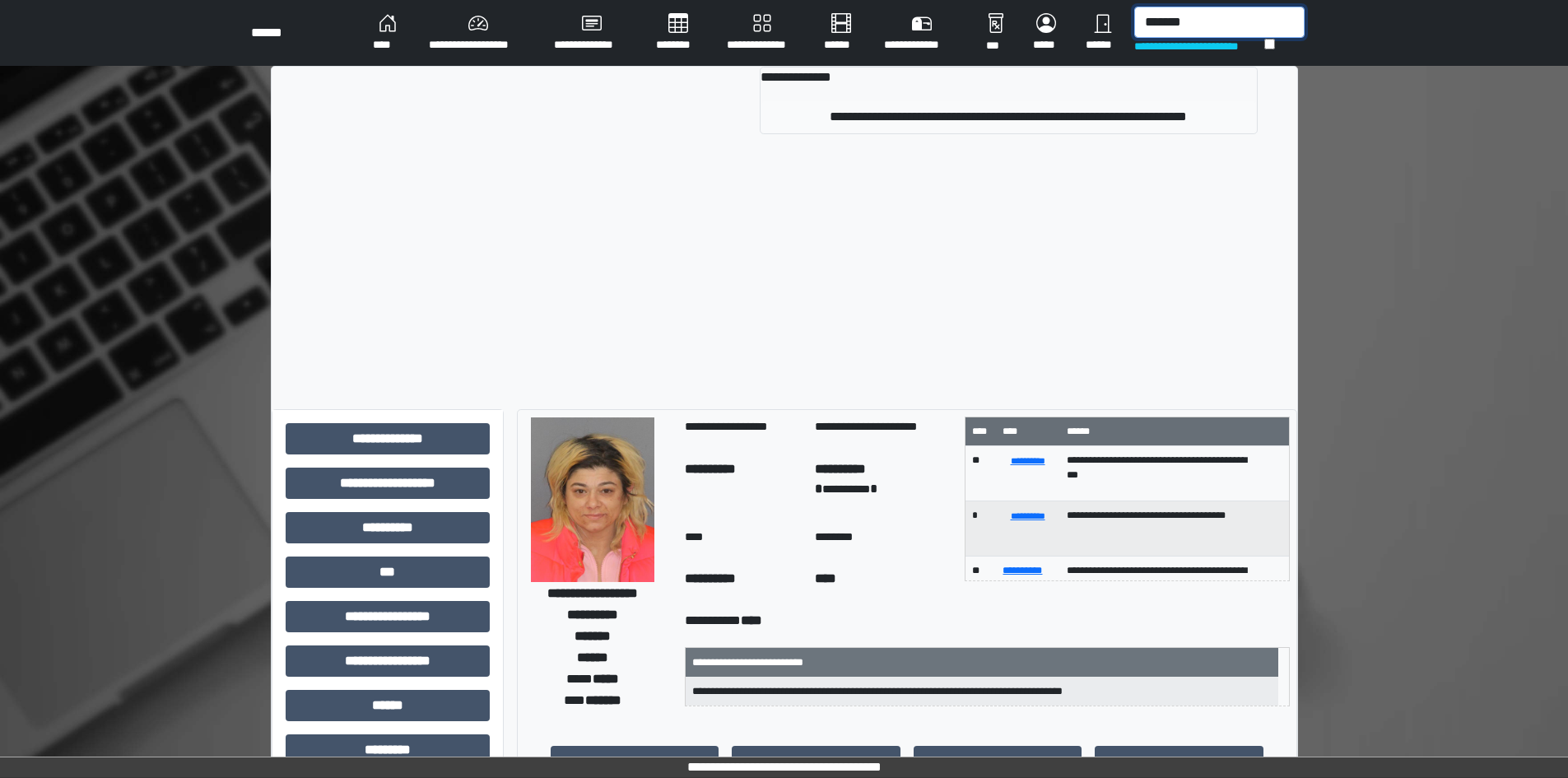type on "*******" 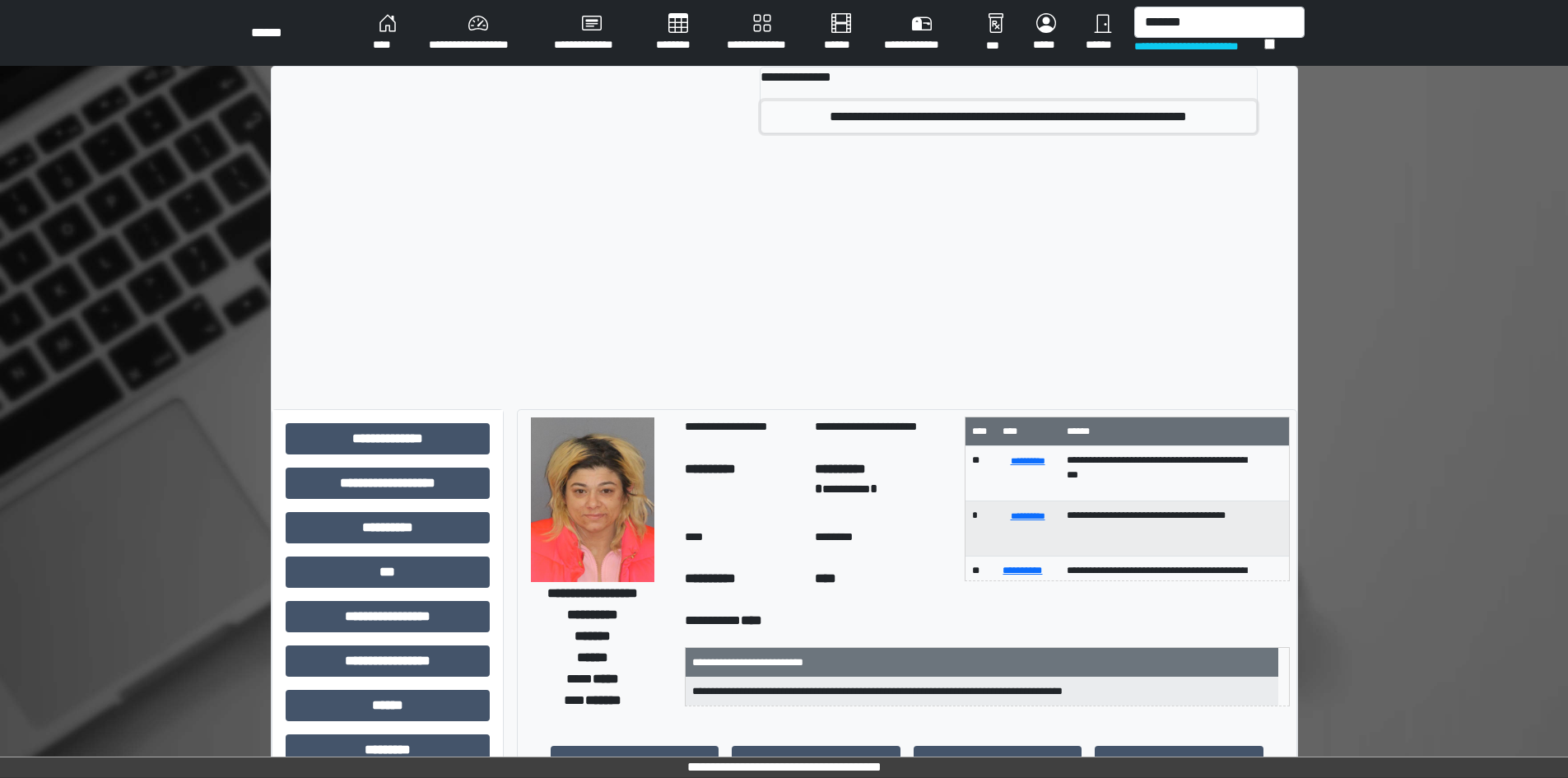 click on "**********" at bounding box center (1008, 117) 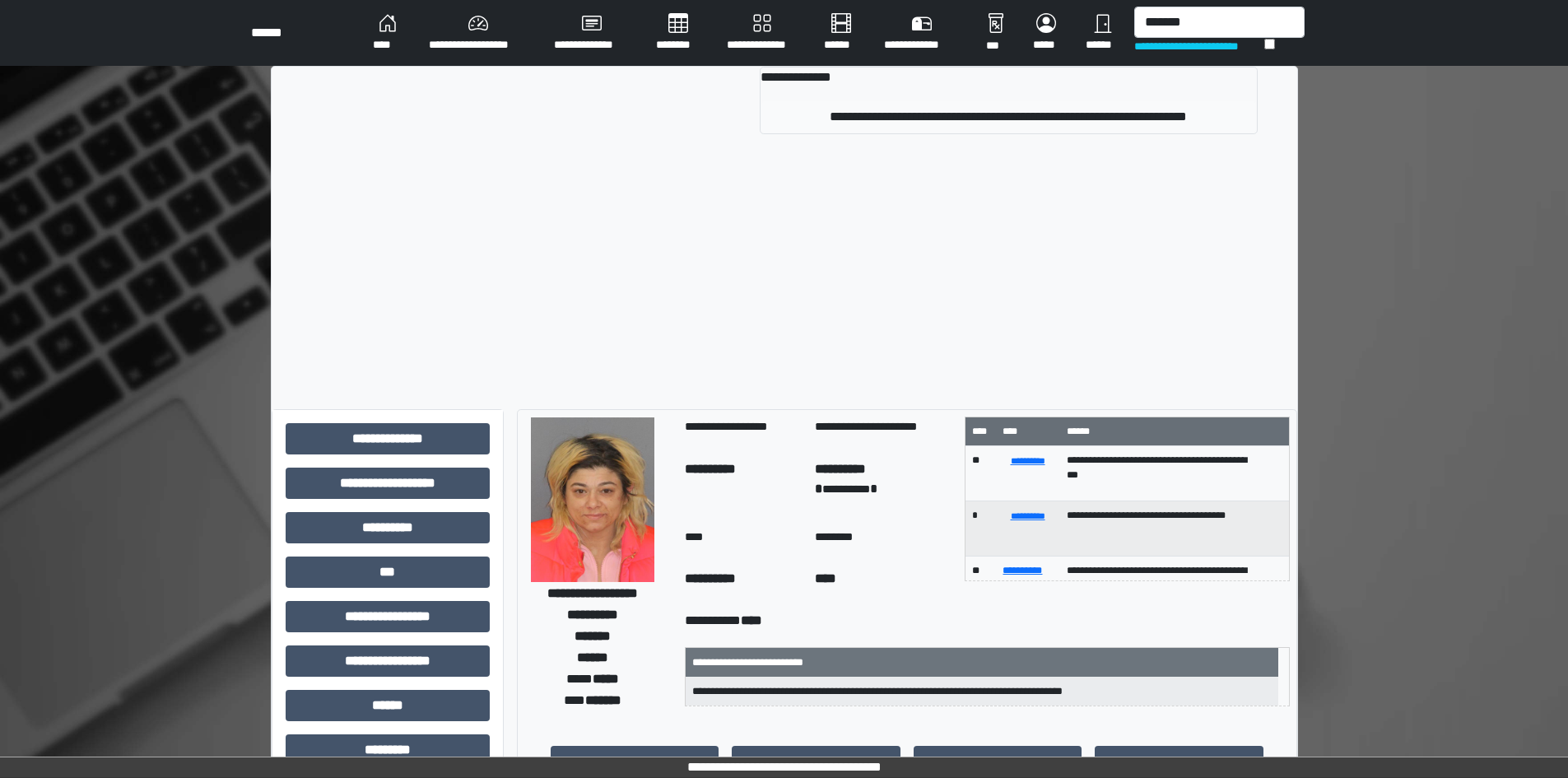 type 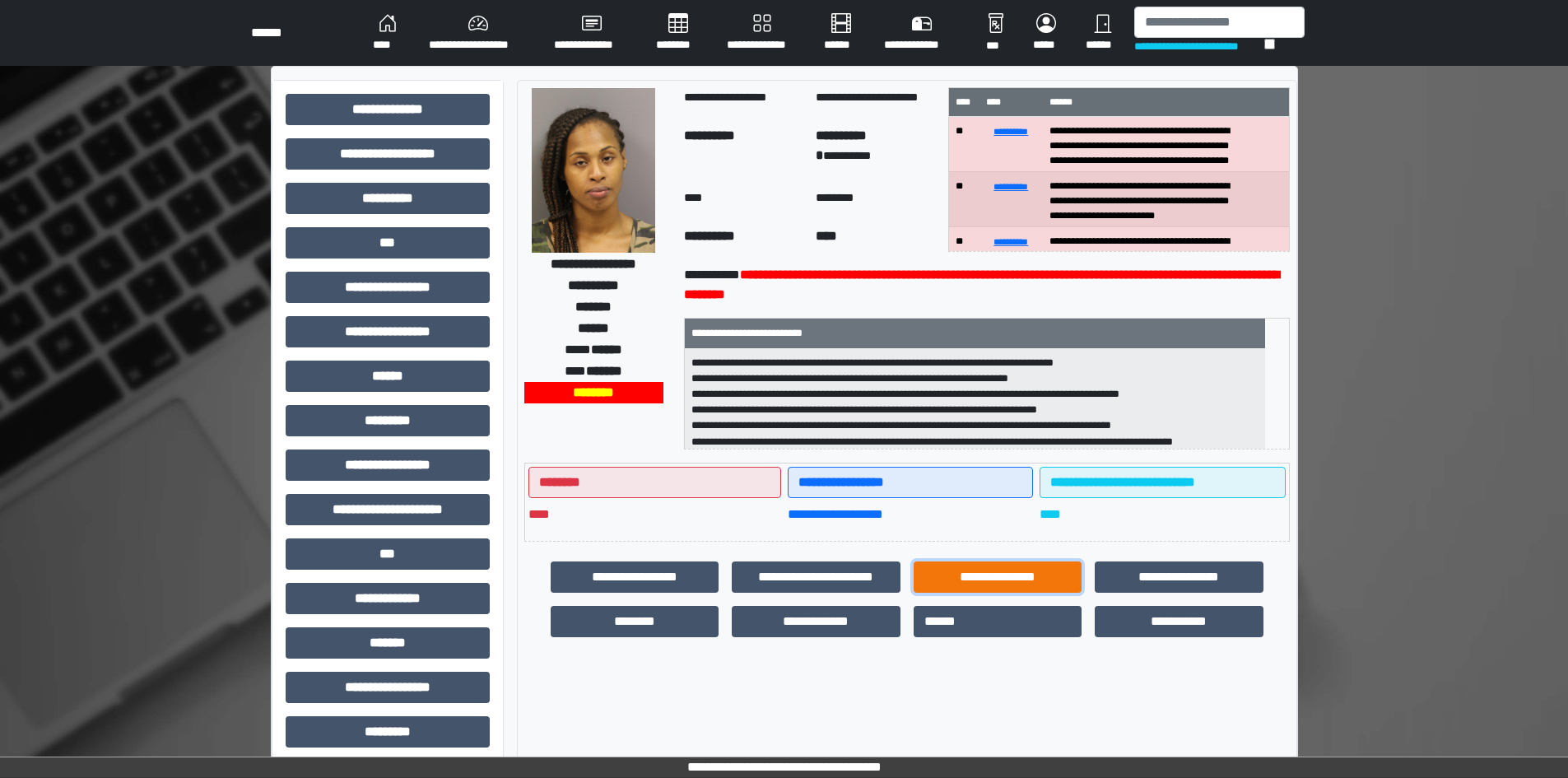click on "**********" at bounding box center [998, 577] 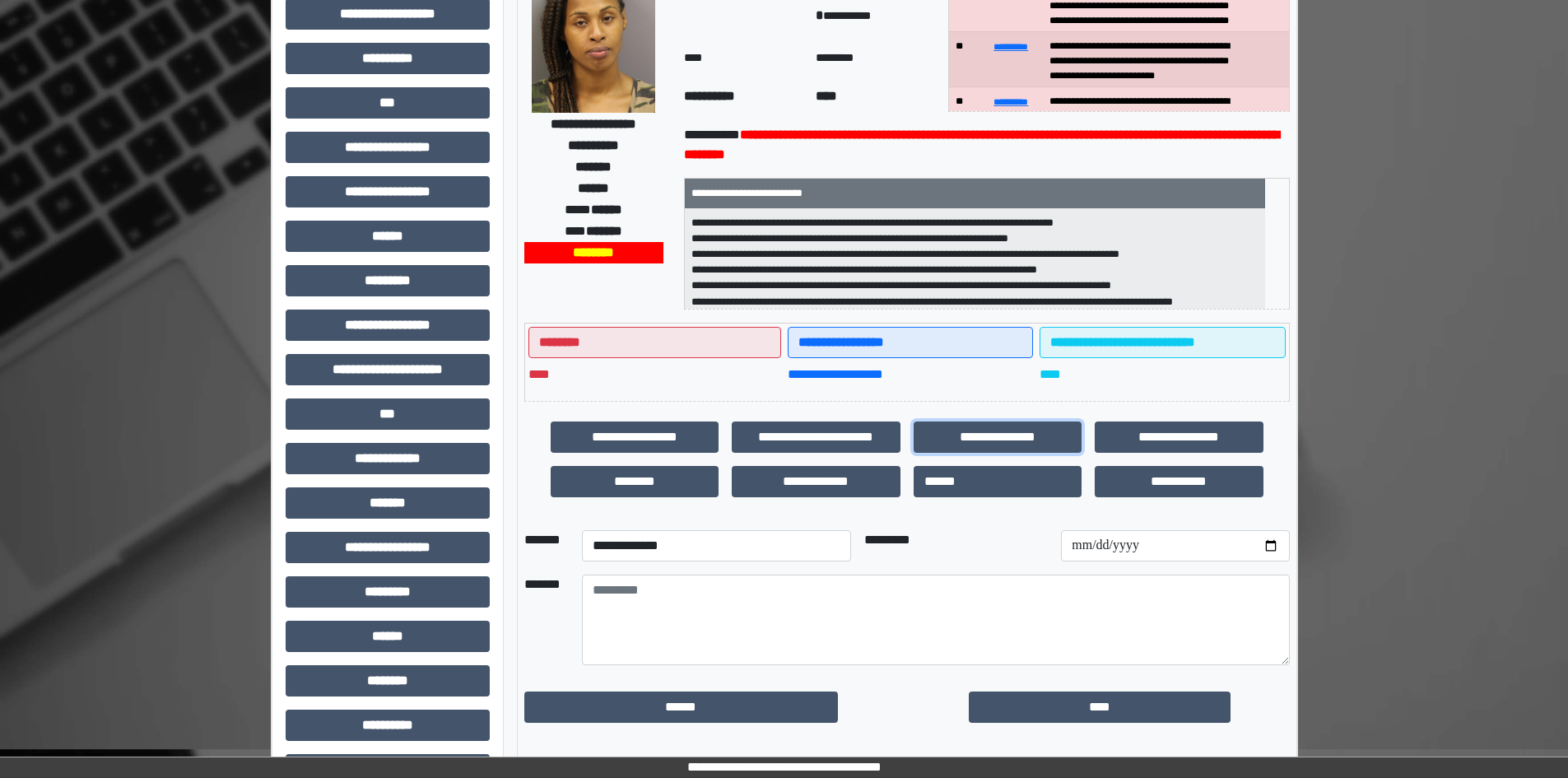scroll, scrollTop: 165, scrollLeft: 0, axis: vertical 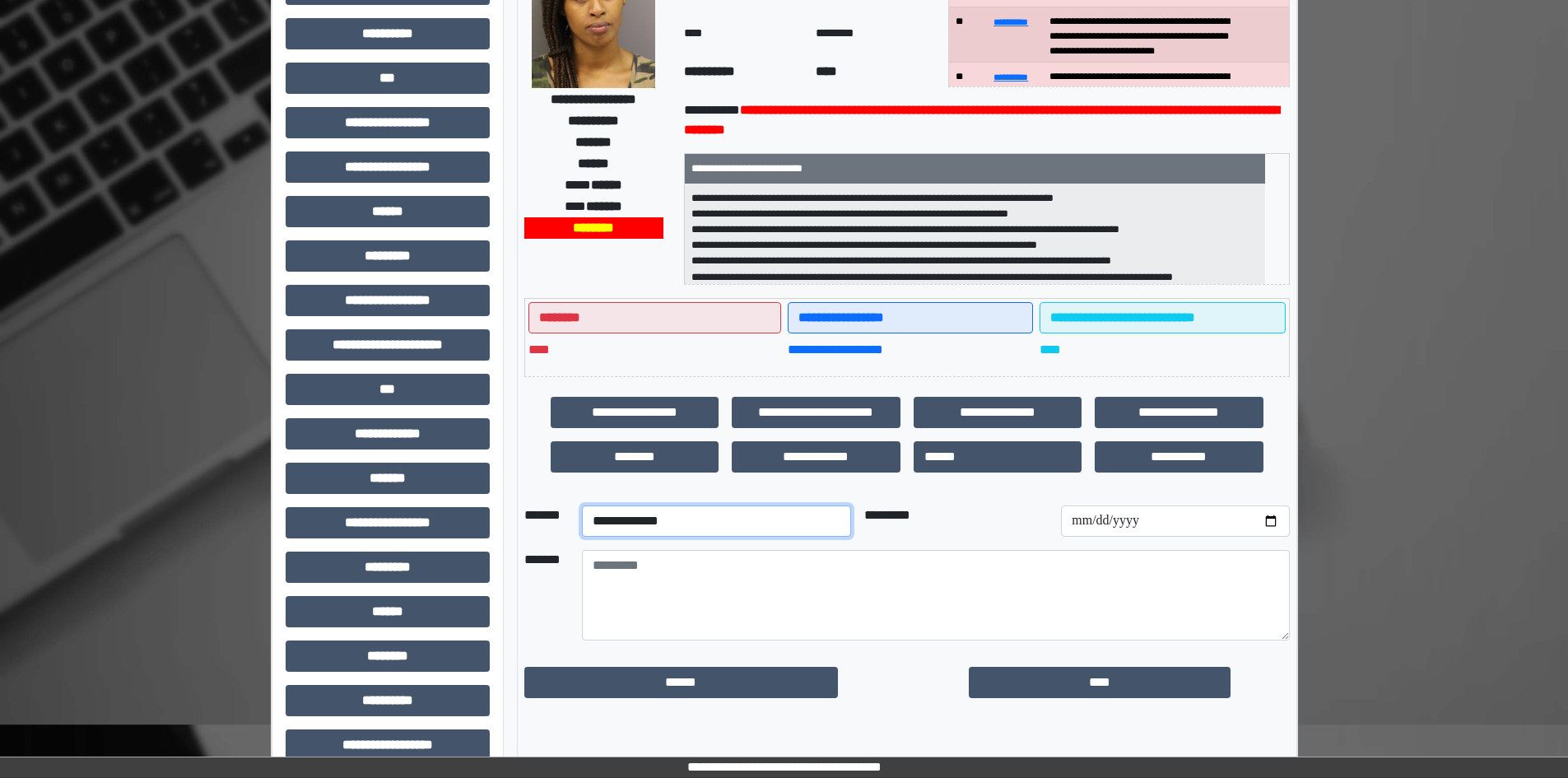 click on "**********" at bounding box center (716, 521) 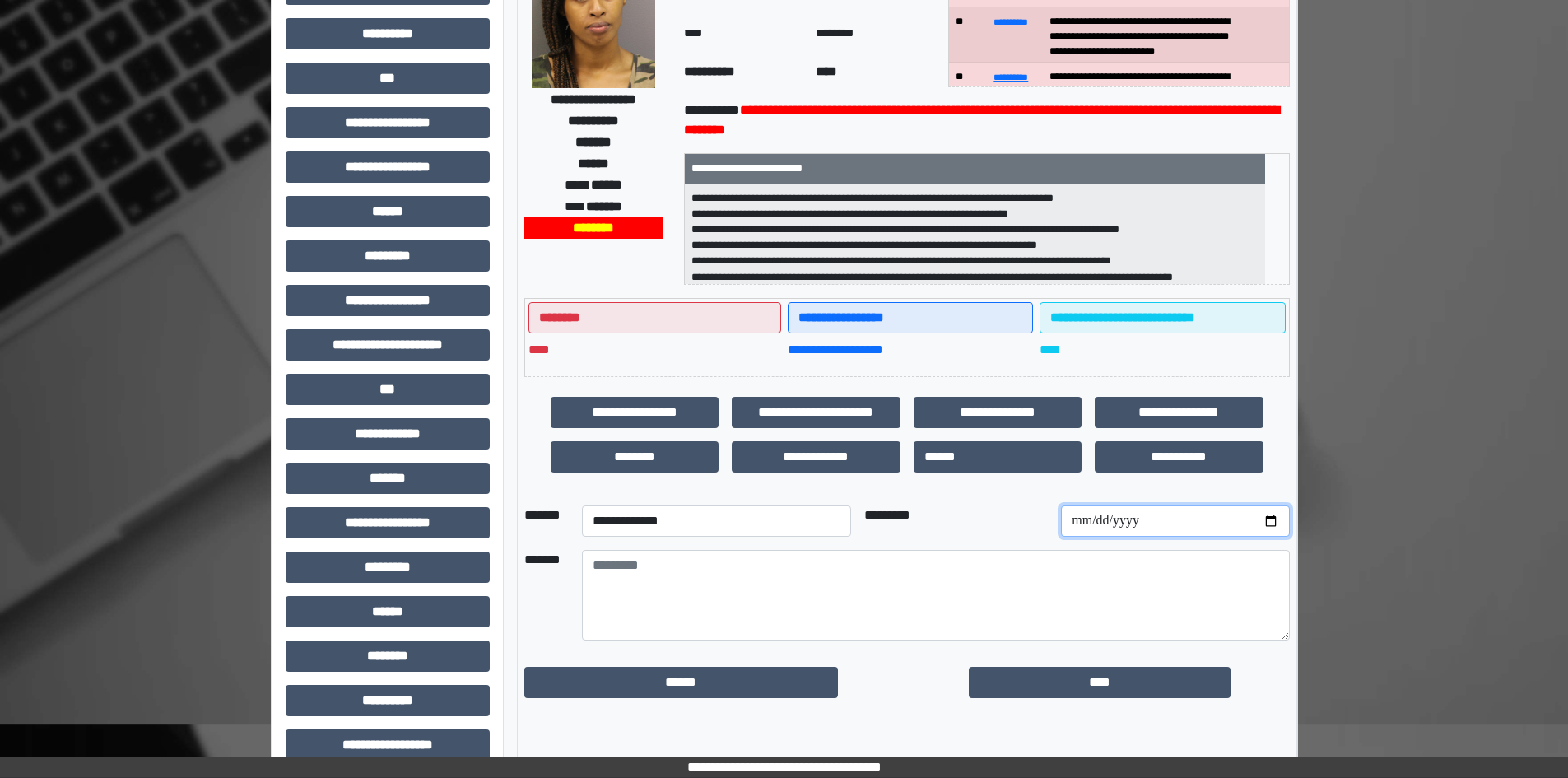 click at bounding box center [1175, 521] 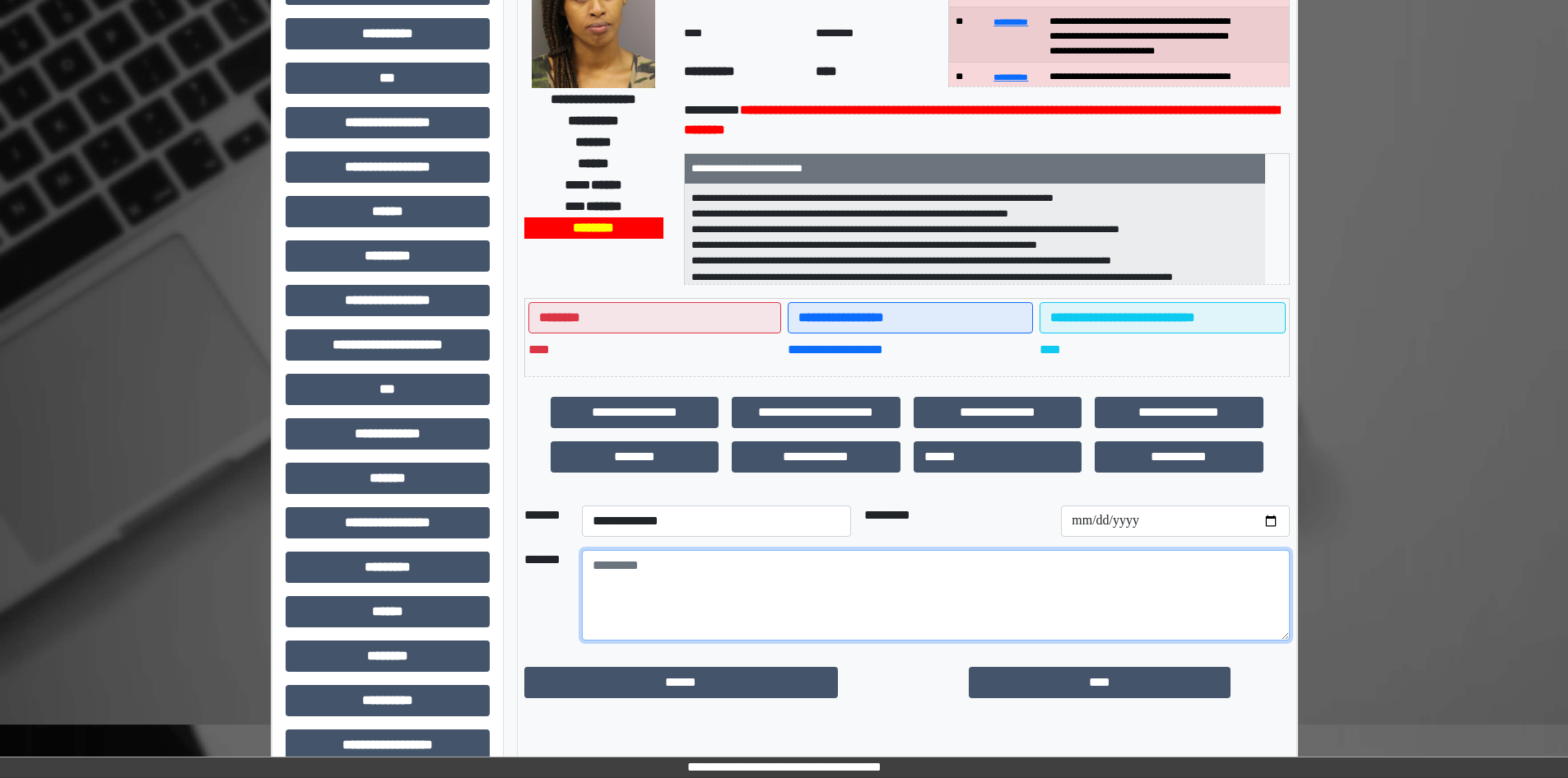click at bounding box center [936, 595] 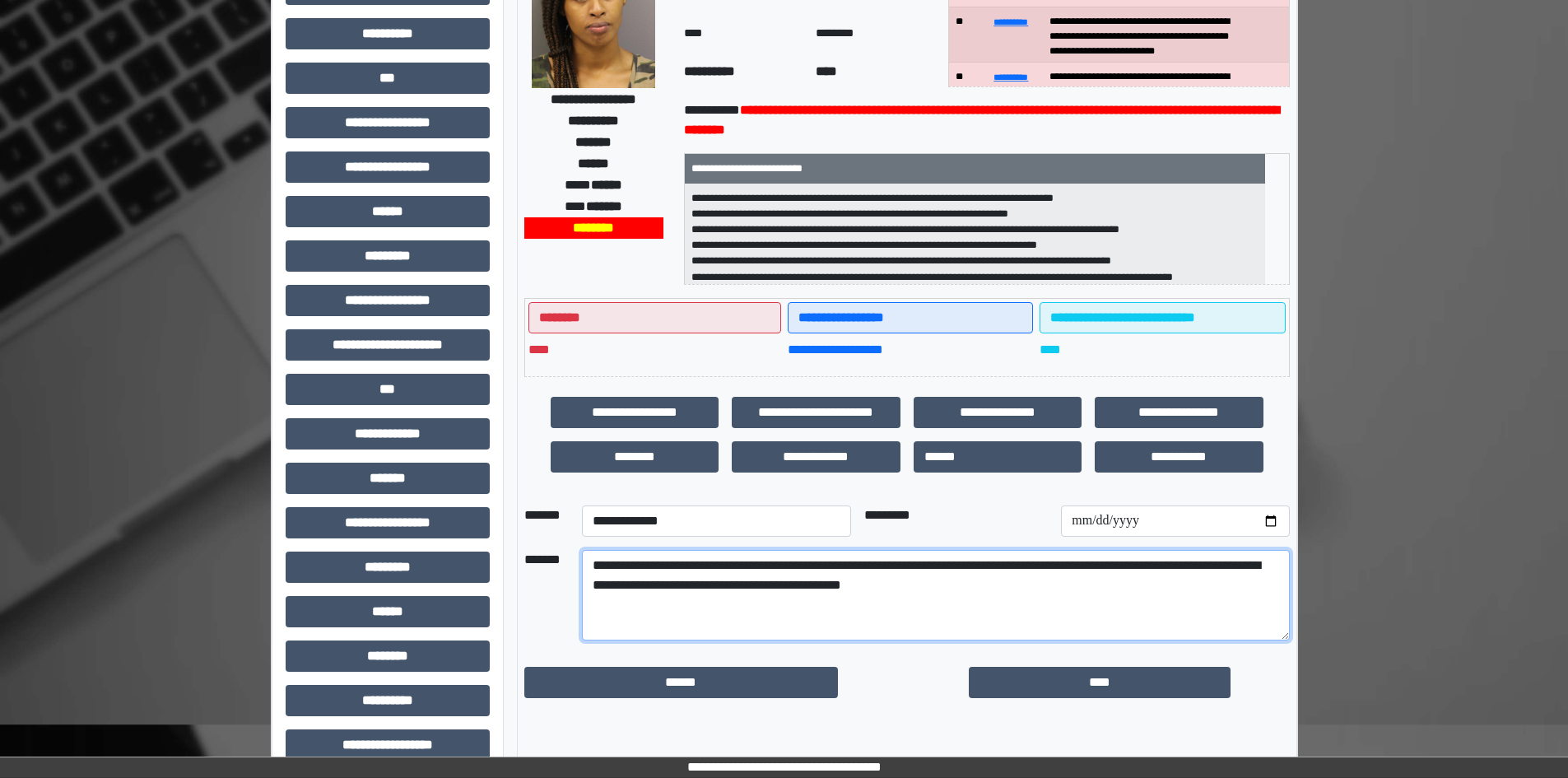click on "**********" at bounding box center (936, 595) 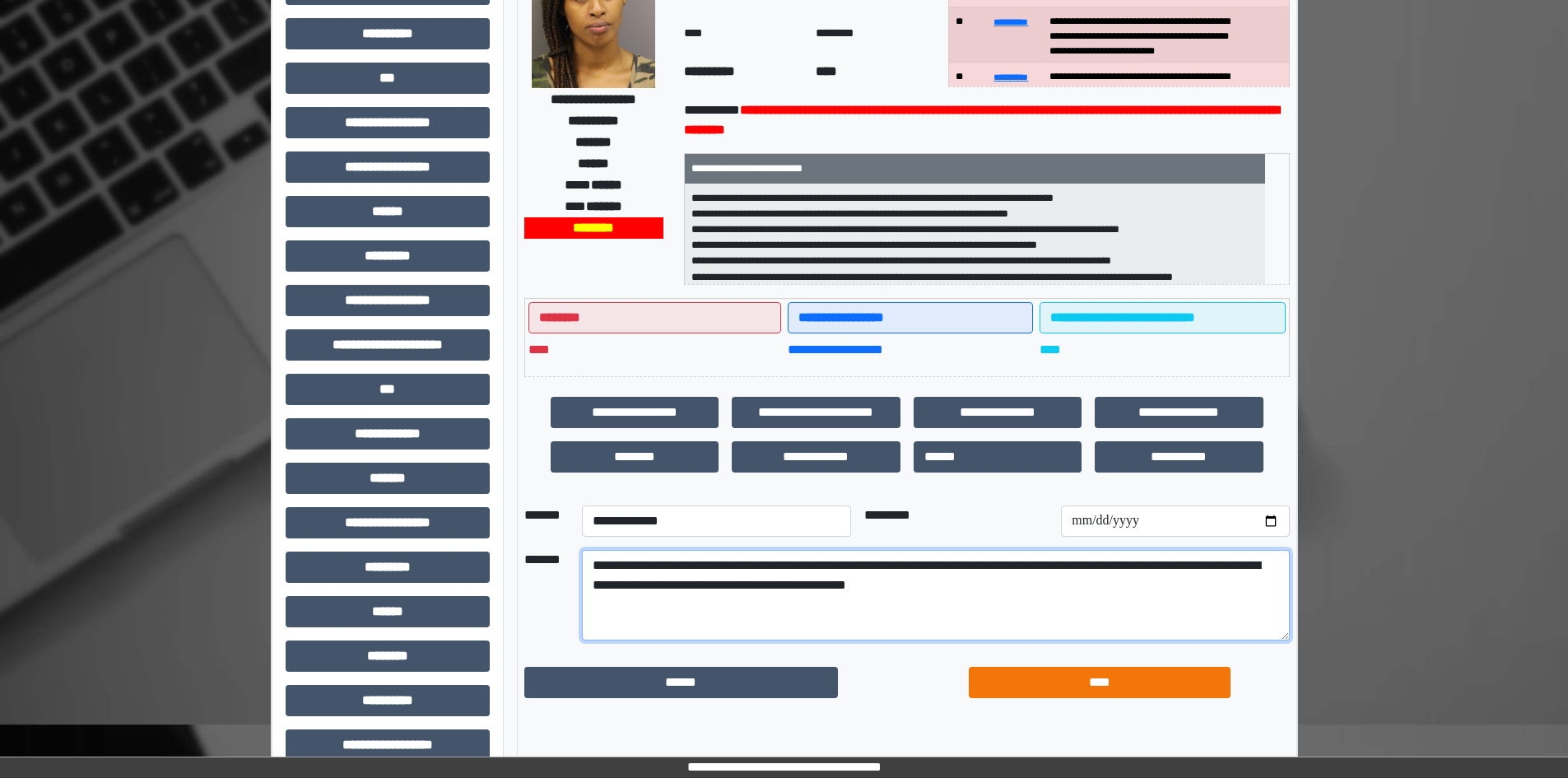 type on "**********" 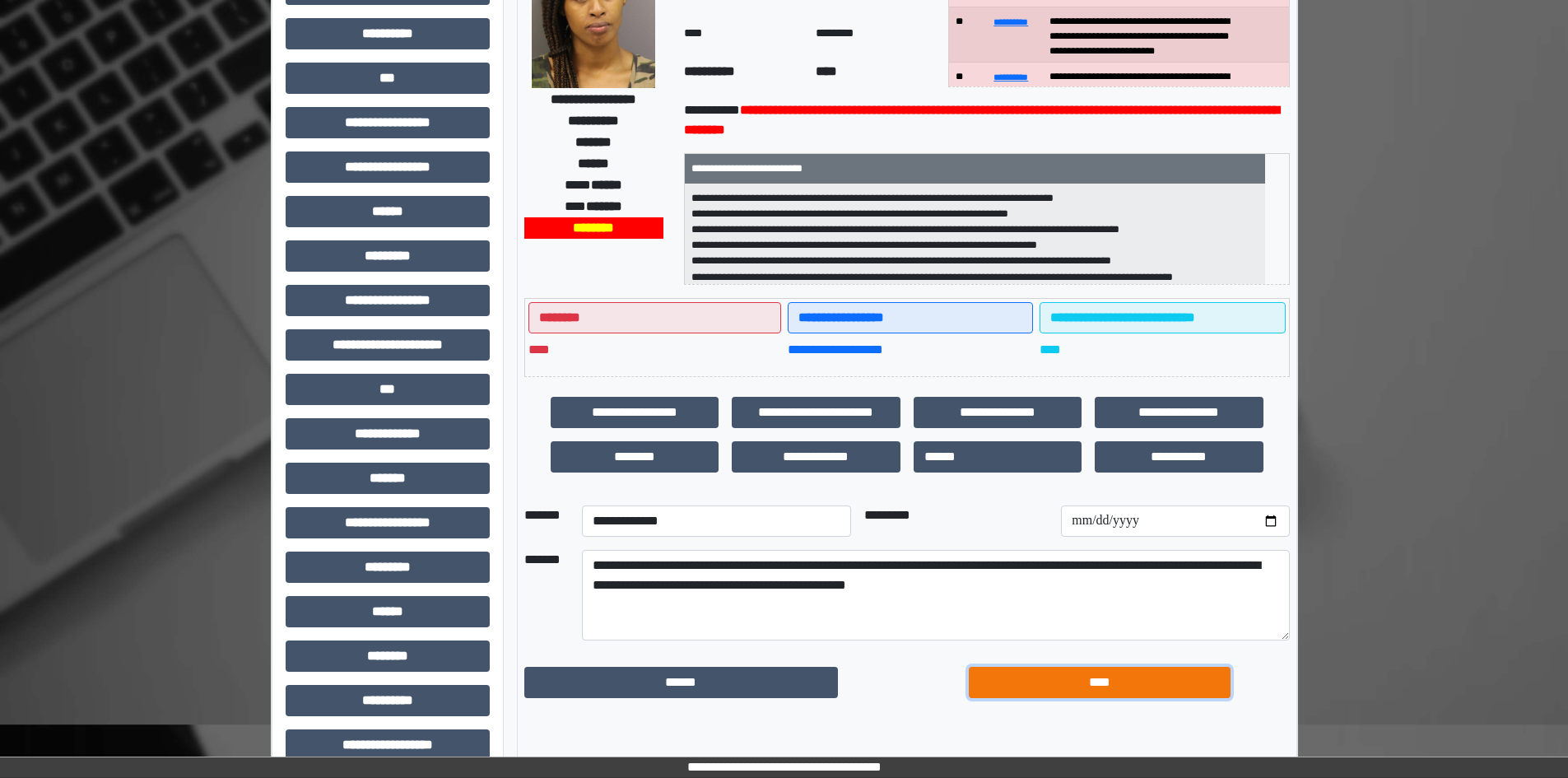 click on "****" at bounding box center [1100, 682] 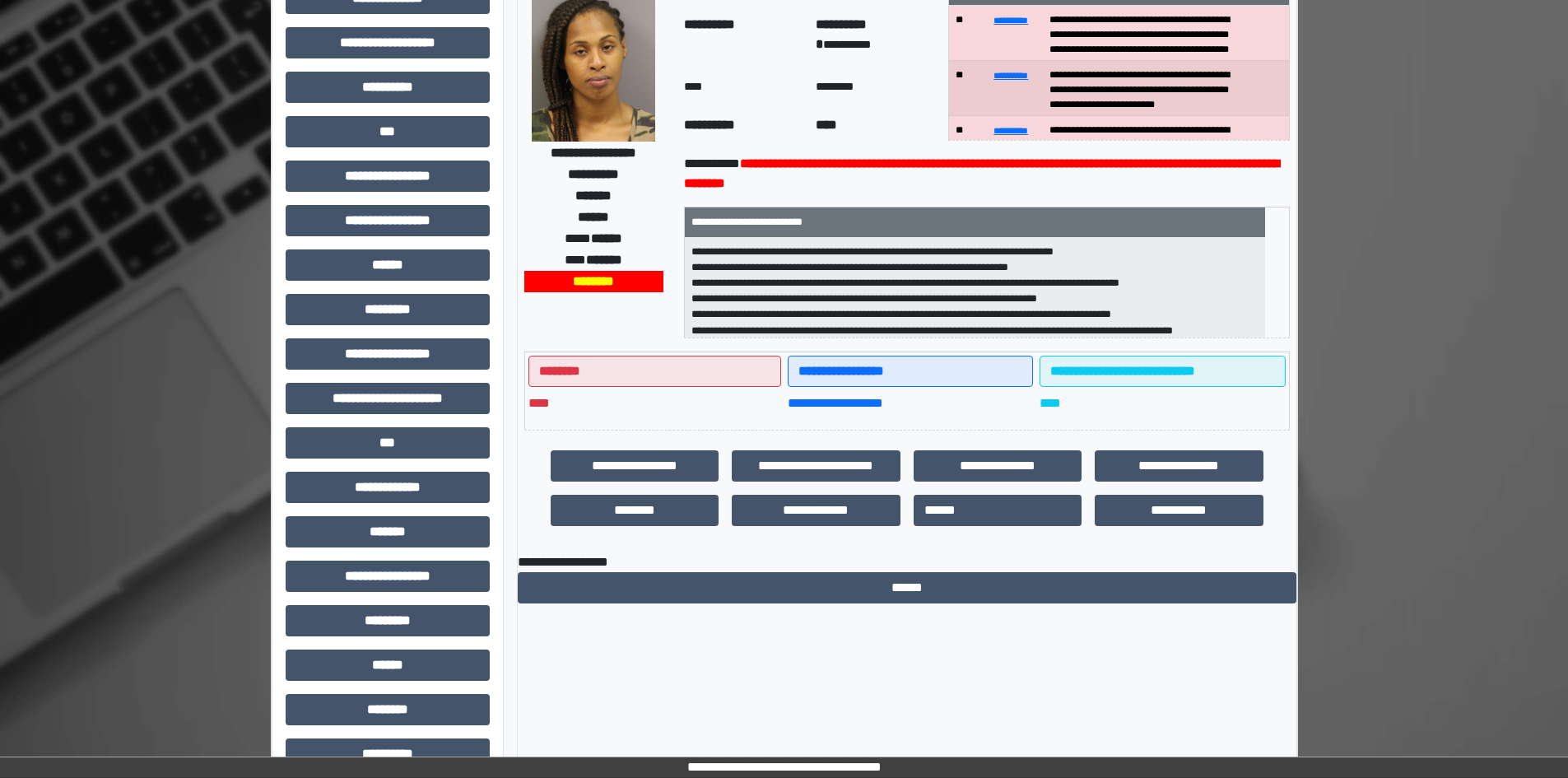 scroll, scrollTop: 9, scrollLeft: 0, axis: vertical 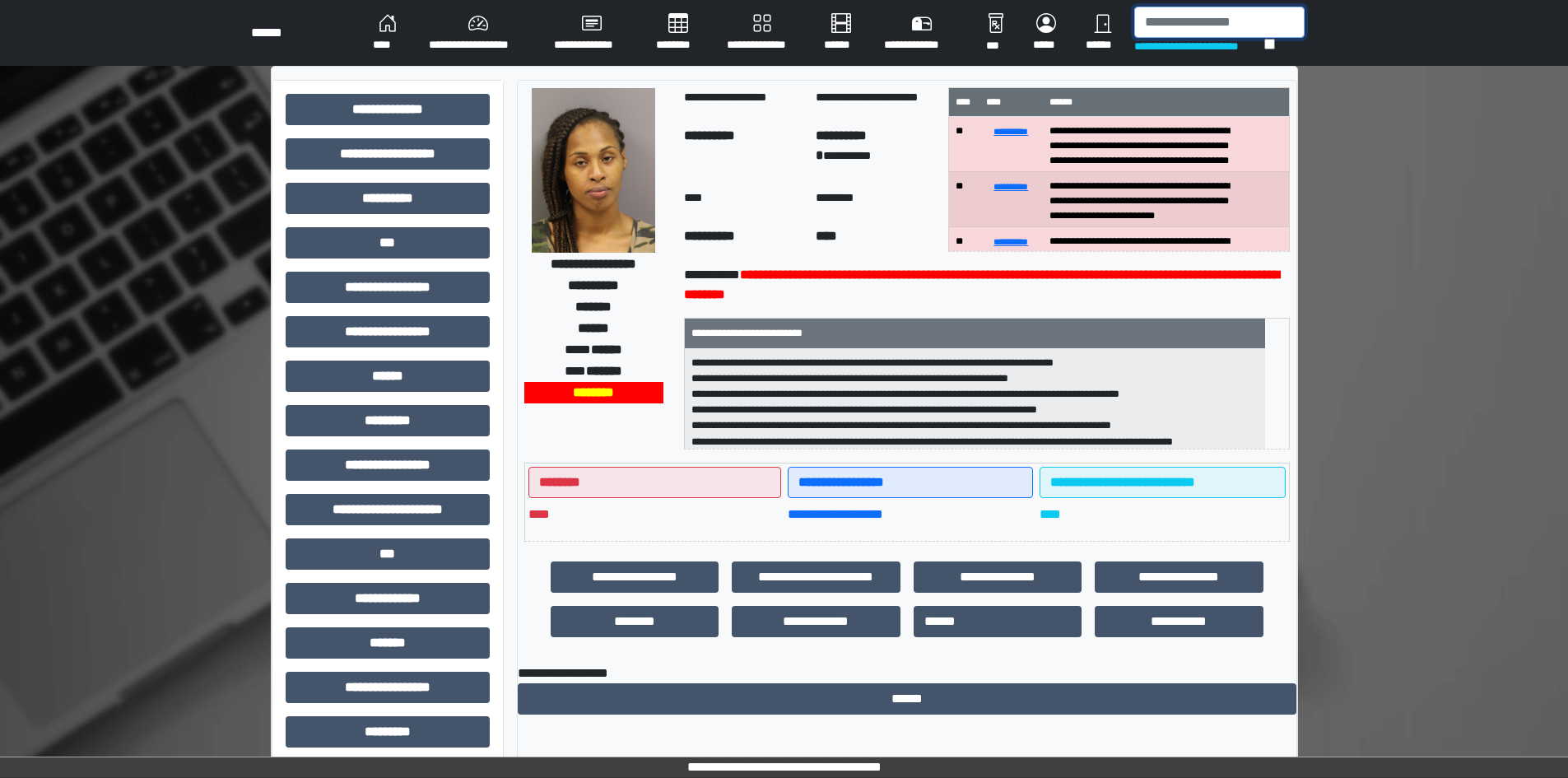 click at bounding box center (1219, 22) 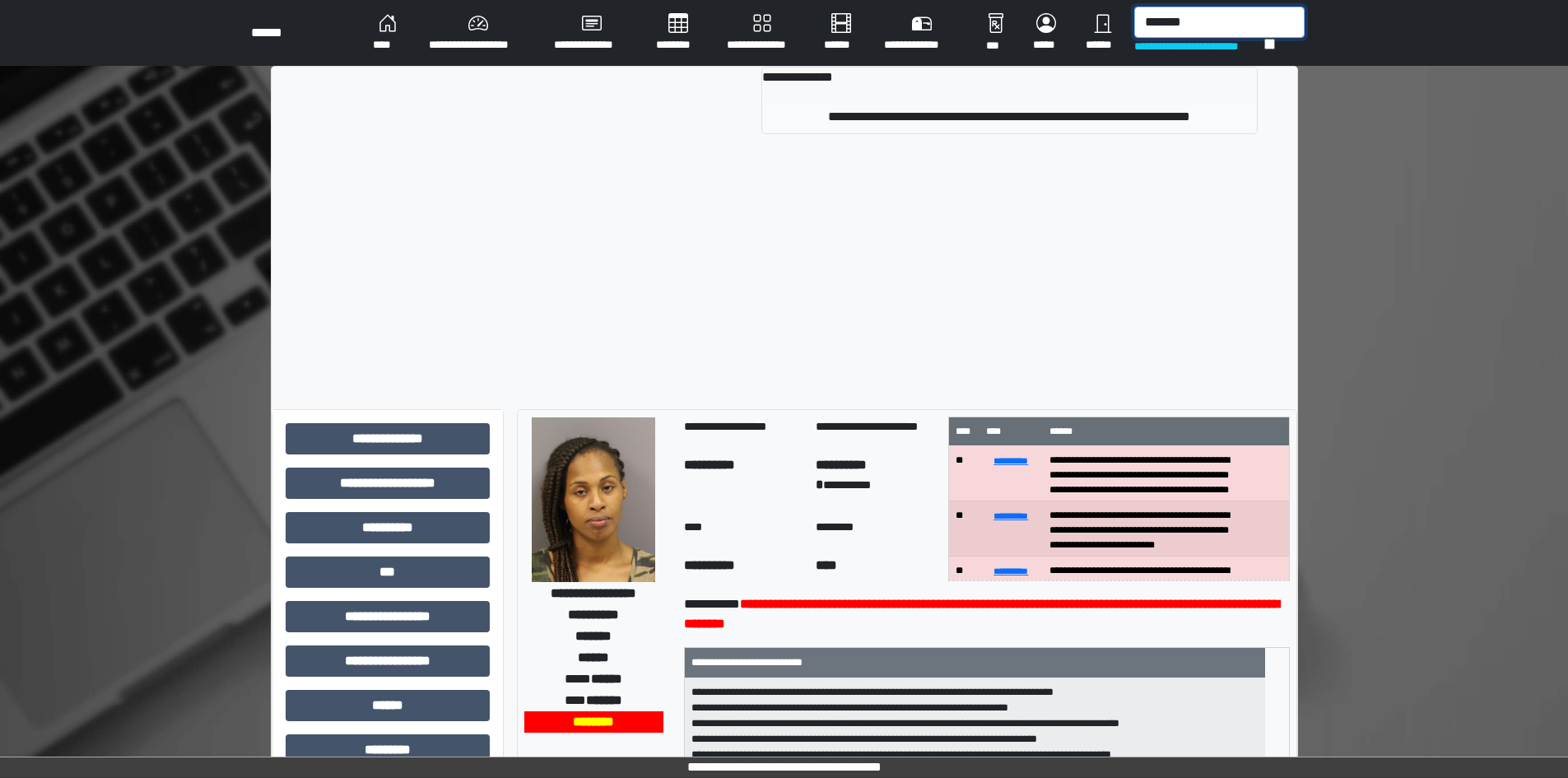 type on "*******" 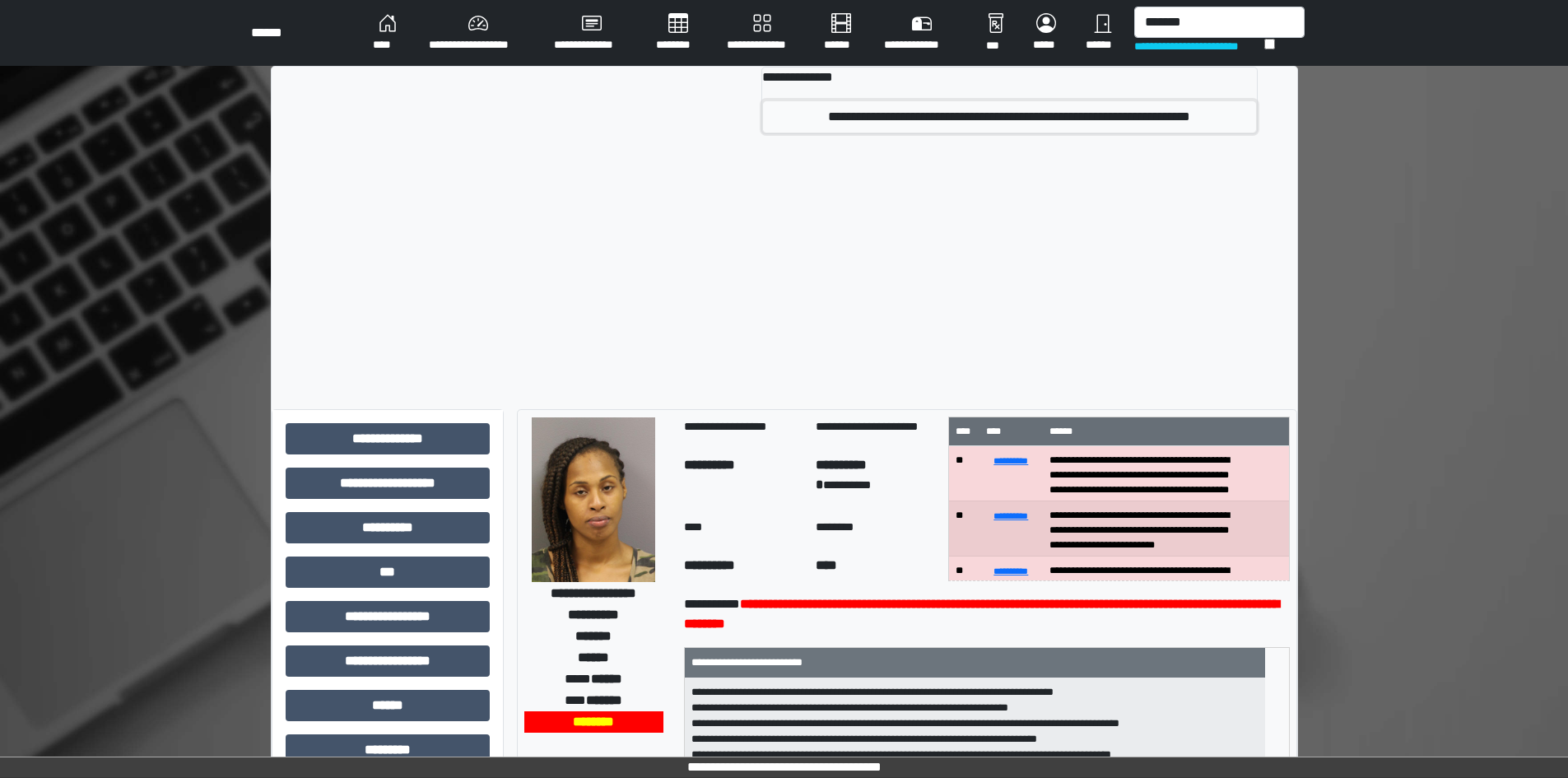 click on "**********" at bounding box center [1009, 117] 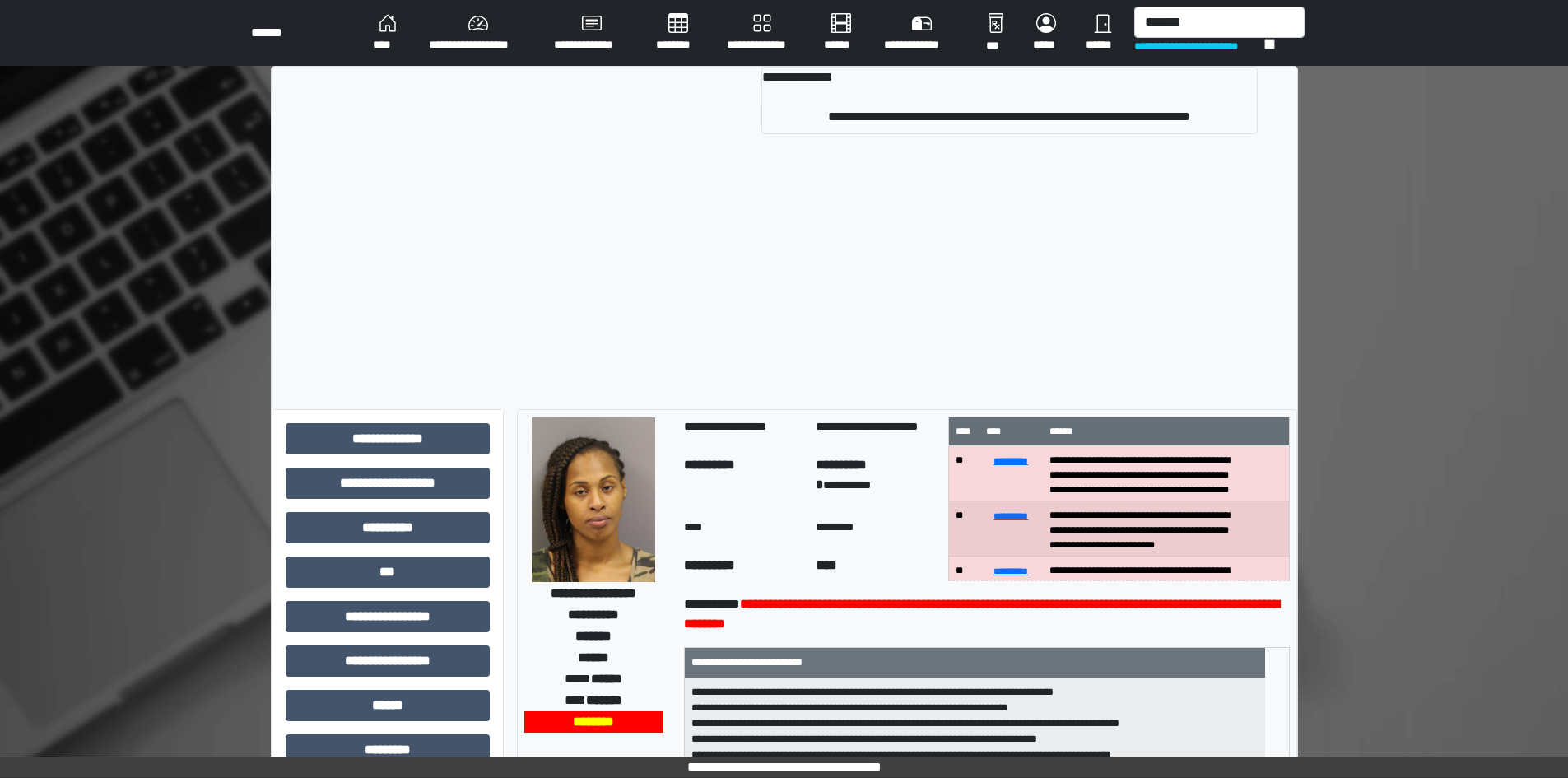 type 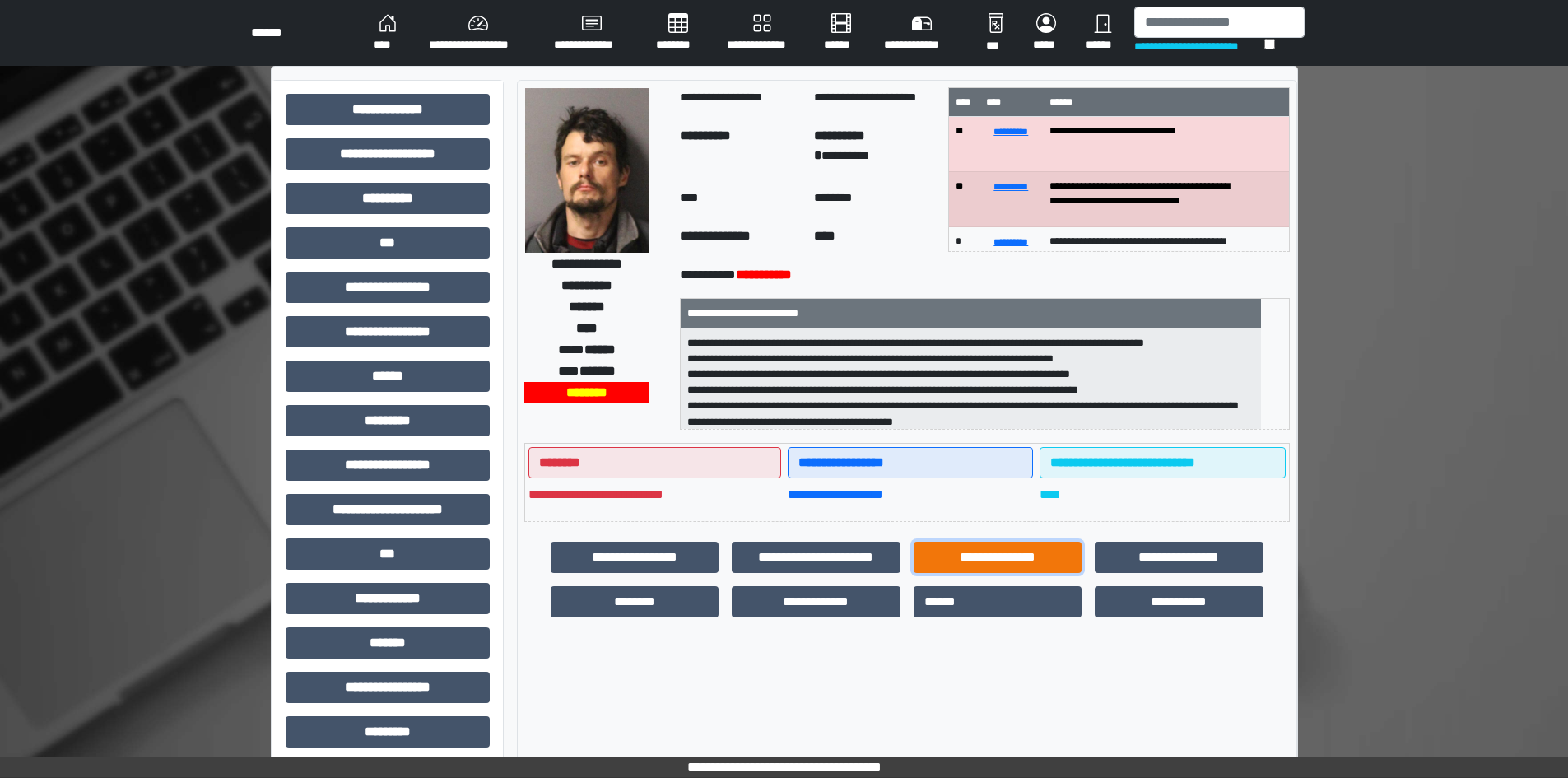click on "**********" at bounding box center (998, 557) 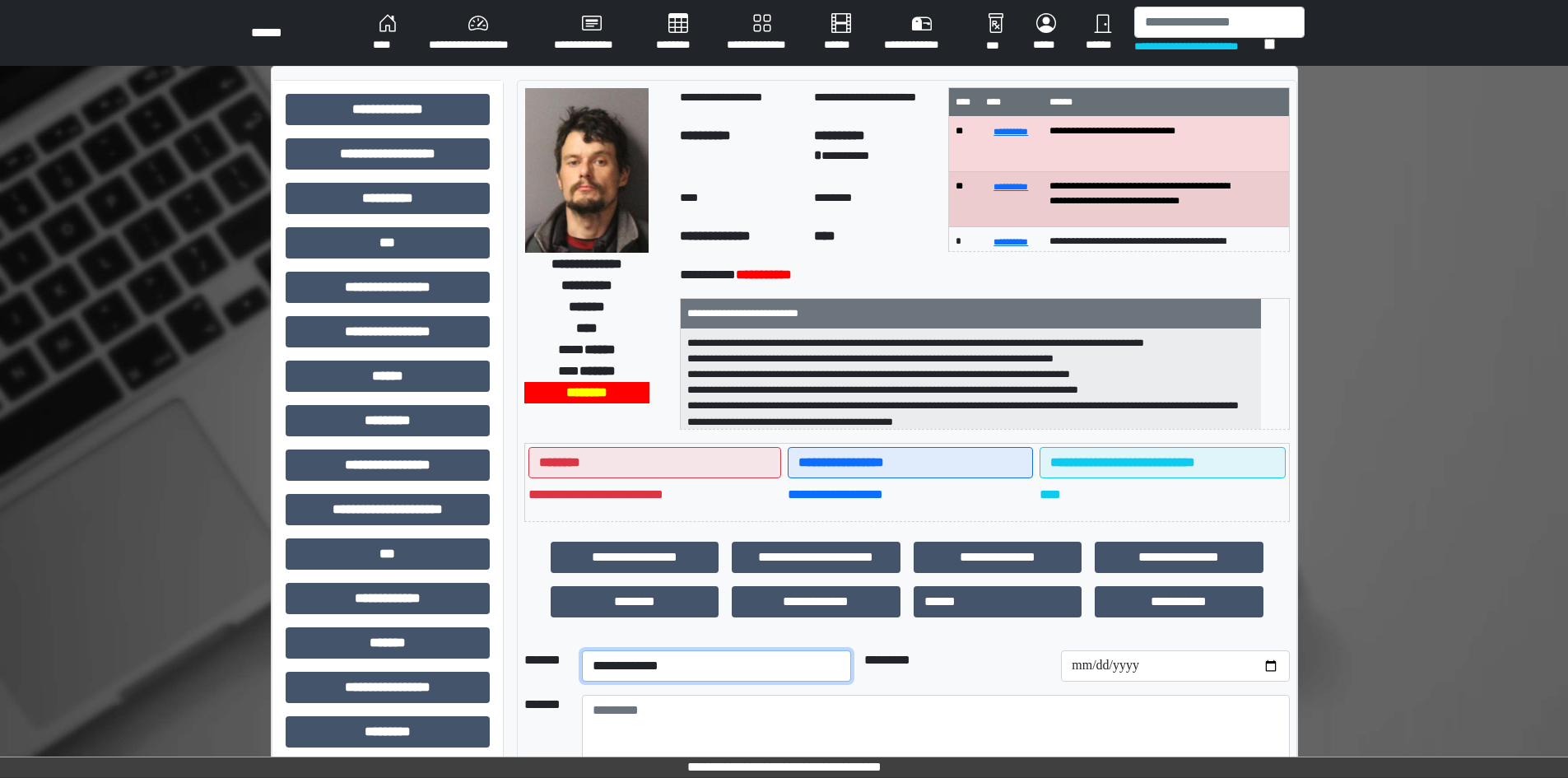 click on "**********" at bounding box center (716, 666) 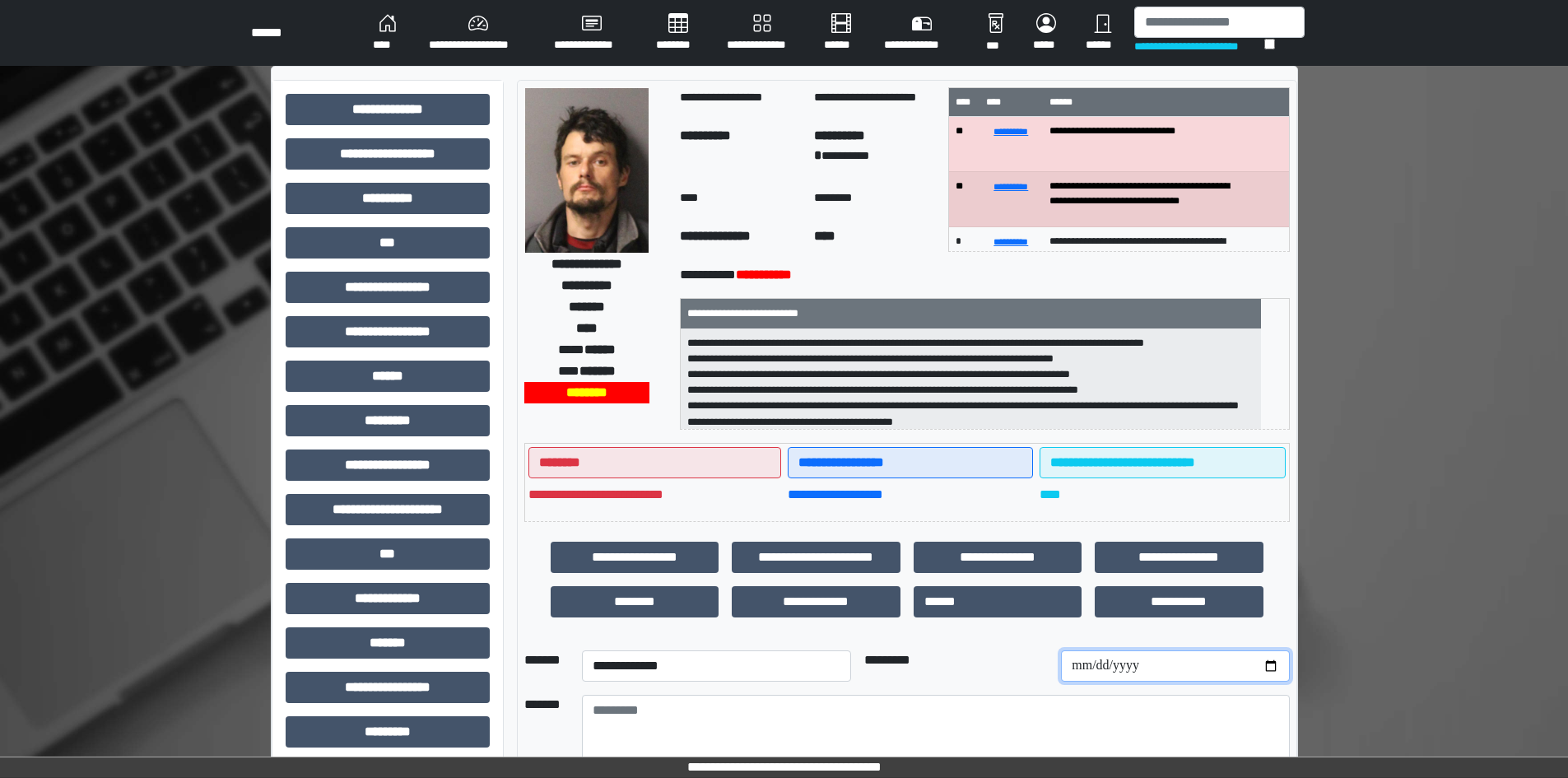 click at bounding box center (1175, 666) 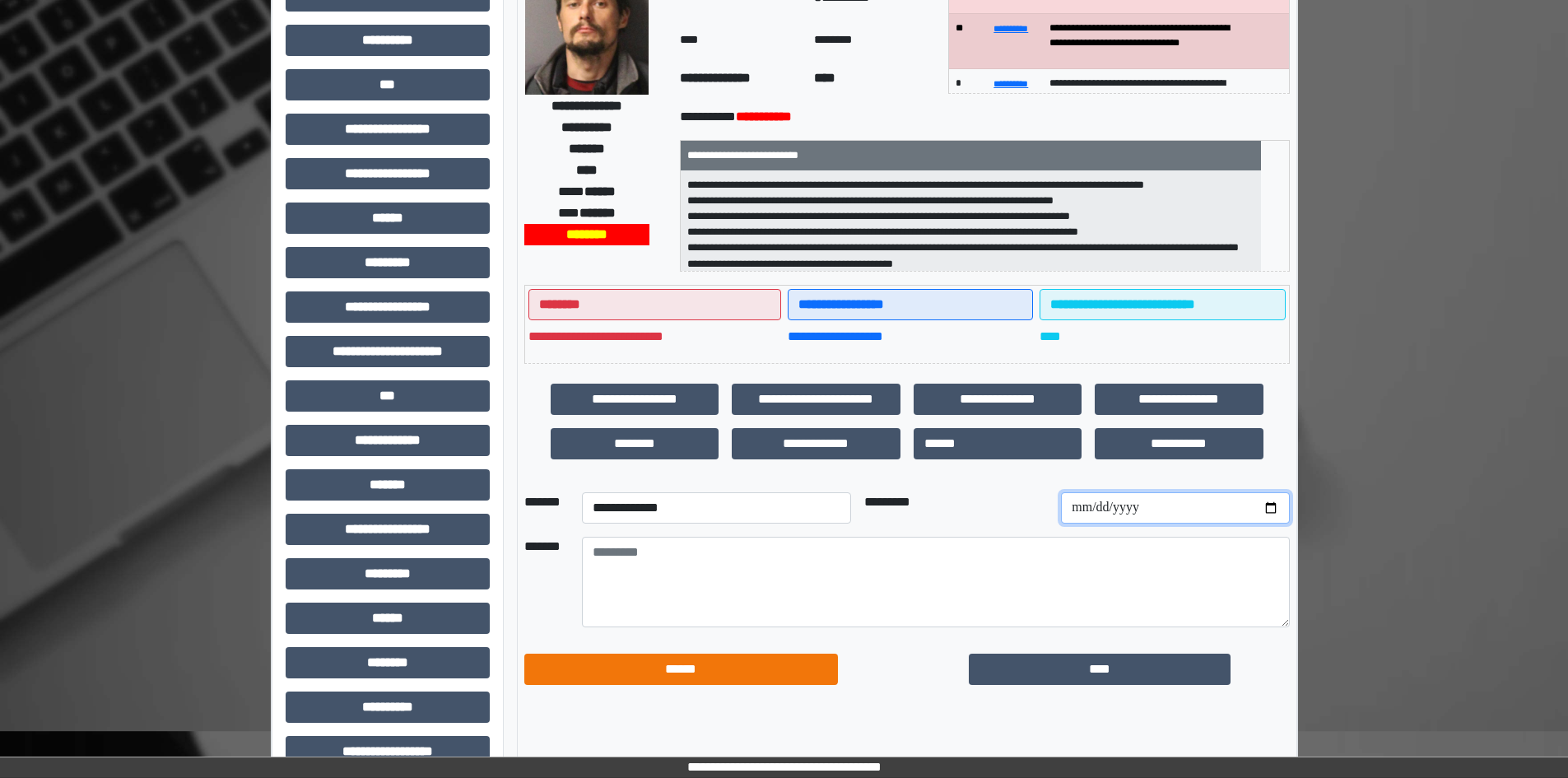 scroll, scrollTop: 165, scrollLeft: 0, axis: vertical 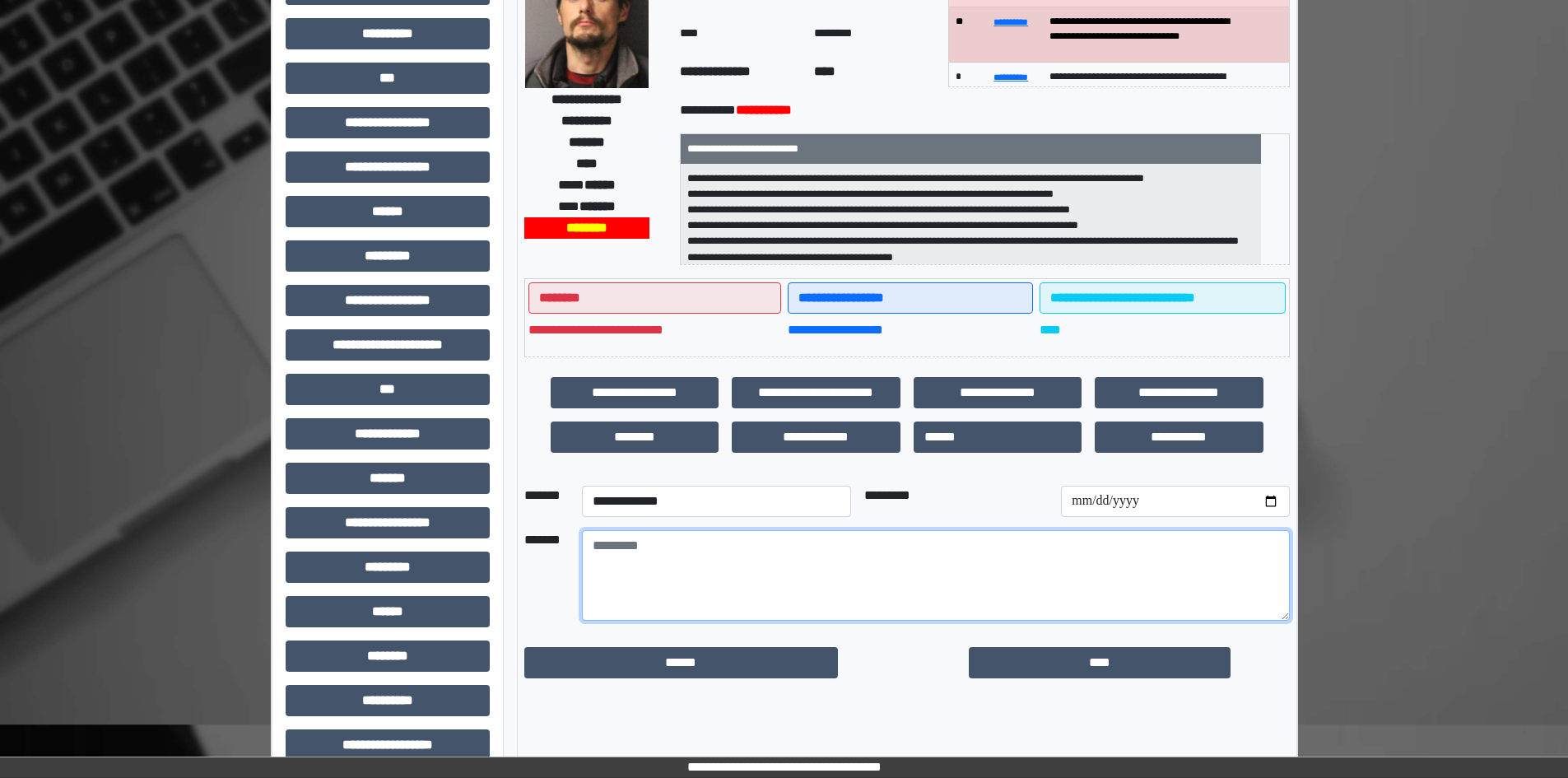 click at bounding box center [936, 575] 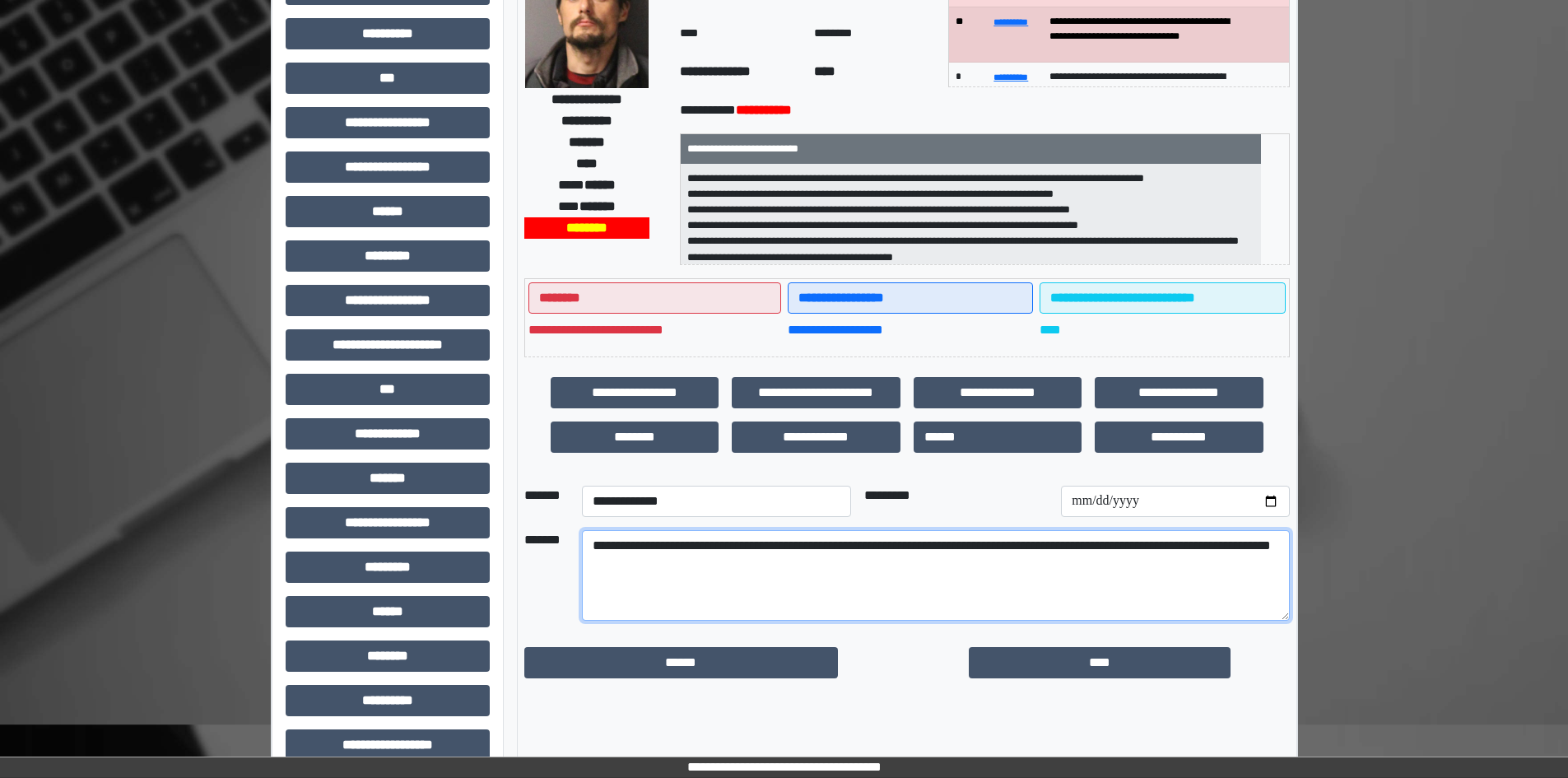 click on "**********" at bounding box center [936, 575] 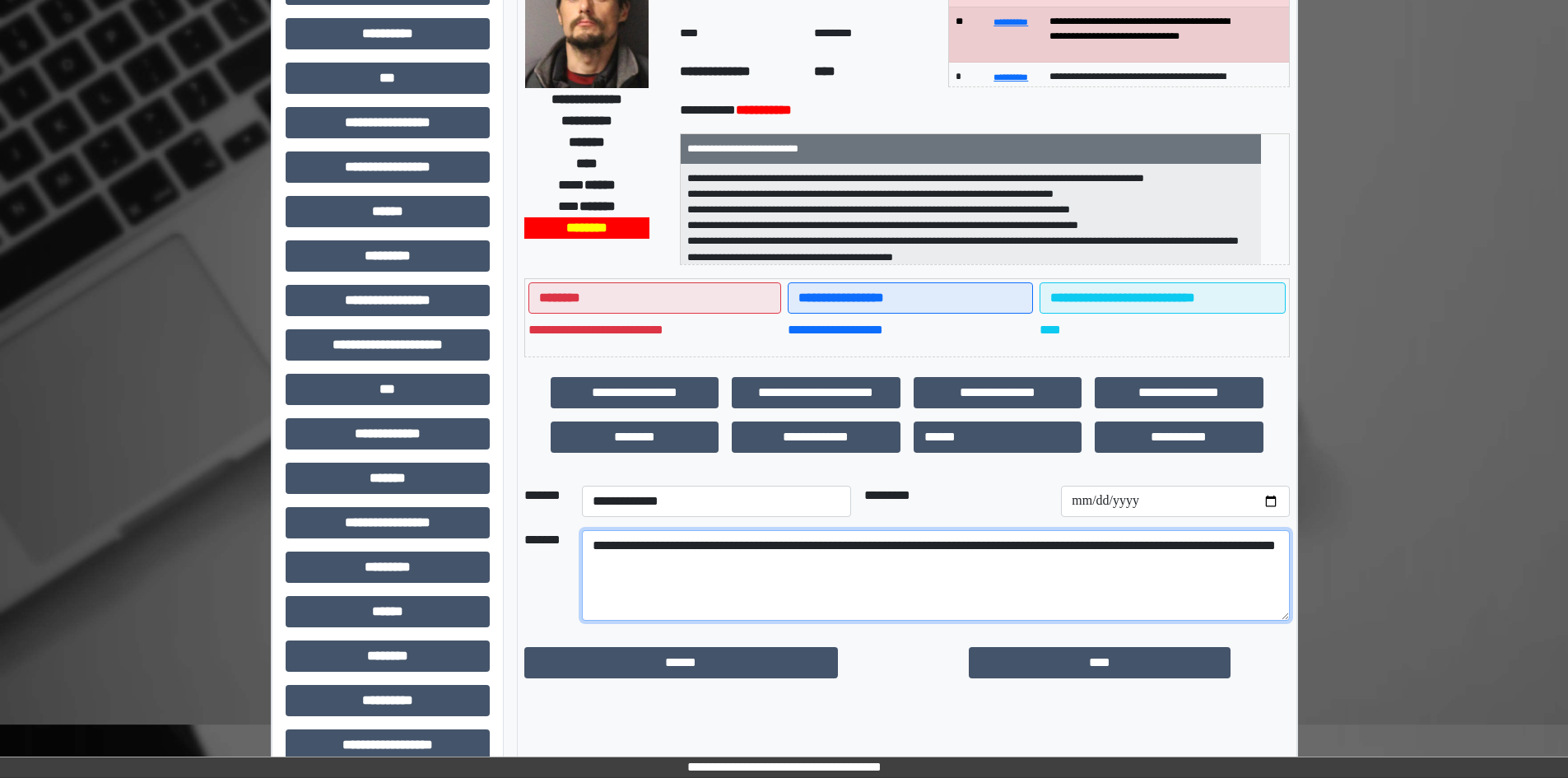 click on "**********" at bounding box center (936, 575) 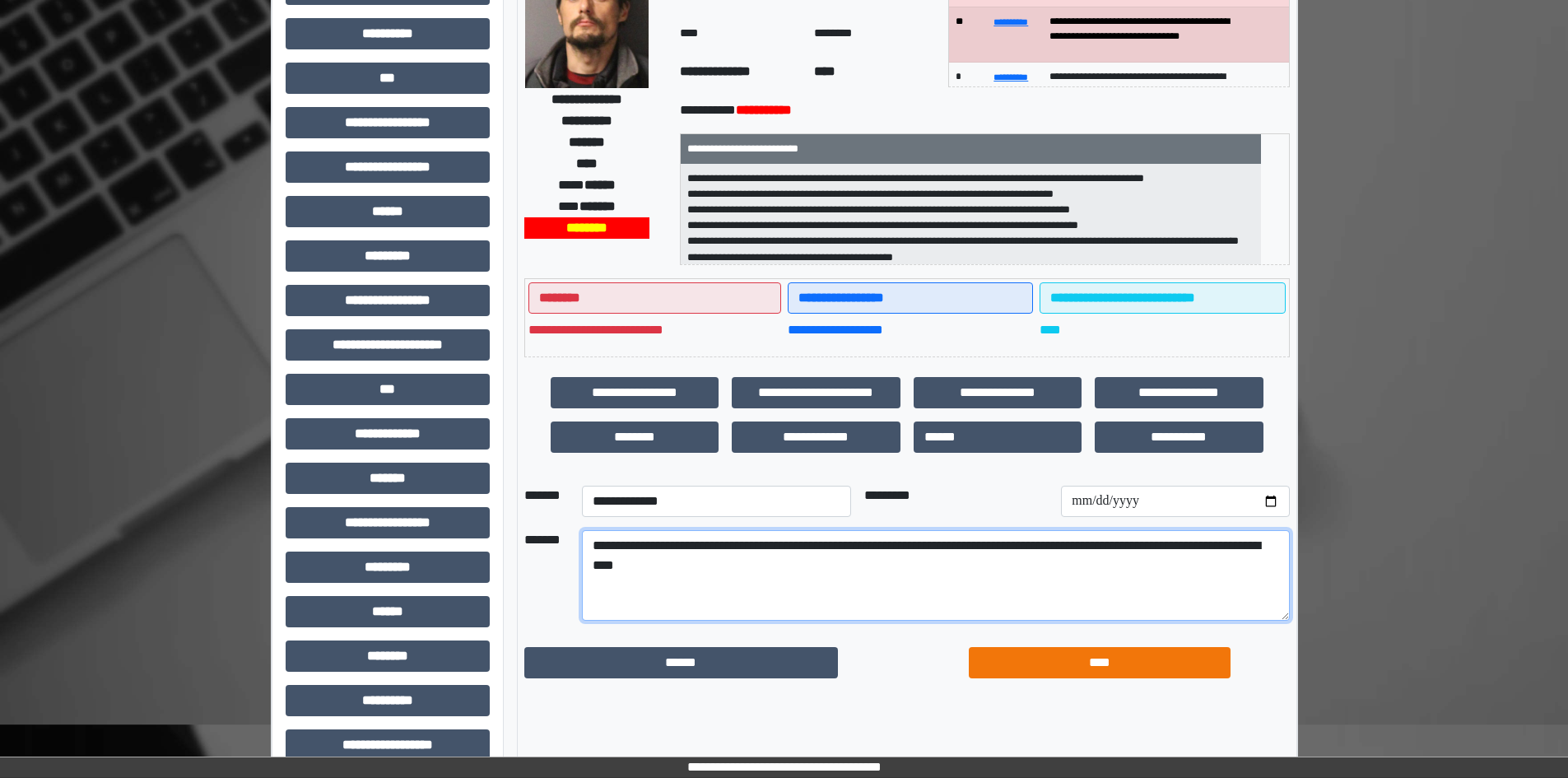 type on "**********" 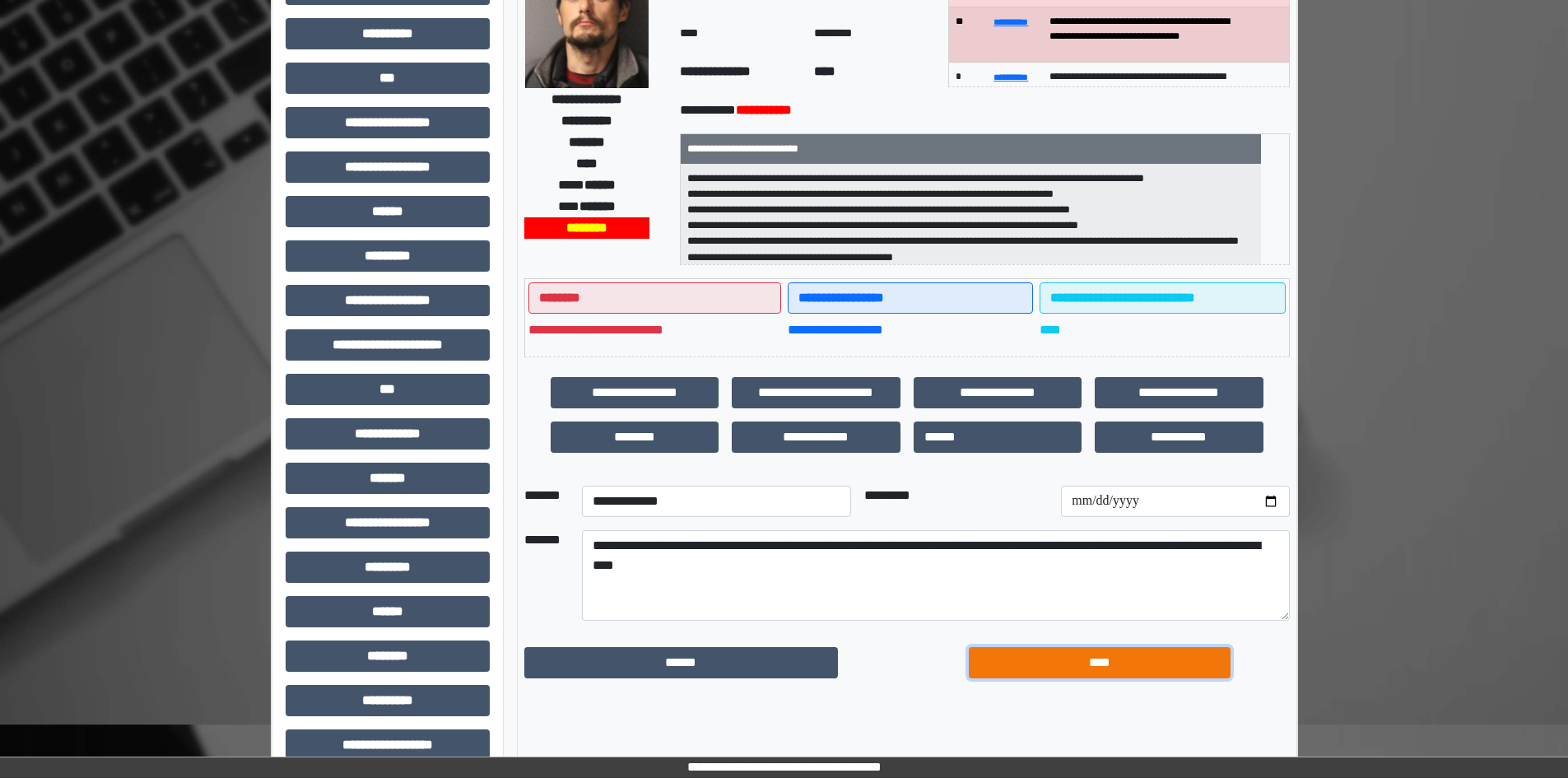 click on "****" at bounding box center [1100, 663] 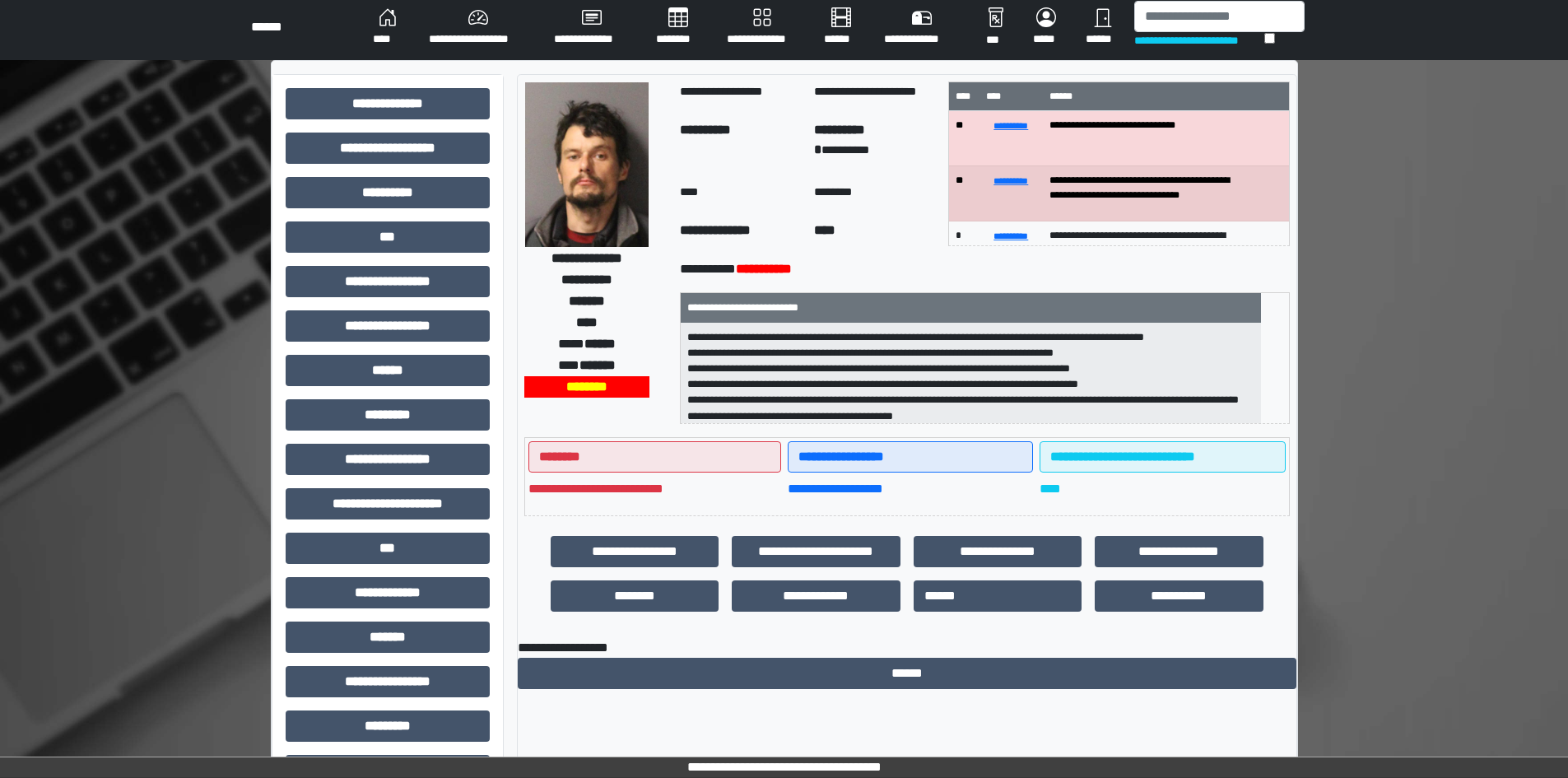 scroll, scrollTop: 0, scrollLeft: 0, axis: both 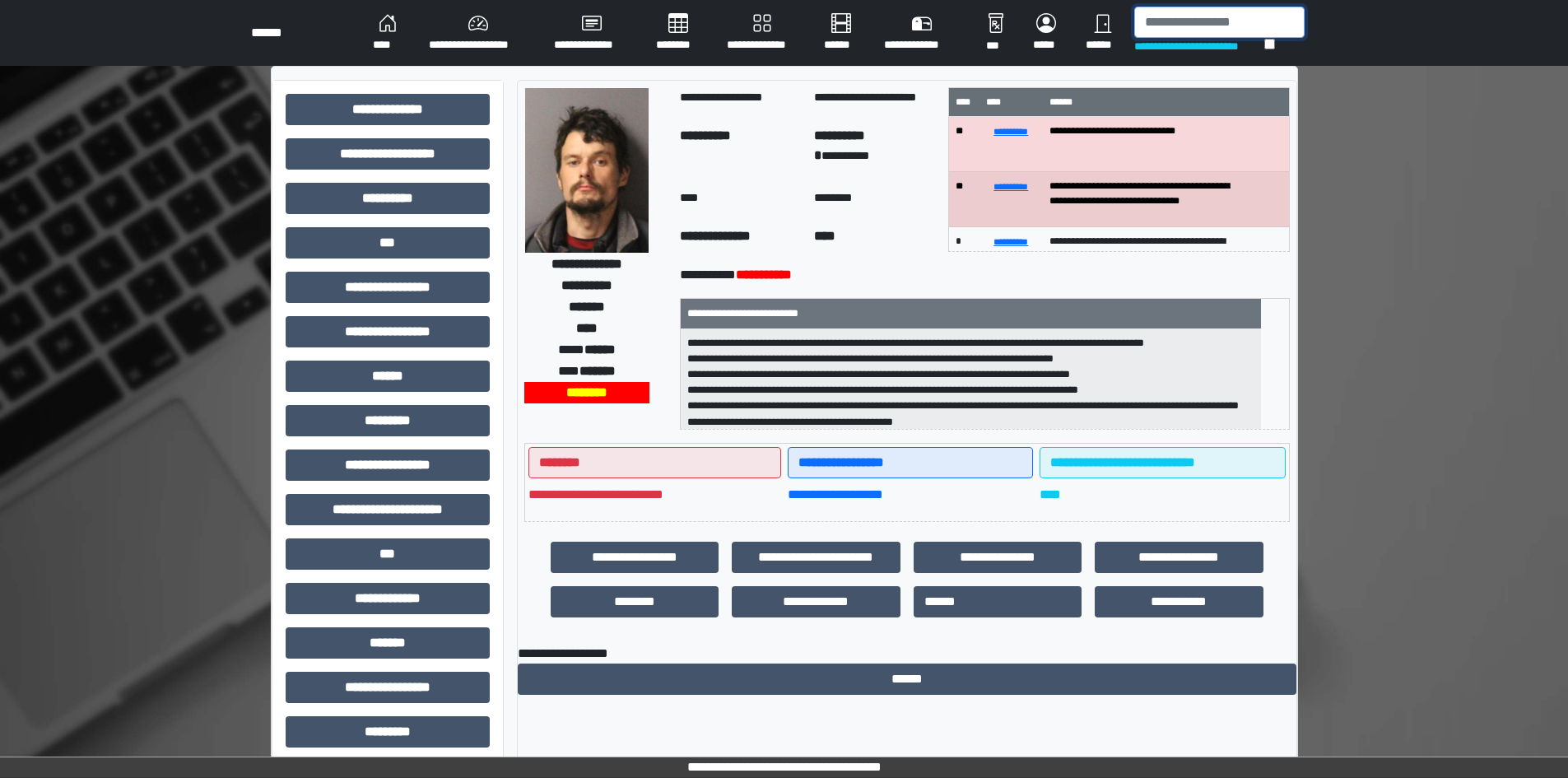click at bounding box center (1219, 22) 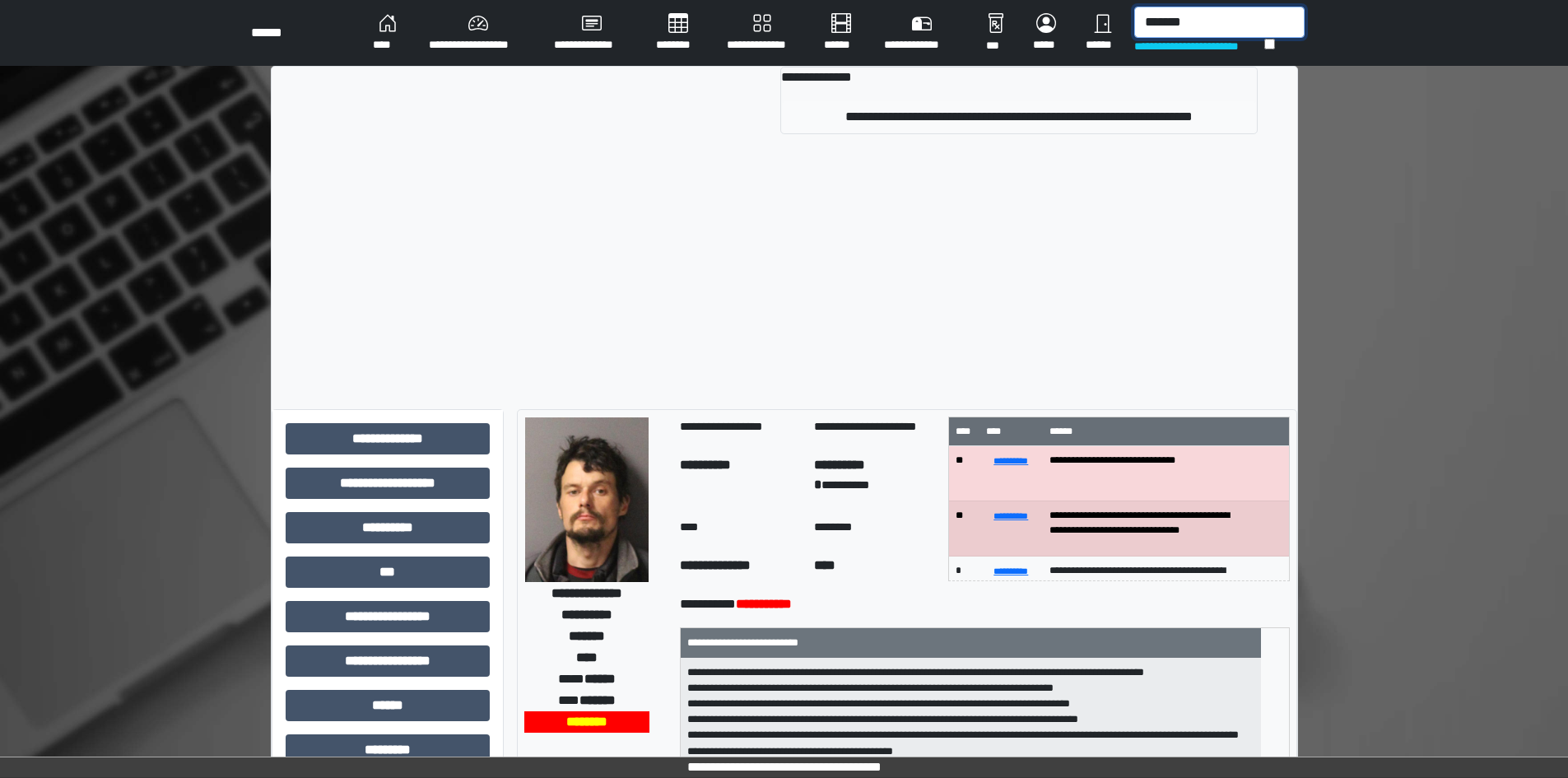 type on "*******" 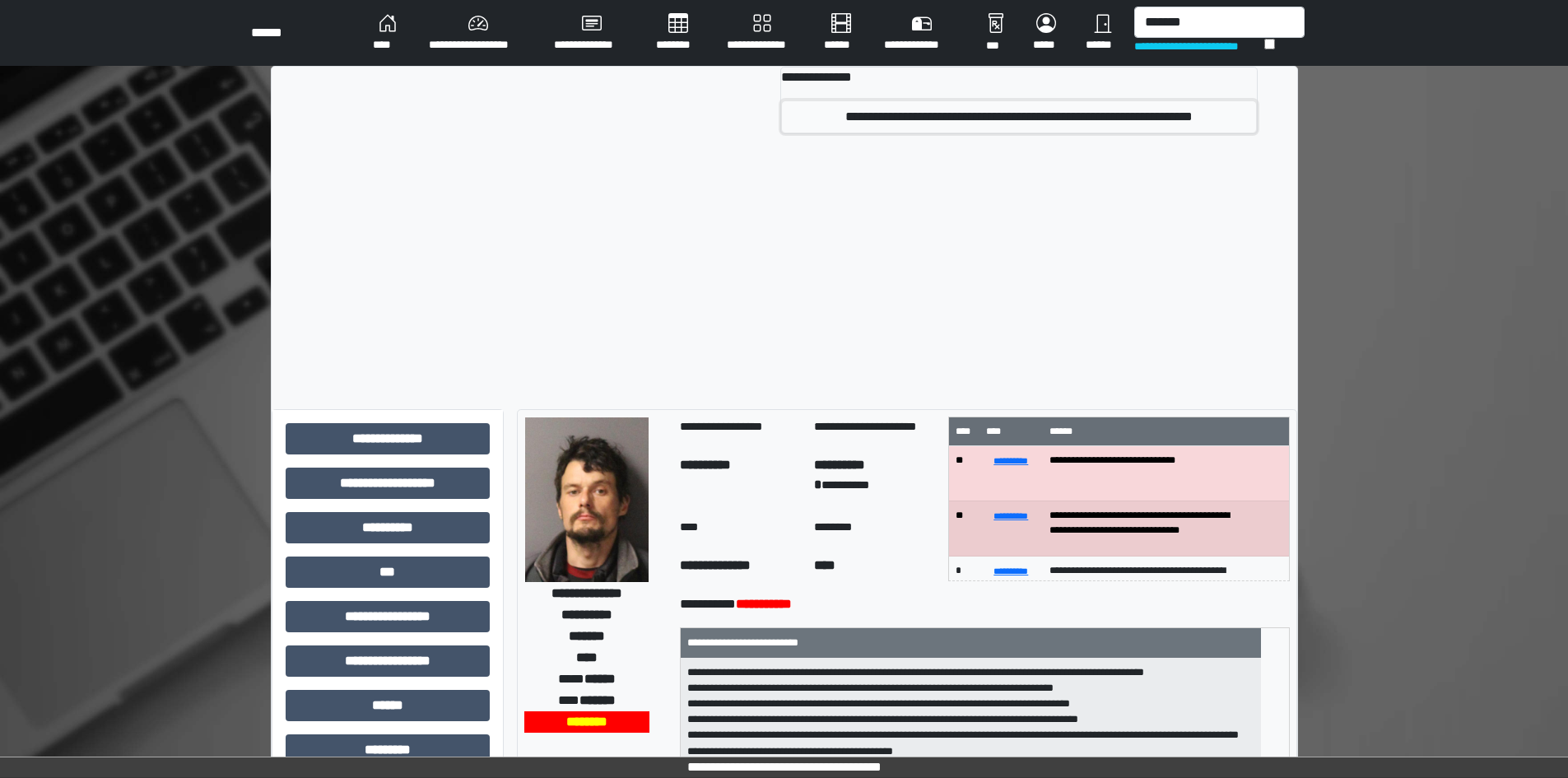 click on "**********" at bounding box center (1019, 117) 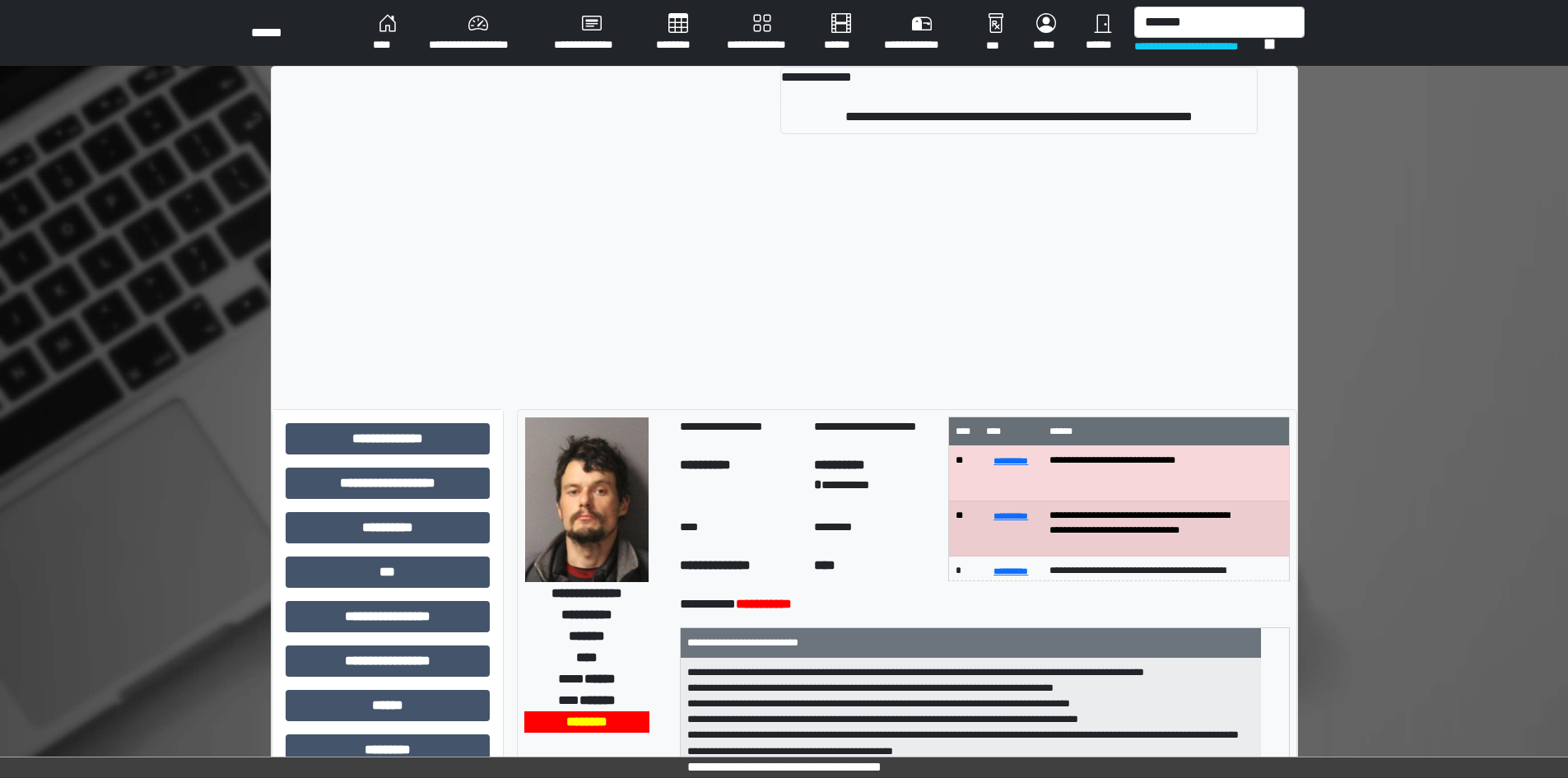 type 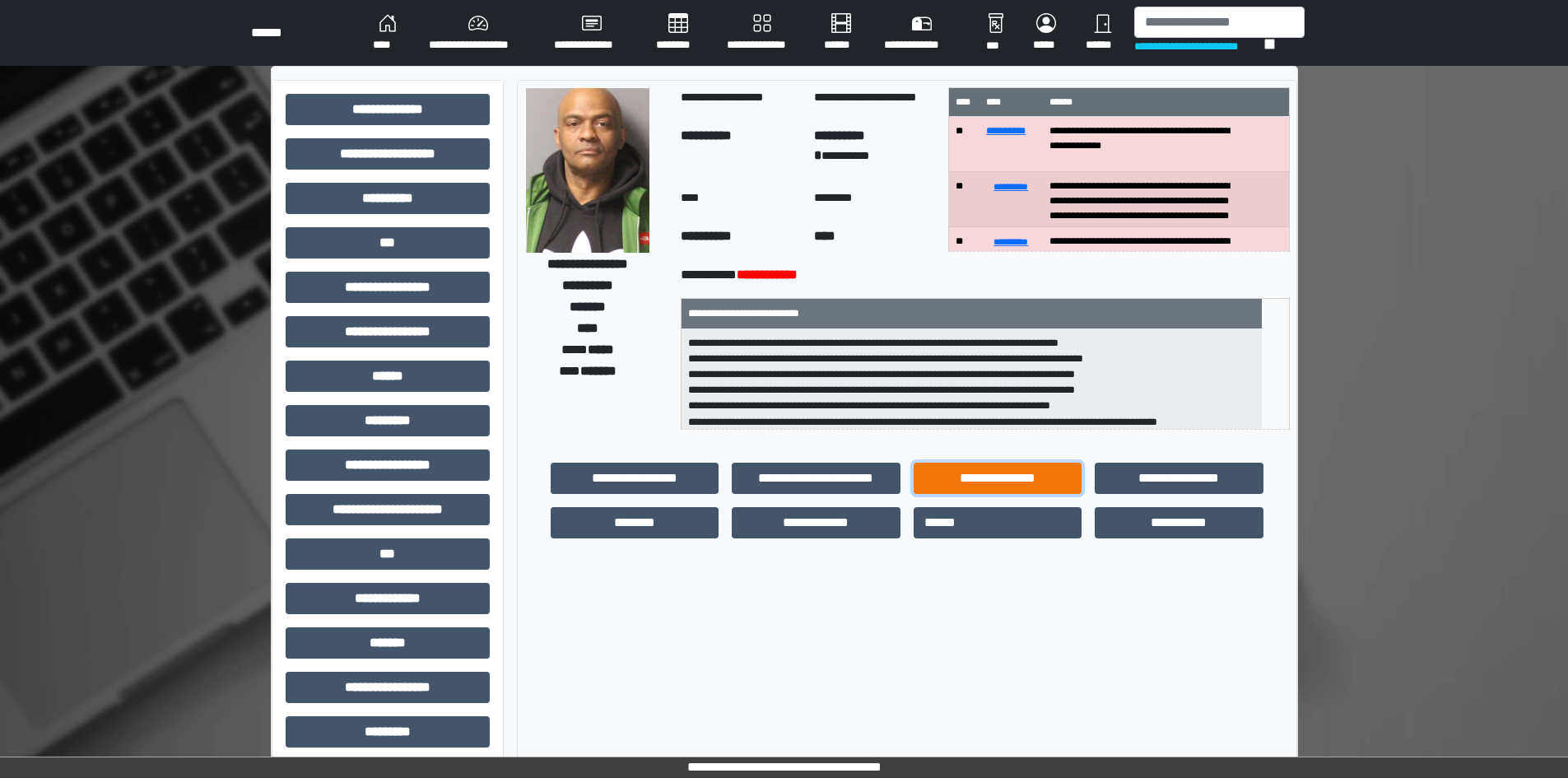 click on "**********" at bounding box center (998, 478) 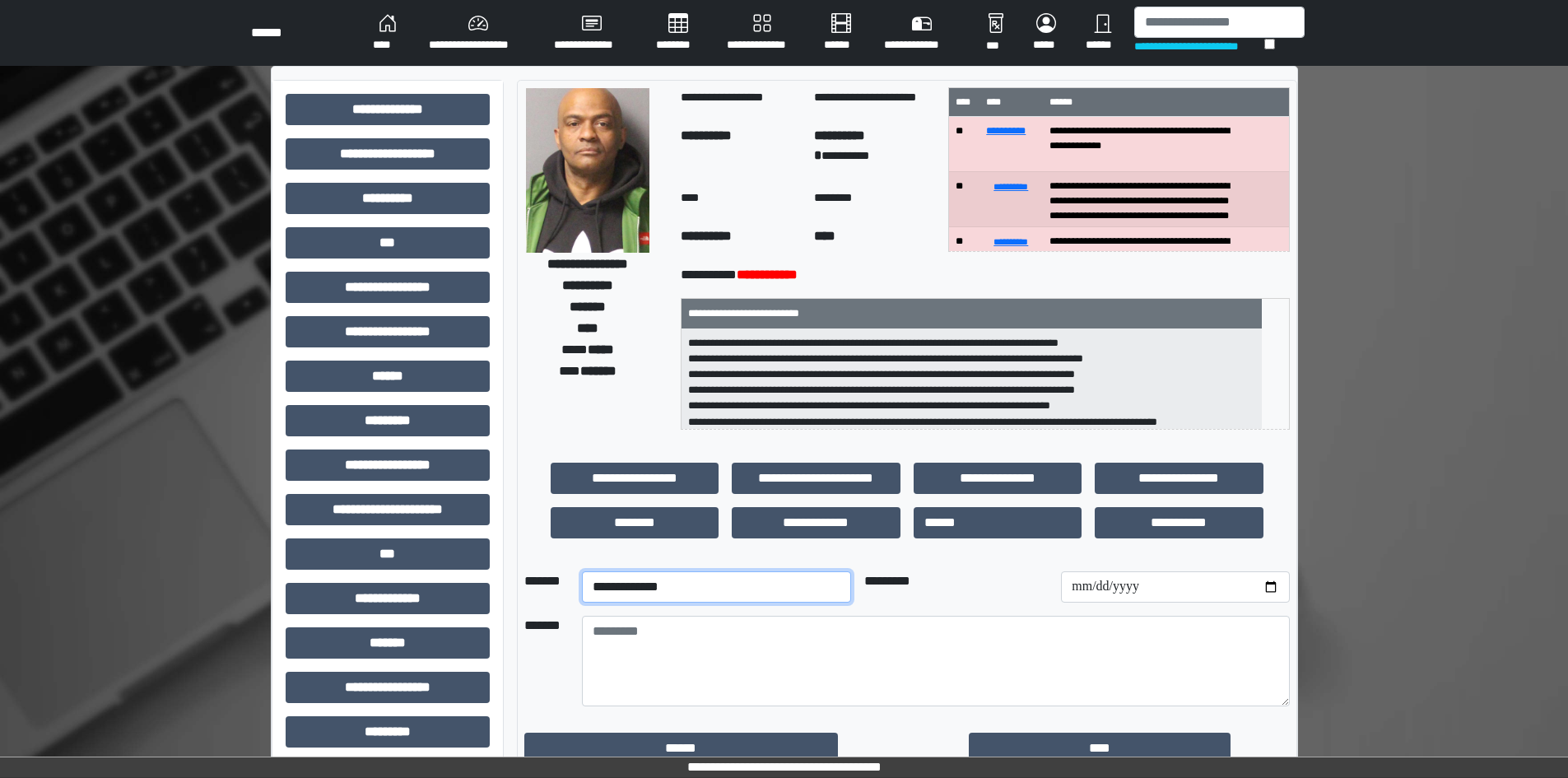 click on "**********" at bounding box center (716, 587) 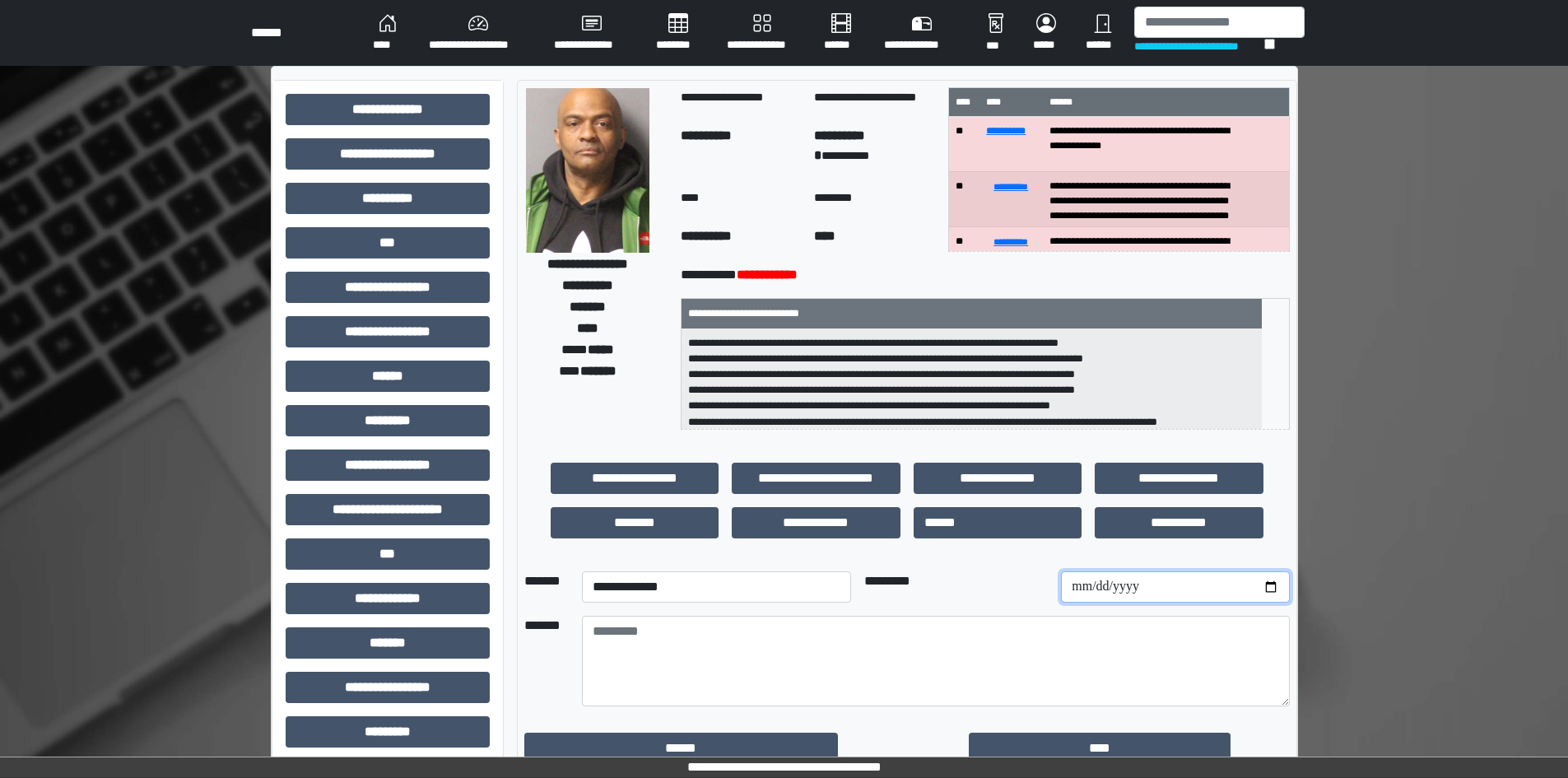 click at bounding box center [1175, 587] 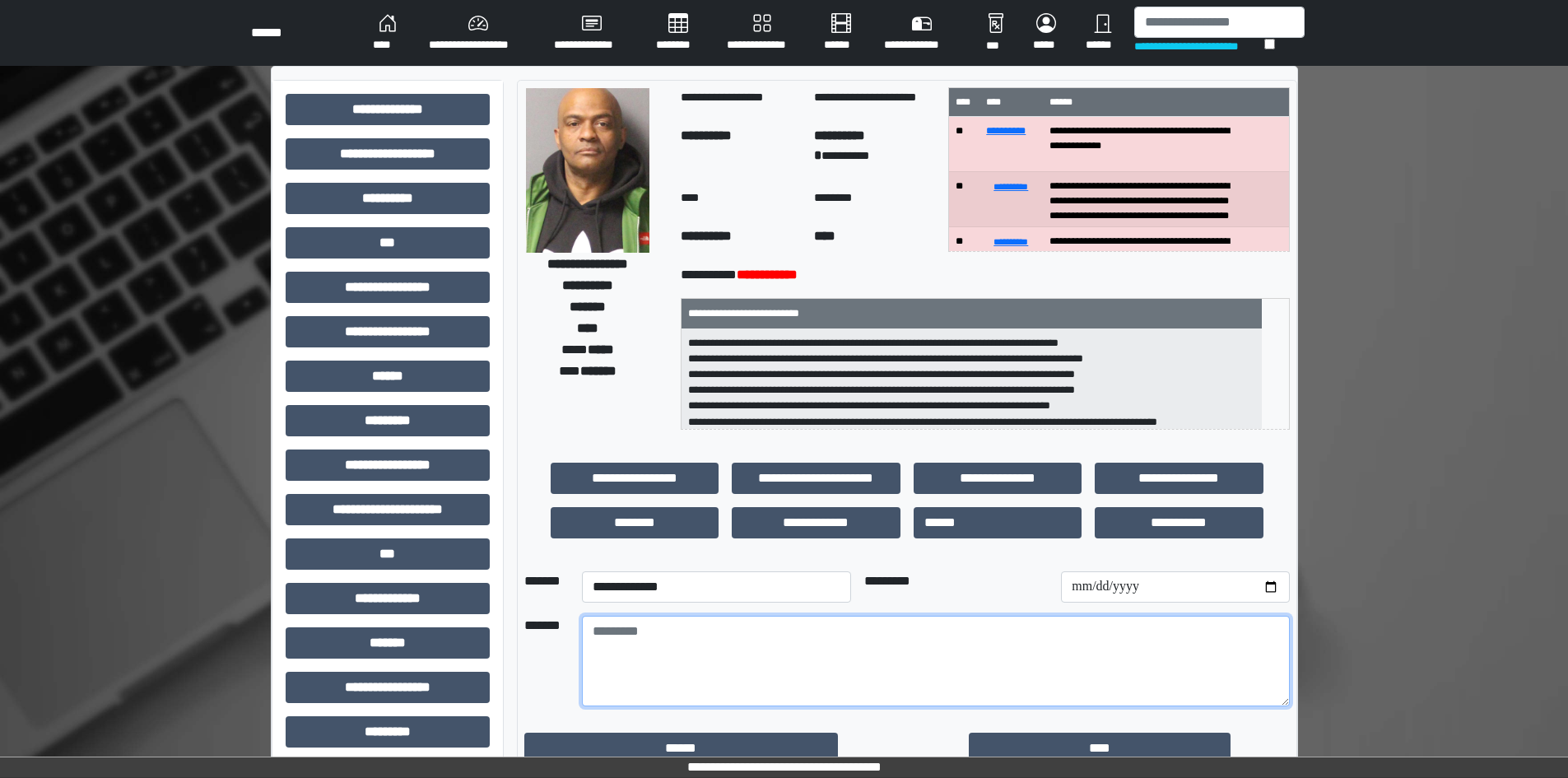 click at bounding box center [936, 661] 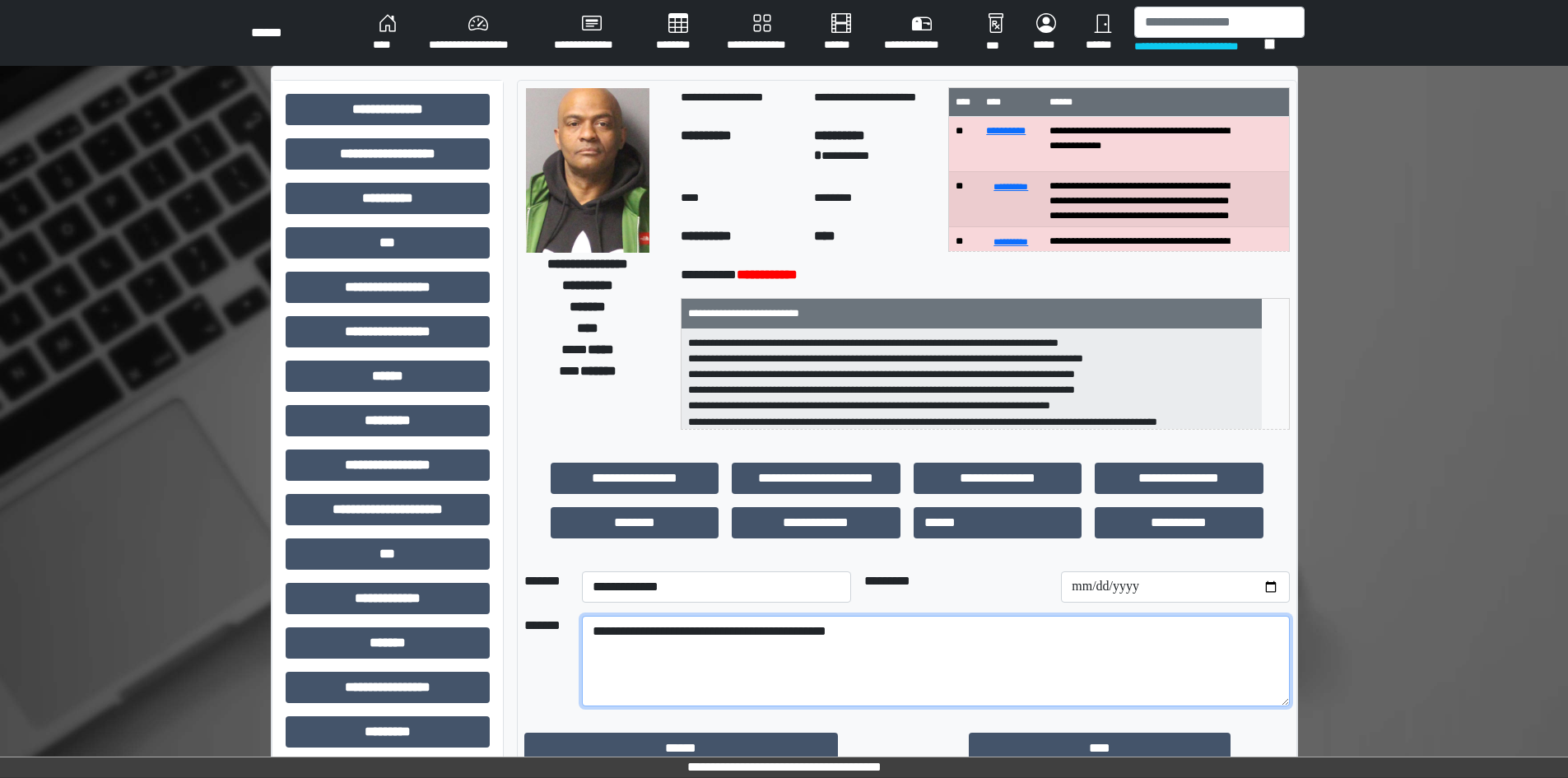 click on "**********" at bounding box center [936, 661] 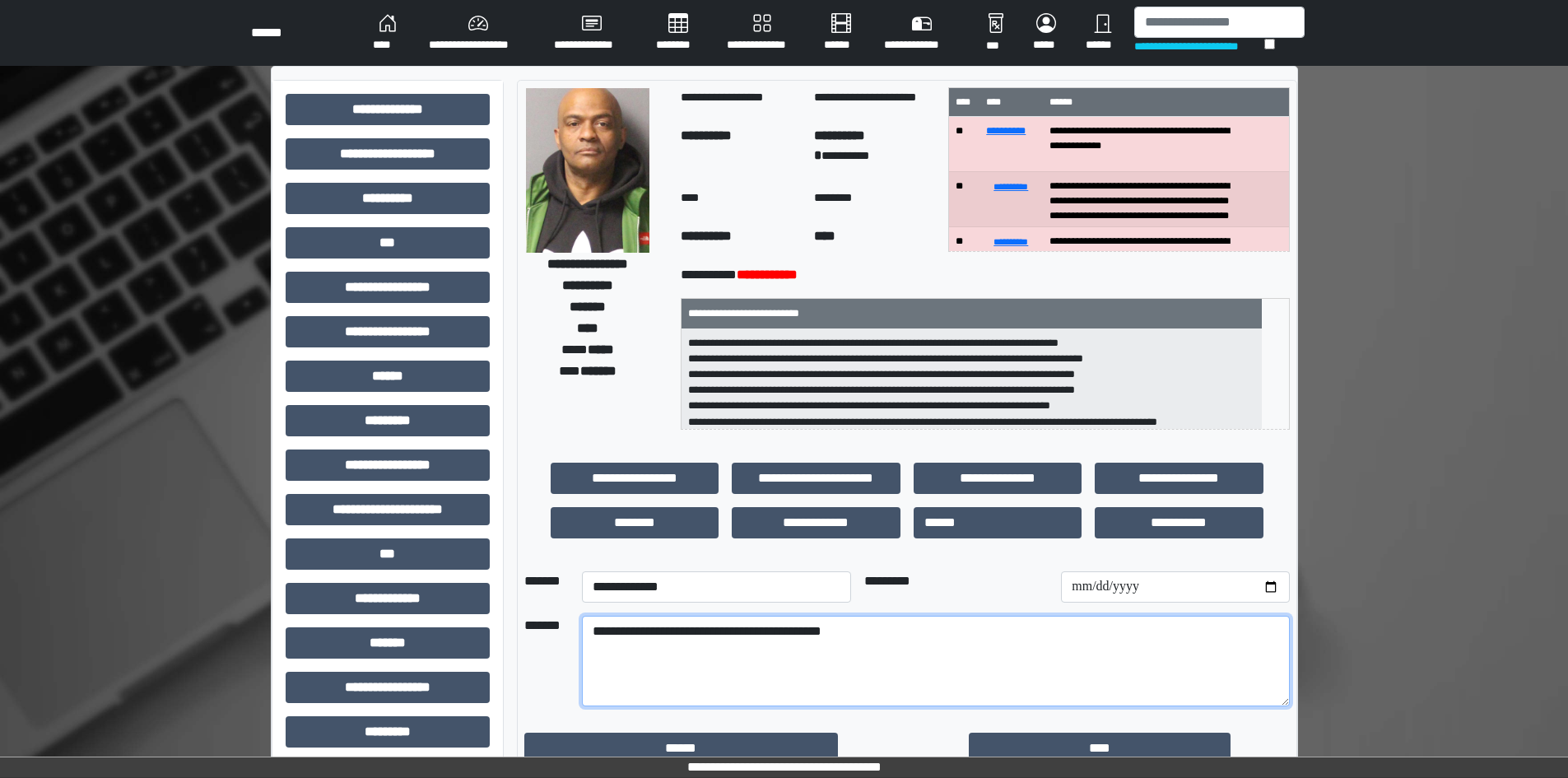 click on "**********" at bounding box center (936, 661) 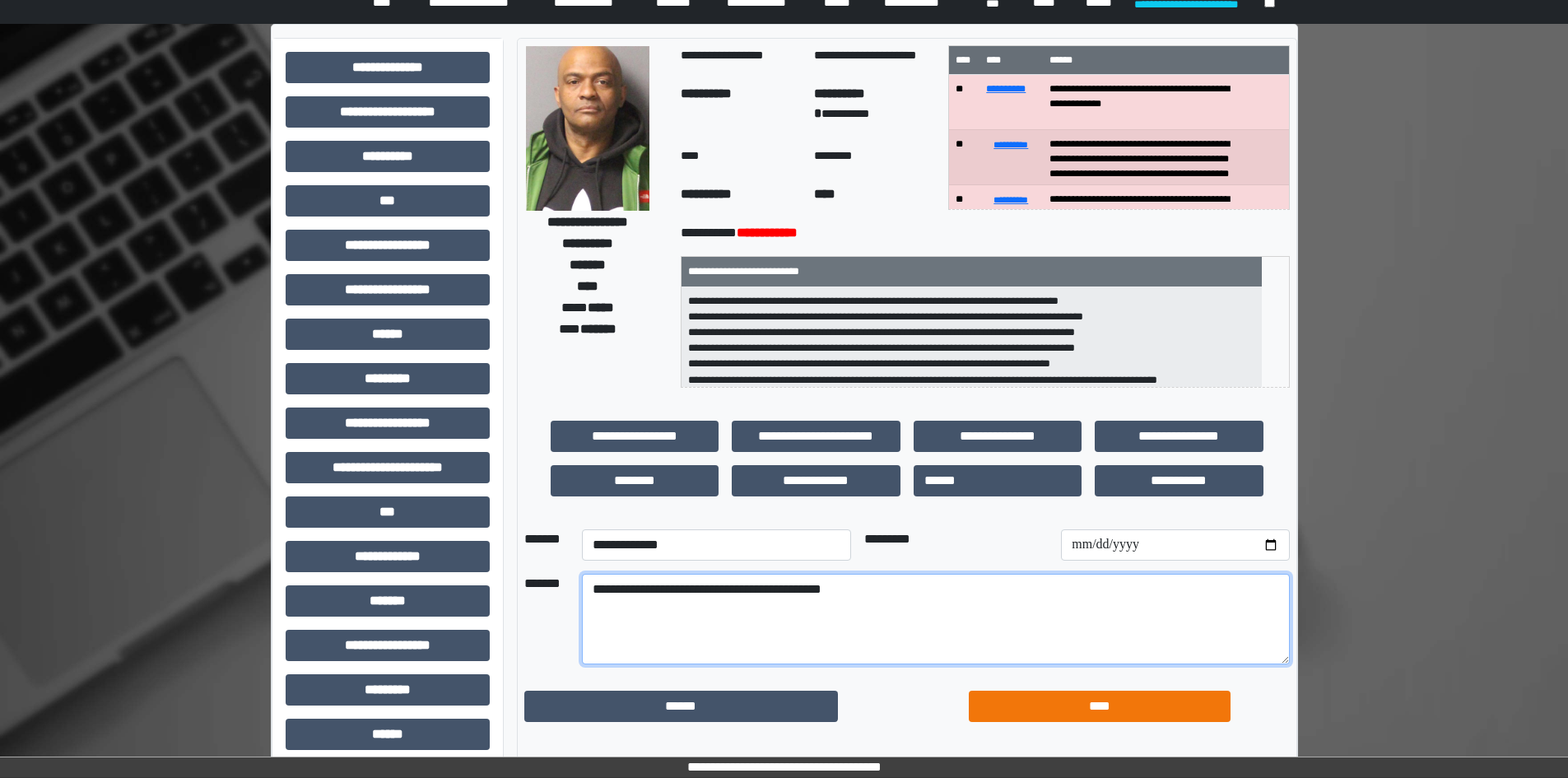scroll, scrollTop: 82, scrollLeft: 0, axis: vertical 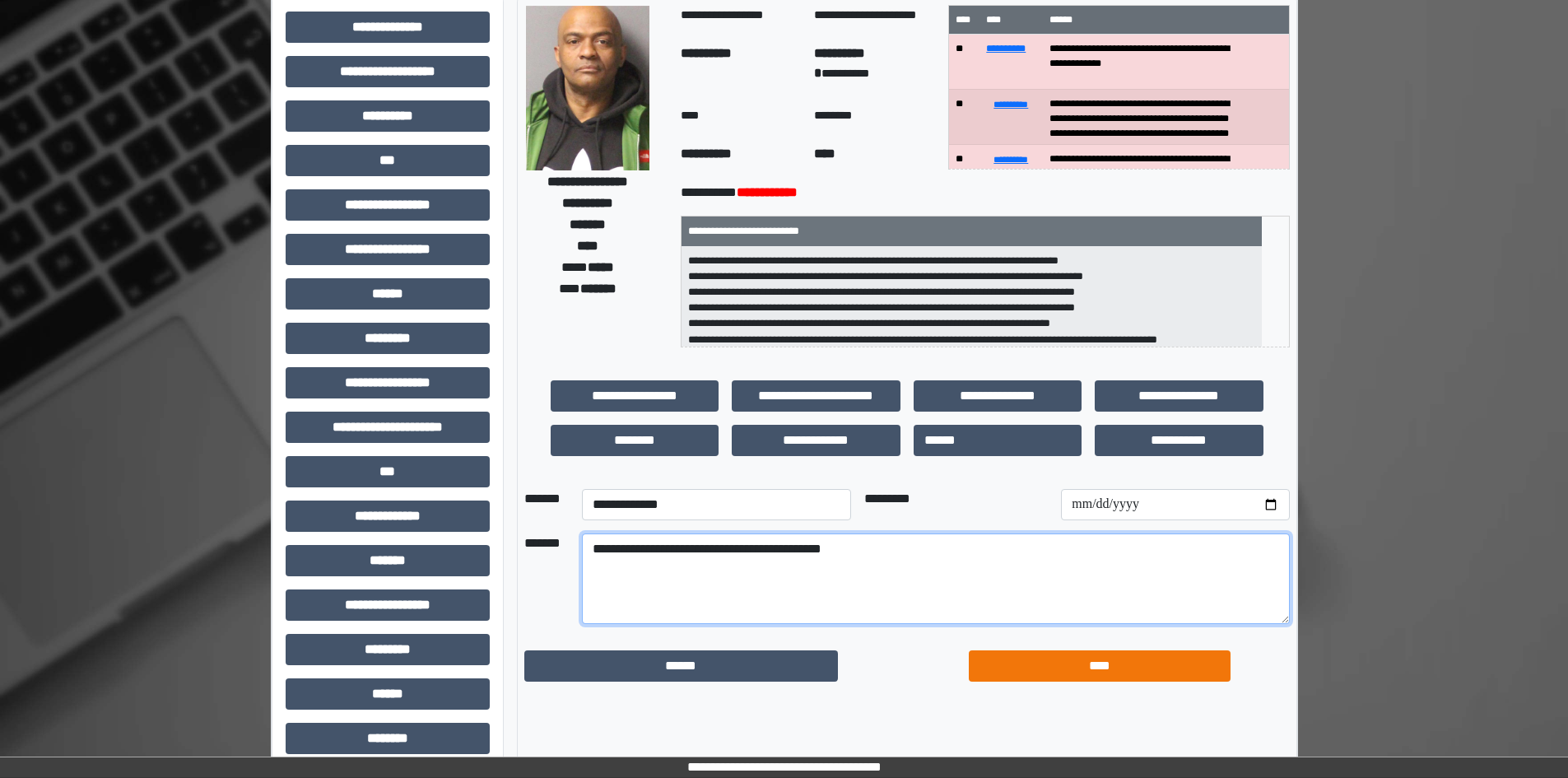 type on "**********" 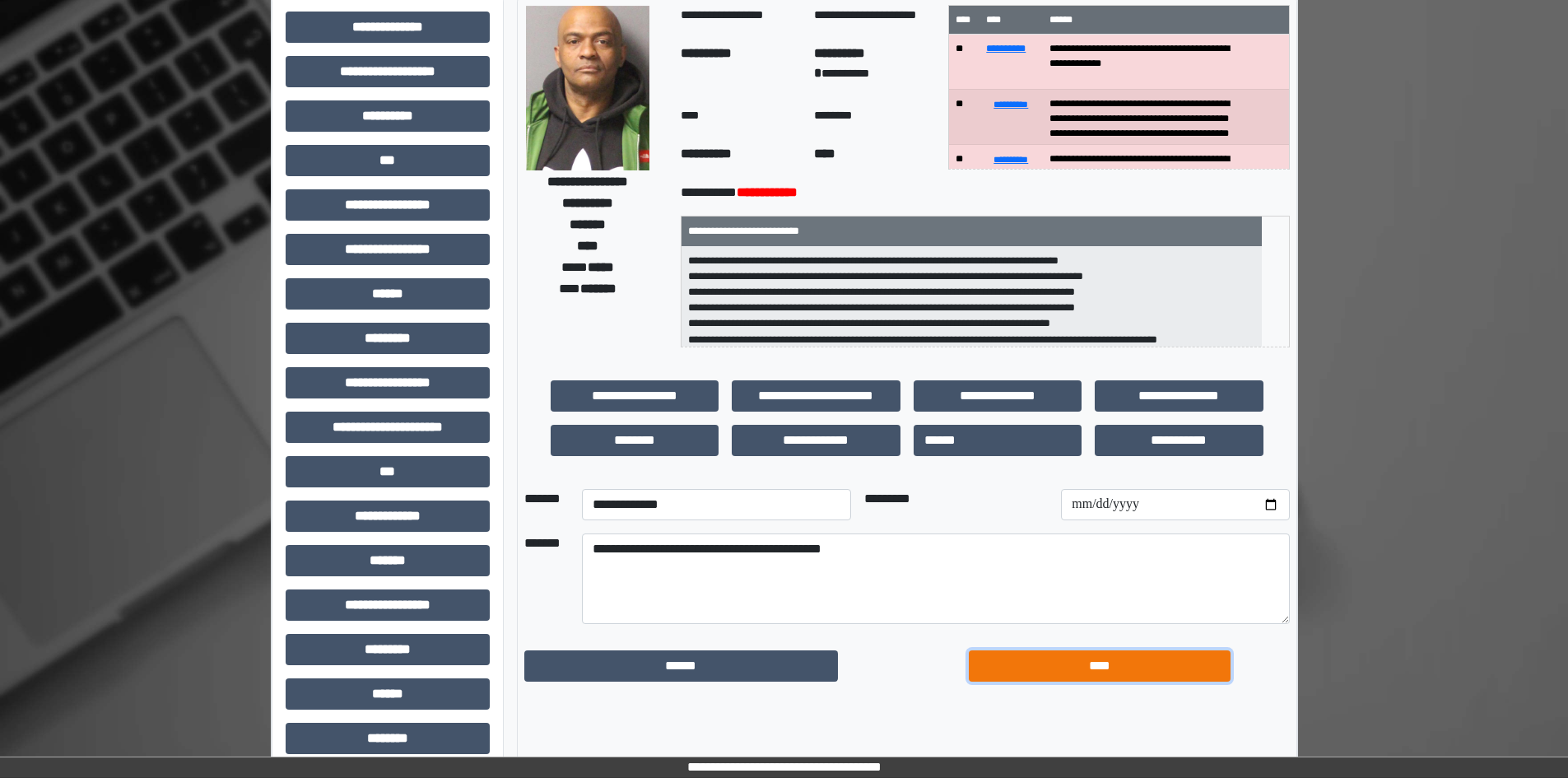 click on "****" at bounding box center (1100, 666) 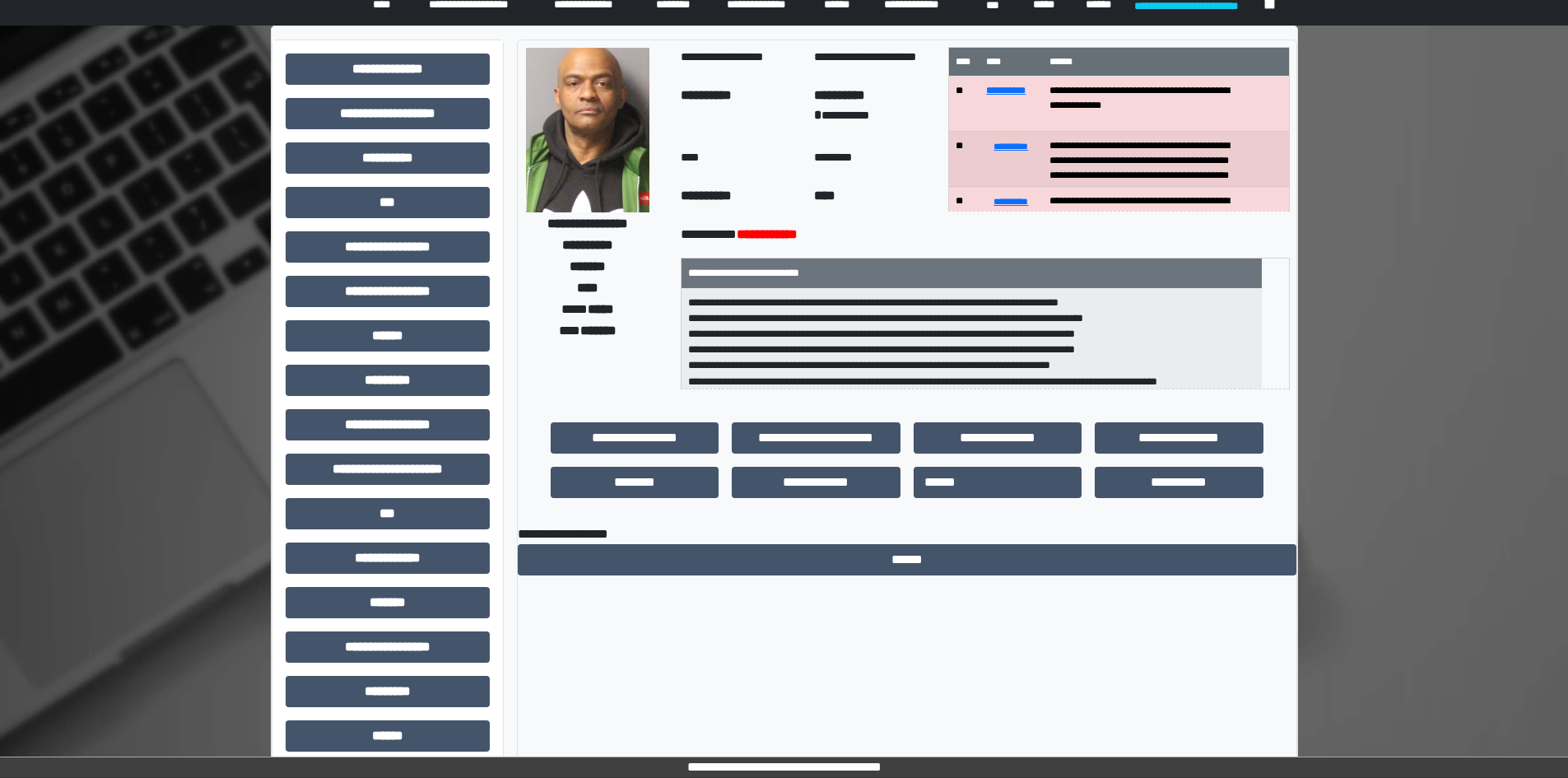 scroll, scrollTop: 0, scrollLeft: 0, axis: both 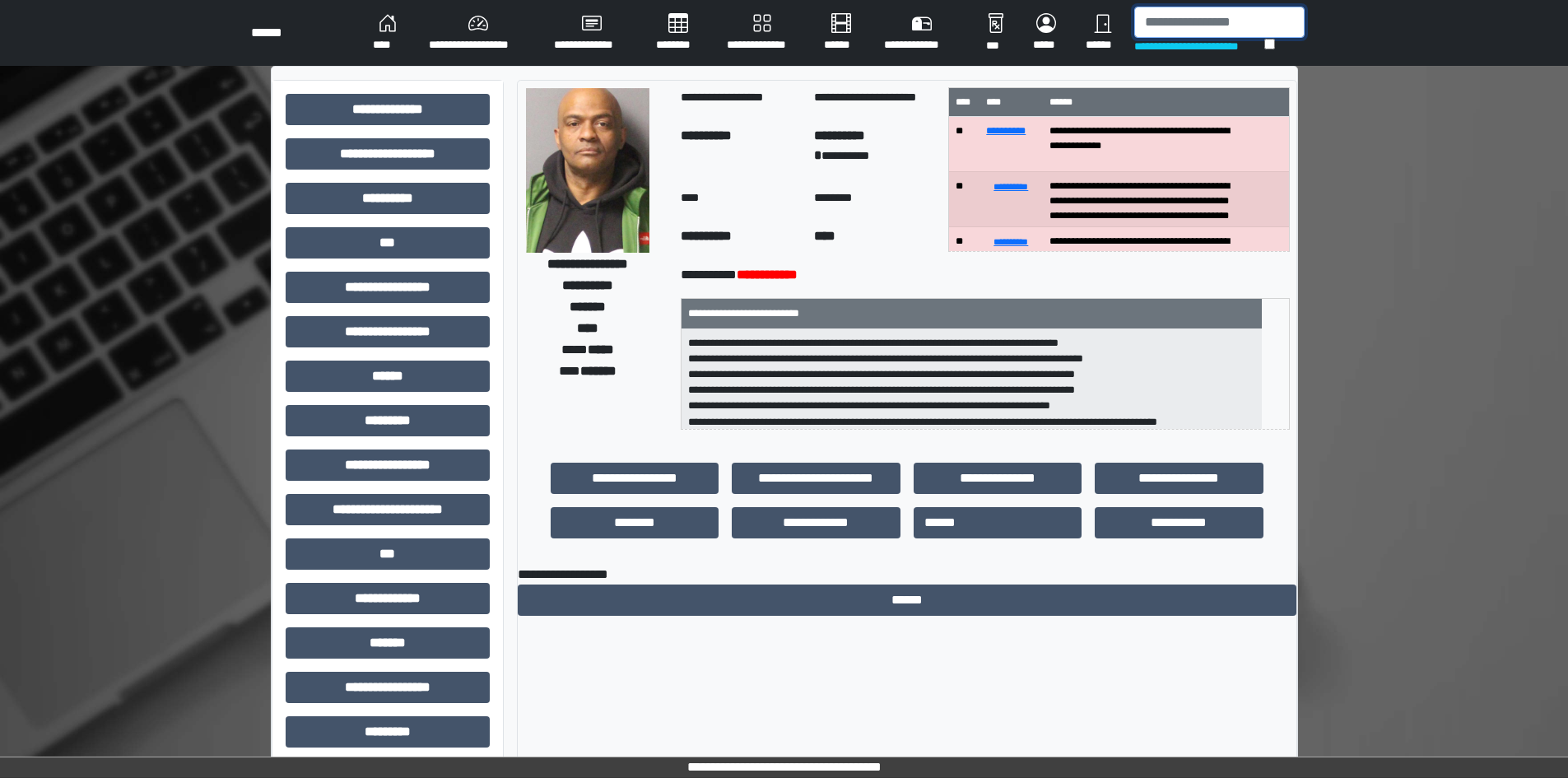 click at bounding box center [1219, 22] 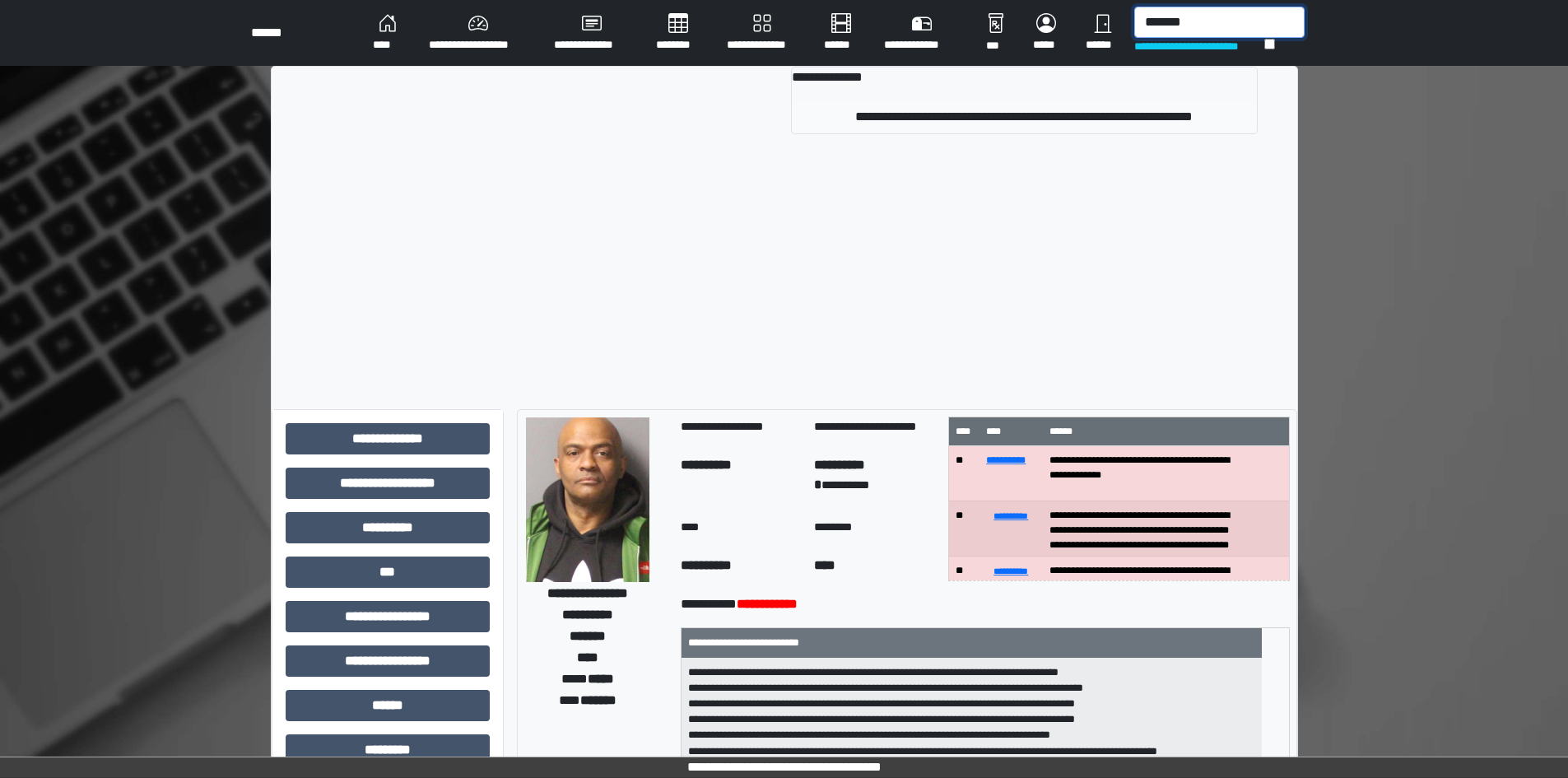 type on "*******" 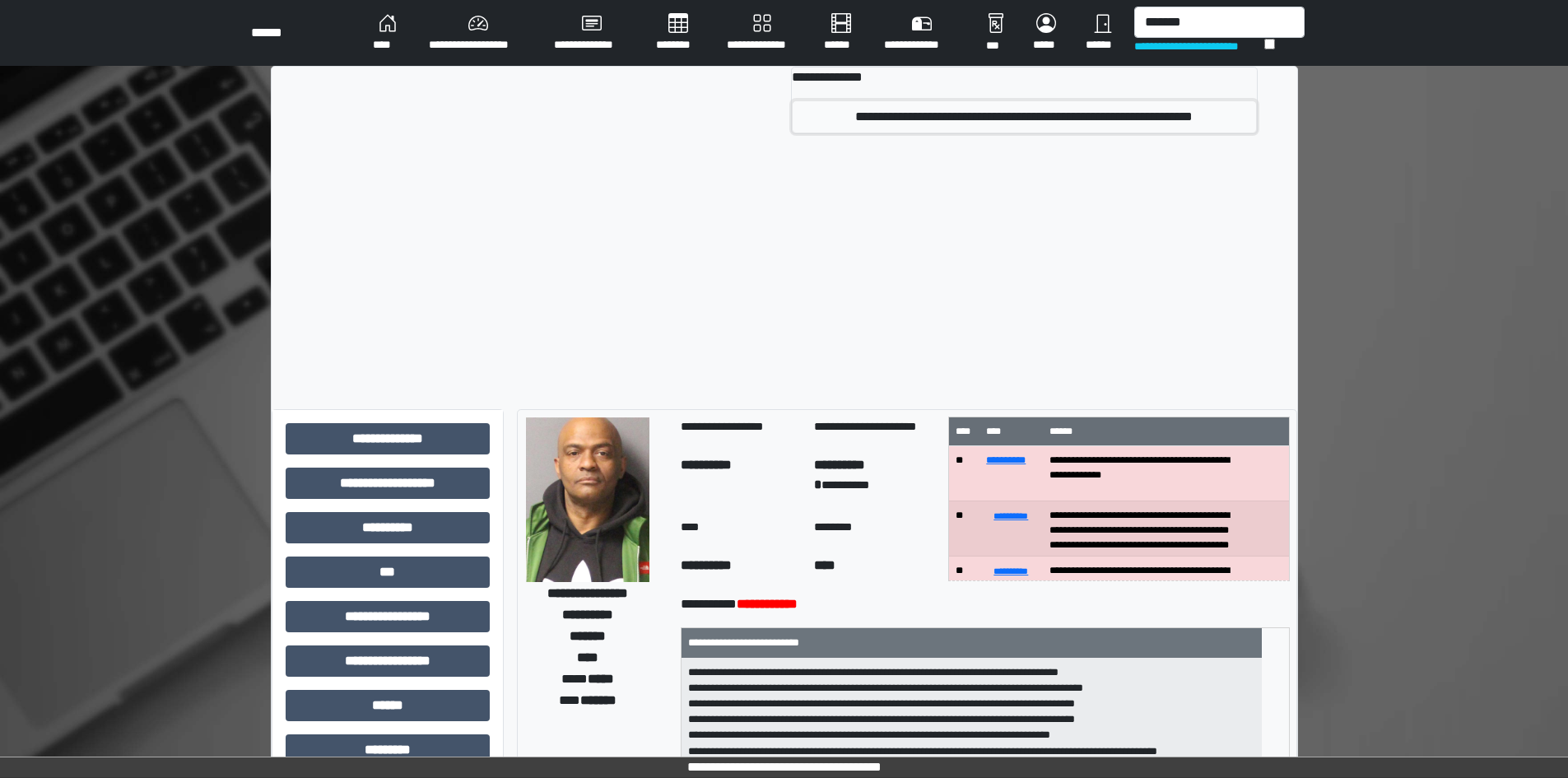 click on "**********" at bounding box center (1024, 117) 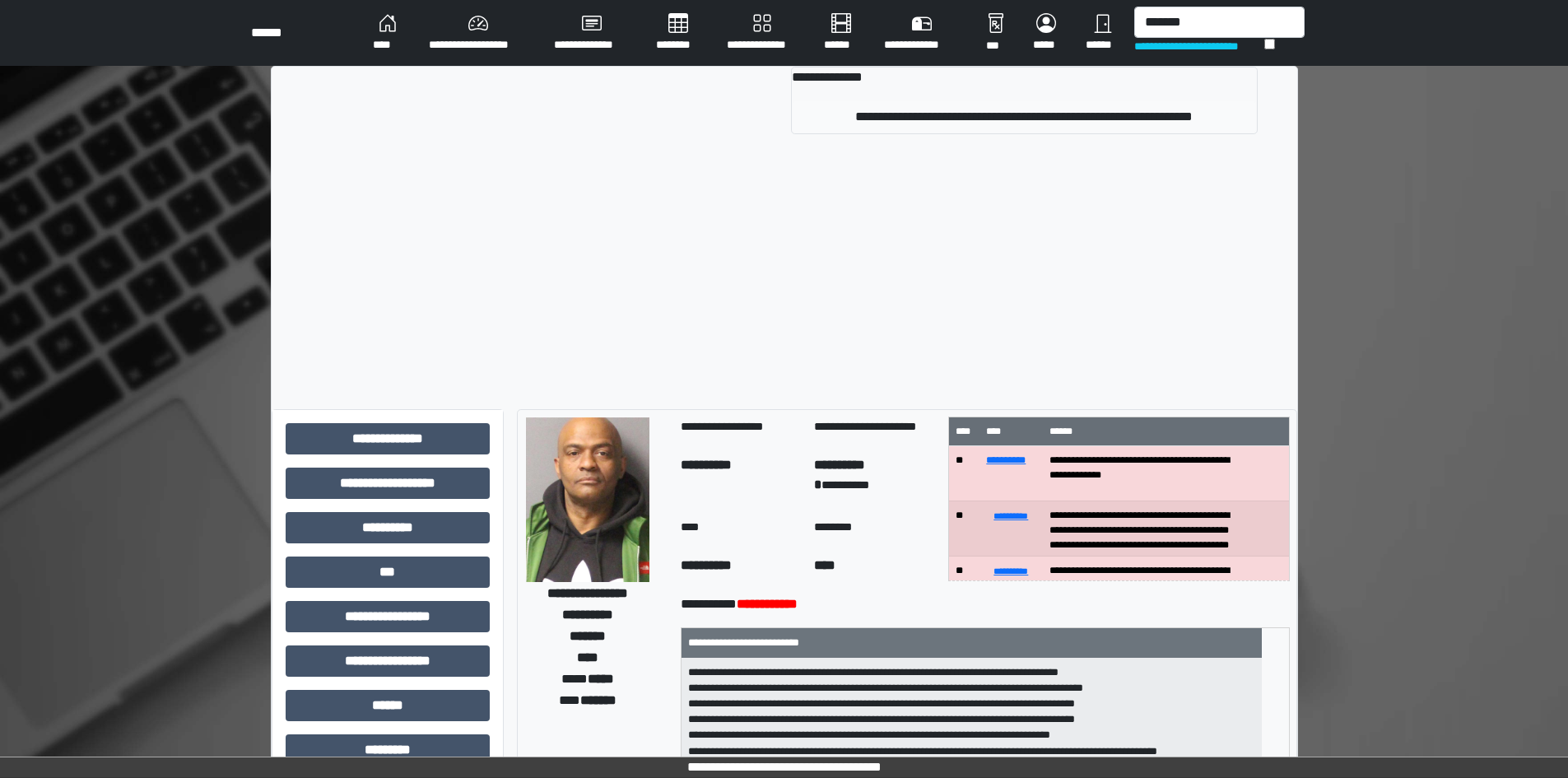 type 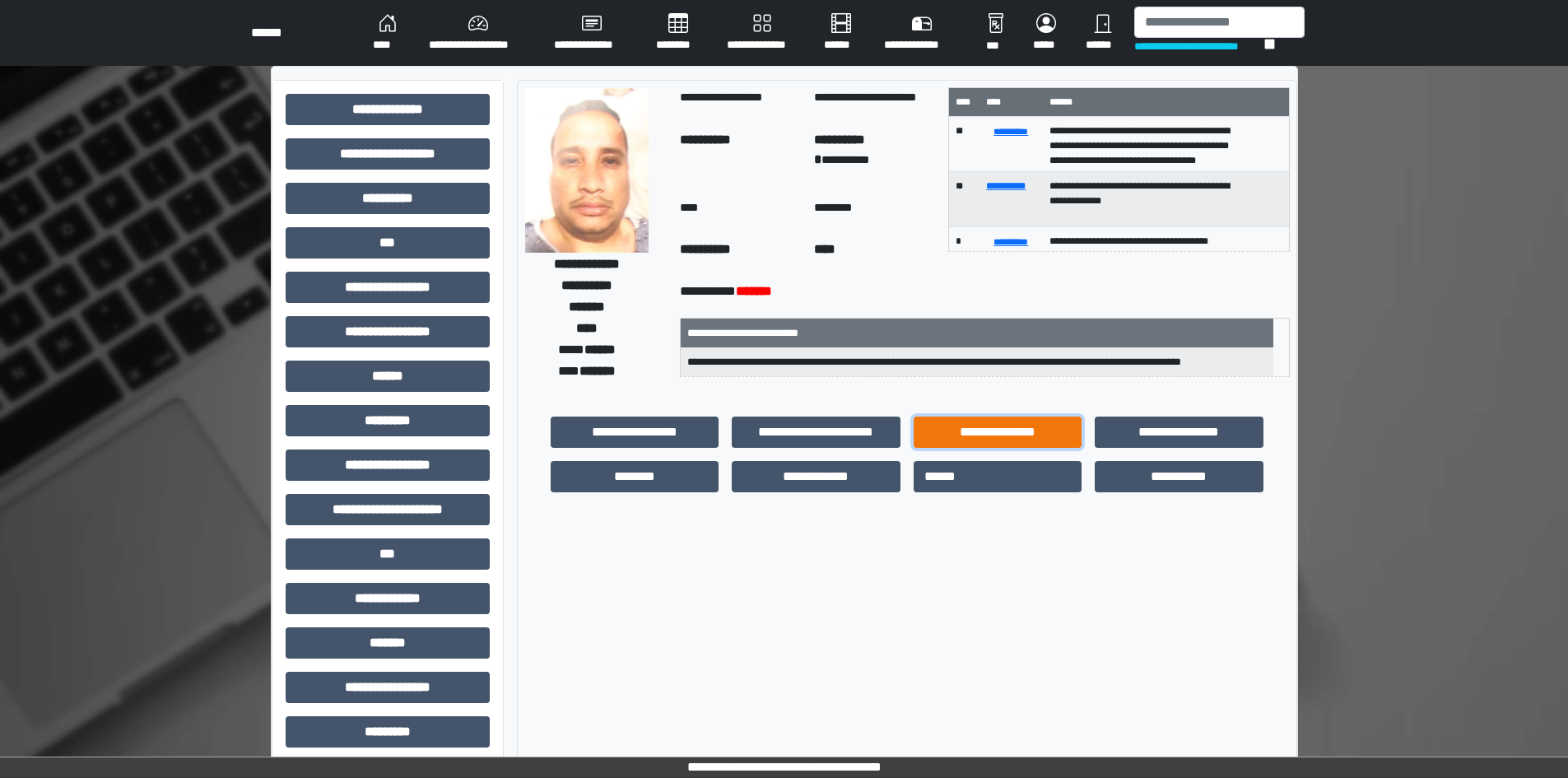 click on "**********" at bounding box center [998, 432] 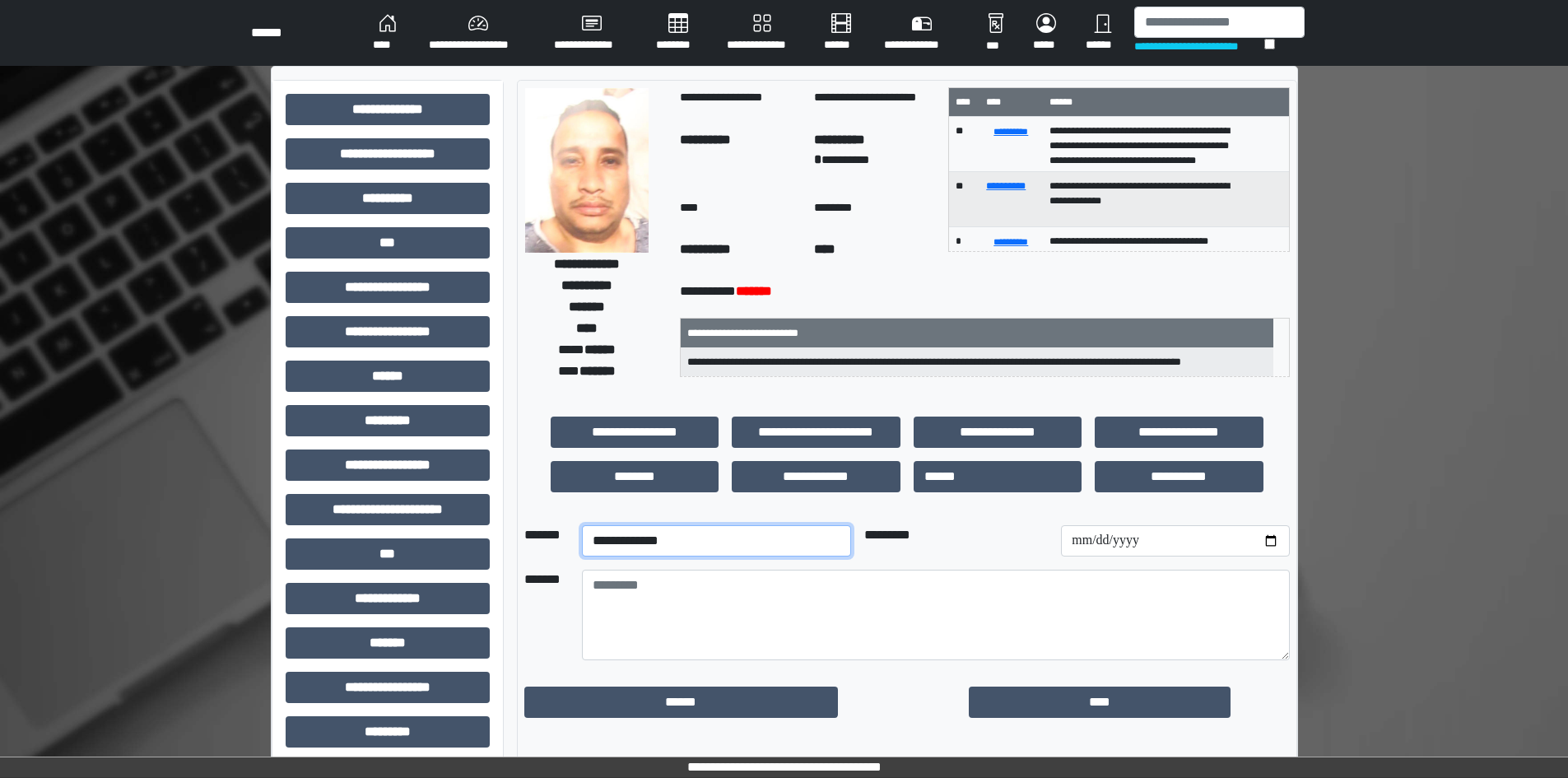 click on "**********" at bounding box center [716, 541] 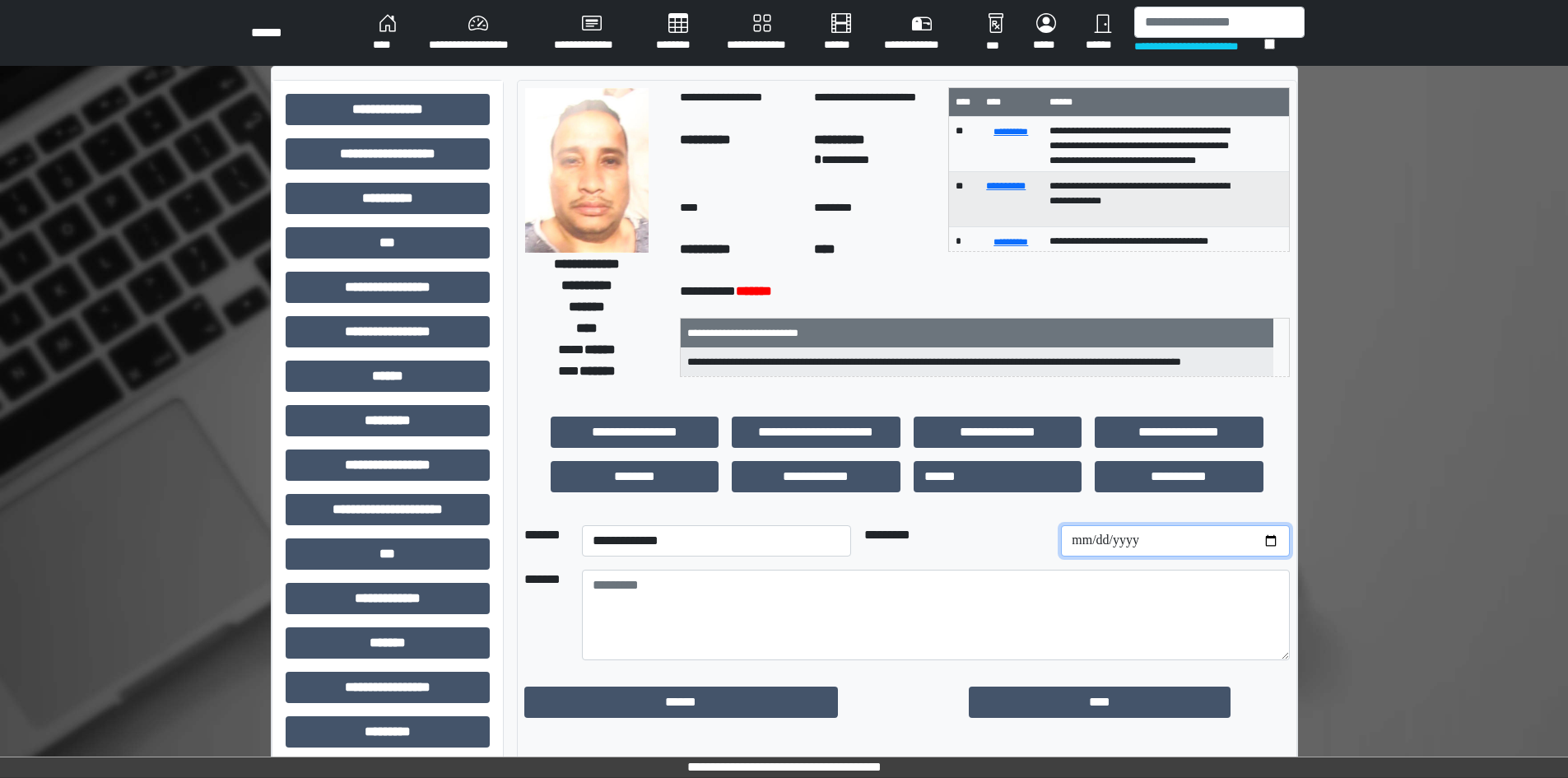 click at bounding box center (1175, 541) 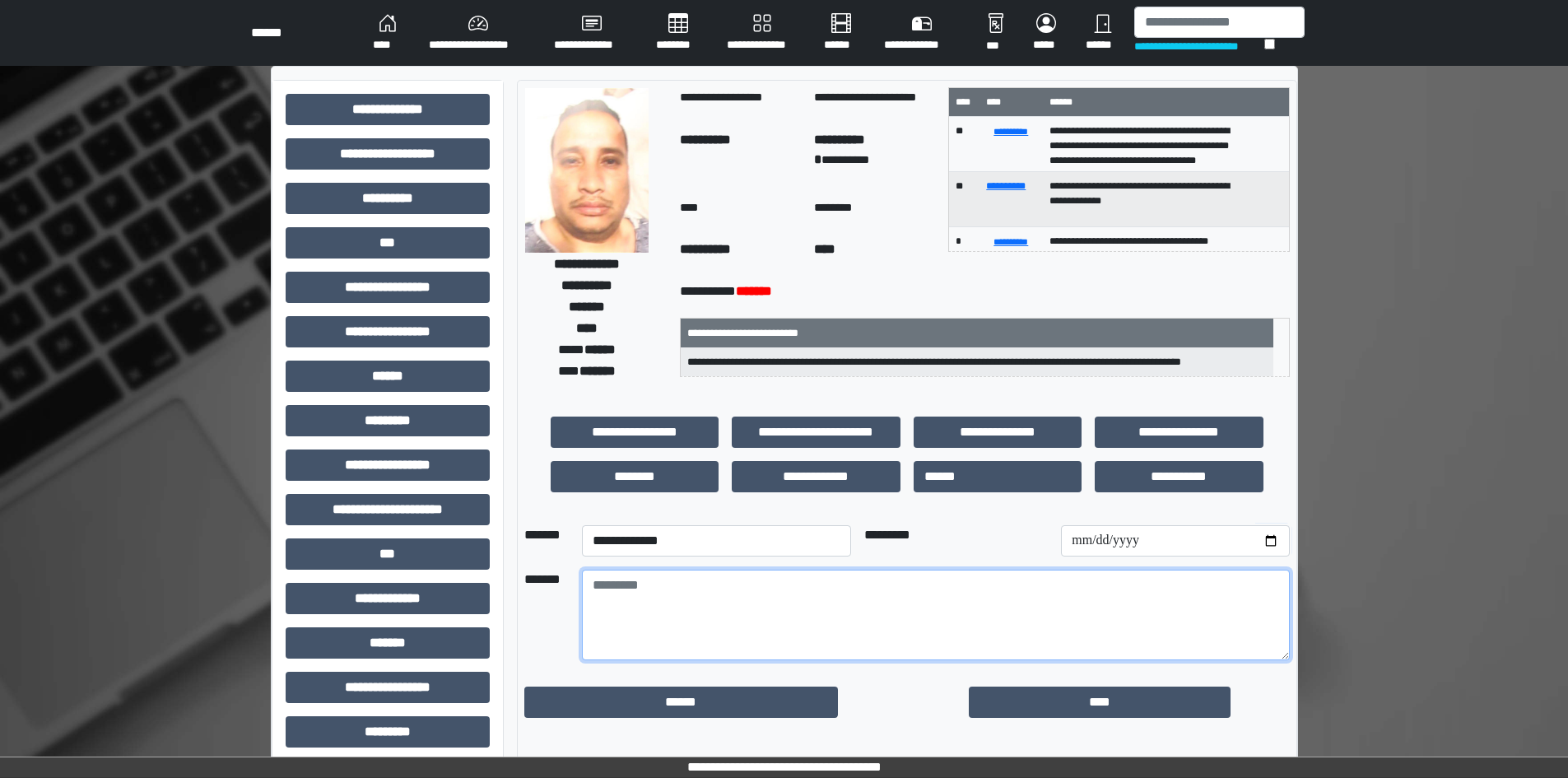 click at bounding box center (936, 615) 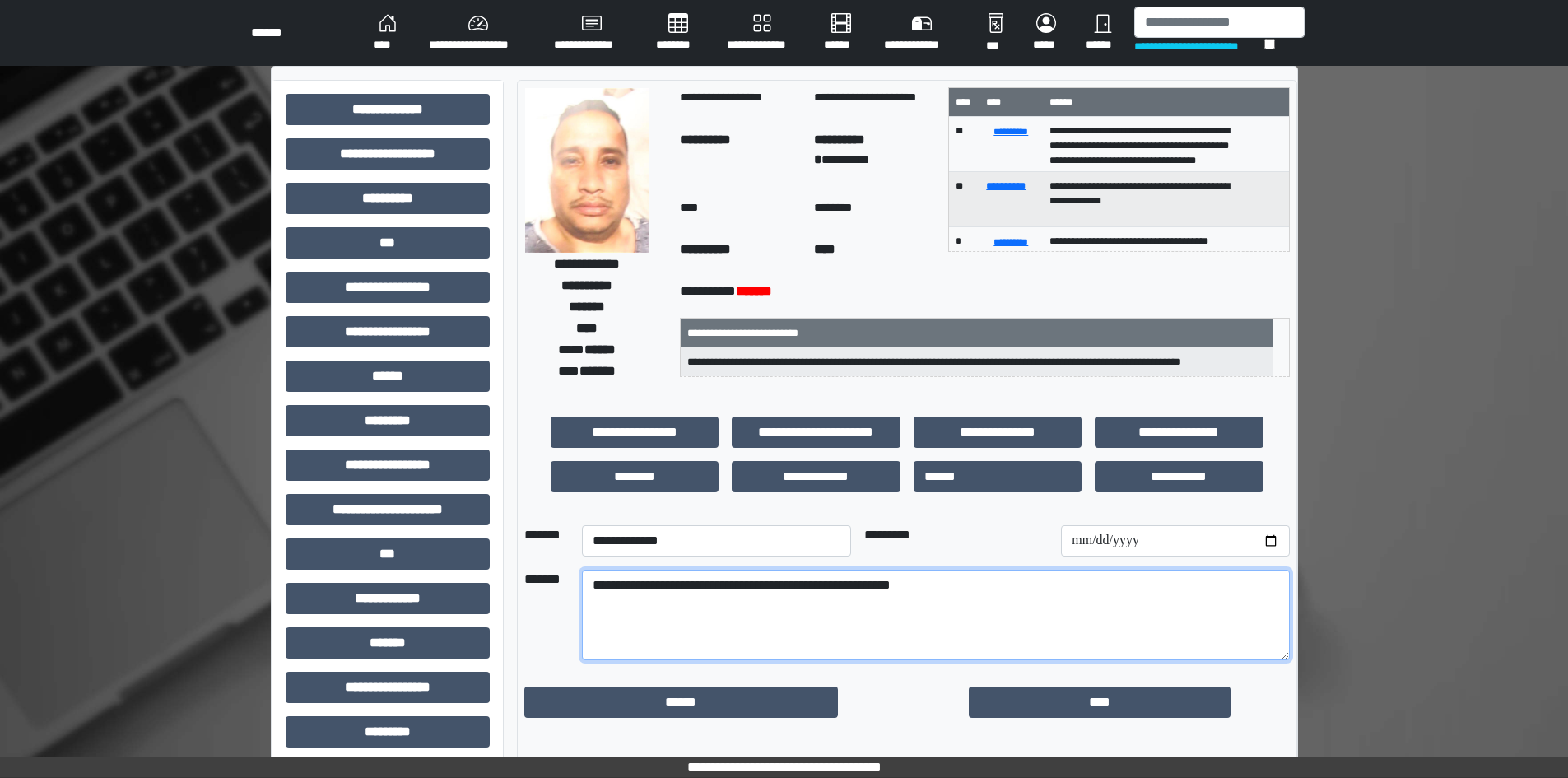 click on "**********" at bounding box center (936, 615) 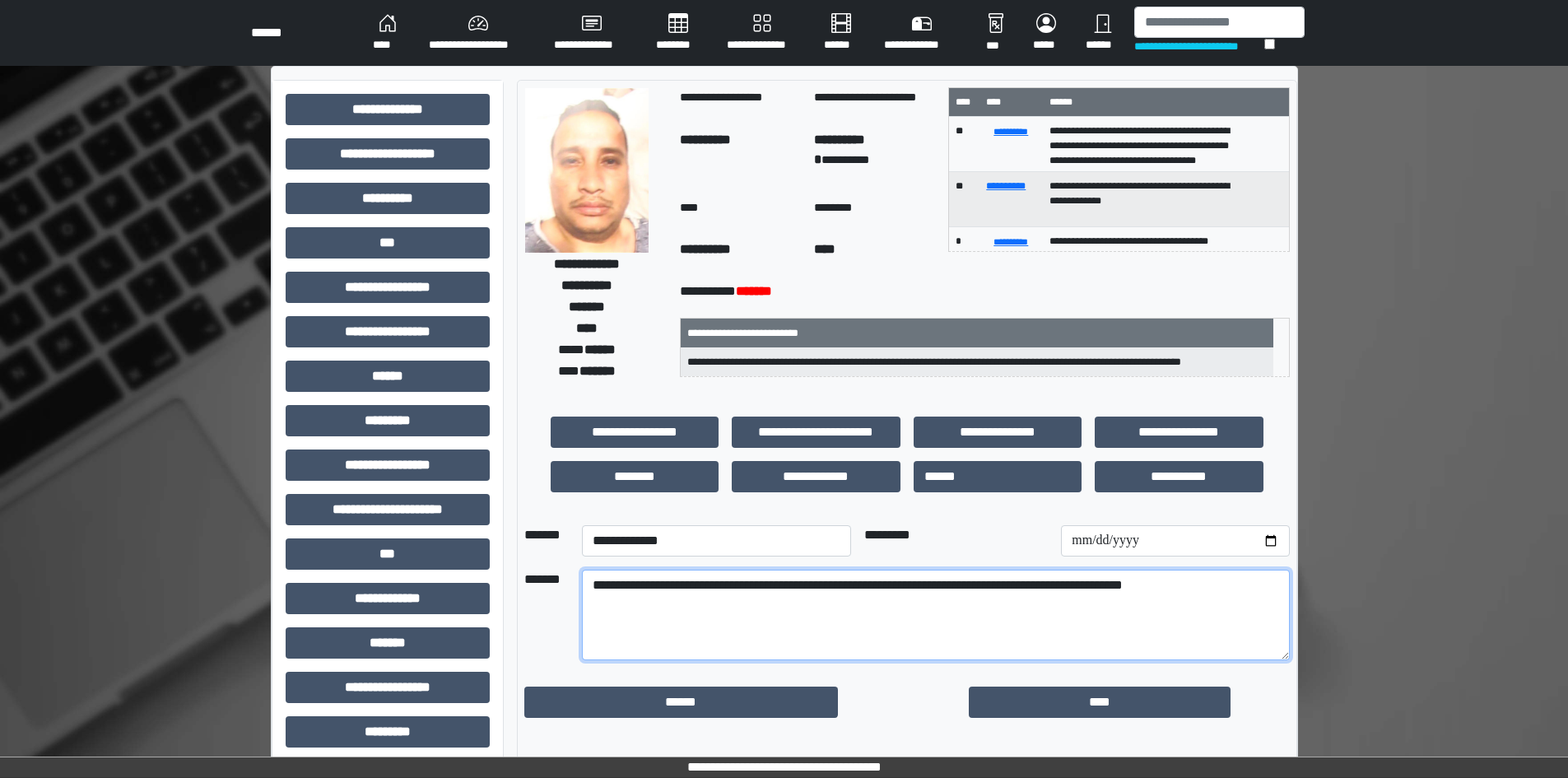 click on "**********" at bounding box center (936, 615) 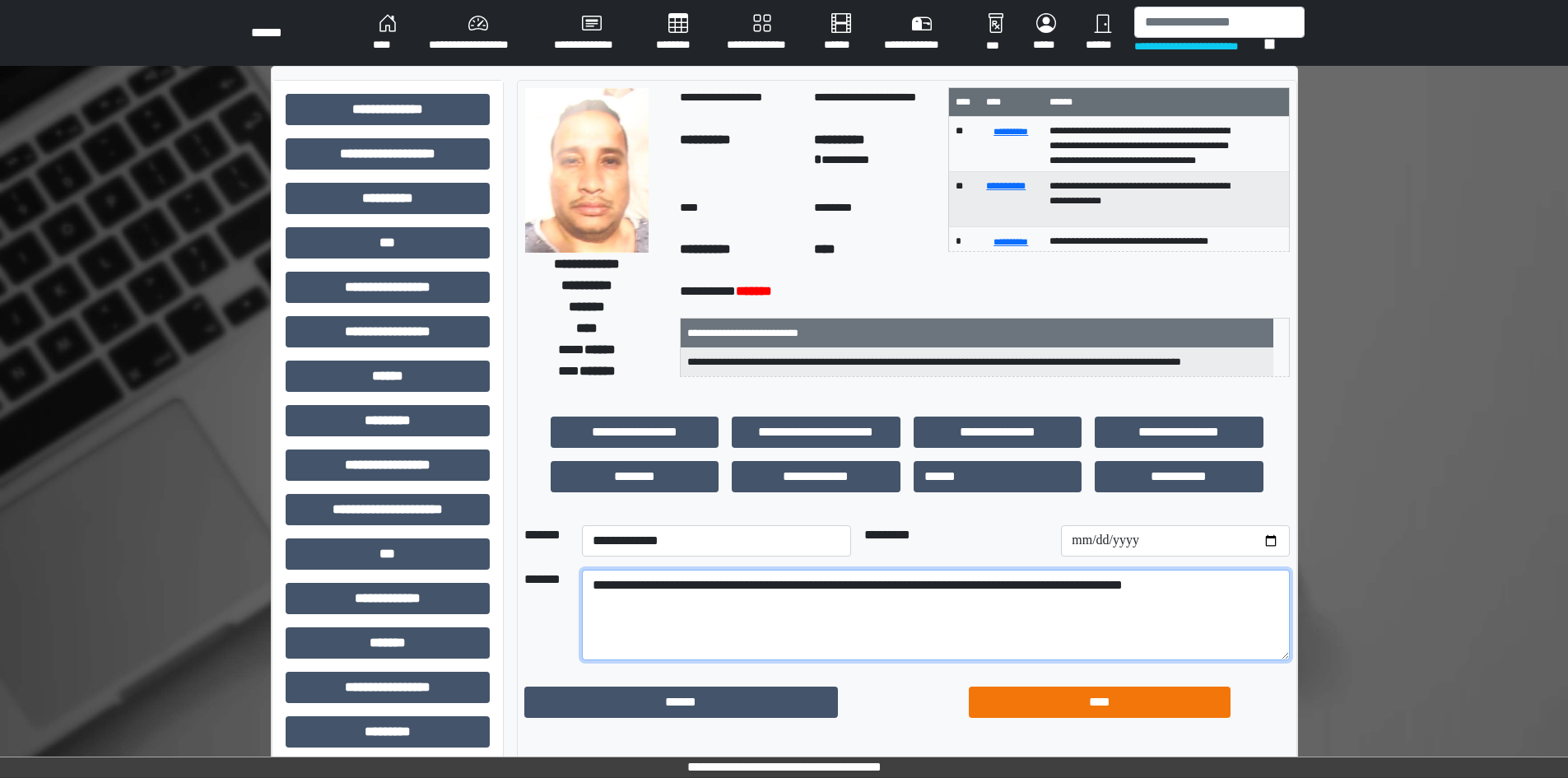 type on "**********" 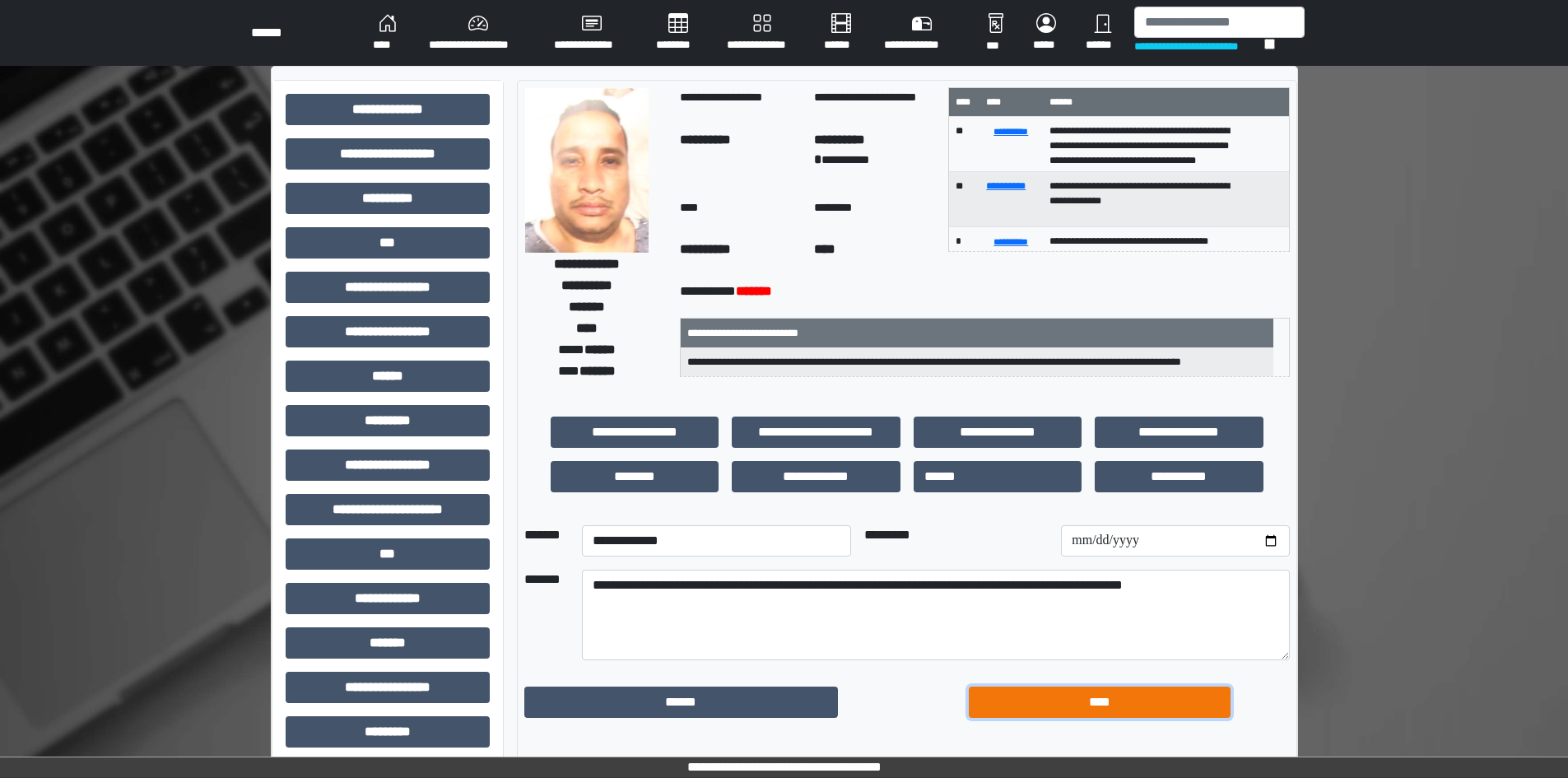click on "****" at bounding box center (1100, 702) 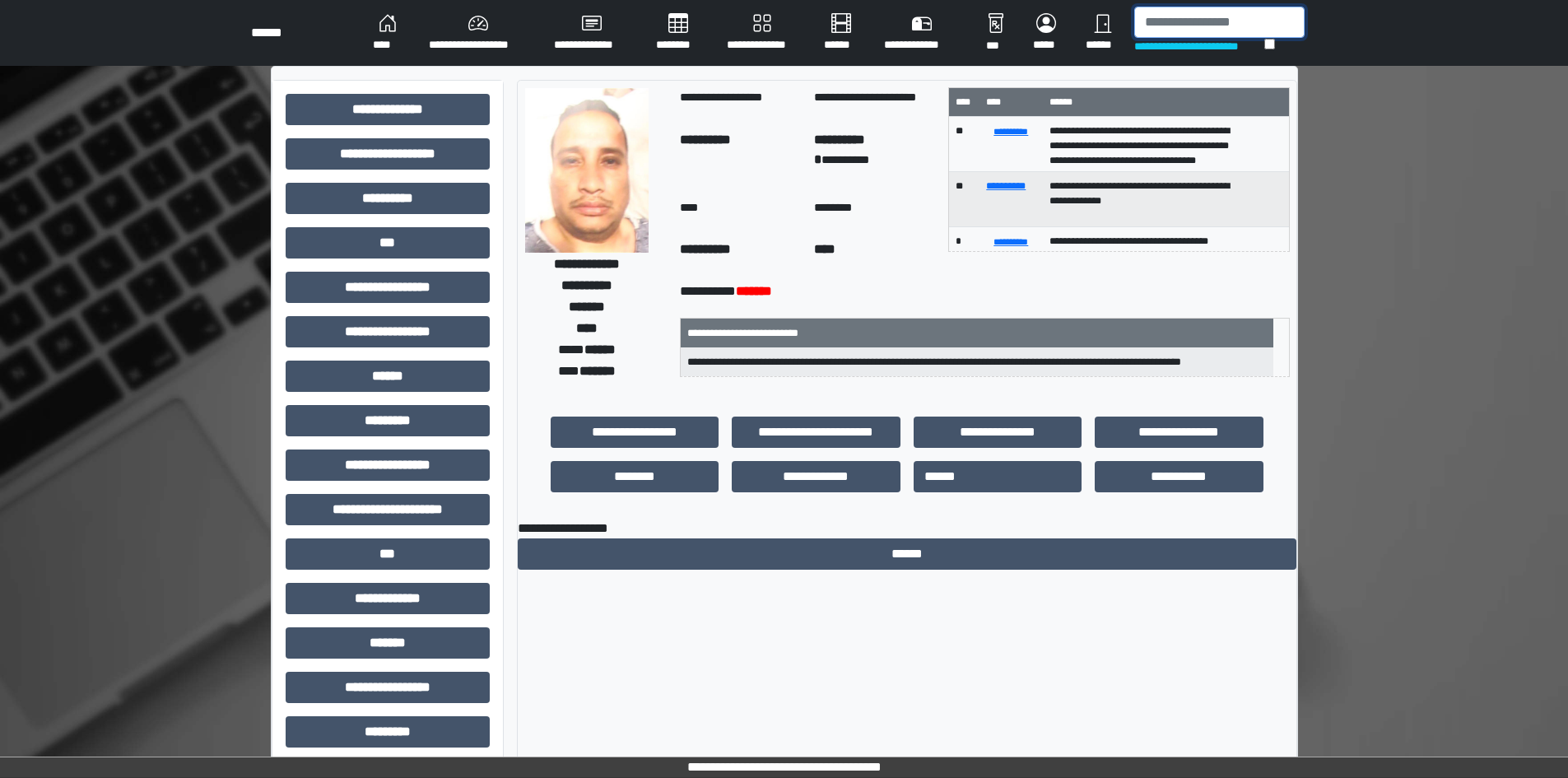 click at bounding box center [1219, 22] 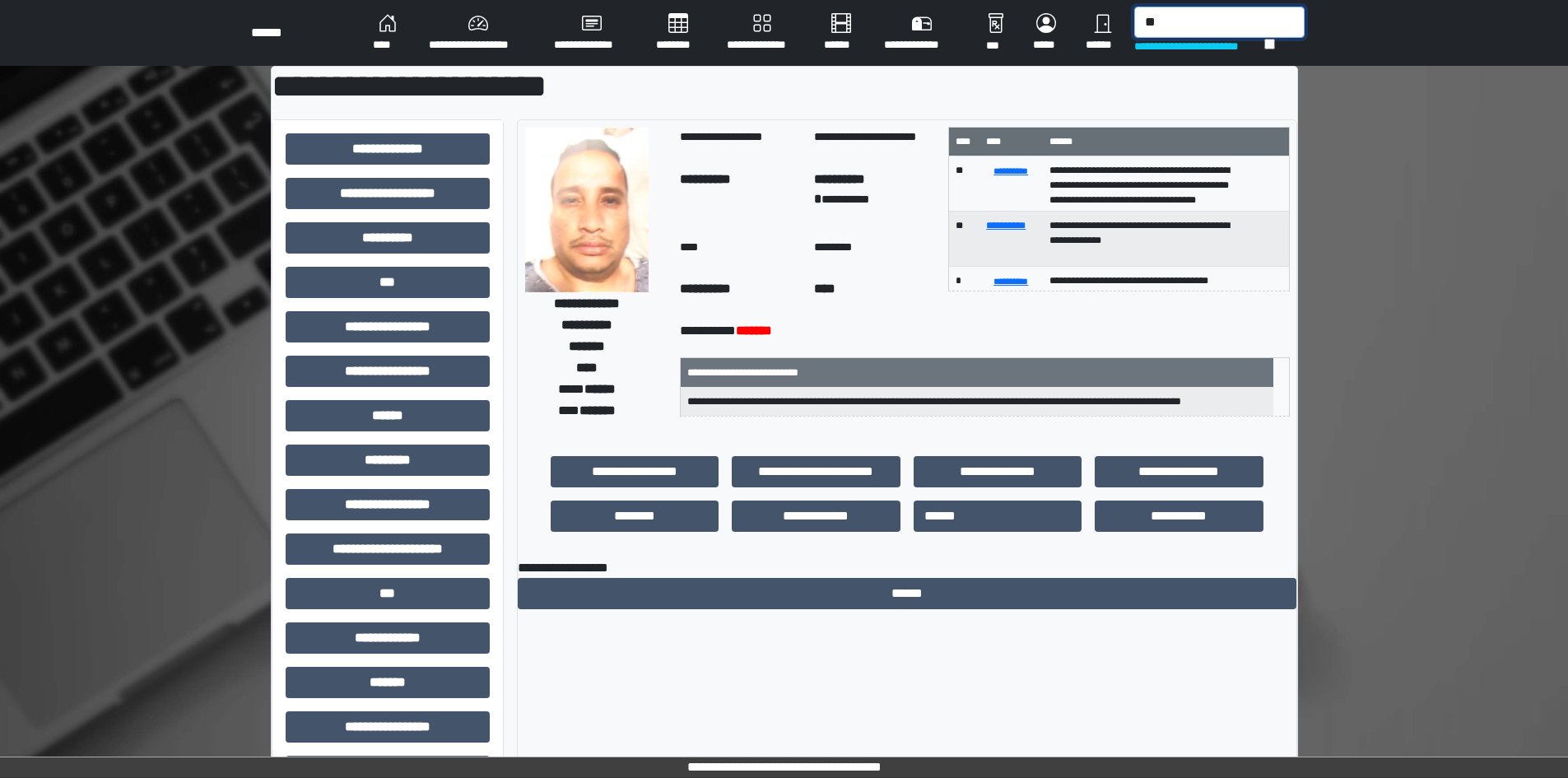 type on "*" 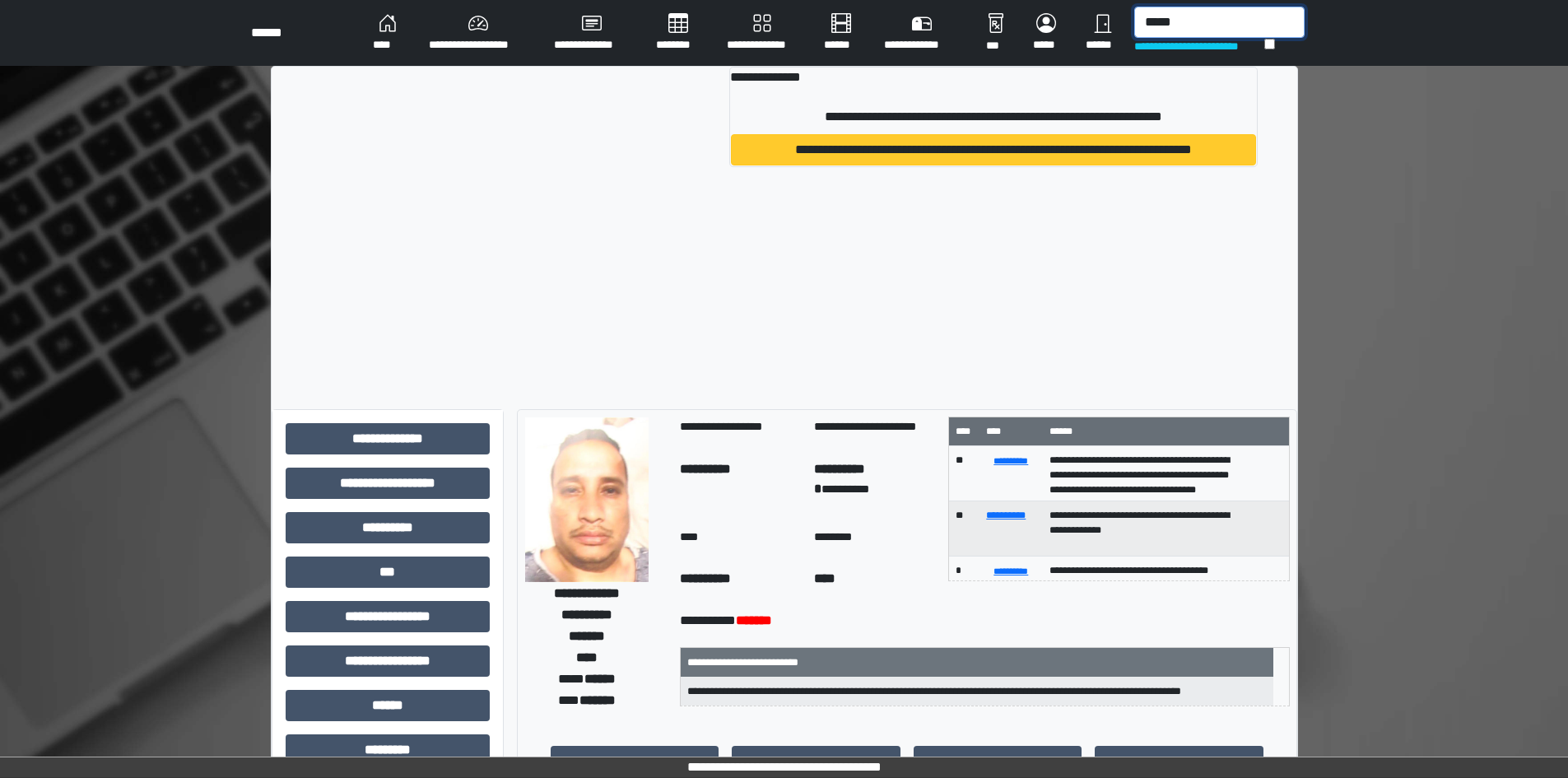 type on "*****" 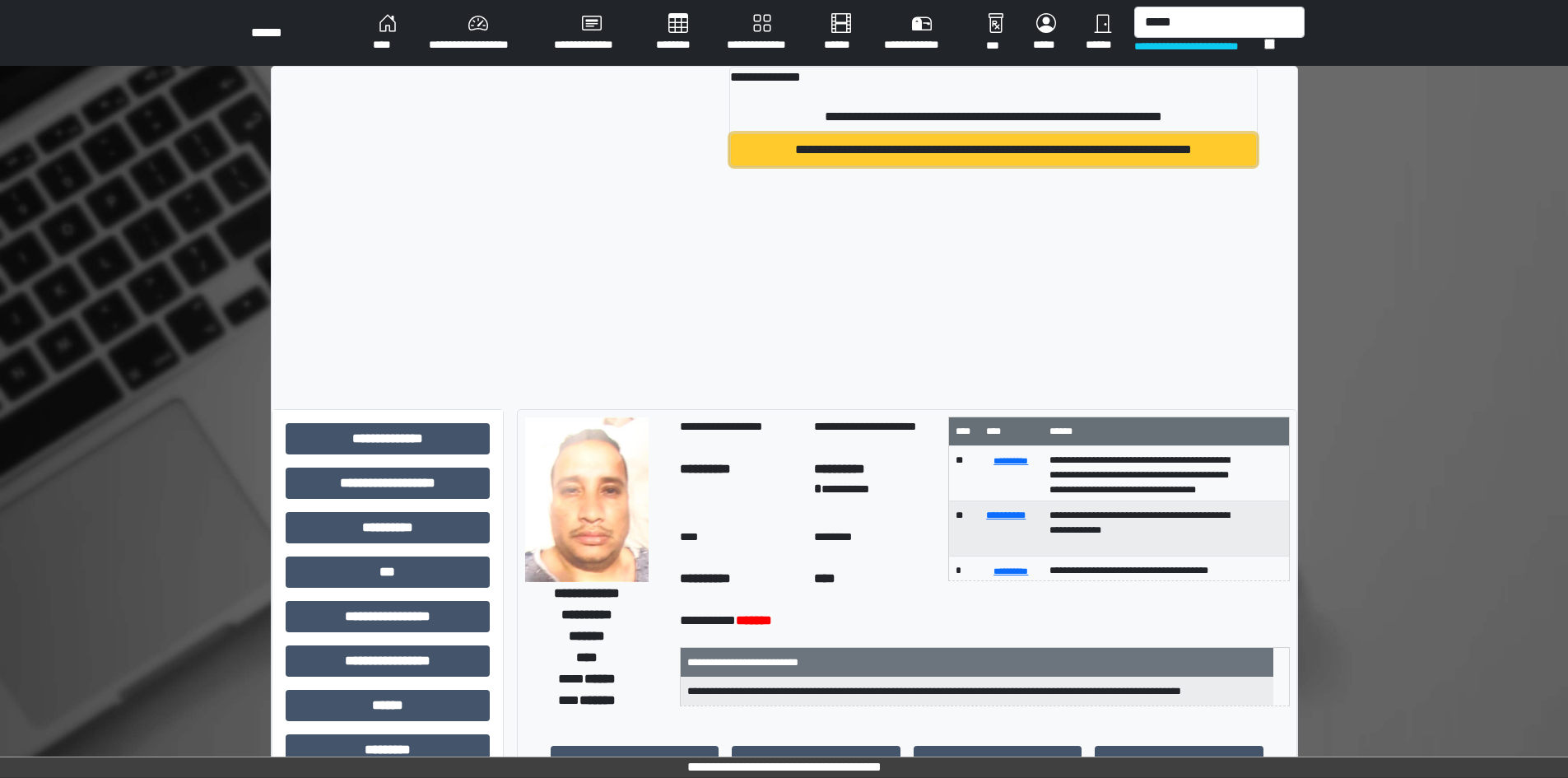 click on "**********" at bounding box center [993, 150] 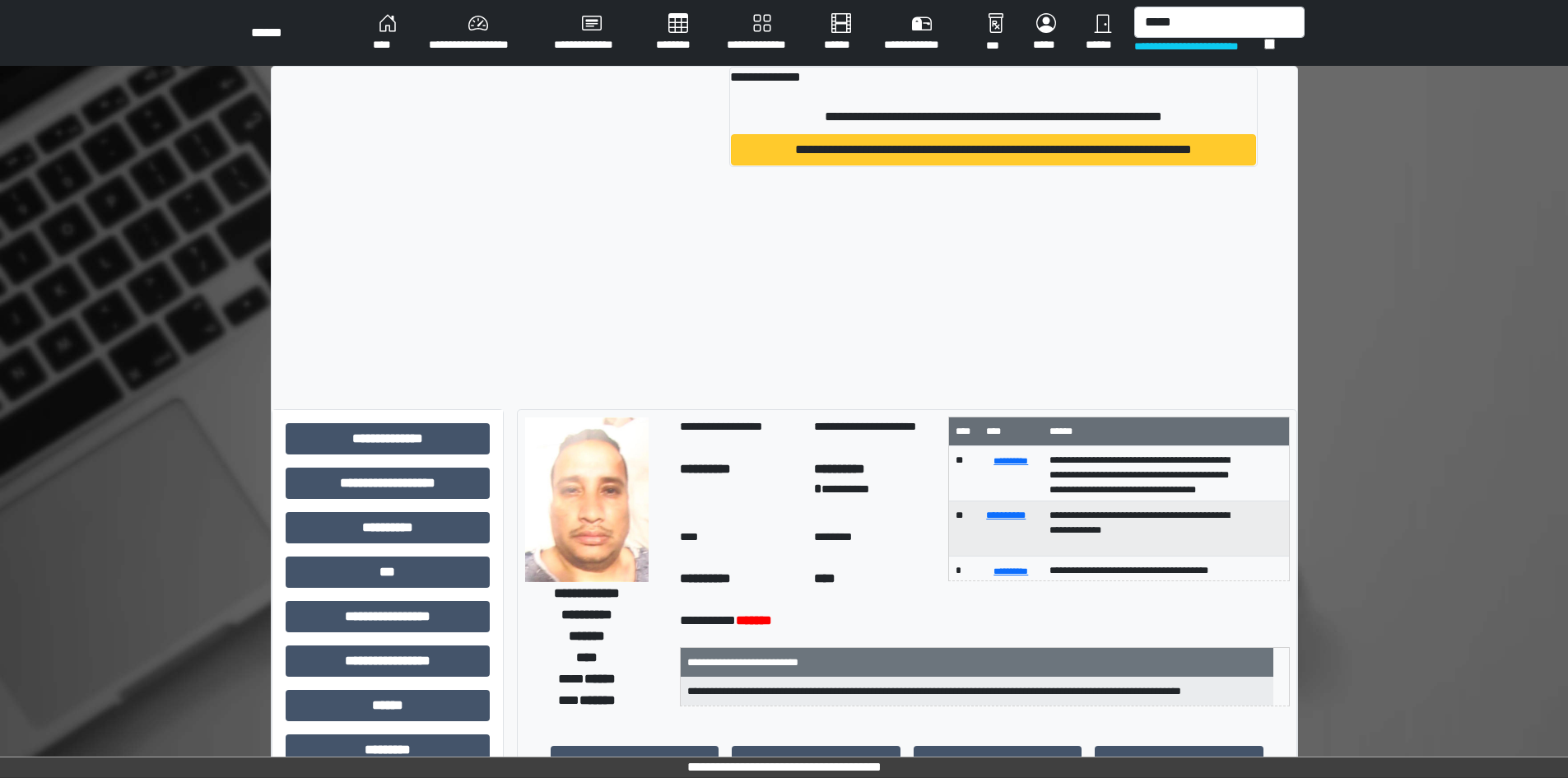type 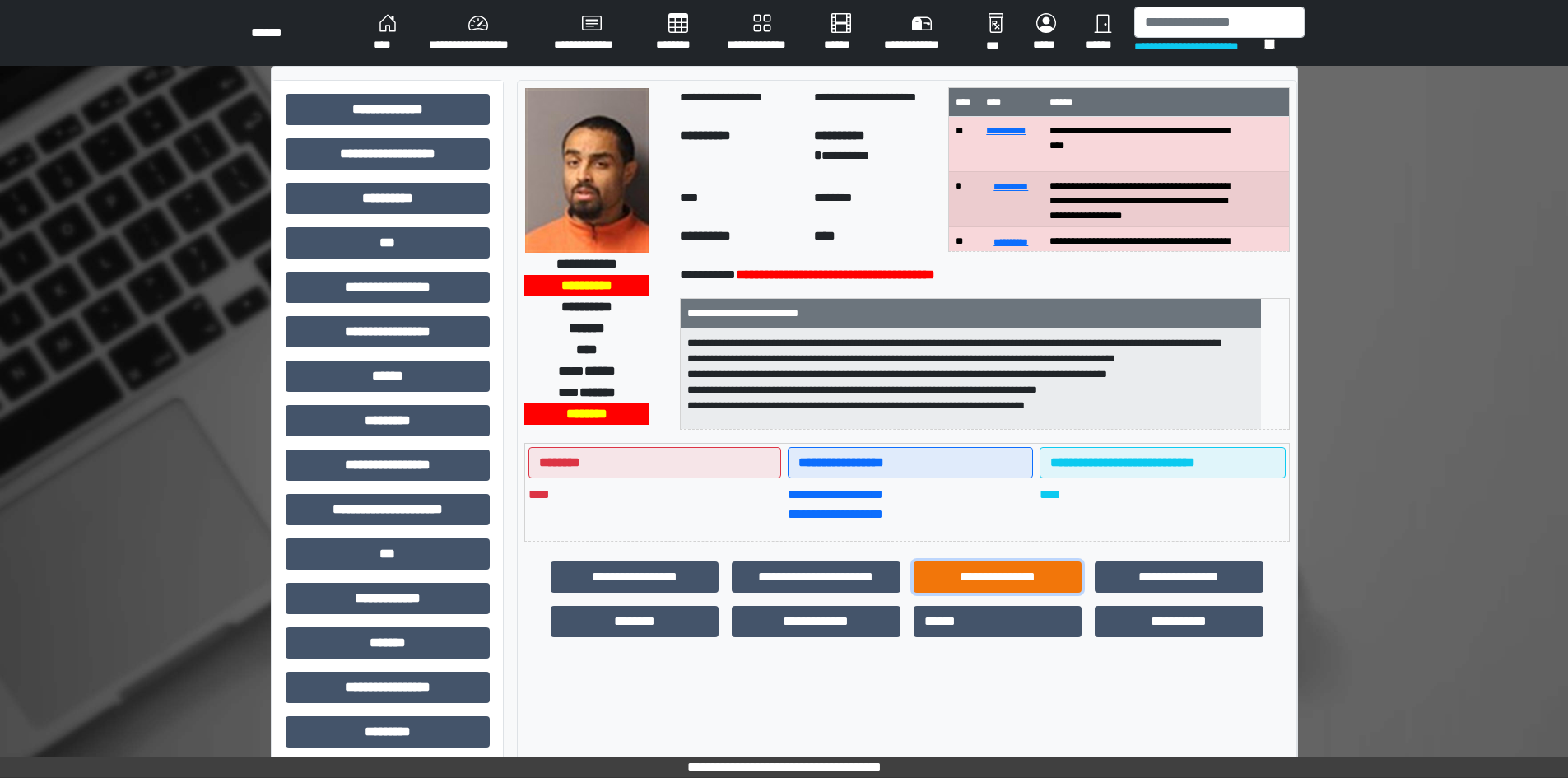 click on "**********" at bounding box center (998, 577) 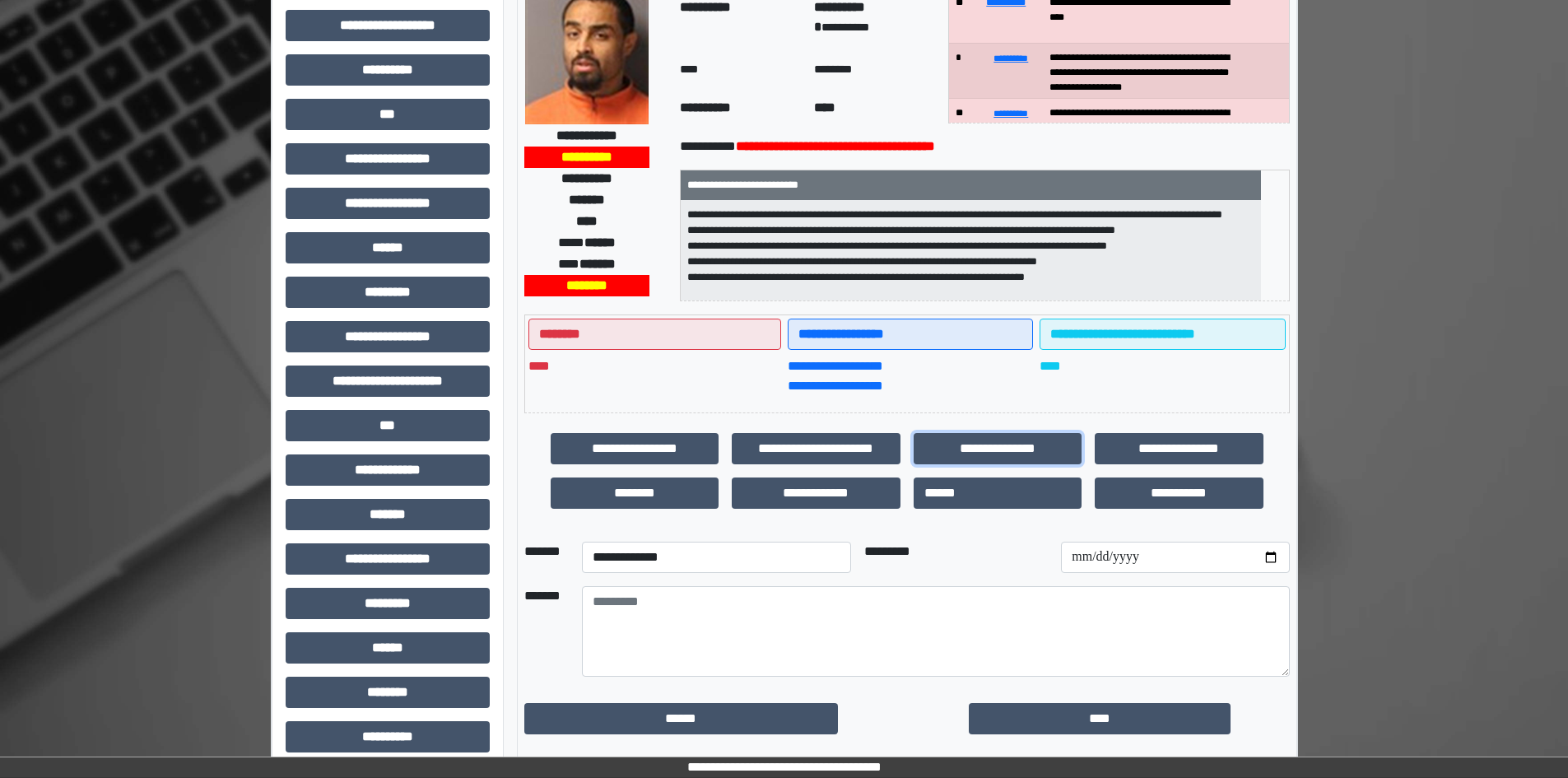 scroll, scrollTop: 165, scrollLeft: 0, axis: vertical 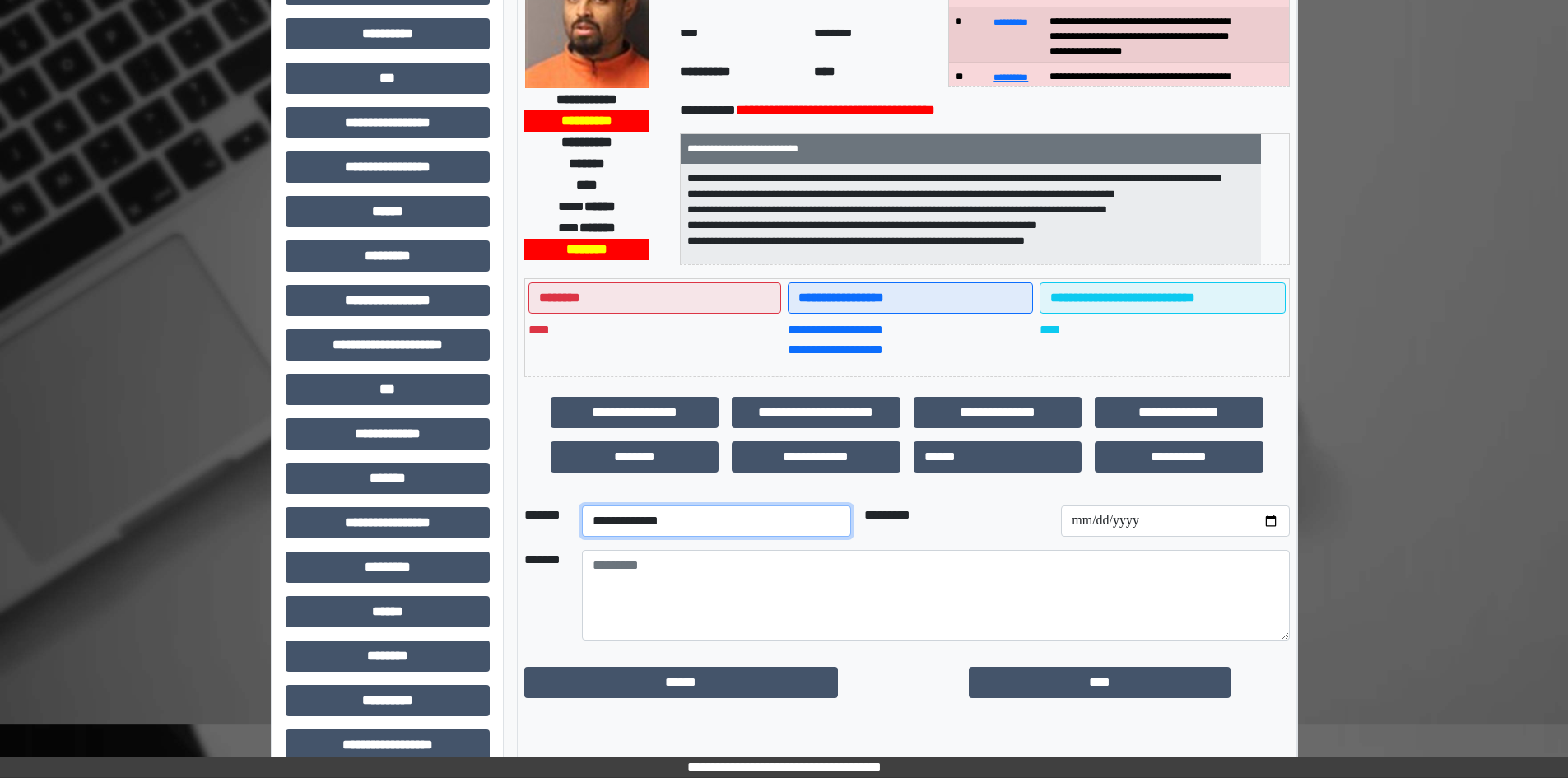 click on "**********" at bounding box center (716, 521) 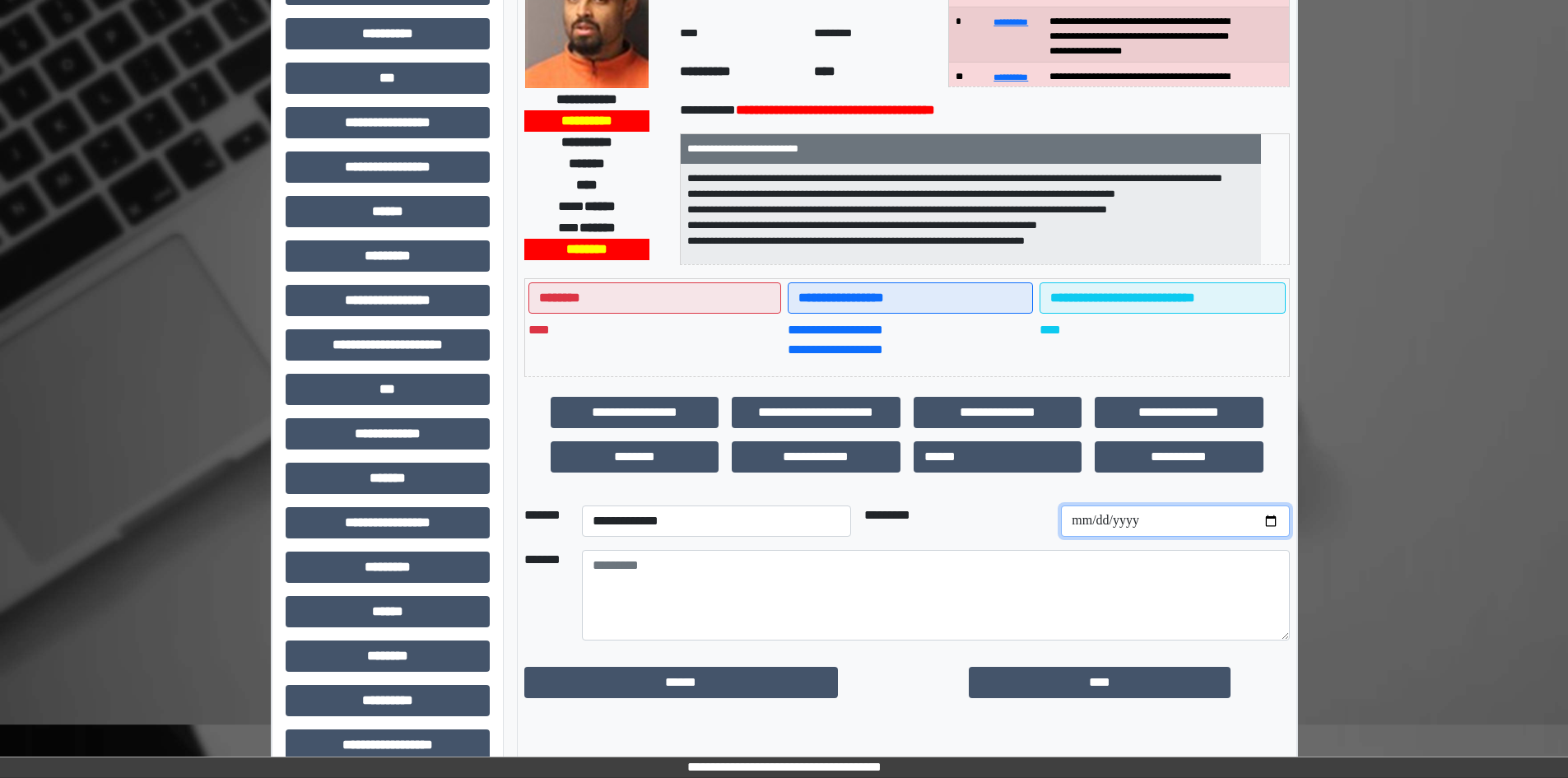 click at bounding box center (1175, 521) 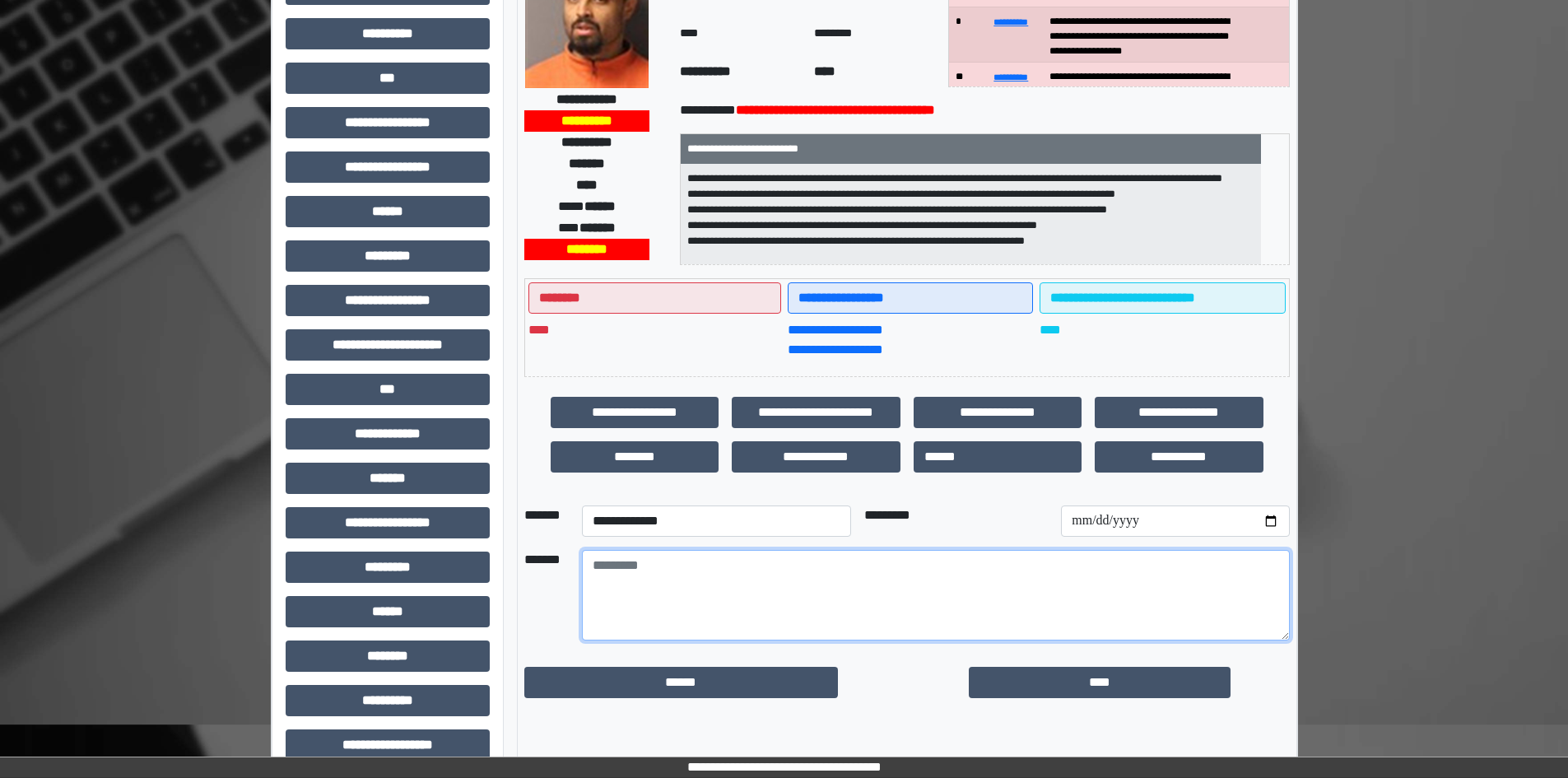 click at bounding box center [936, 595] 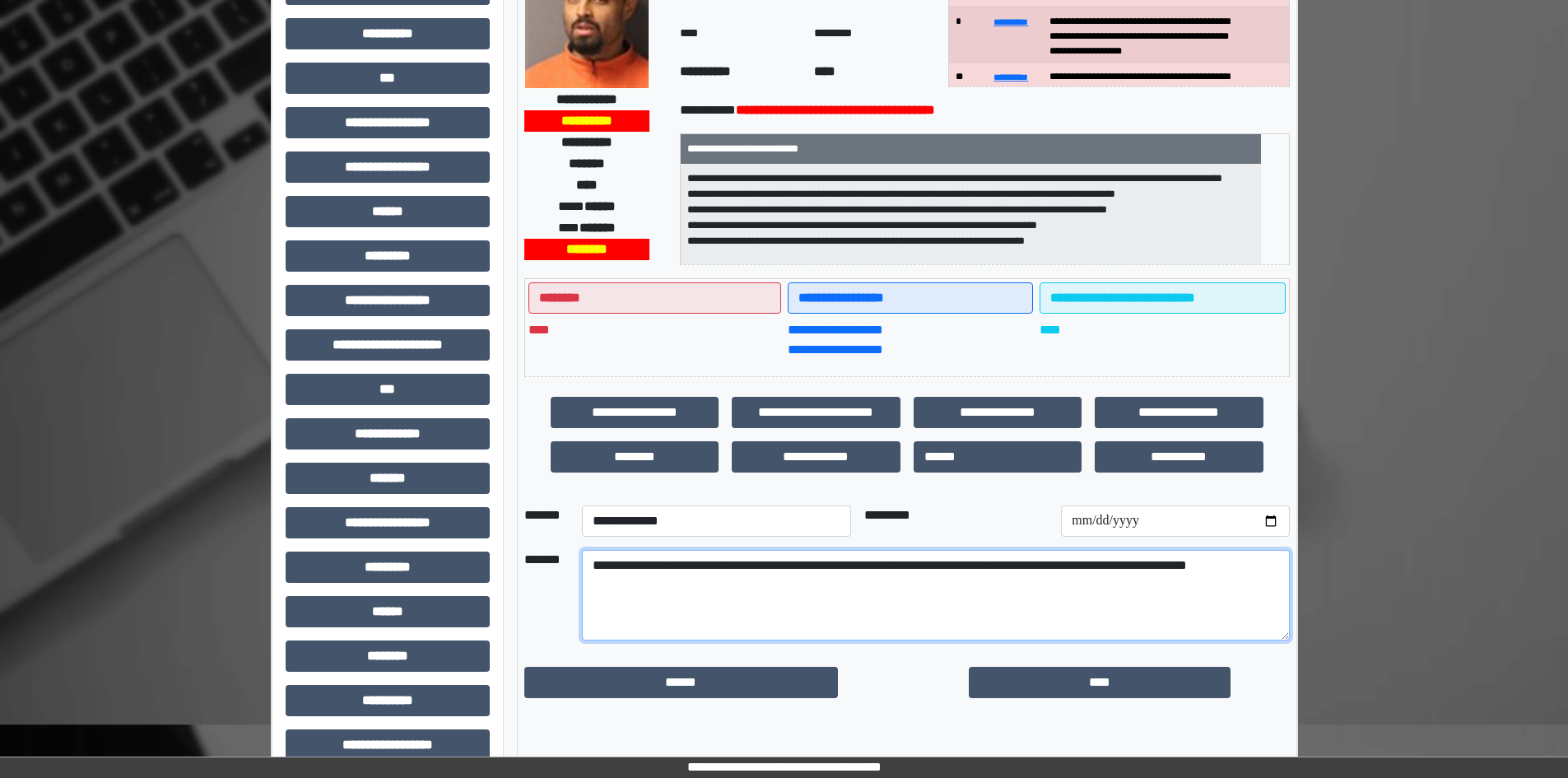click on "**********" at bounding box center [936, 595] 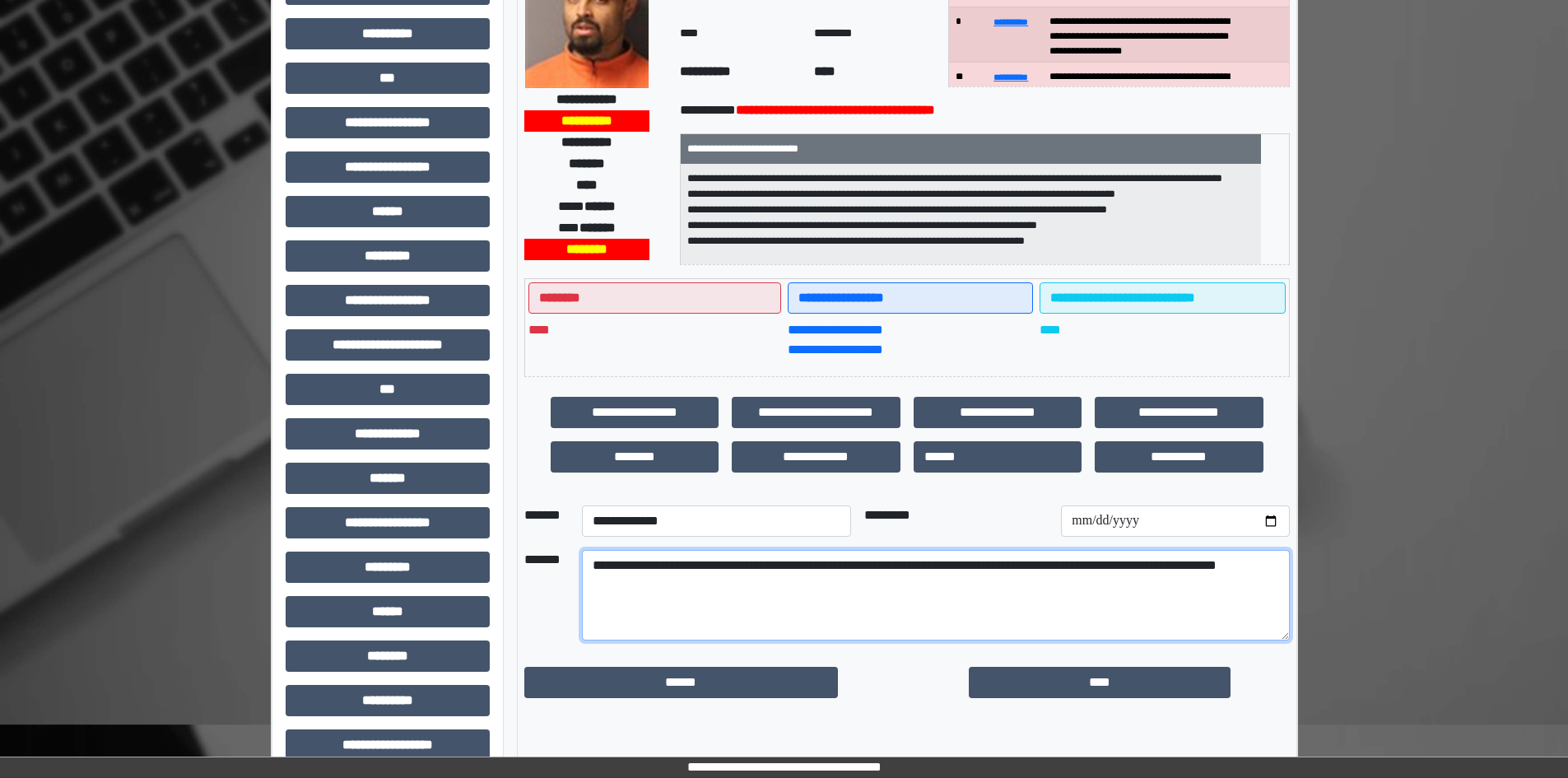 click on "**********" at bounding box center [936, 595] 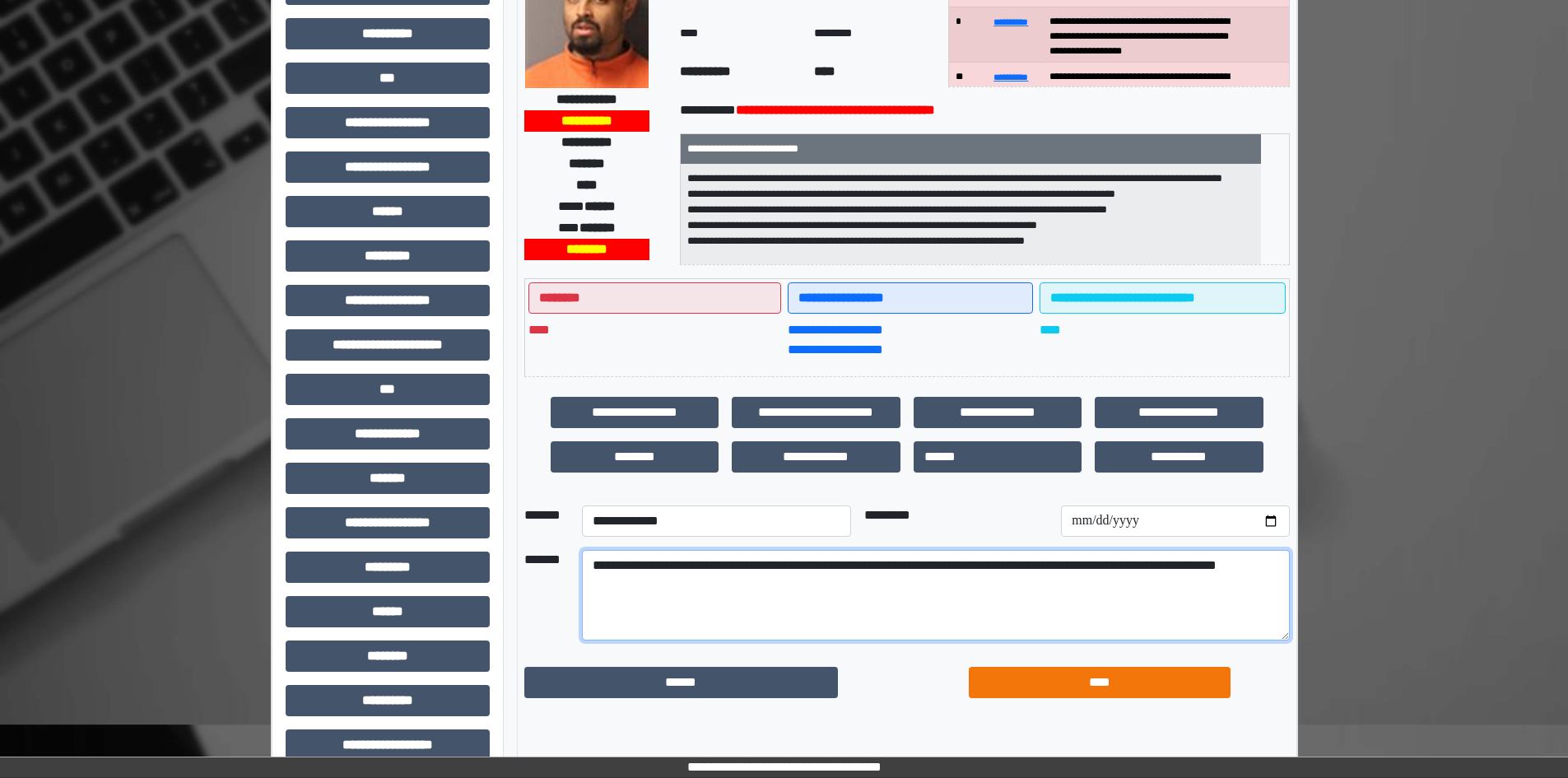 type on "**********" 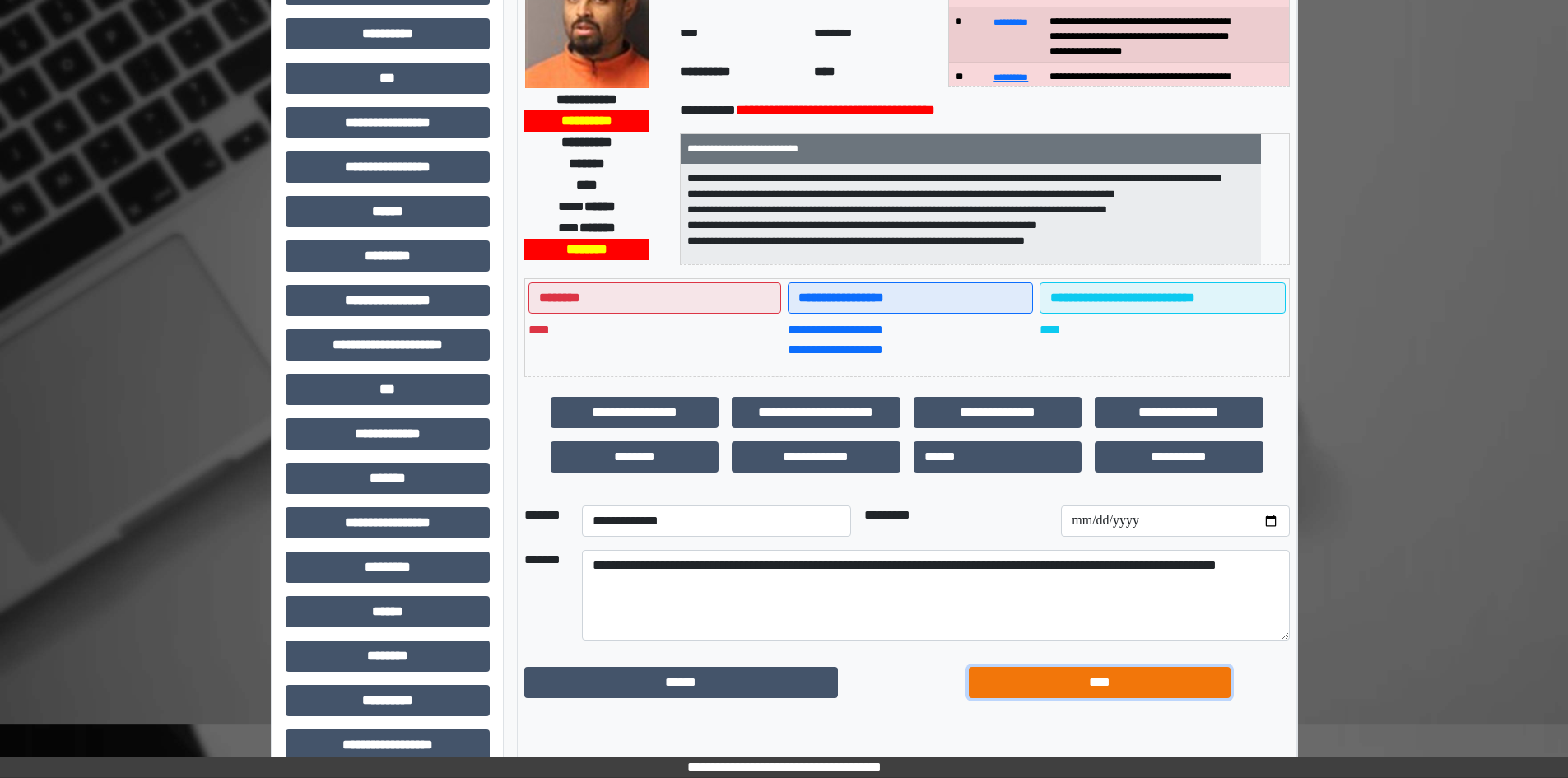 click on "****" at bounding box center [1100, 682] 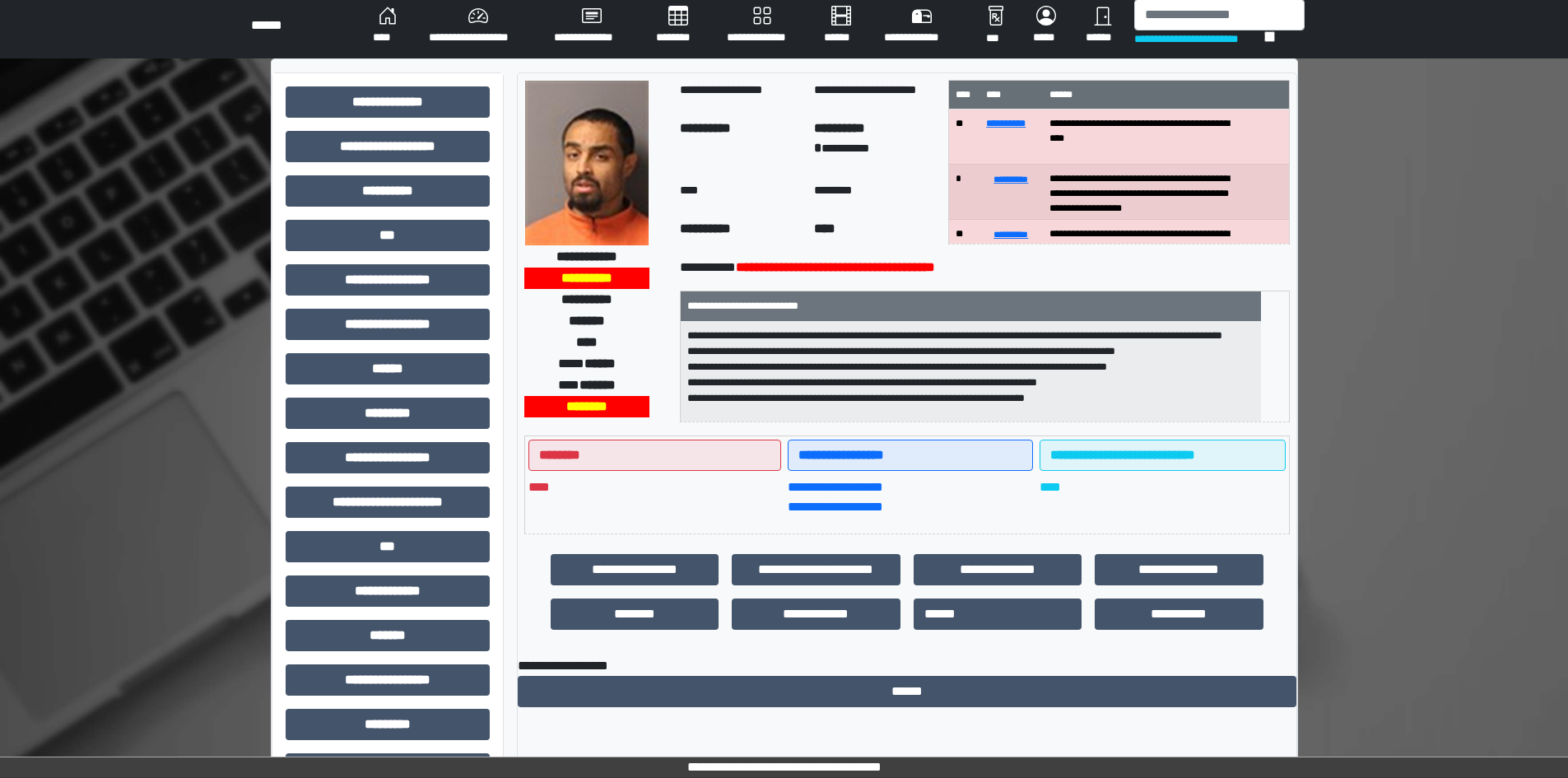 scroll, scrollTop: 0, scrollLeft: 0, axis: both 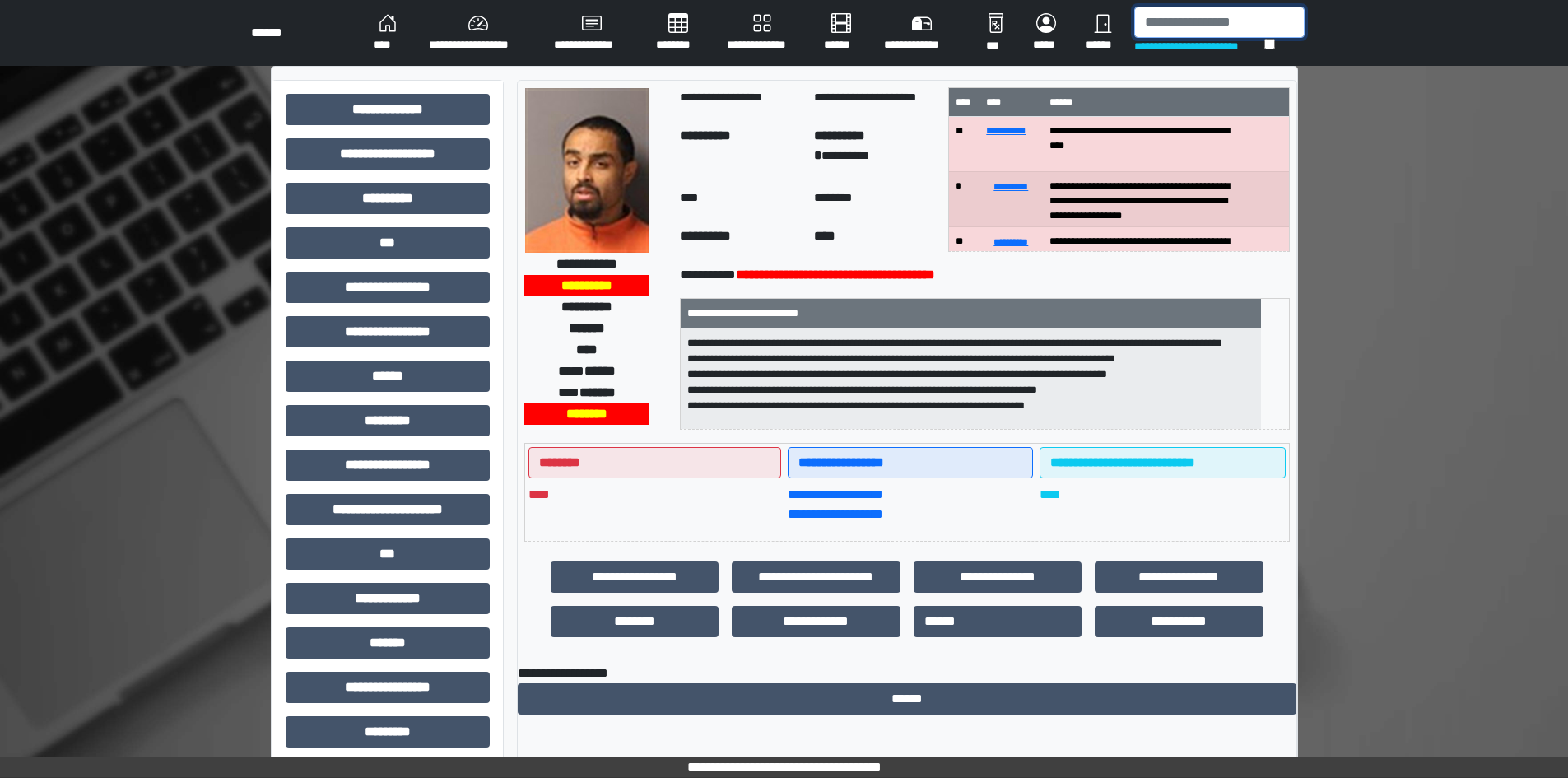 click at bounding box center (1219, 22) 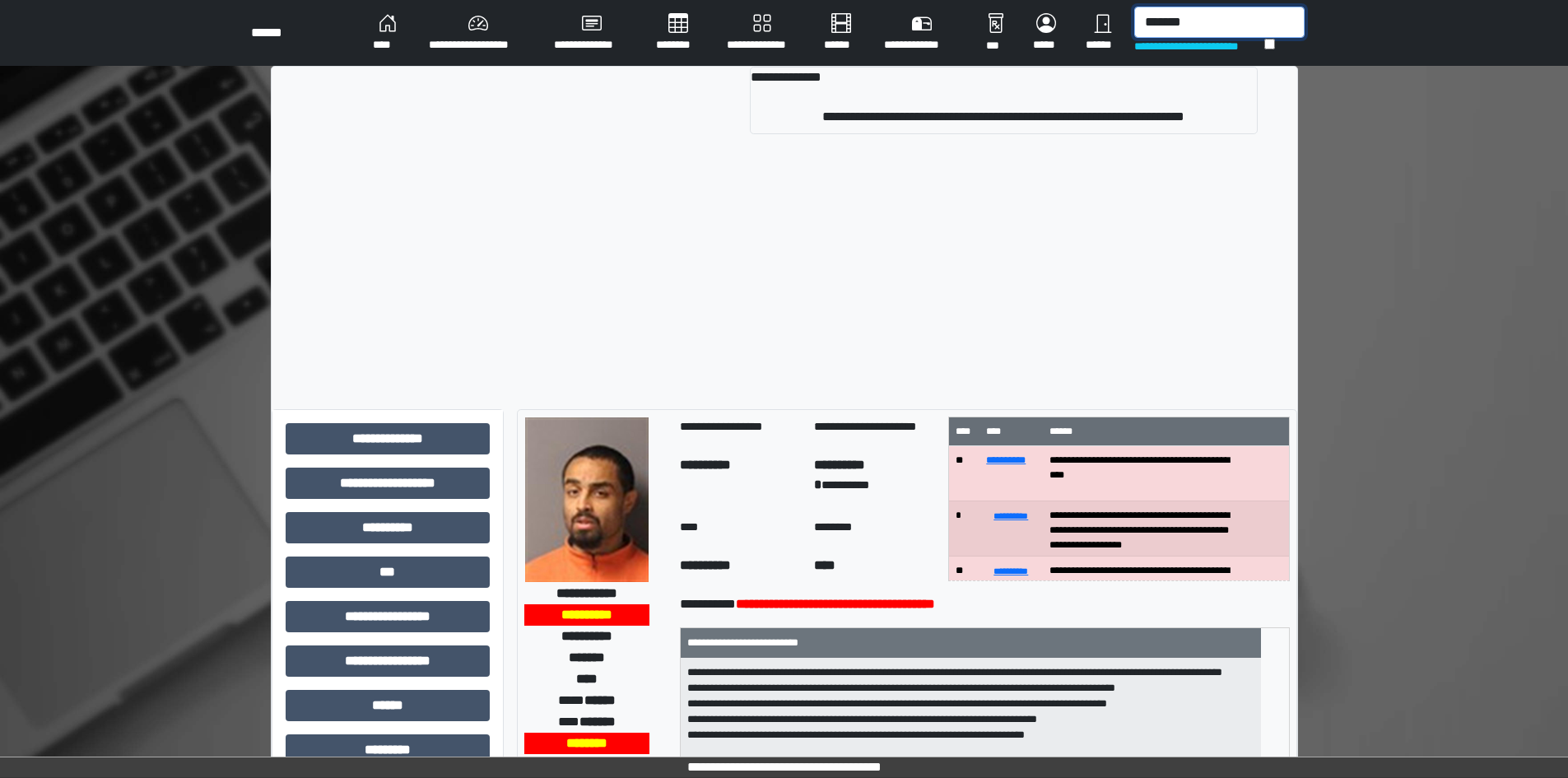 type on "*******" 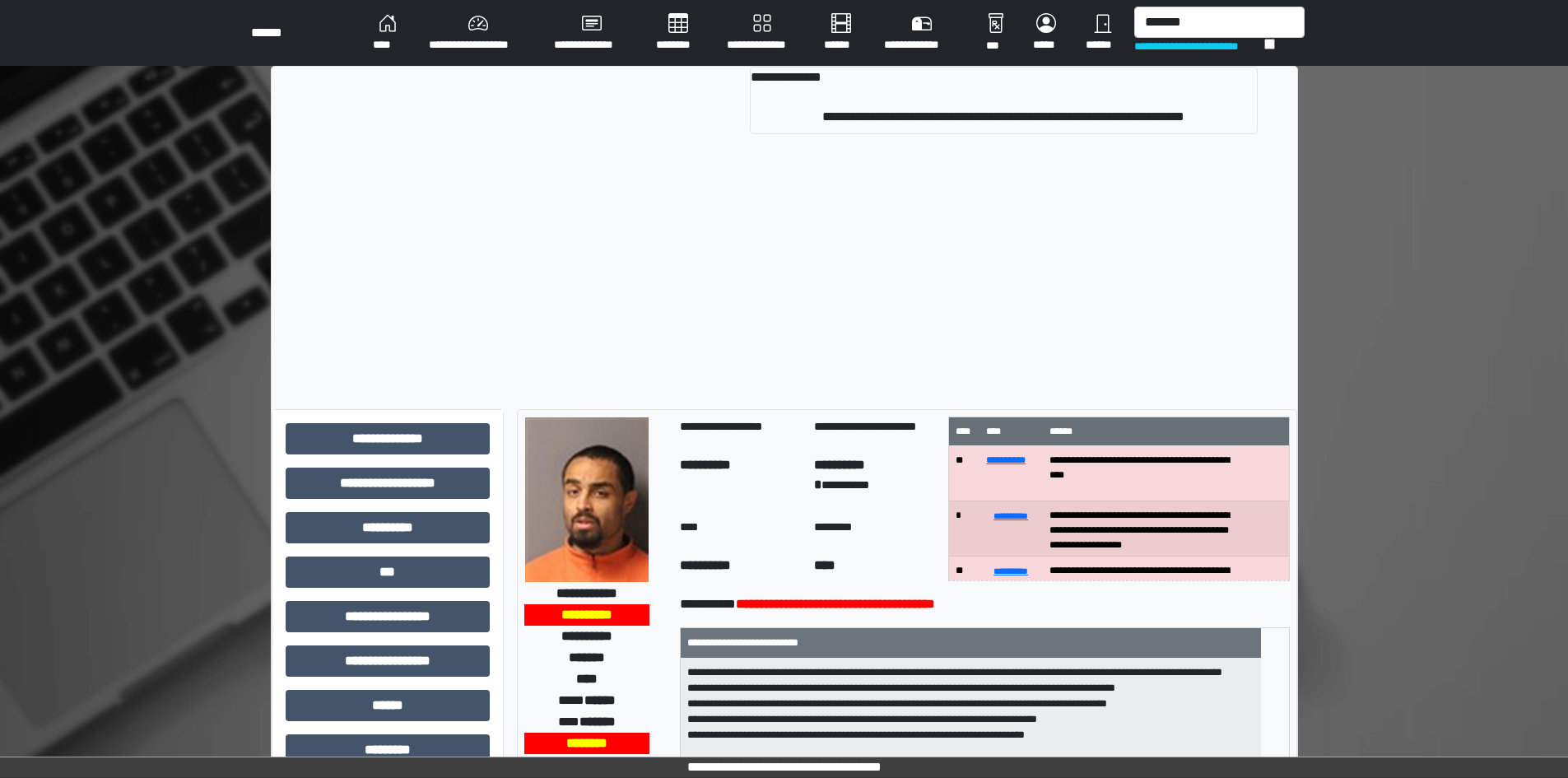 drag, startPoint x: 885, startPoint y: 164, endPoint x: 1414, endPoint y: 88, distance: 534.4315 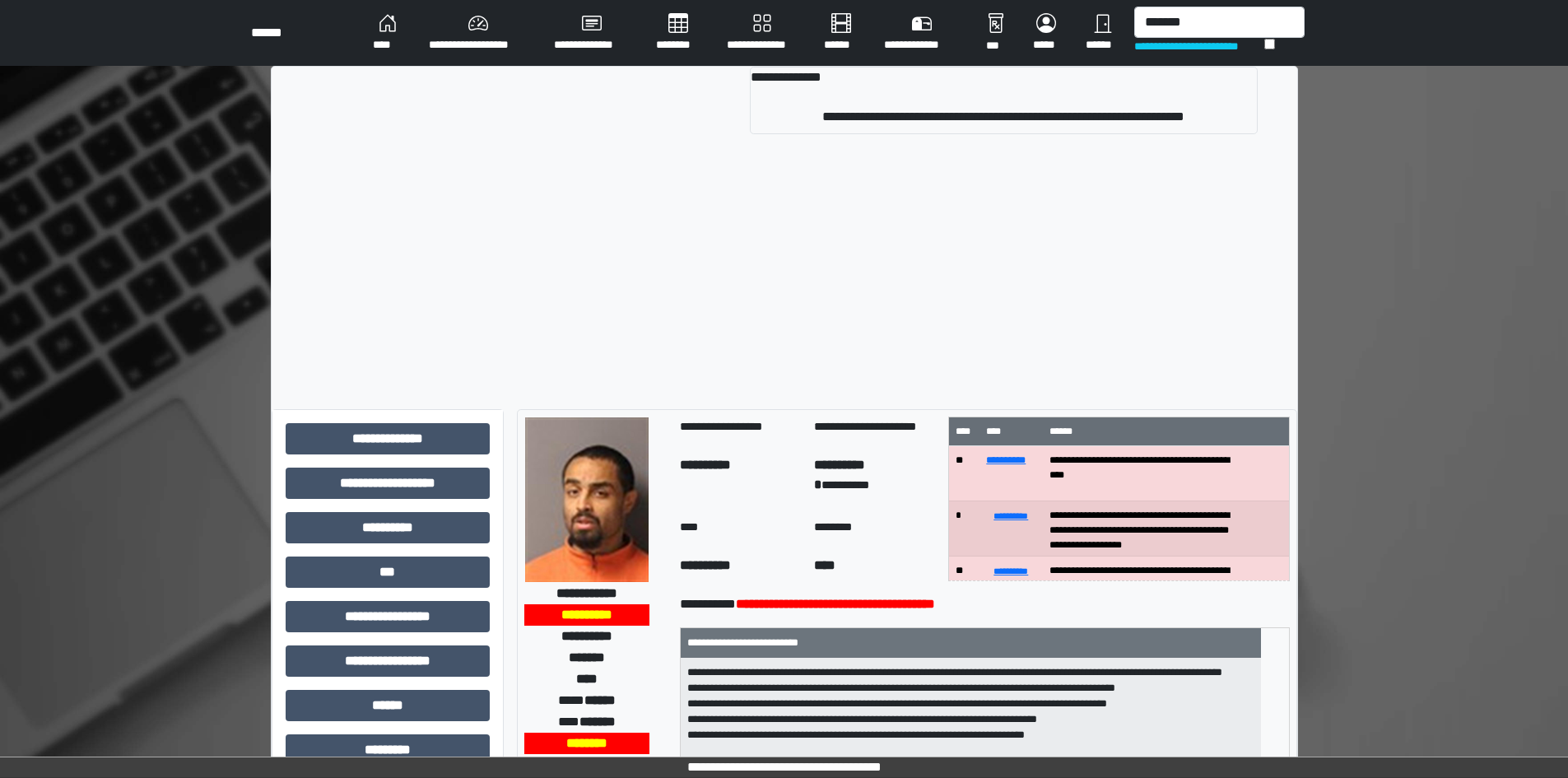 click on "**********" at bounding box center [784, 231] 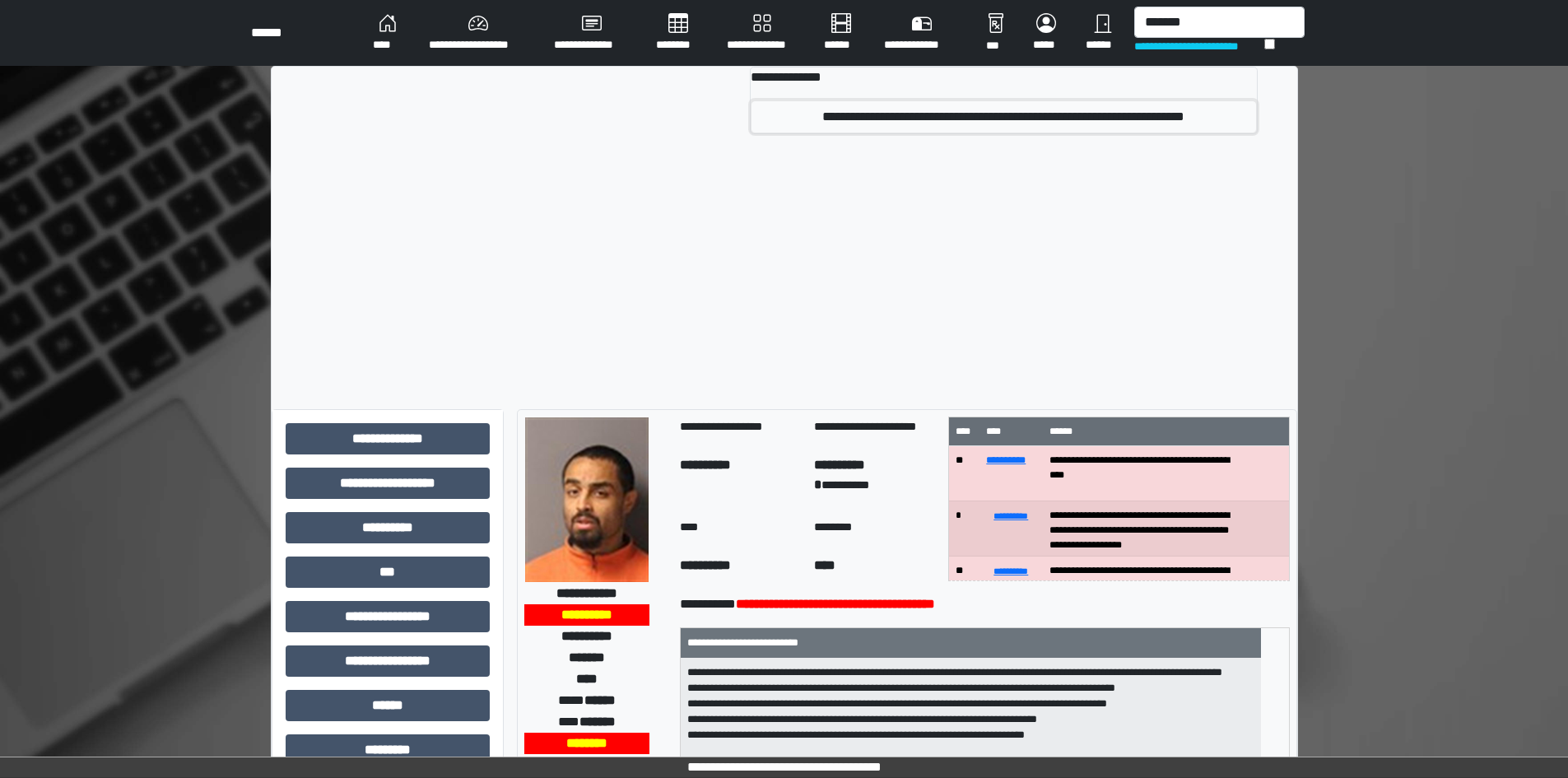 click on "**********" at bounding box center [1003, 117] 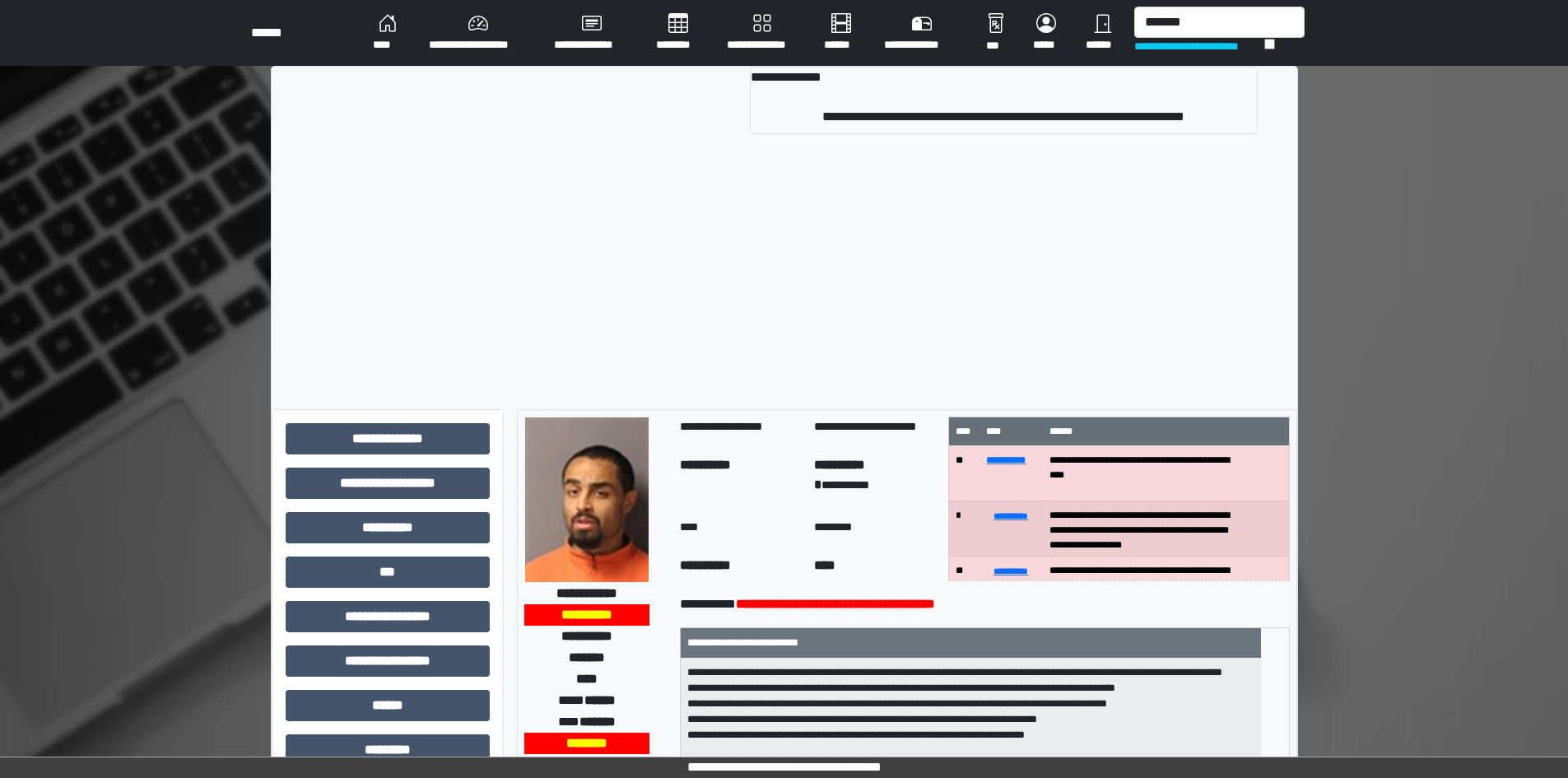 type 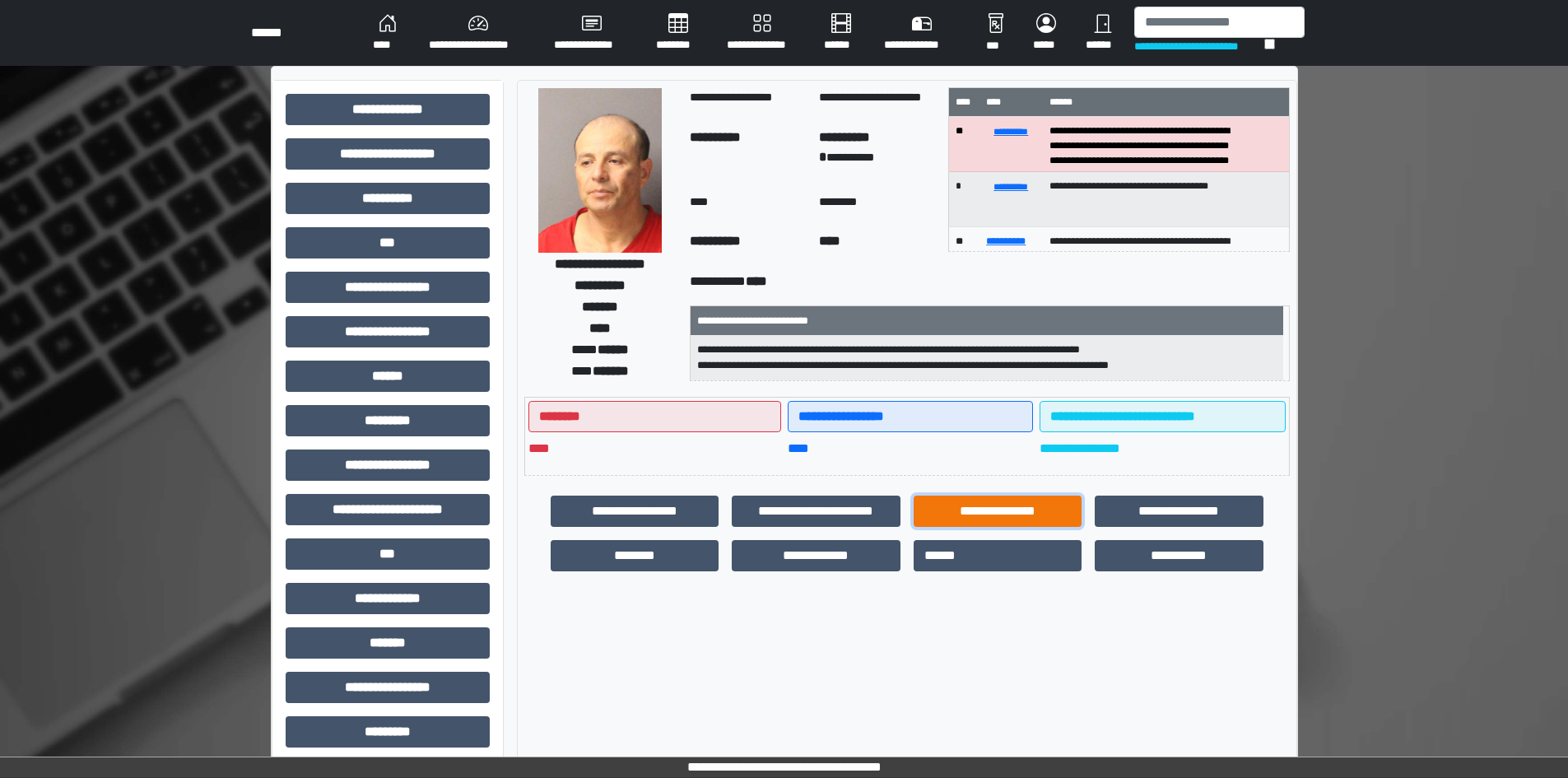click on "**********" at bounding box center [998, 511] 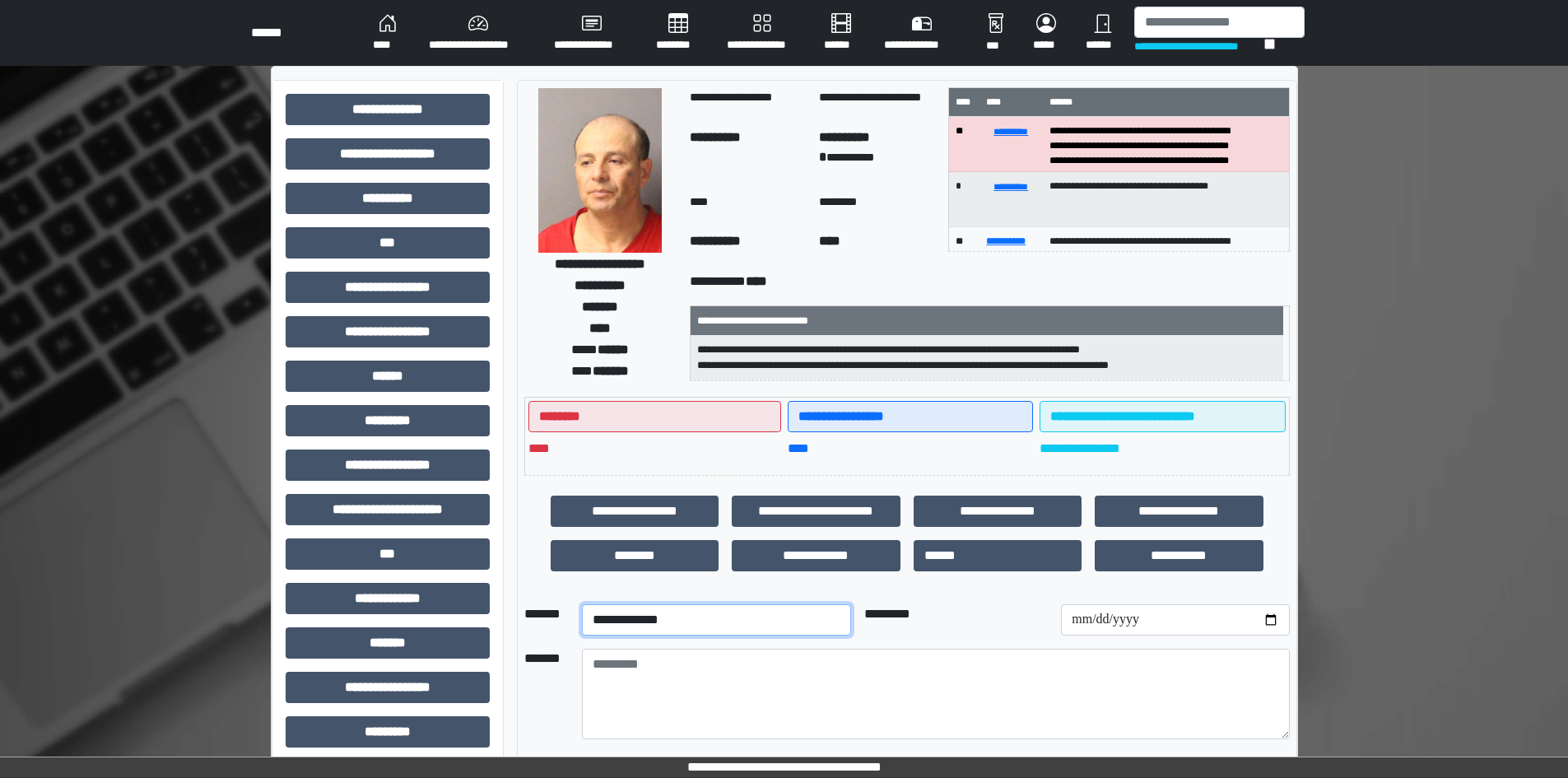 click on "**********" at bounding box center (716, 620) 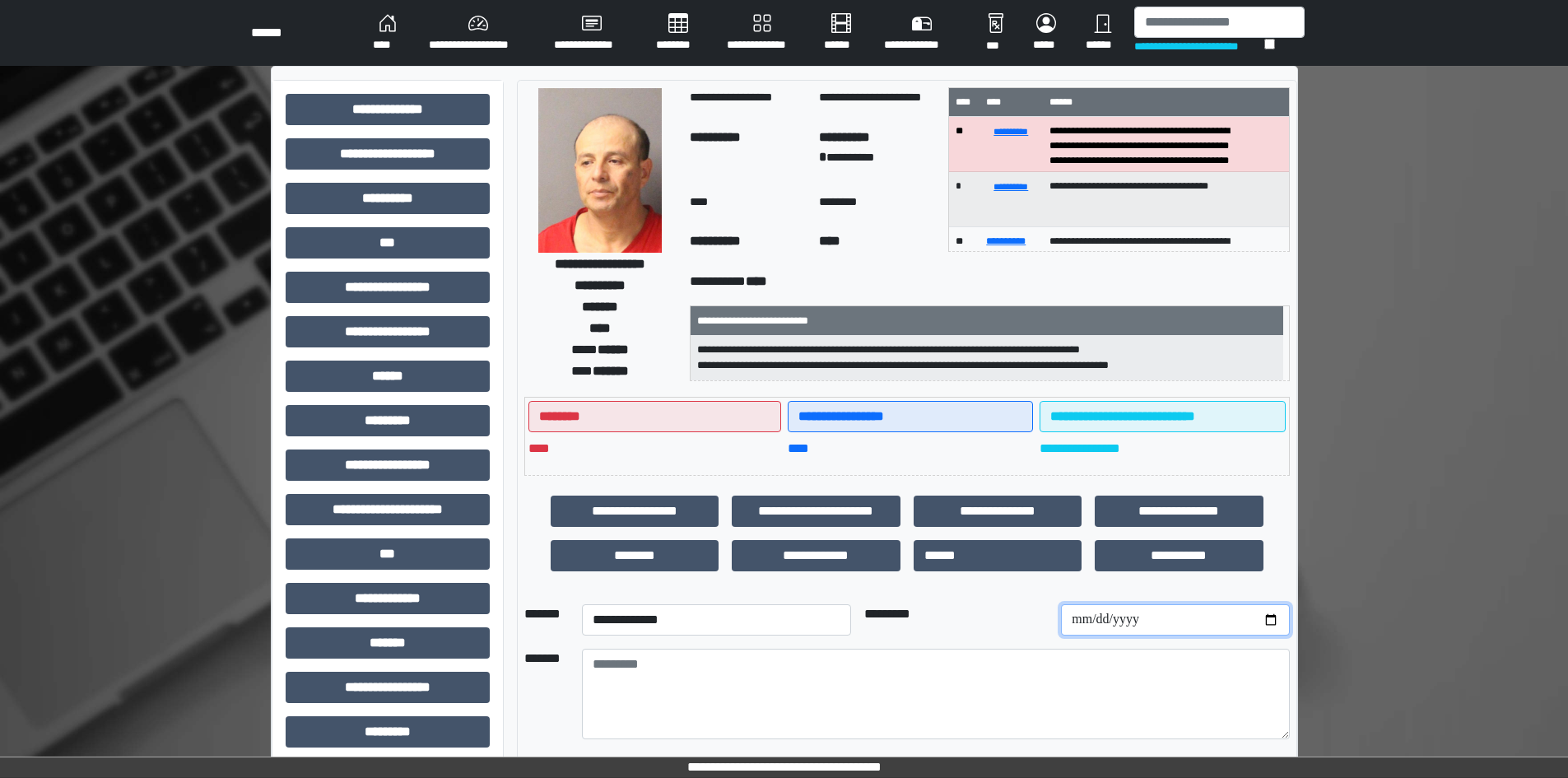 click at bounding box center (1175, 620) 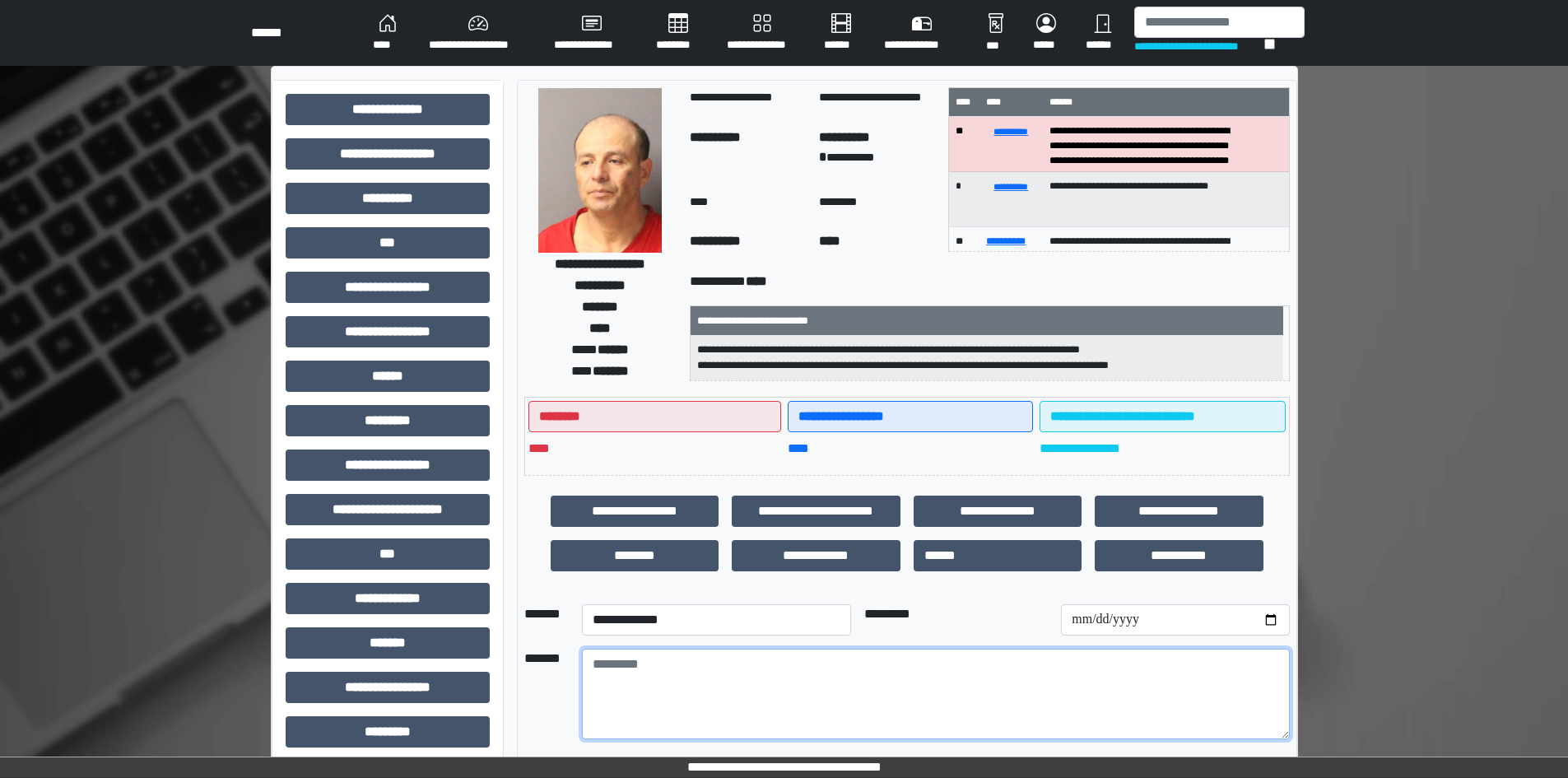 click at bounding box center (936, 694) 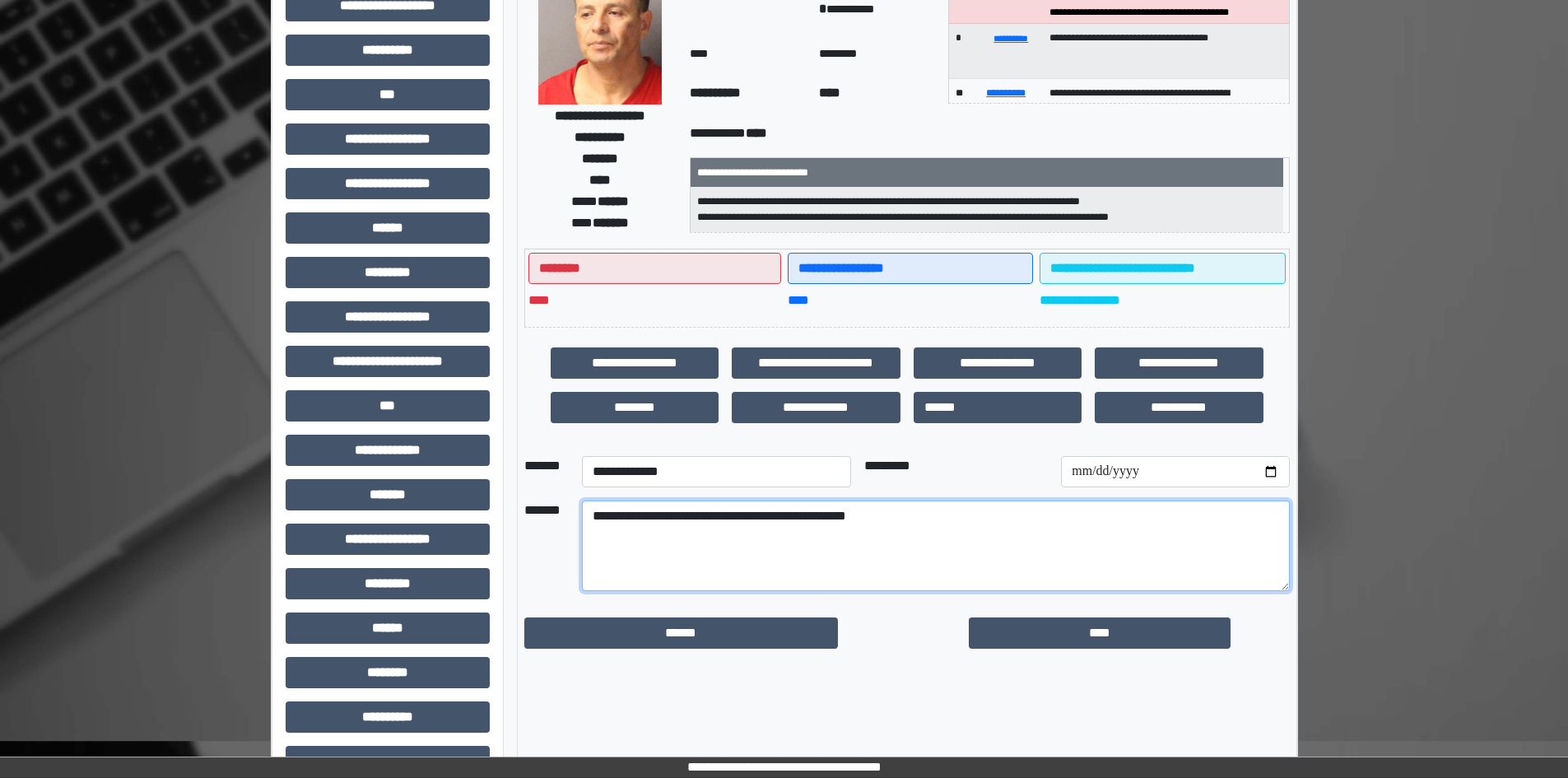 scroll, scrollTop: 165, scrollLeft: 0, axis: vertical 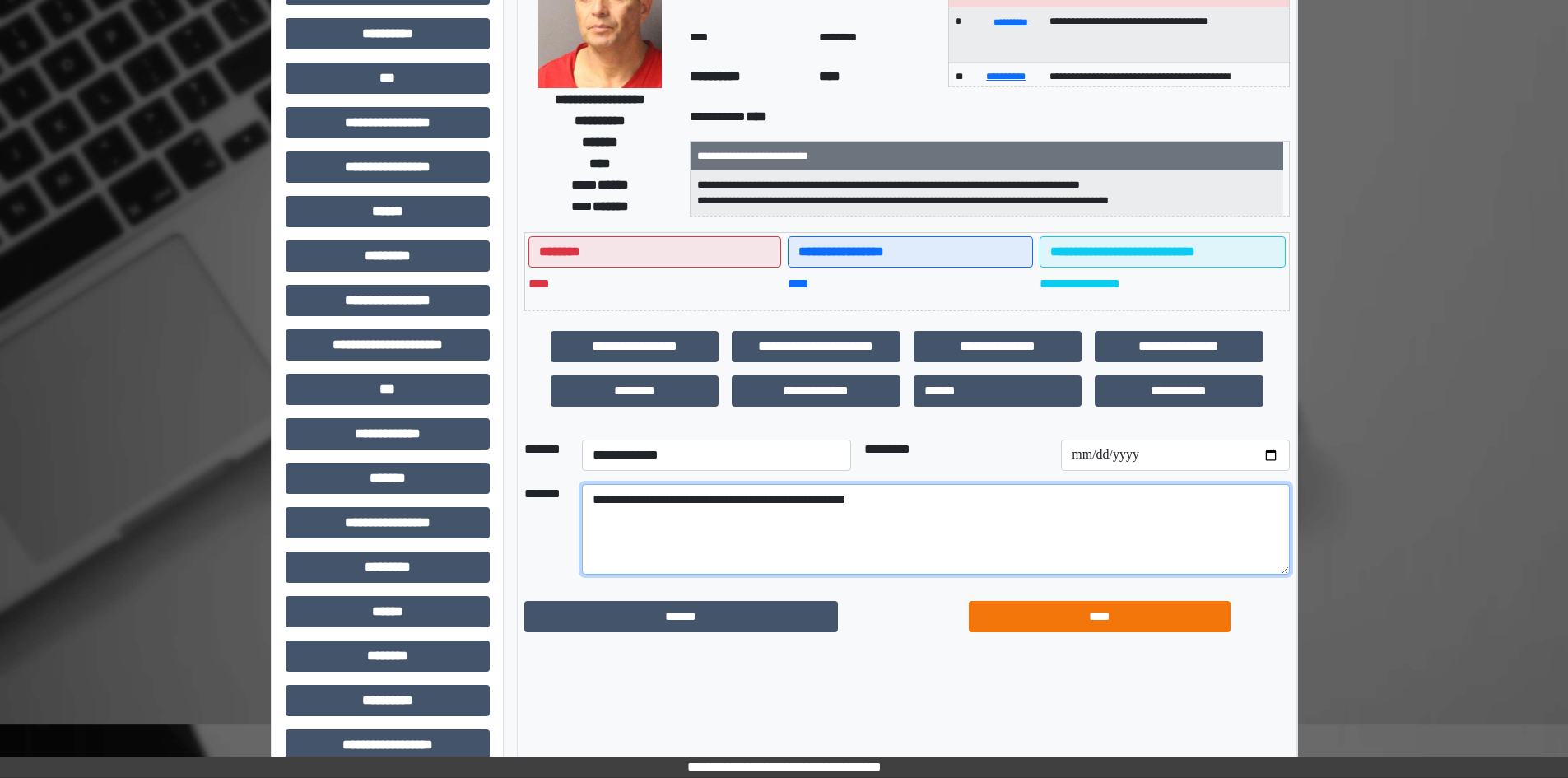 type on "**********" 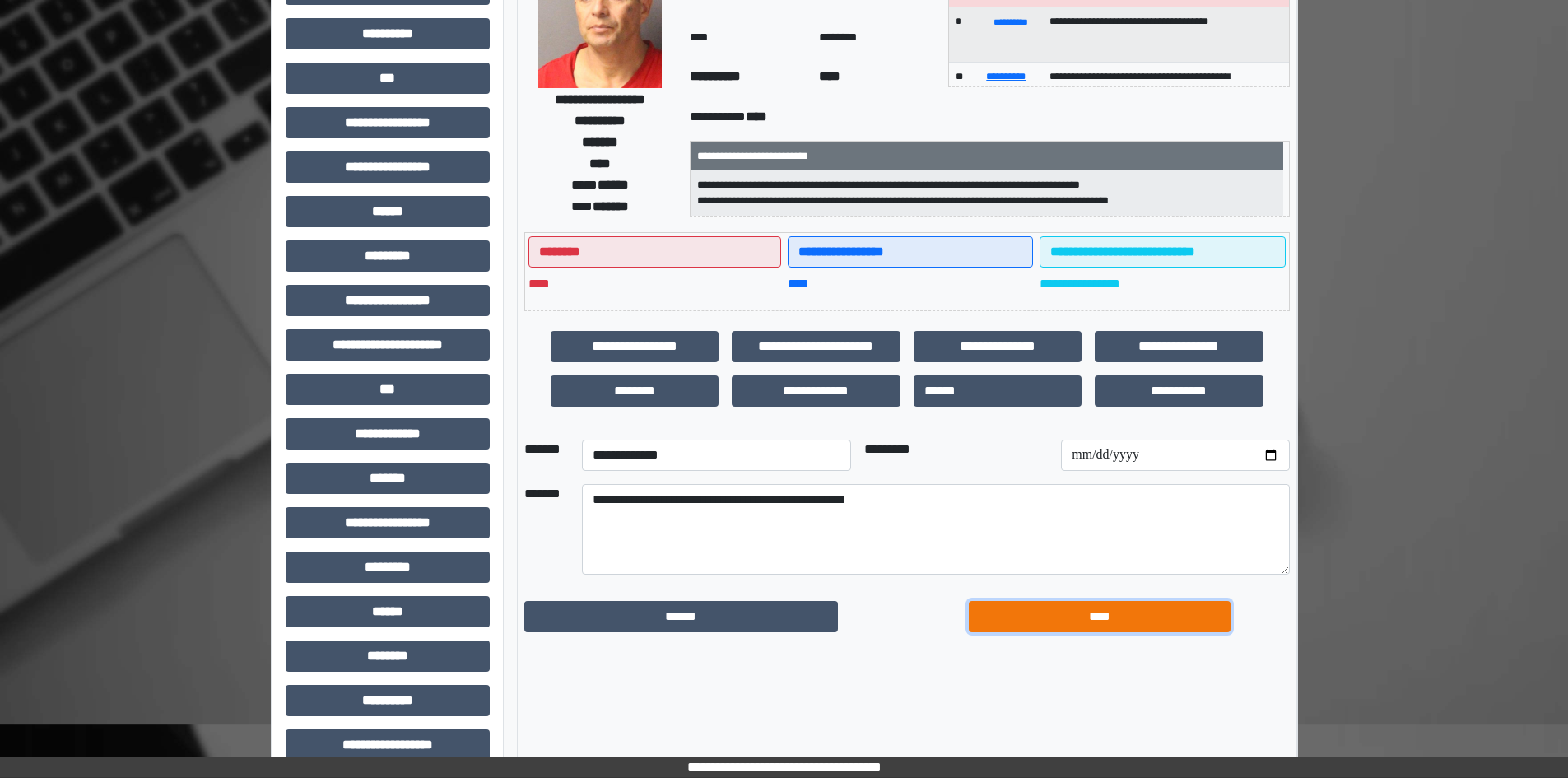click on "****" at bounding box center [1100, 617] 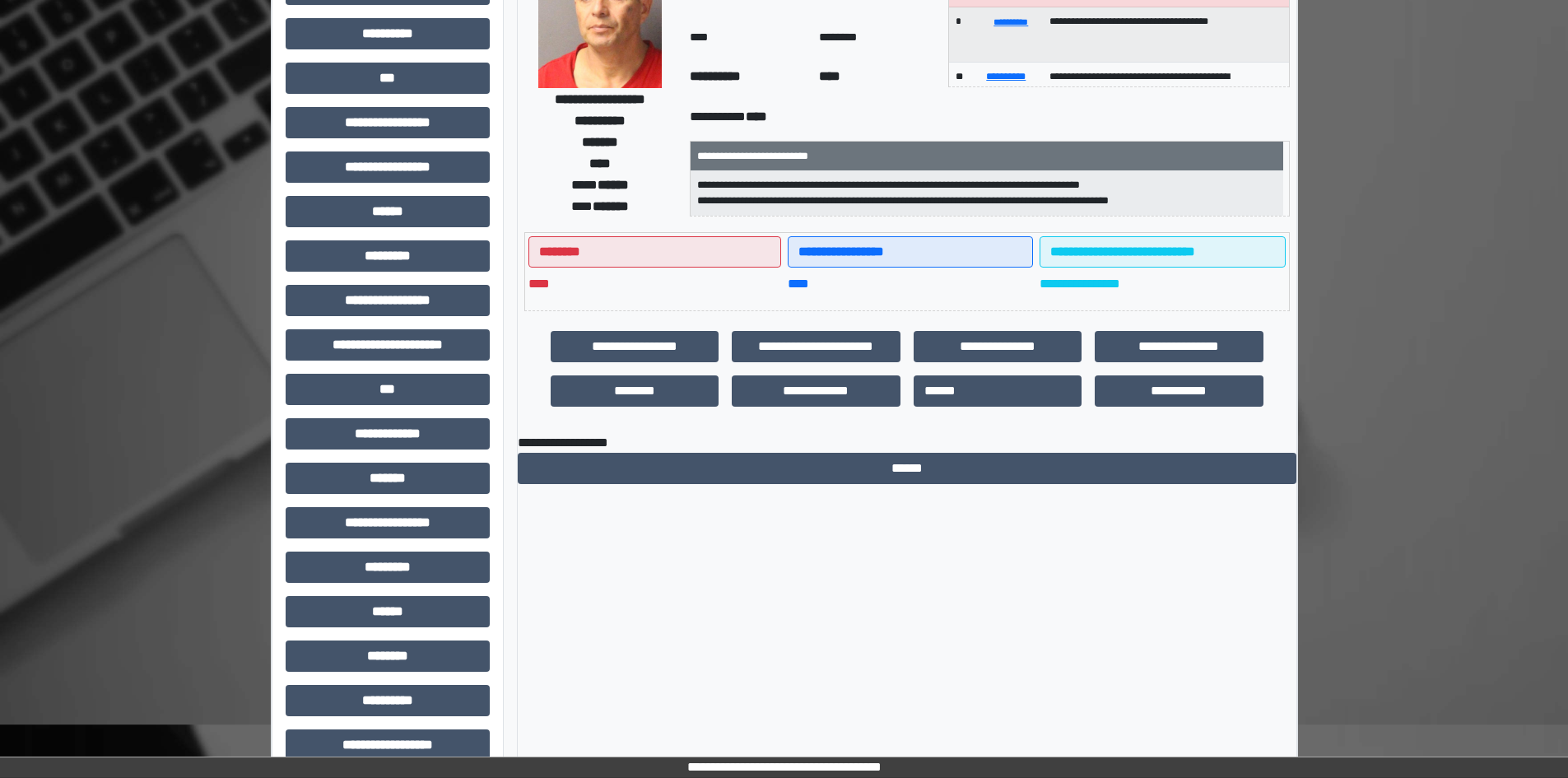 drag, startPoint x: 1240, startPoint y: 80, endPoint x: 1233, endPoint y: 101, distance: 22.135944 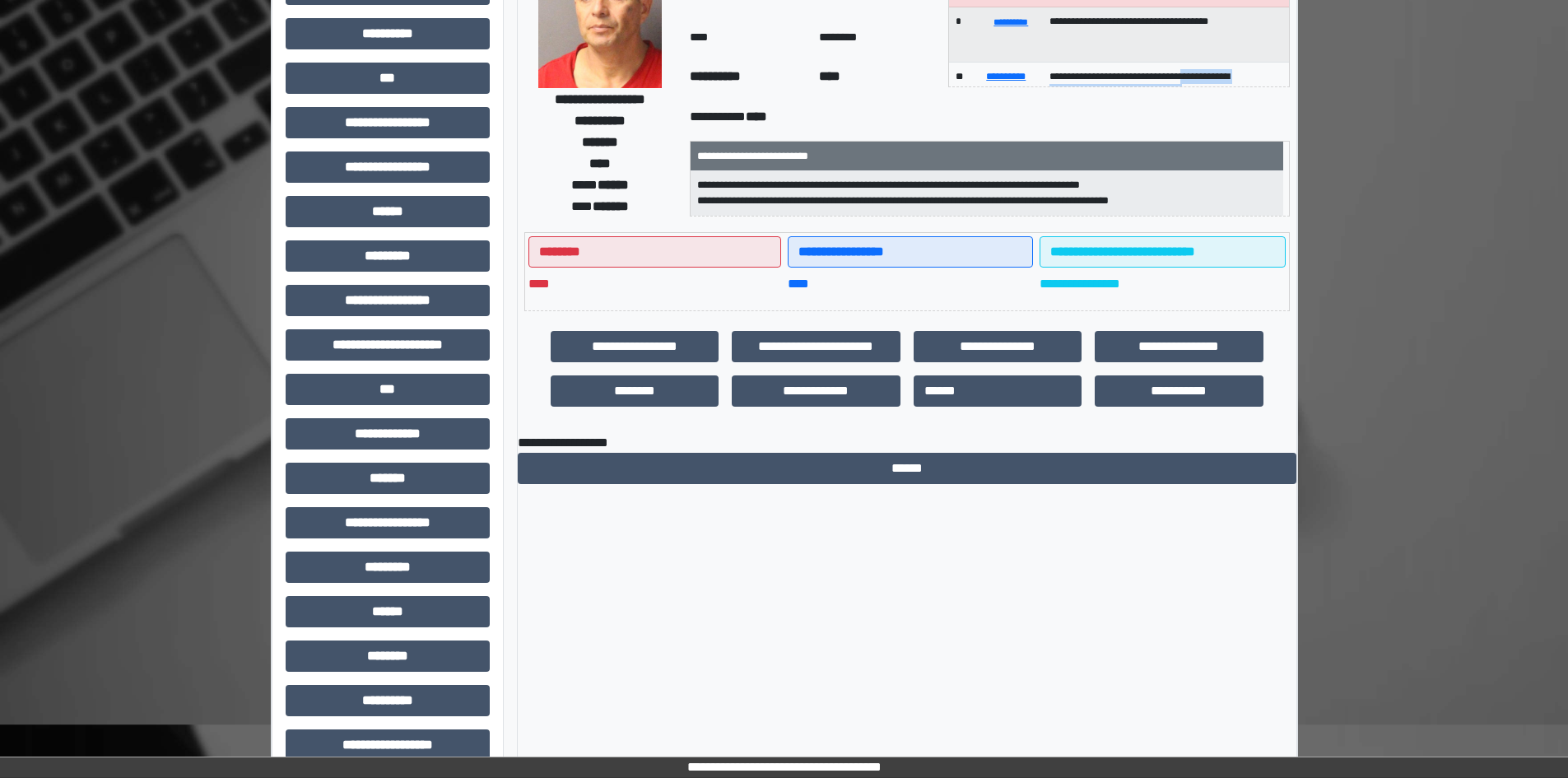 scroll, scrollTop: 41, scrollLeft: 0, axis: vertical 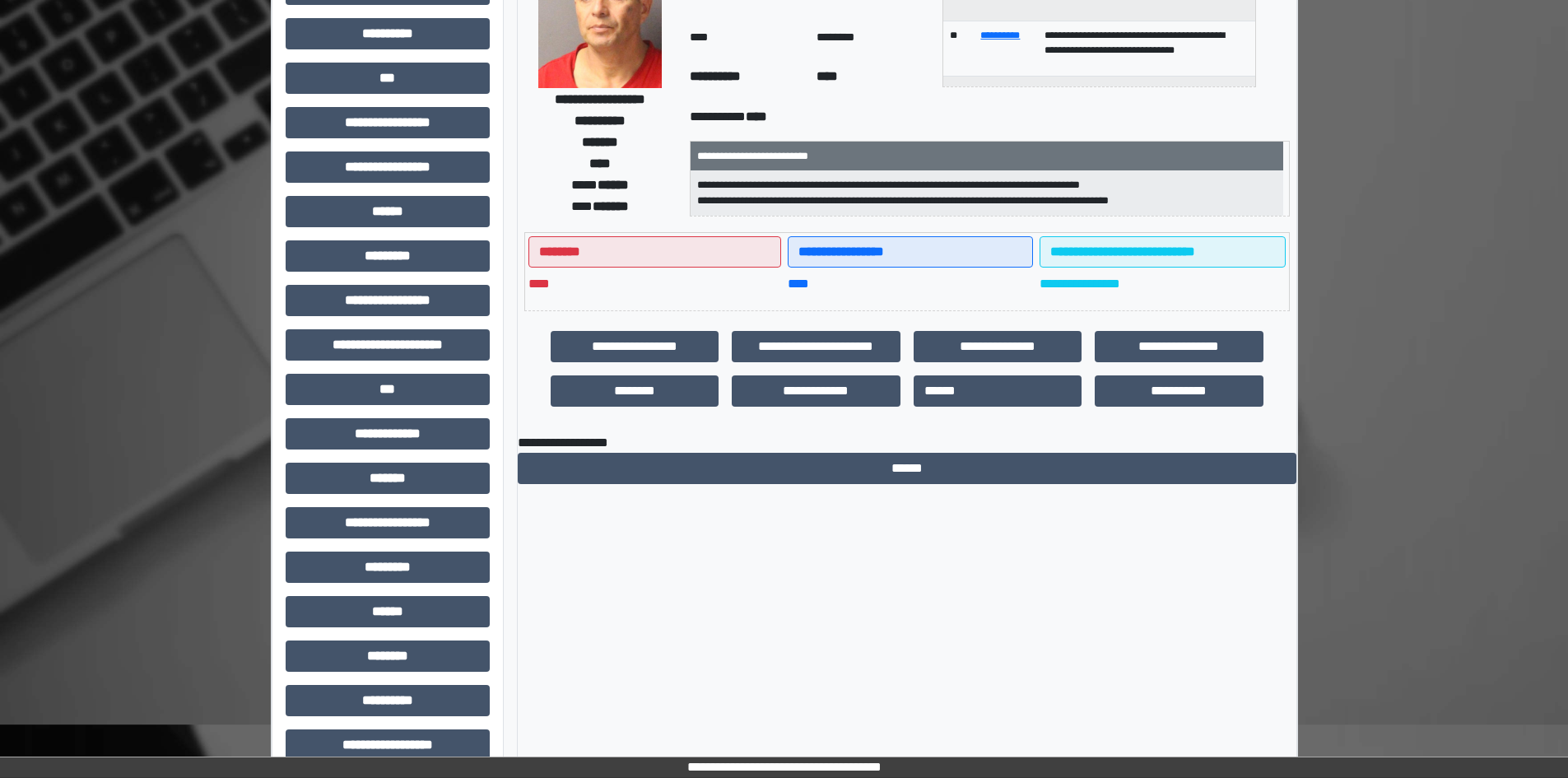 click on "**********" at bounding box center (907, 352) 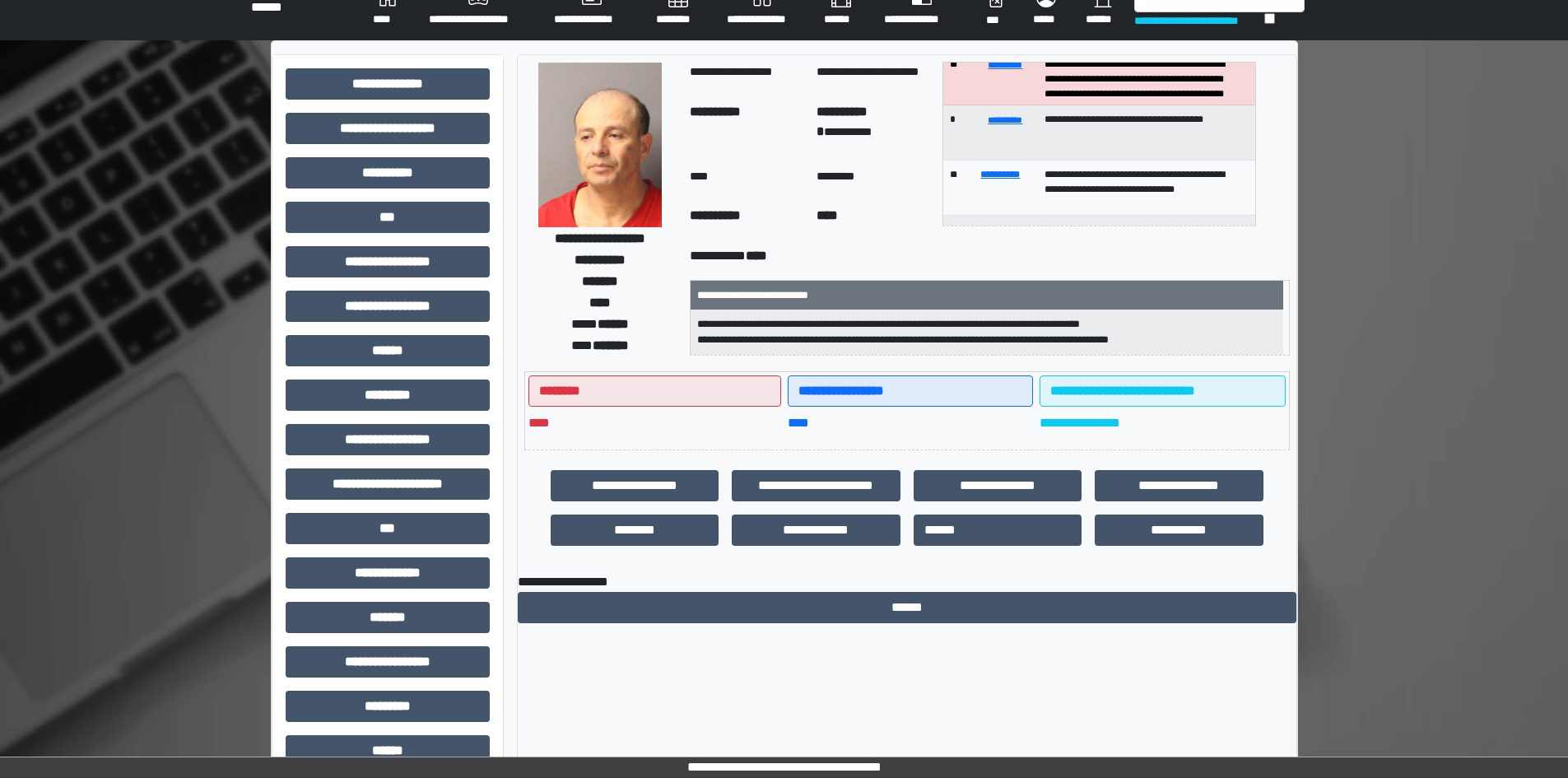 scroll, scrollTop: 0, scrollLeft: 0, axis: both 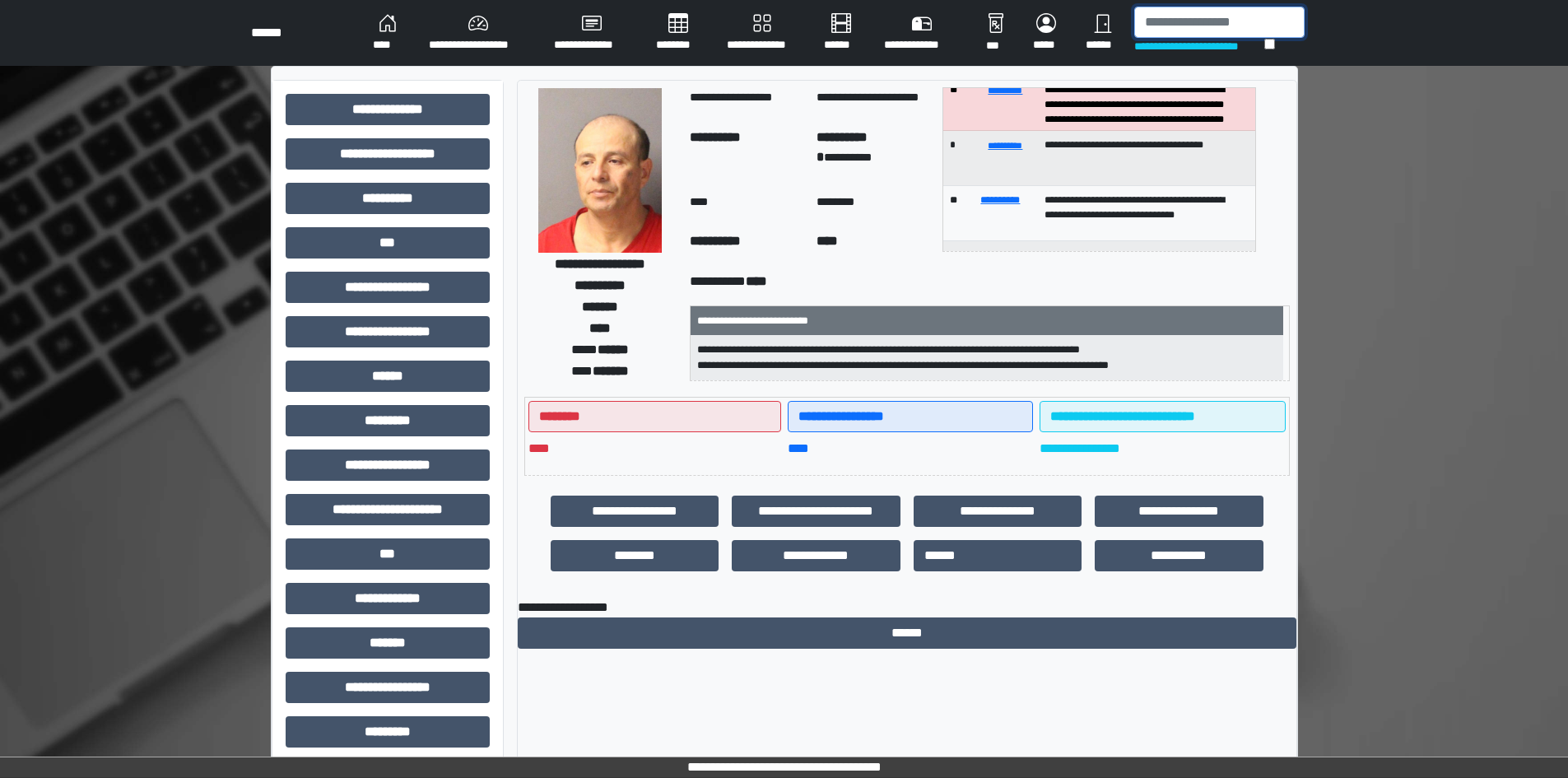 click at bounding box center [1219, 22] 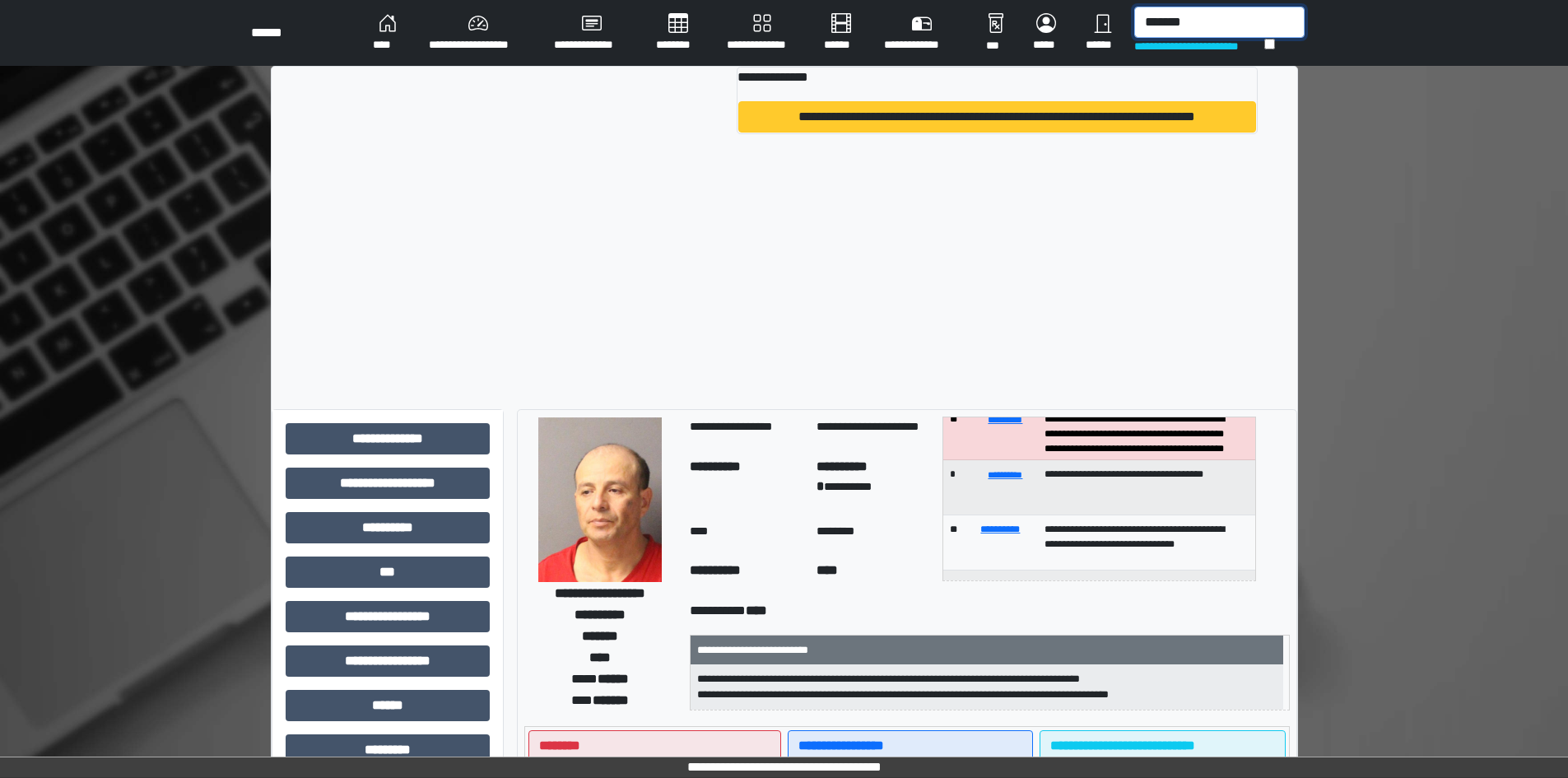 type on "*******" 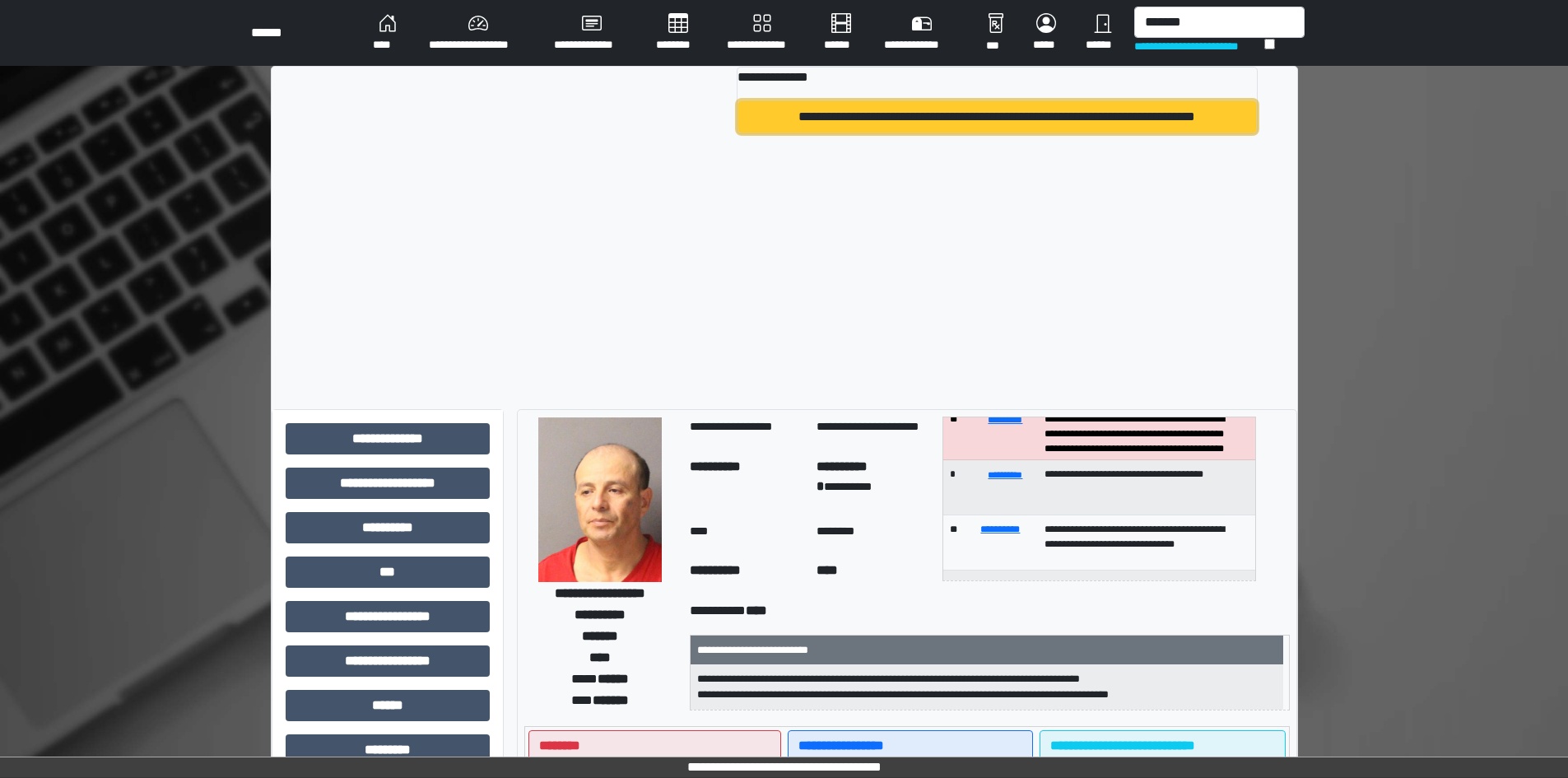 click on "**********" at bounding box center (997, 117) 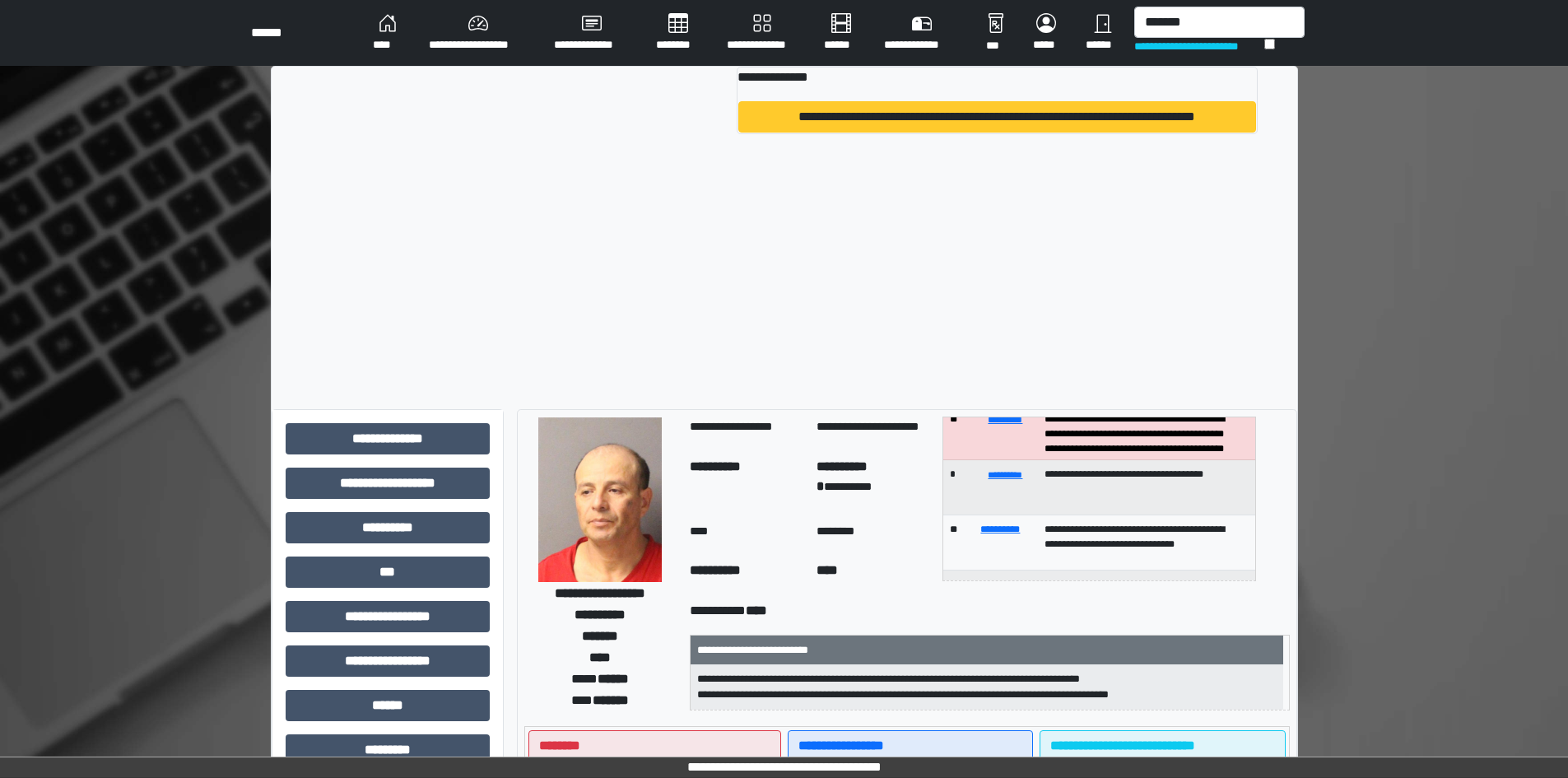 type 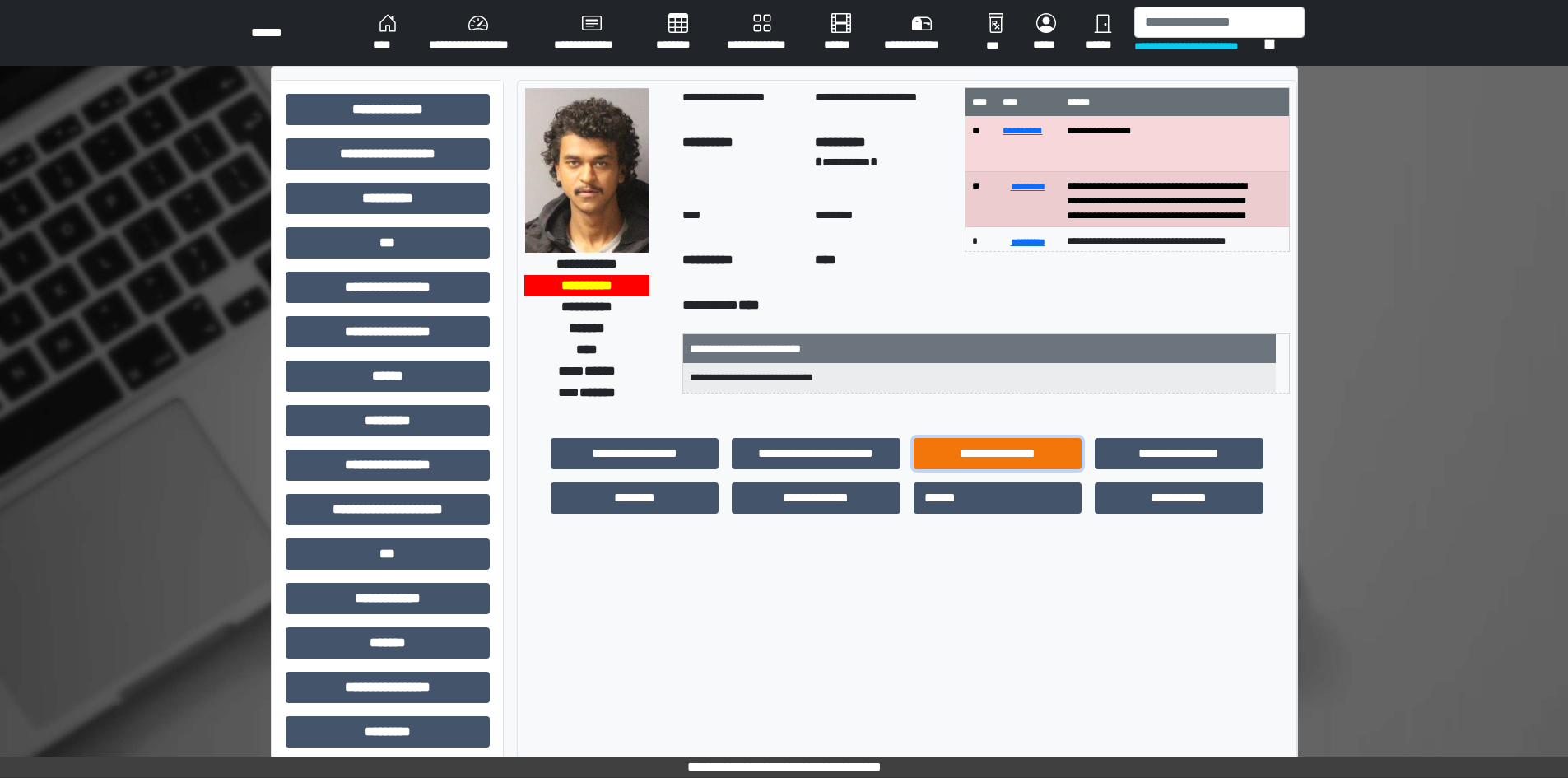 click on "**********" at bounding box center [998, 454] 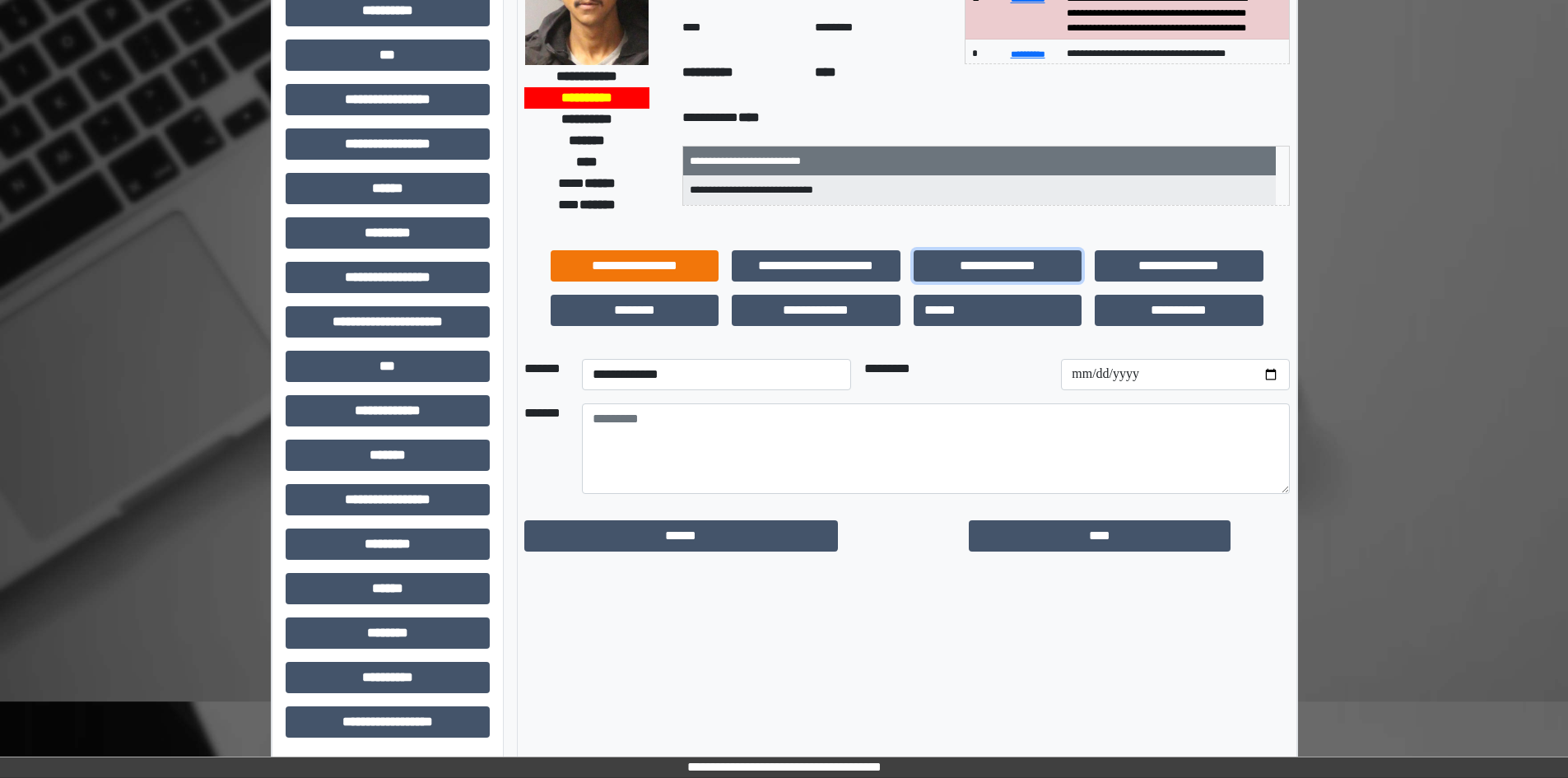 scroll, scrollTop: 189, scrollLeft: 0, axis: vertical 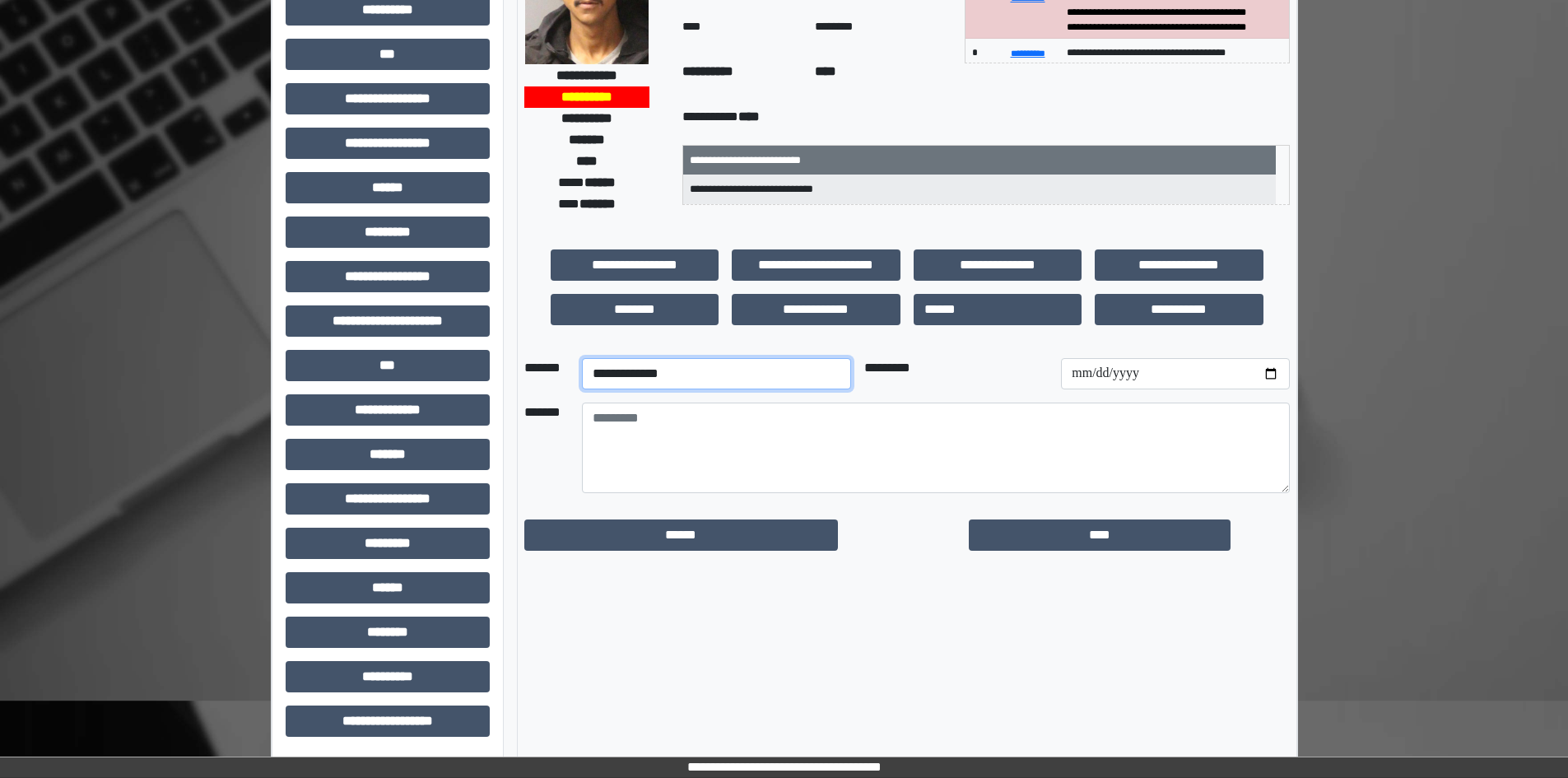 click on "**********" at bounding box center (716, 374) 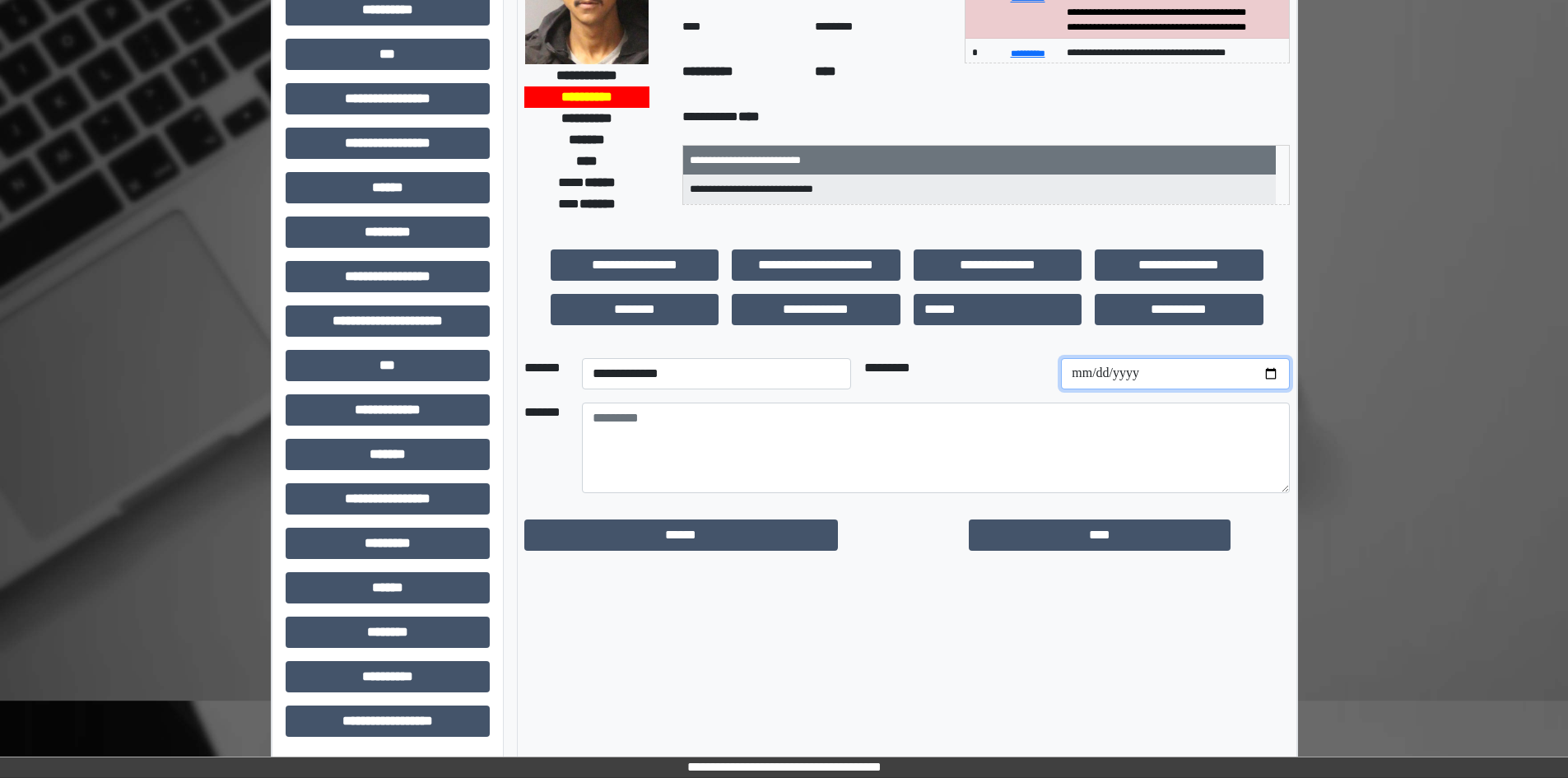 click at bounding box center [1175, 374] 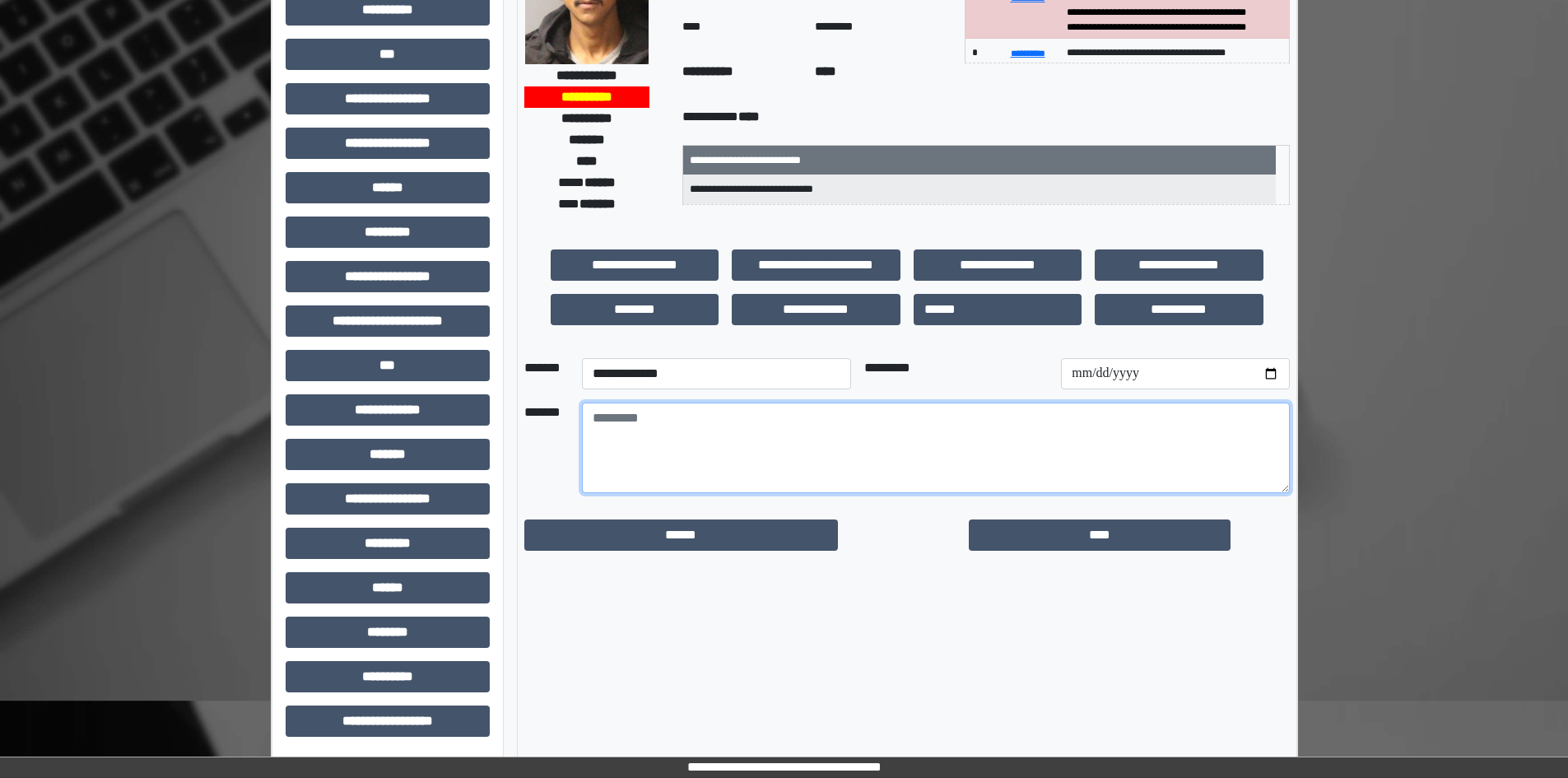 click at bounding box center (936, 448) 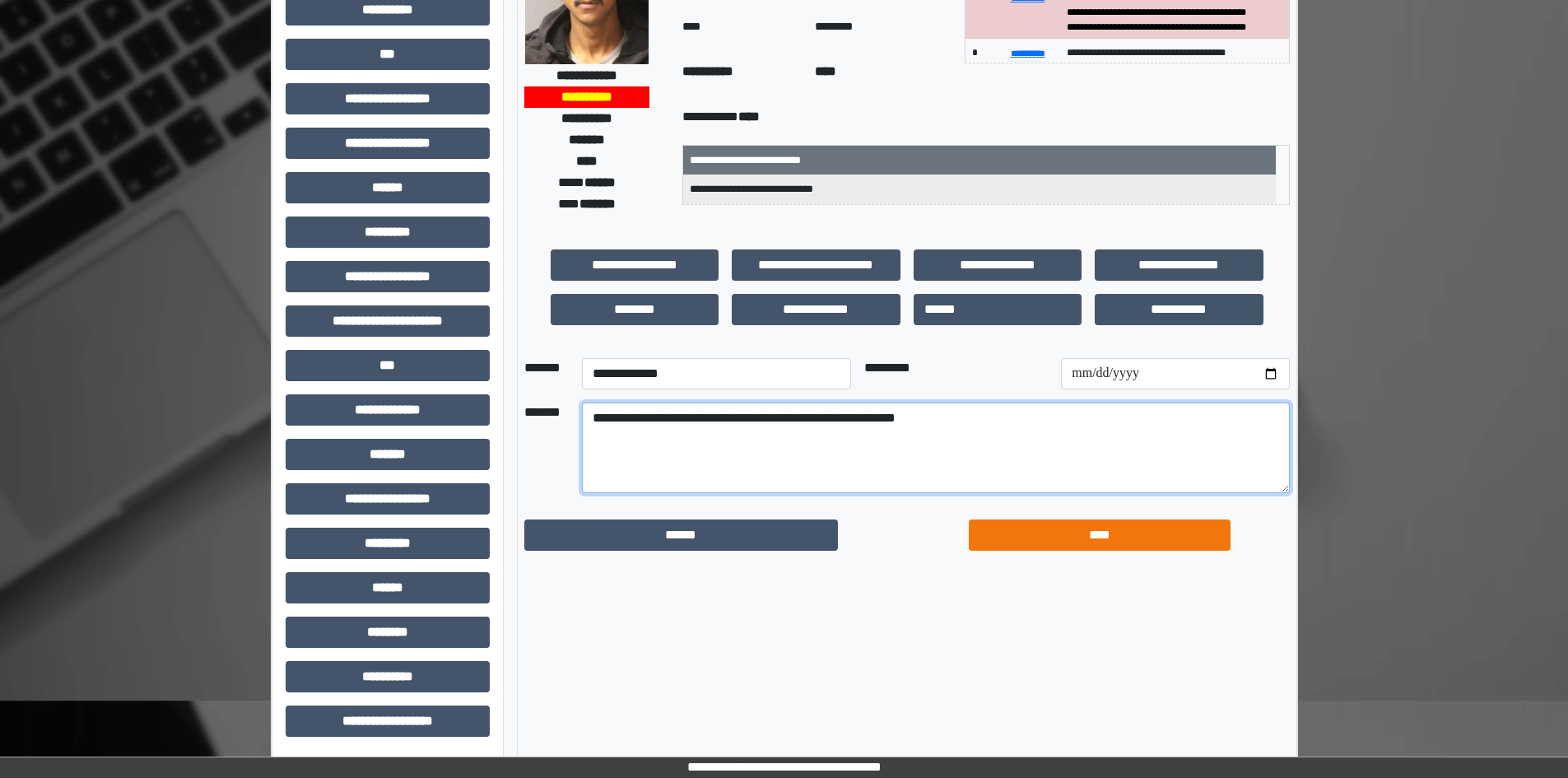 type on "**********" 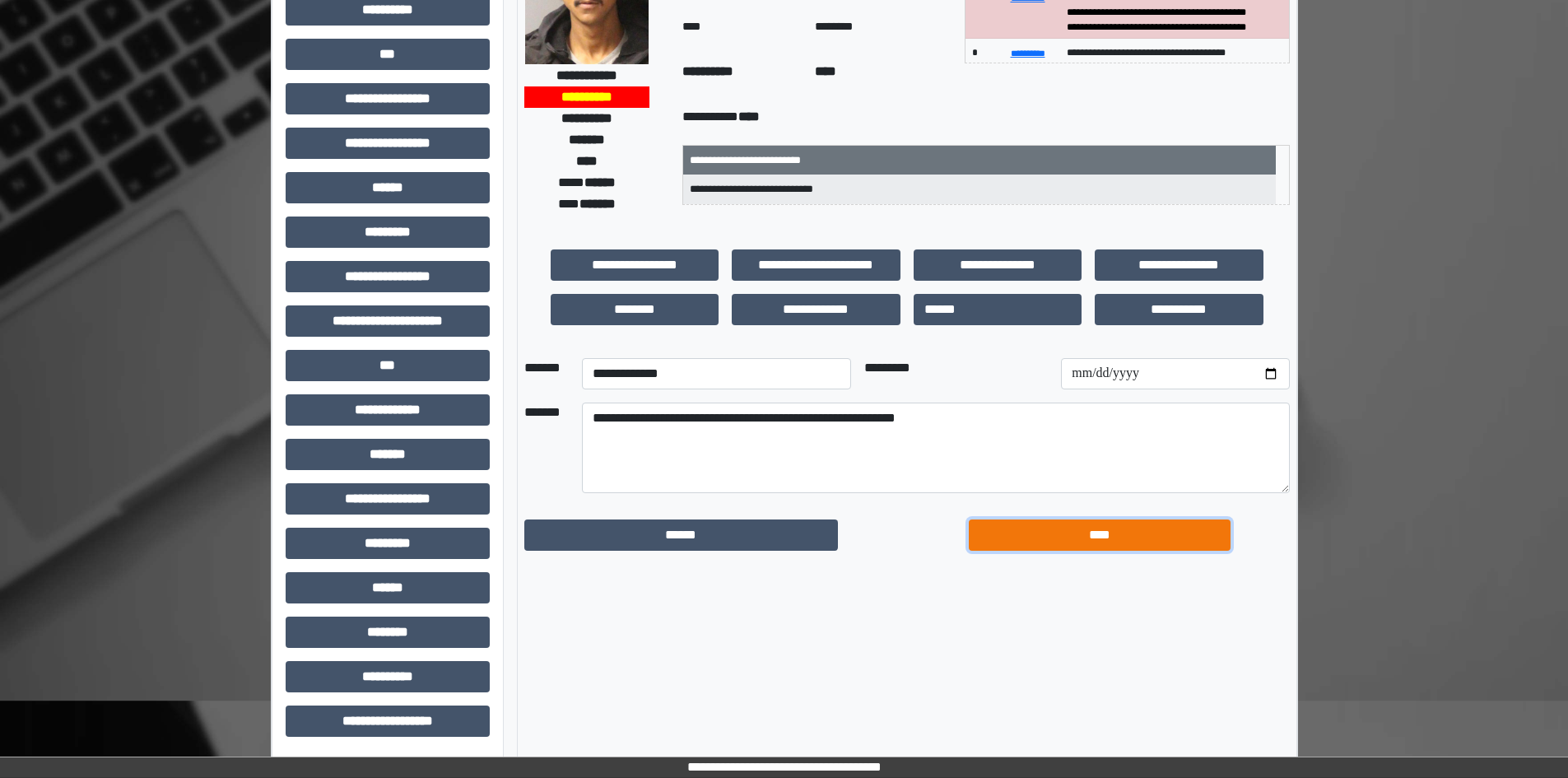 click on "****" at bounding box center (1100, 535) 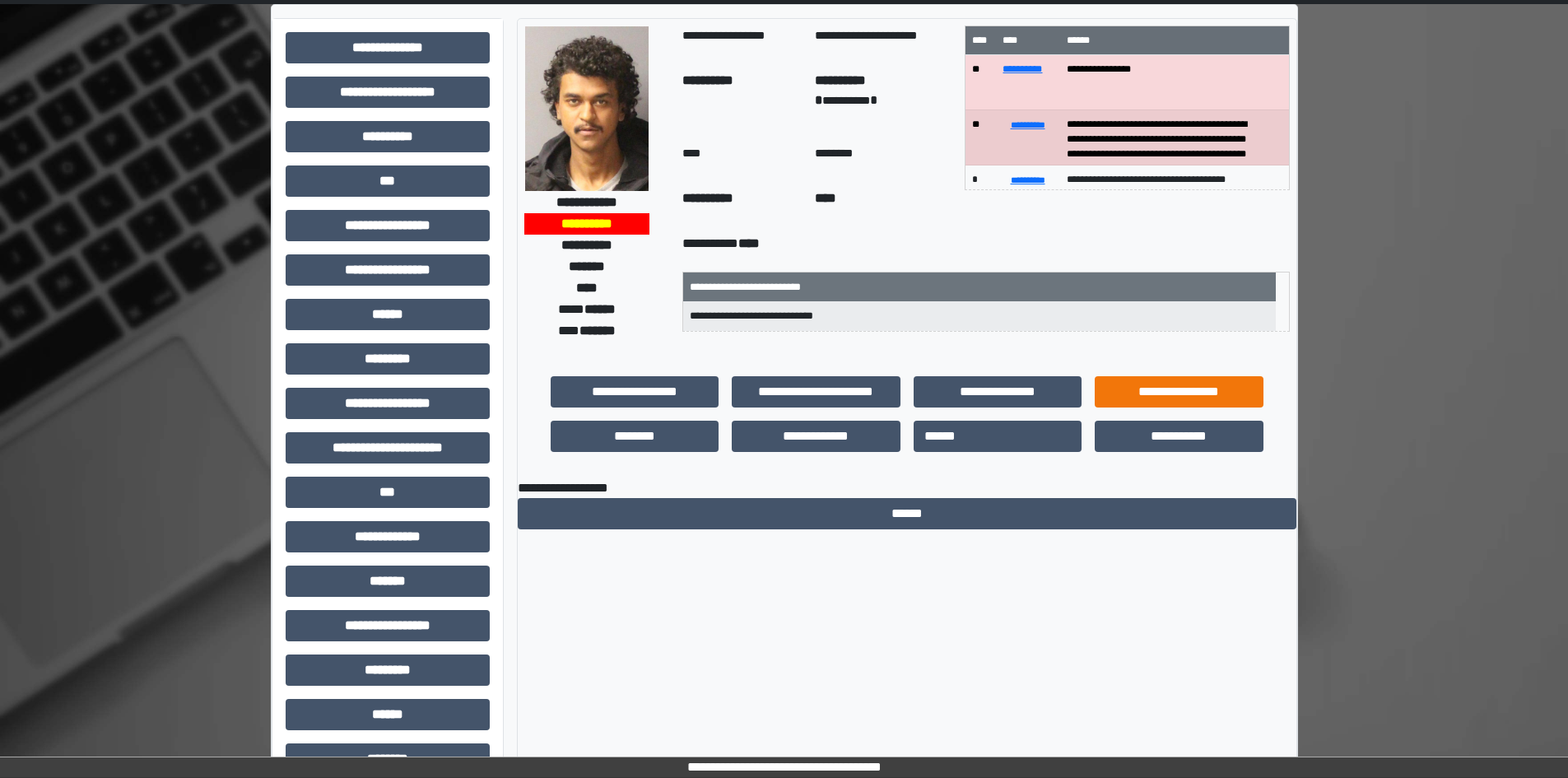 scroll, scrollTop: 0, scrollLeft: 0, axis: both 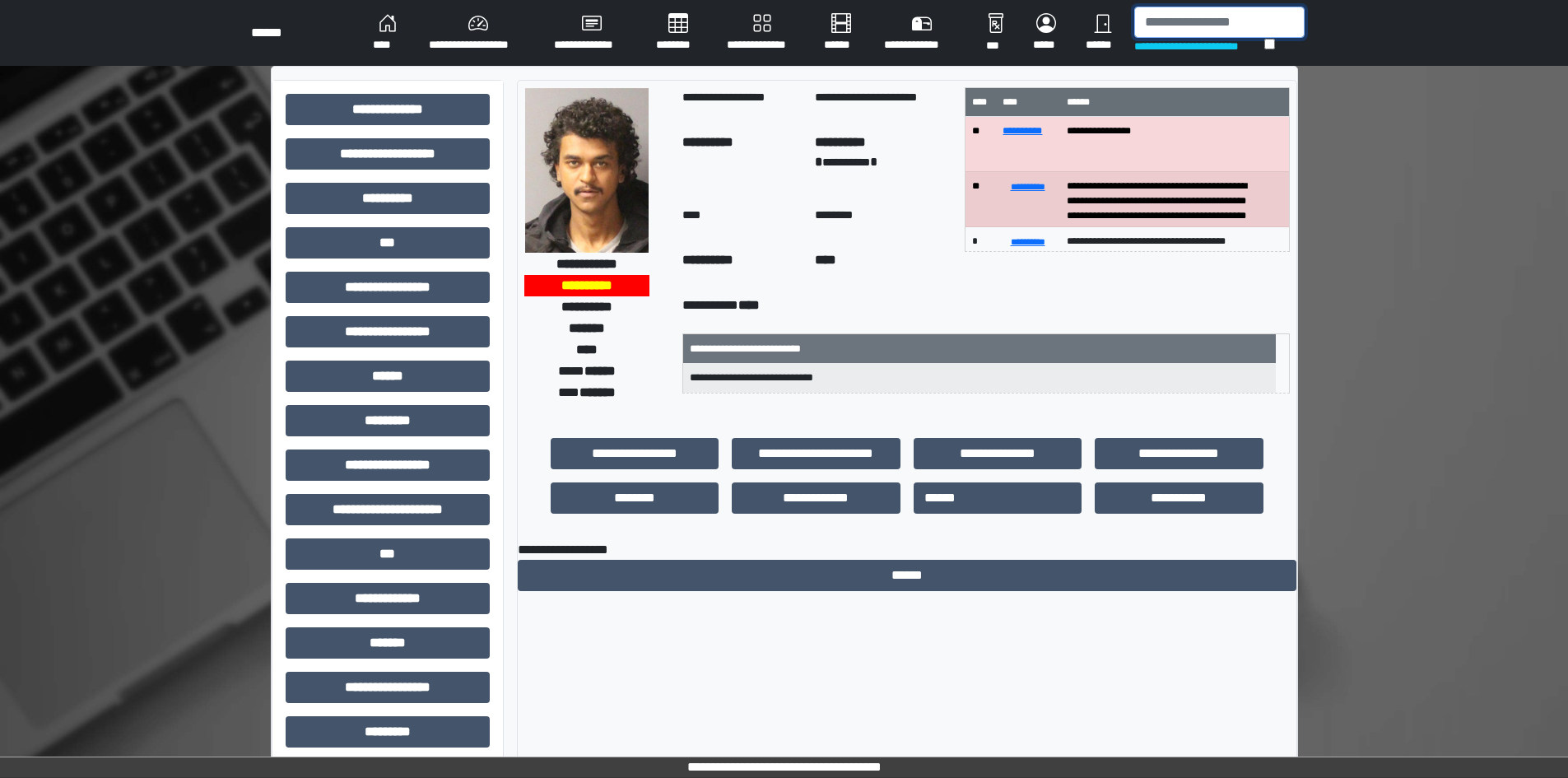 click at bounding box center (1219, 22) 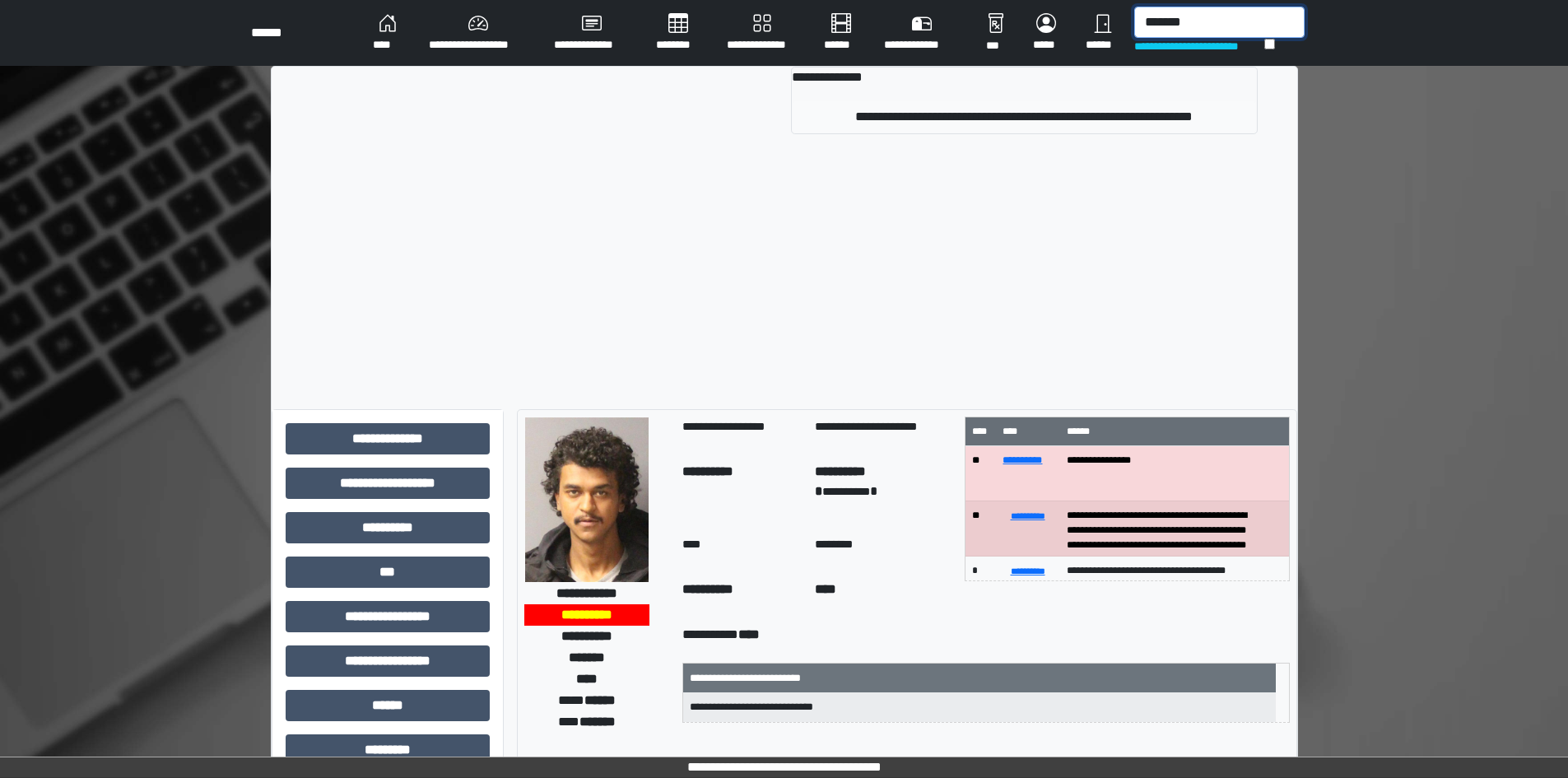 type on "*******" 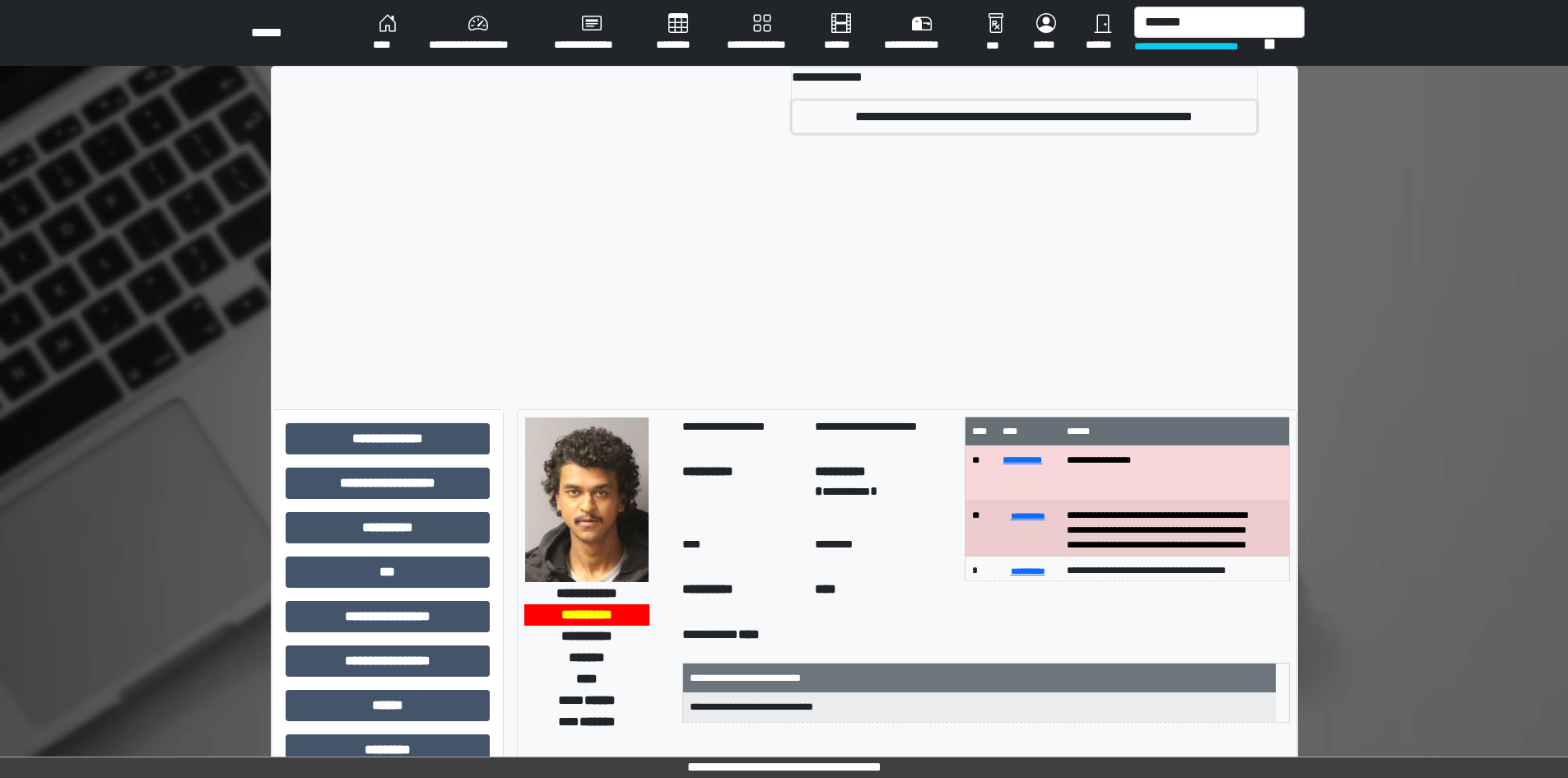 click on "**********" at bounding box center (1024, 117) 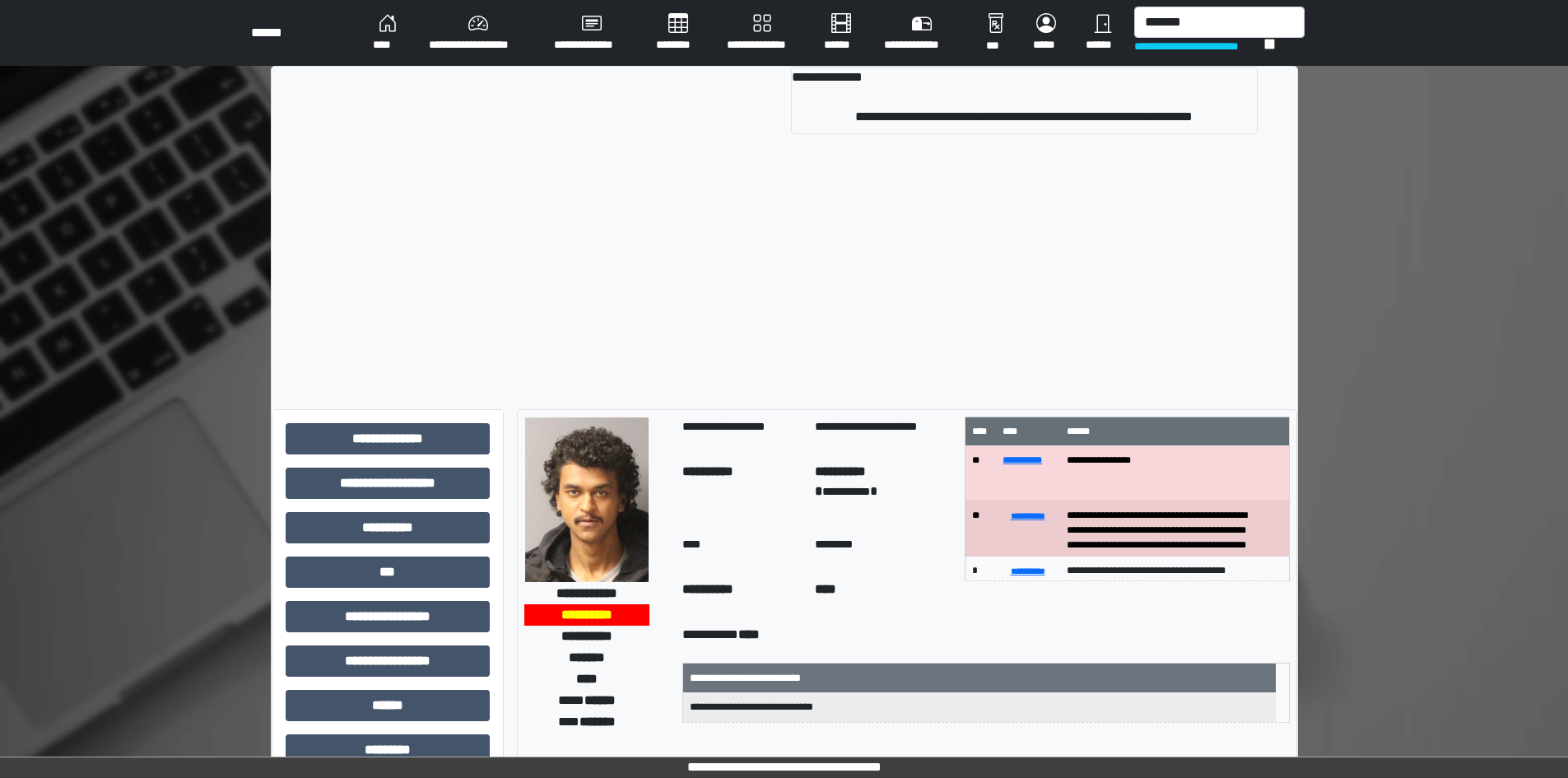 type 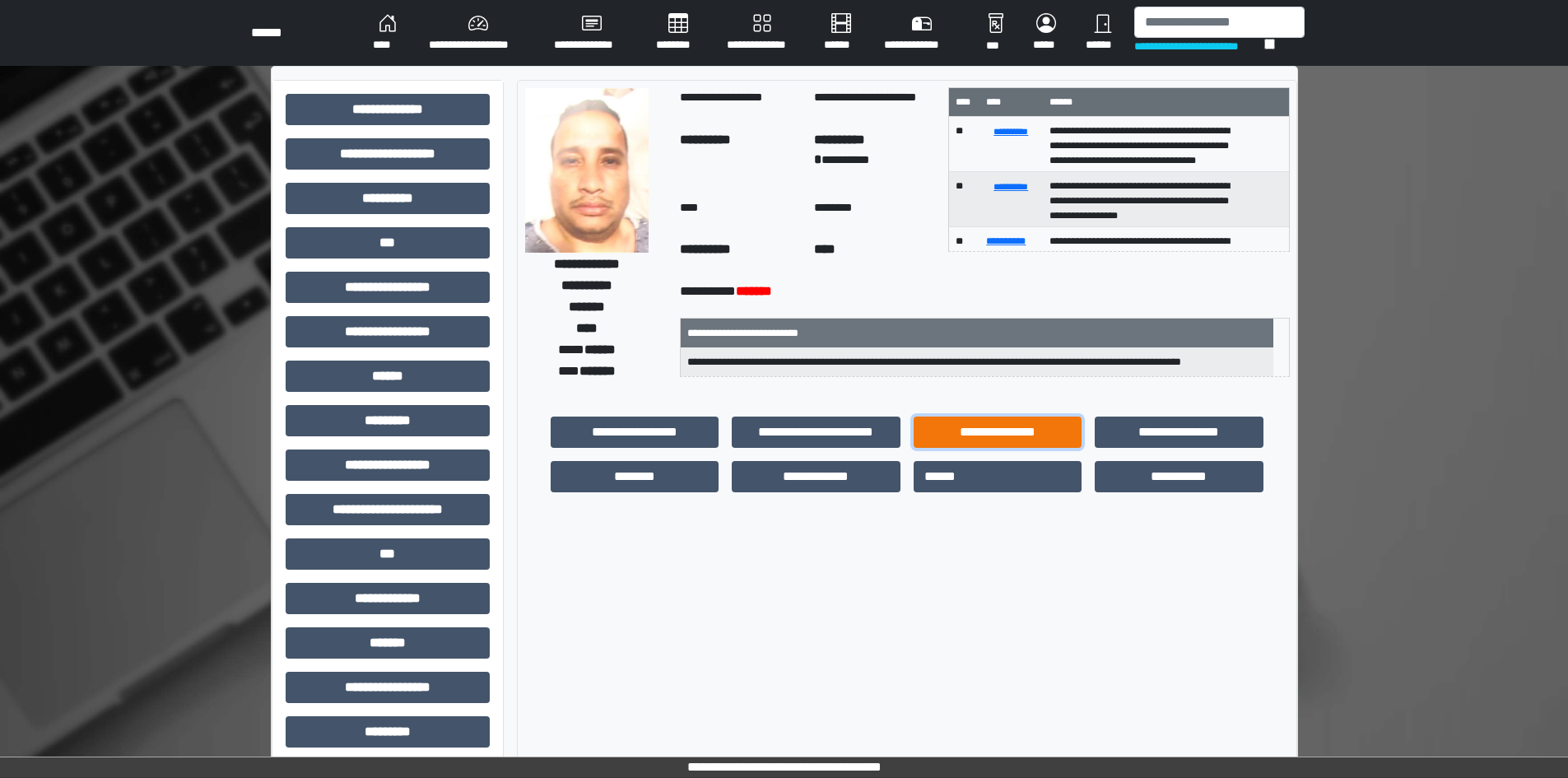 click on "**********" at bounding box center (998, 432) 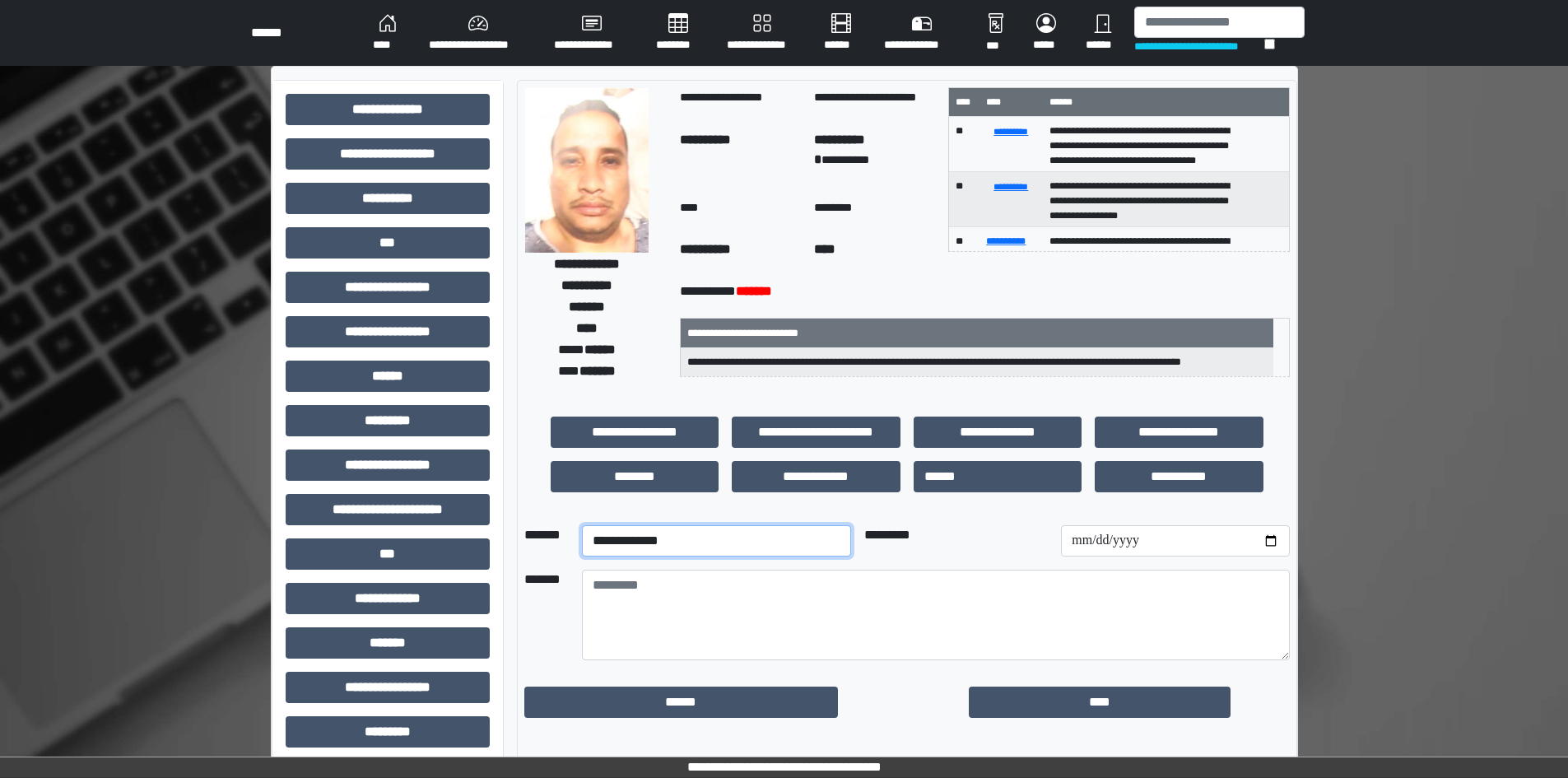 click on "**********" at bounding box center [716, 541] 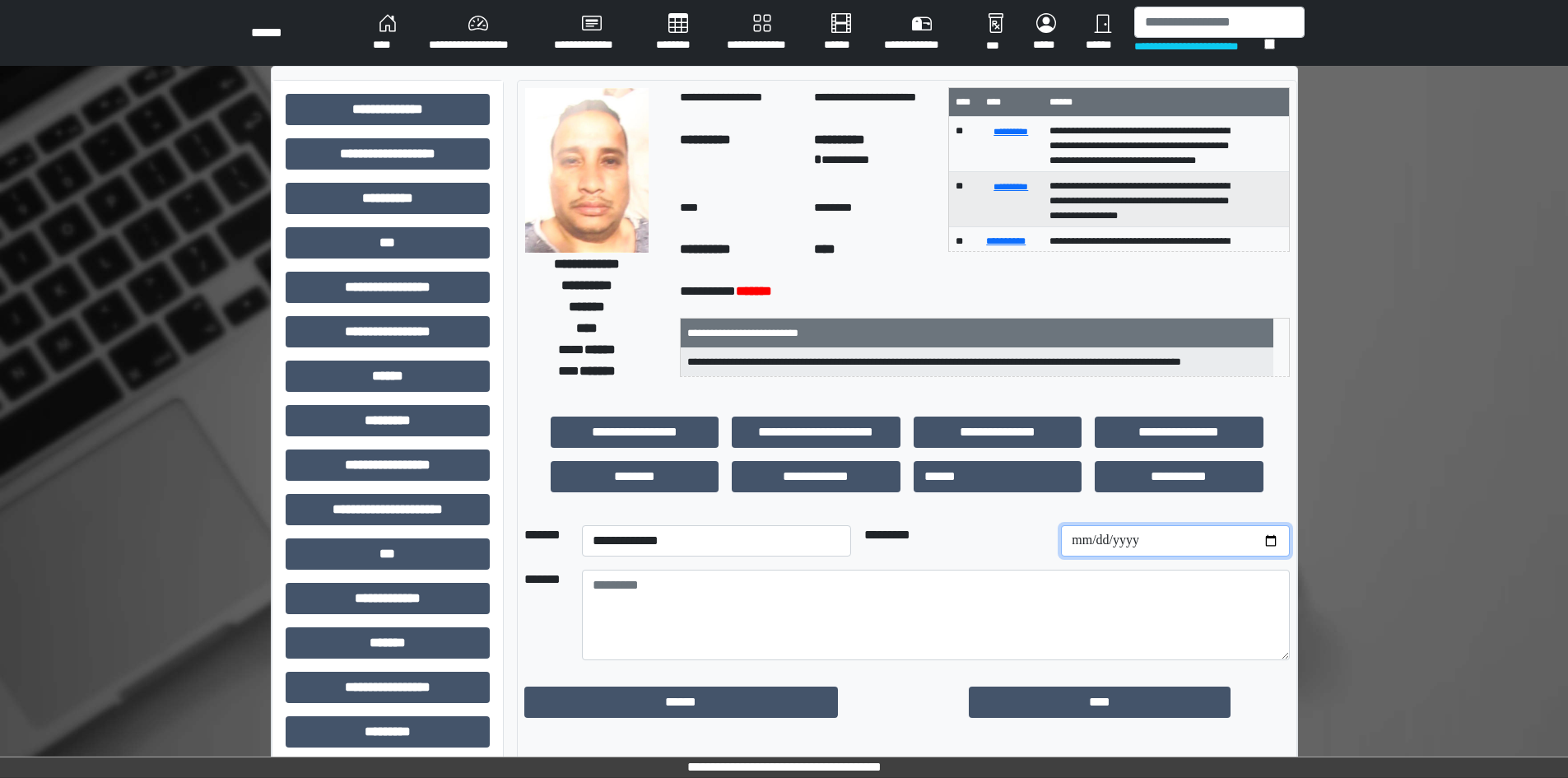 click at bounding box center (1175, 541) 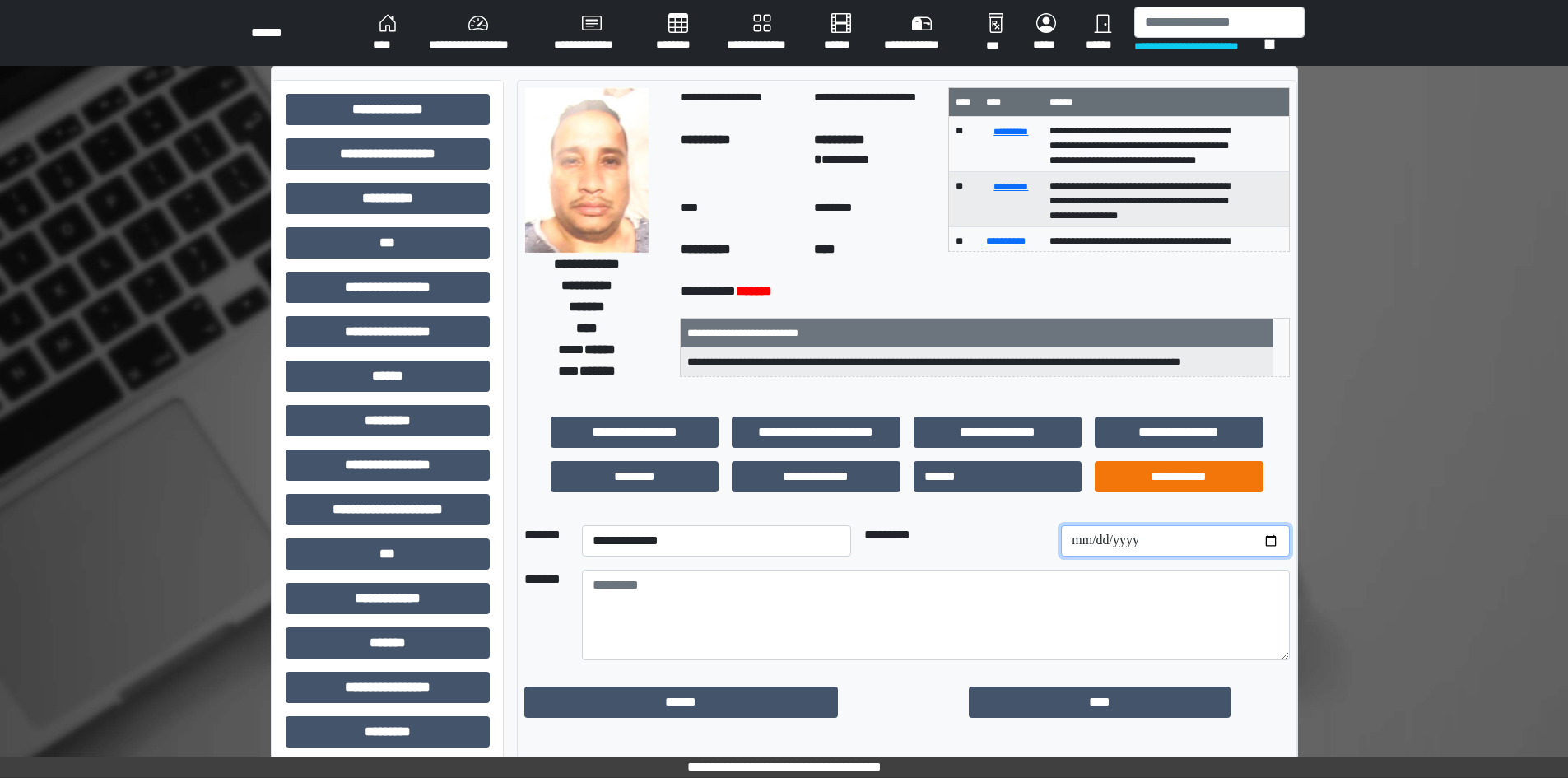 type on "**********" 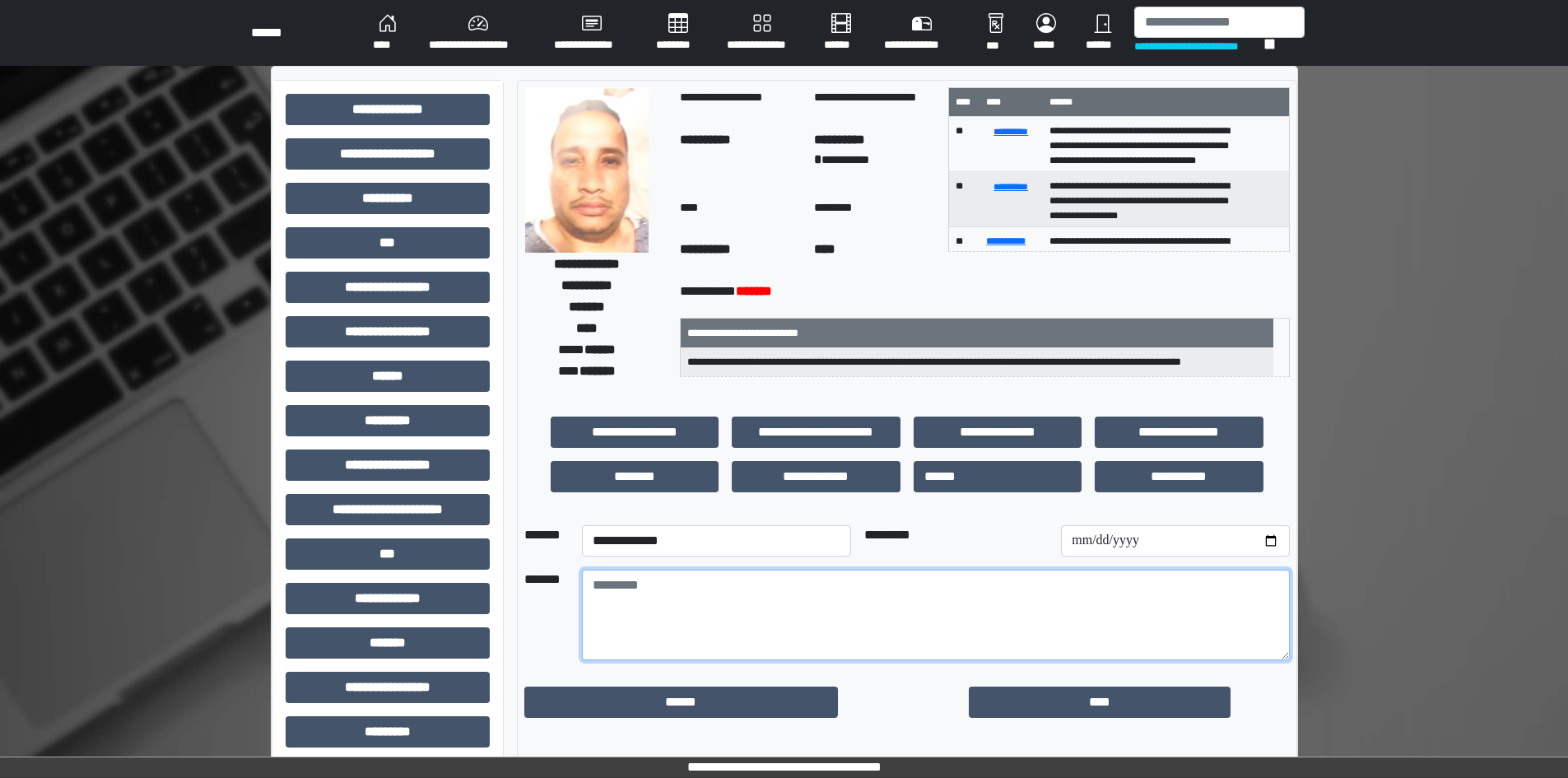click at bounding box center (936, 615) 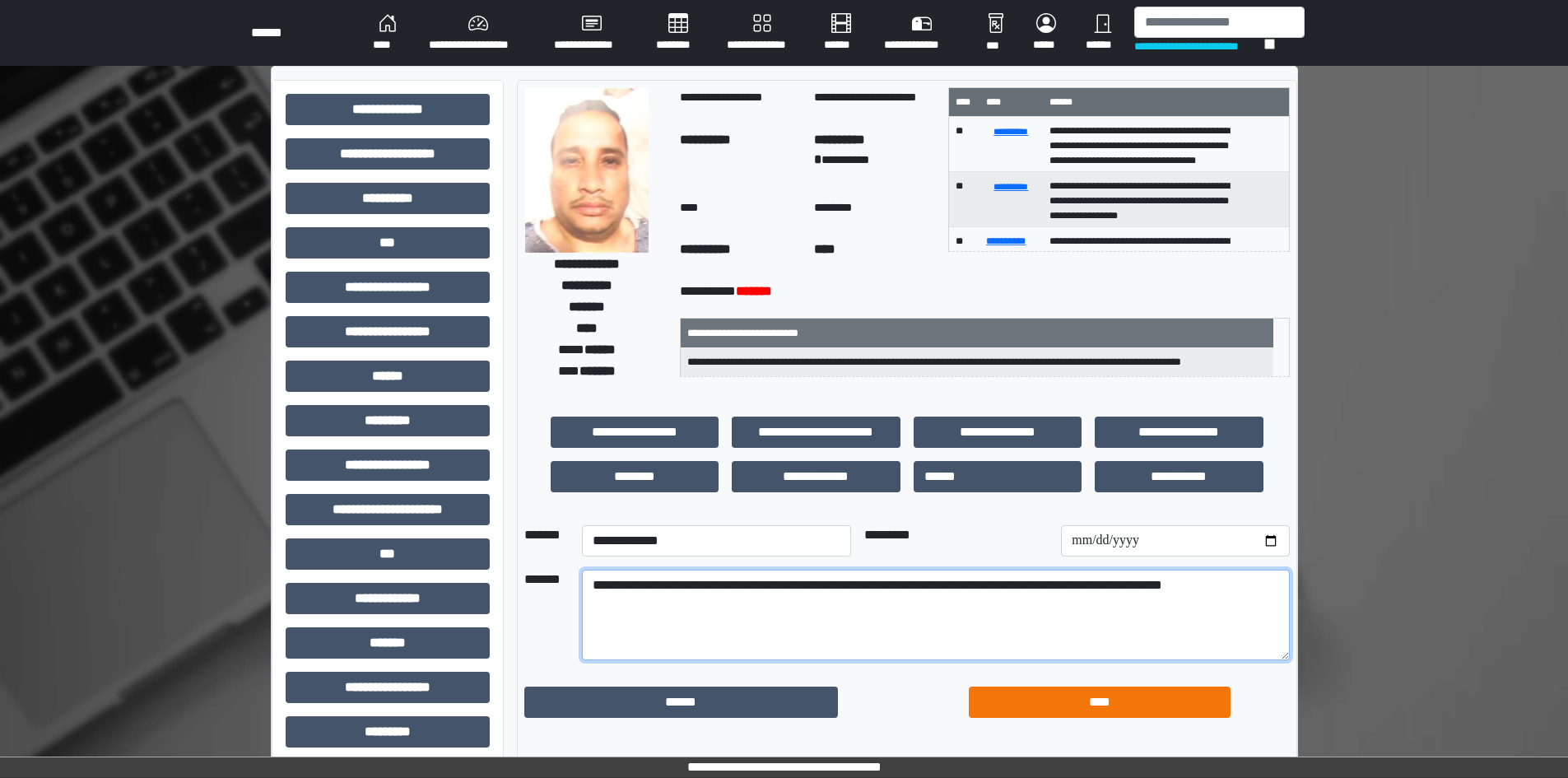 type on "**********" 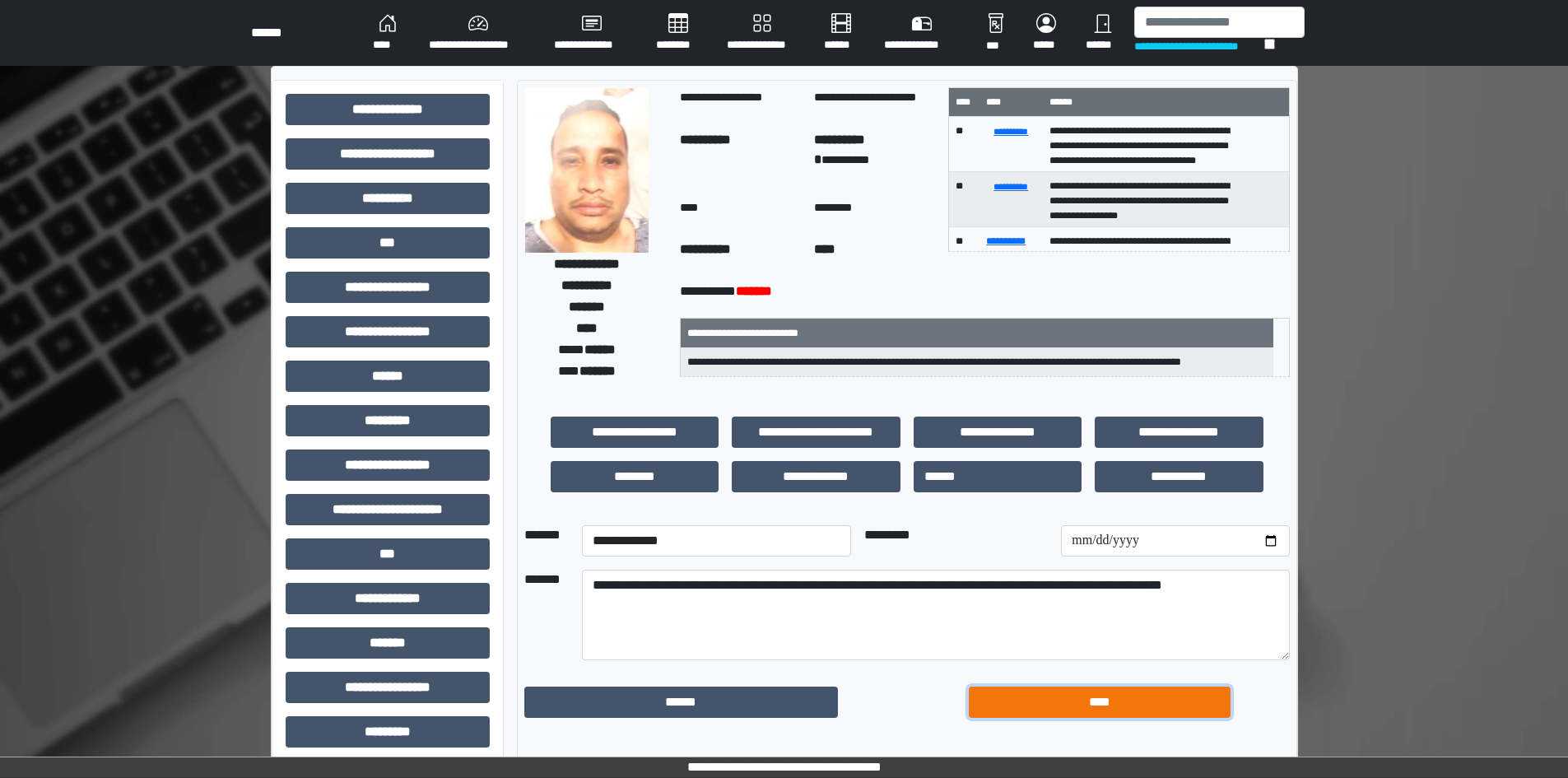 click on "****" at bounding box center (1100, 702) 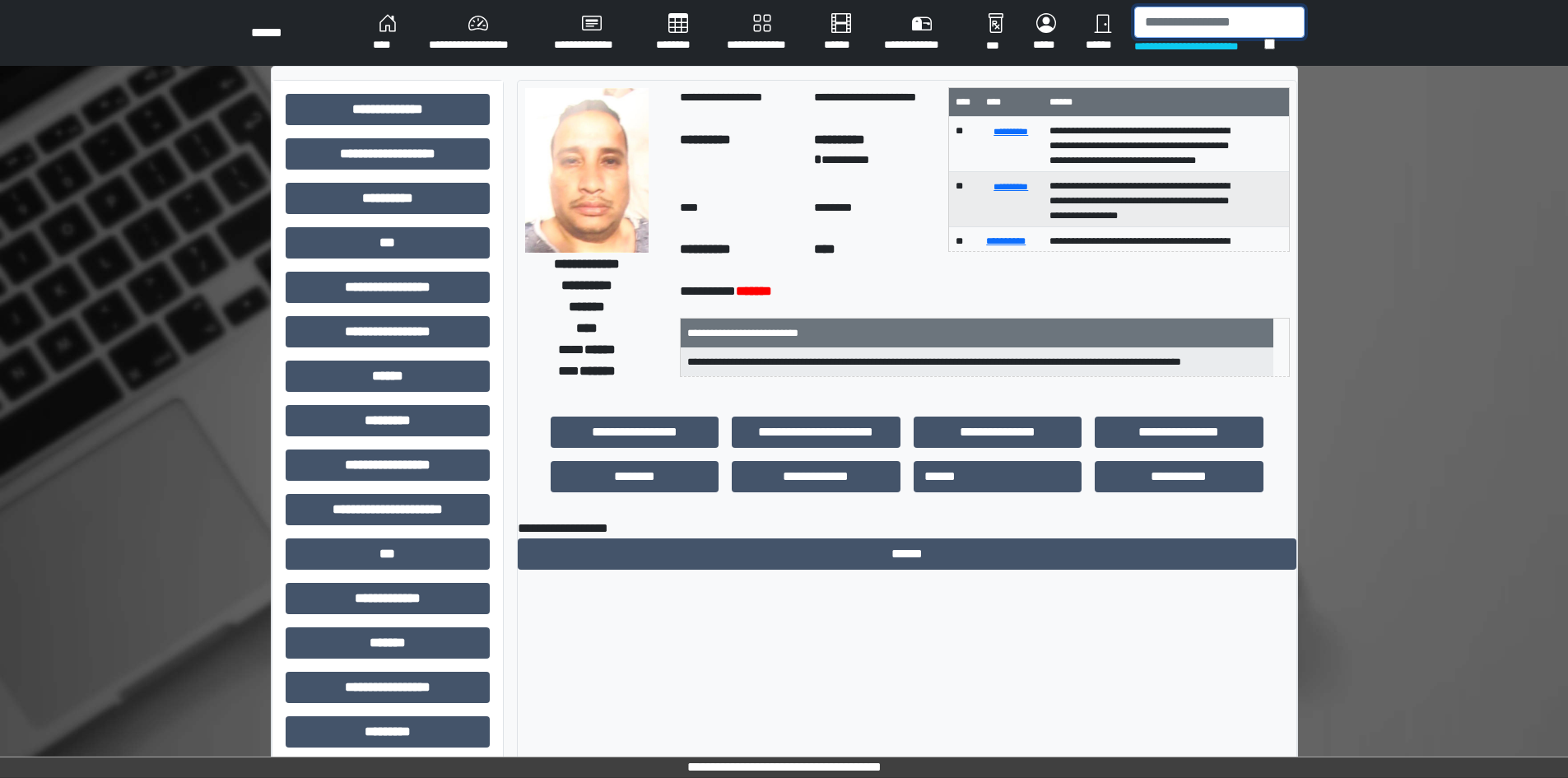 click at bounding box center [1219, 22] 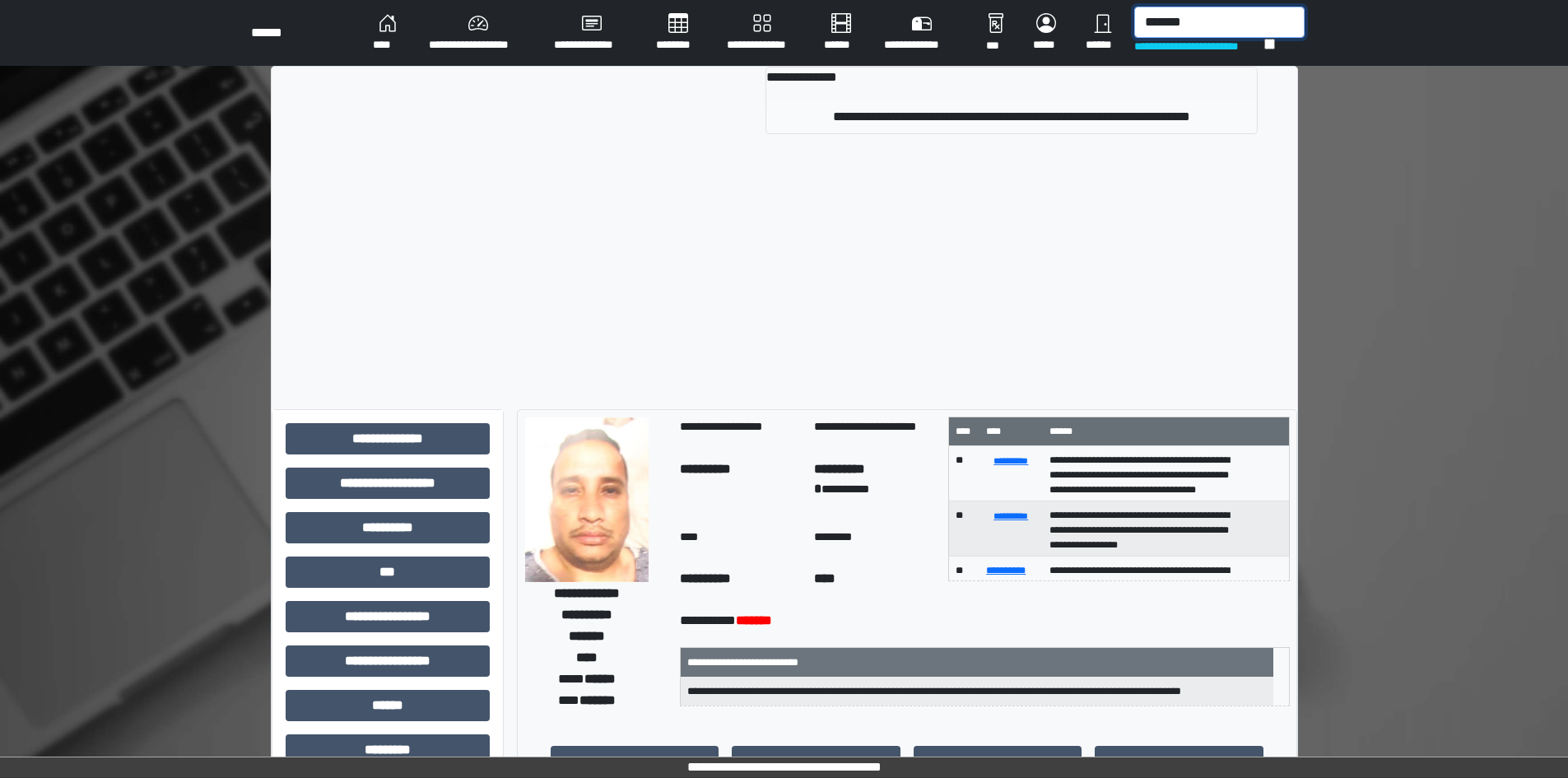 type on "*******" 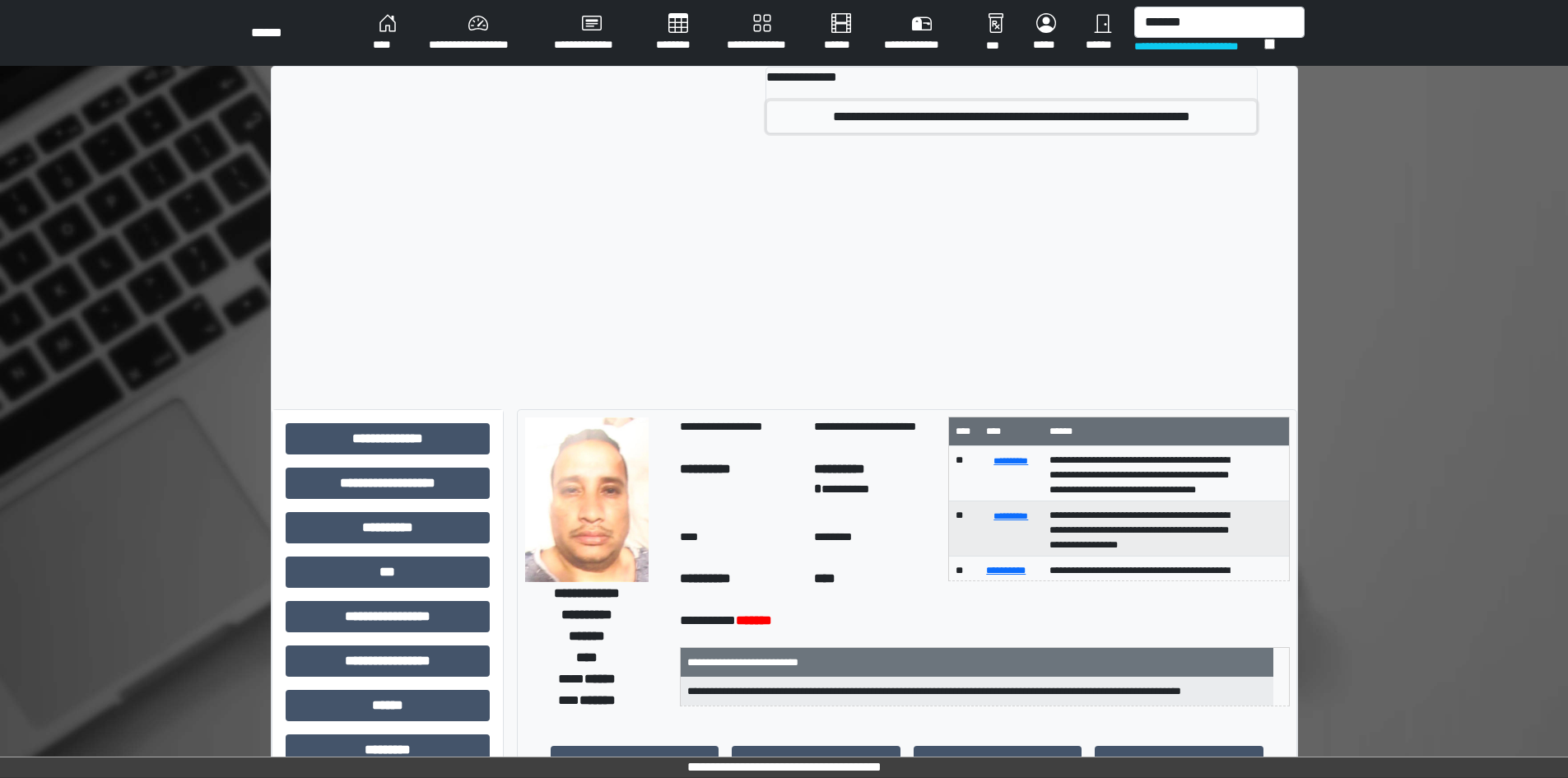 click on "**********" at bounding box center (1011, 117) 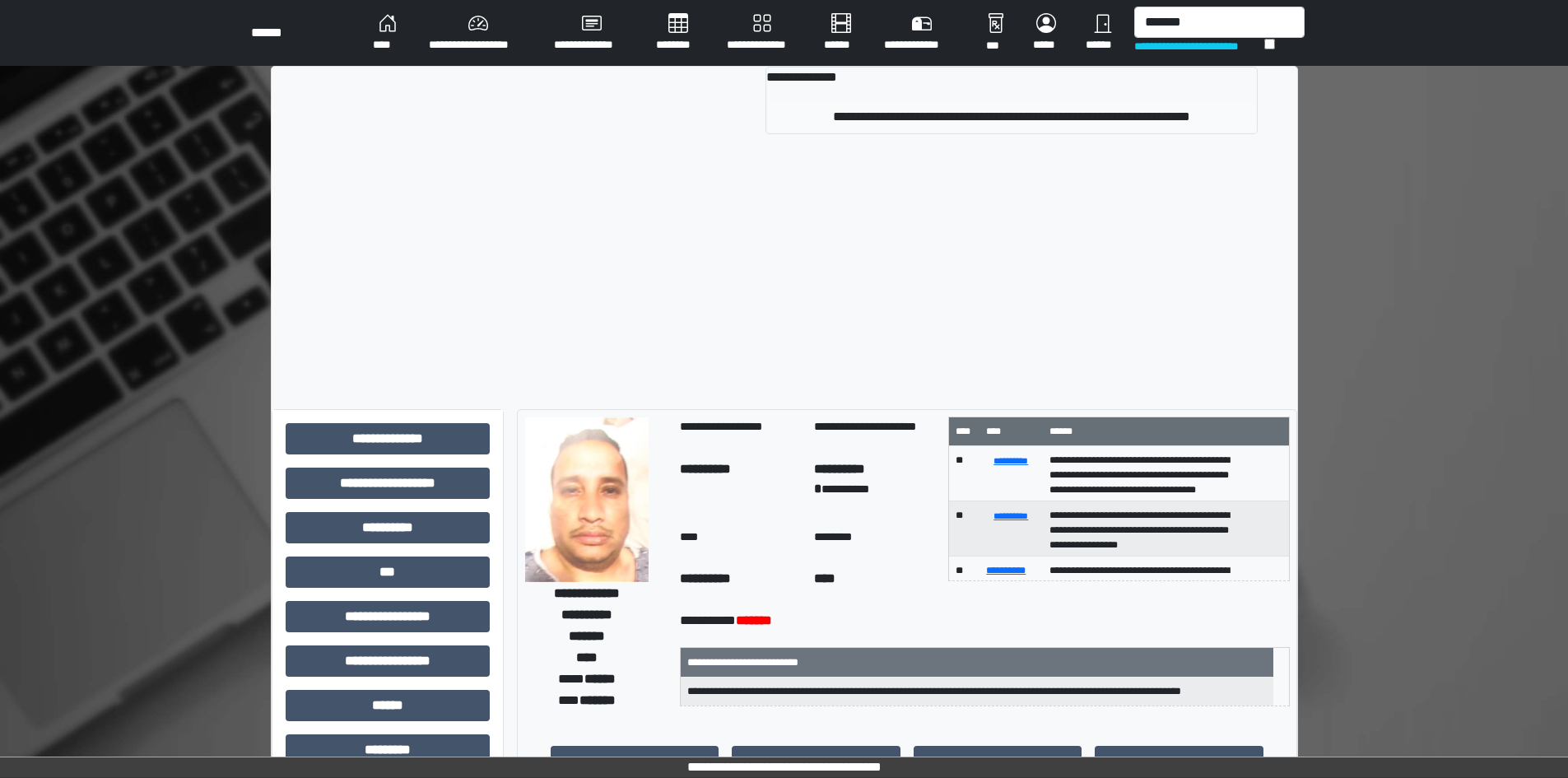 type 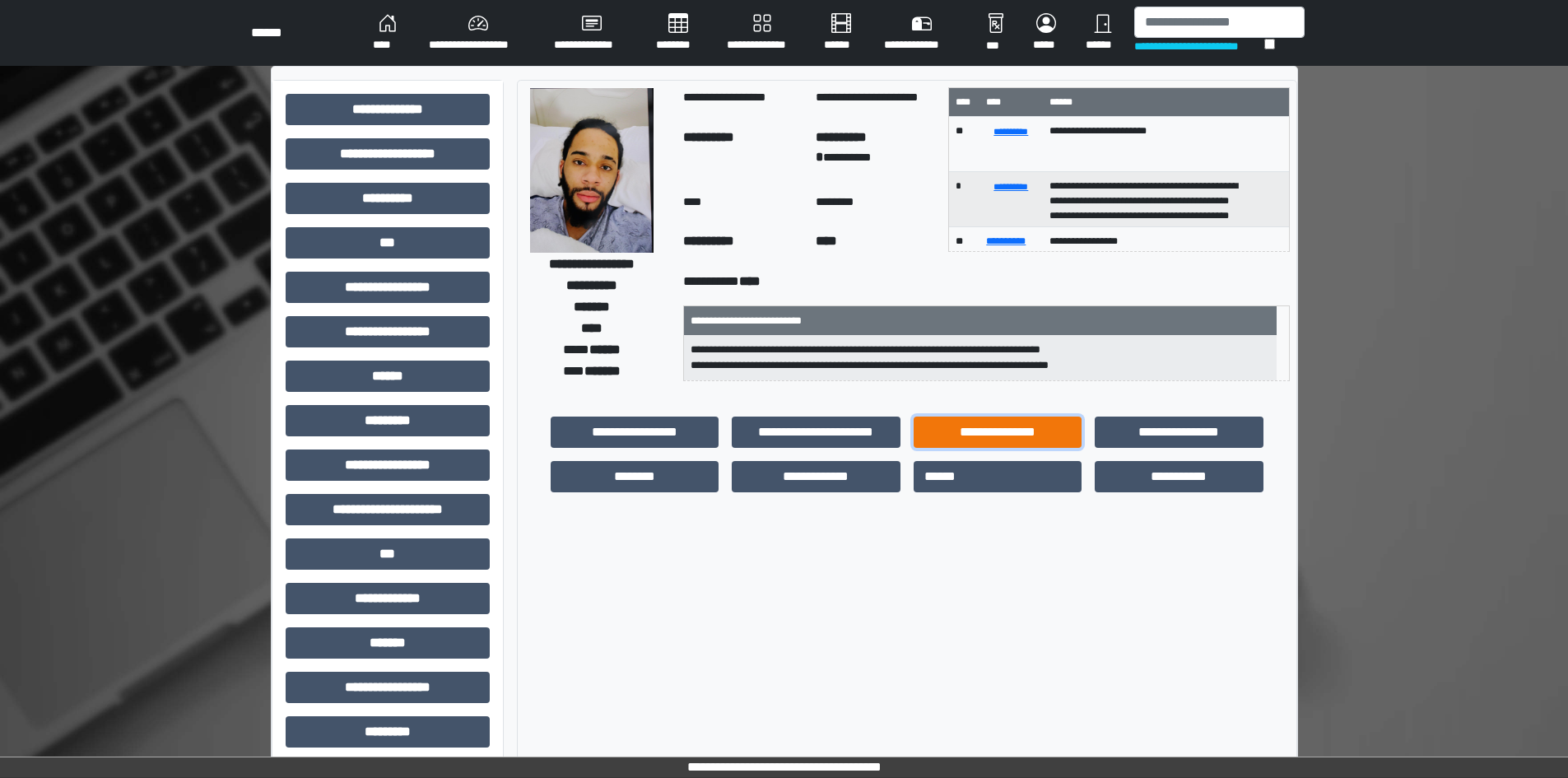 click on "**********" at bounding box center (998, 432) 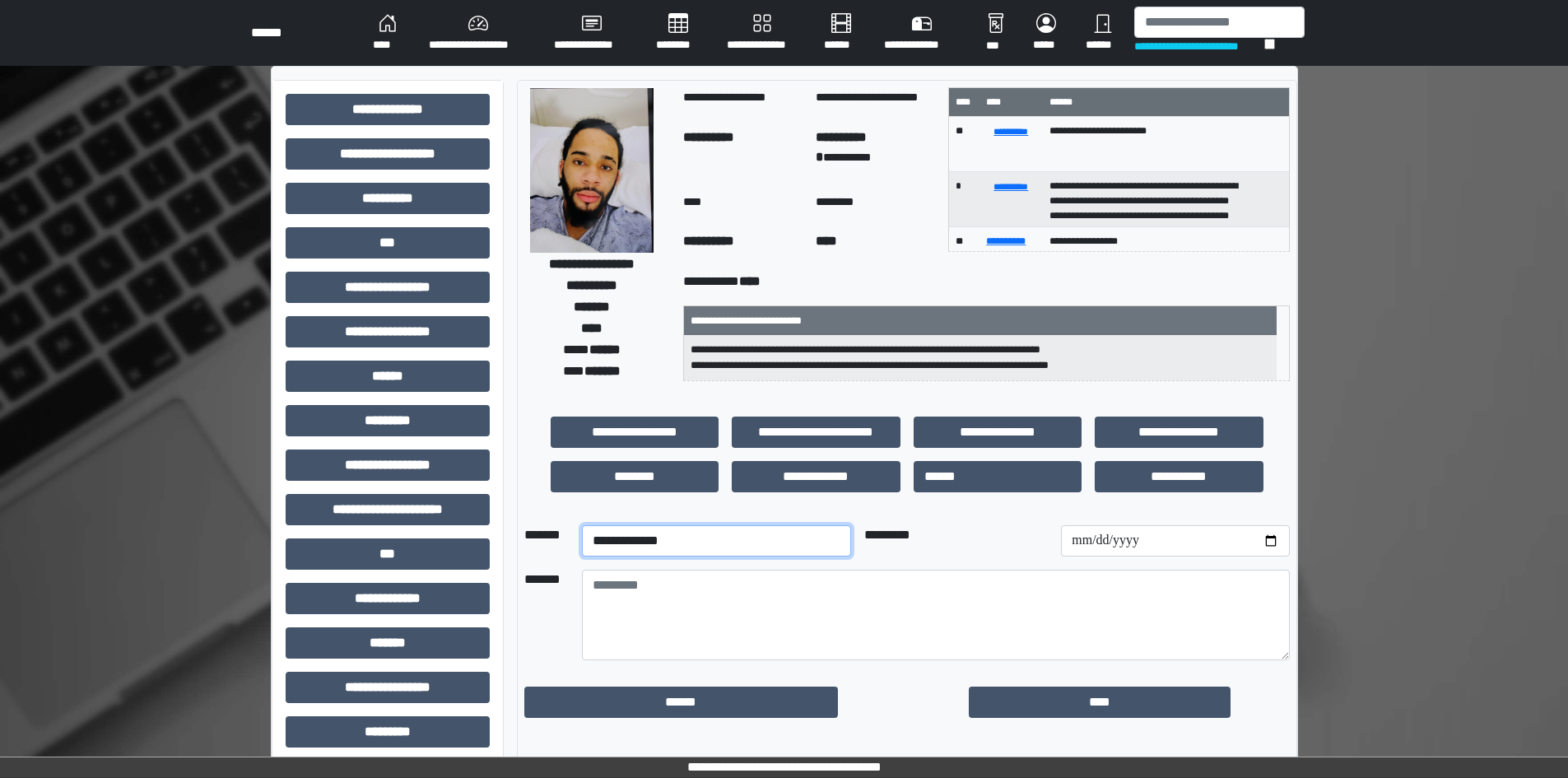 click on "**********" at bounding box center [716, 541] 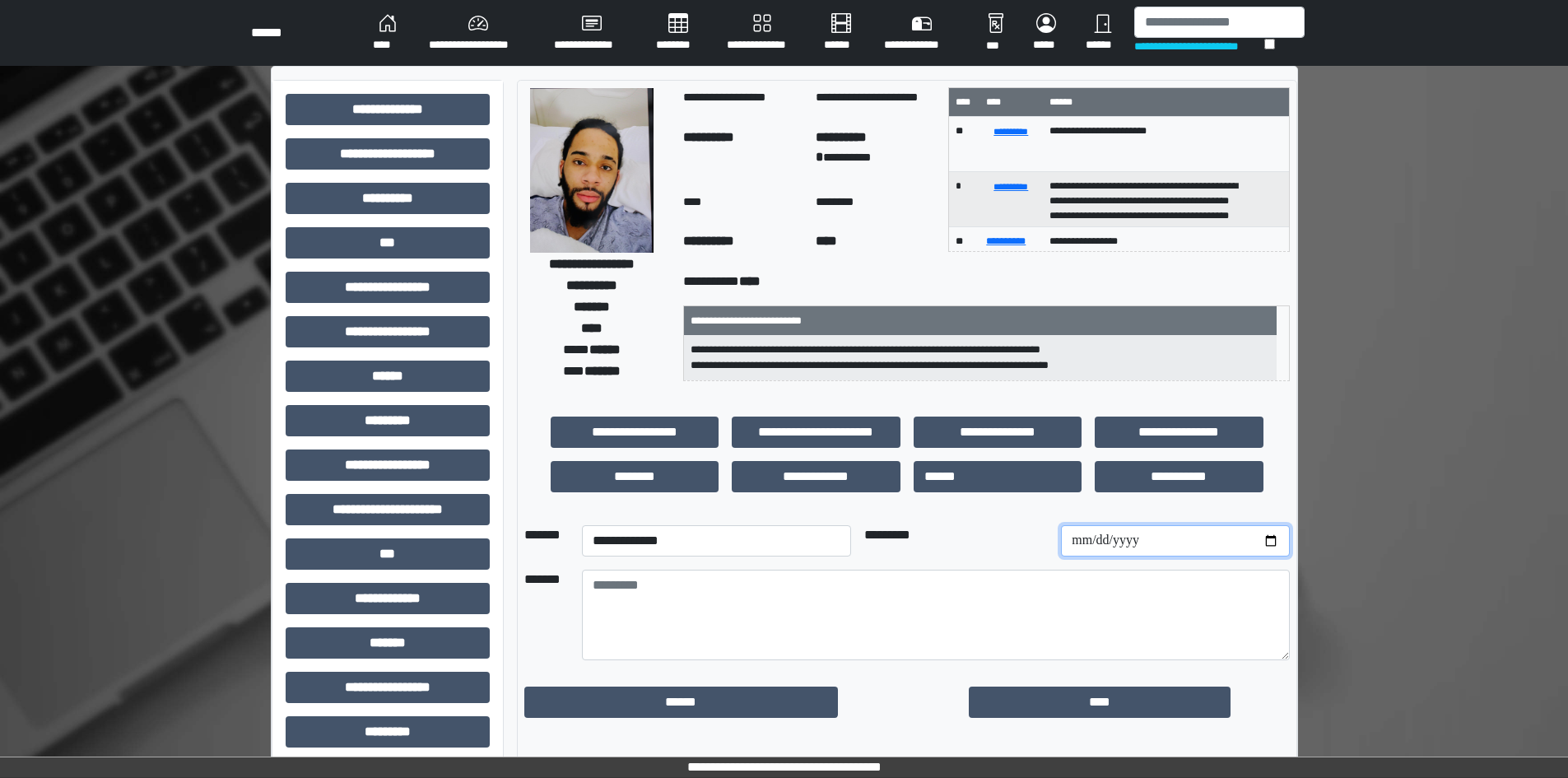 click at bounding box center [1175, 541] 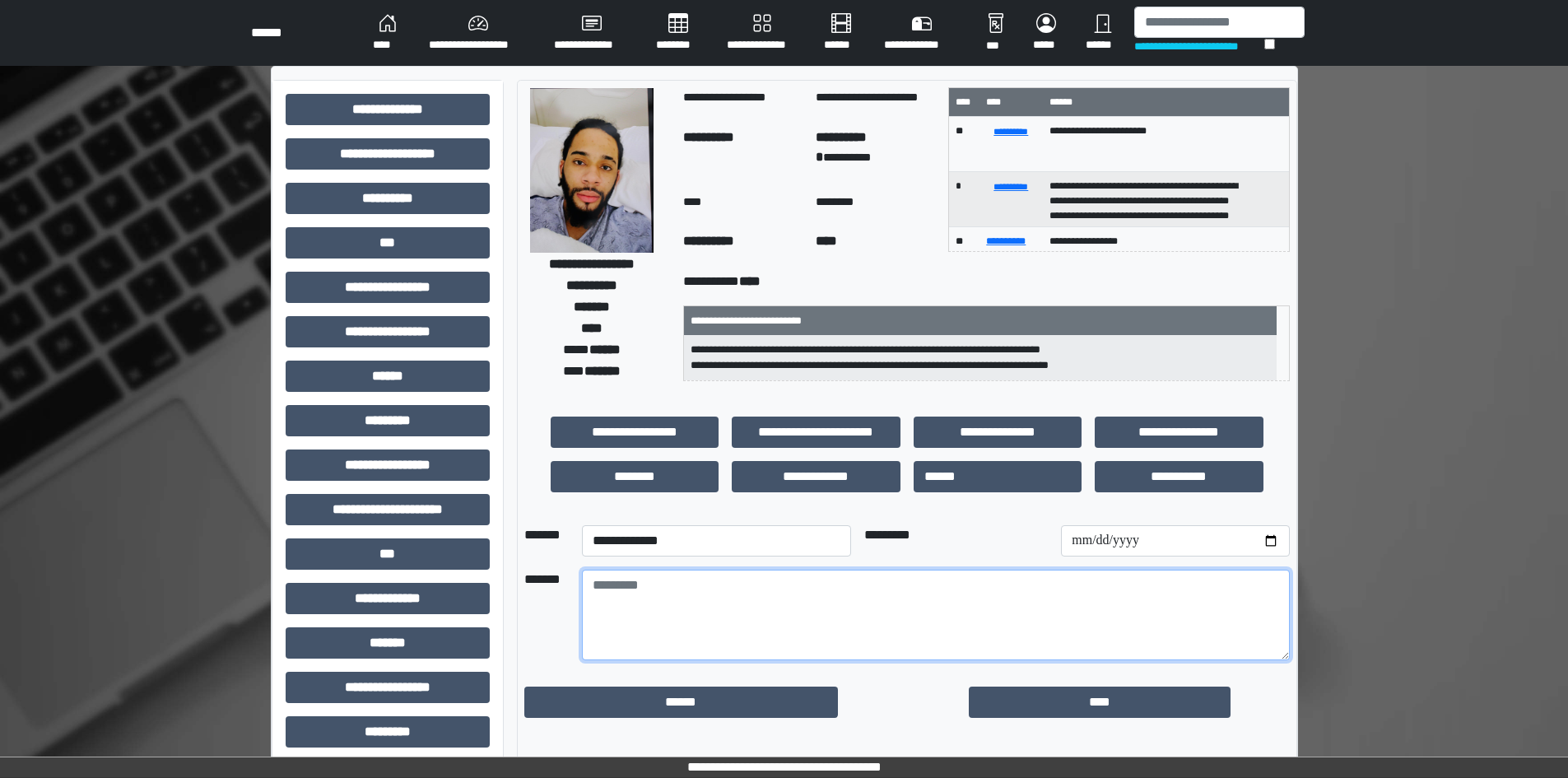 click at bounding box center [936, 615] 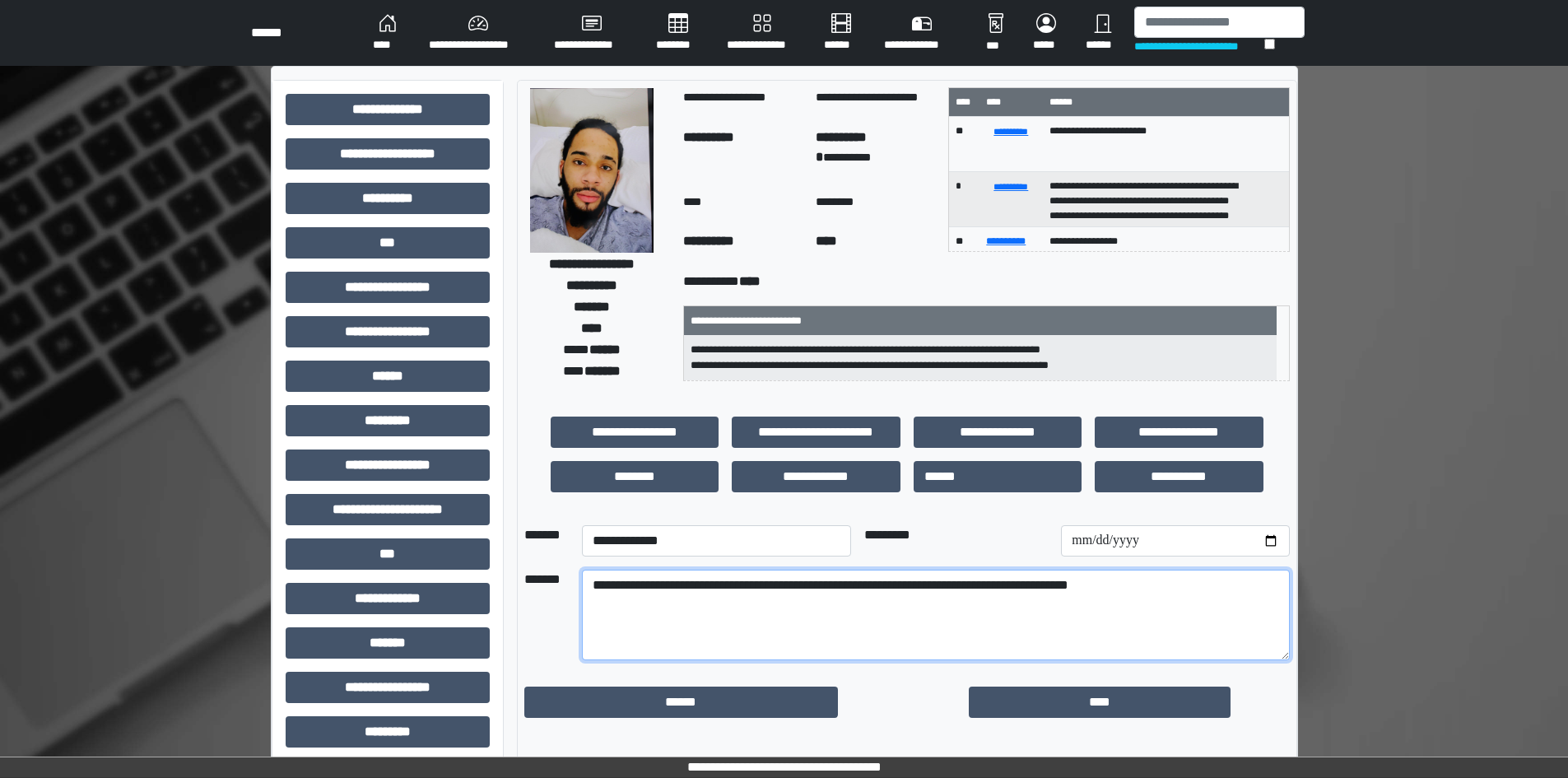 click on "**********" at bounding box center [936, 615] 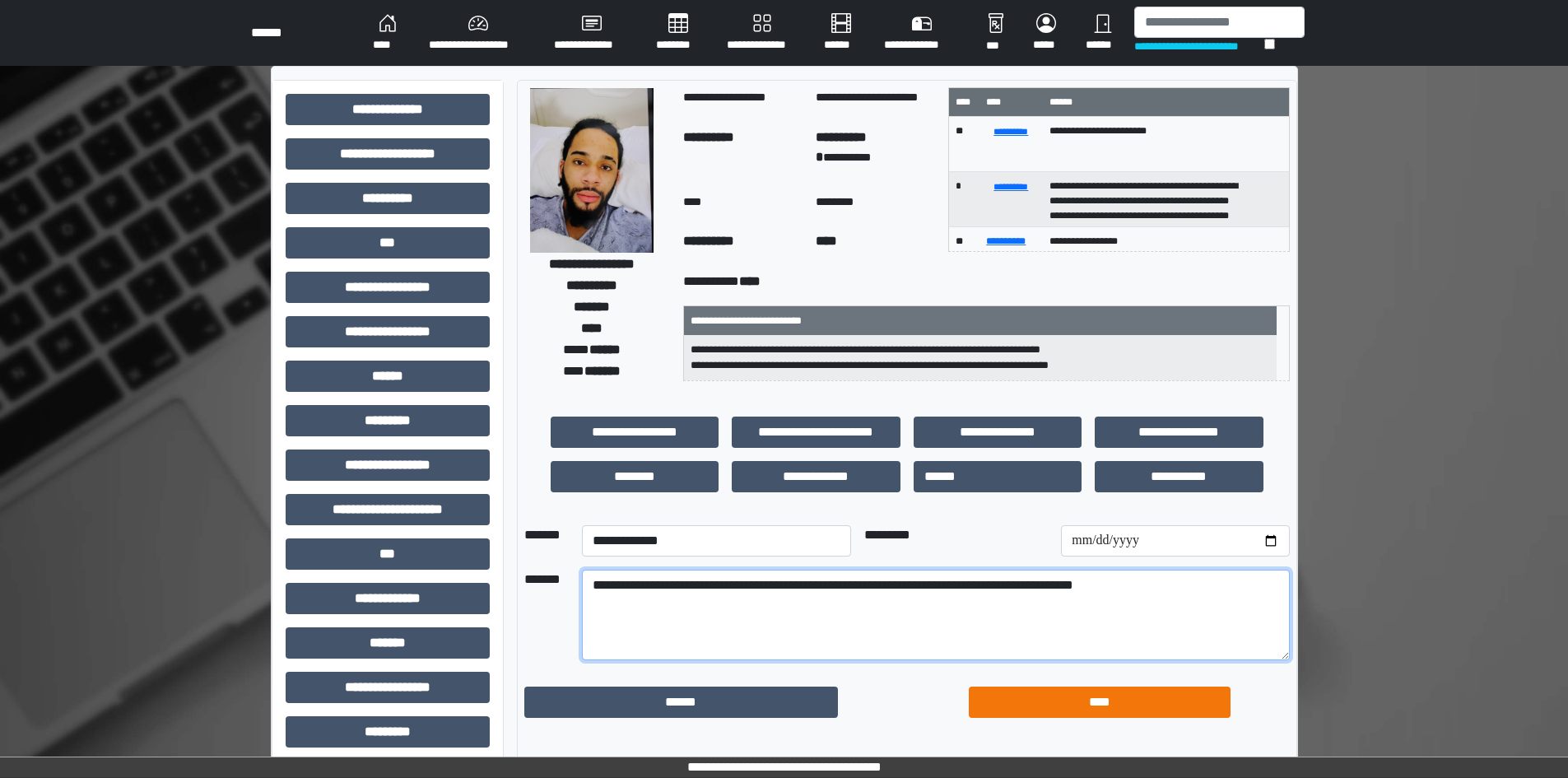 type on "**********" 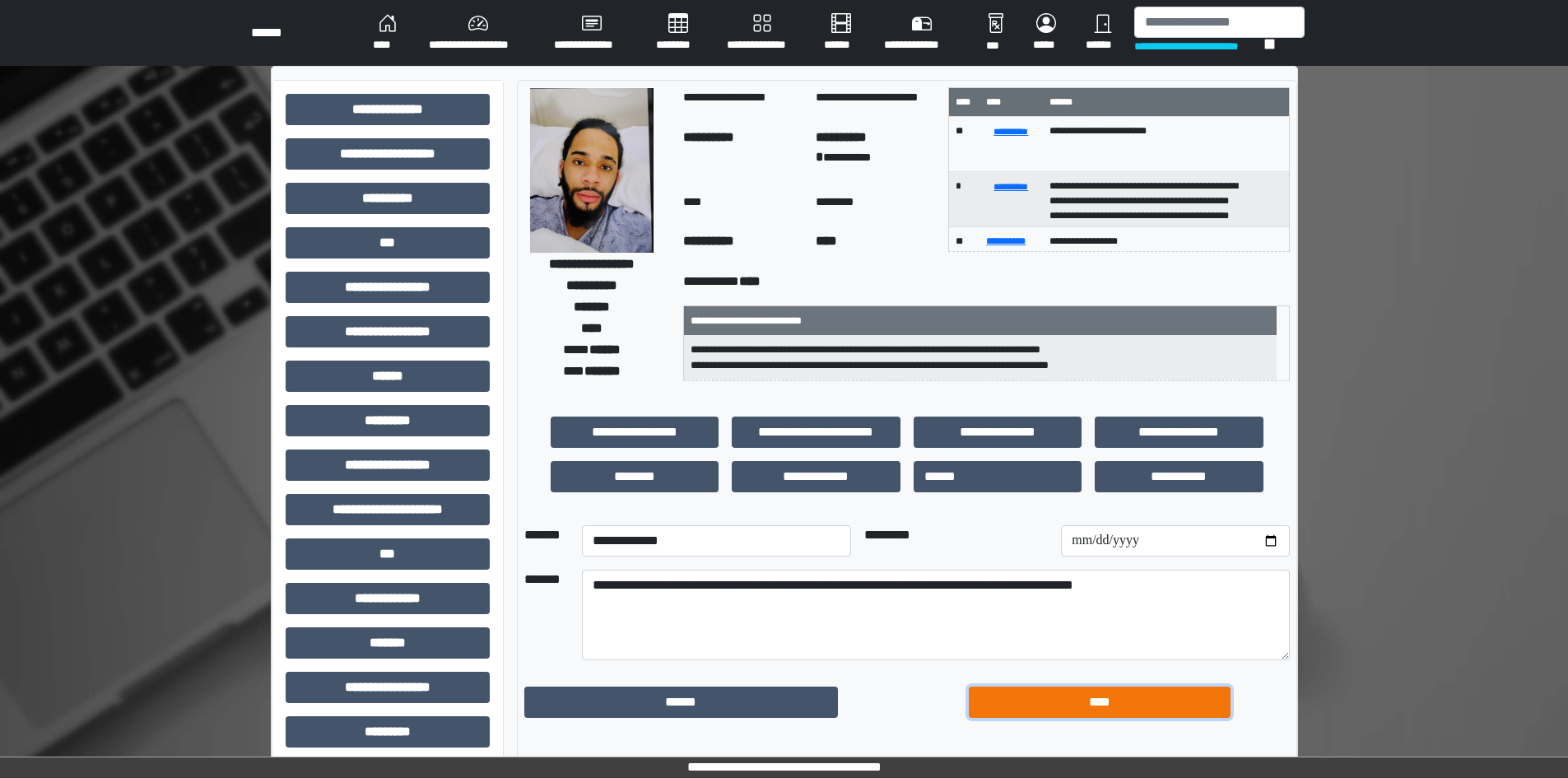 click on "****" at bounding box center [1100, 702] 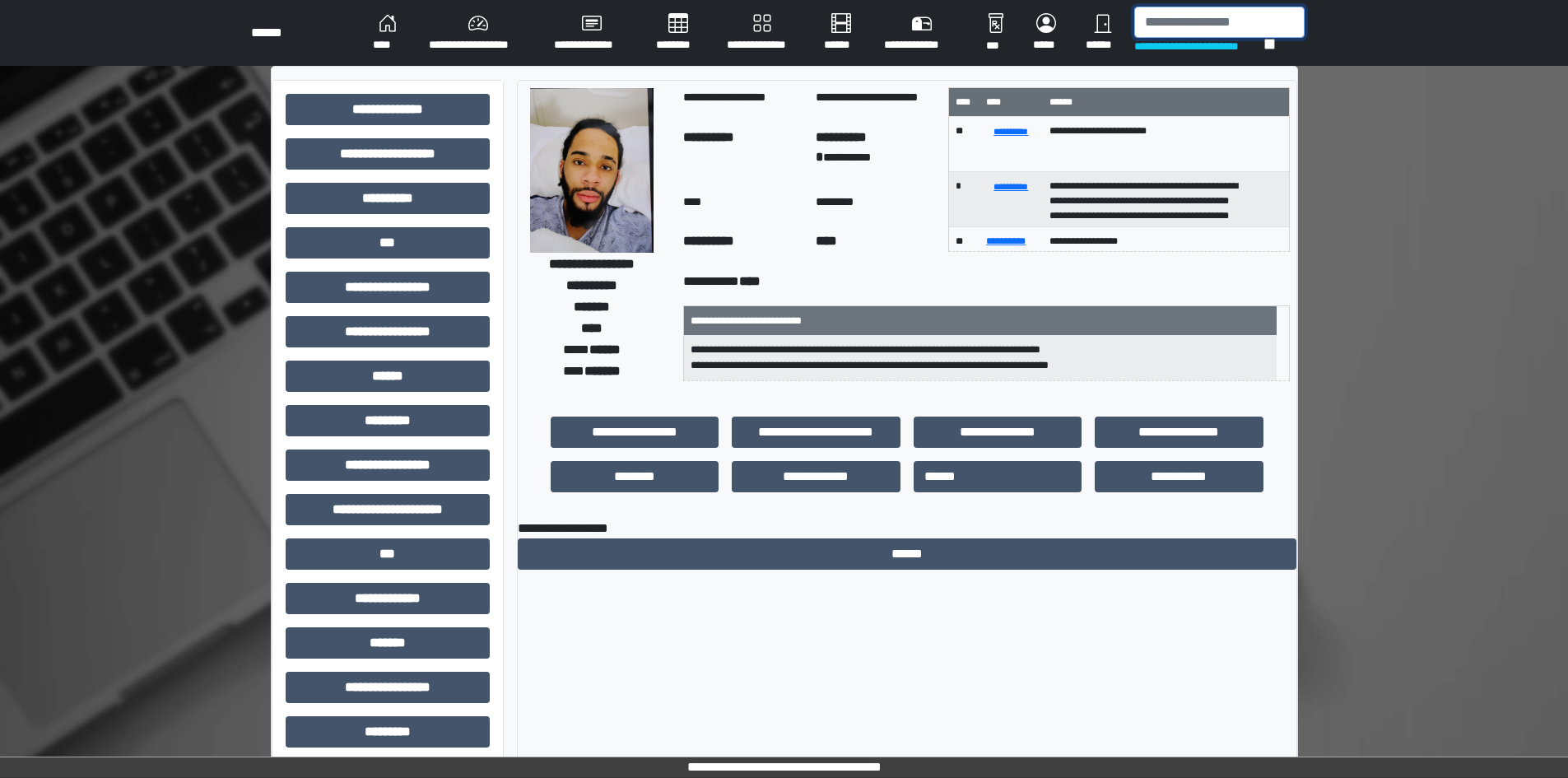 click at bounding box center [1219, 22] 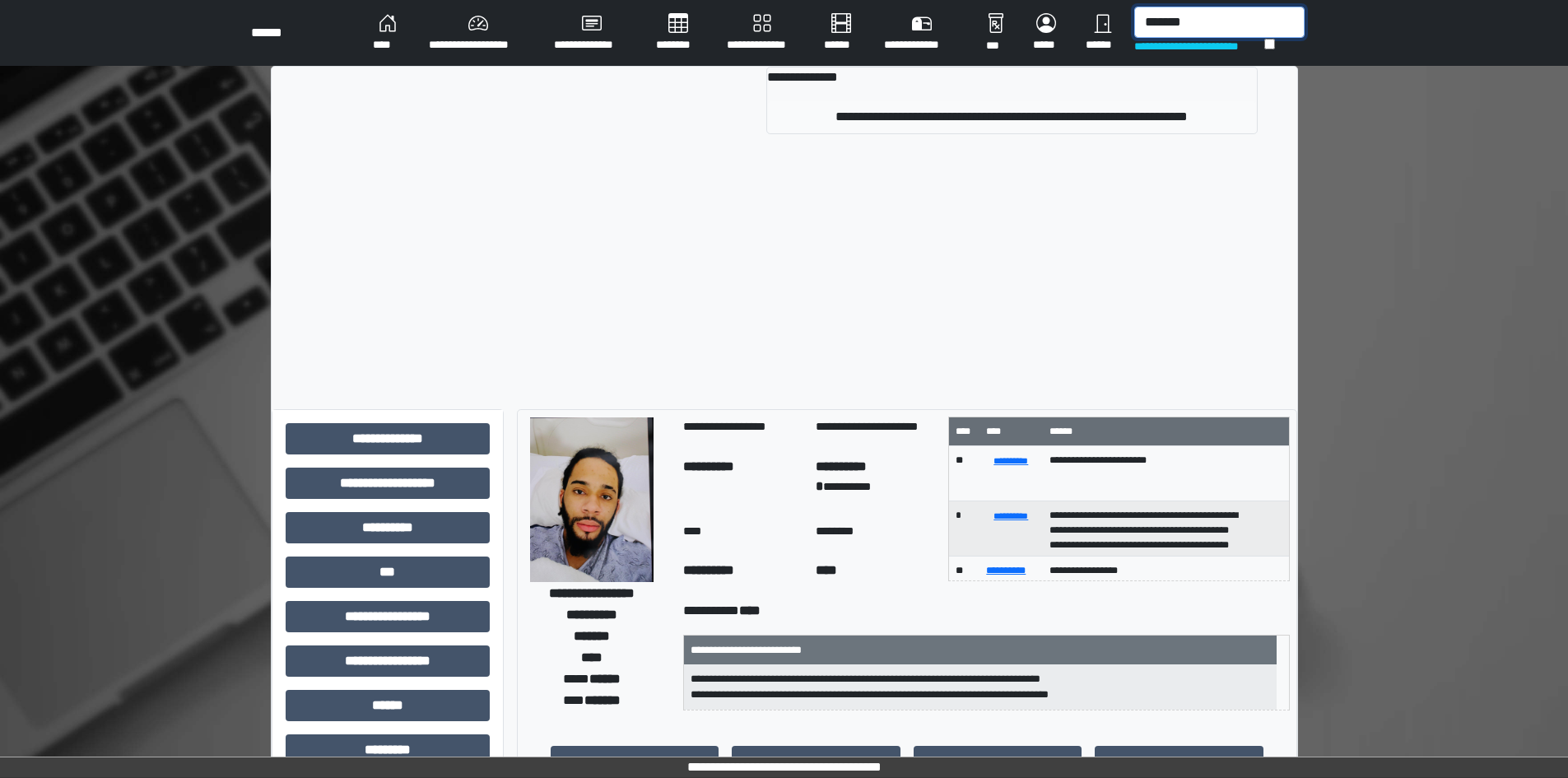type on "*******" 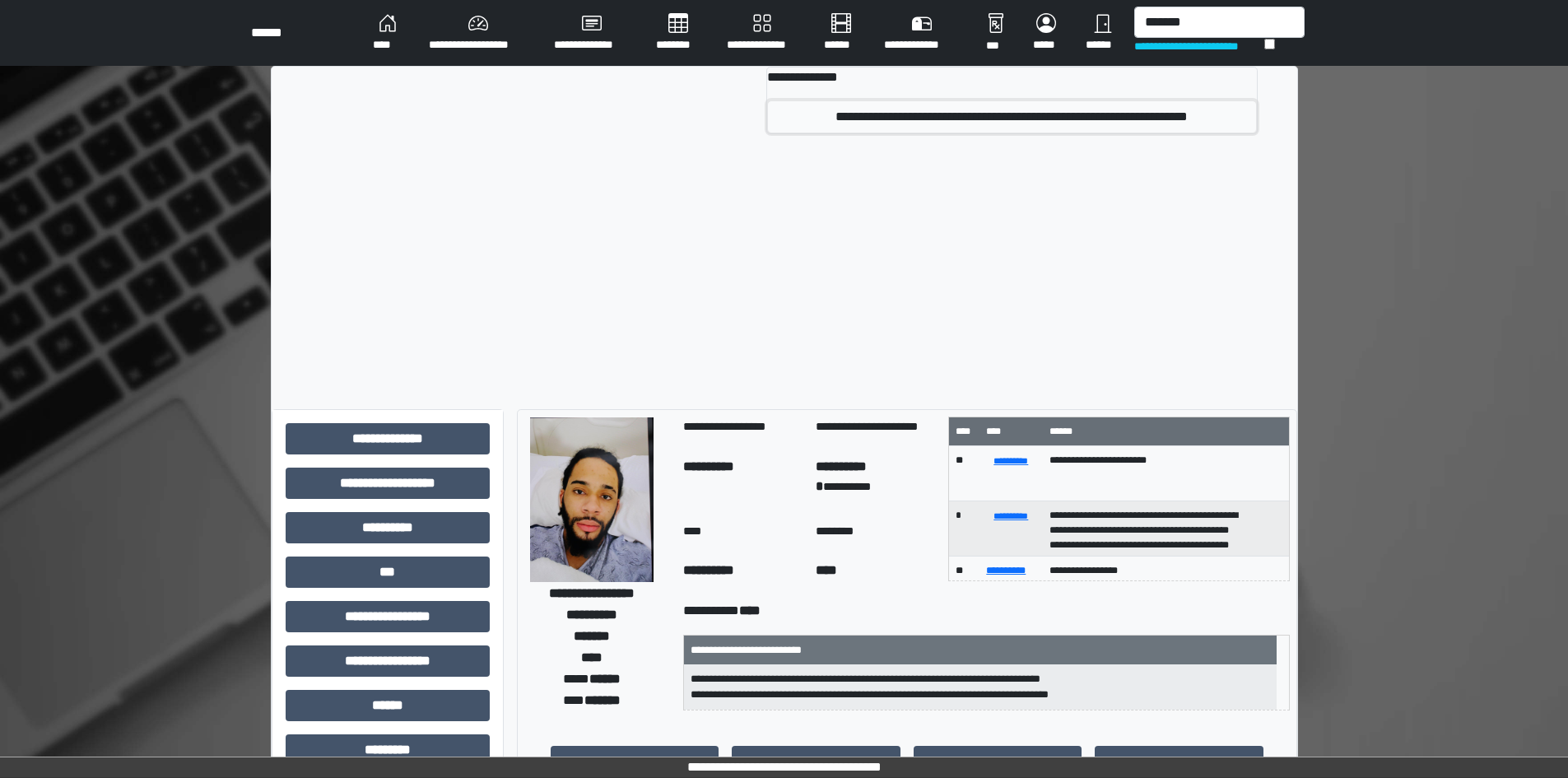 click on "**********" at bounding box center (1012, 117) 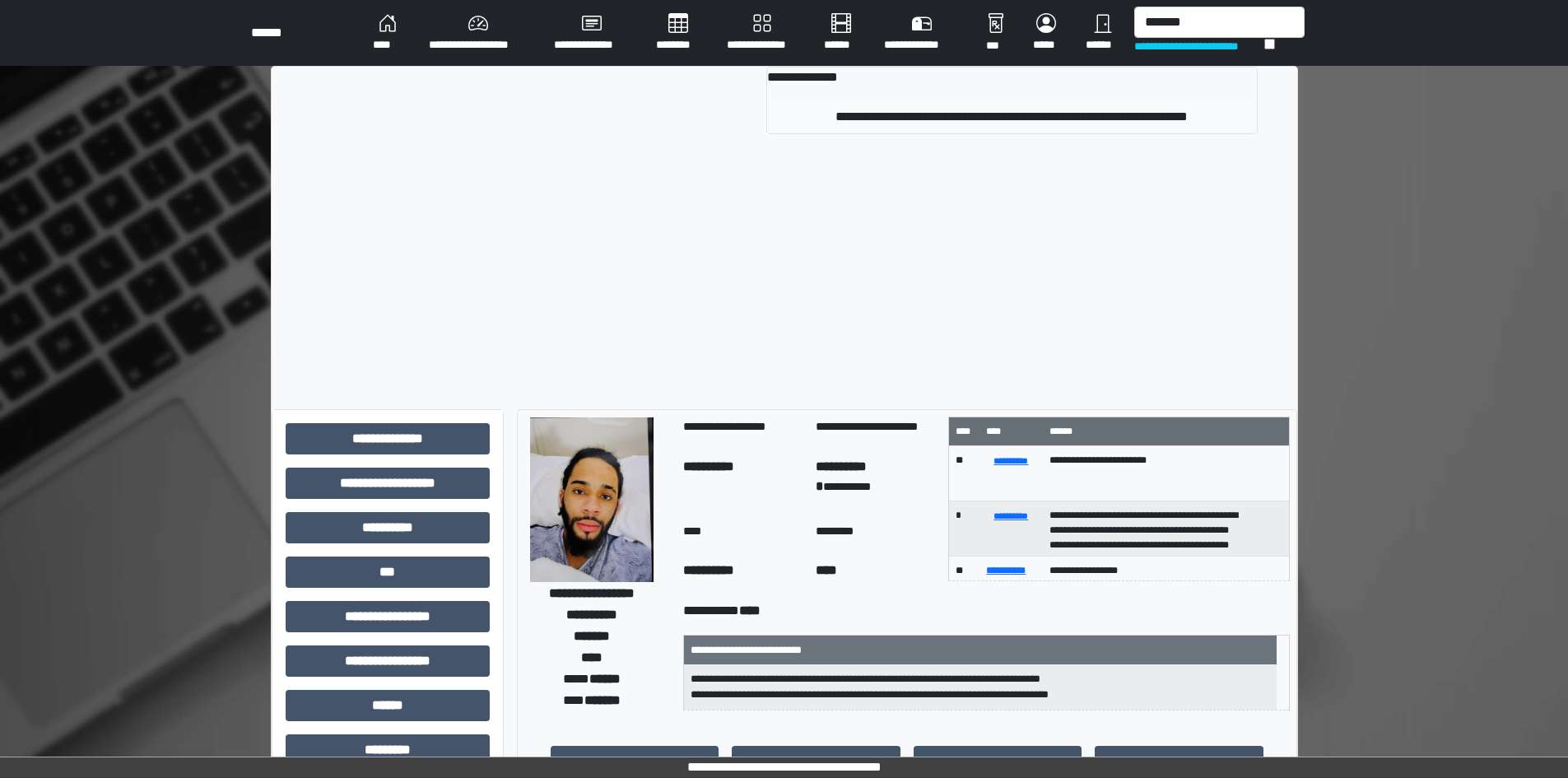 type 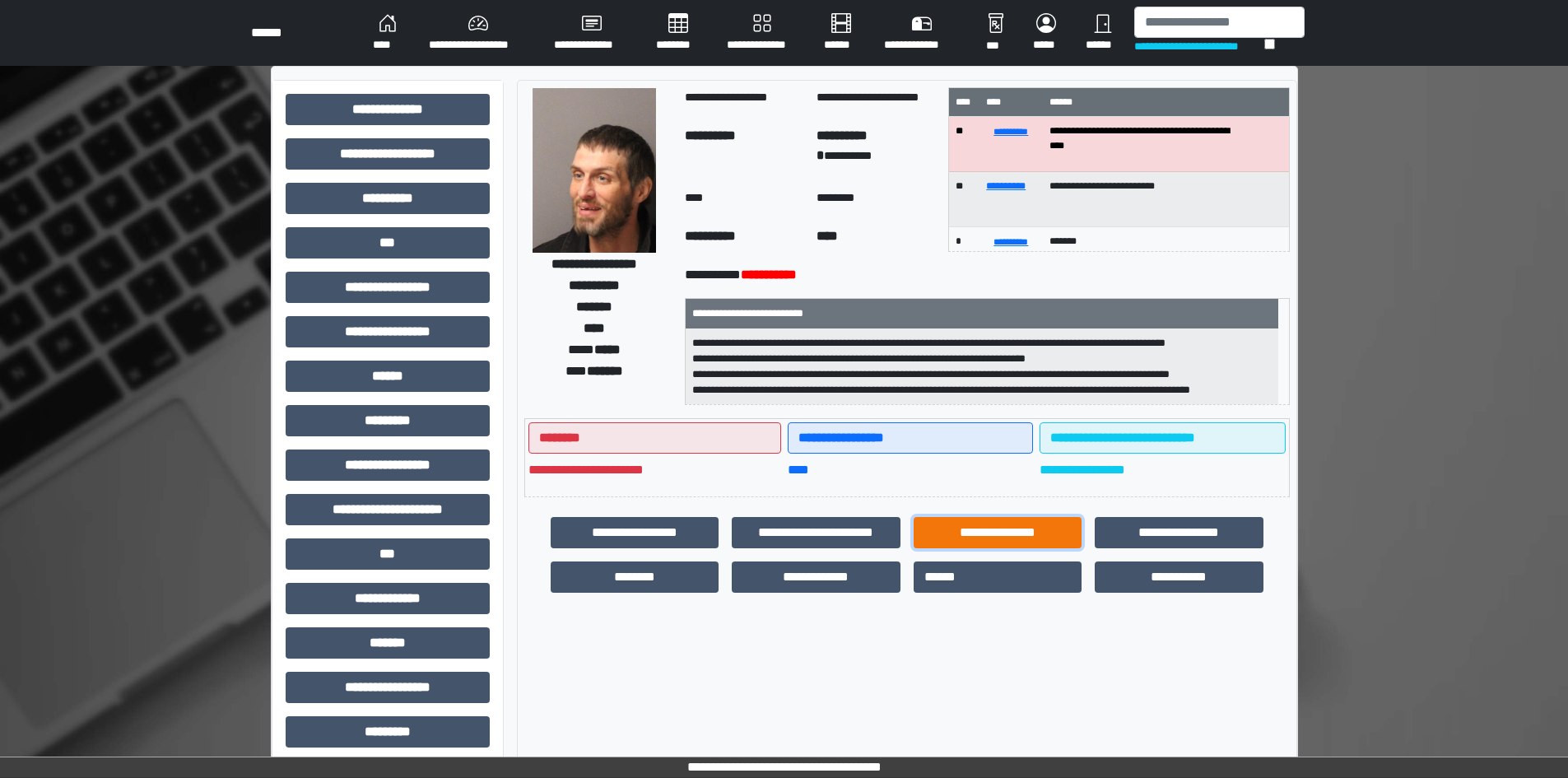 click on "**********" at bounding box center (998, 533) 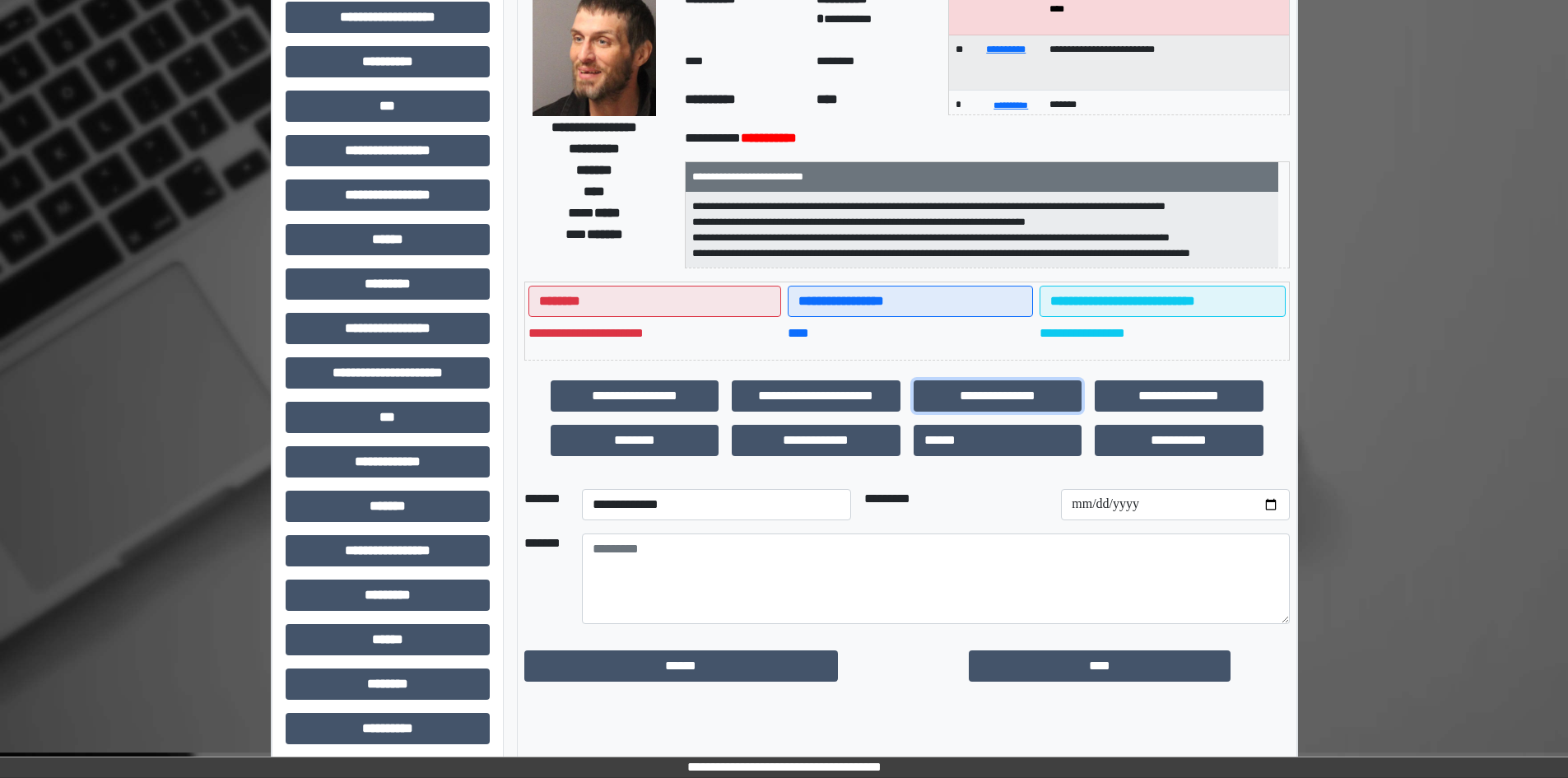 scroll, scrollTop: 189, scrollLeft: 0, axis: vertical 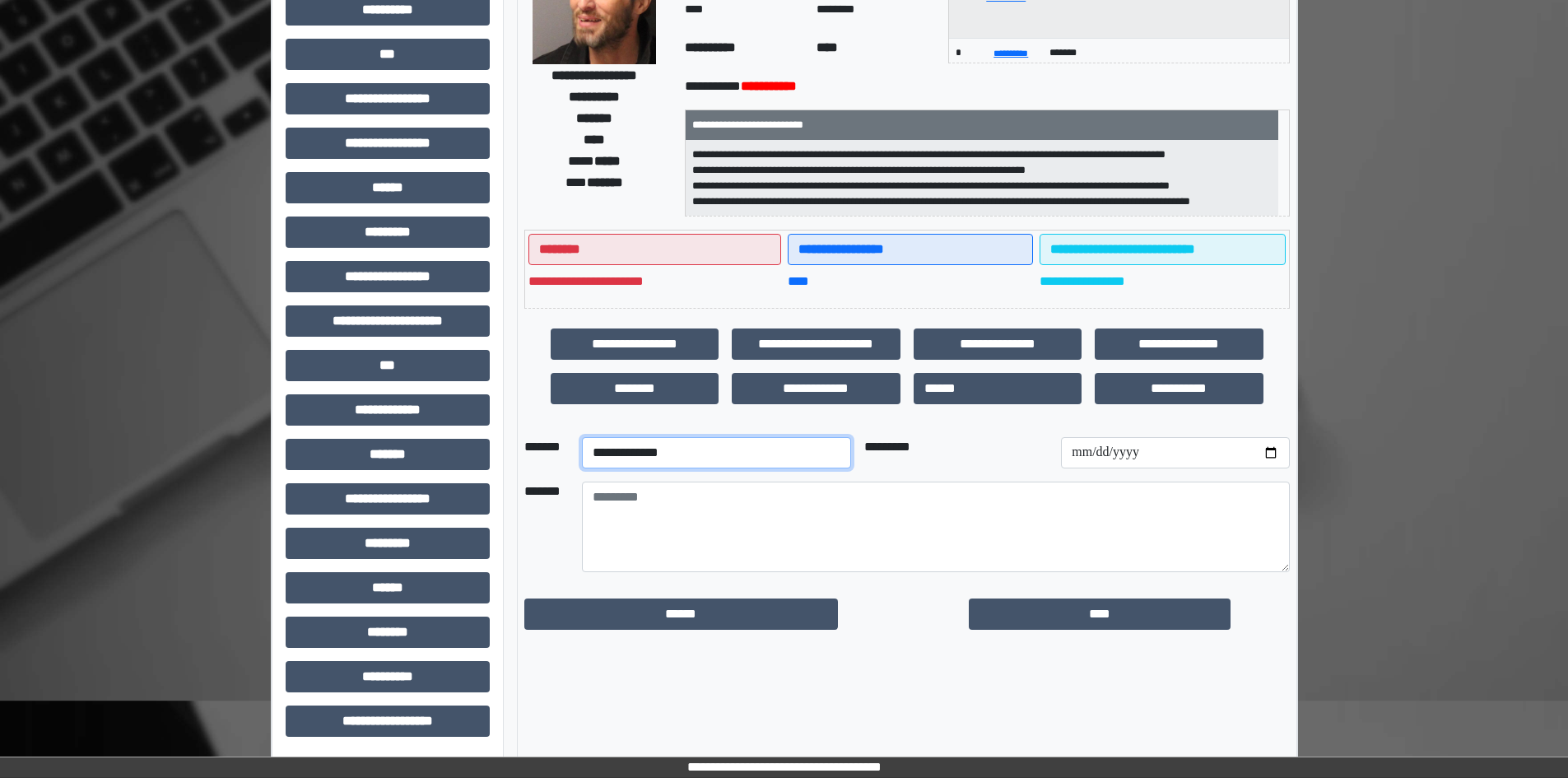 click on "**********" at bounding box center [716, 453] 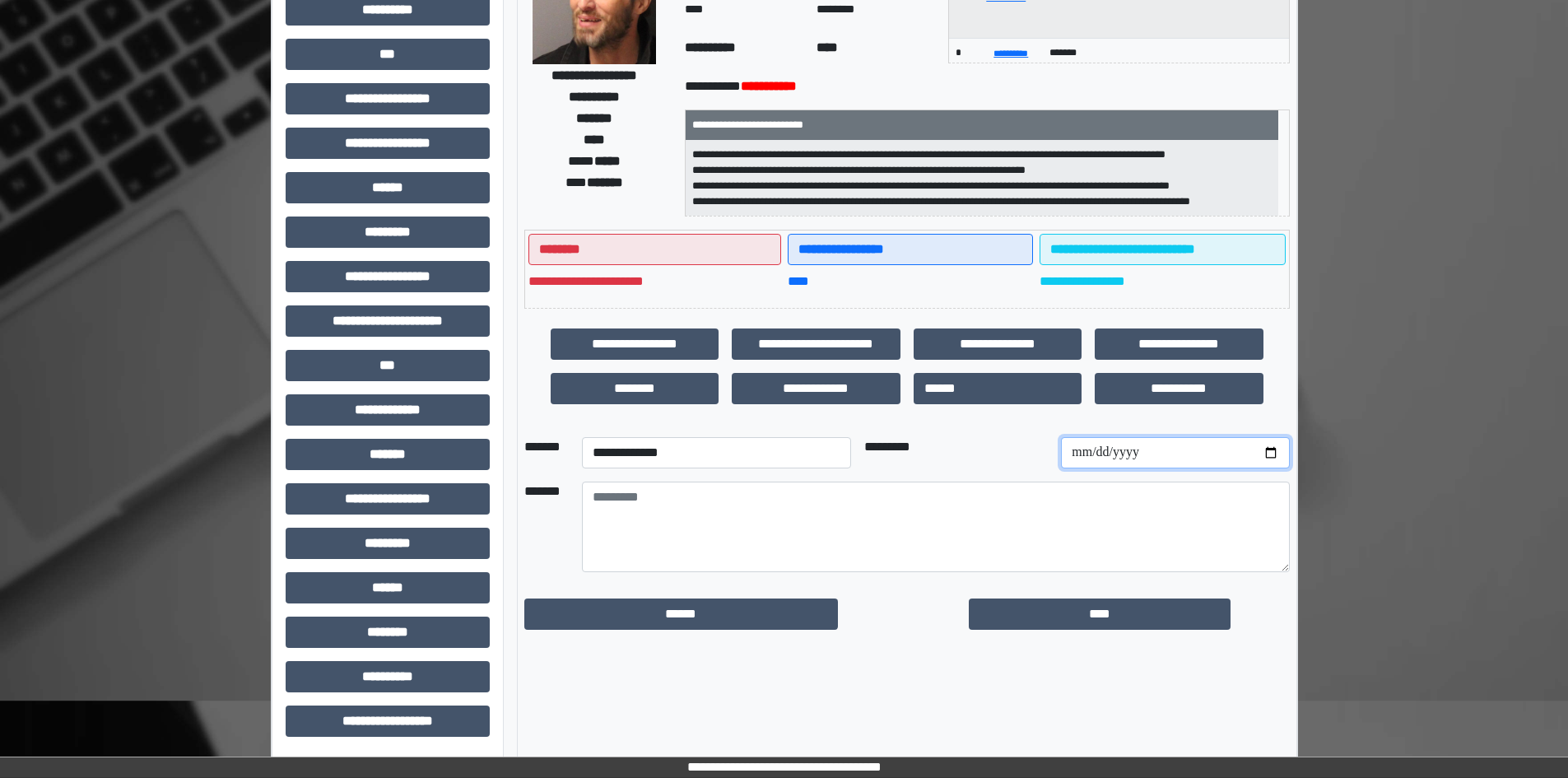 click at bounding box center [1175, 453] 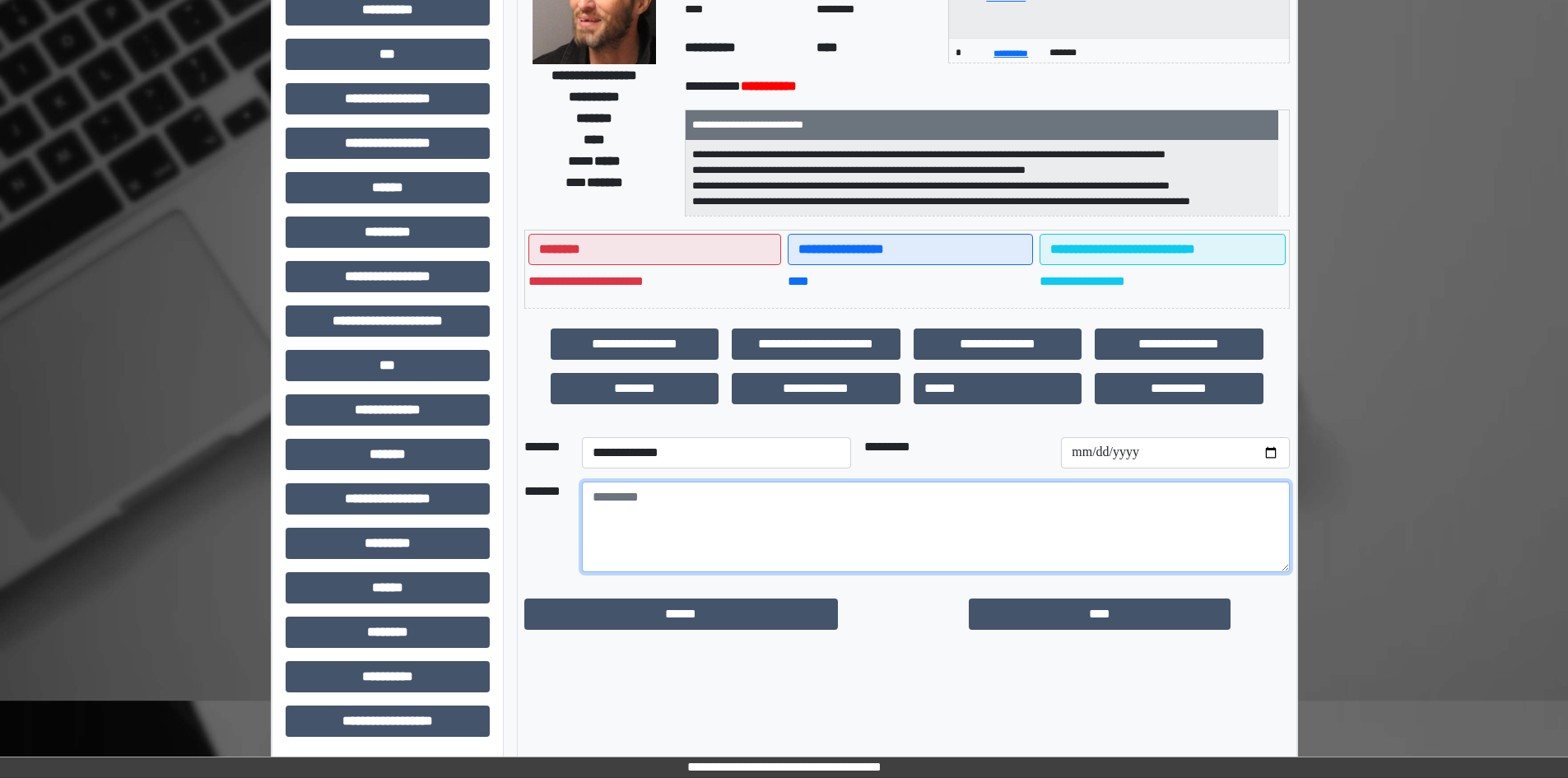 click at bounding box center [936, 527] 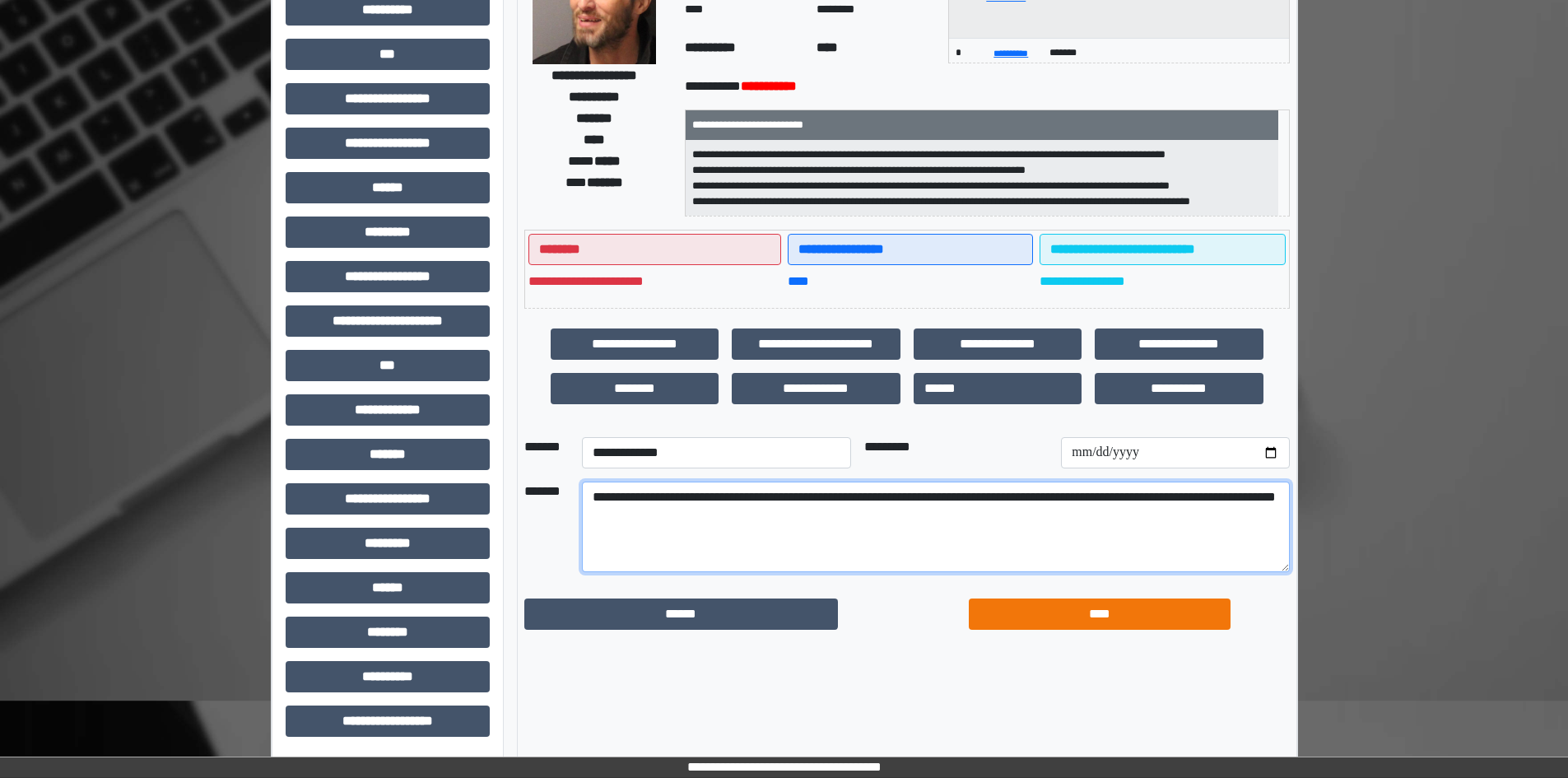 type on "**********" 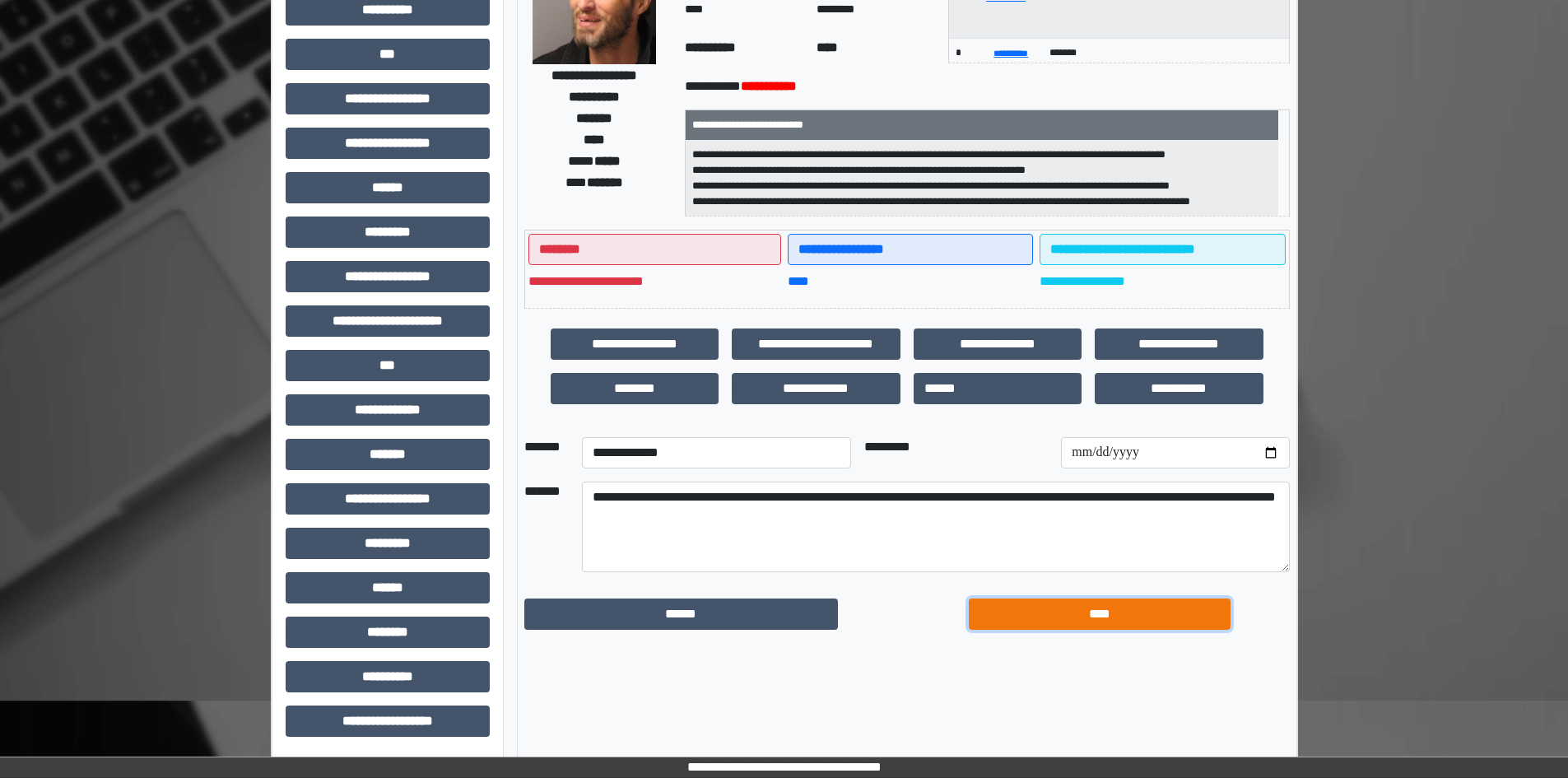 click on "****" at bounding box center [1100, 614] 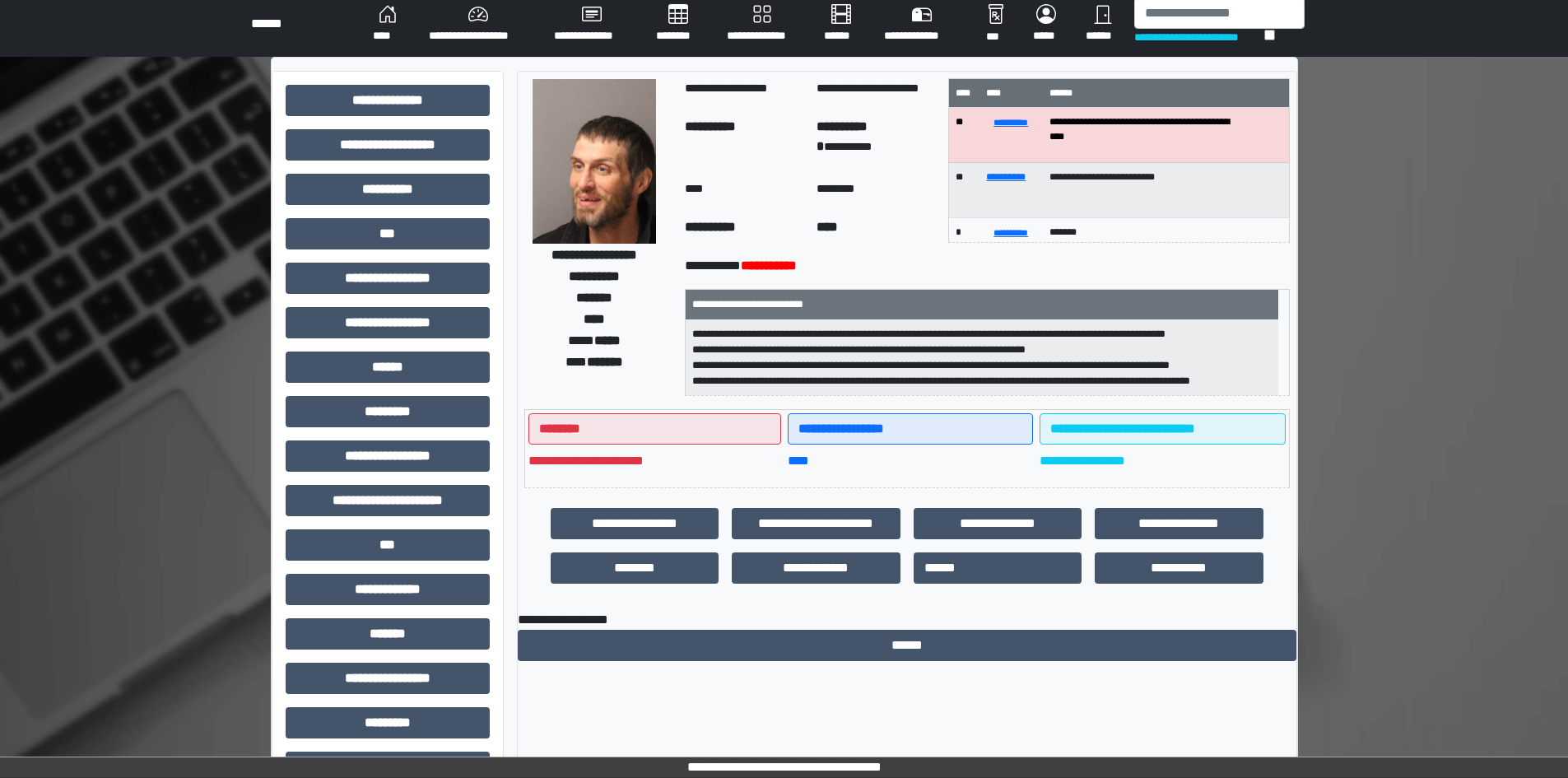 scroll, scrollTop: 0, scrollLeft: 0, axis: both 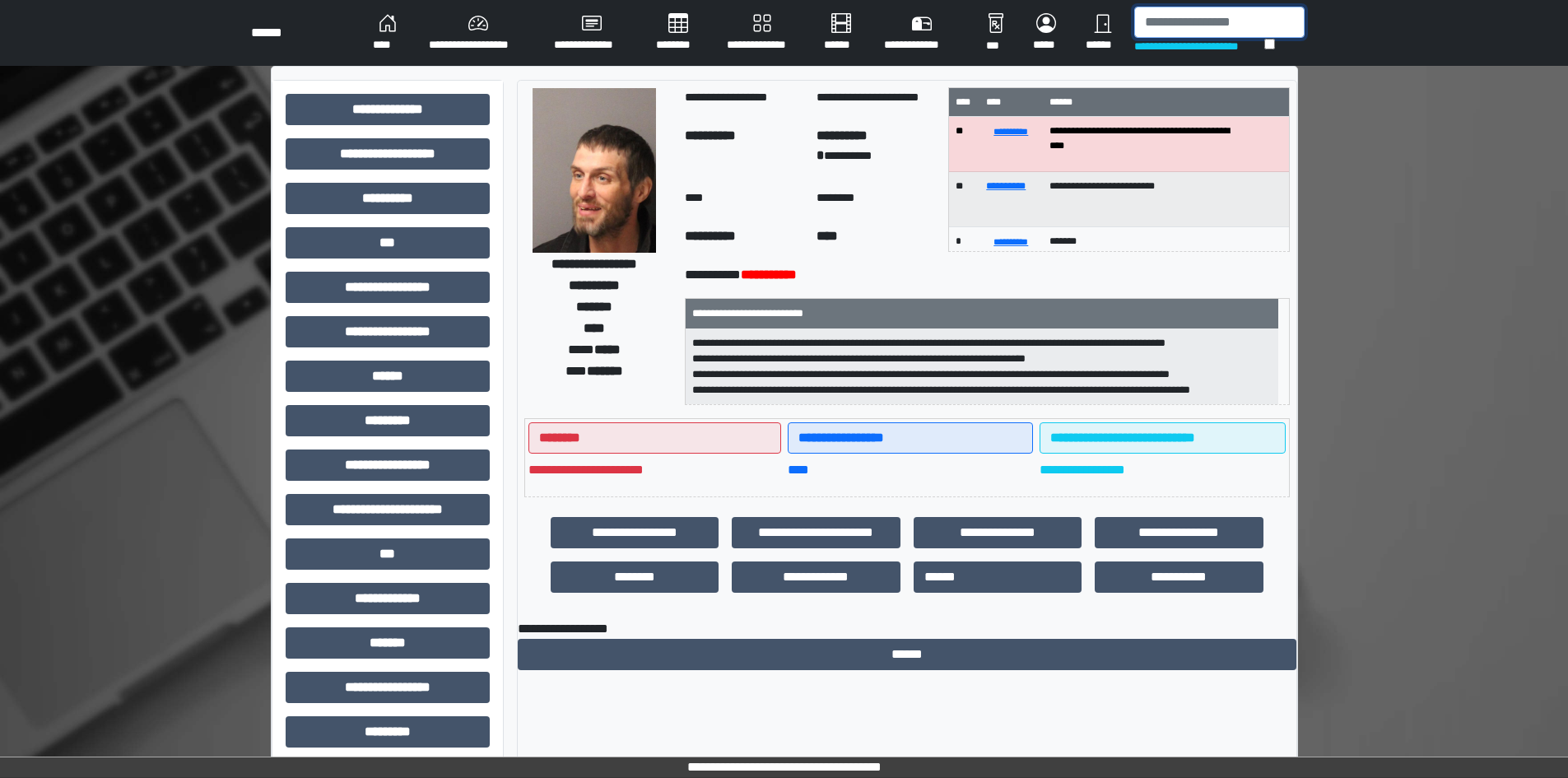 click at bounding box center (1219, 22) 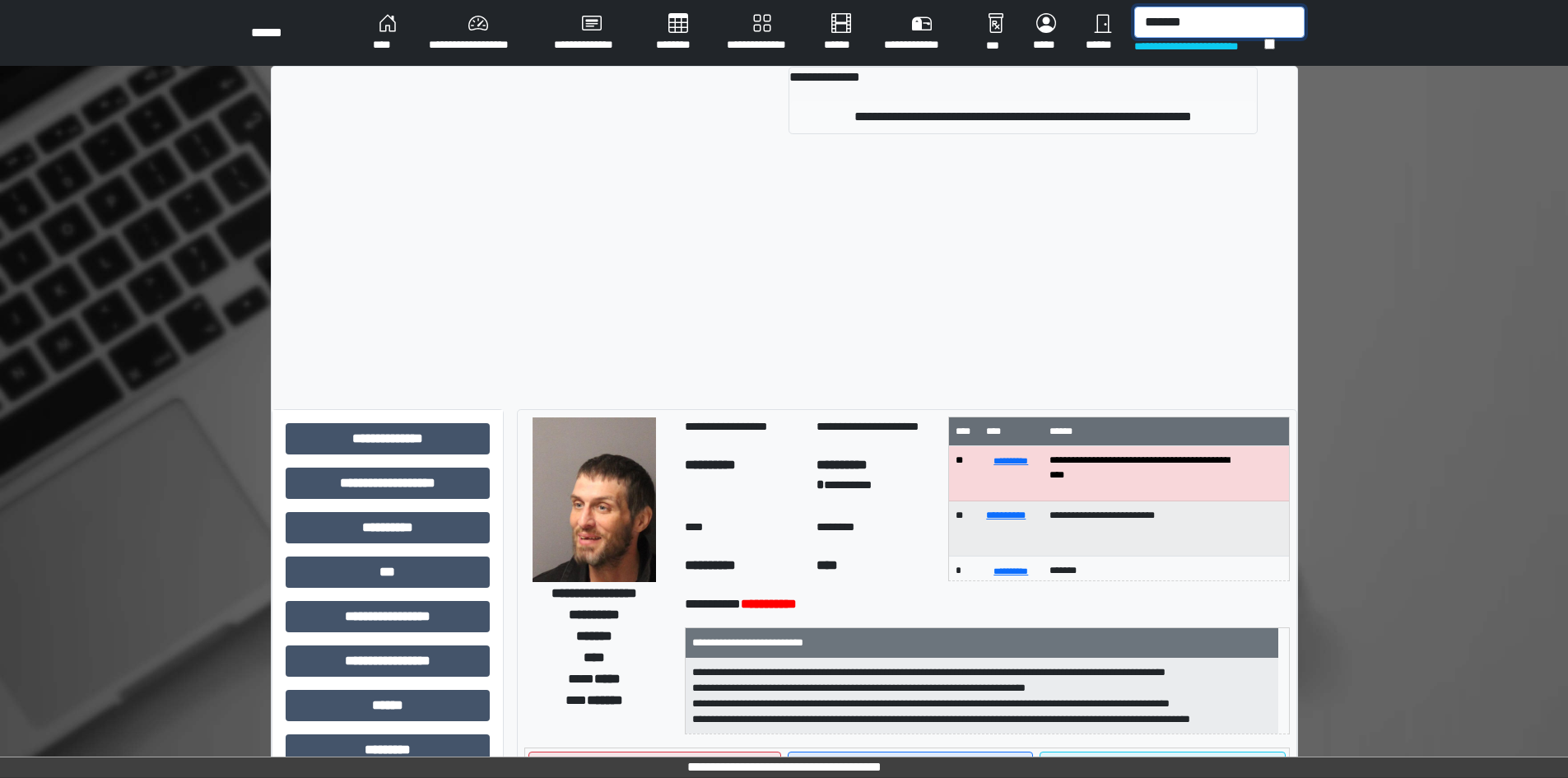 type on "*******" 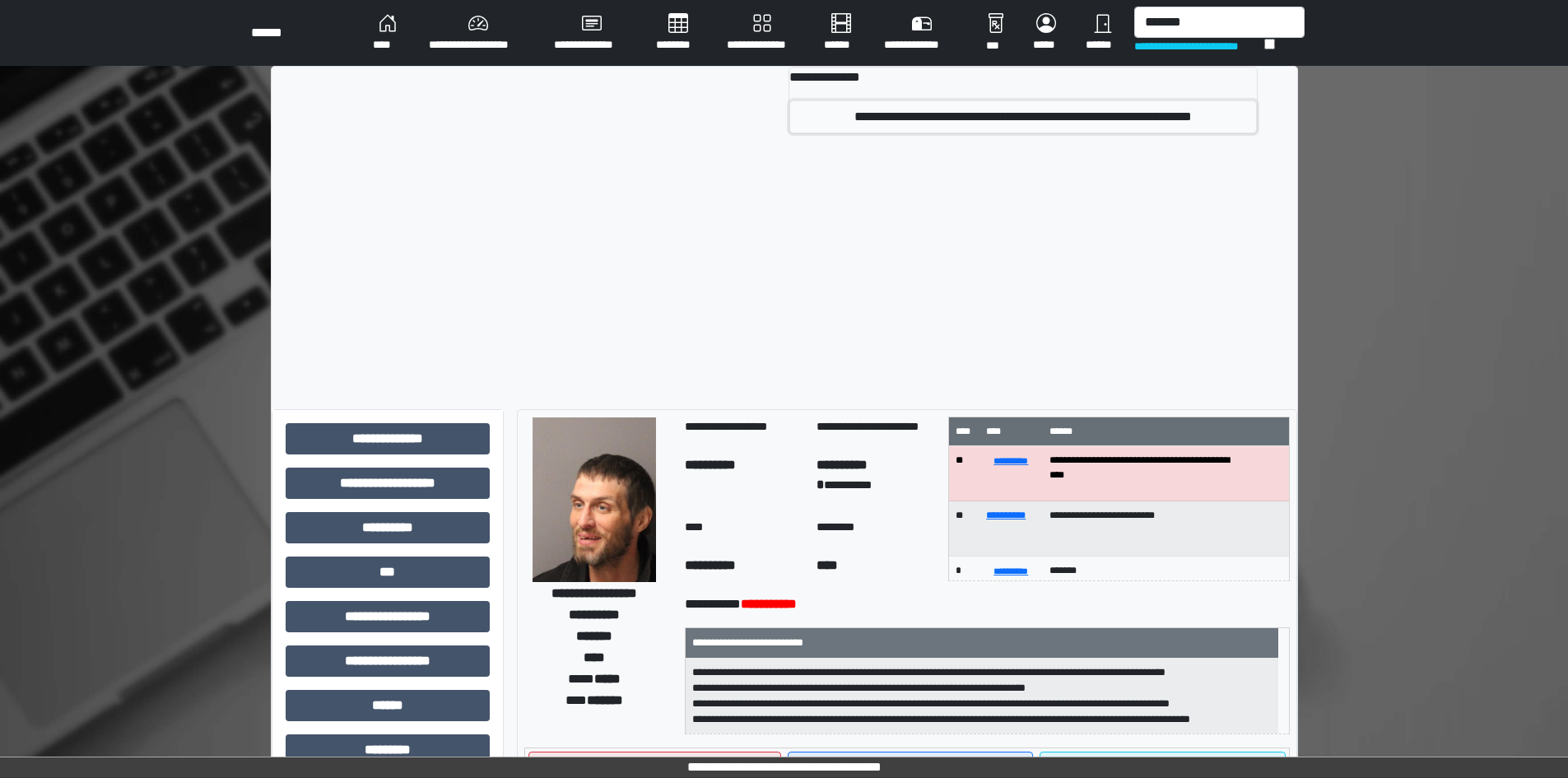 click on "**********" at bounding box center (1023, 117) 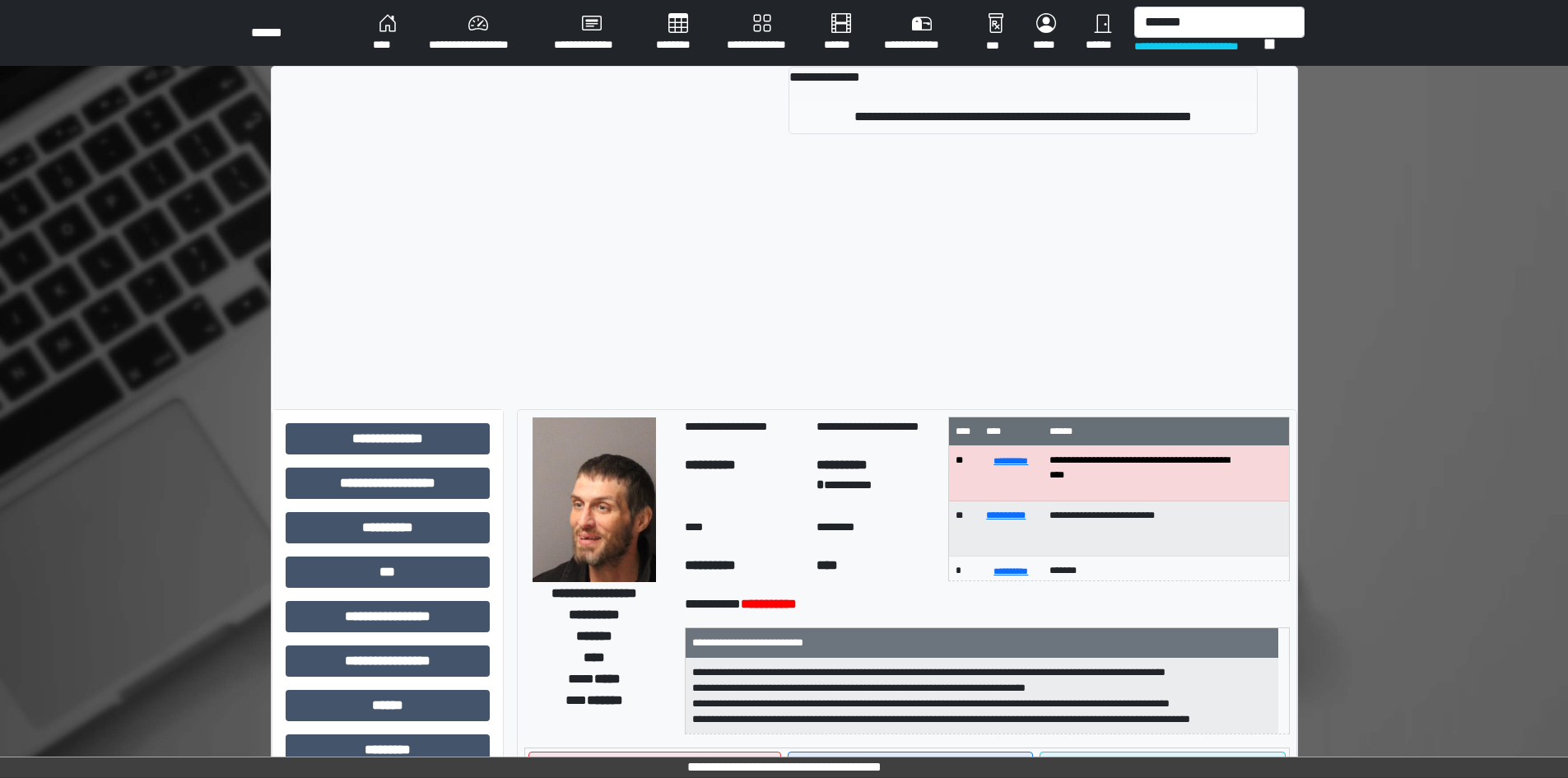type 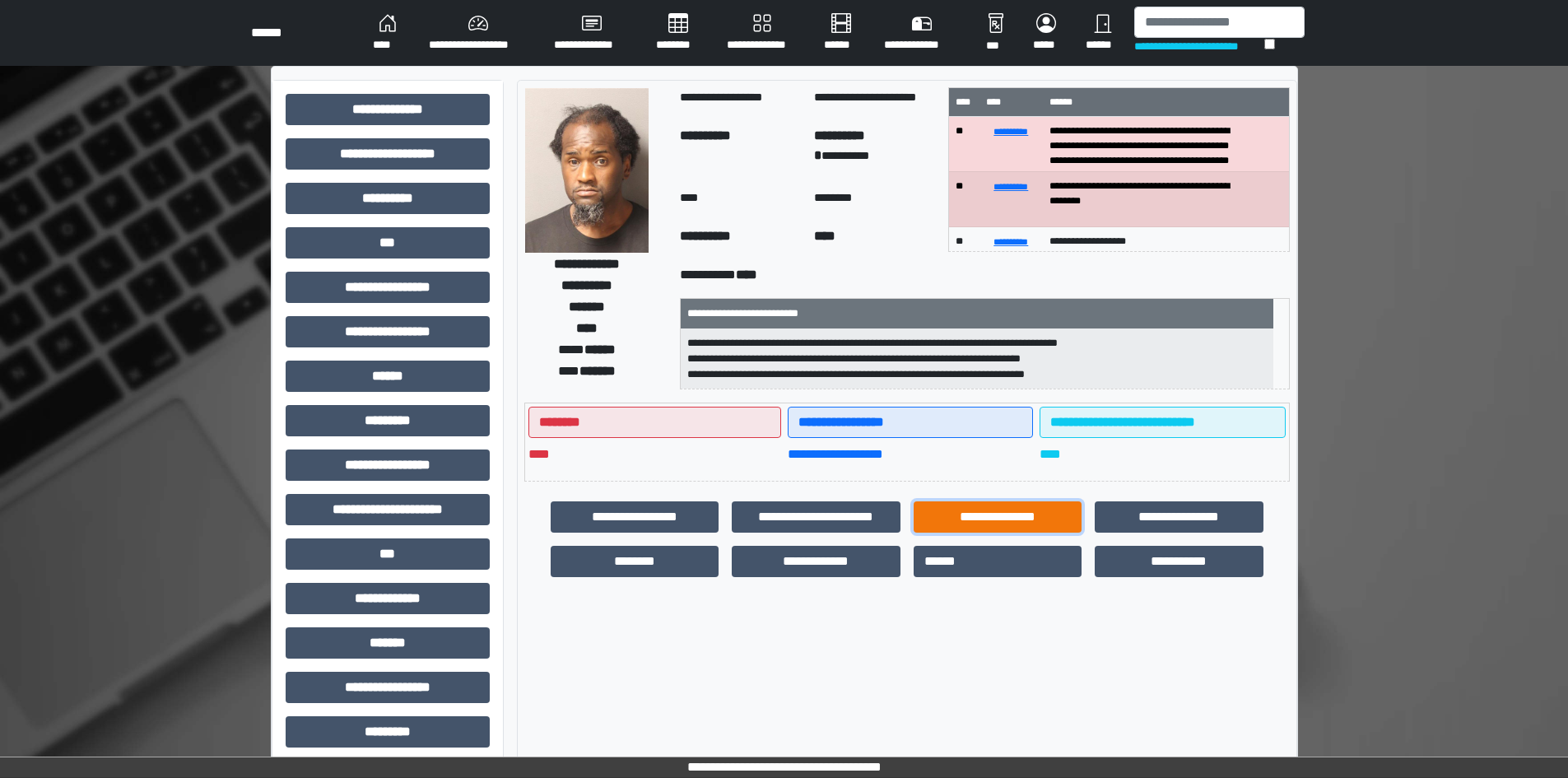 click on "**********" at bounding box center (998, 517) 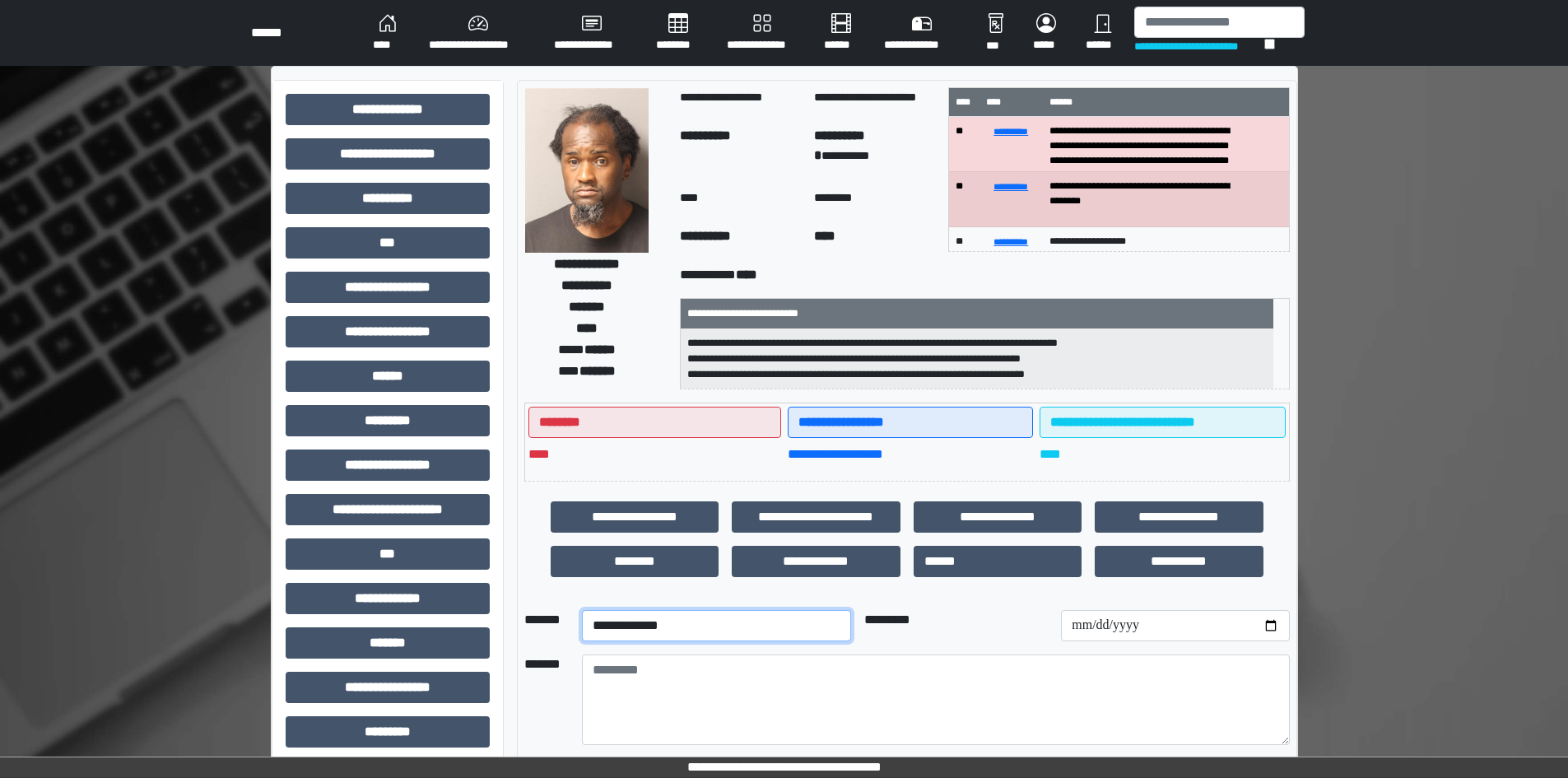 click on "**********" at bounding box center [716, 626] 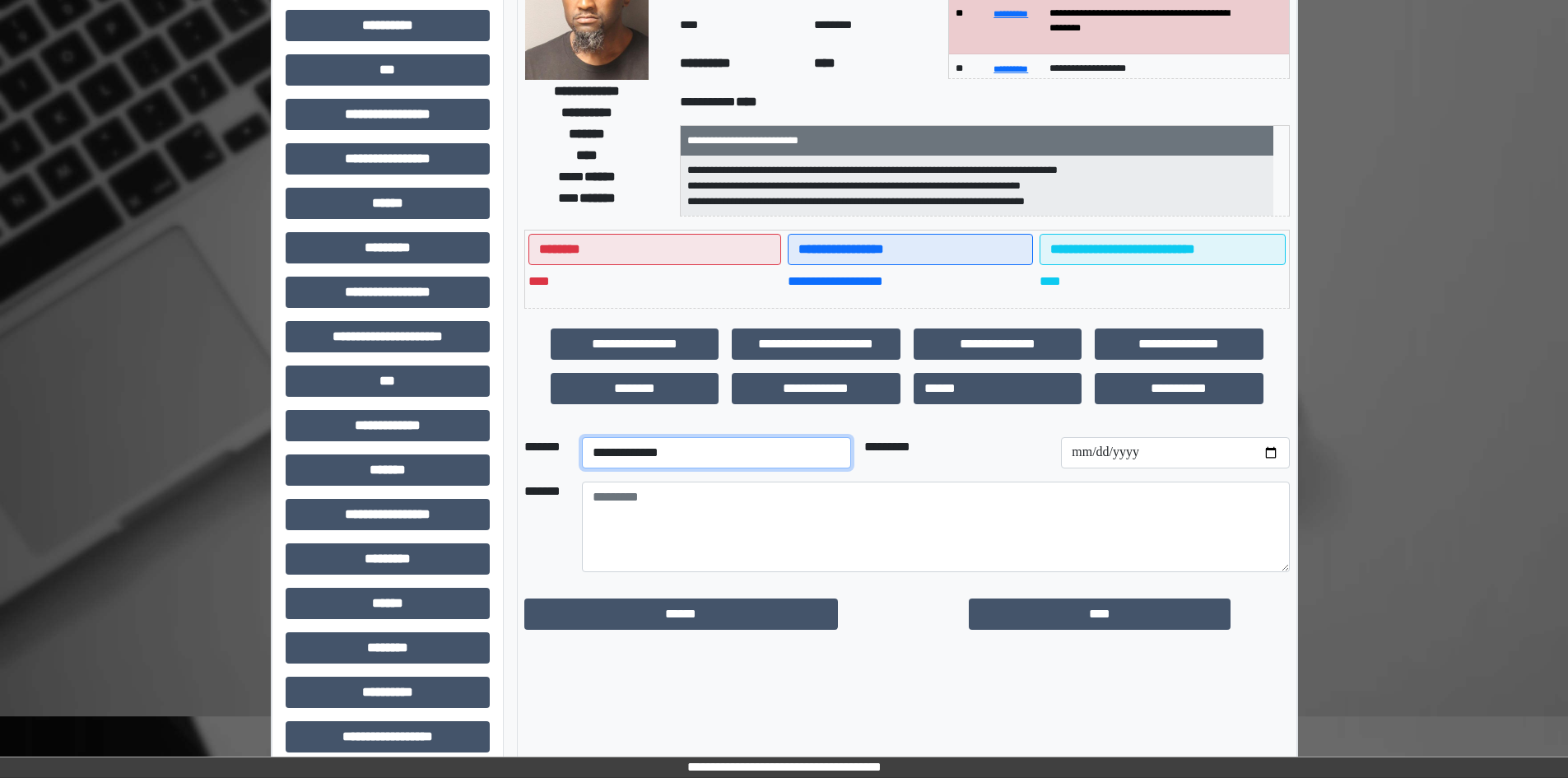 scroll, scrollTop: 189, scrollLeft: 0, axis: vertical 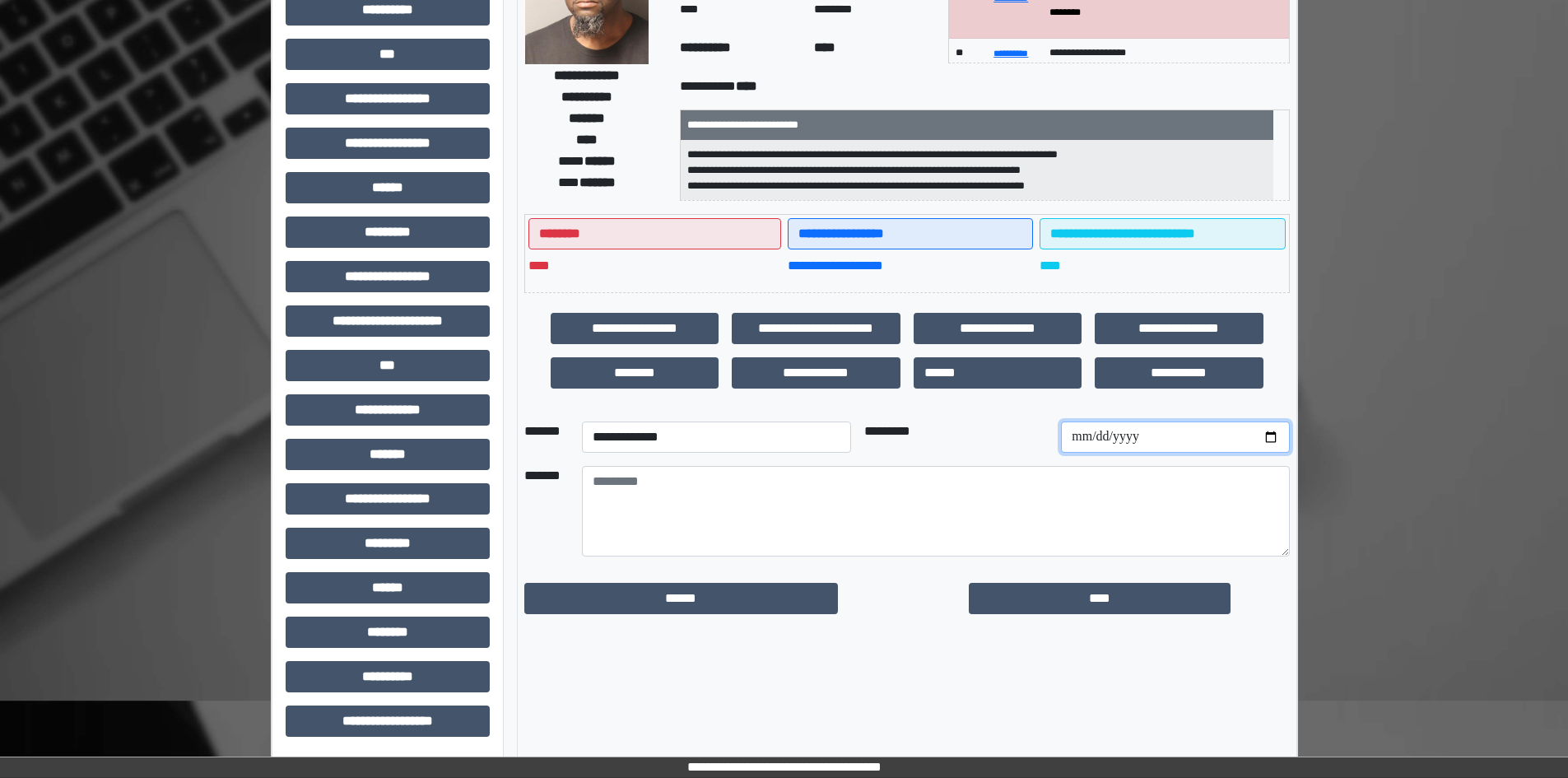 click at bounding box center (1175, 437) 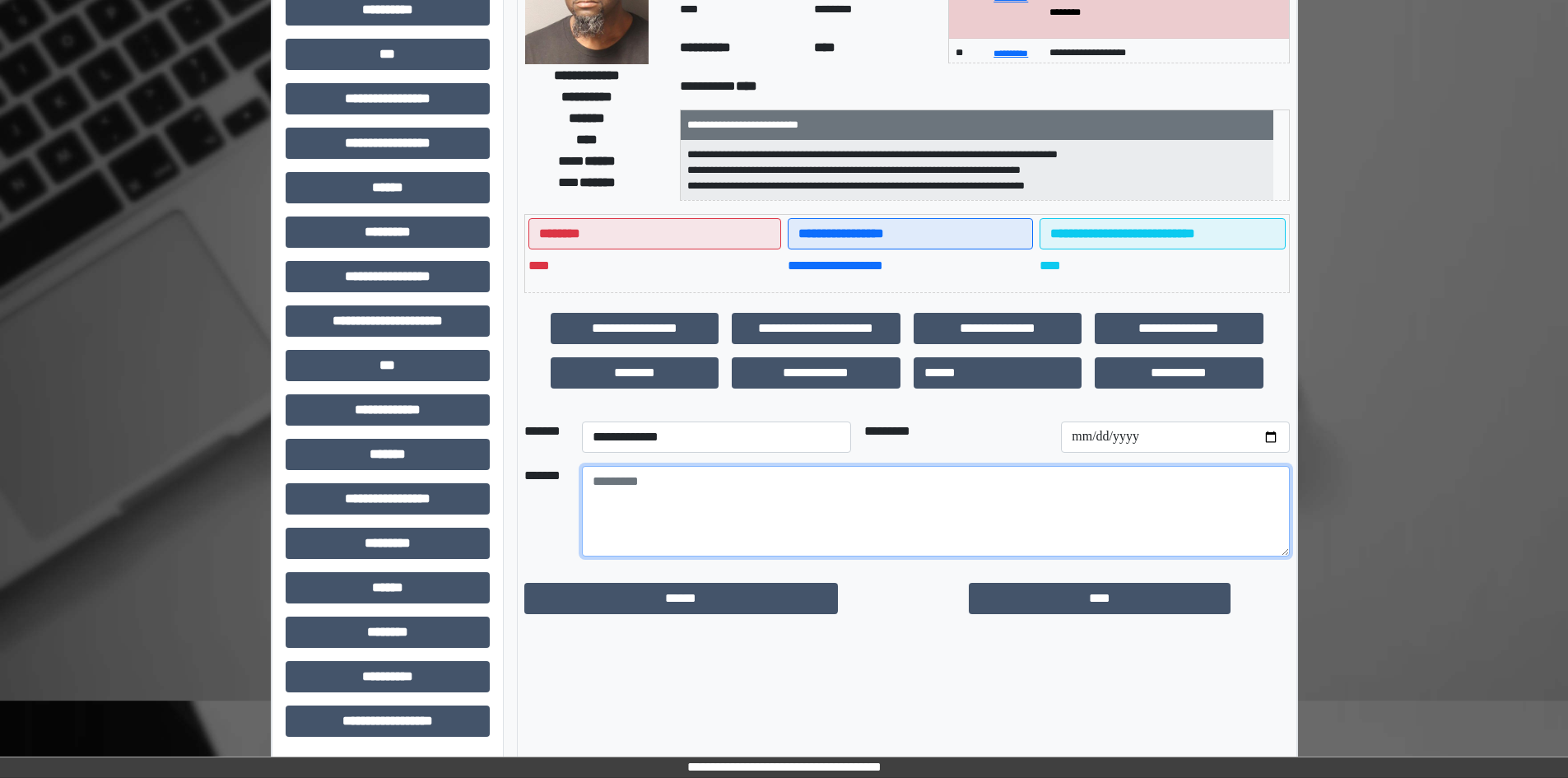 click at bounding box center (936, 511) 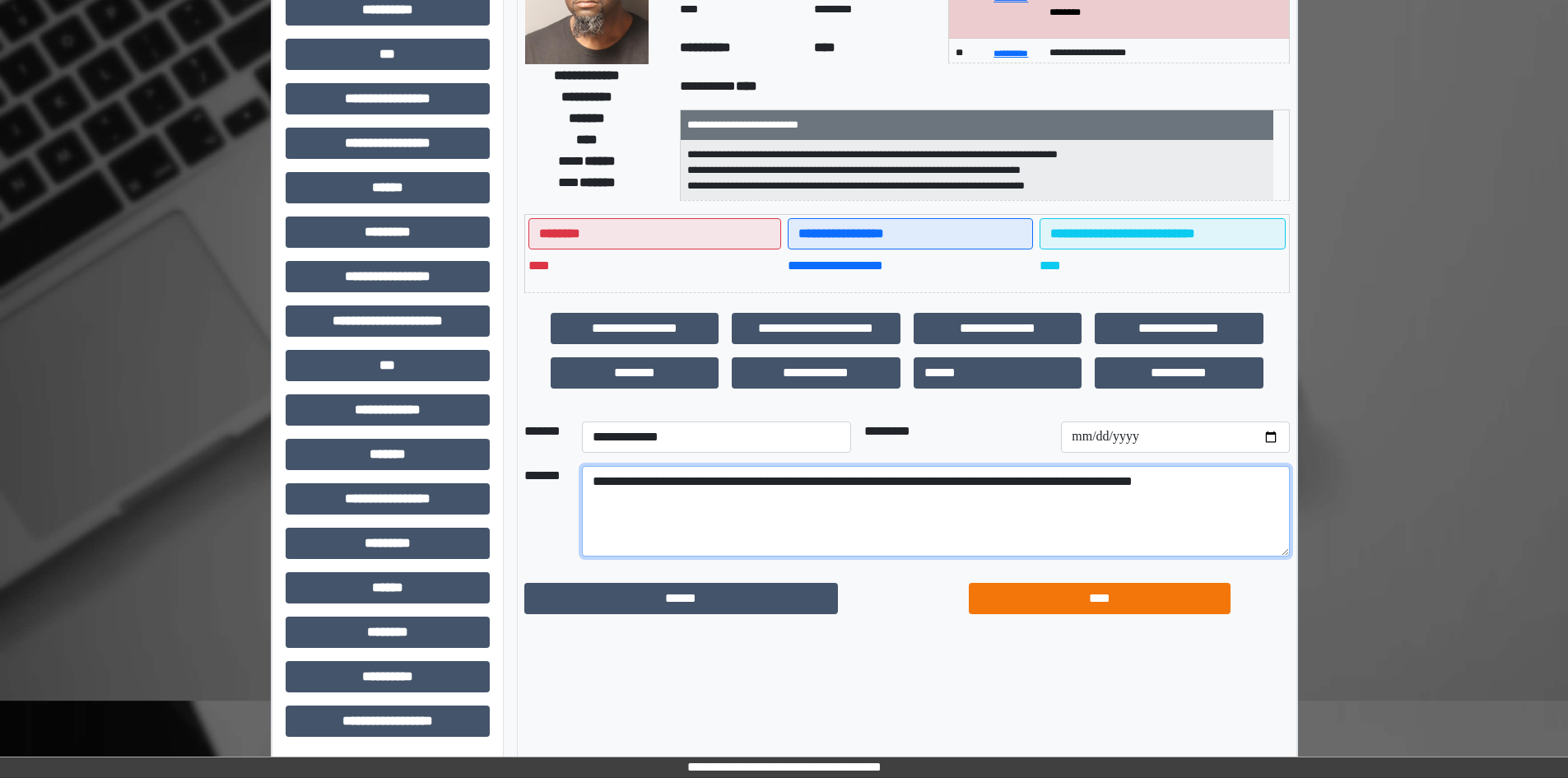 type on "**********" 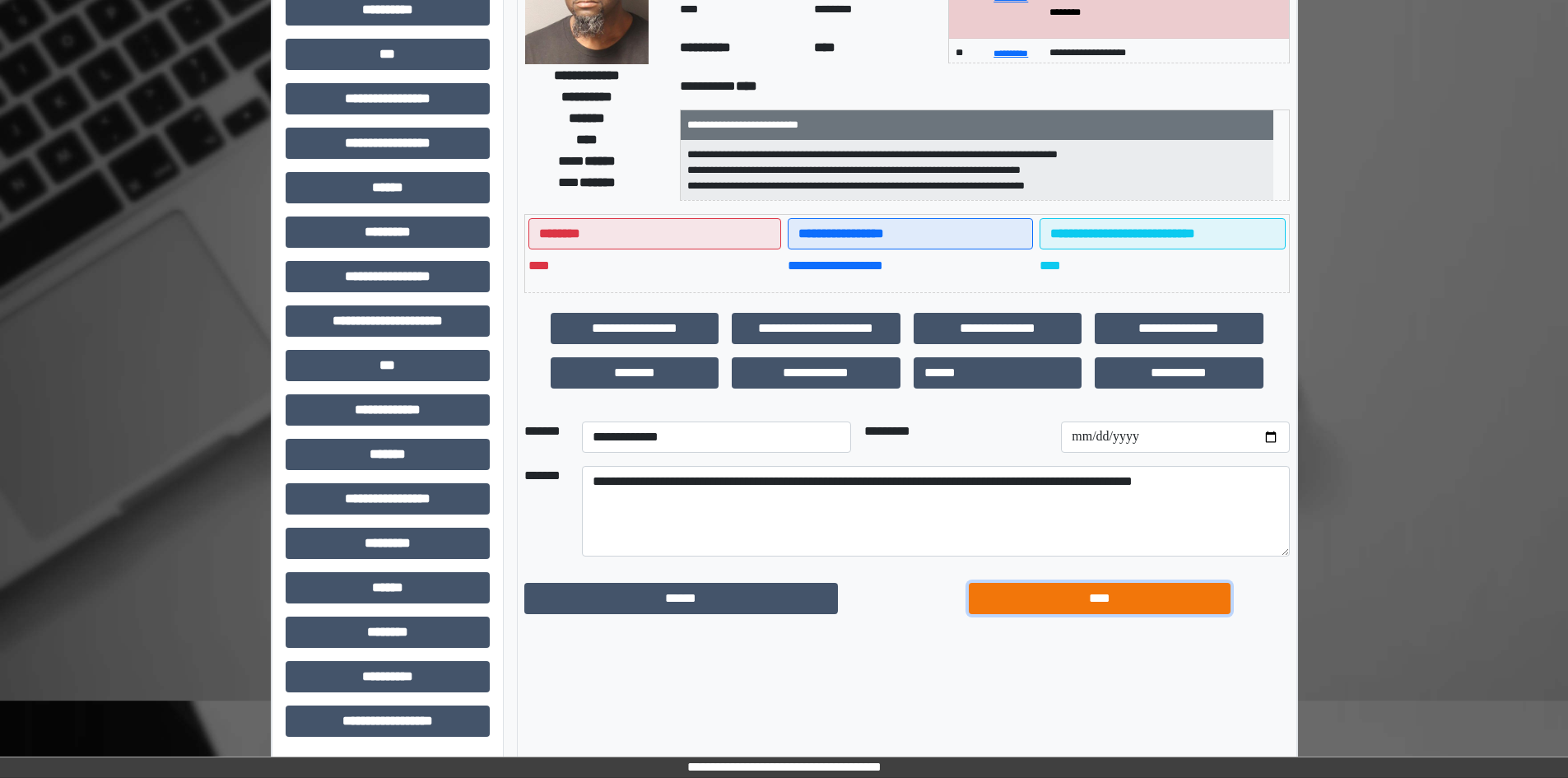 click on "****" at bounding box center [1100, 599] 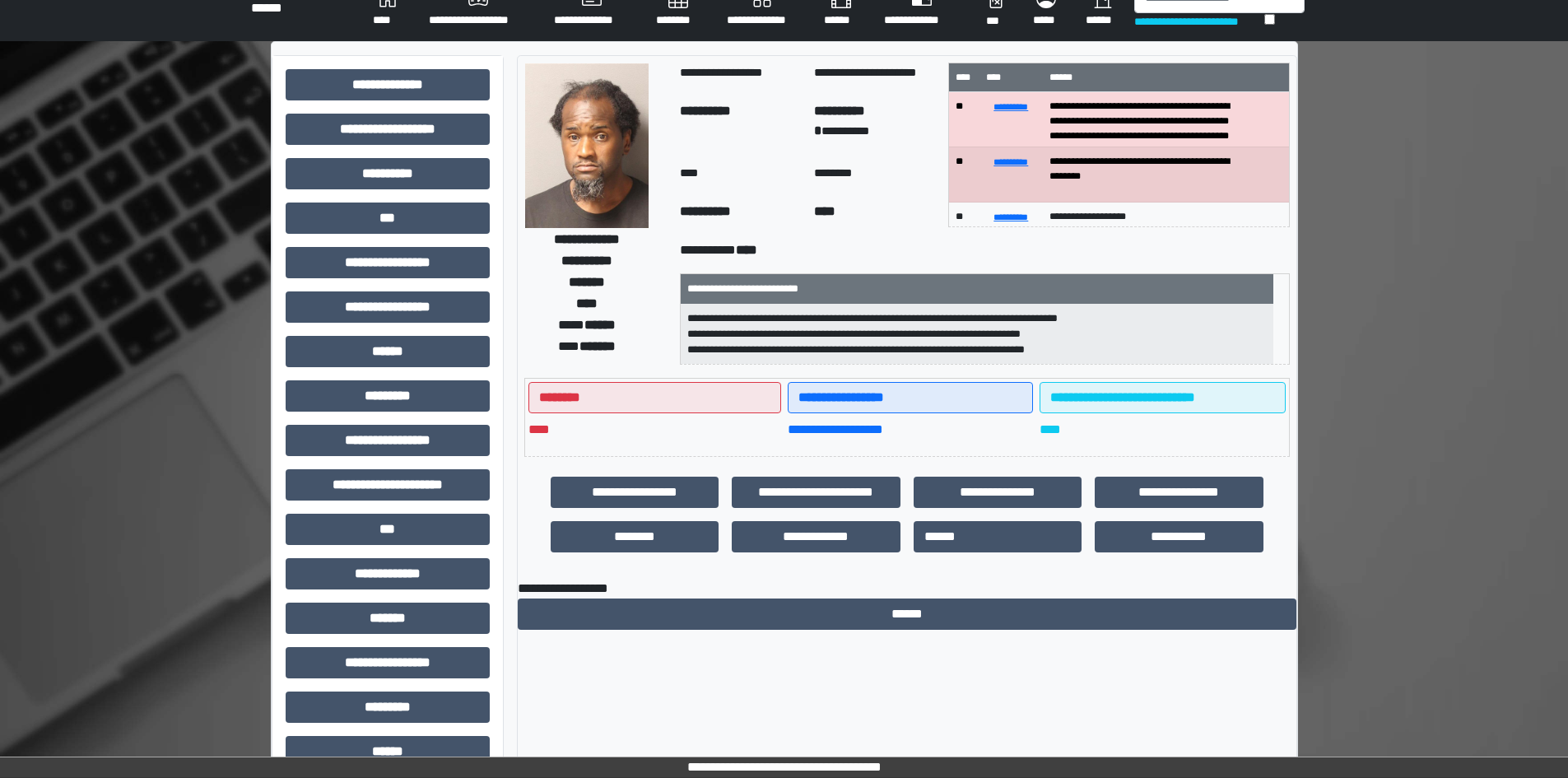 scroll, scrollTop: 0, scrollLeft: 0, axis: both 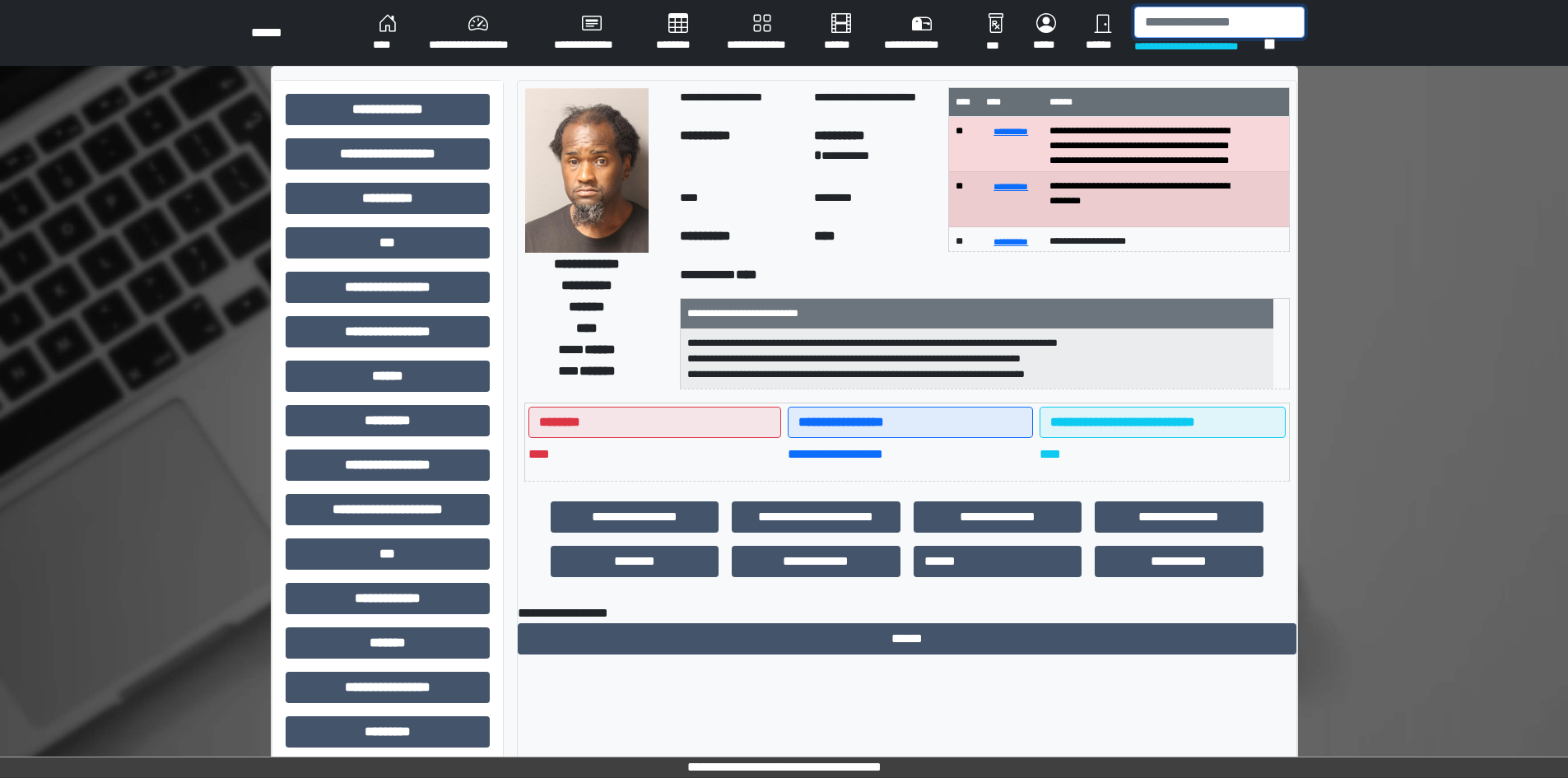 click at bounding box center [1219, 22] 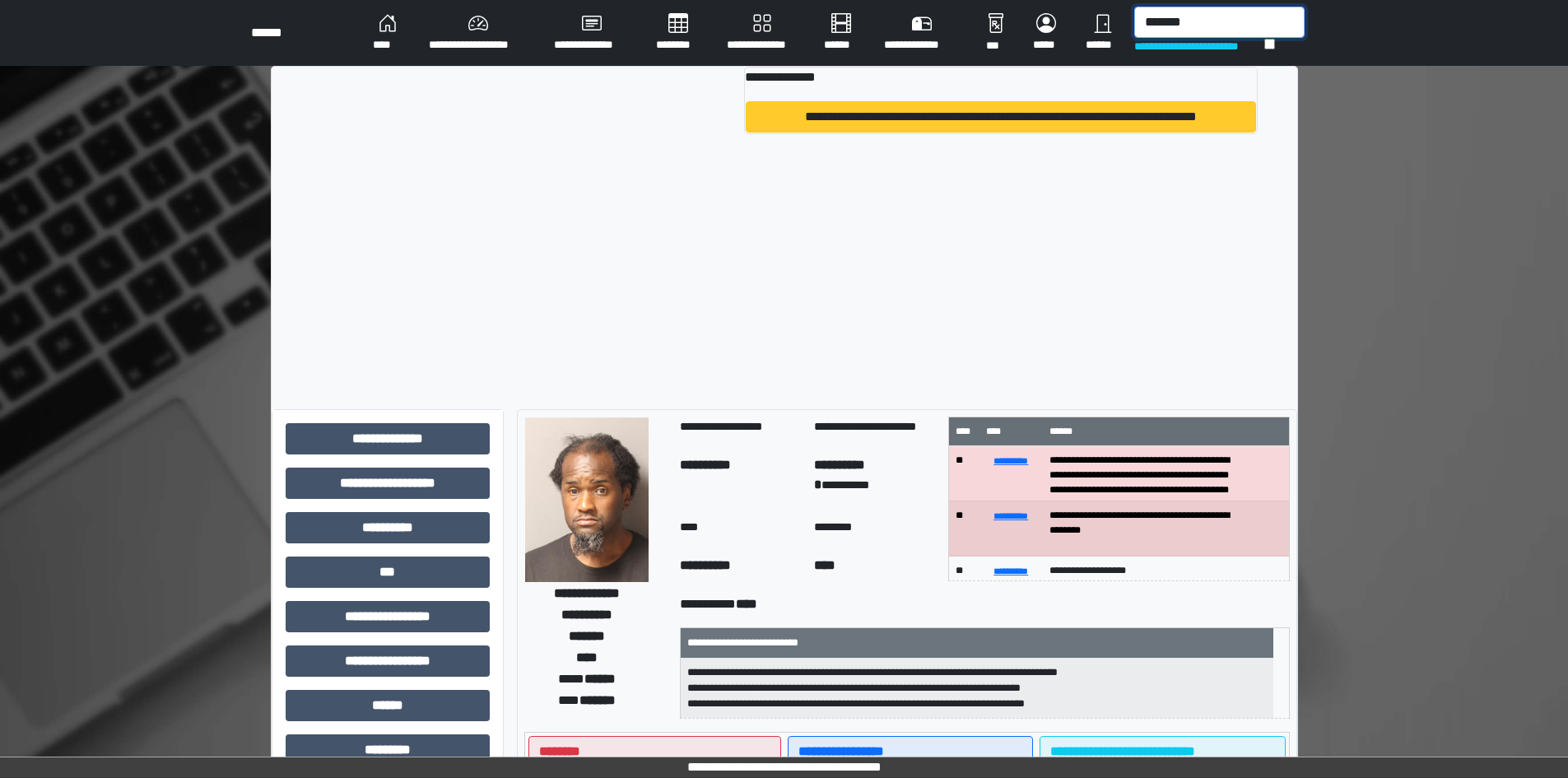 type on "*******" 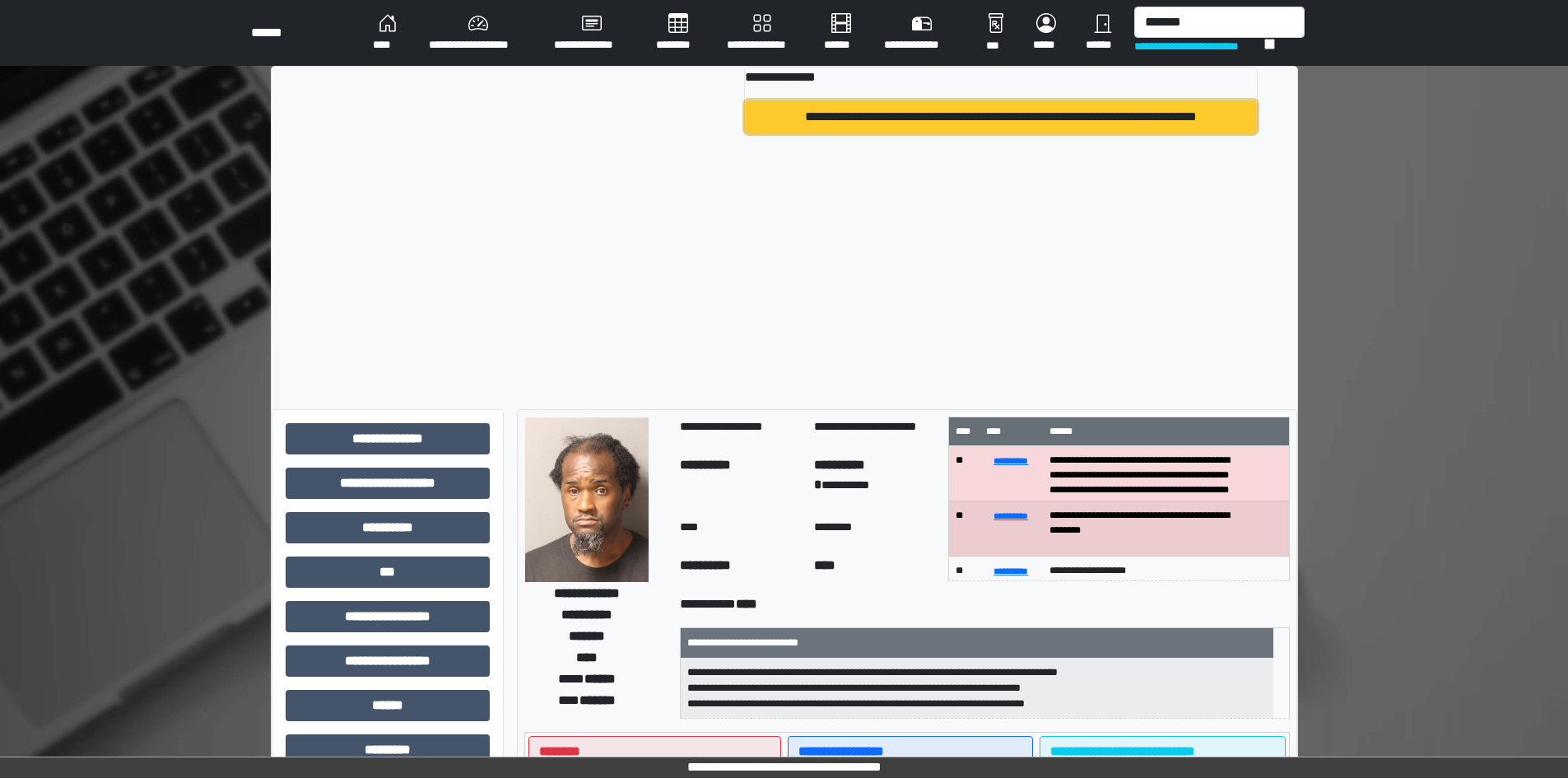 click on "**********" at bounding box center (1000, 117) 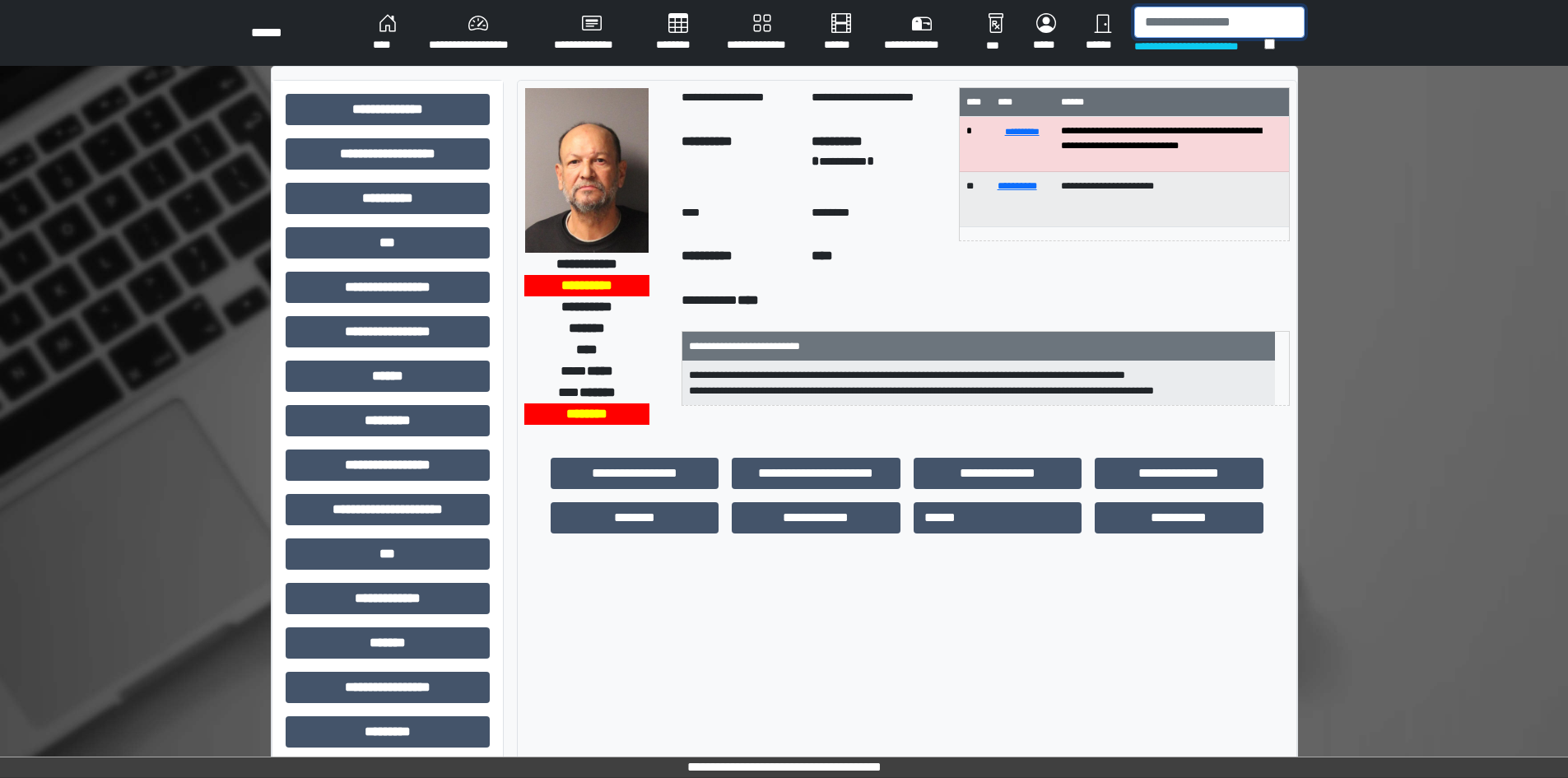 click at bounding box center (1219, 22) 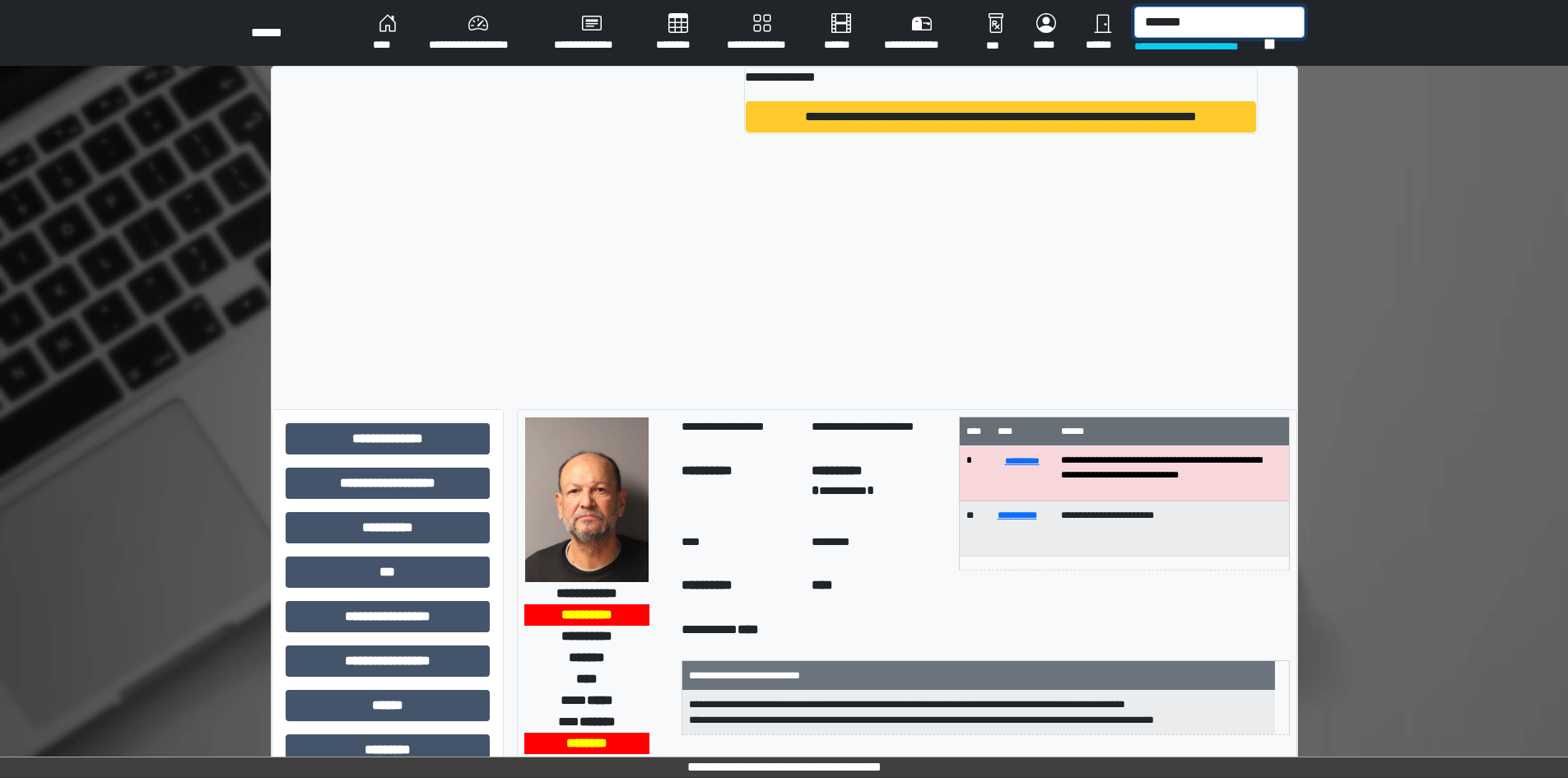 type on "*******" 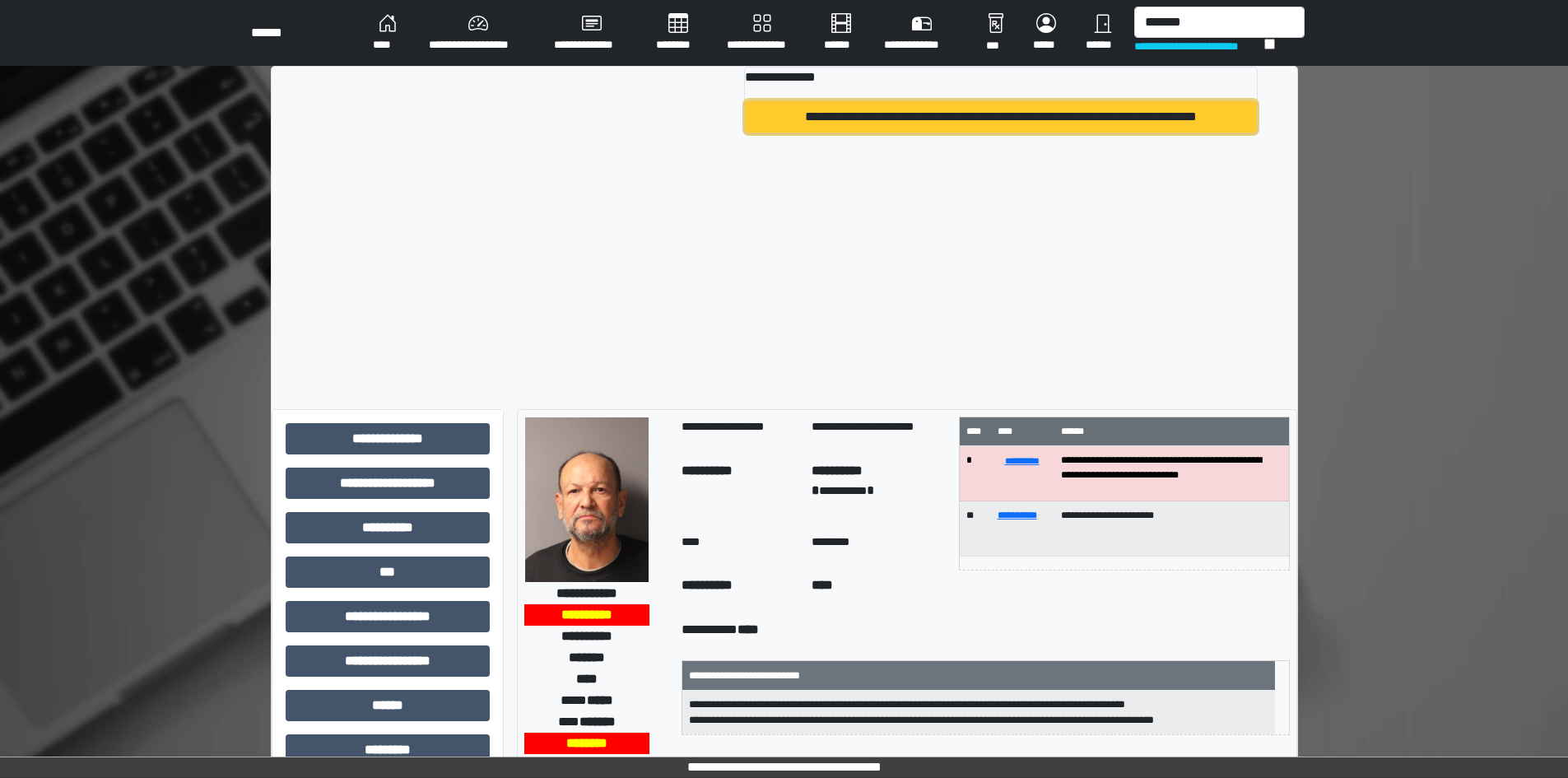 click on "**********" at bounding box center [1000, 117] 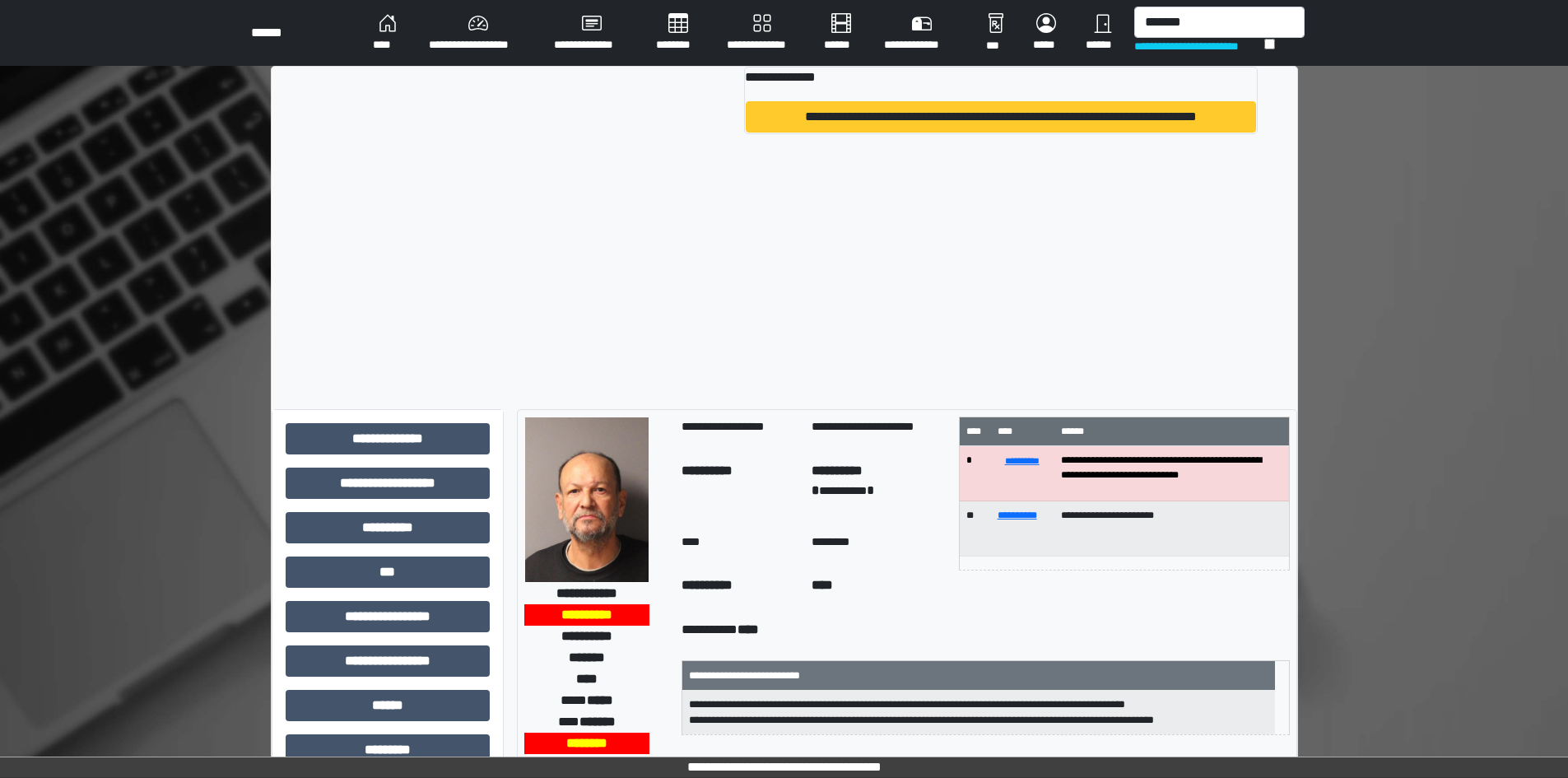 type 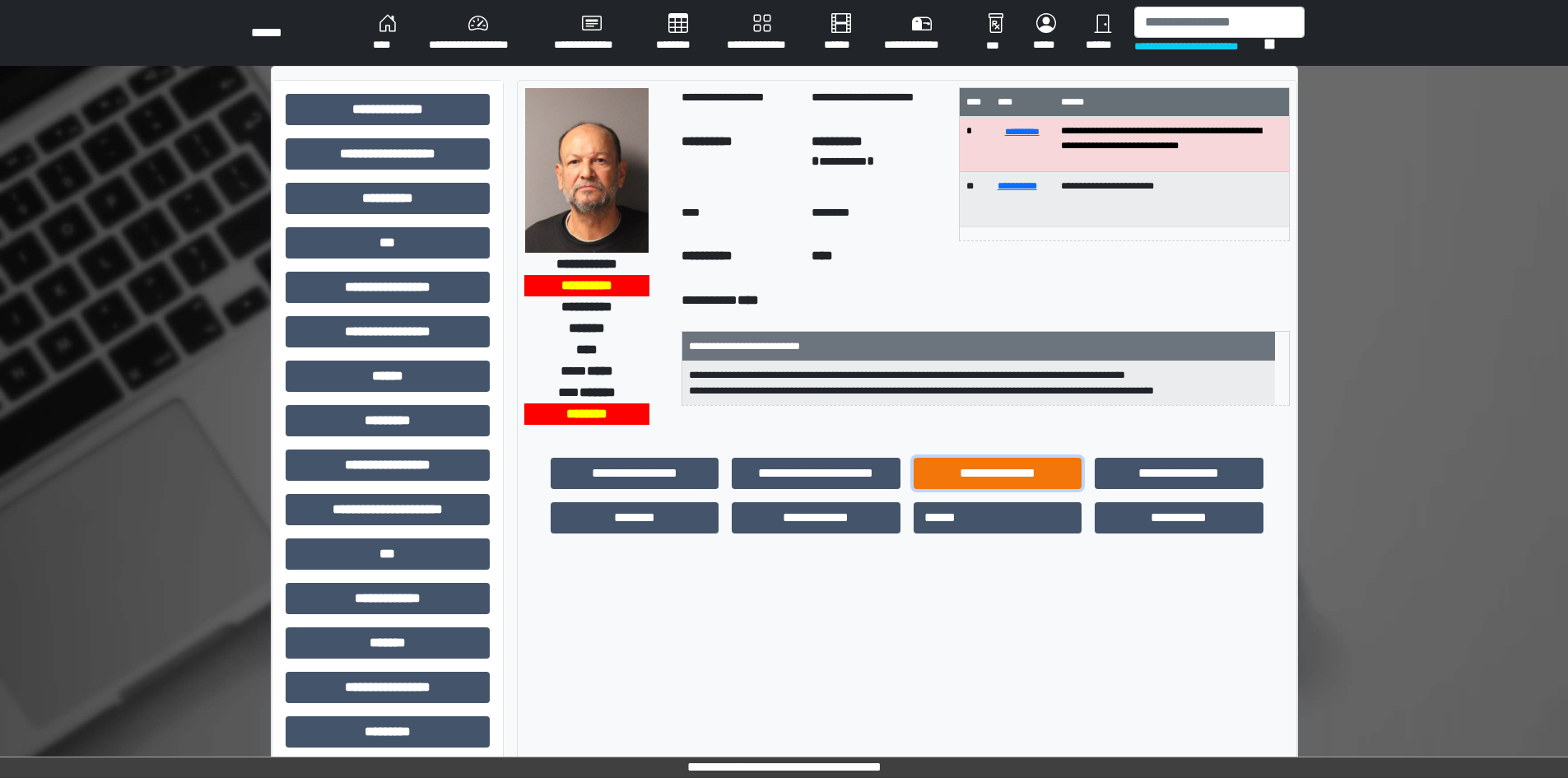 click on "**********" at bounding box center (998, 473) 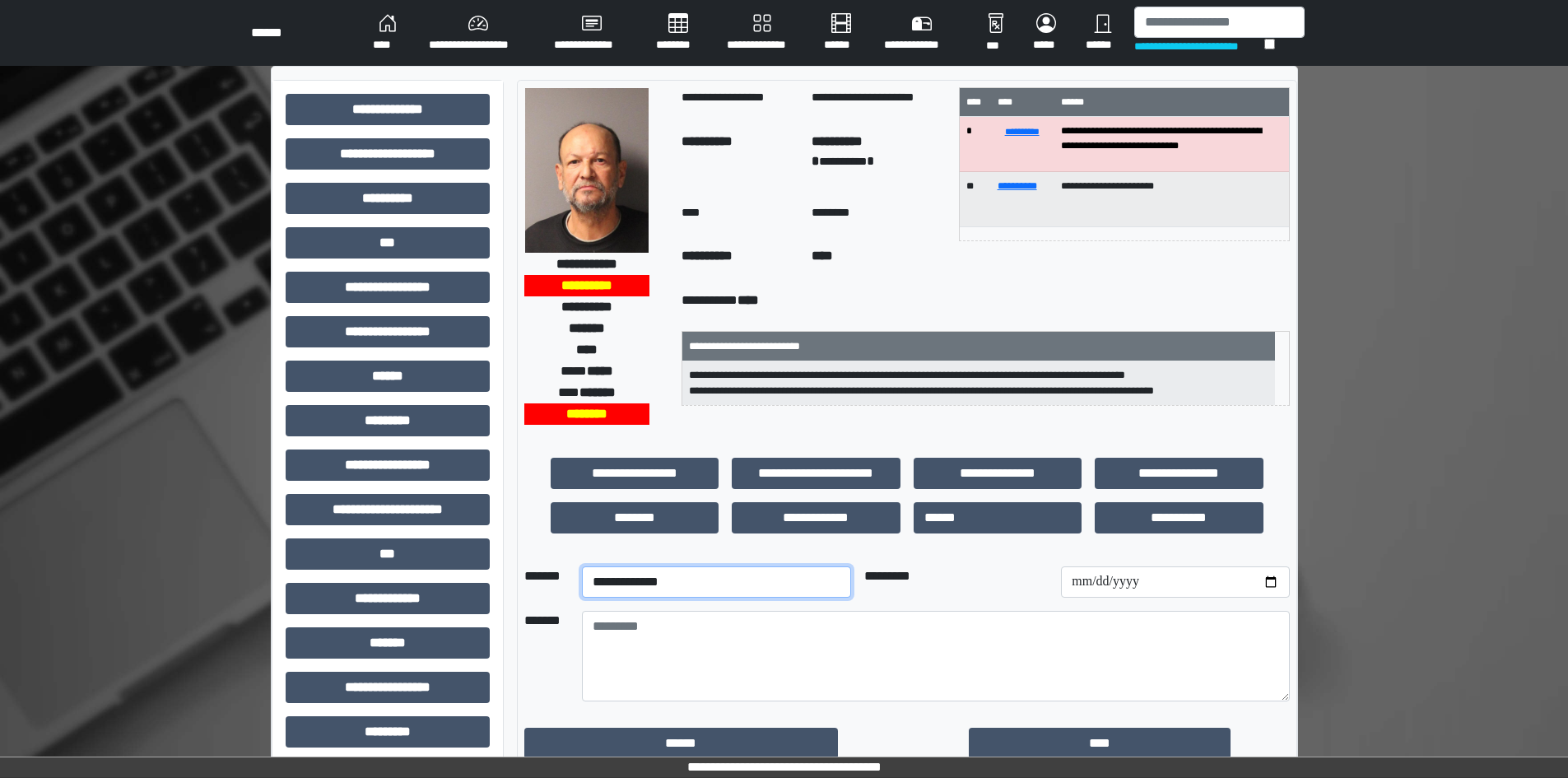 click on "**********" at bounding box center (716, 582) 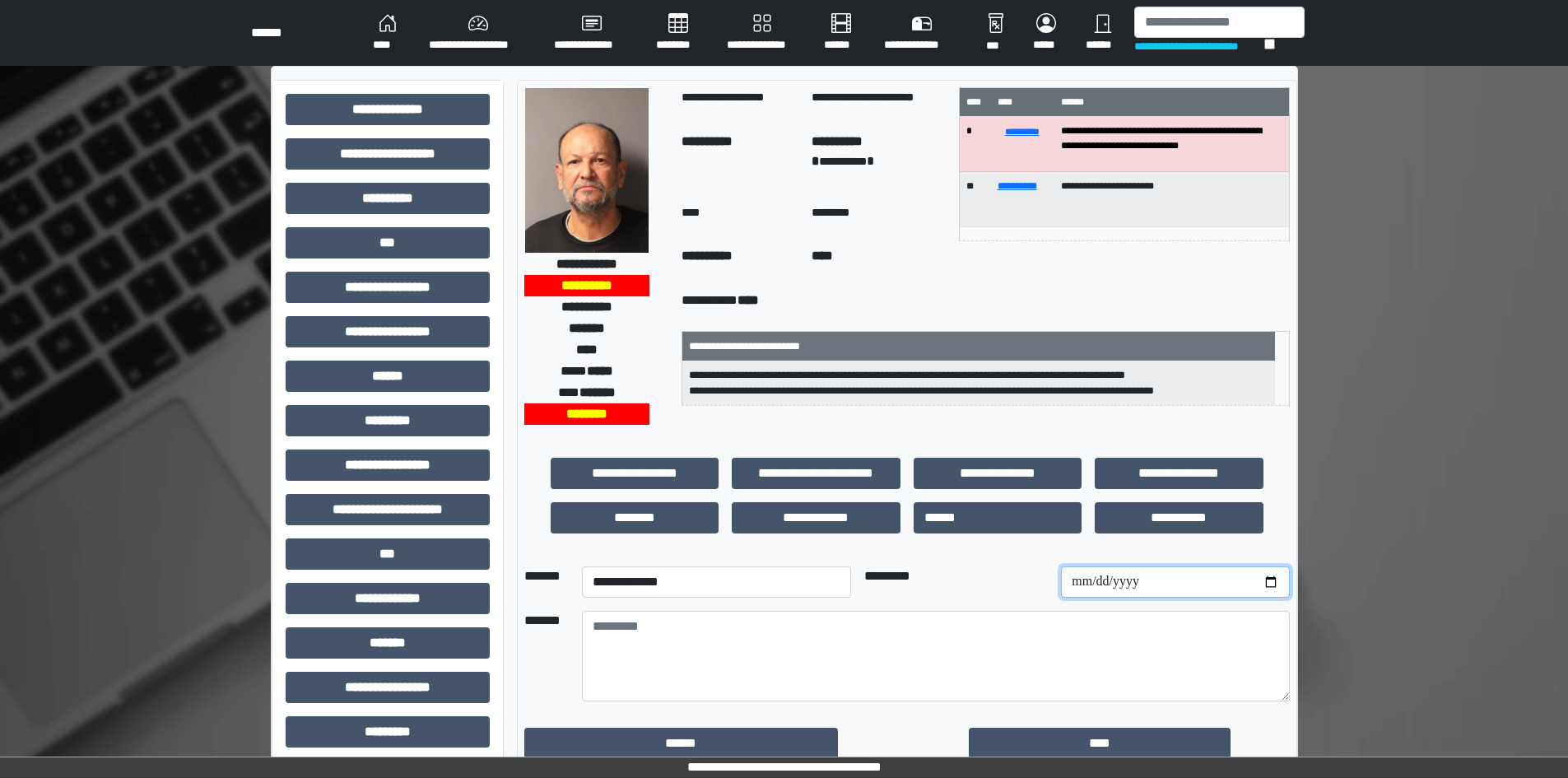 click at bounding box center (1175, 582) 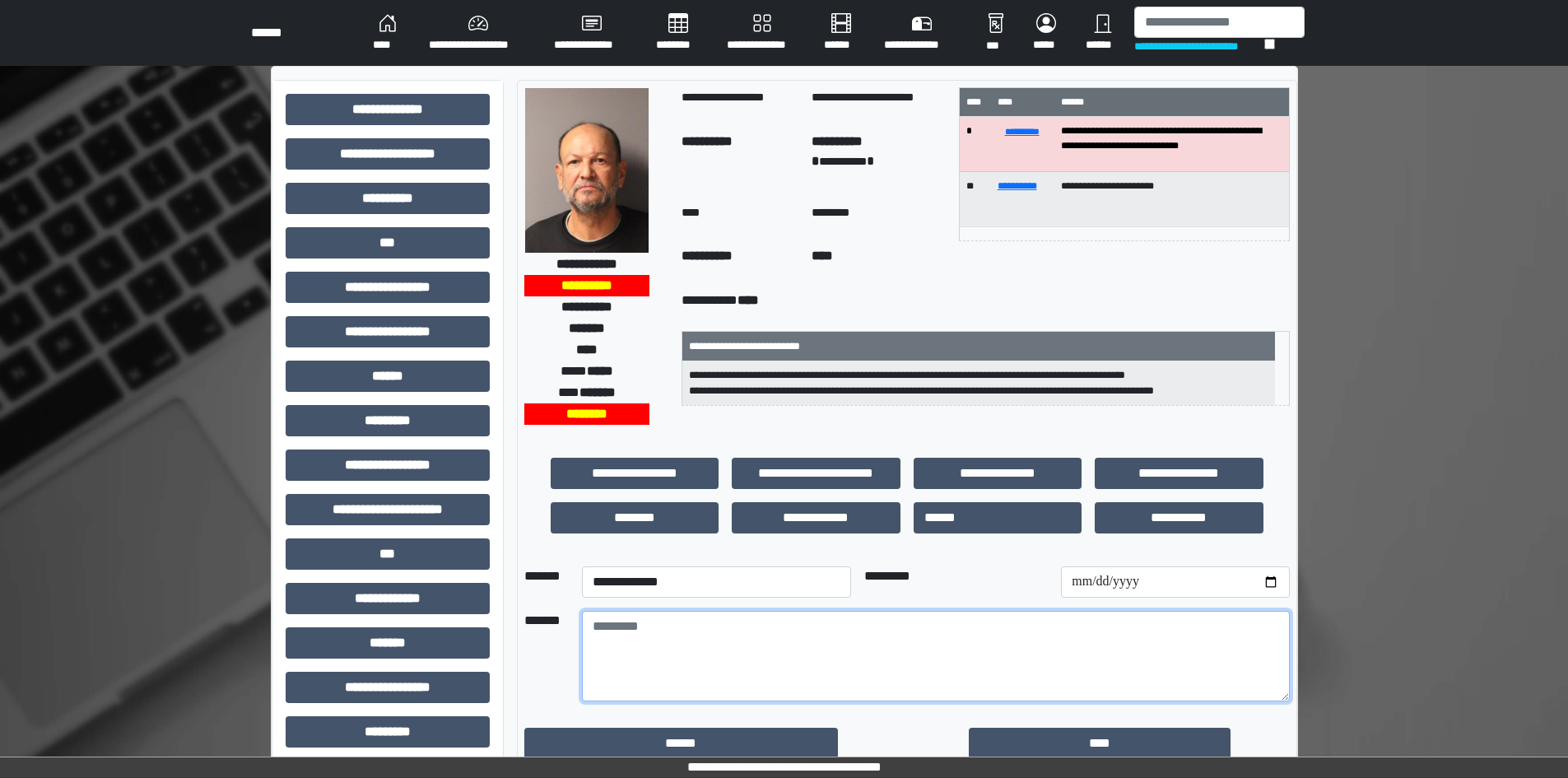 click at bounding box center (936, 656) 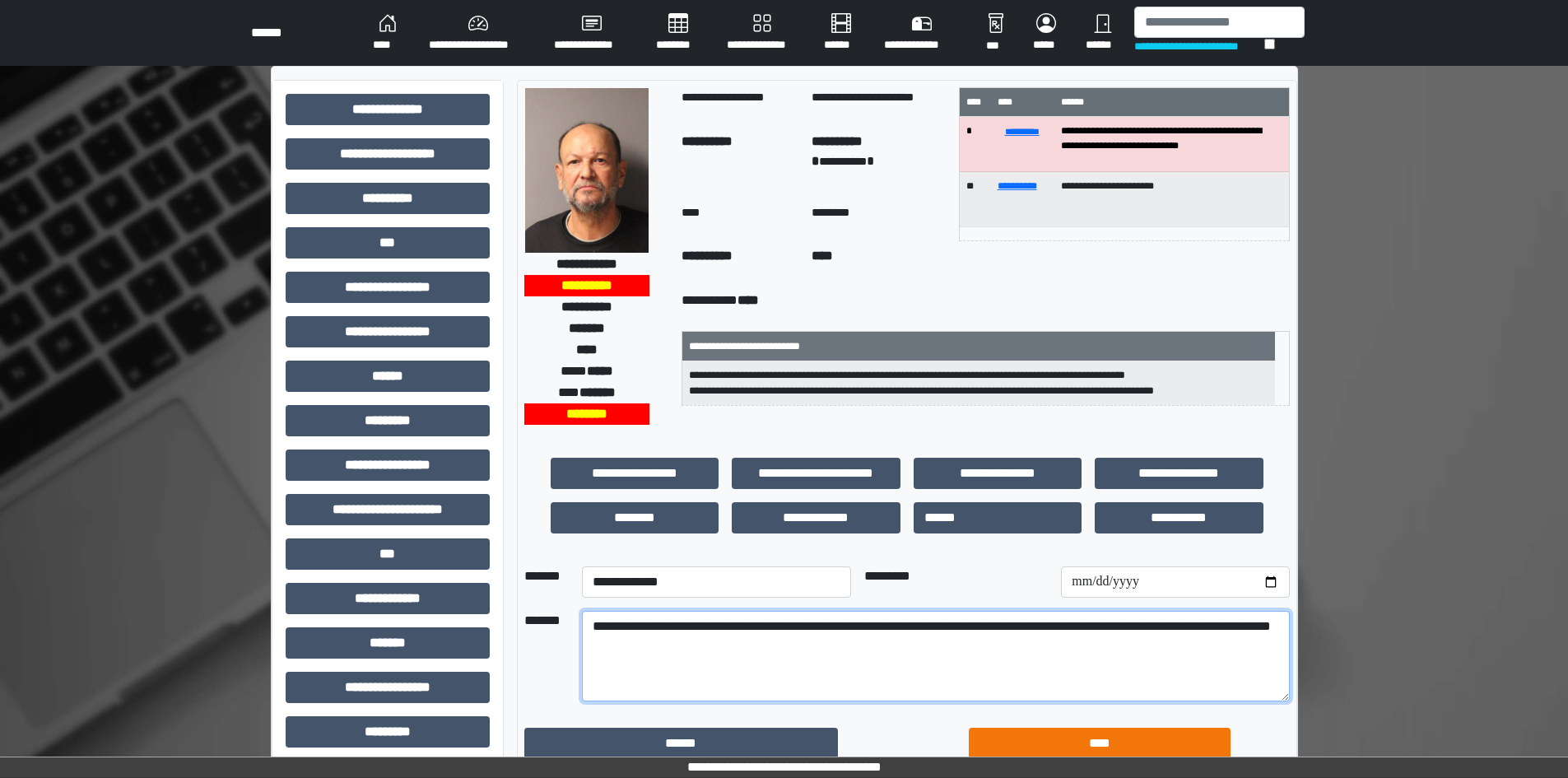 type on "**********" 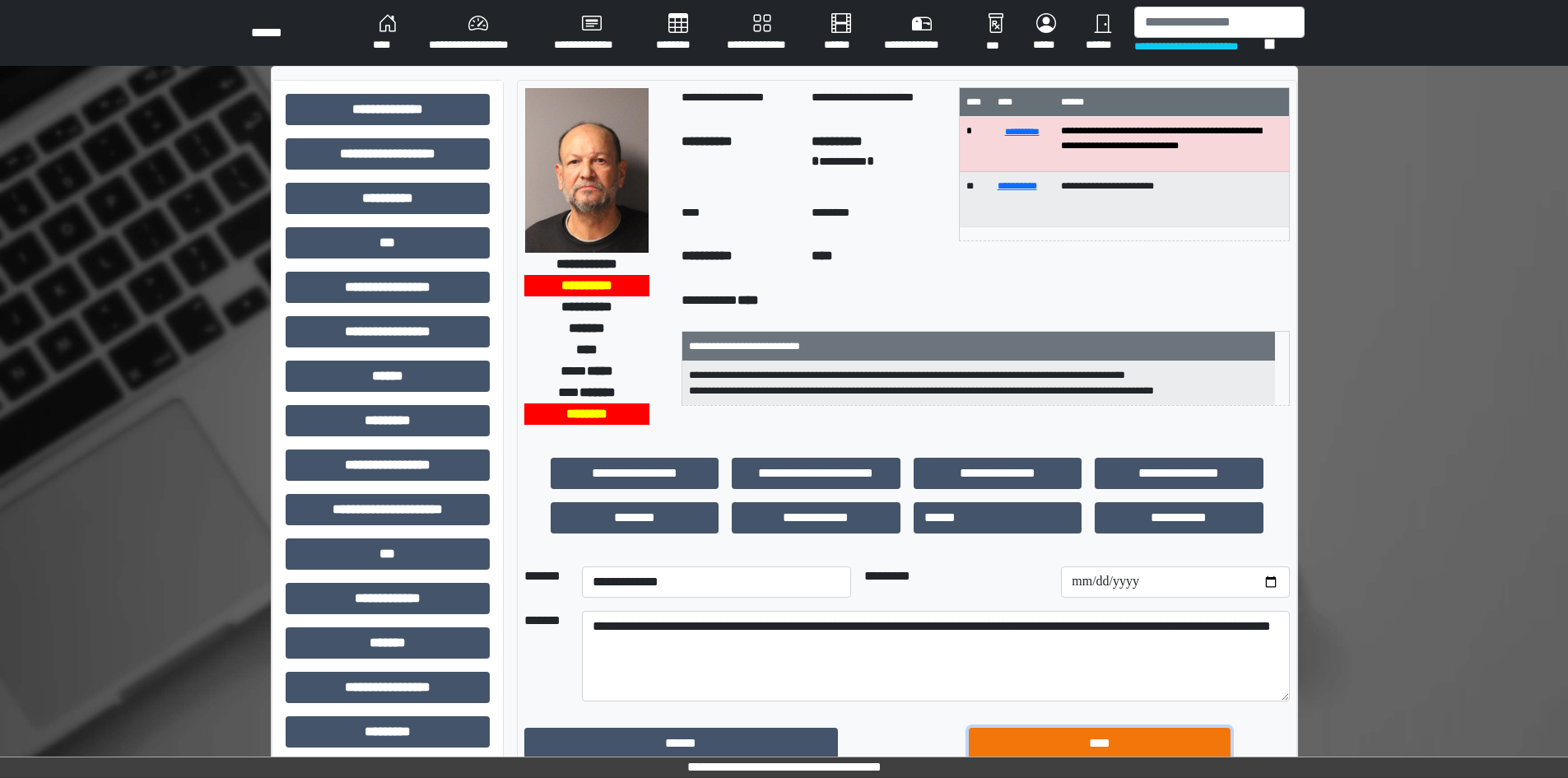 click on "****" at bounding box center [1100, 743] 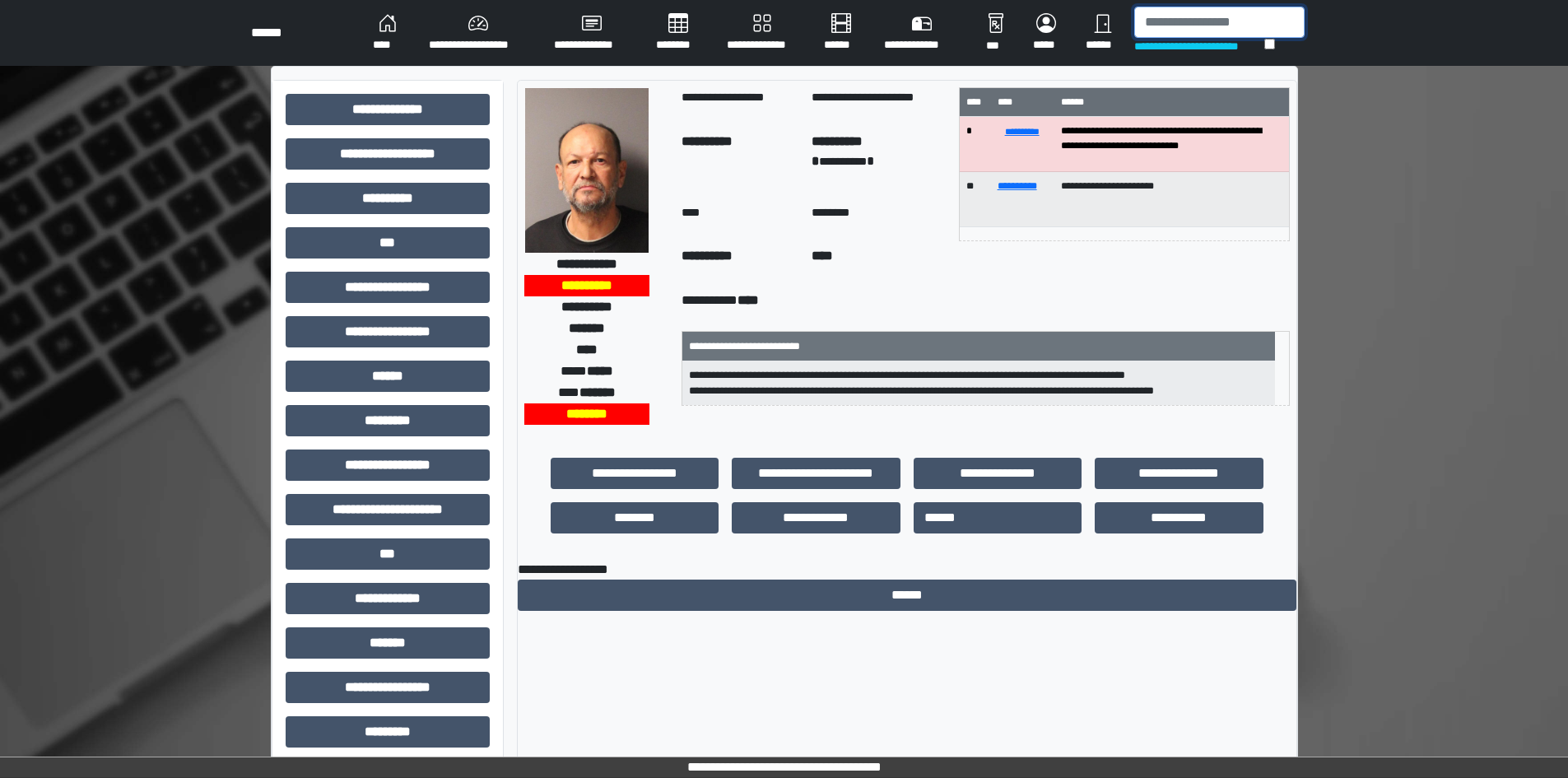 click at bounding box center (1219, 22) 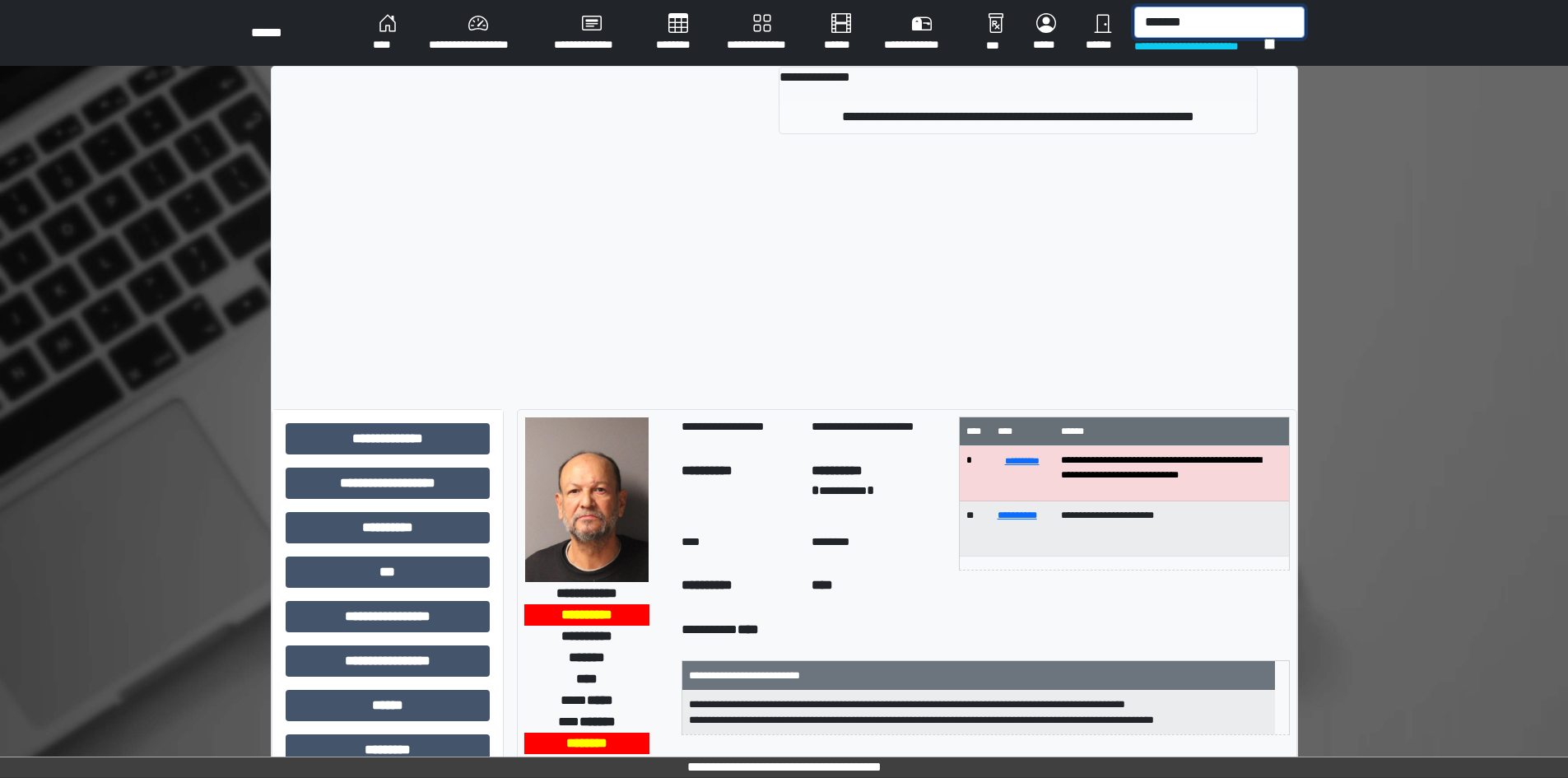 type on "*******" 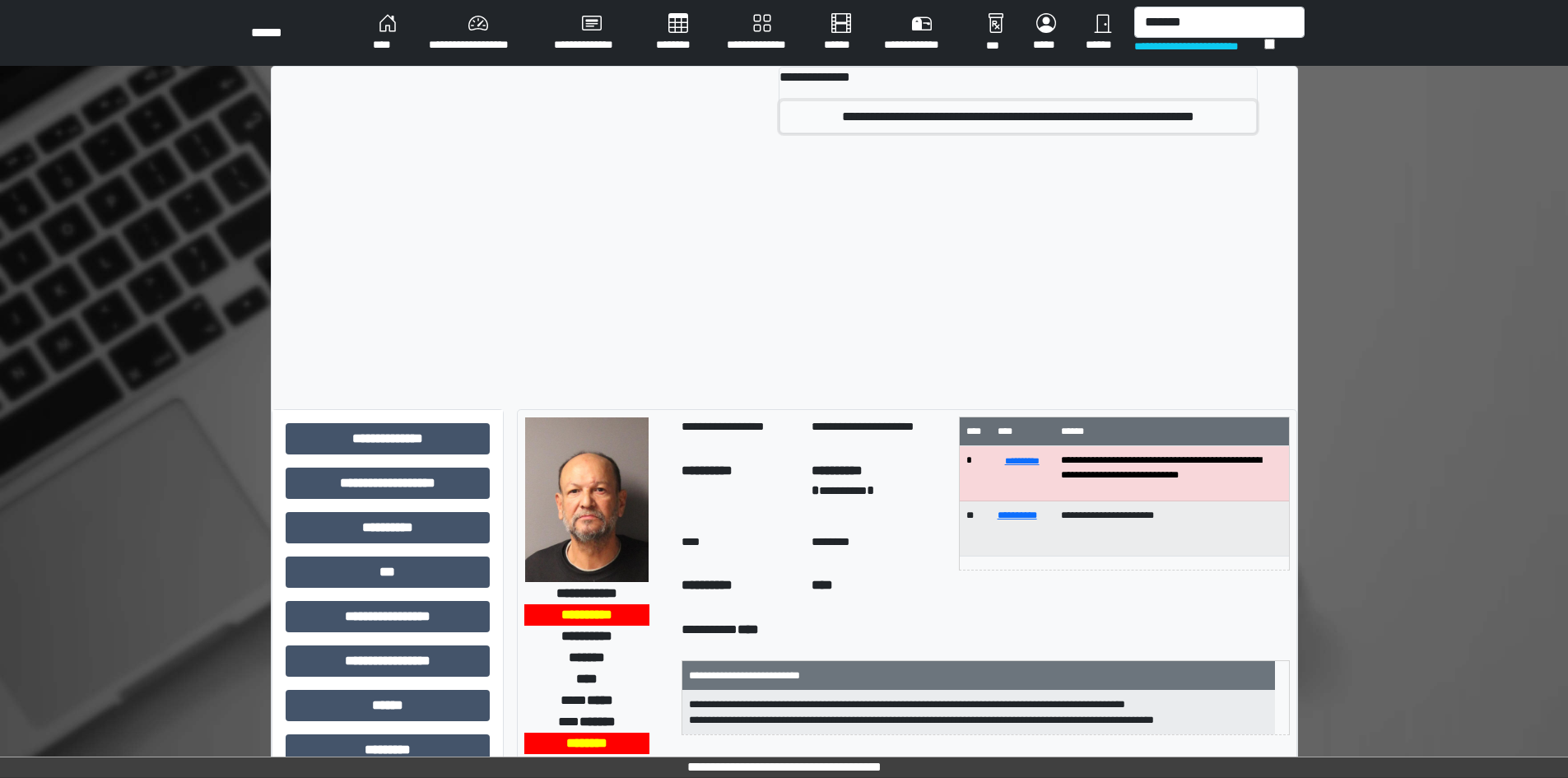 click on "**********" at bounding box center (1018, 117) 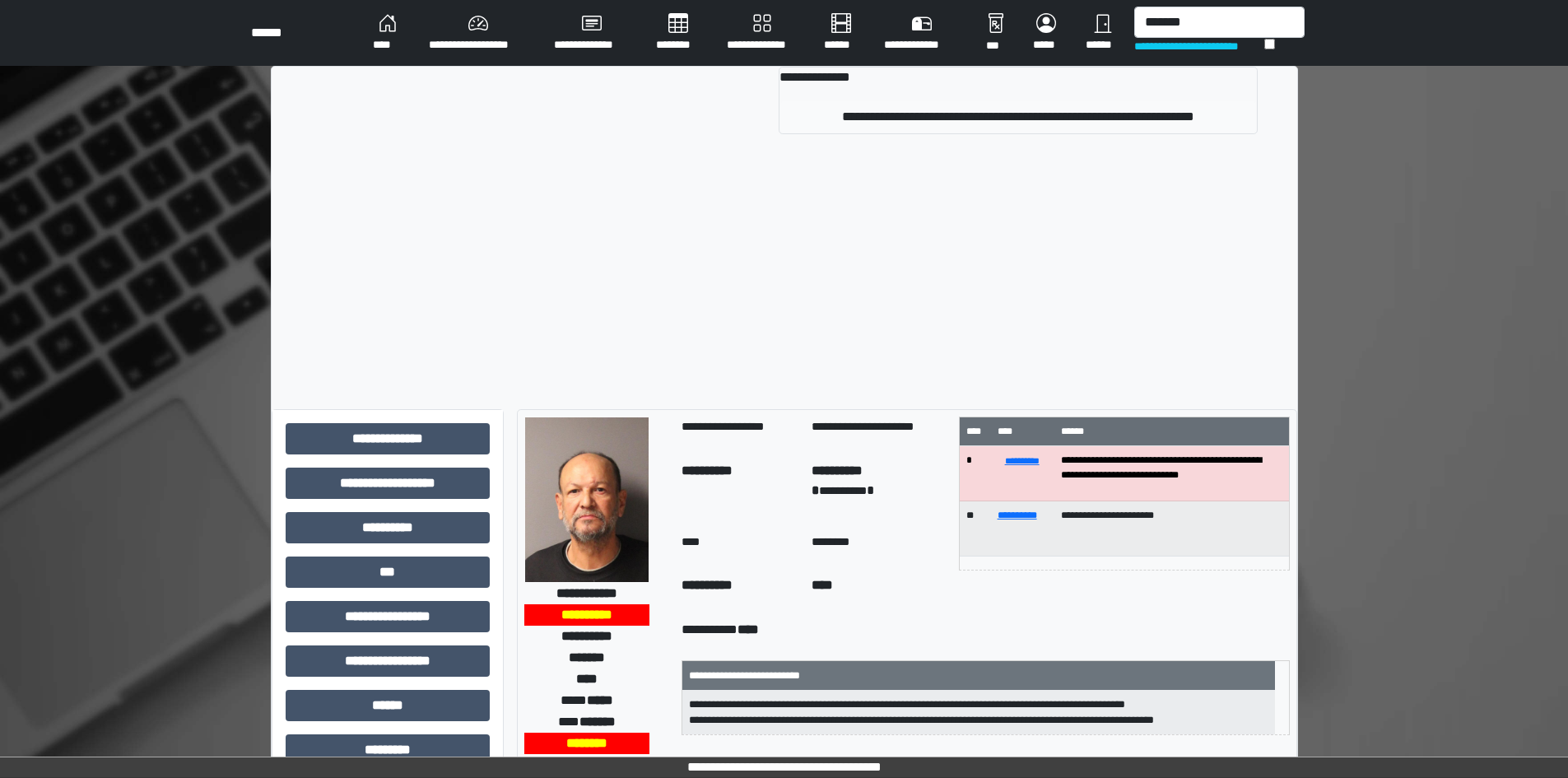 type 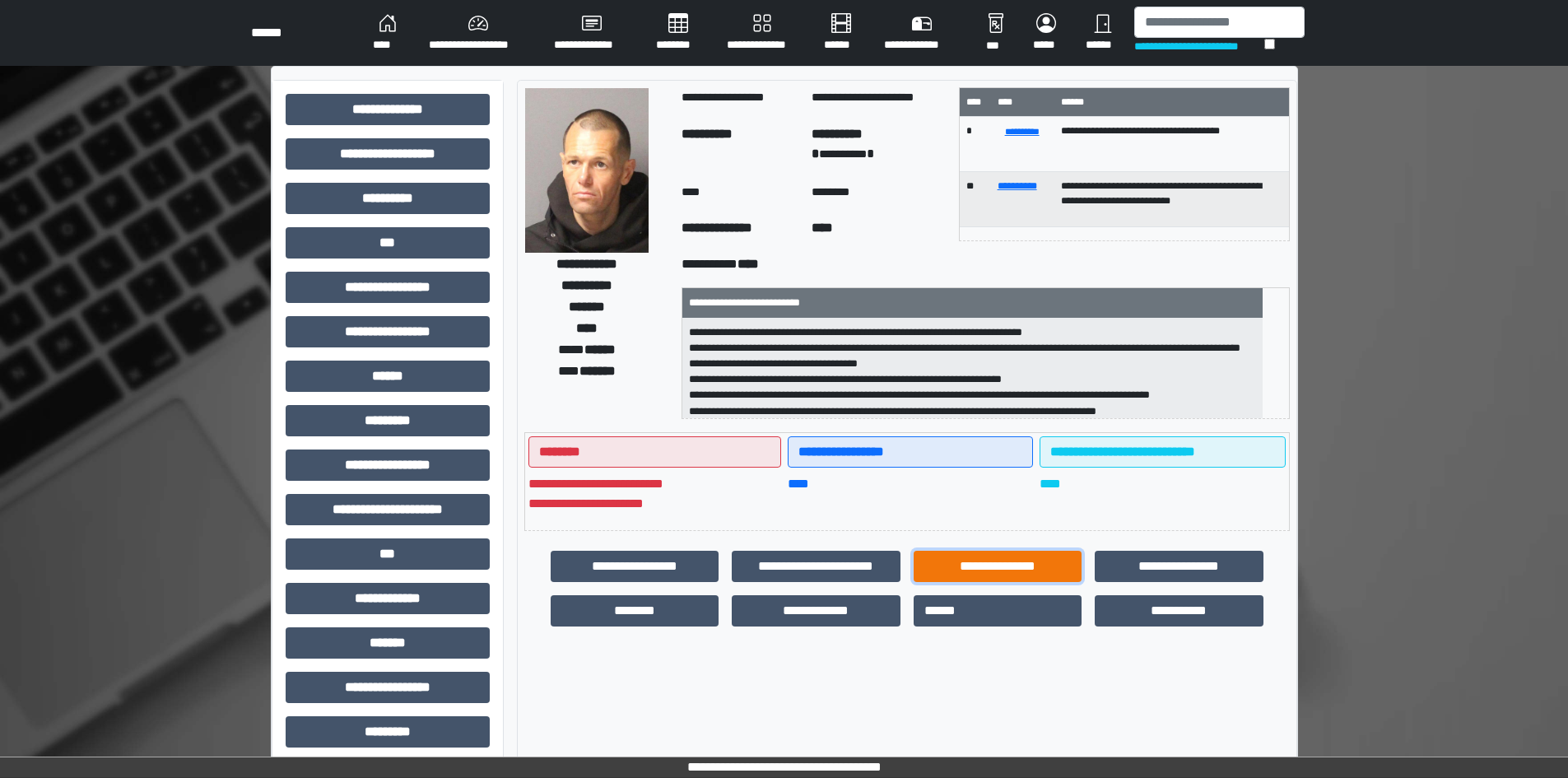click on "**********" at bounding box center (998, 566) 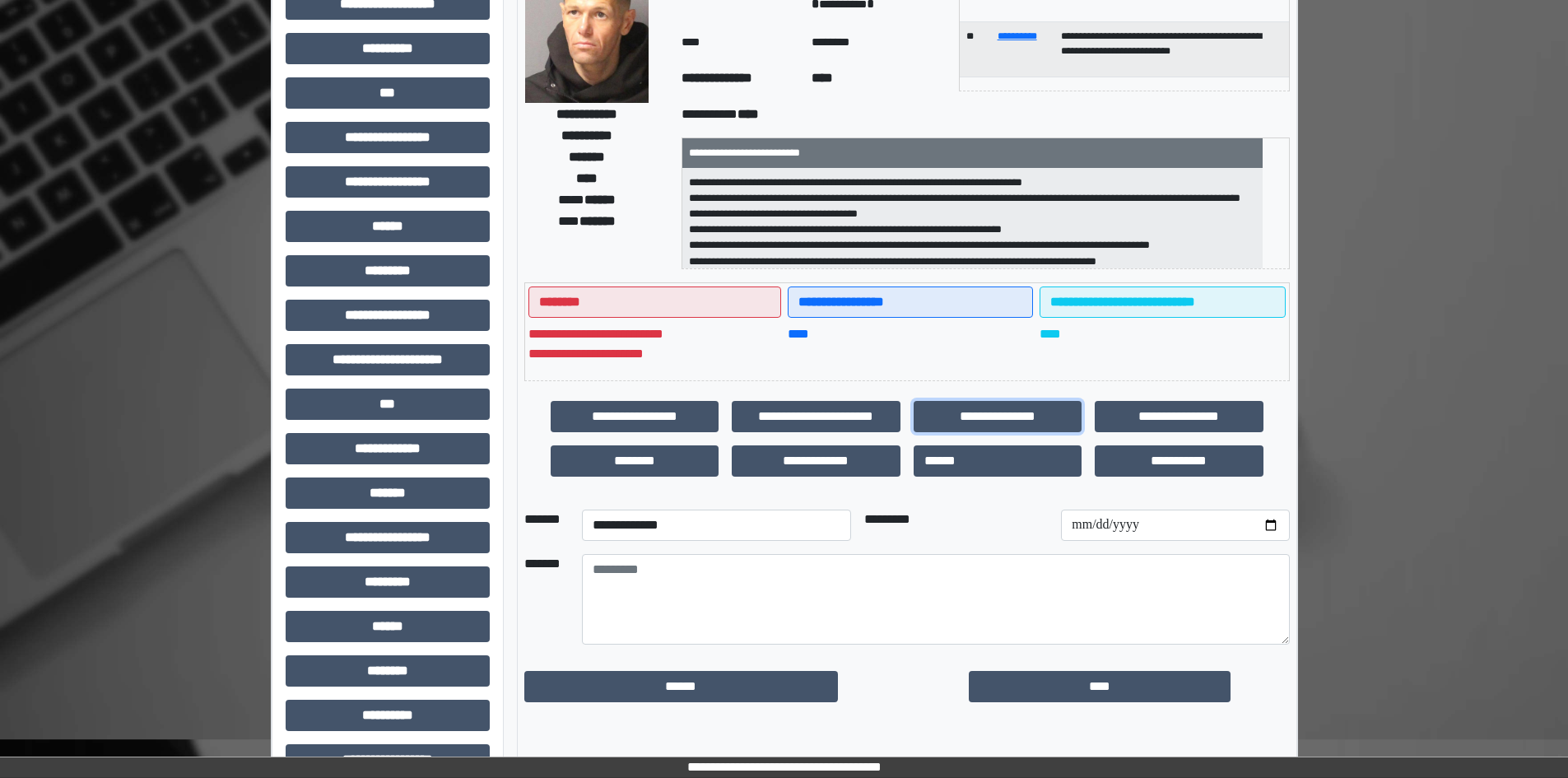 scroll, scrollTop: 165, scrollLeft: 0, axis: vertical 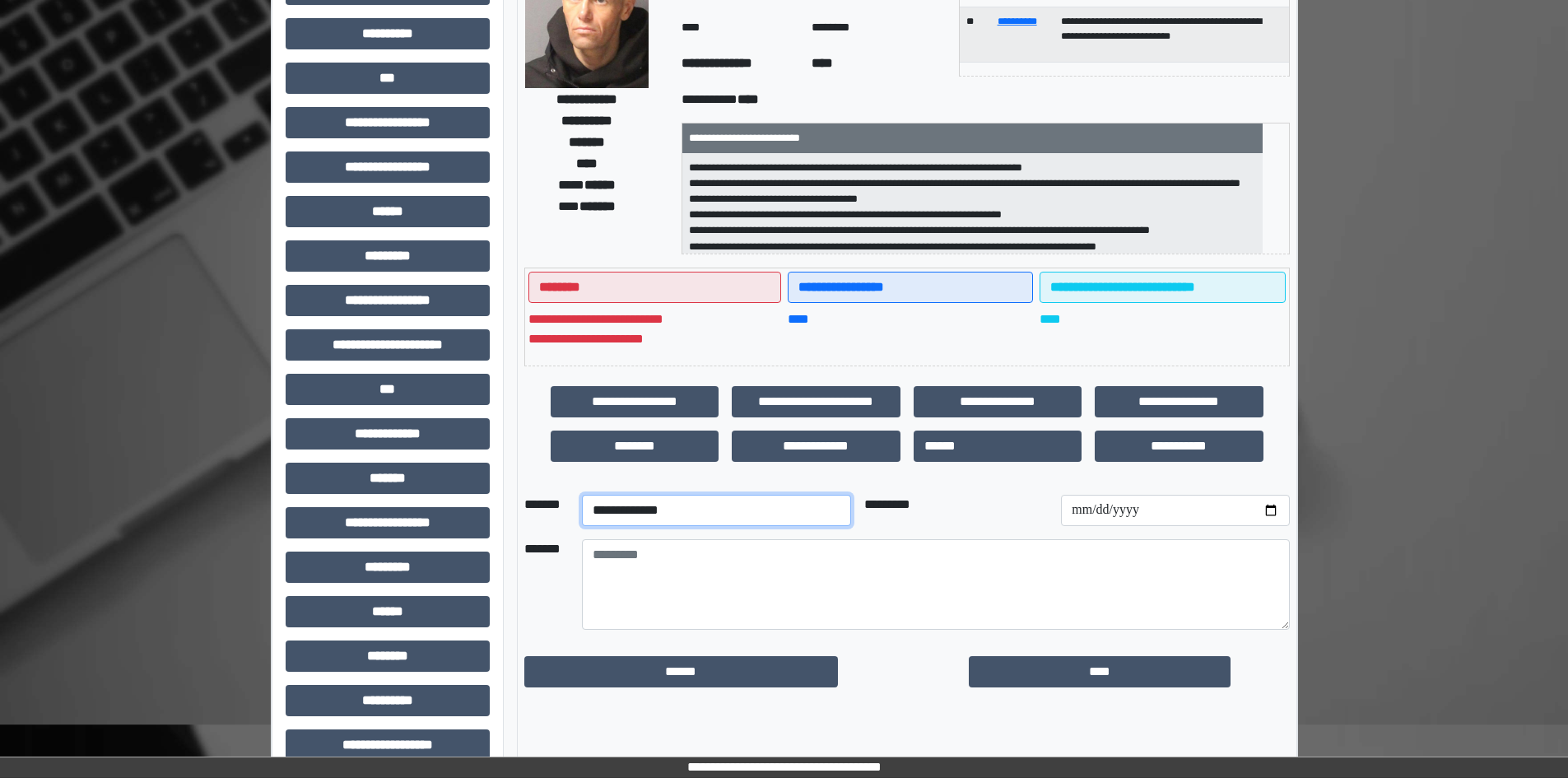 click on "**********" at bounding box center [716, 510] 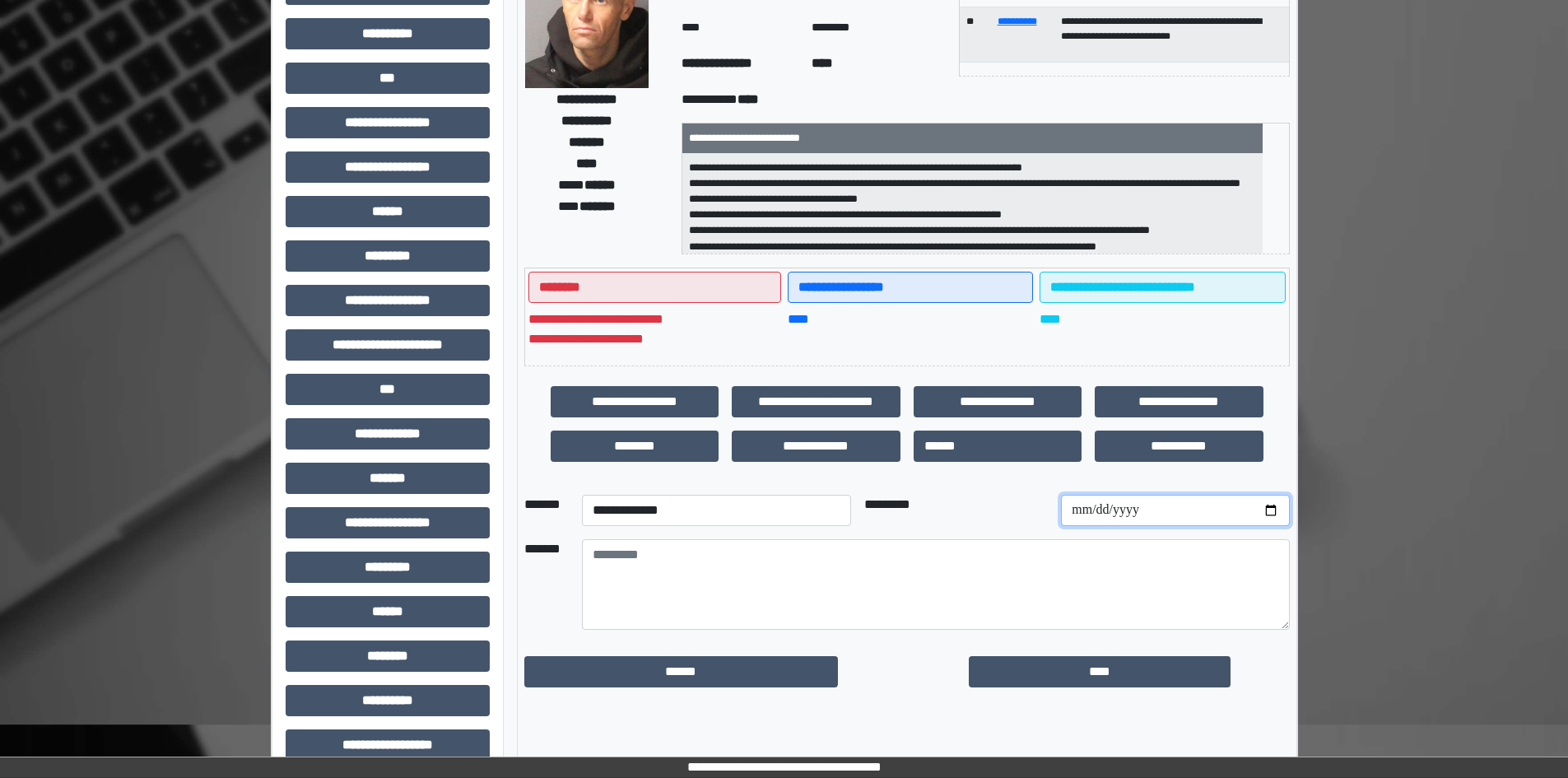 click at bounding box center [1175, 510] 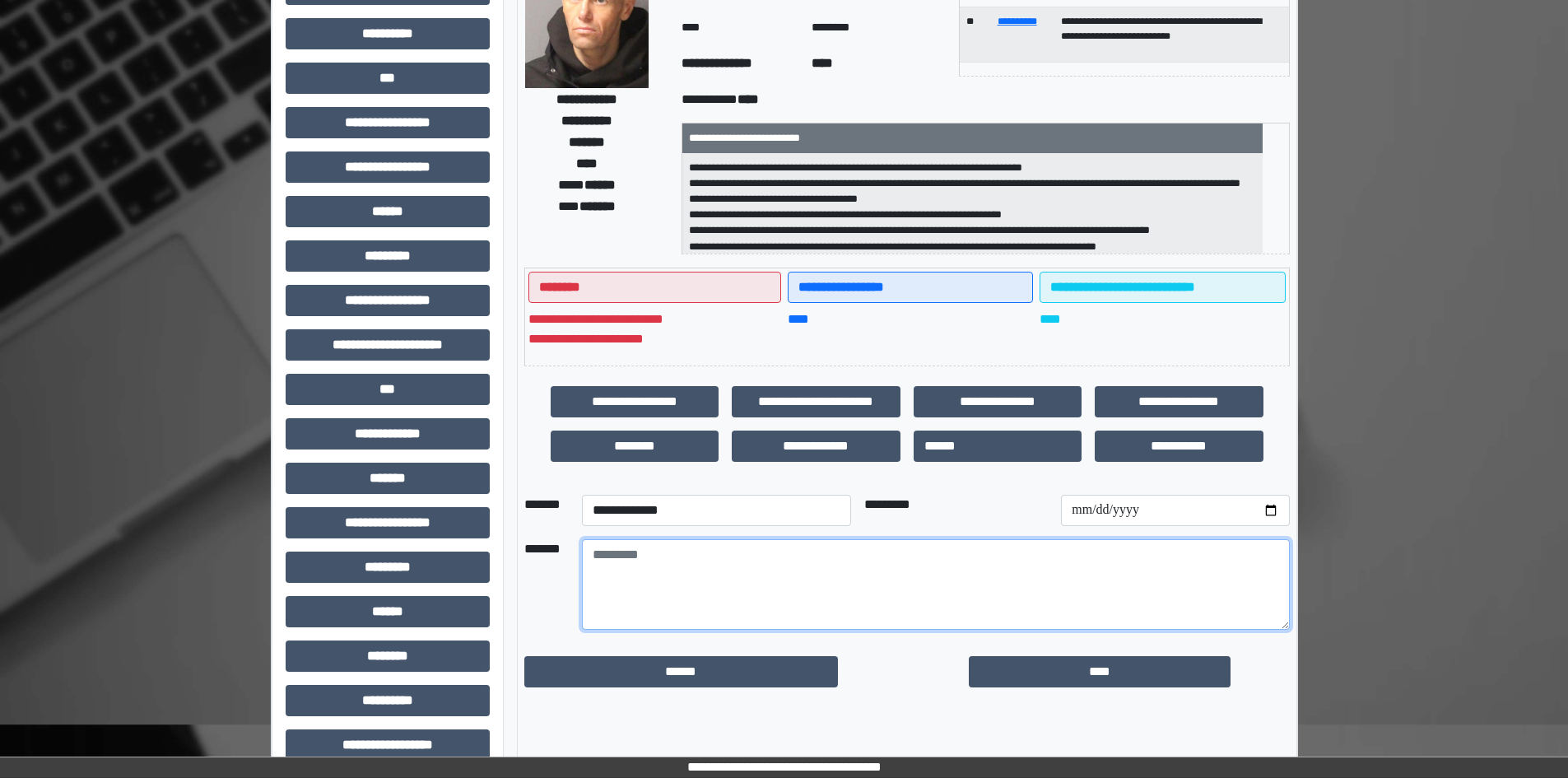 click at bounding box center (936, 585) 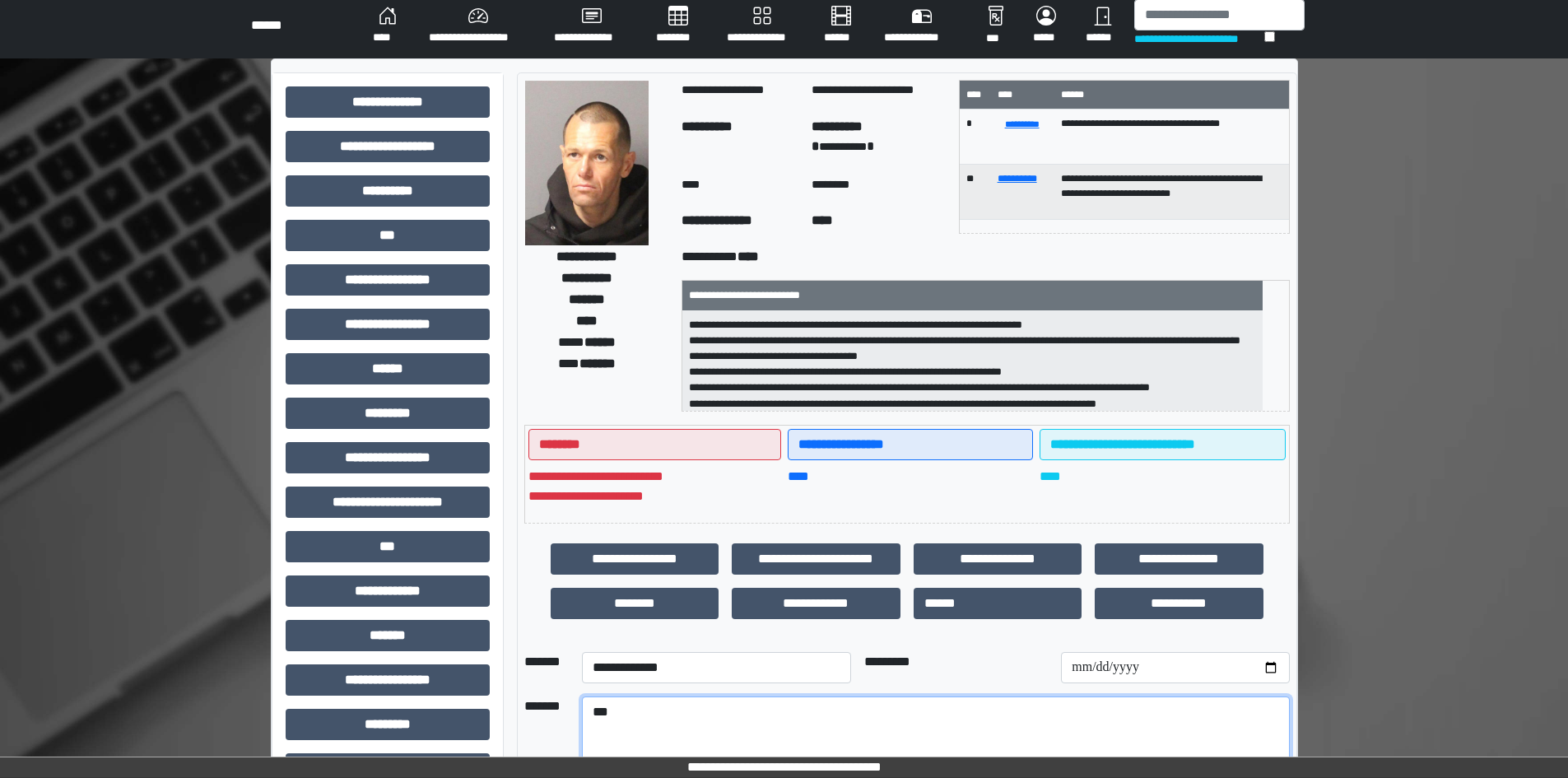 scroll, scrollTop: 0, scrollLeft: 0, axis: both 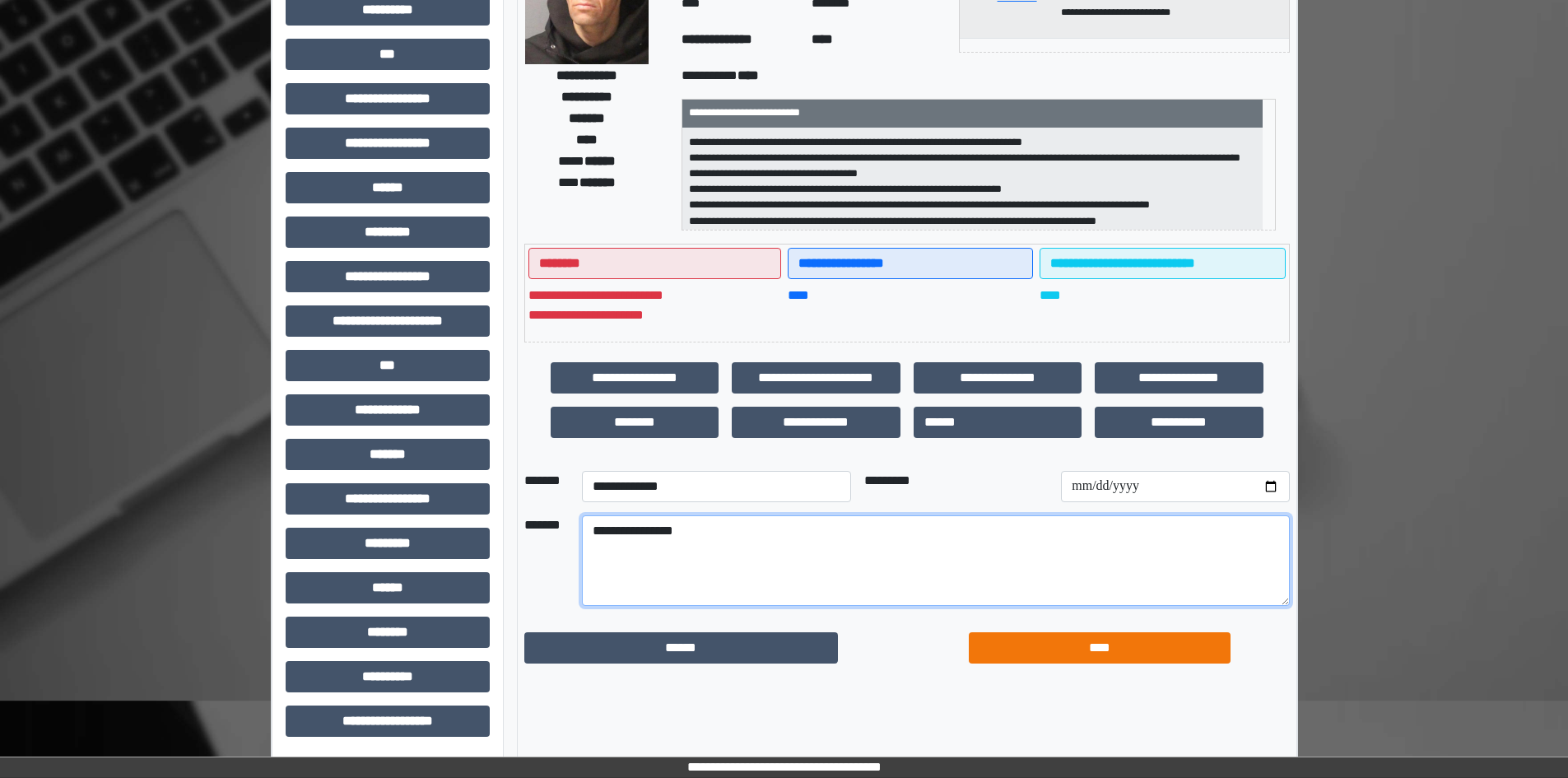type on "**********" 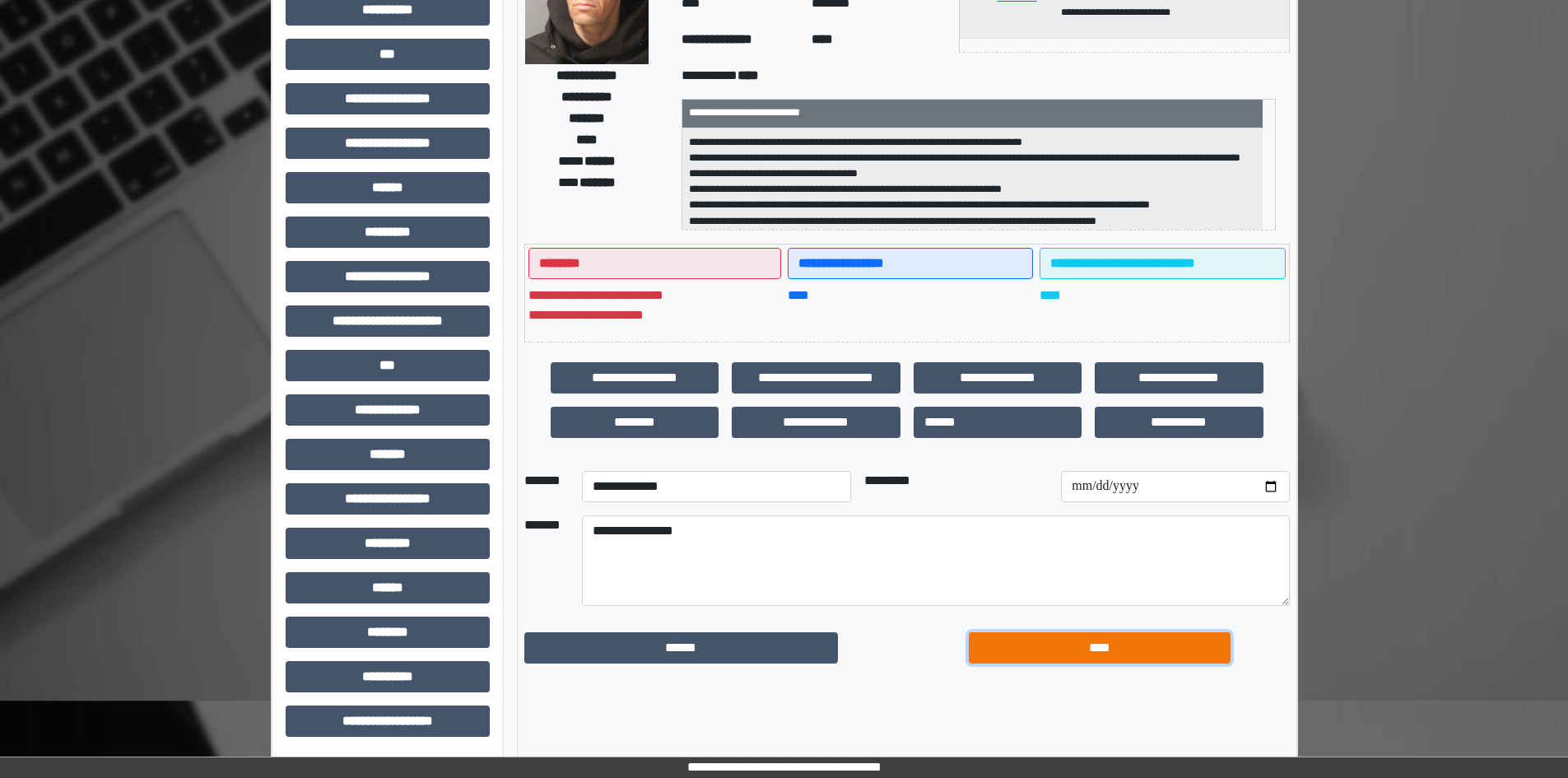 click on "****" at bounding box center (1100, 648) 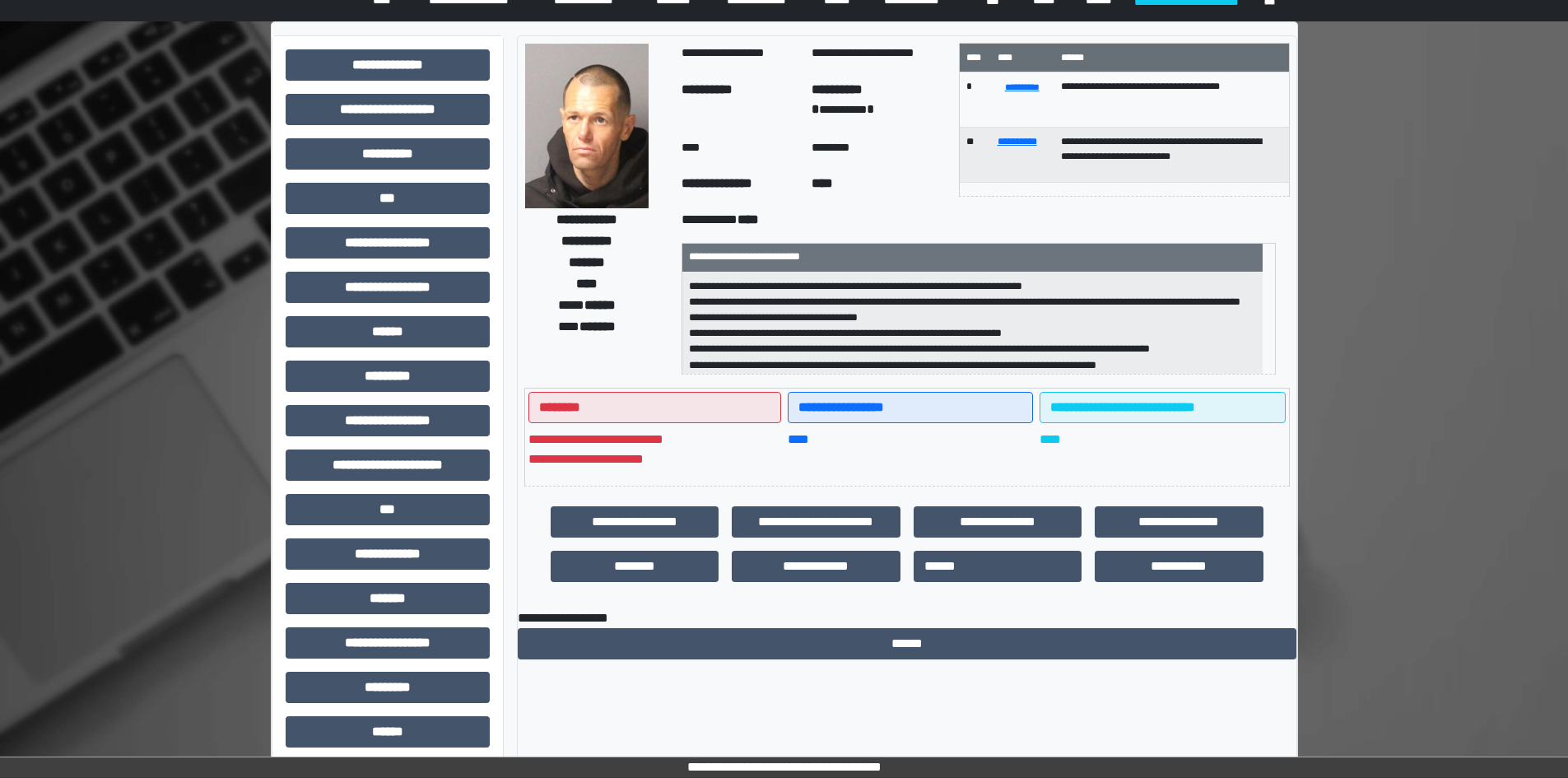 scroll, scrollTop: 0, scrollLeft: 0, axis: both 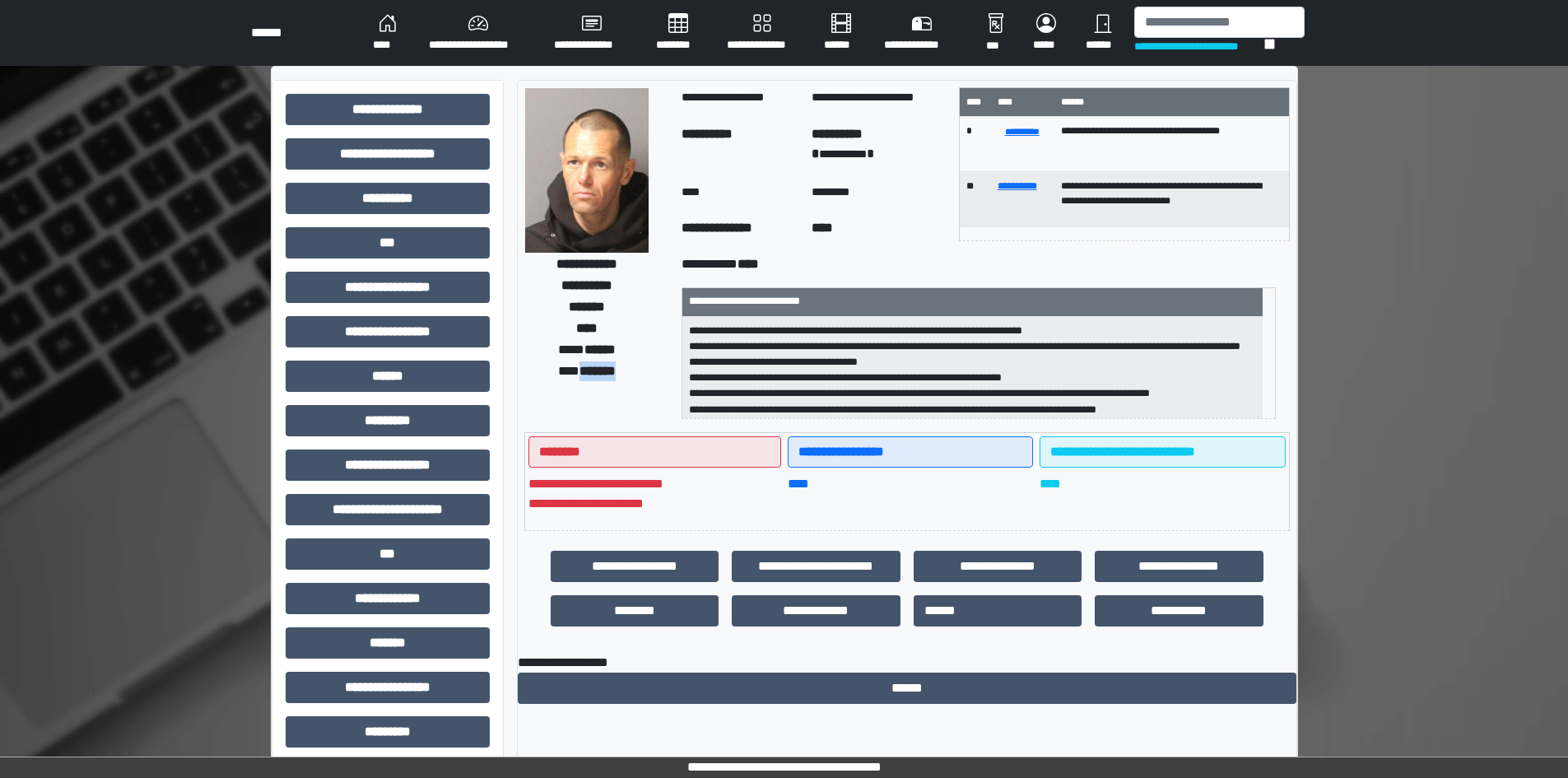 drag, startPoint x: 621, startPoint y: 372, endPoint x: 570, endPoint y: 376, distance: 51.1566 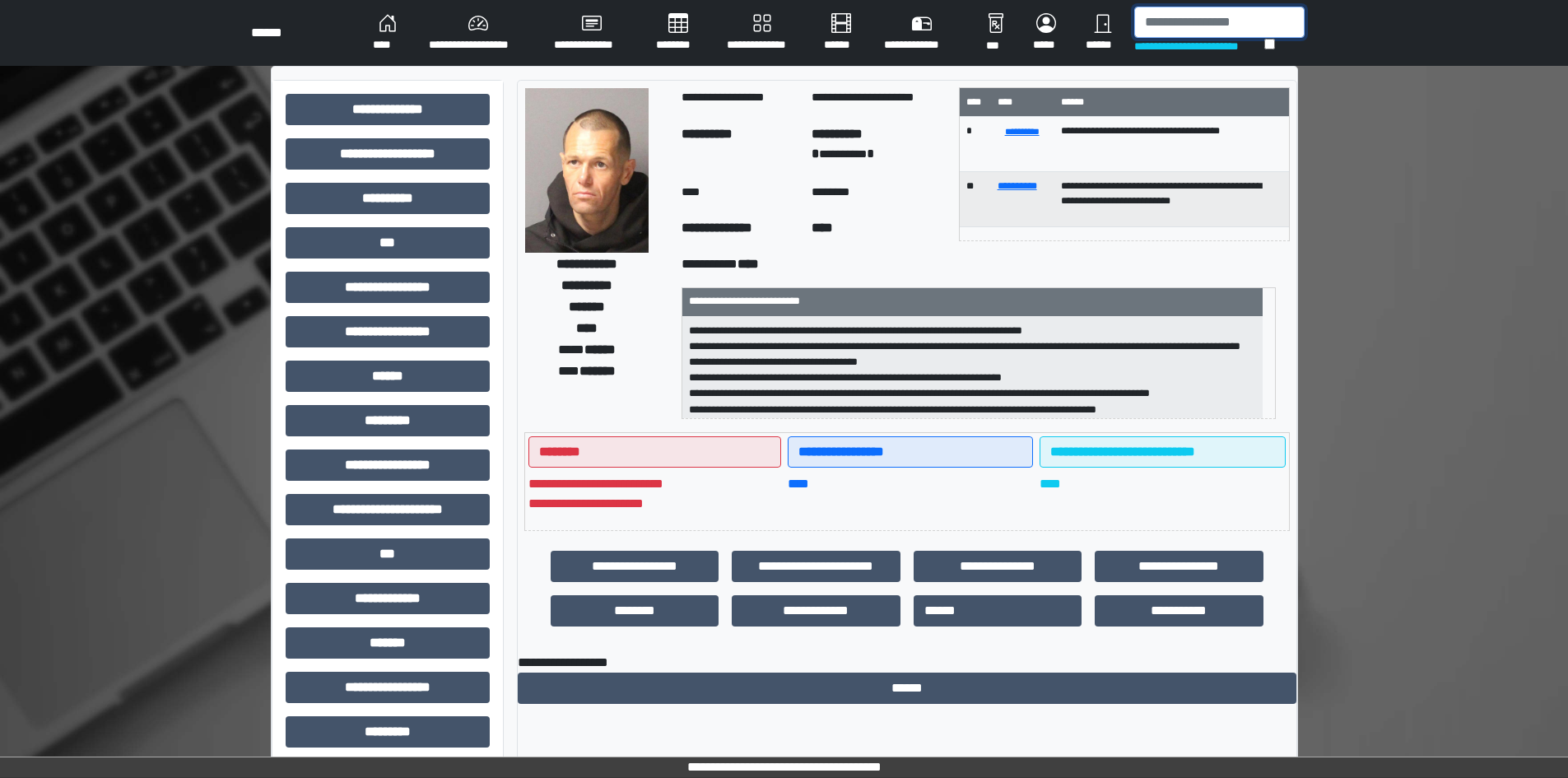 click at bounding box center [1219, 22] 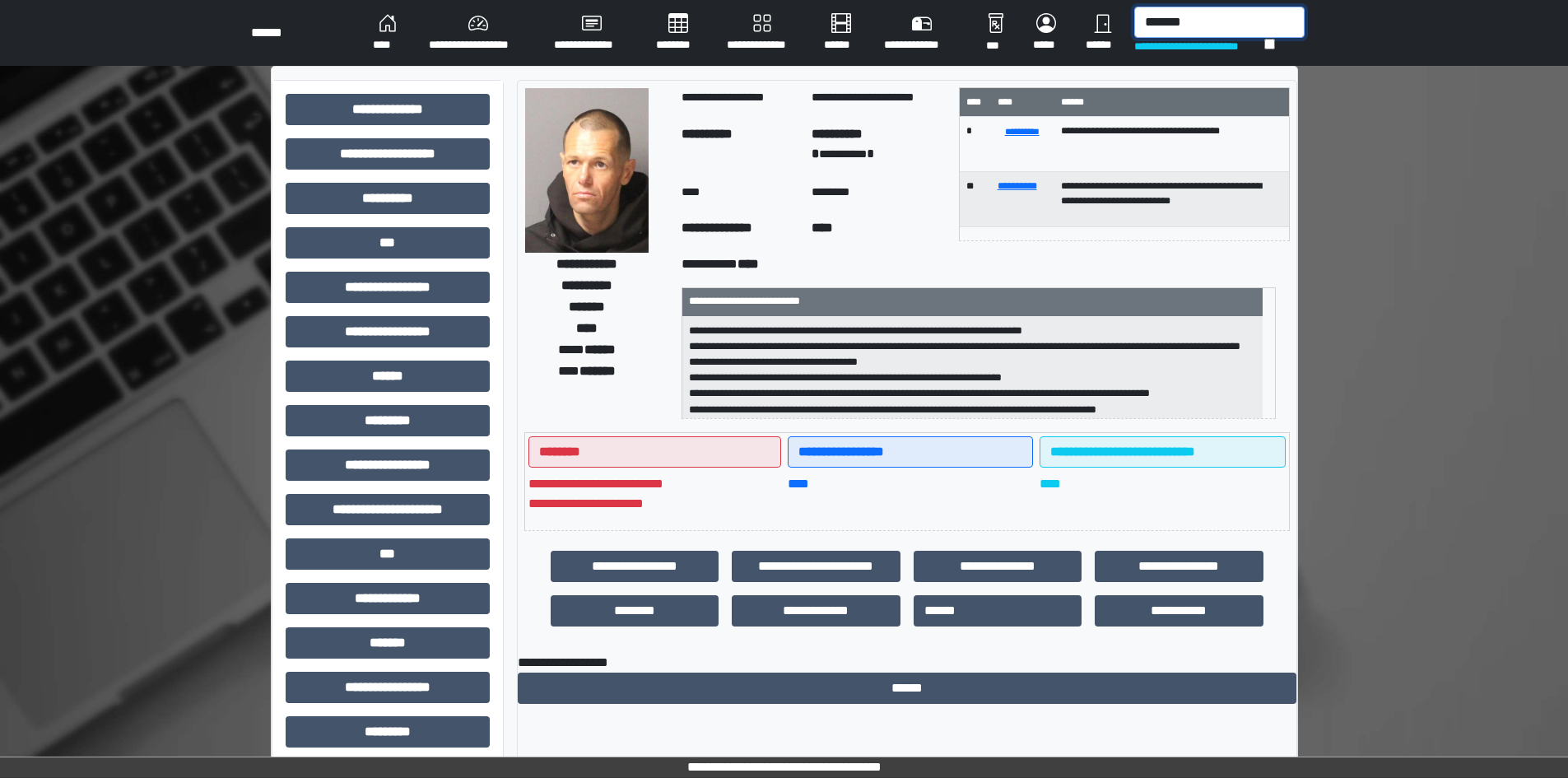 type on "*******" 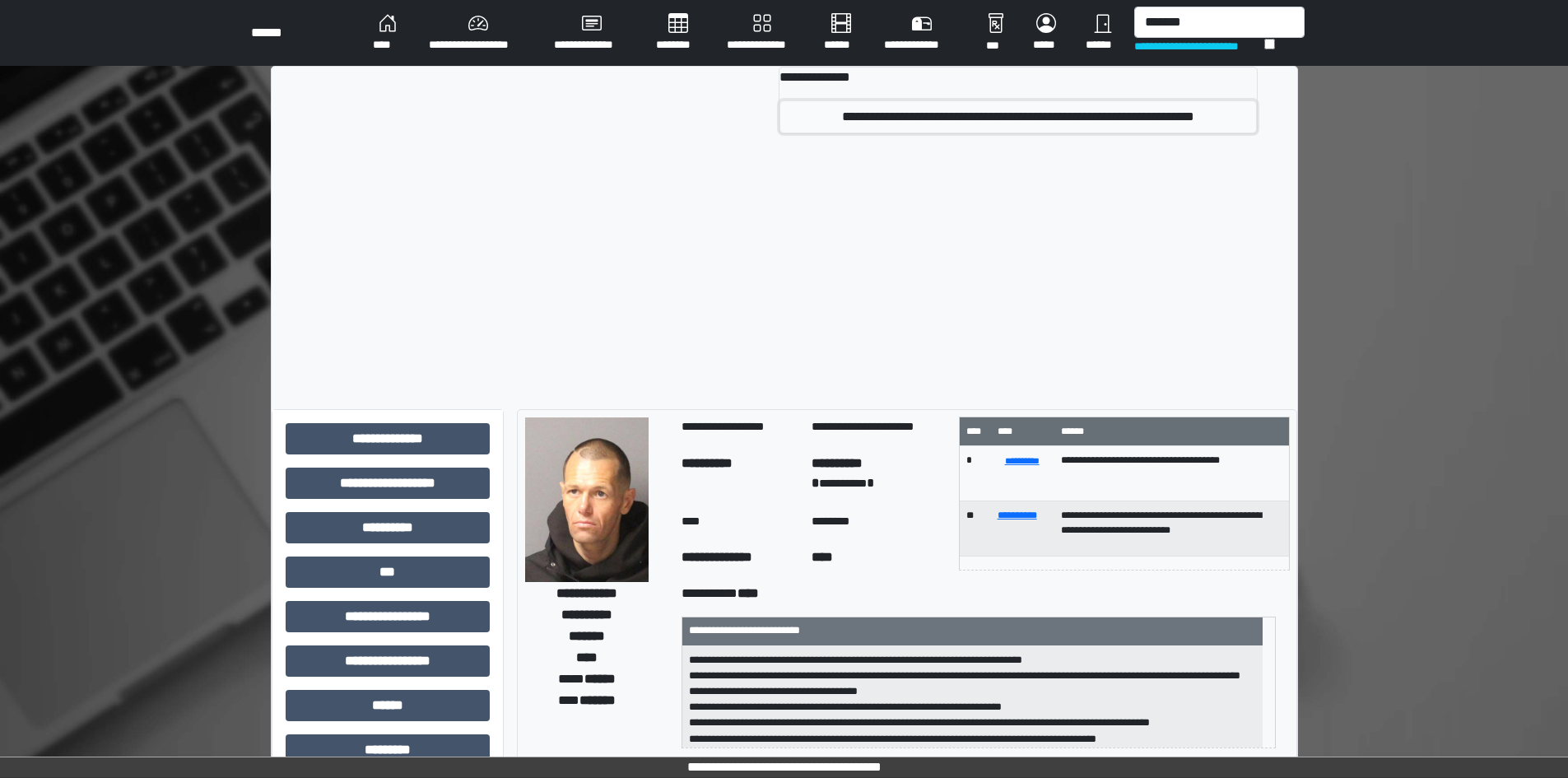click on "**********" at bounding box center (1018, 117) 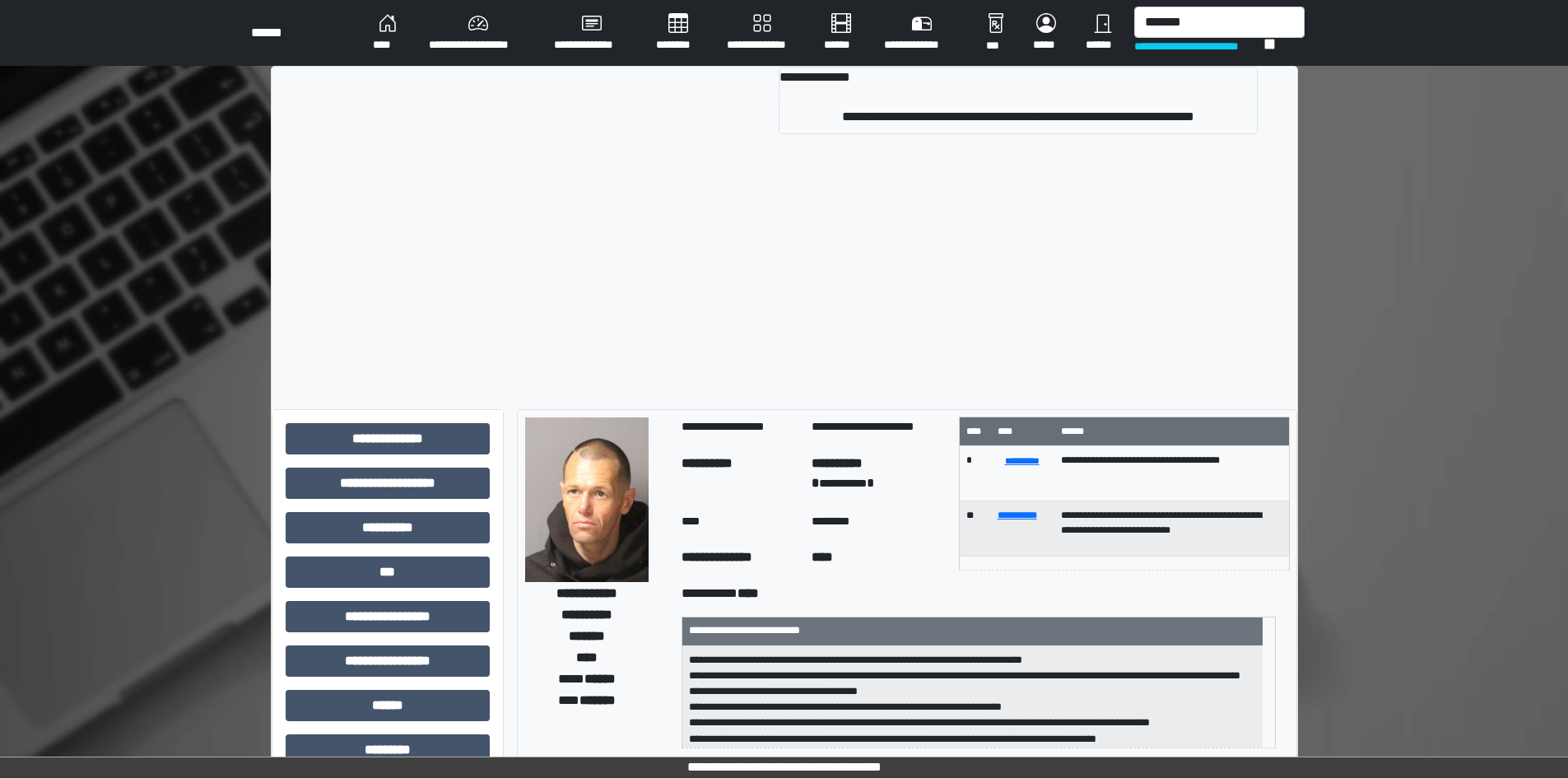 type 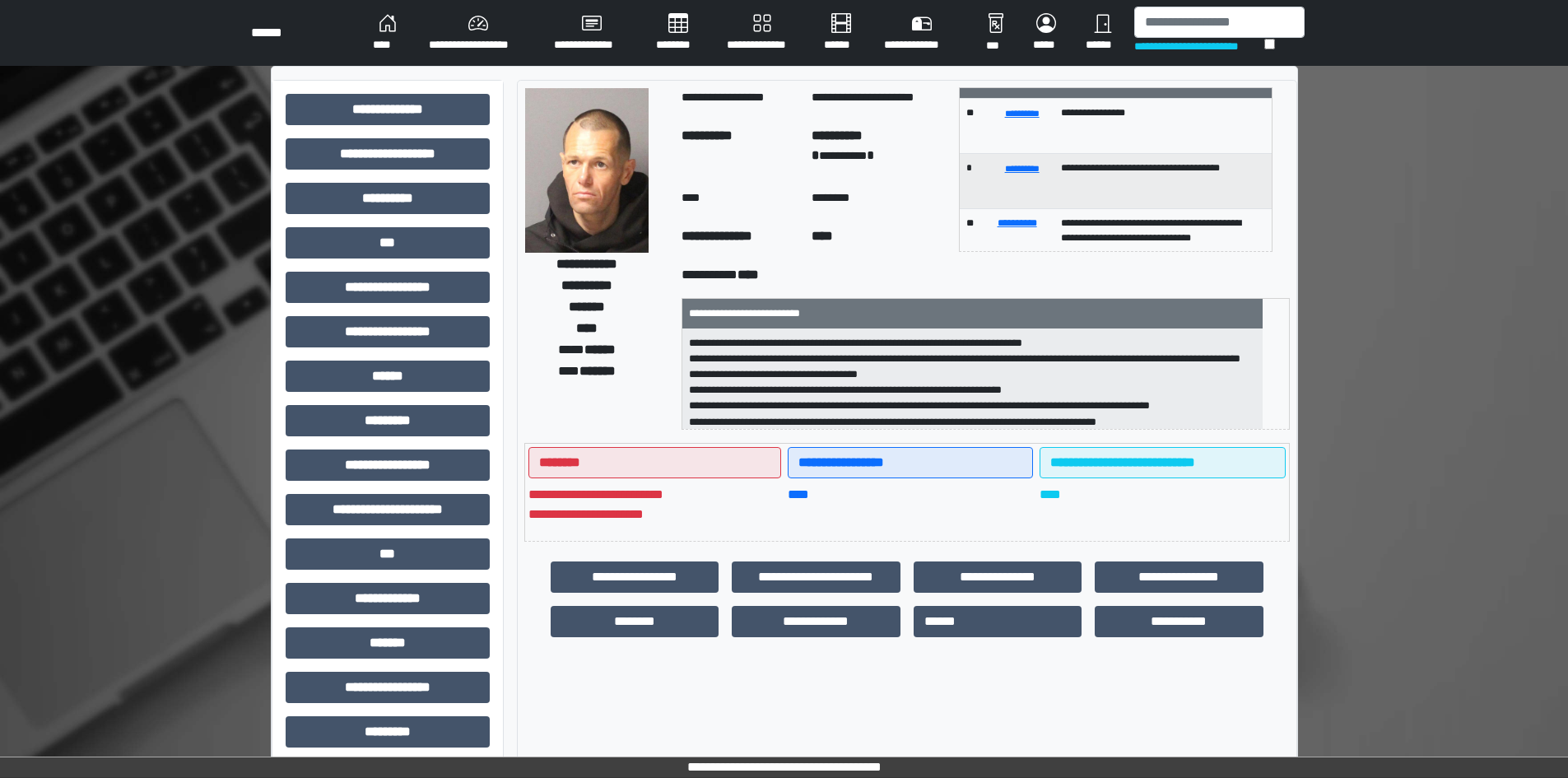 scroll, scrollTop: 0, scrollLeft: 0, axis: both 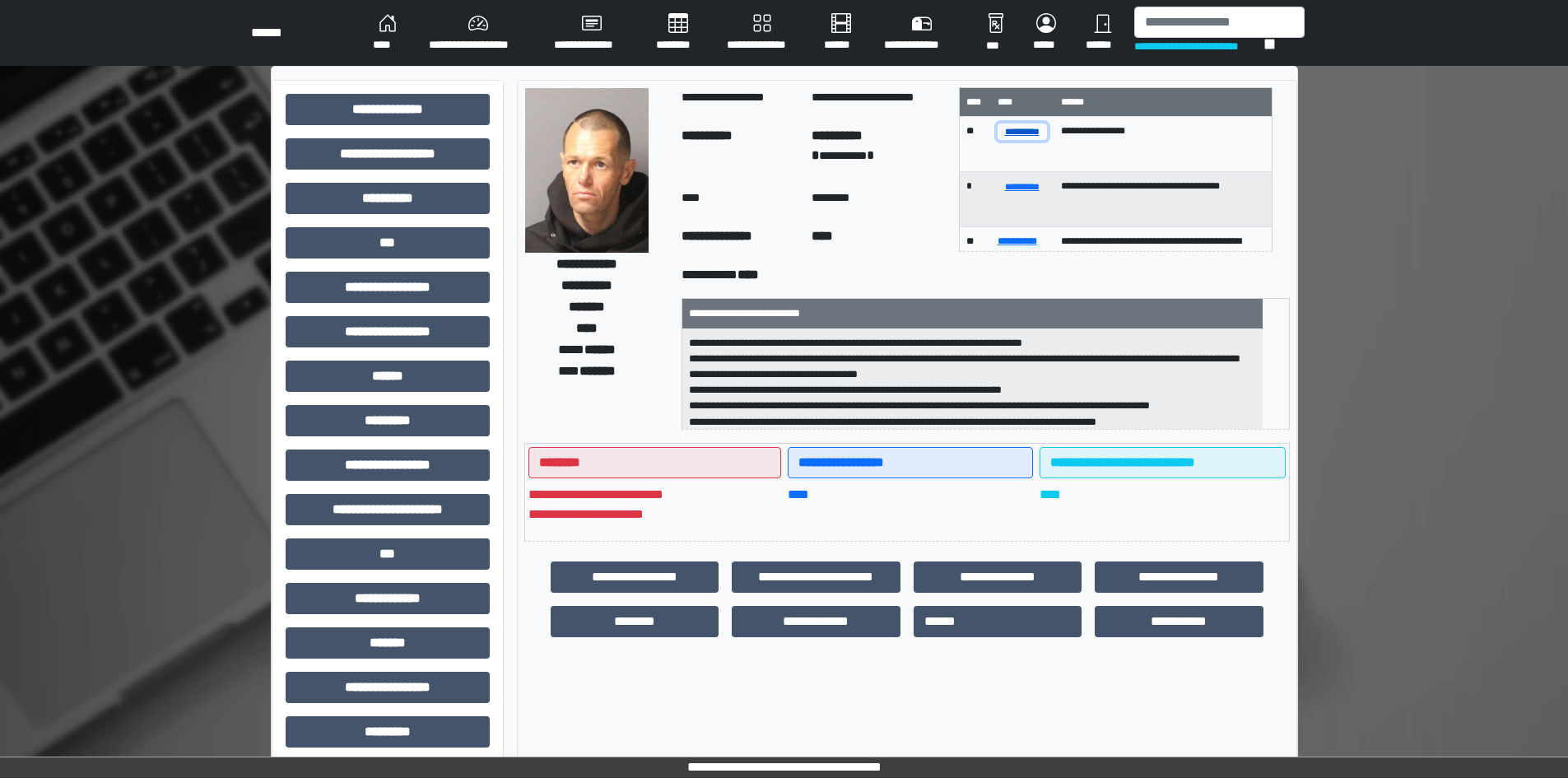 click on "**********" at bounding box center [1022, 131] 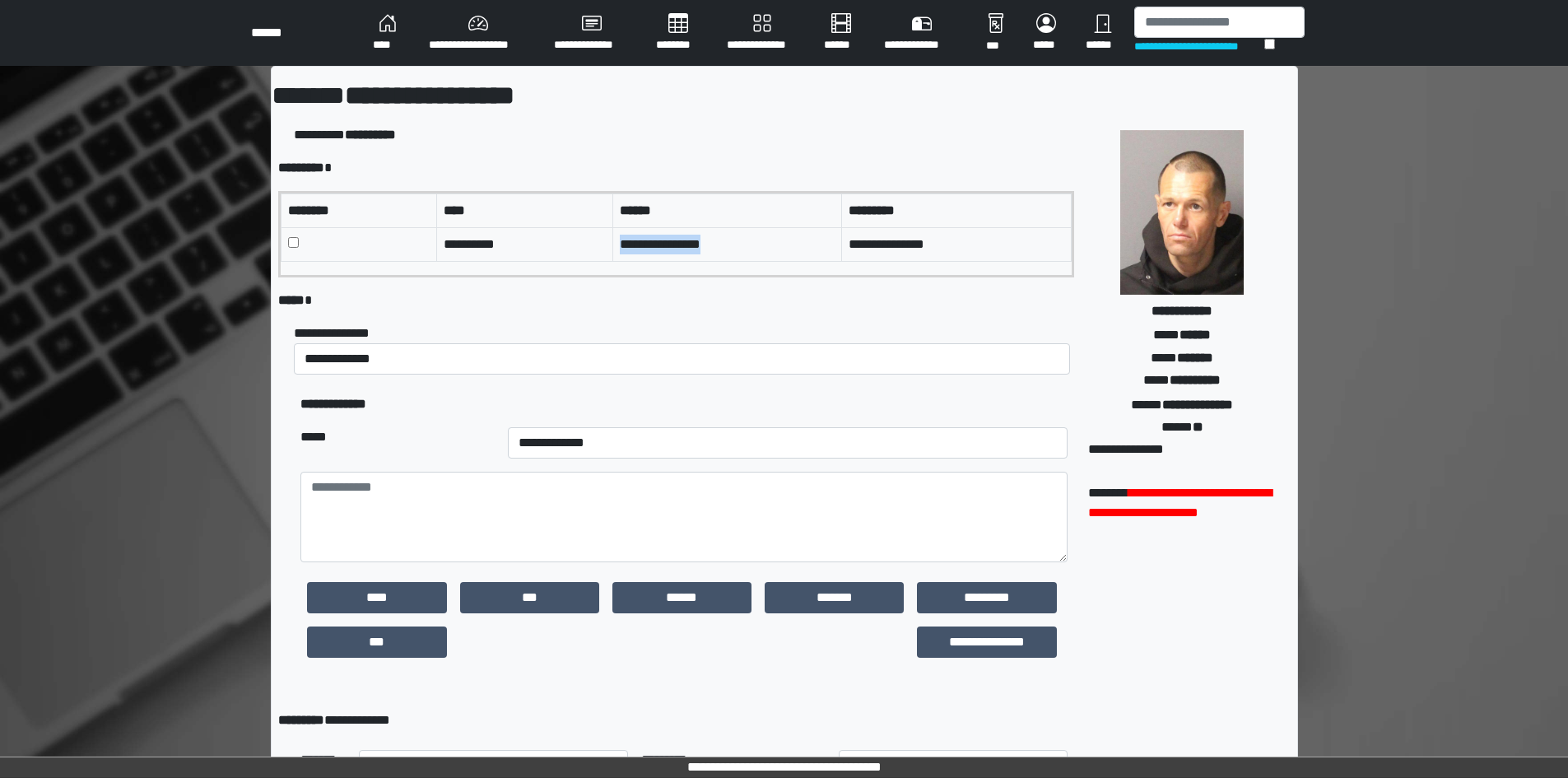 drag, startPoint x: 618, startPoint y: 244, endPoint x: 713, endPoint y: 254, distance: 95.52487 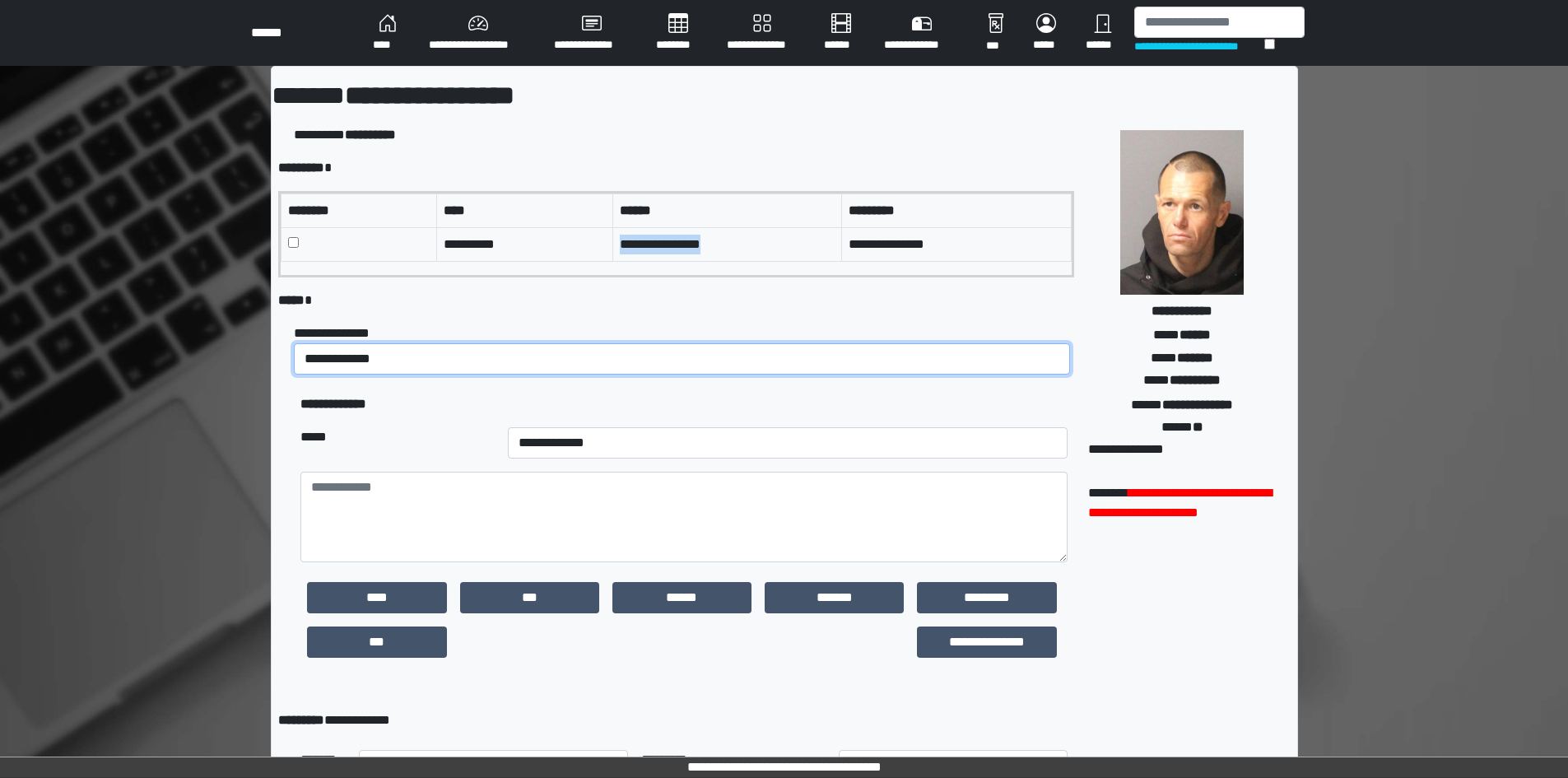 click on "**********" at bounding box center [682, 359] 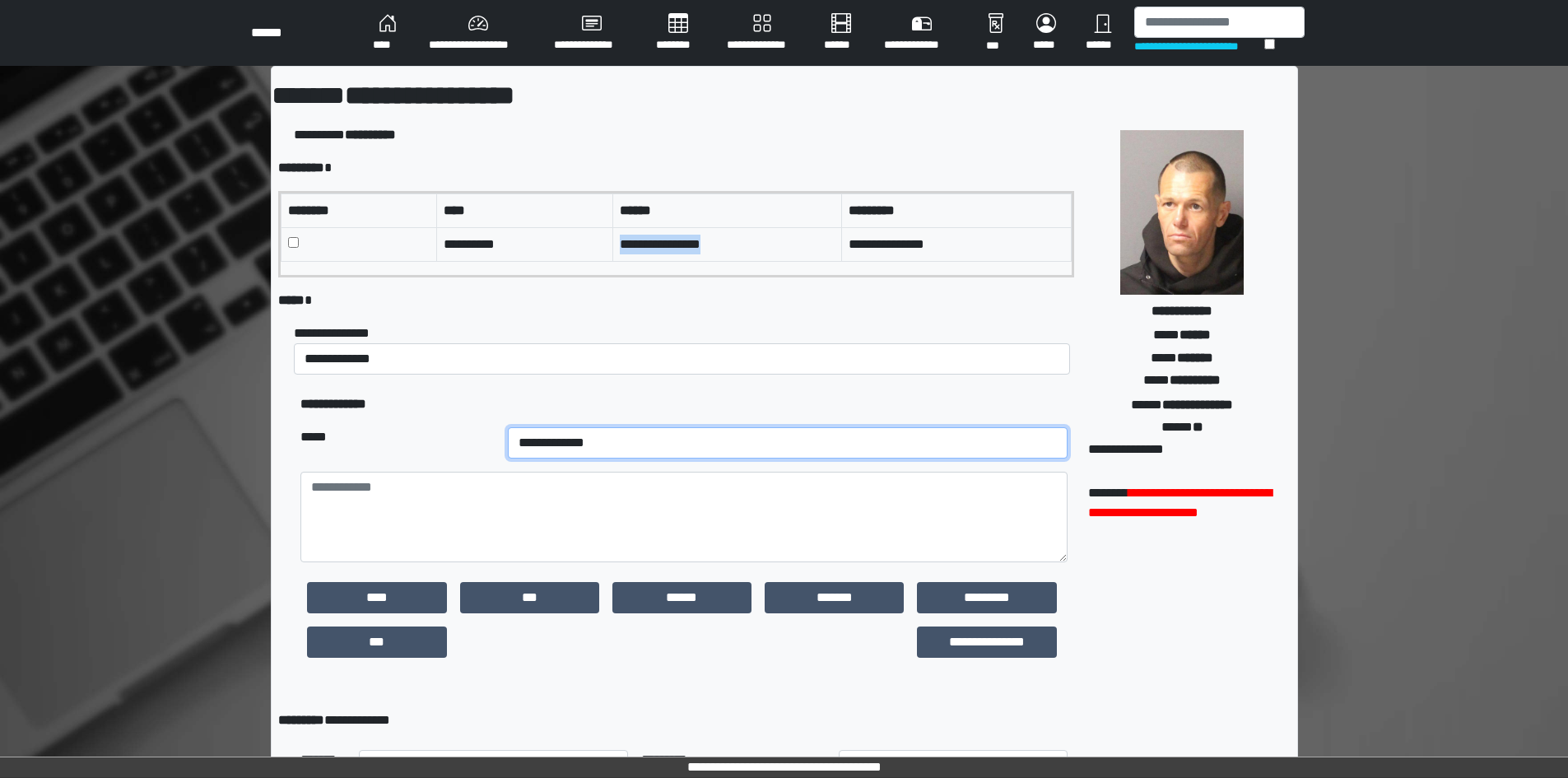 click on "**********" at bounding box center (788, 443) 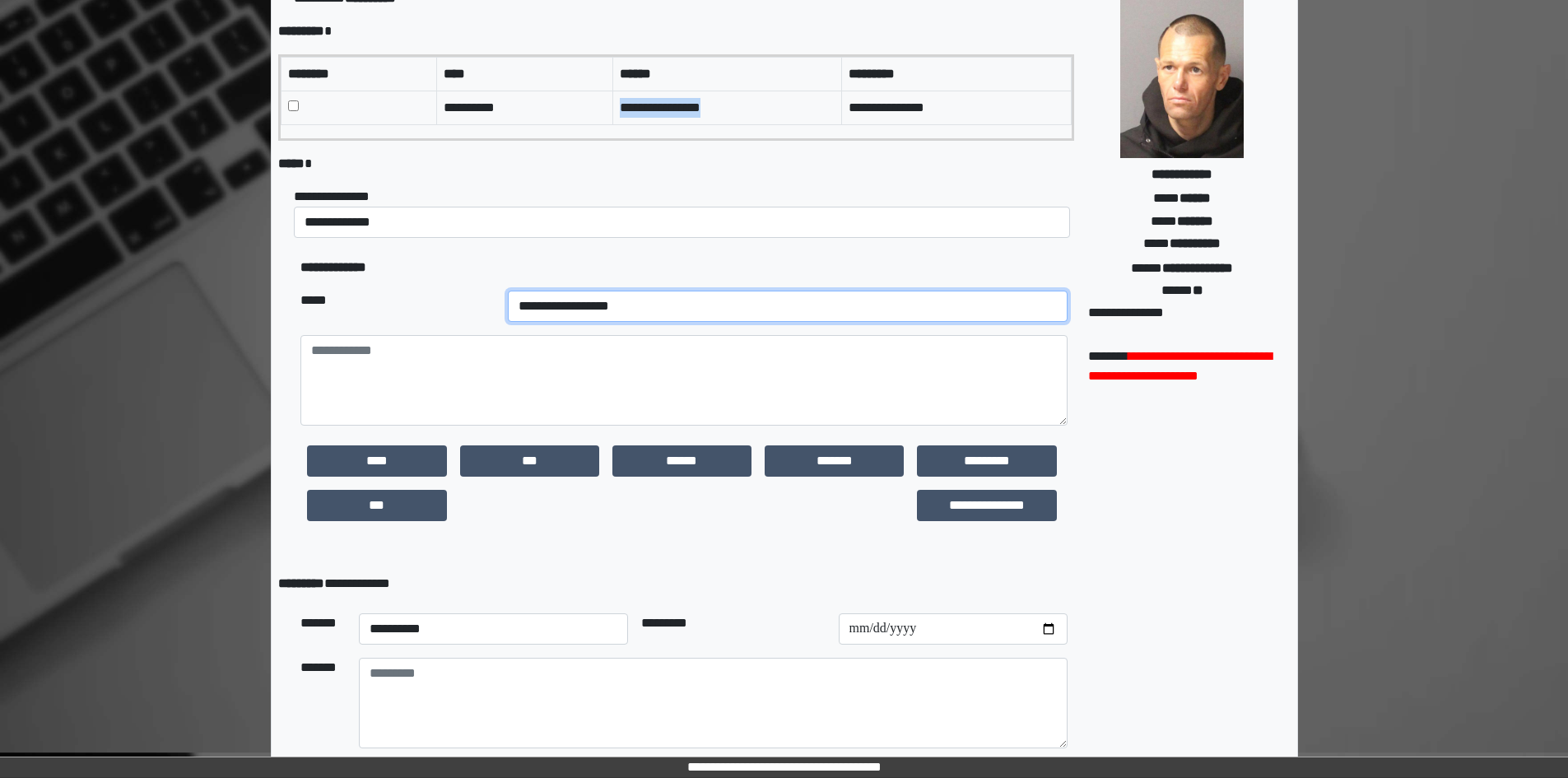 scroll, scrollTop: 165, scrollLeft: 0, axis: vertical 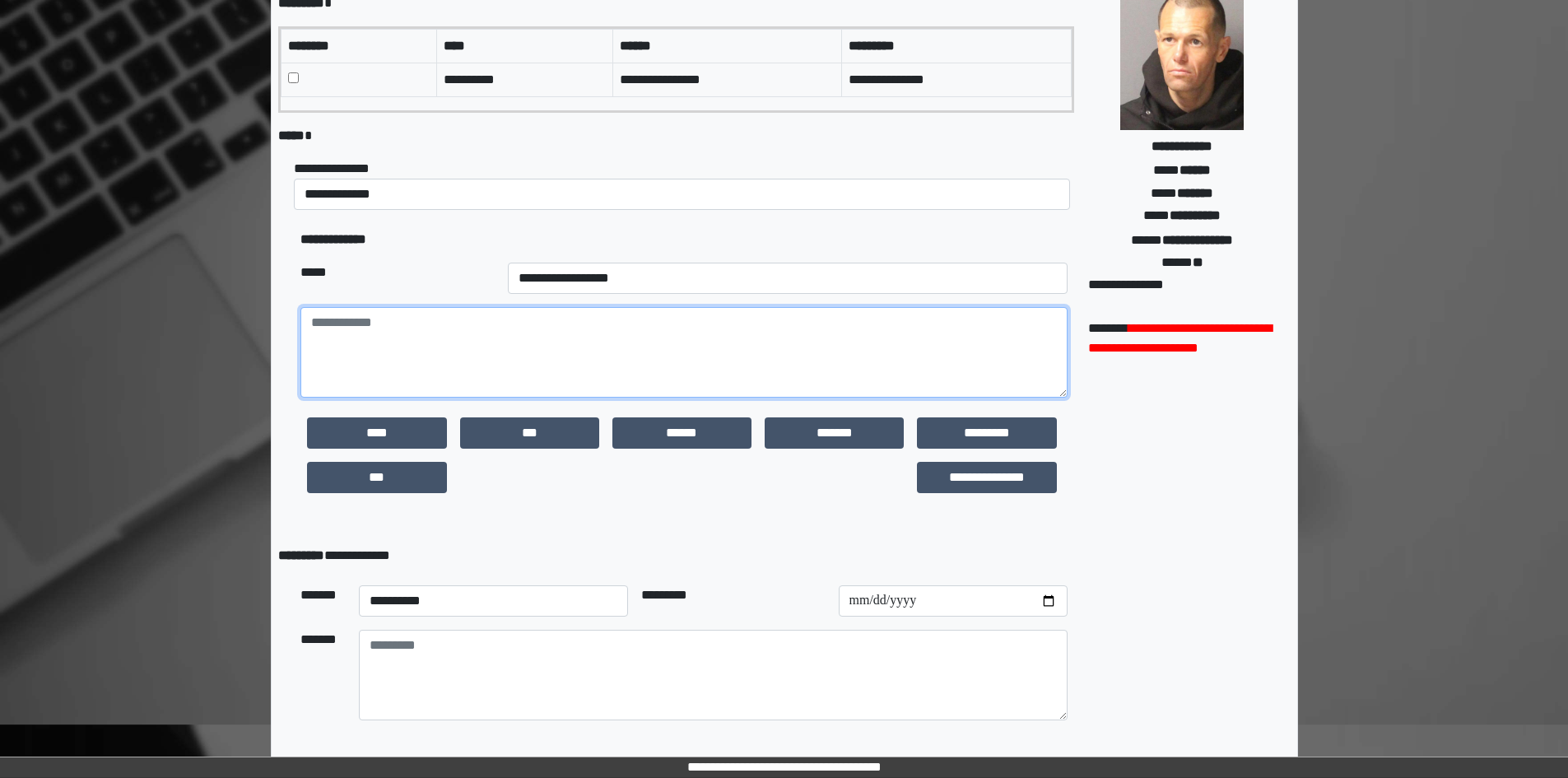 click at bounding box center [683, 352] 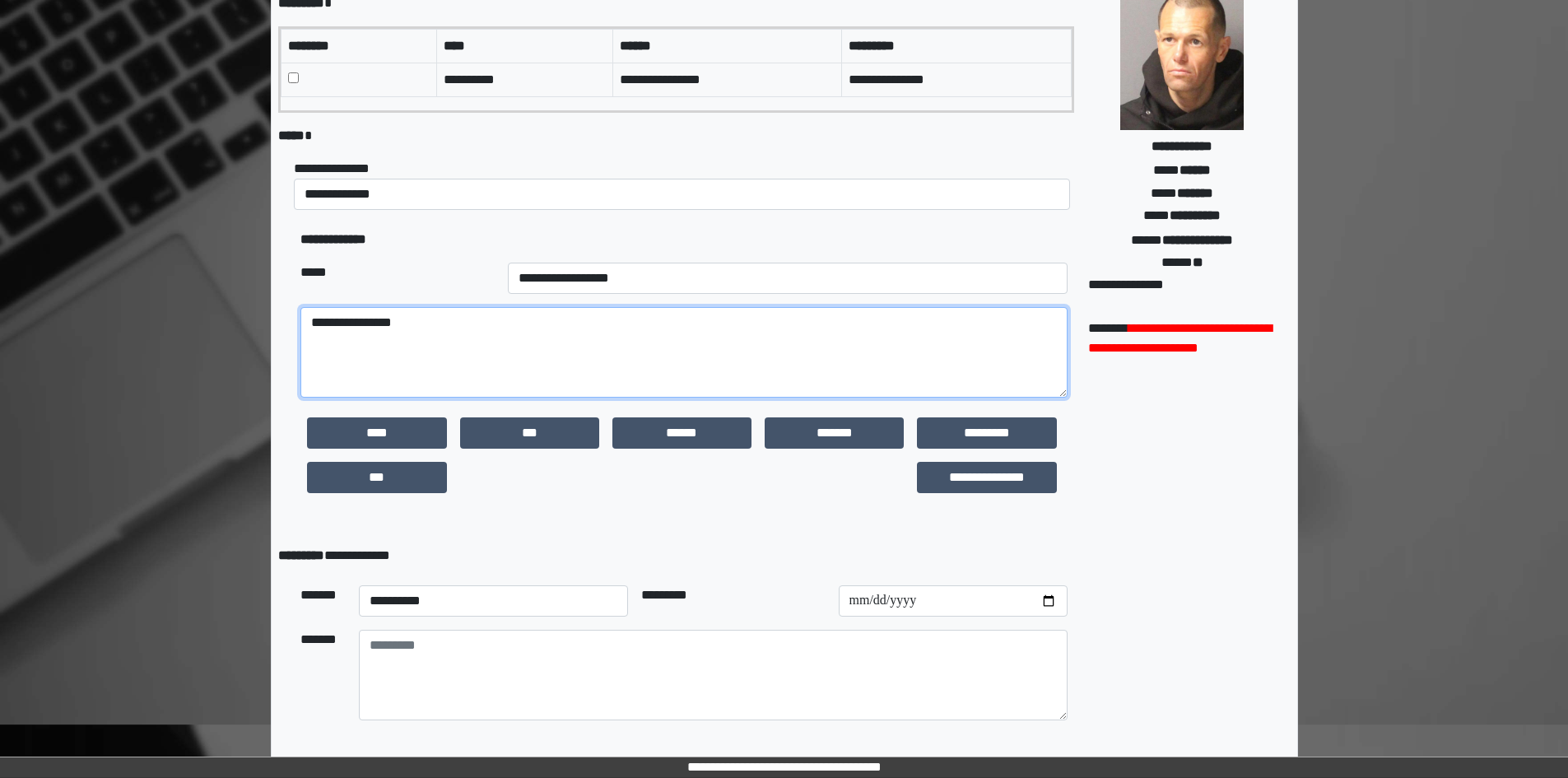 click on "**********" at bounding box center (683, 352) 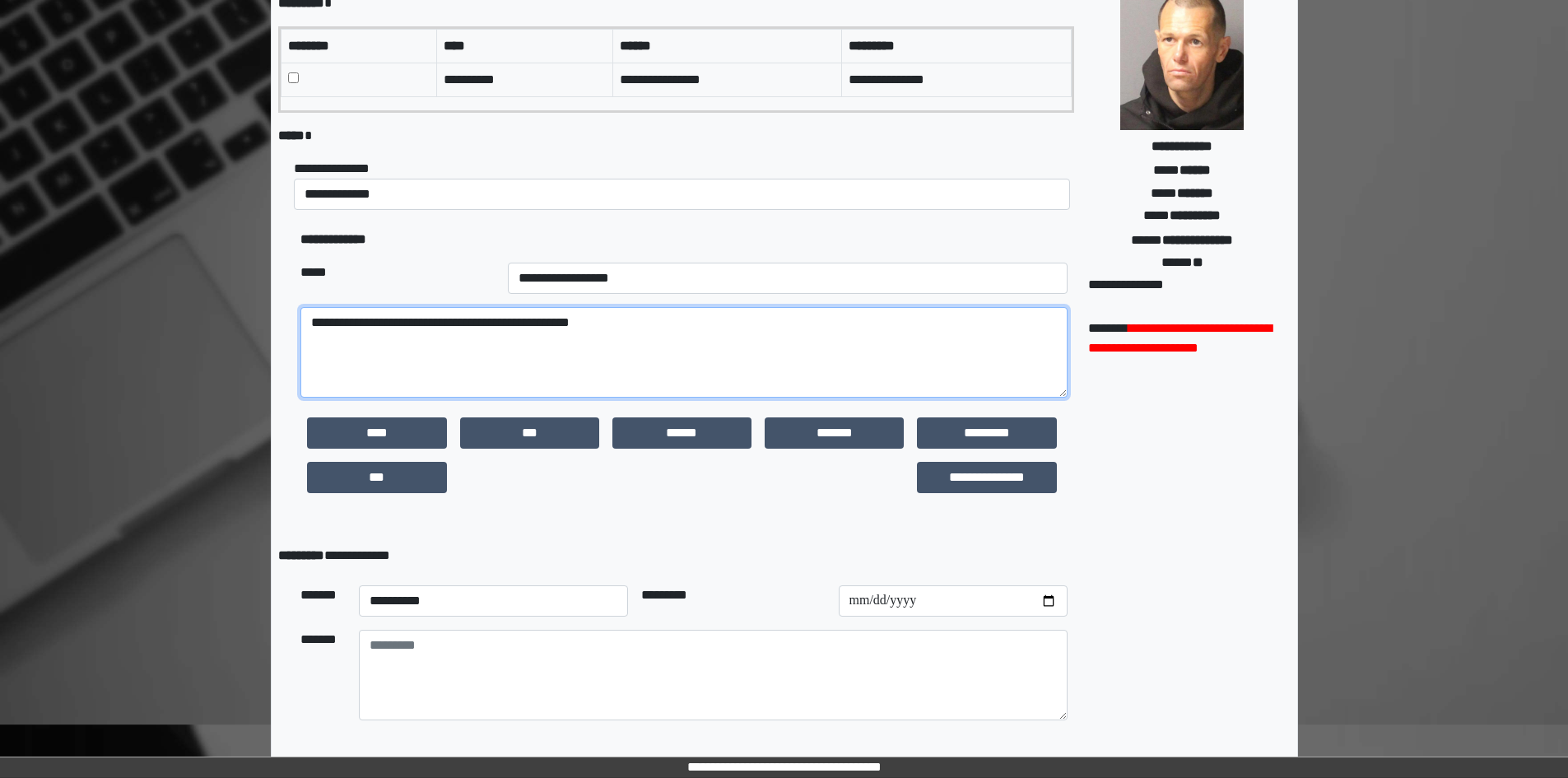 click on "**********" at bounding box center (683, 352) 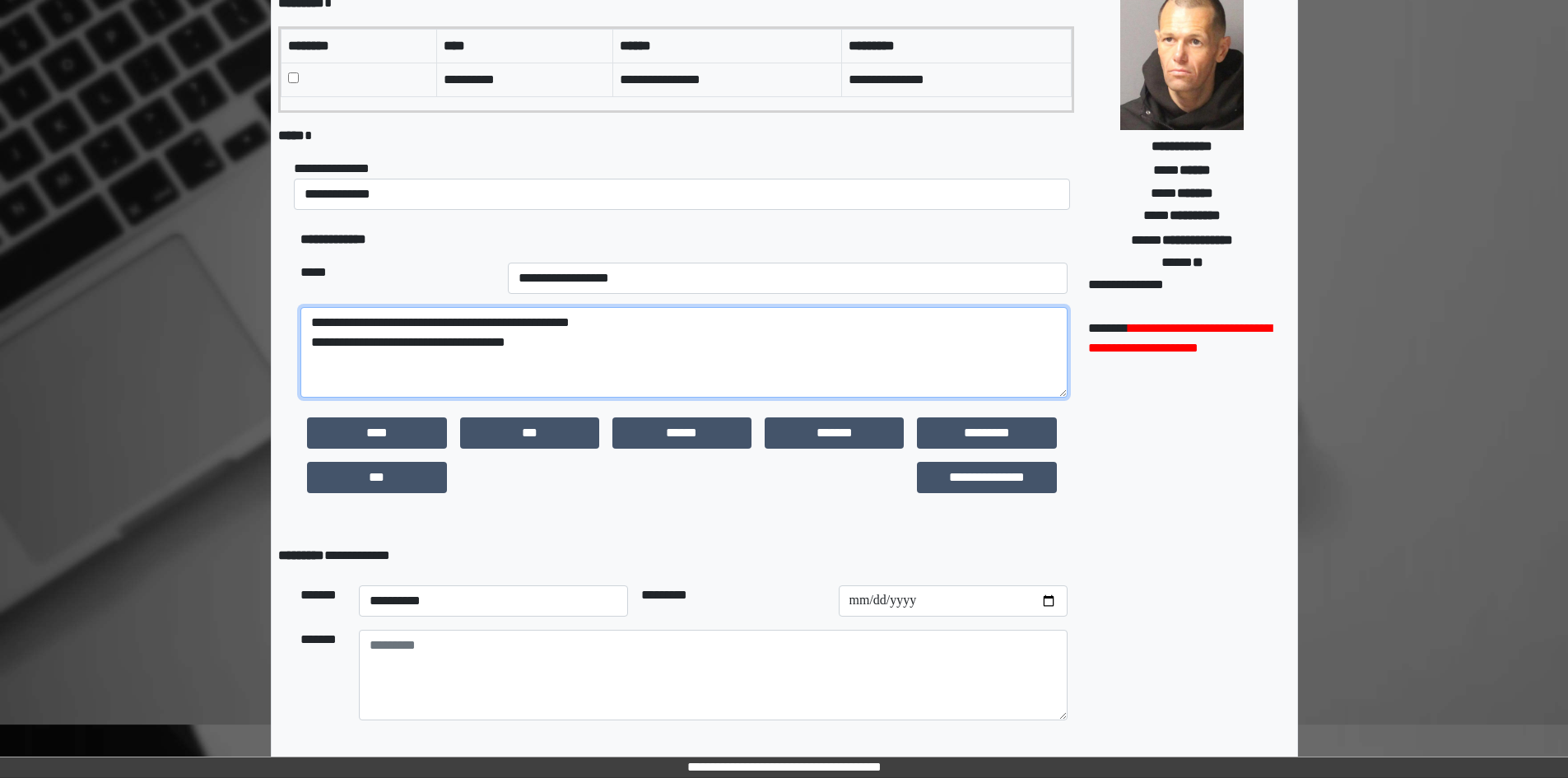 type on "**********" 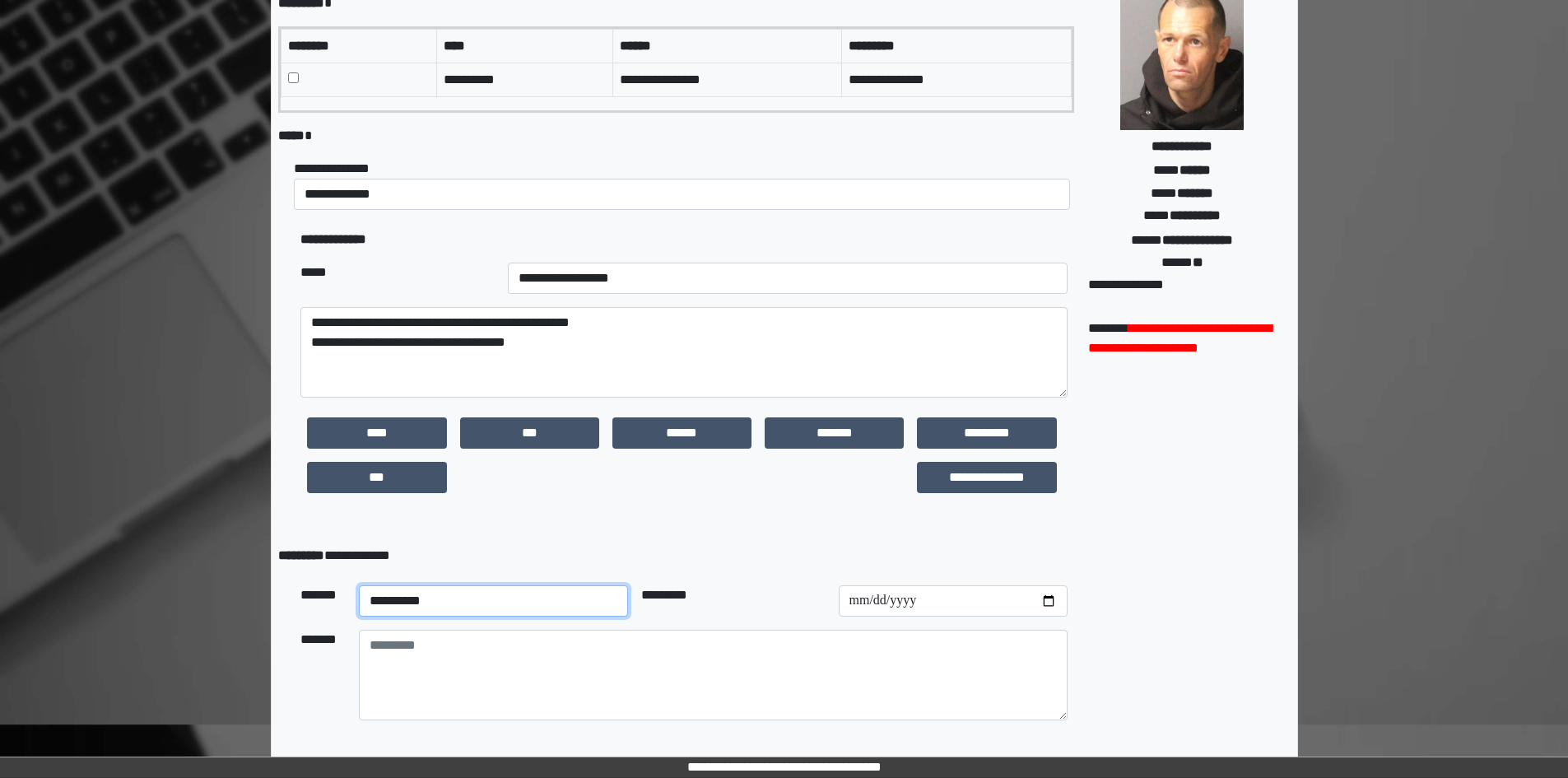 click on "**********" at bounding box center [494, 601] 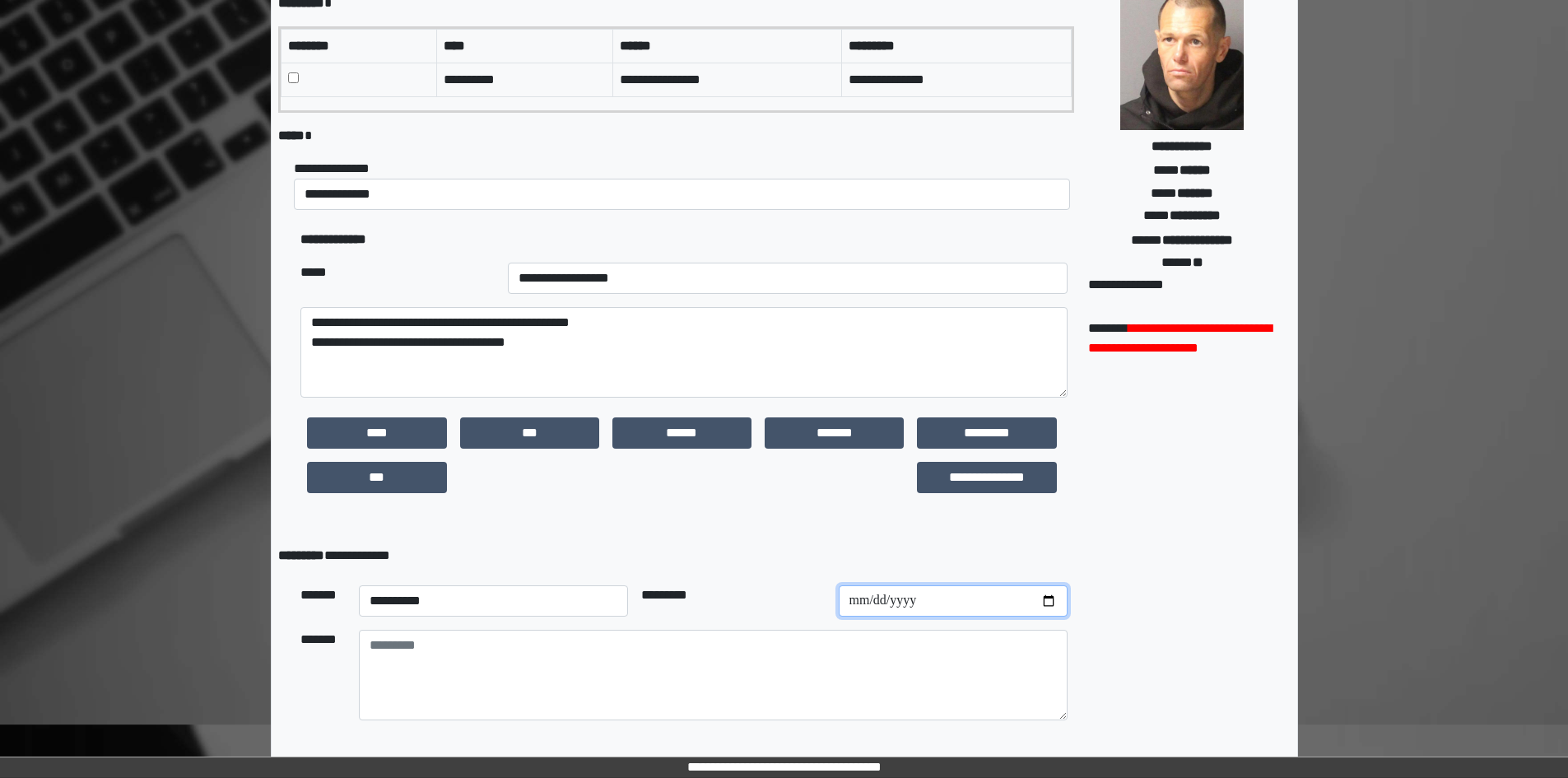 click at bounding box center (953, 601) 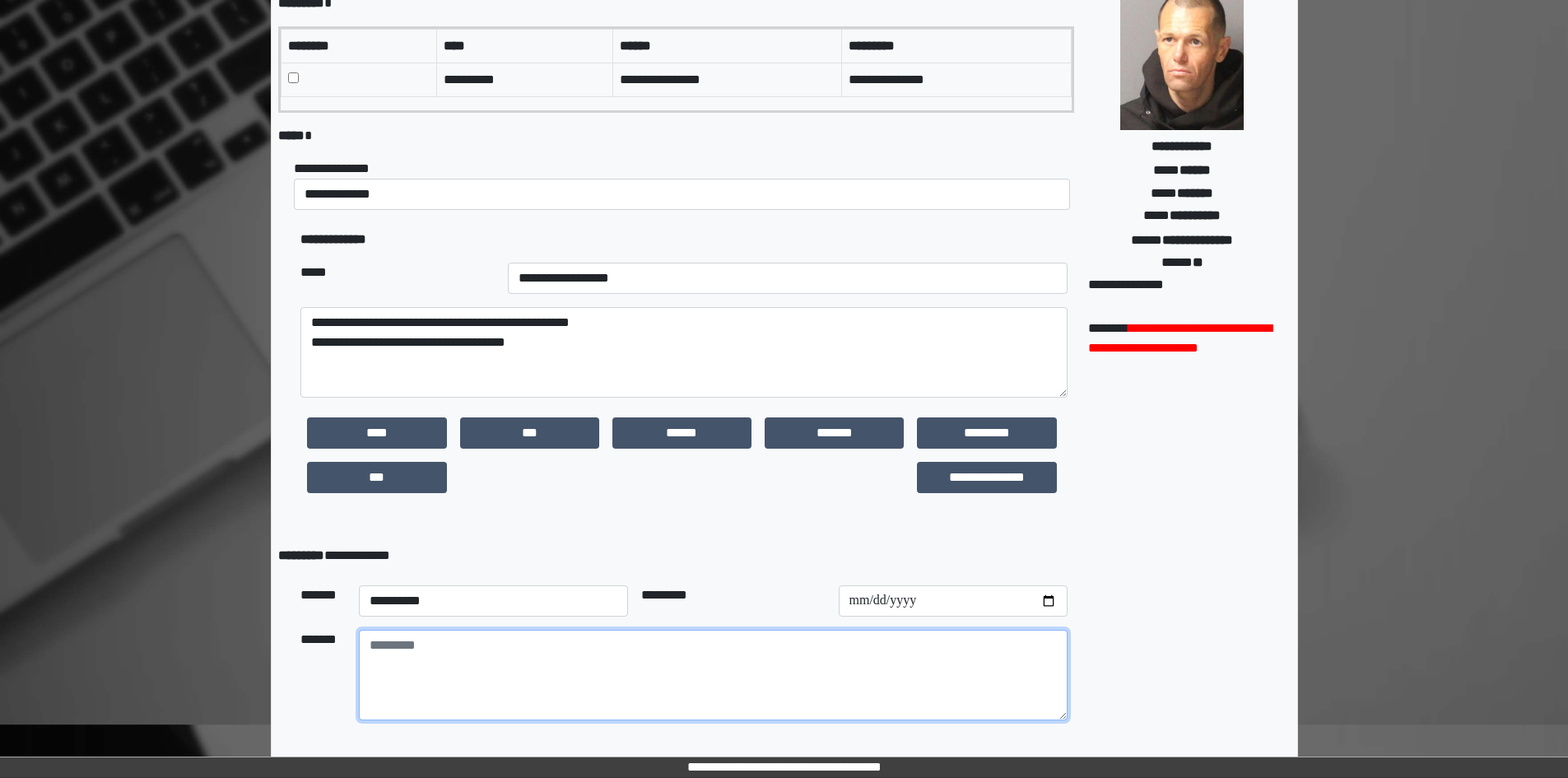 click at bounding box center (713, 675) 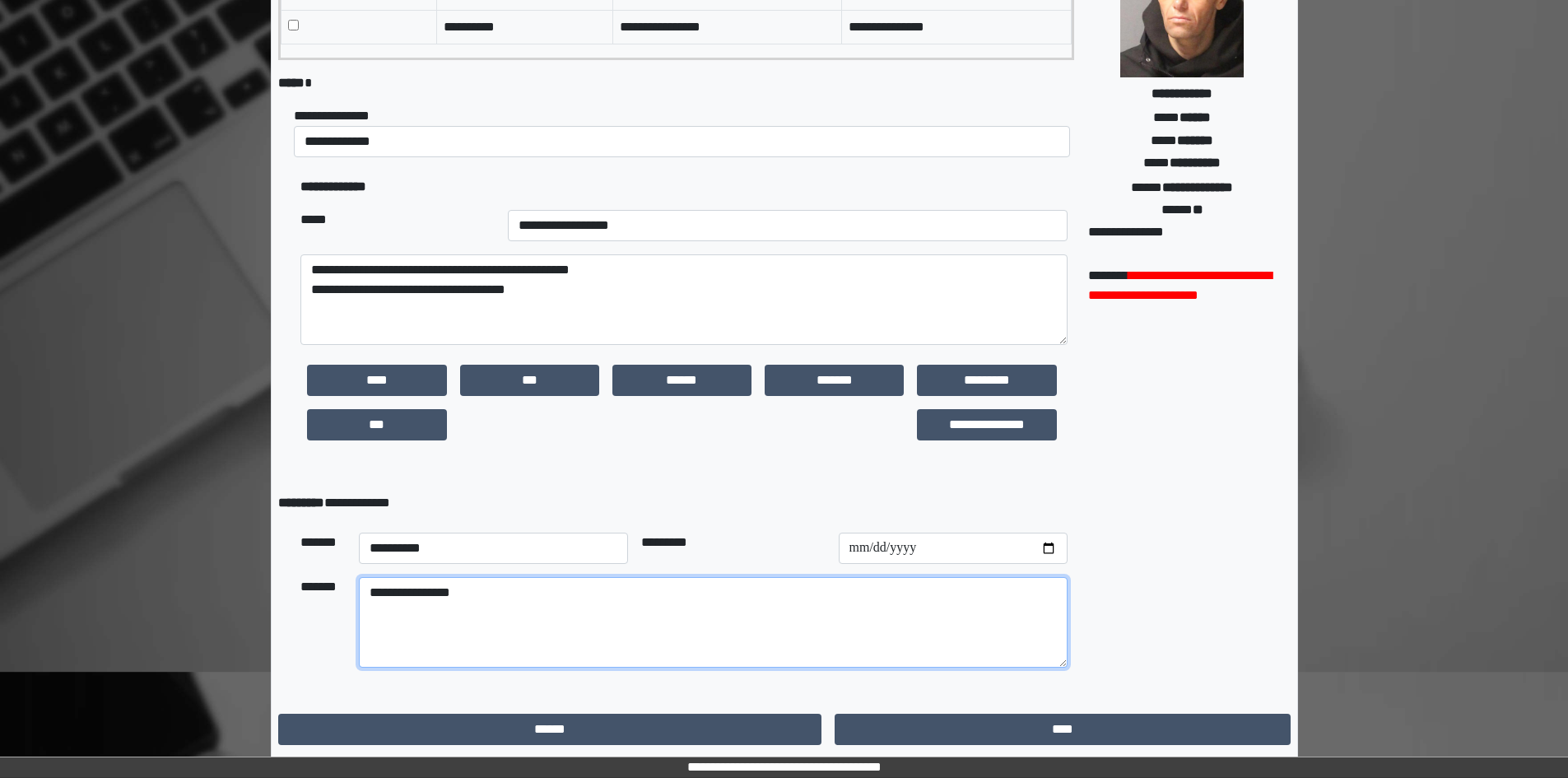 scroll, scrollTop: 218, scrollLeft: 0, axis: vertical 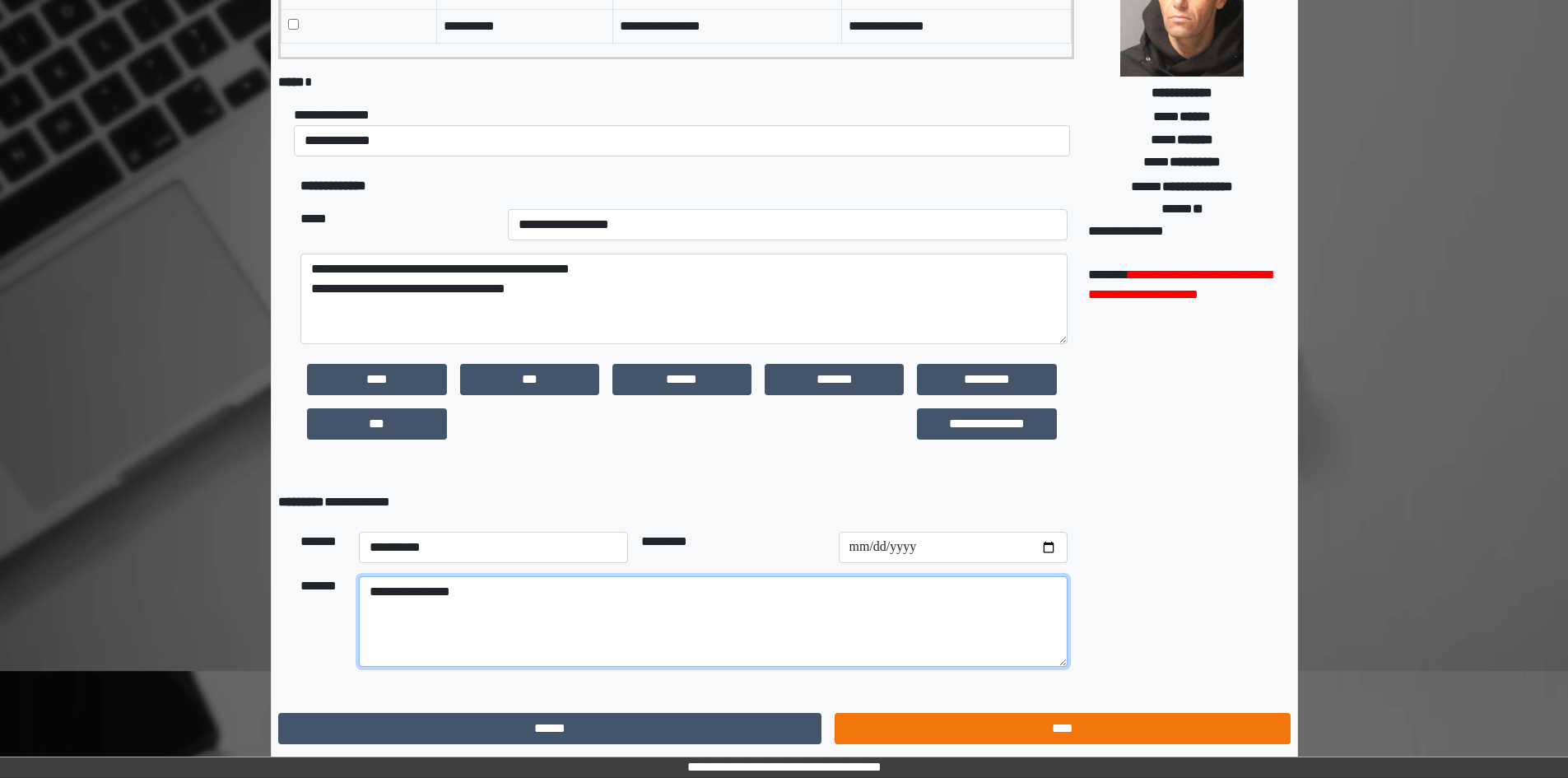 type on "**********" 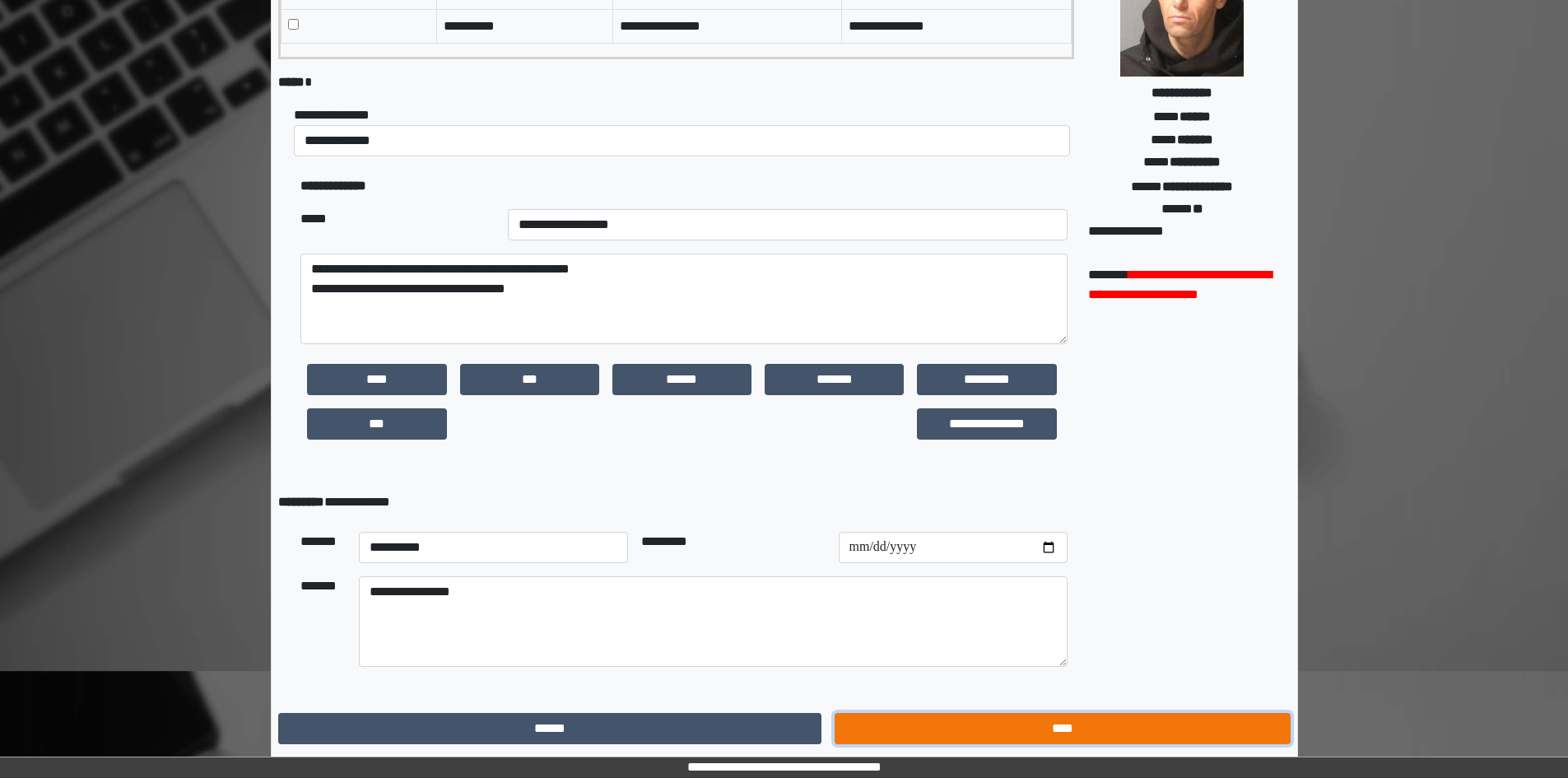 click on "****" at bounding box center (1062, 729) 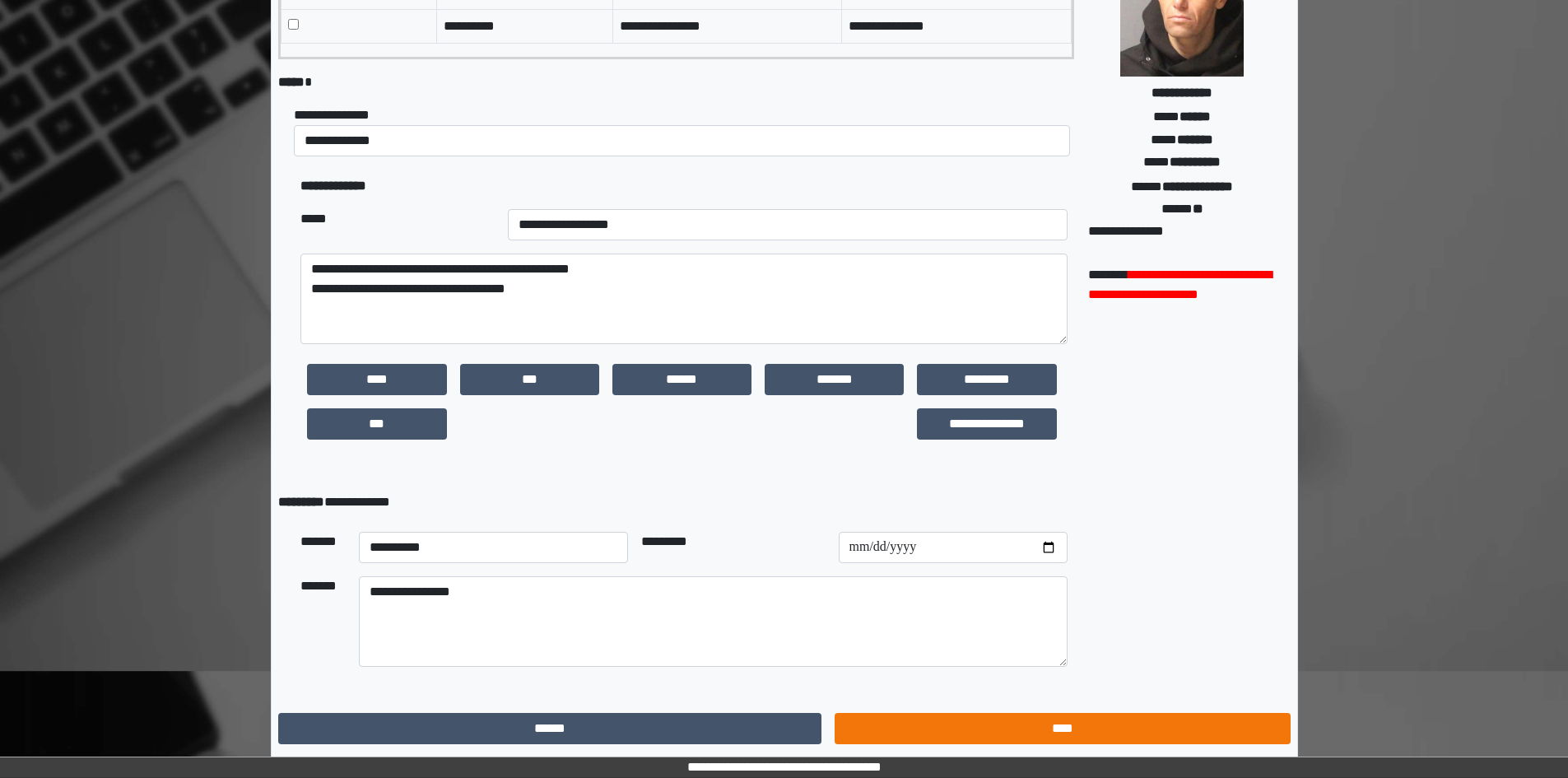 scroll, scrollTop: 0, scrollLeft: 0, axis: both 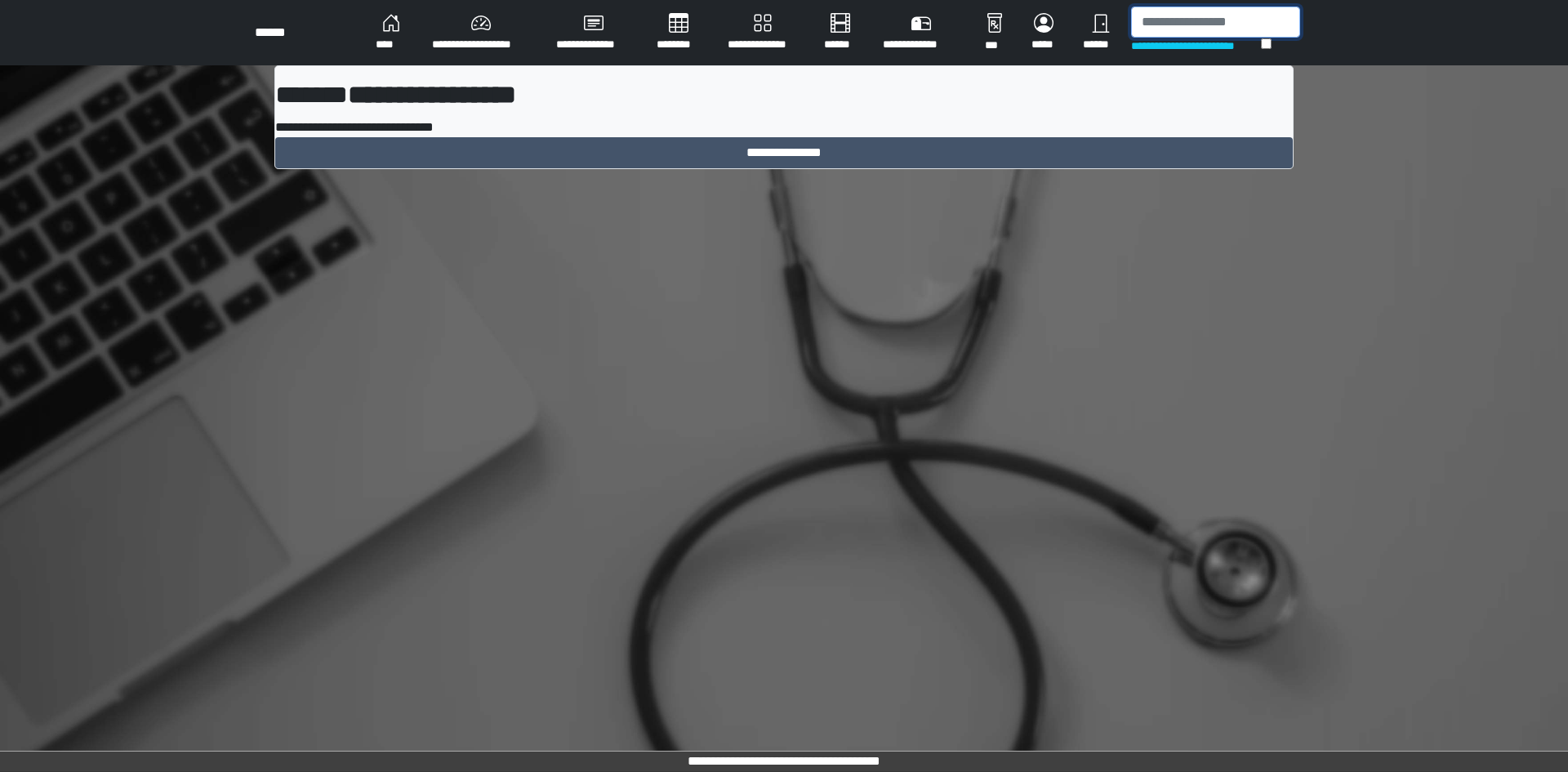 click at bounding box center [1215, 22] 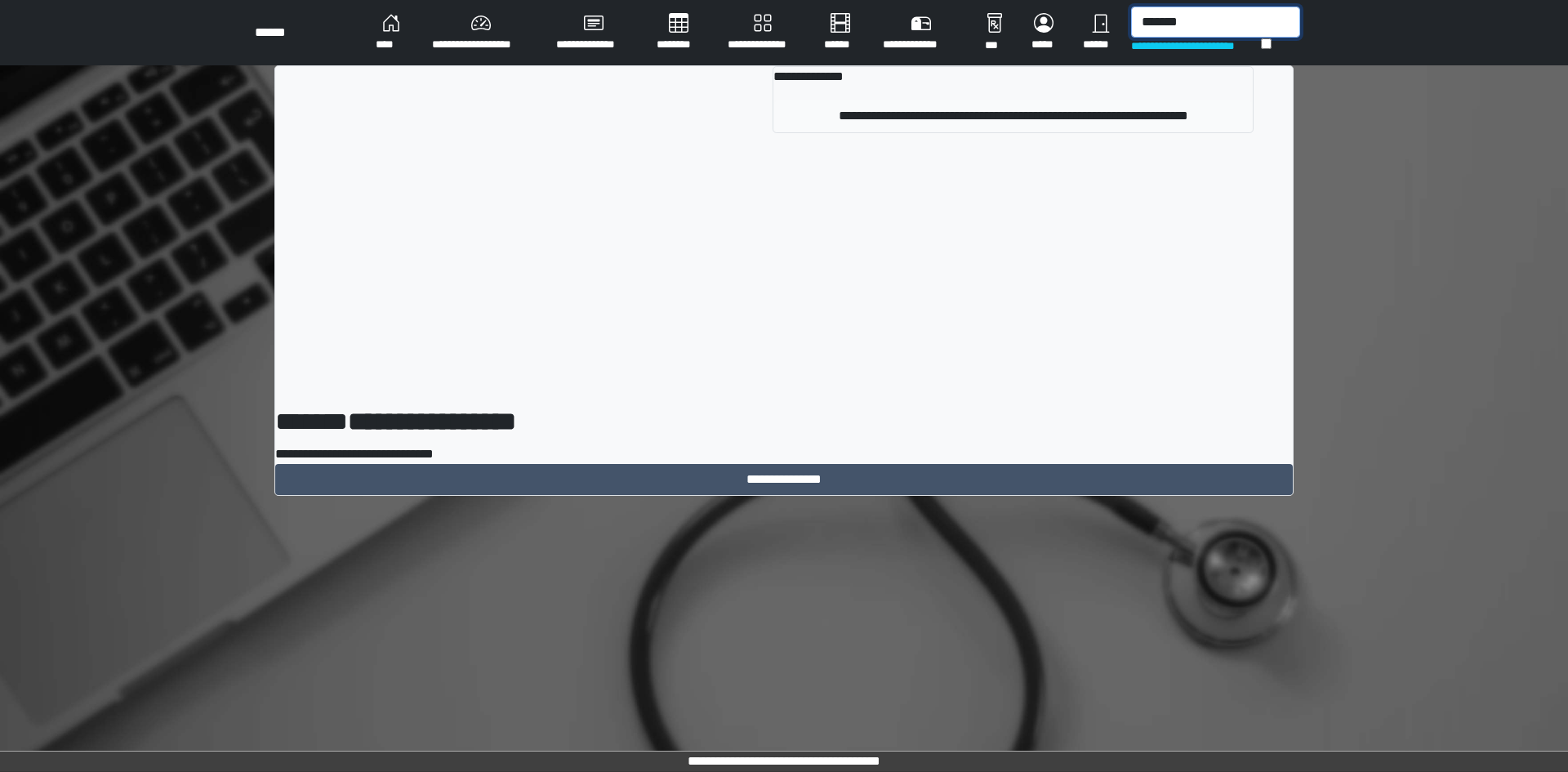 type on "*******" 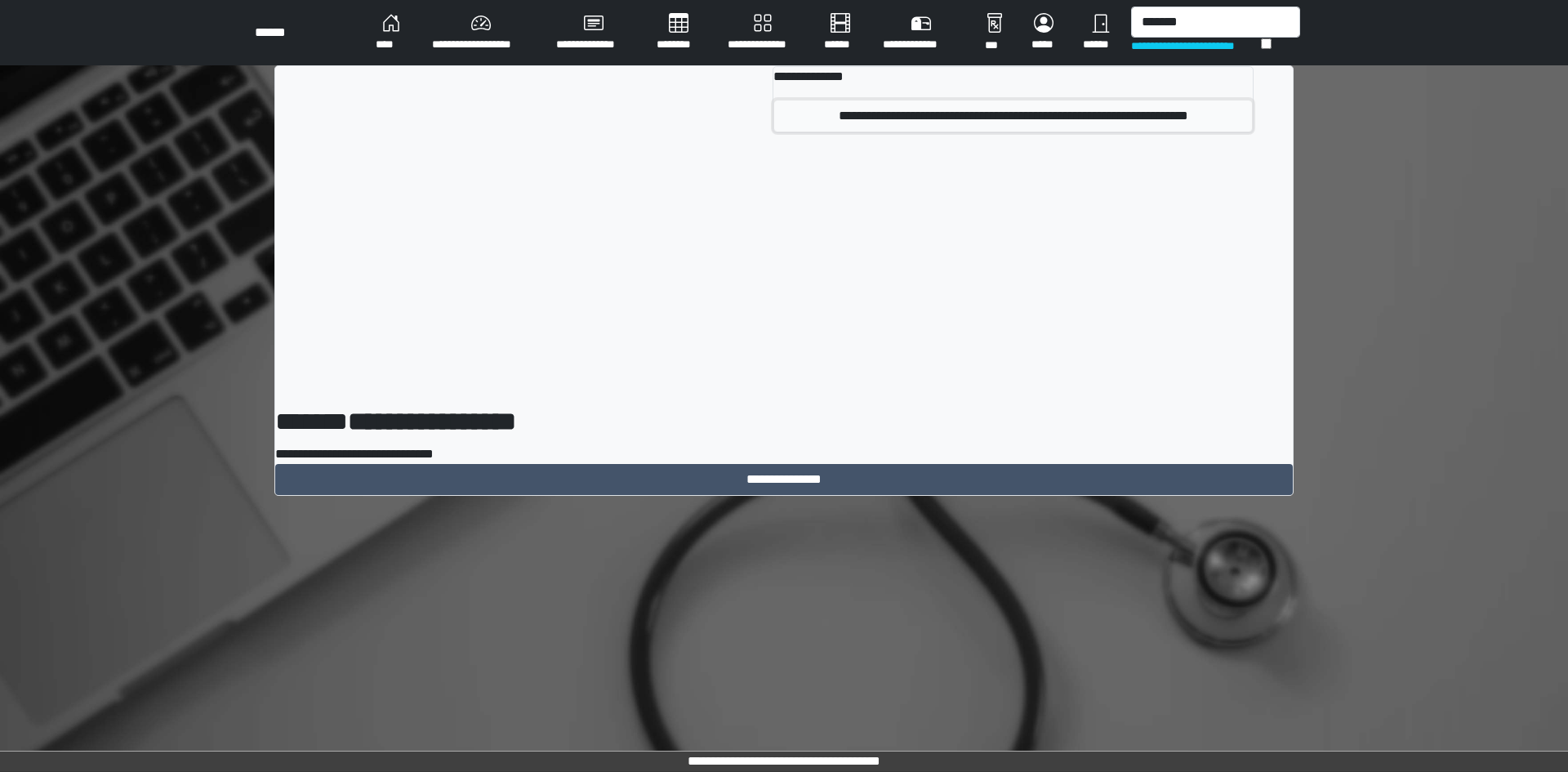 click on "**********" at bounding box center [1013, 116] 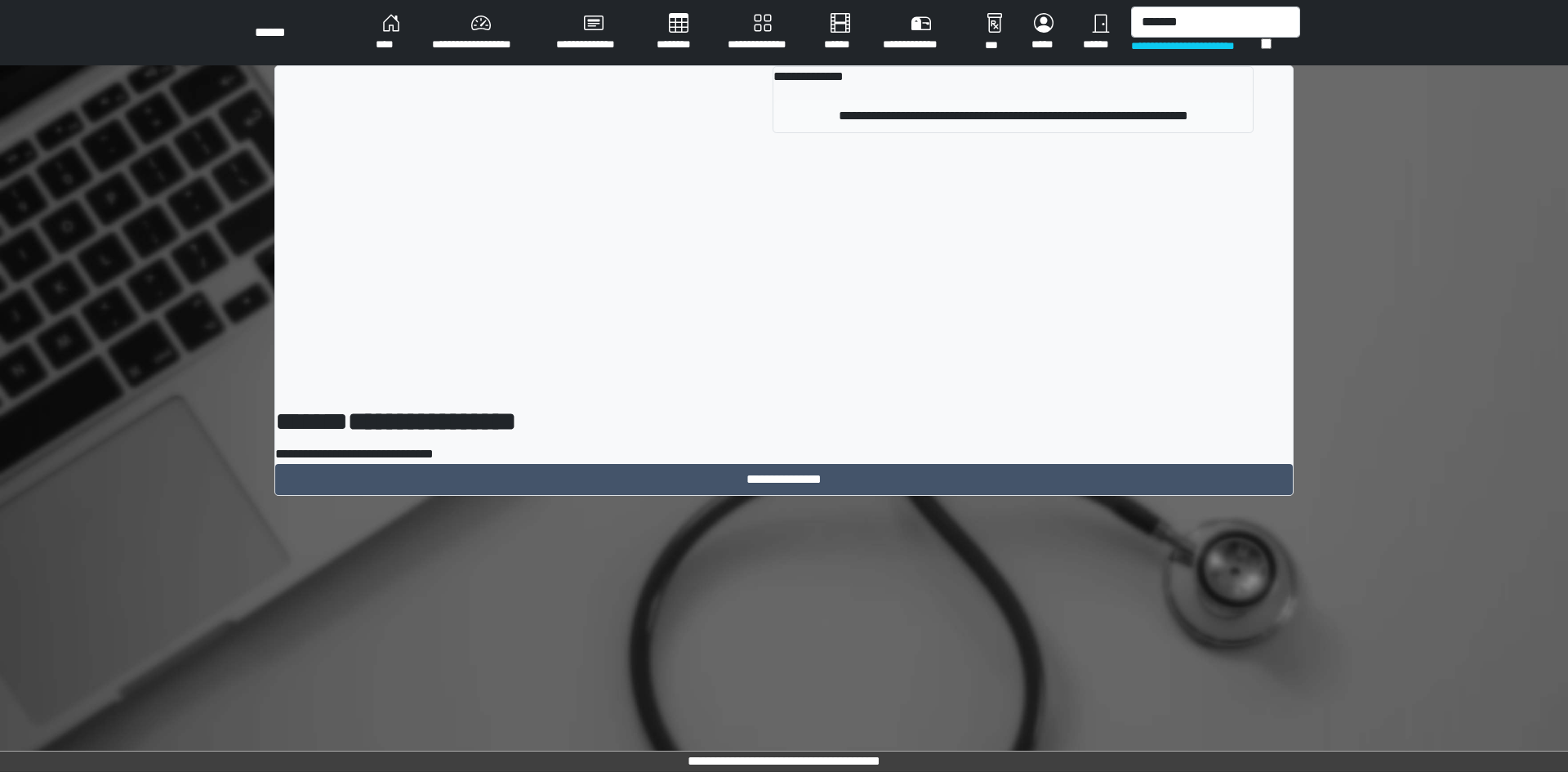 type 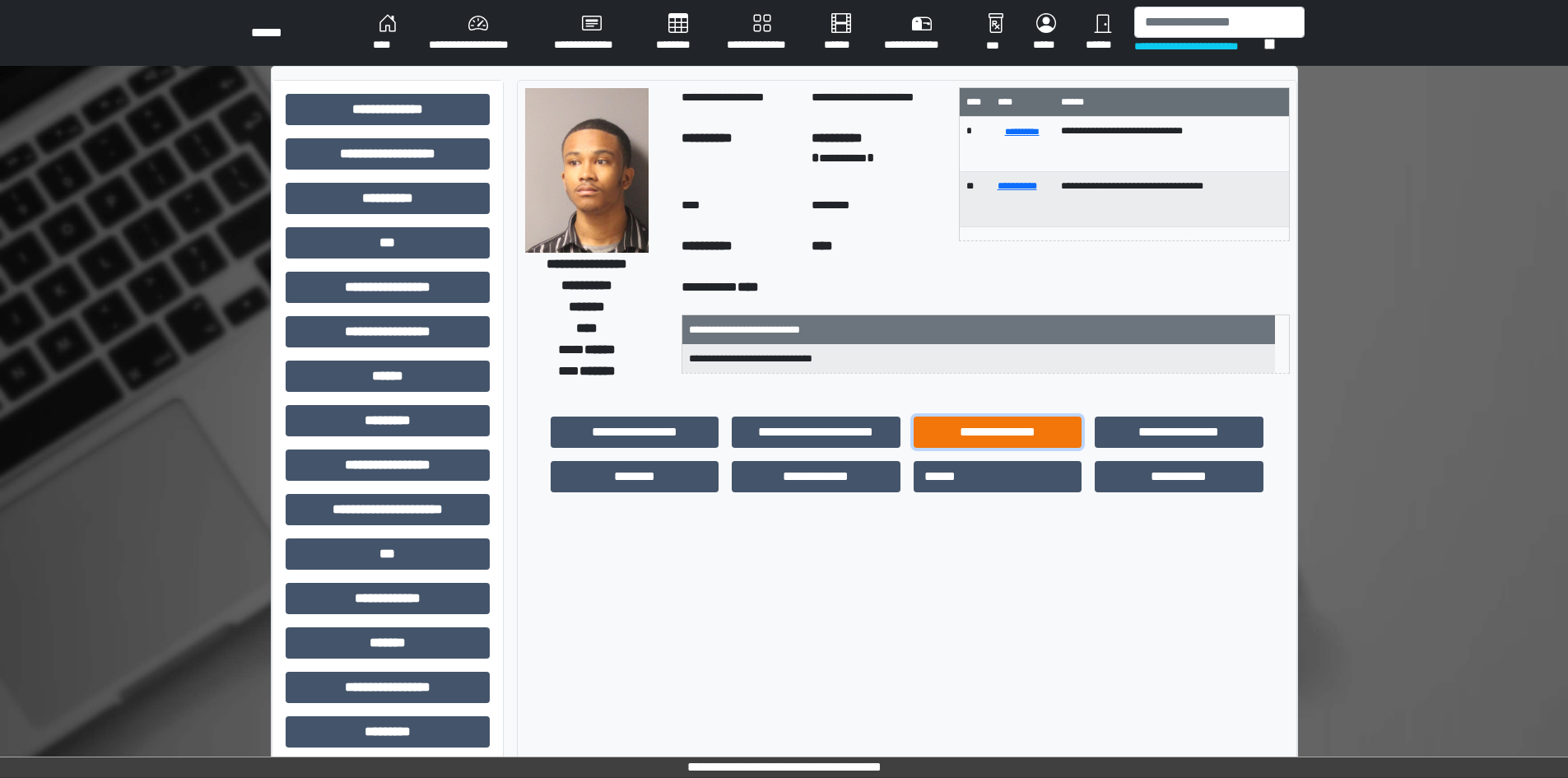 click on "**********" at bounding box center [998, 432] 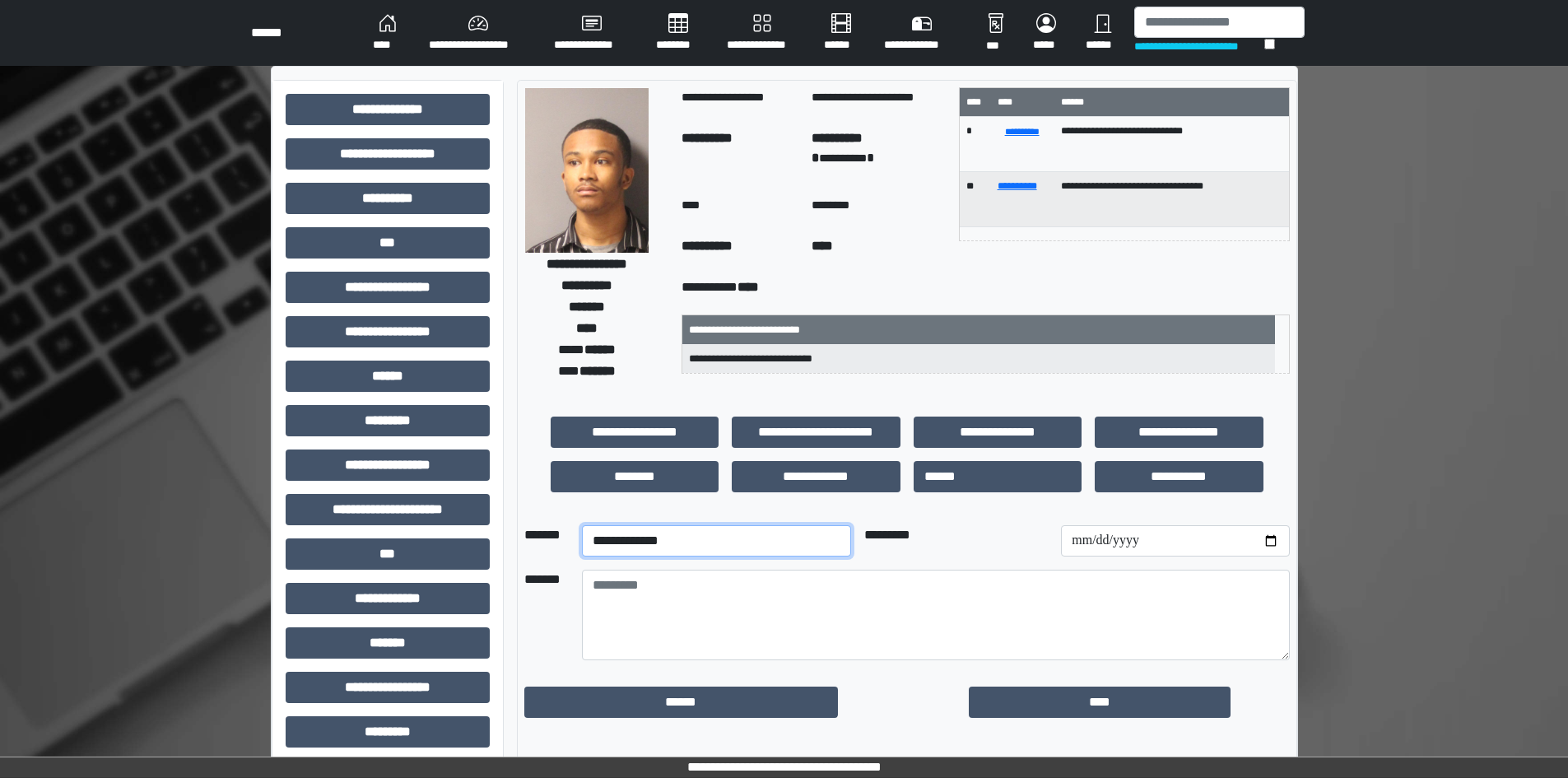 click on "**********" at bounding box center (716, 541) 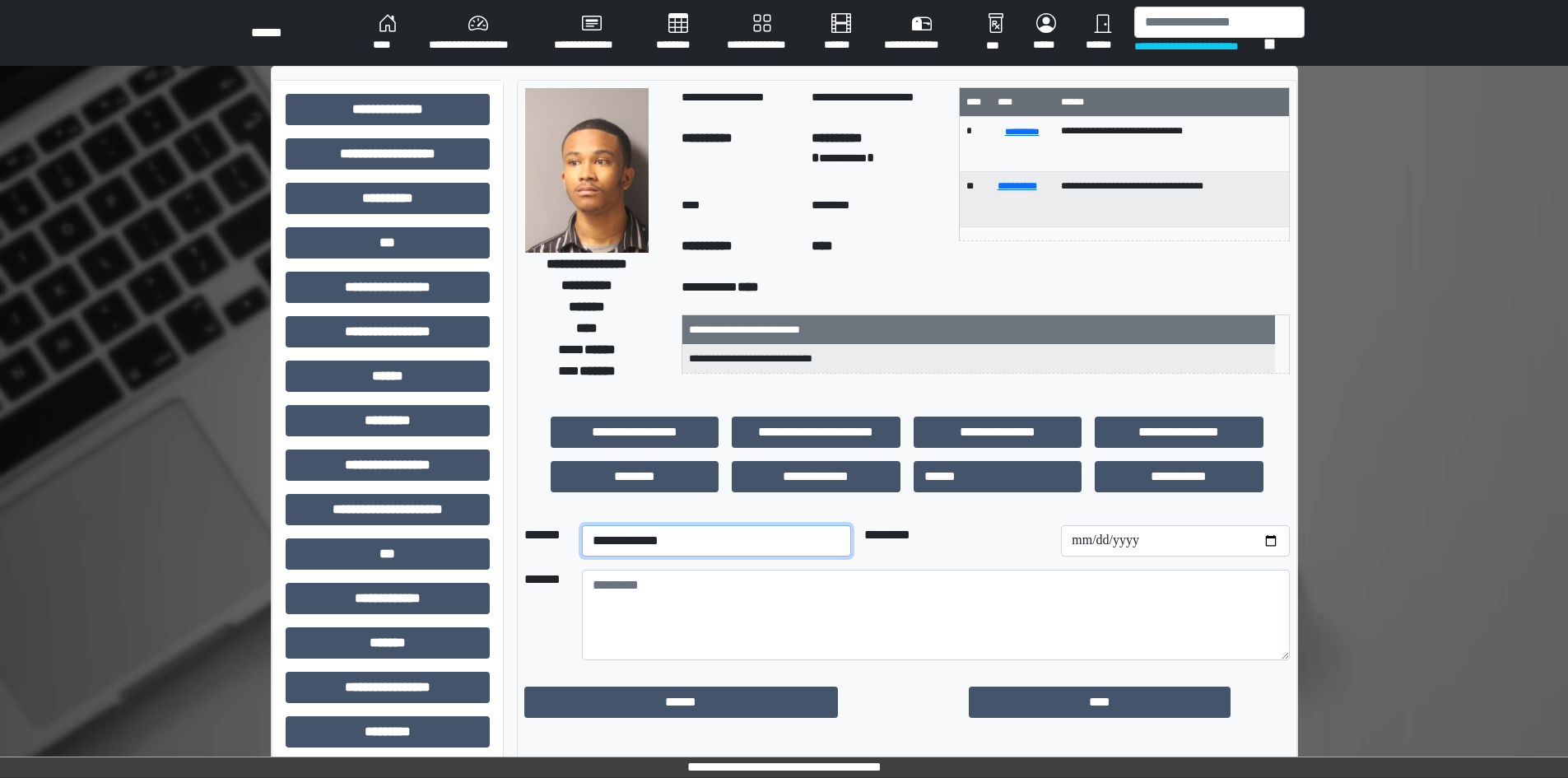 select on "**" 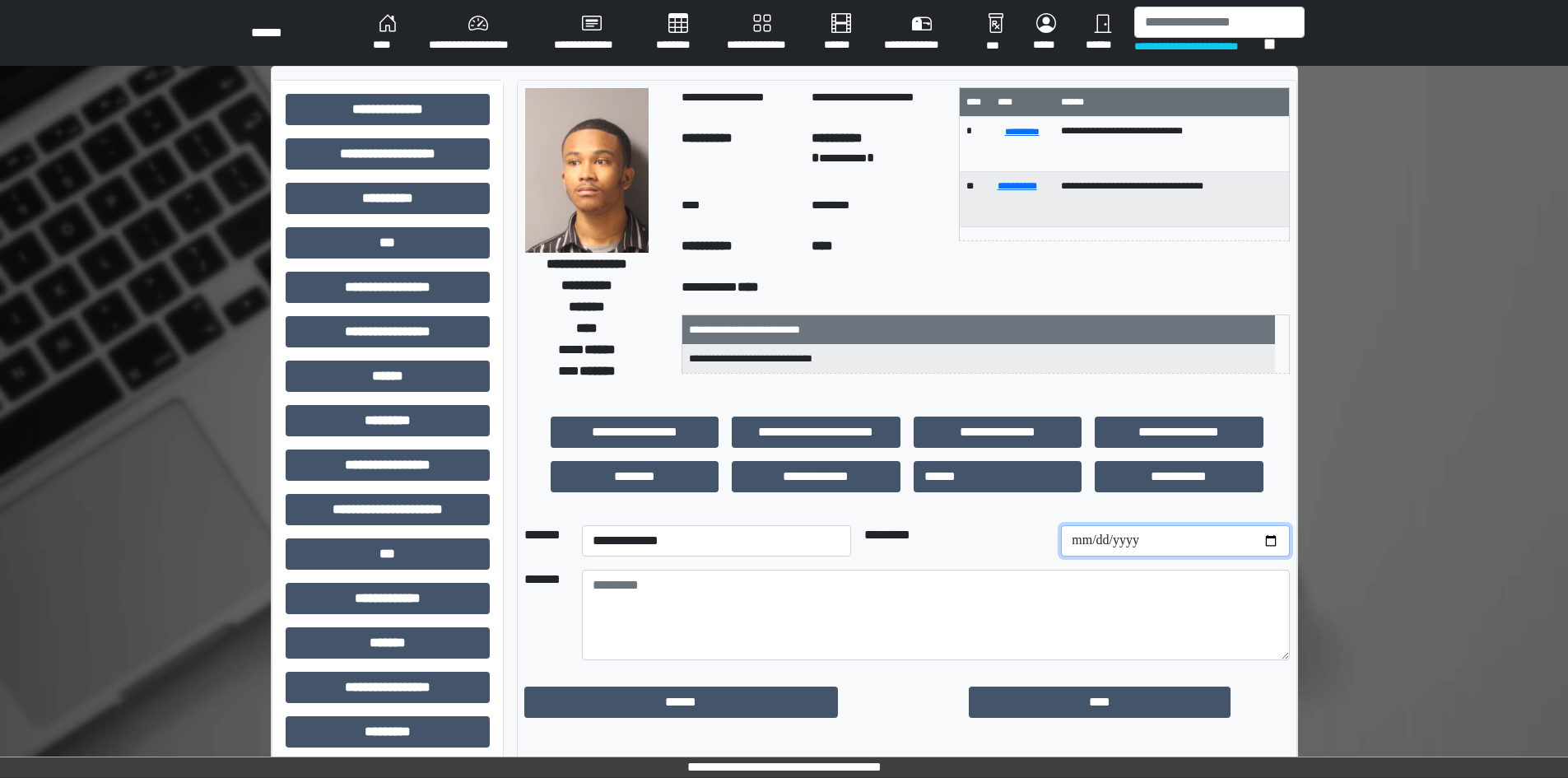 click at bounding box center [1175, 541] 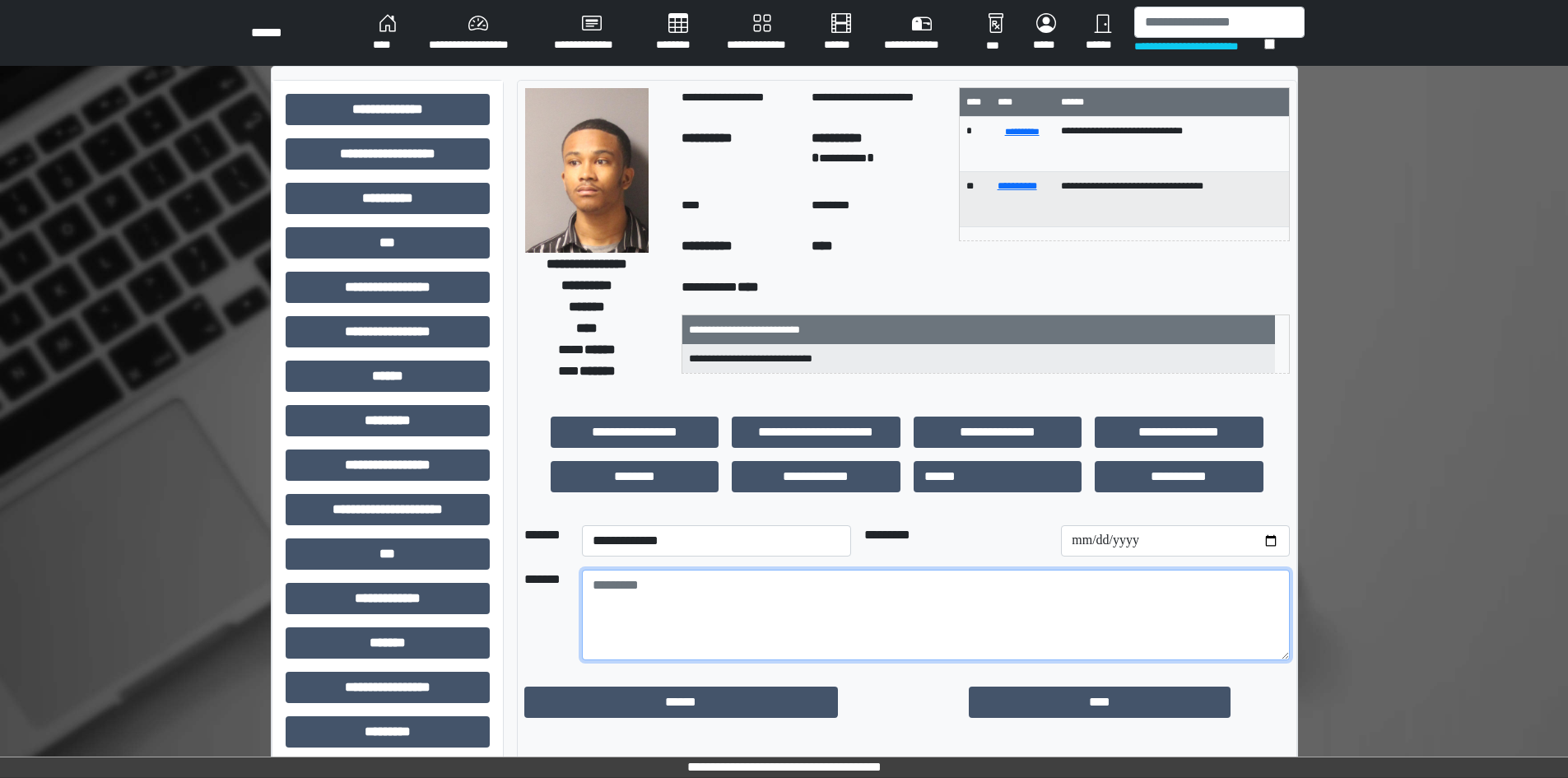 click at bounding box center (936, 615) 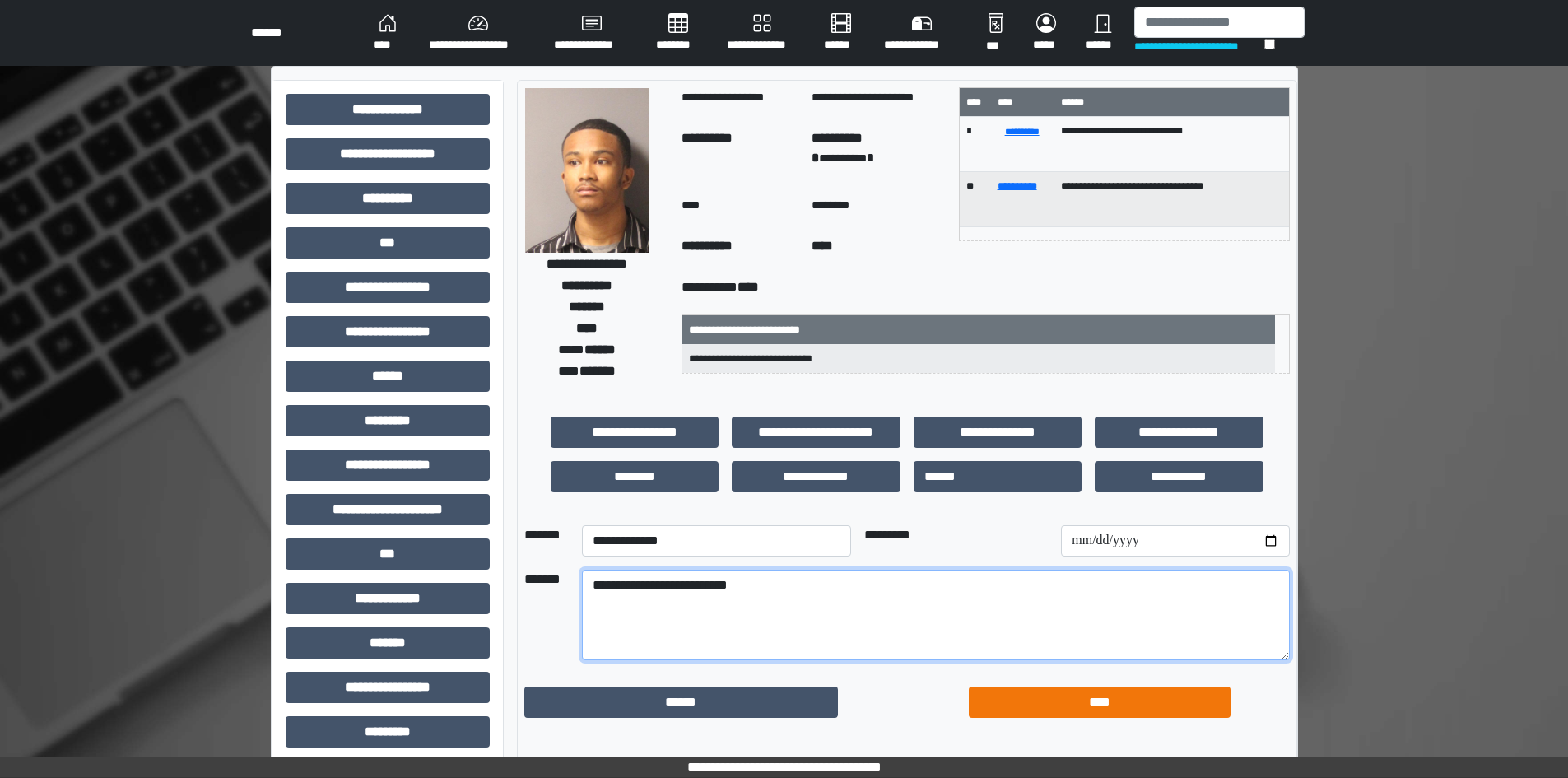type on "**********" 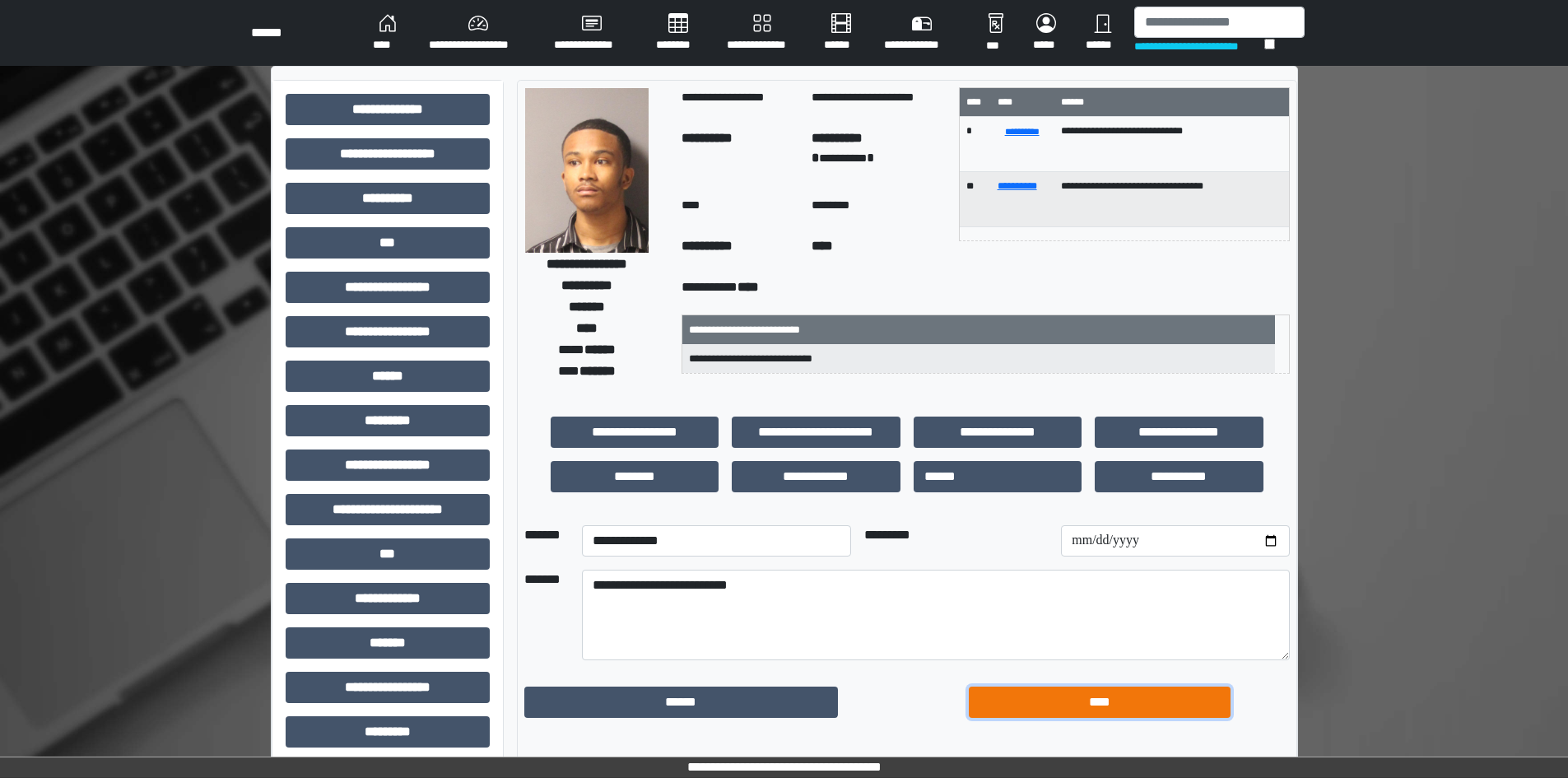 click on "****" at bounding box center (1100, 702) 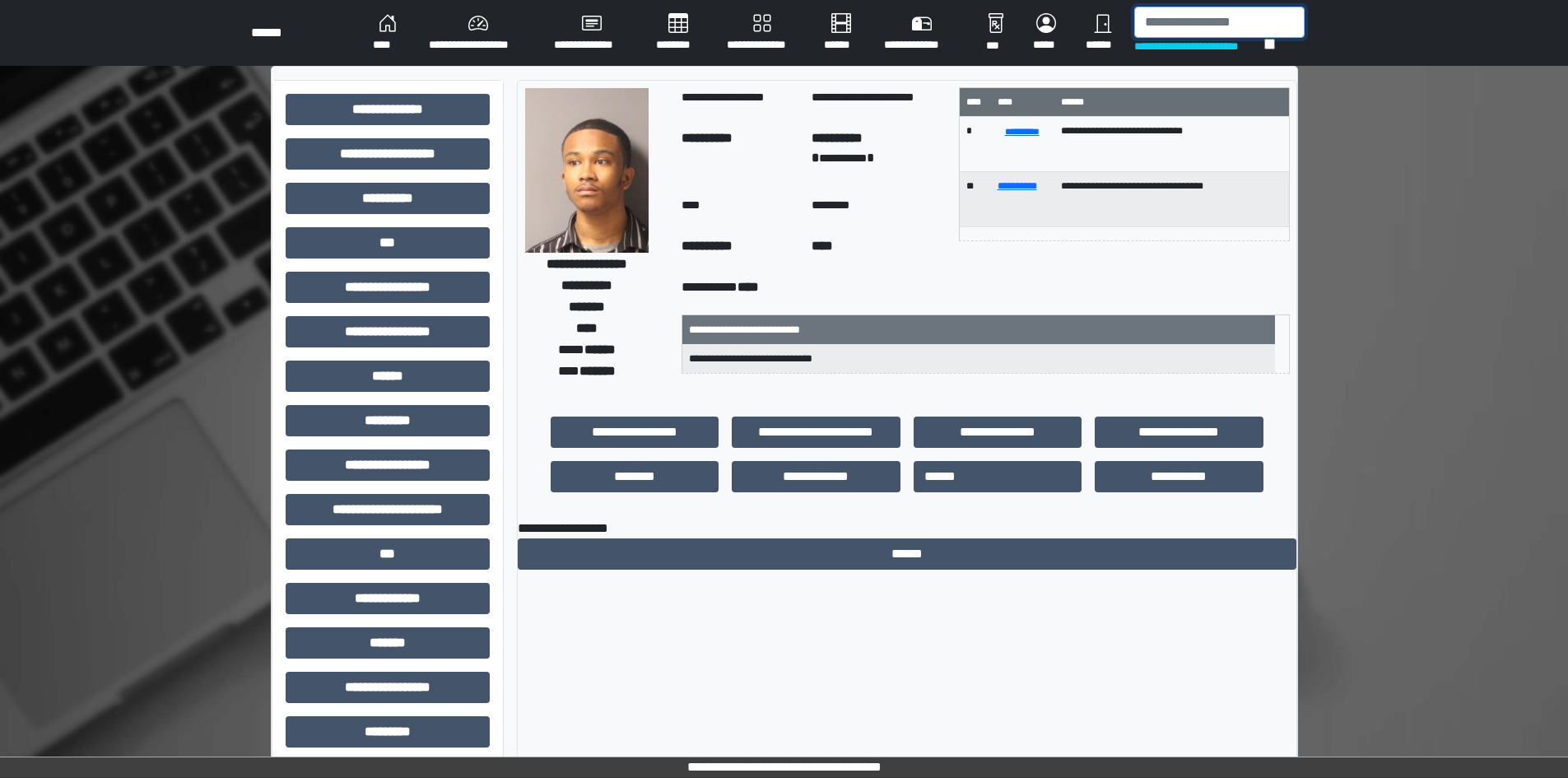 click at bounding box center [1219, 22] 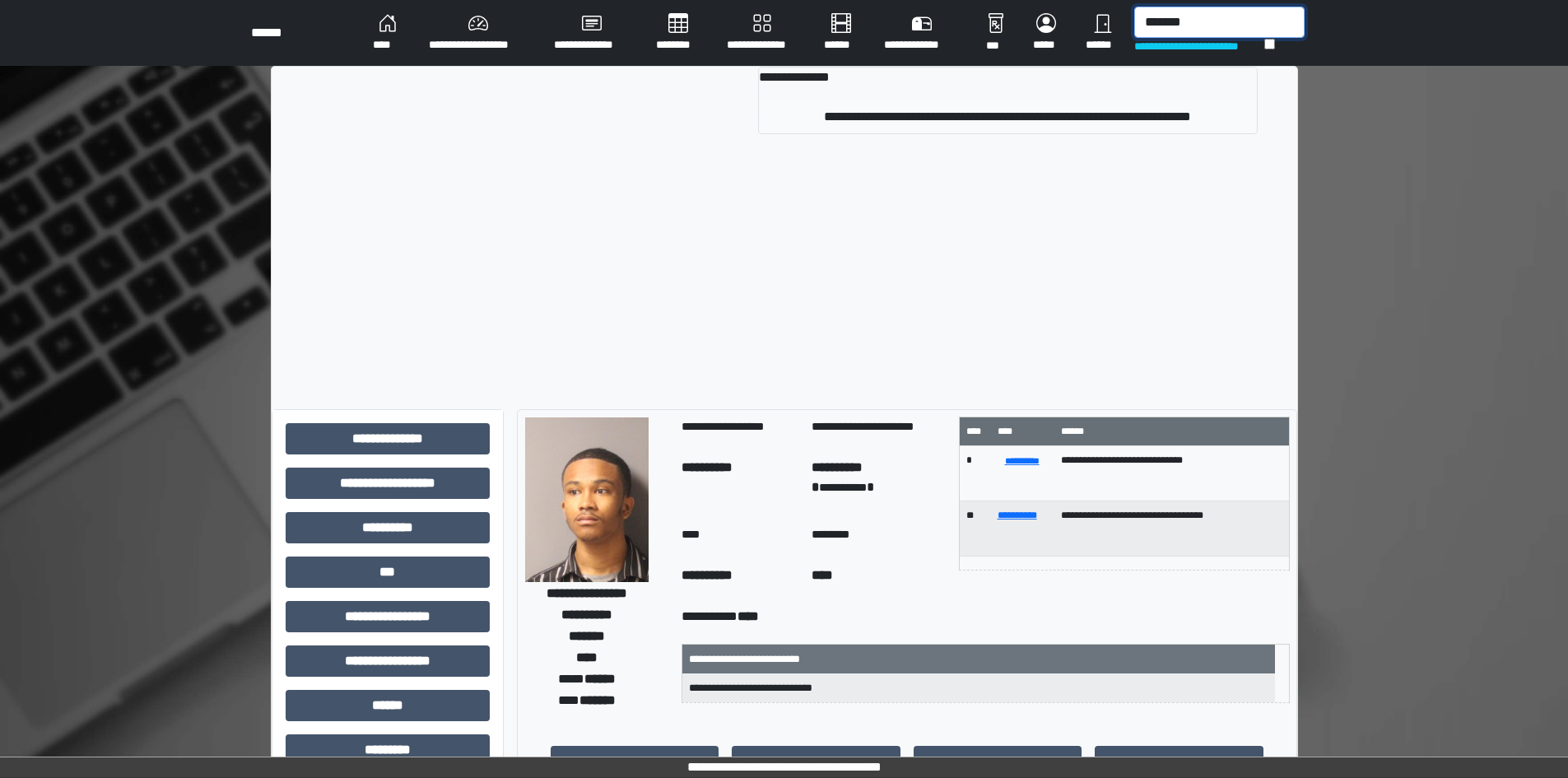 type on "*******" 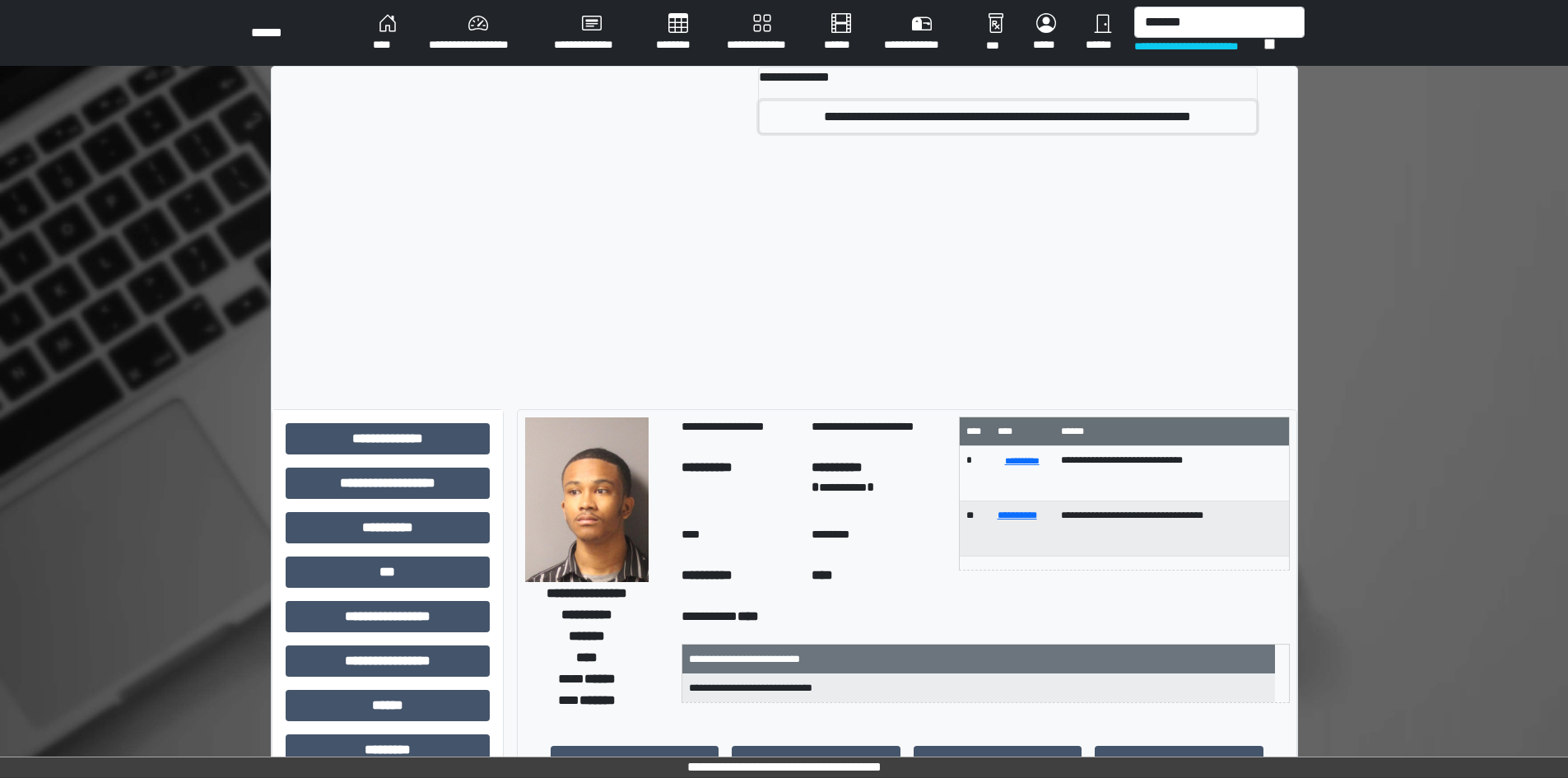click on "**********" at bounding box center [1007, 117] 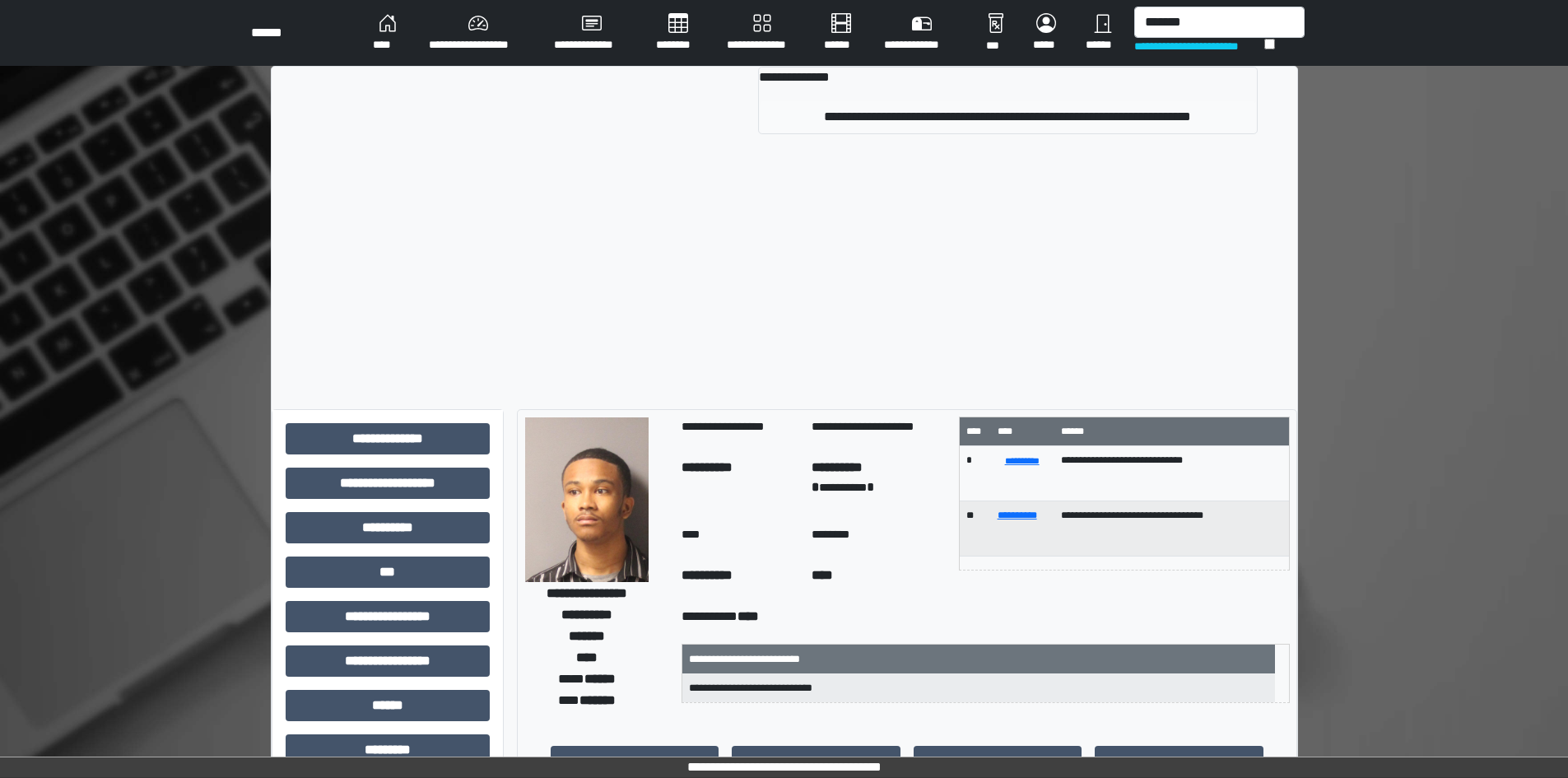 type 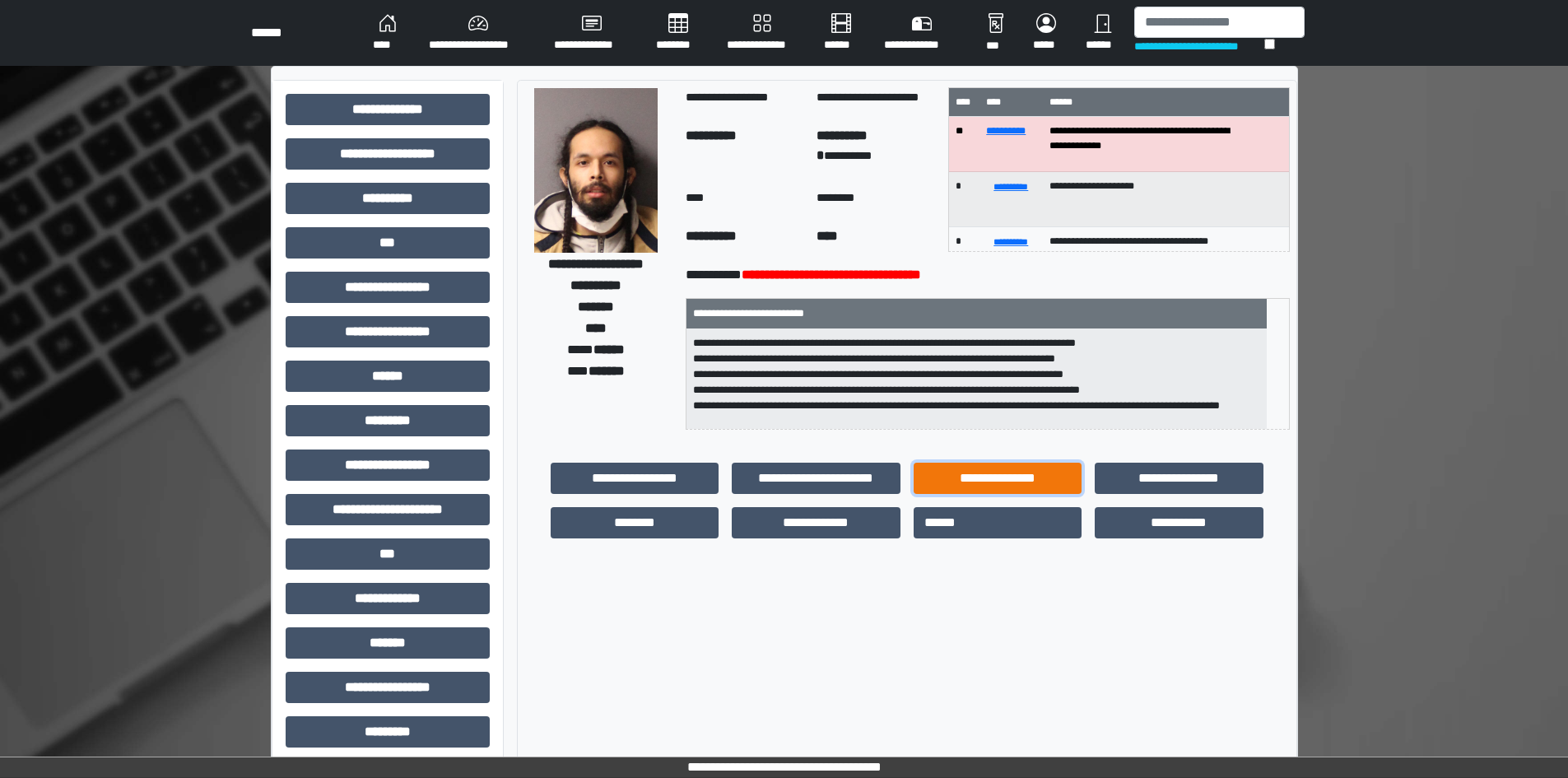click on "**********" at bounding box center (998, 478) 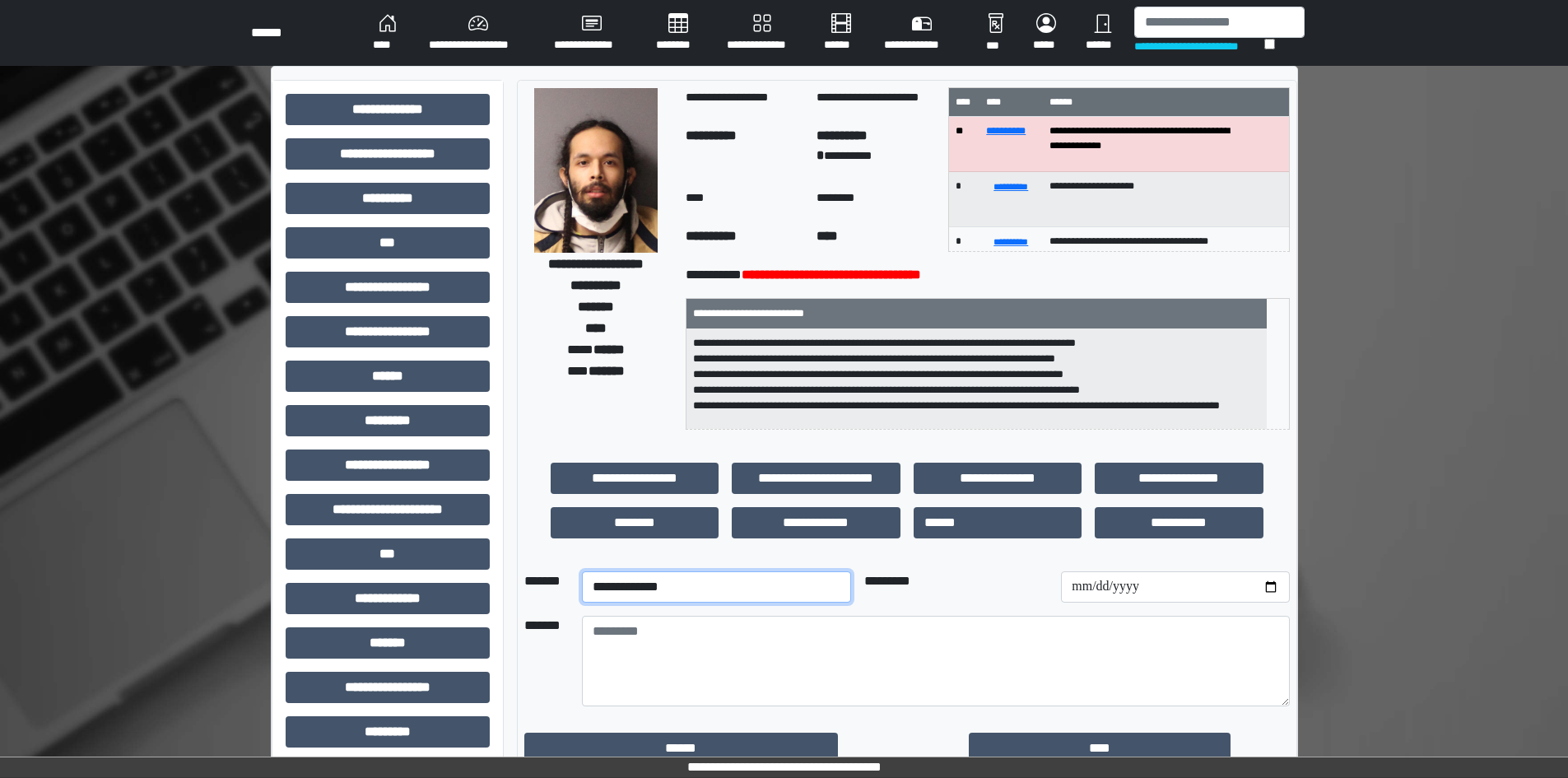 click on "**********" at bounding box center (716, 587) 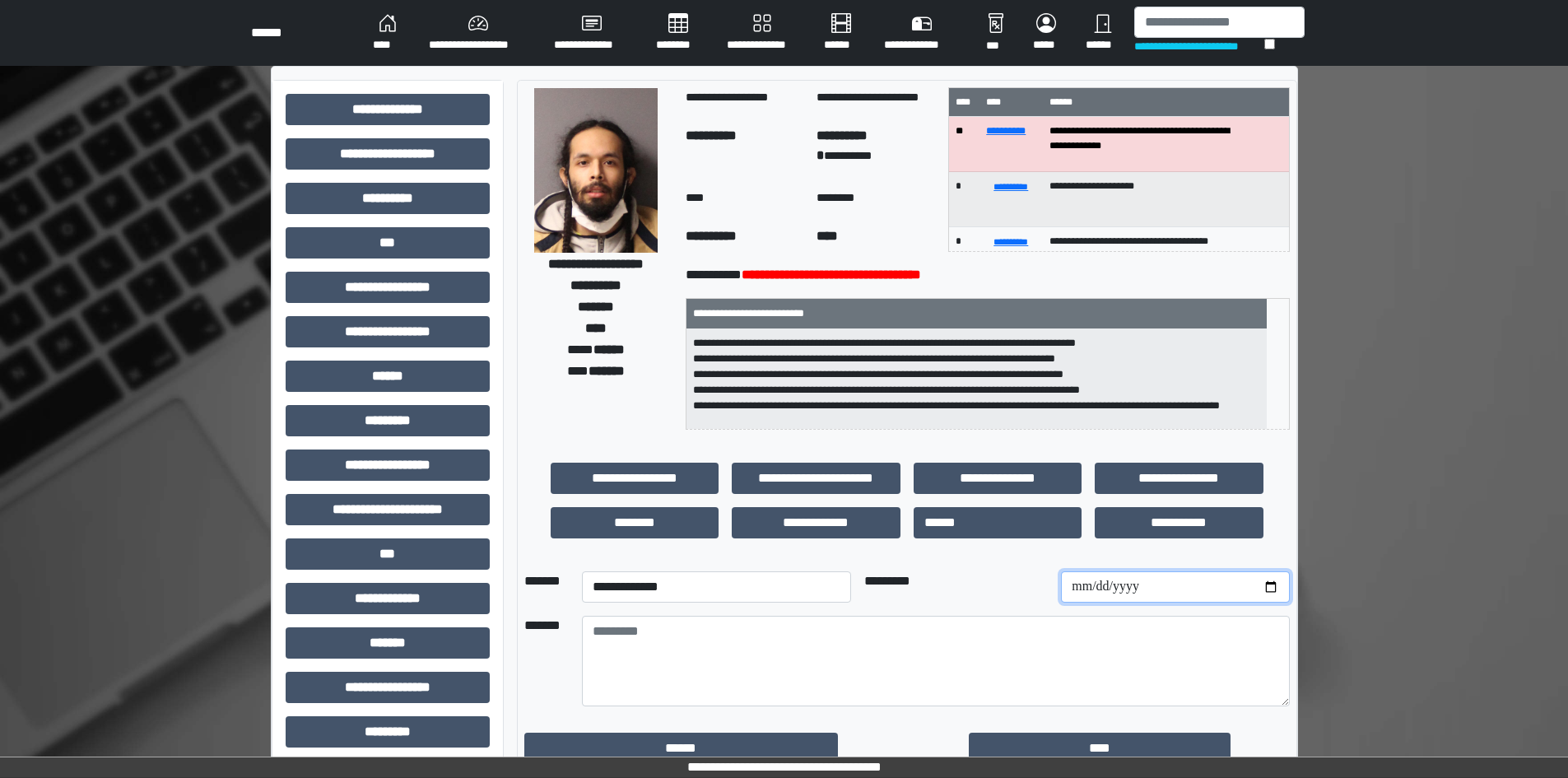 click at bounding box center (1175, 587) 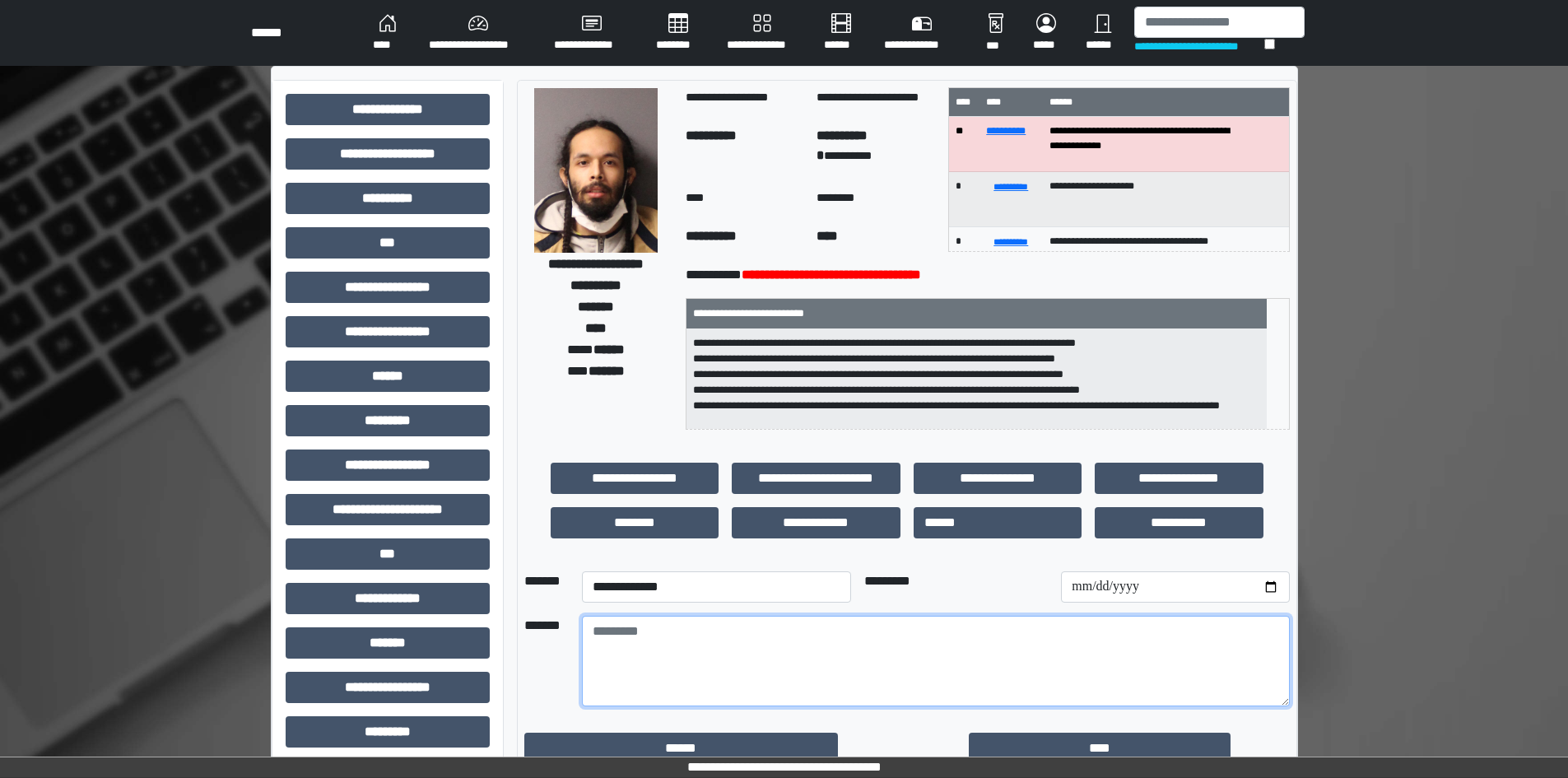 click at bounding box center [936, 661] 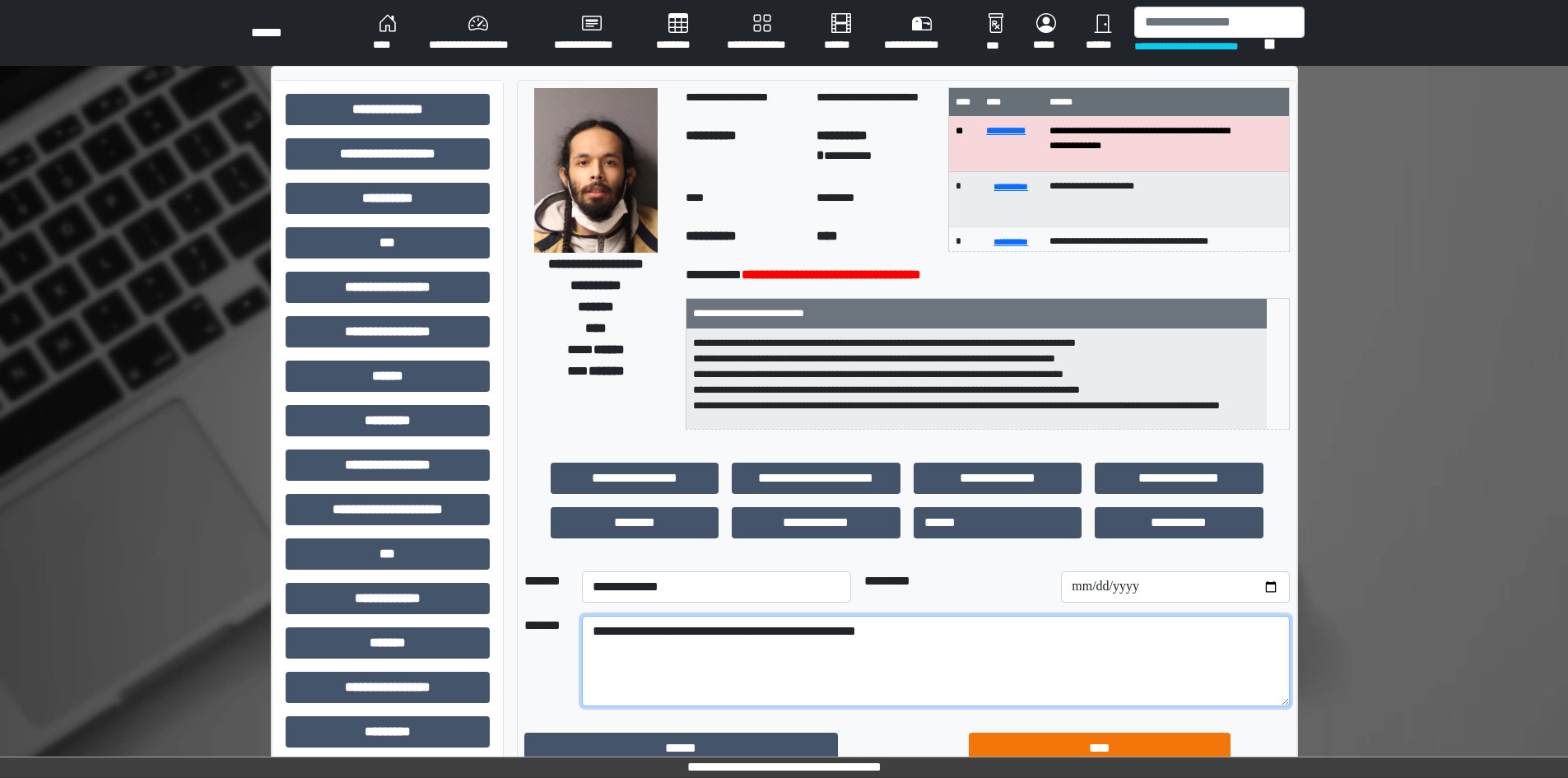 type on "**********" 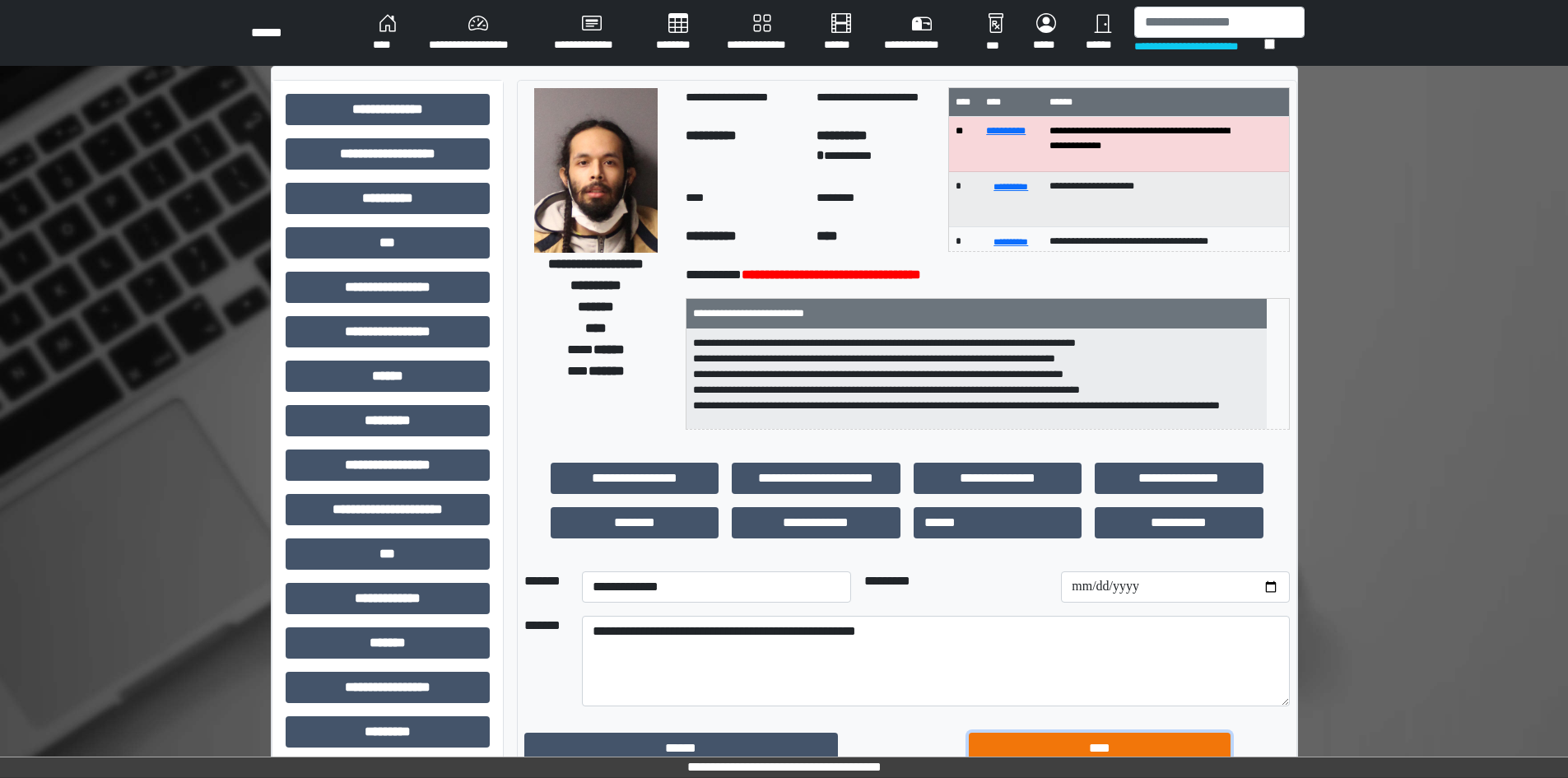 click on "****" at bounding box center (1100, 748) 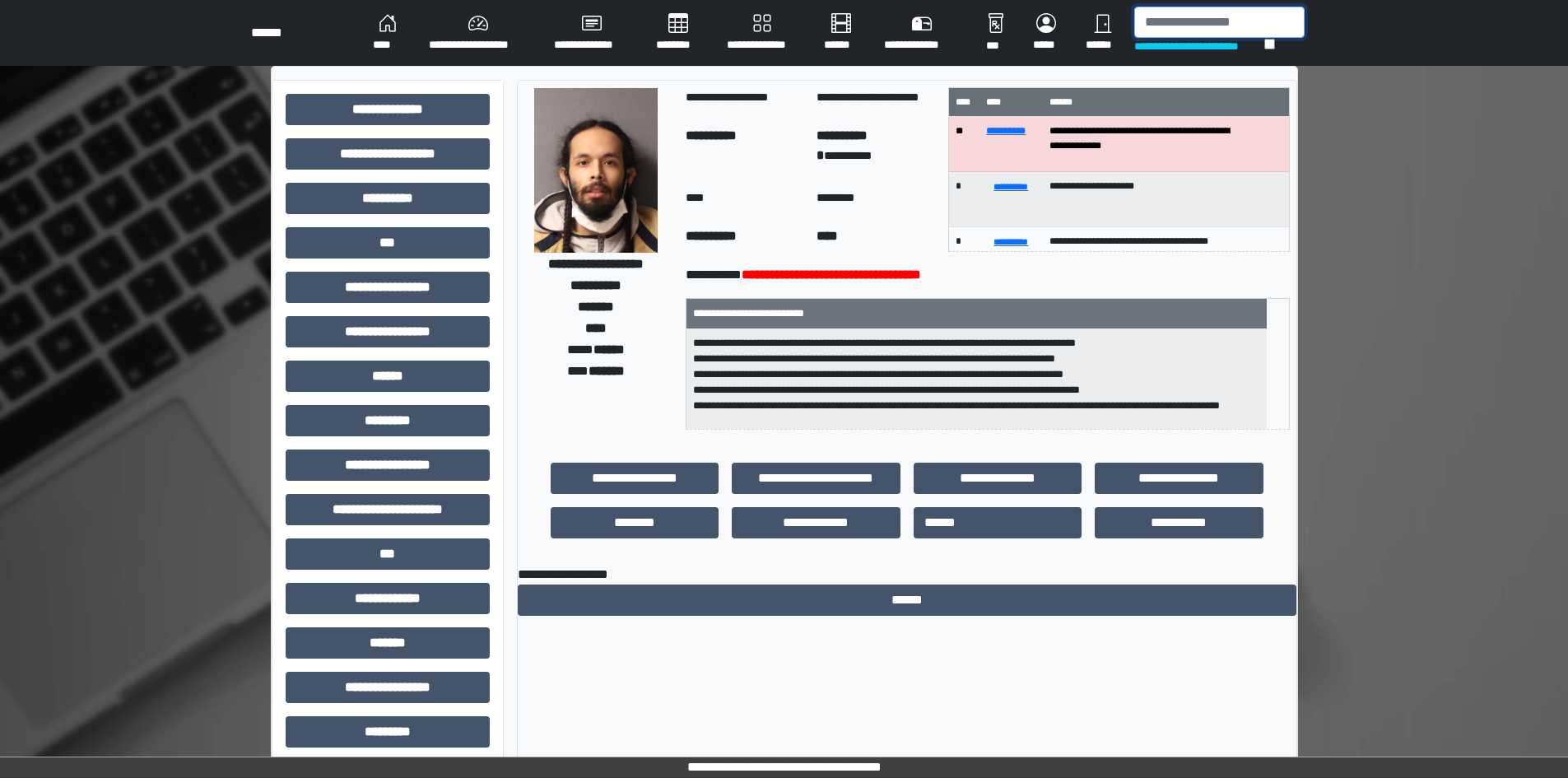click at bounding box center [1219, 22] 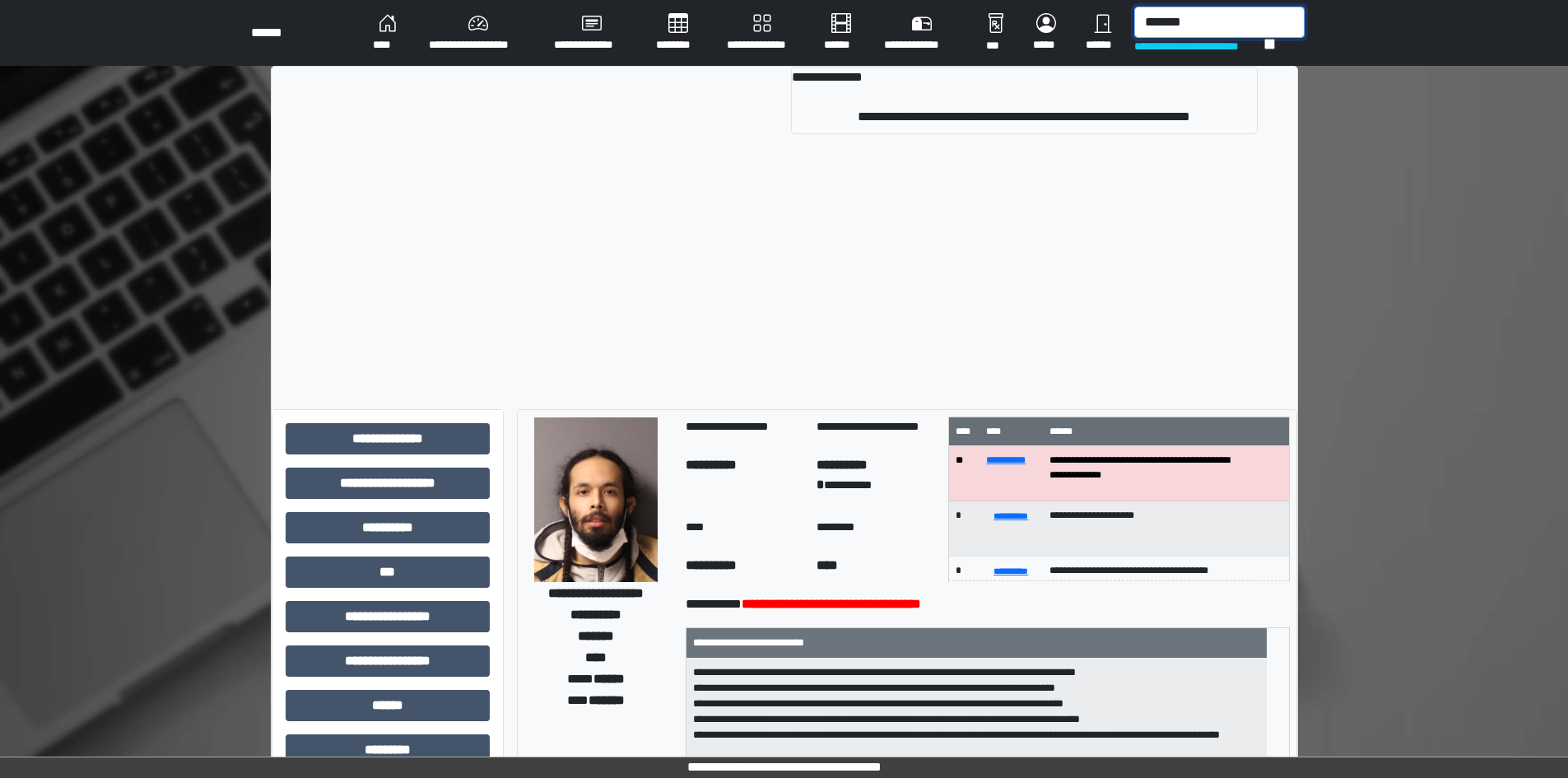 type on "*******" 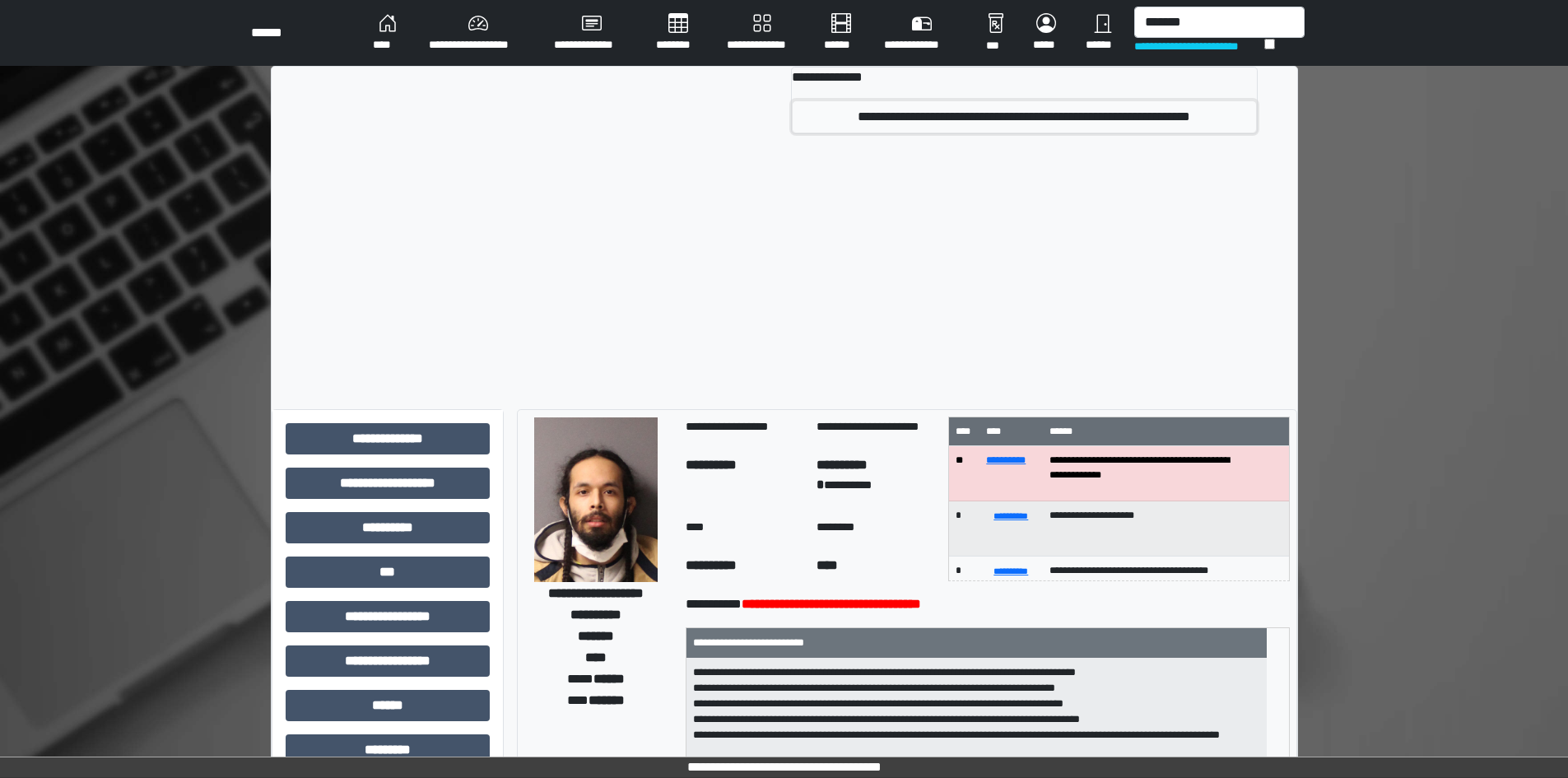 click on "**********" at bounding box center [1024, 117] 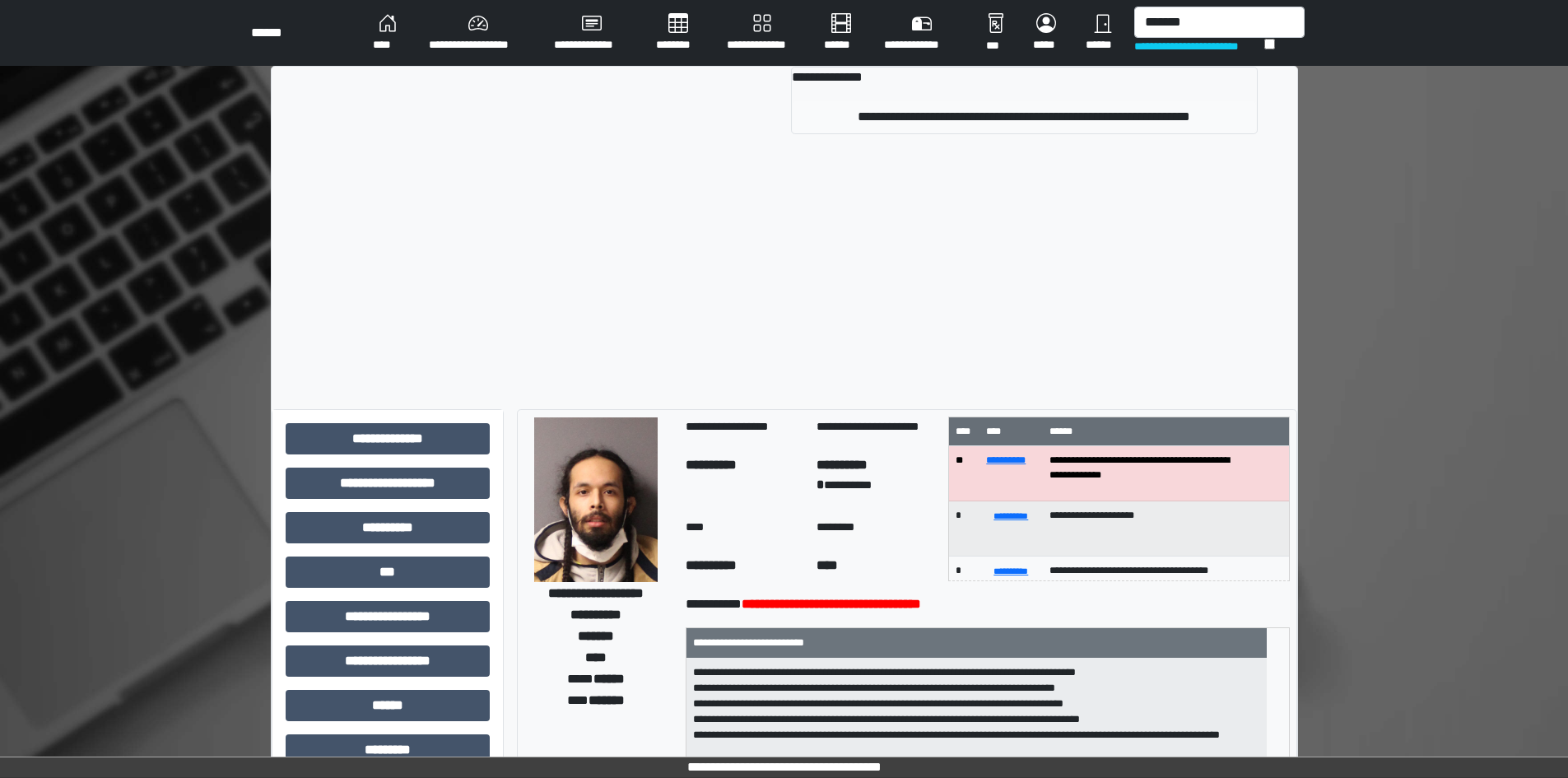 type 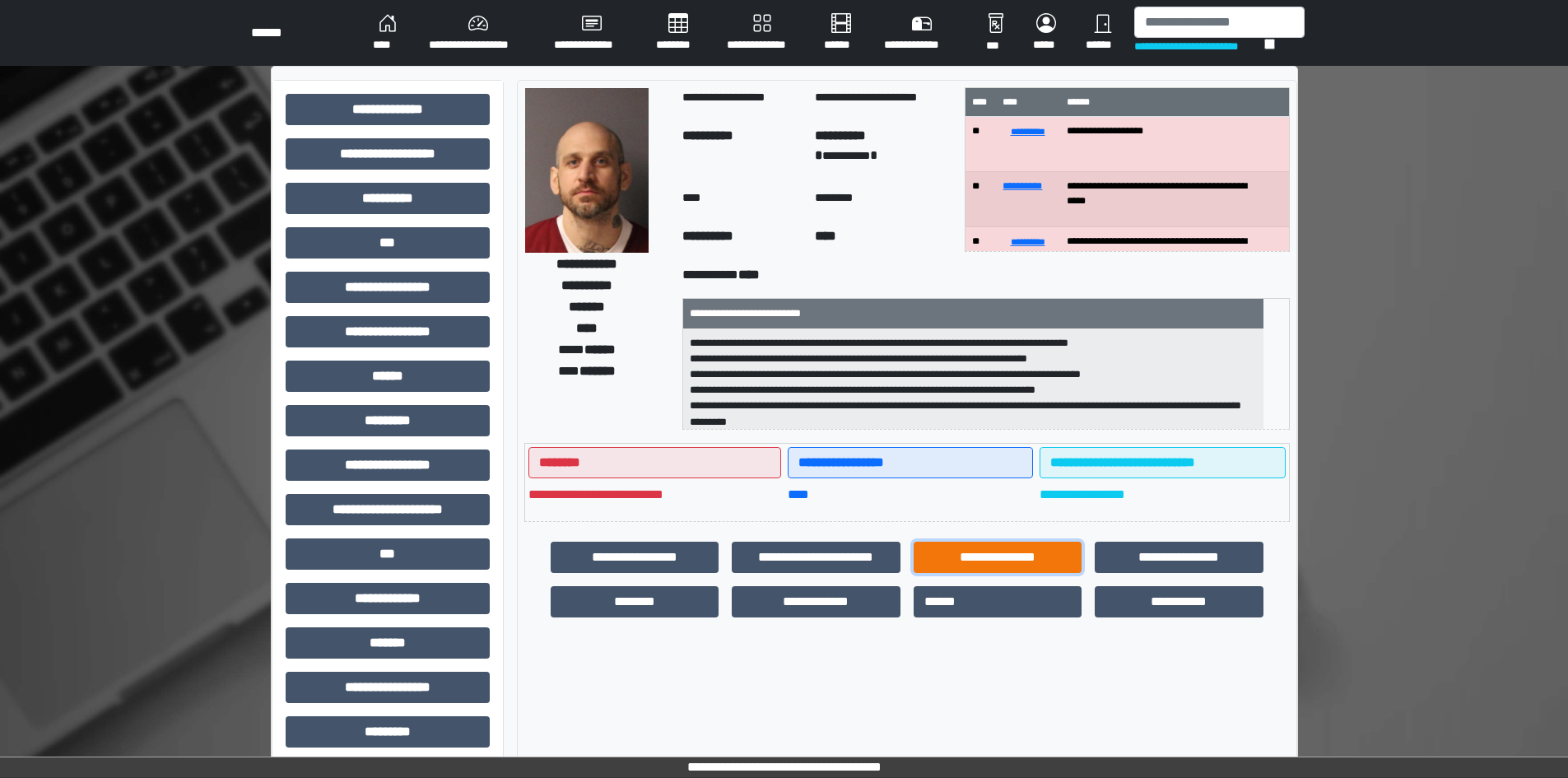 click on "**********" at bounding box center [998, 557] 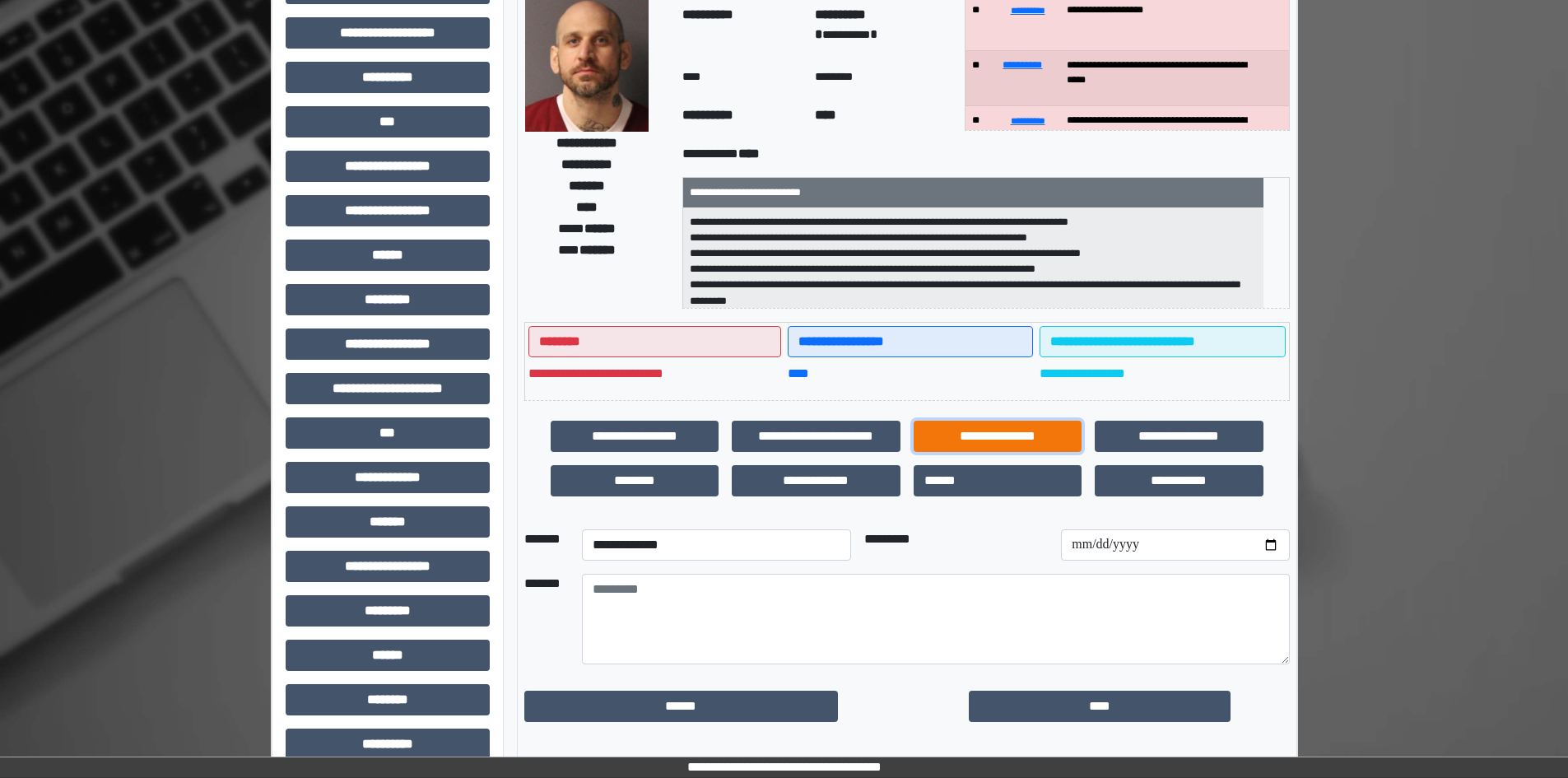 scroll, scrollTop: 165, scrollLeft: 0, axis: vertical 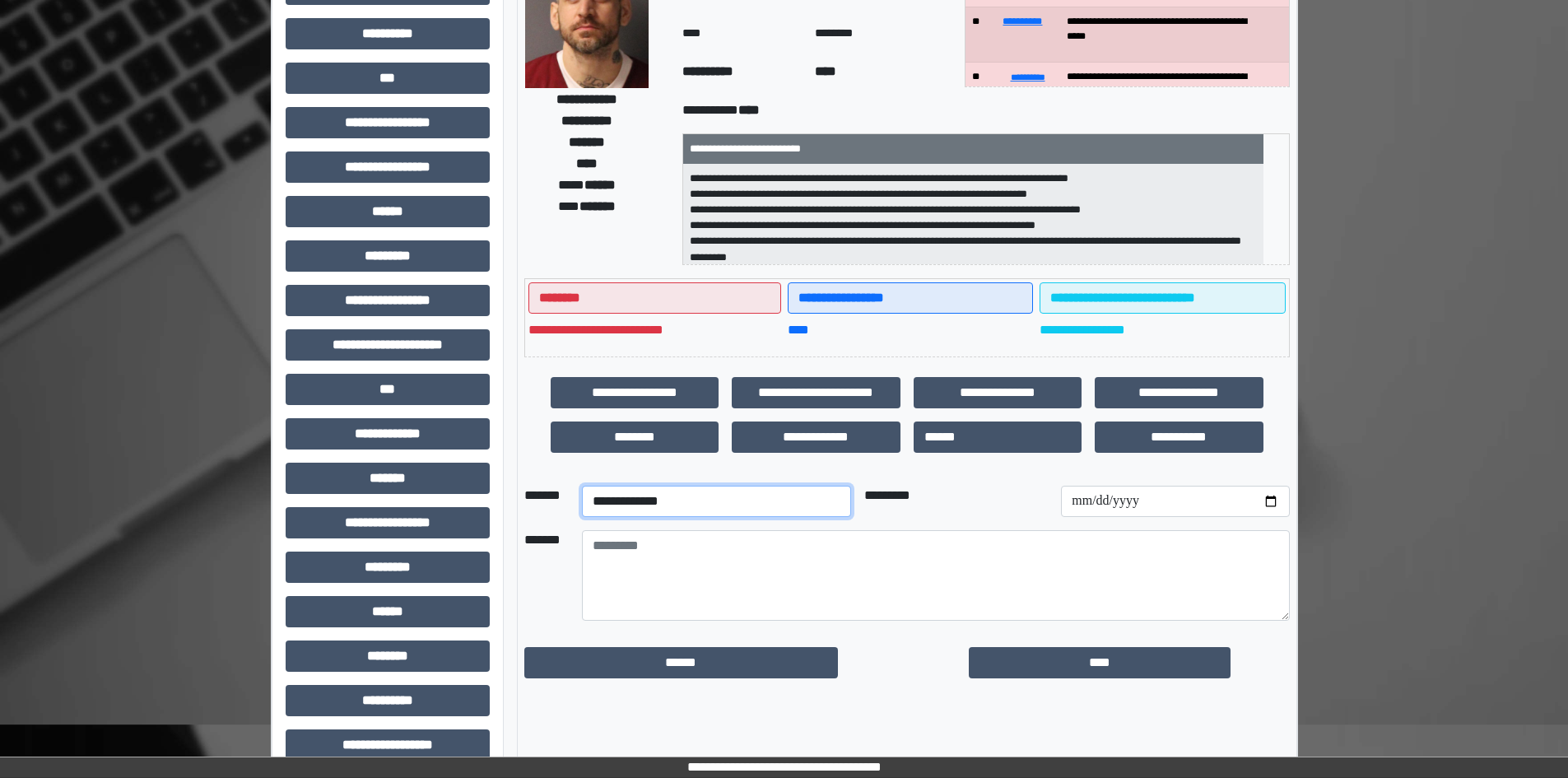 click on "**********" at bounding box center (716, 501) 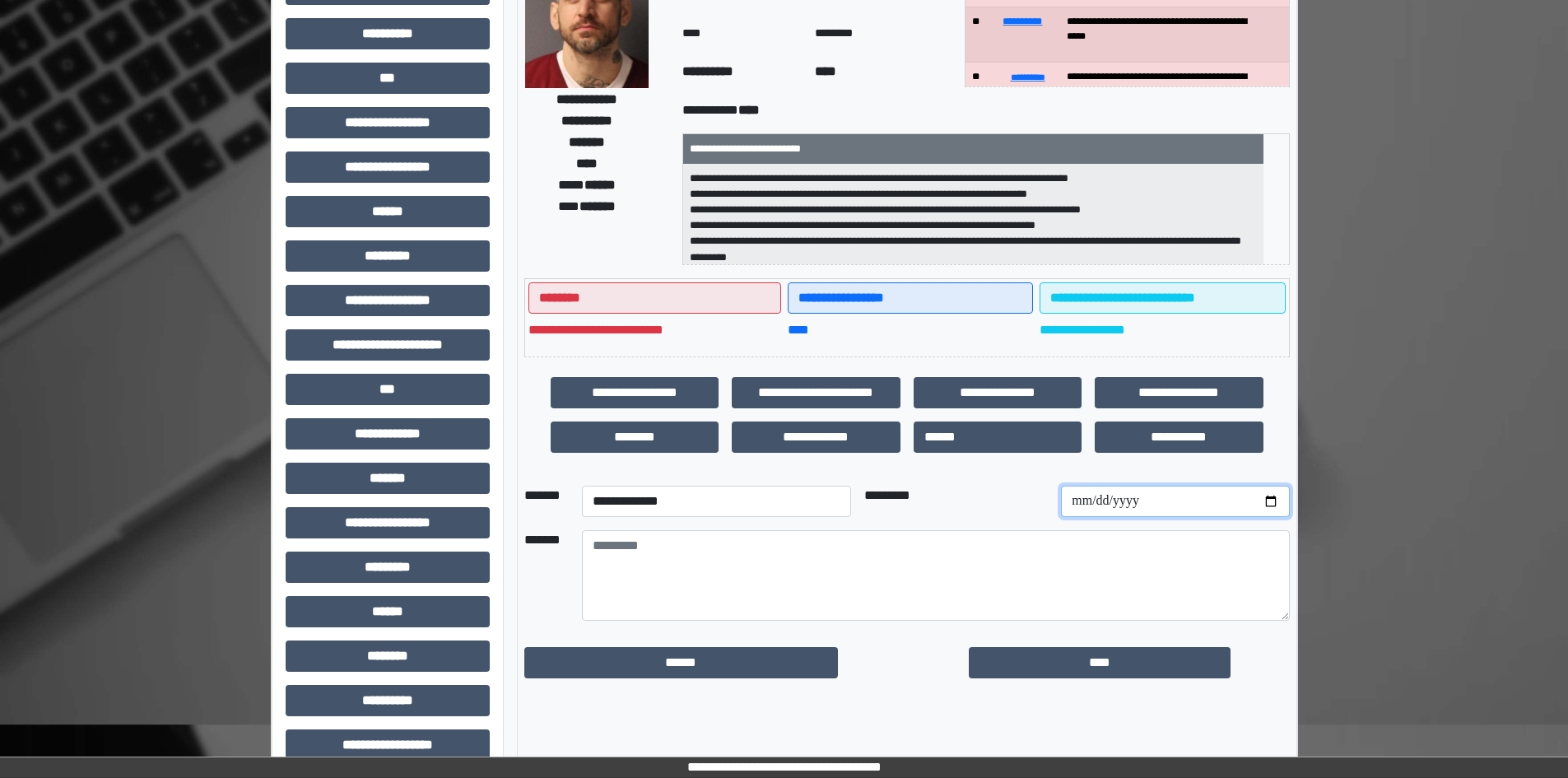 click at bounding box center [1175, 501] 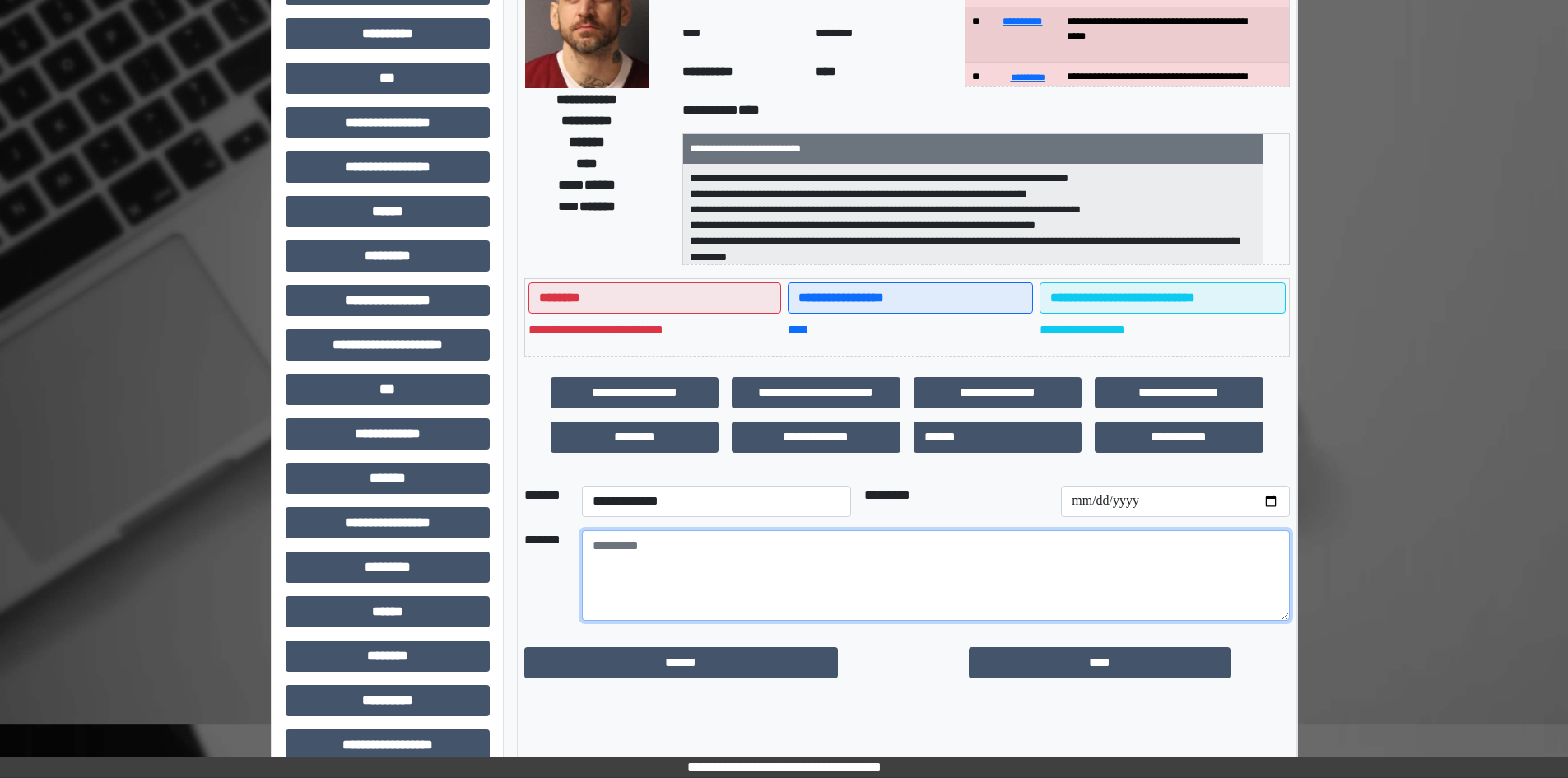 click at bounding box center [936, 575] 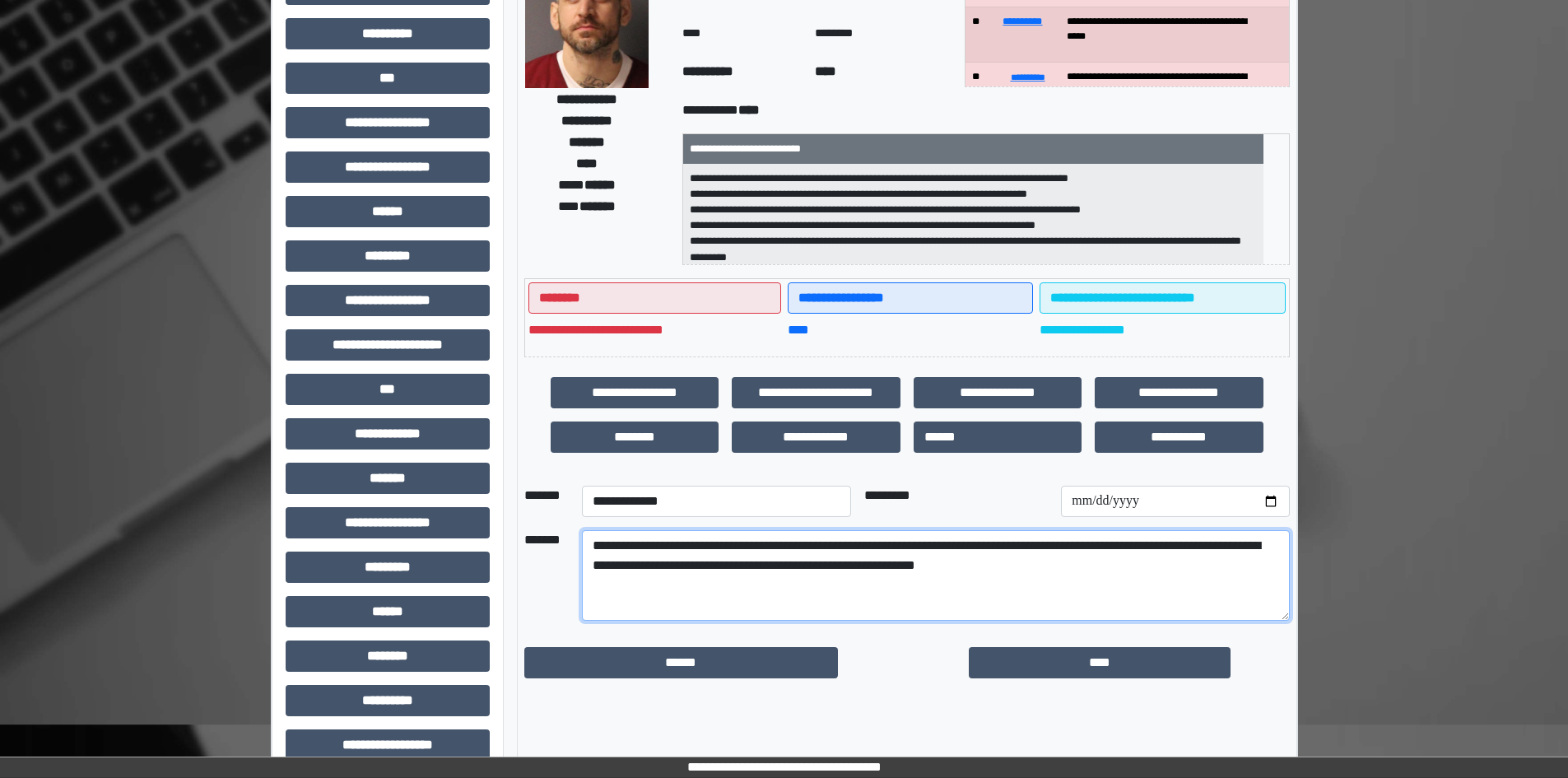 drag, startPoint x: 590, startPoint y: 543, endPoint x: 1121, endPoint y: 615, distance: 535.8591 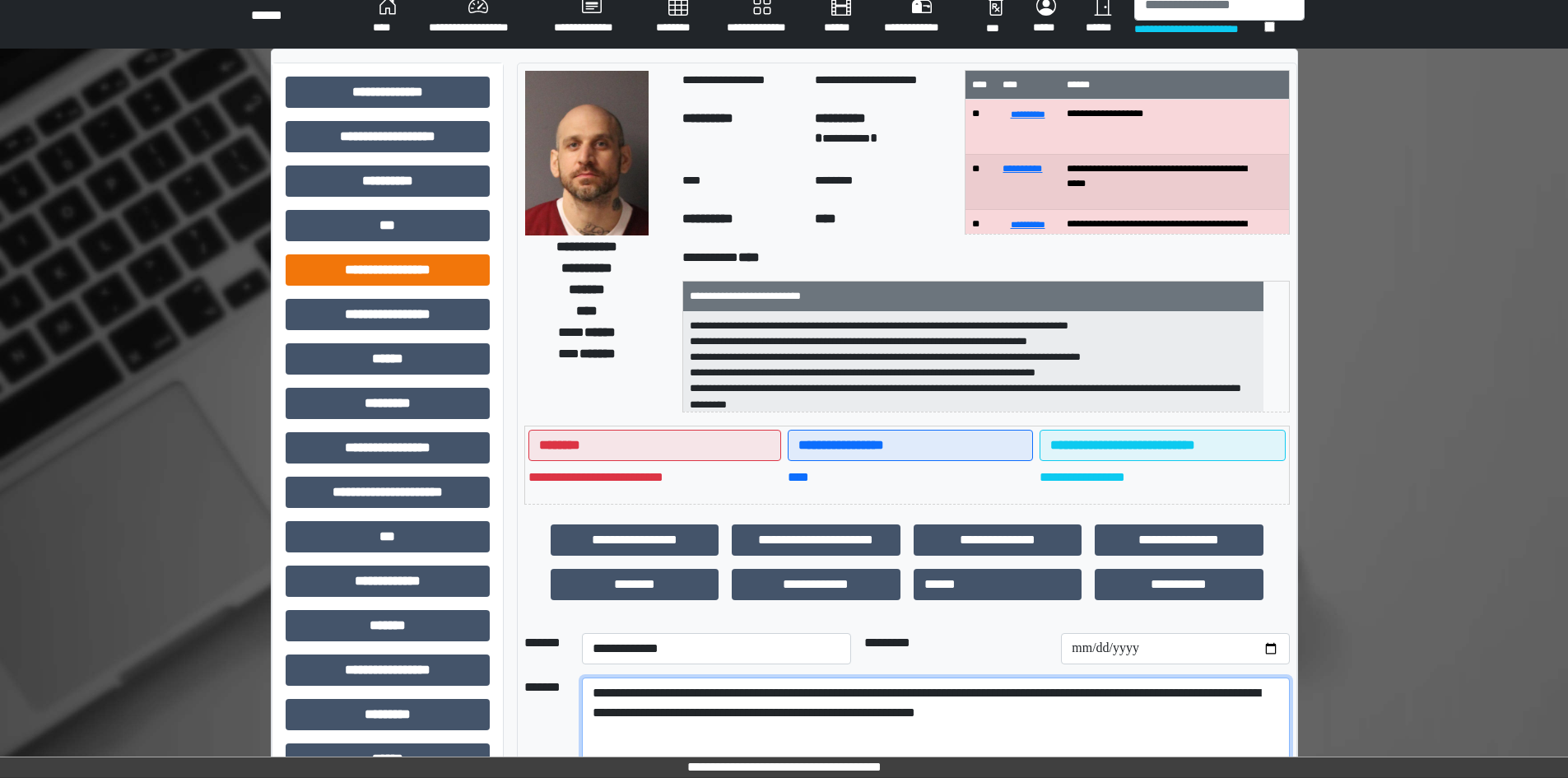 scroll, scrollTop: 0, scrollLeft: 0, axis: both 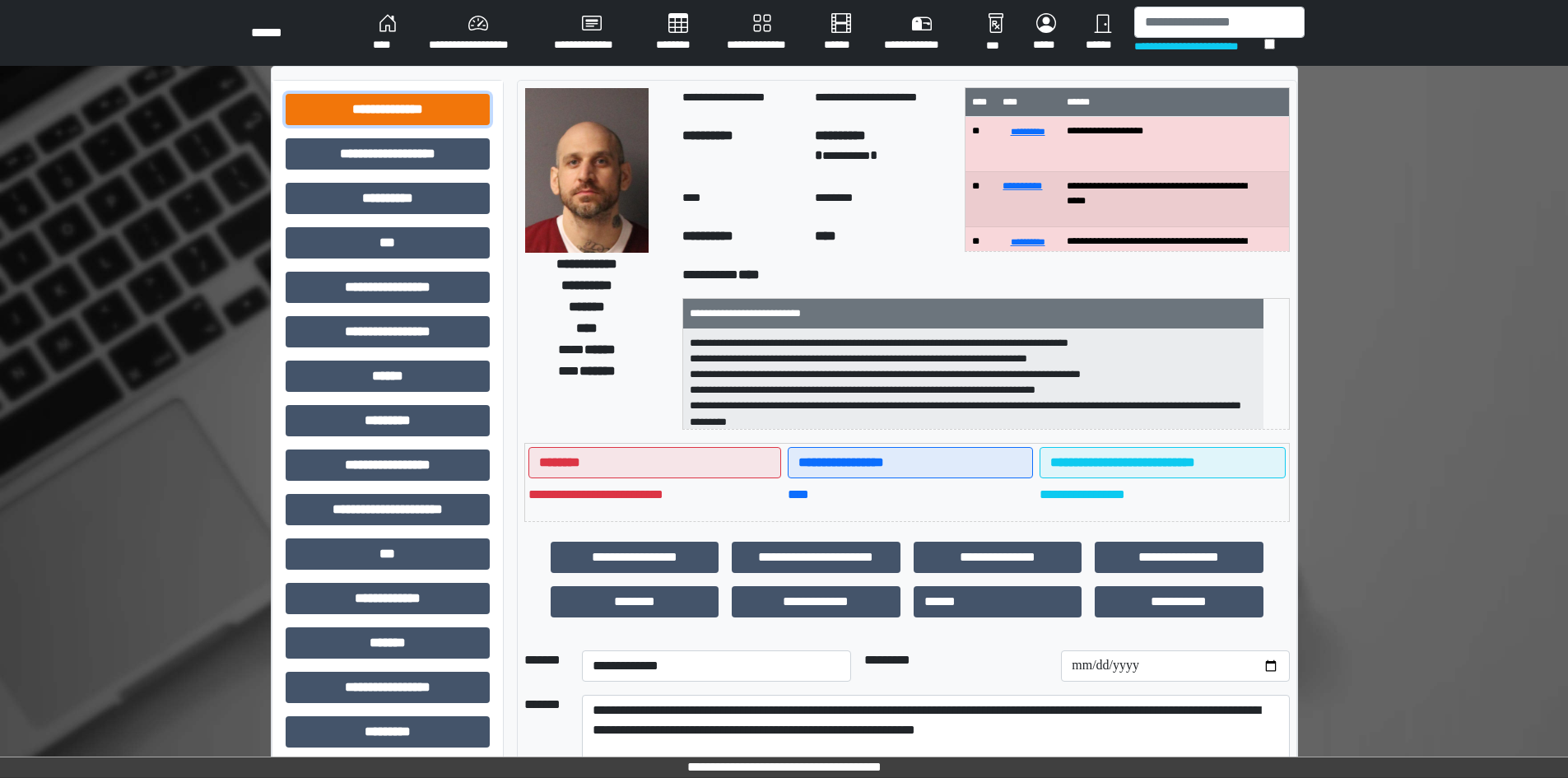 click on "**********" at bounding box center [388, 109] 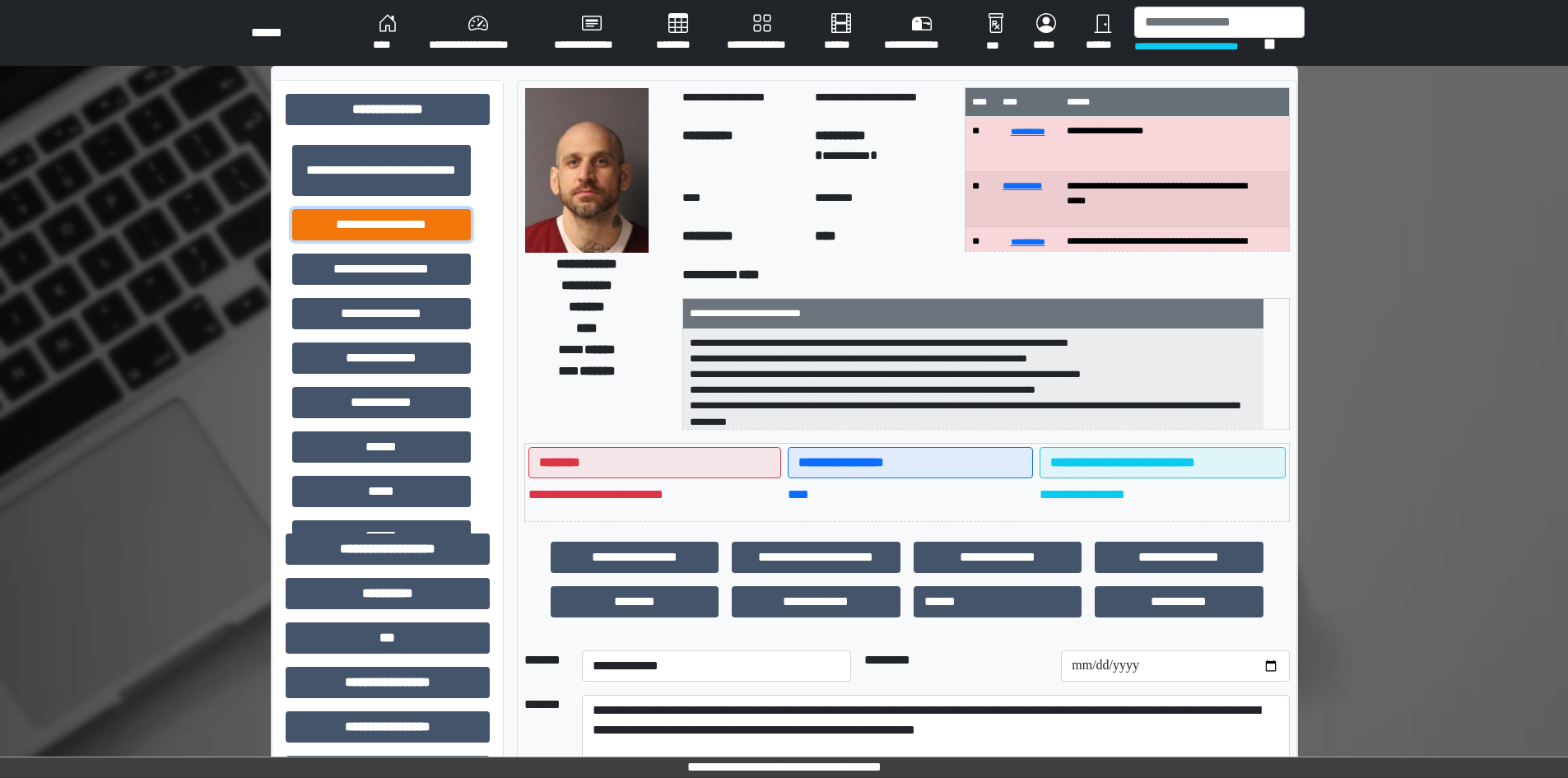 click on "**********" at bounding box center [381, 225] 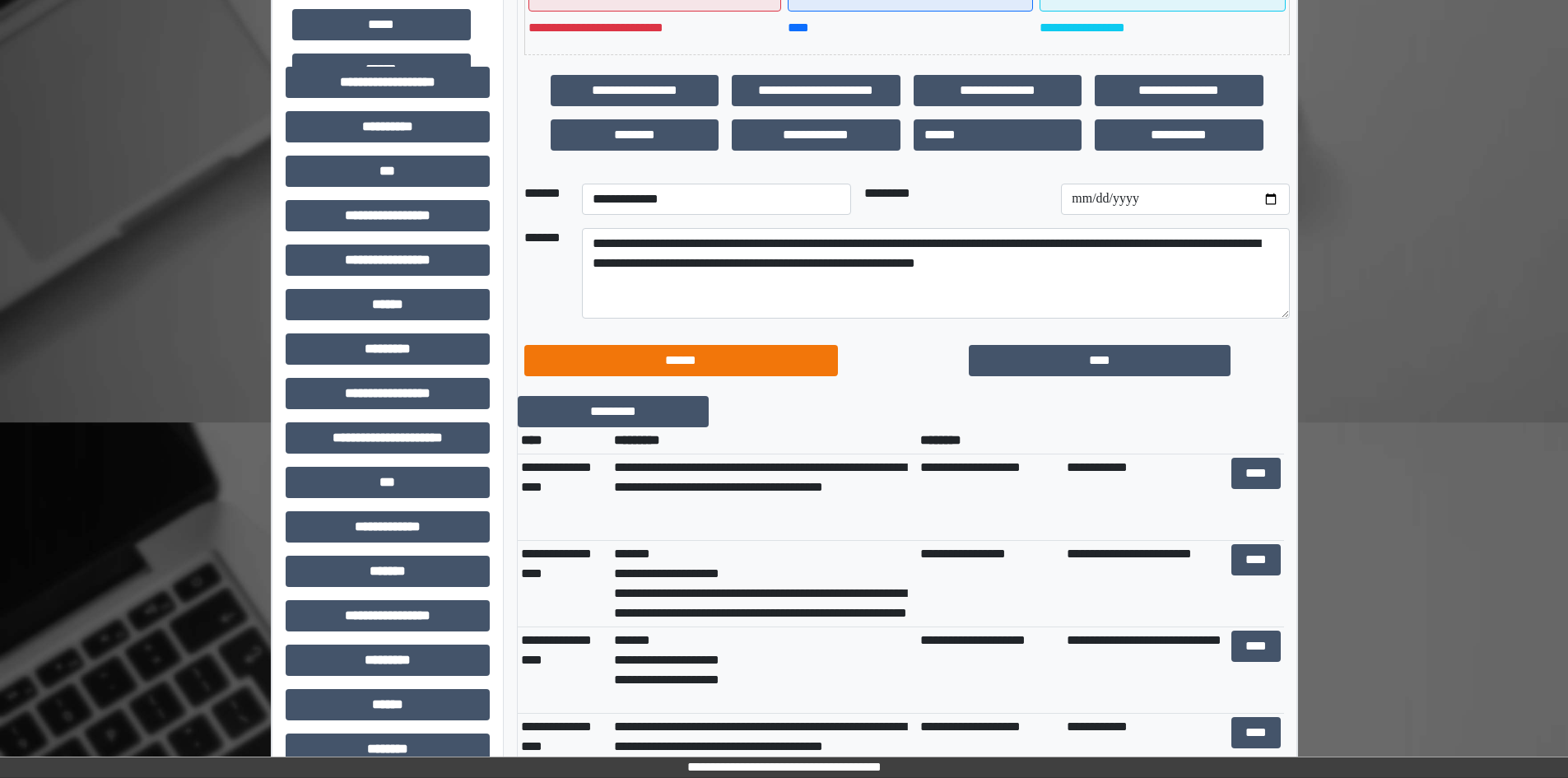 scroll, scrollTop: 494, scrollLeft: 0, axis: vertical 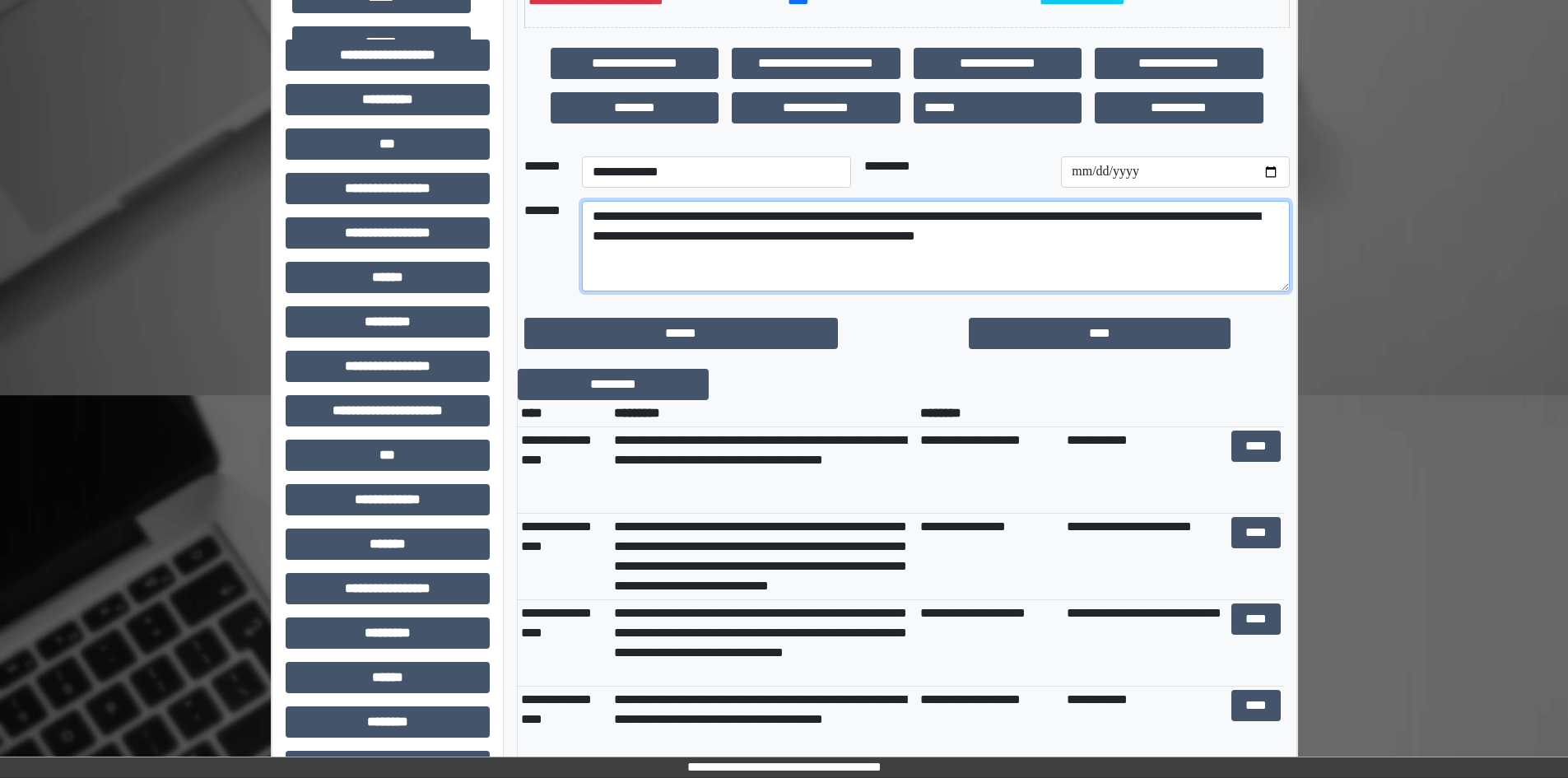 click on "**********" at bounding box center [936, 246] 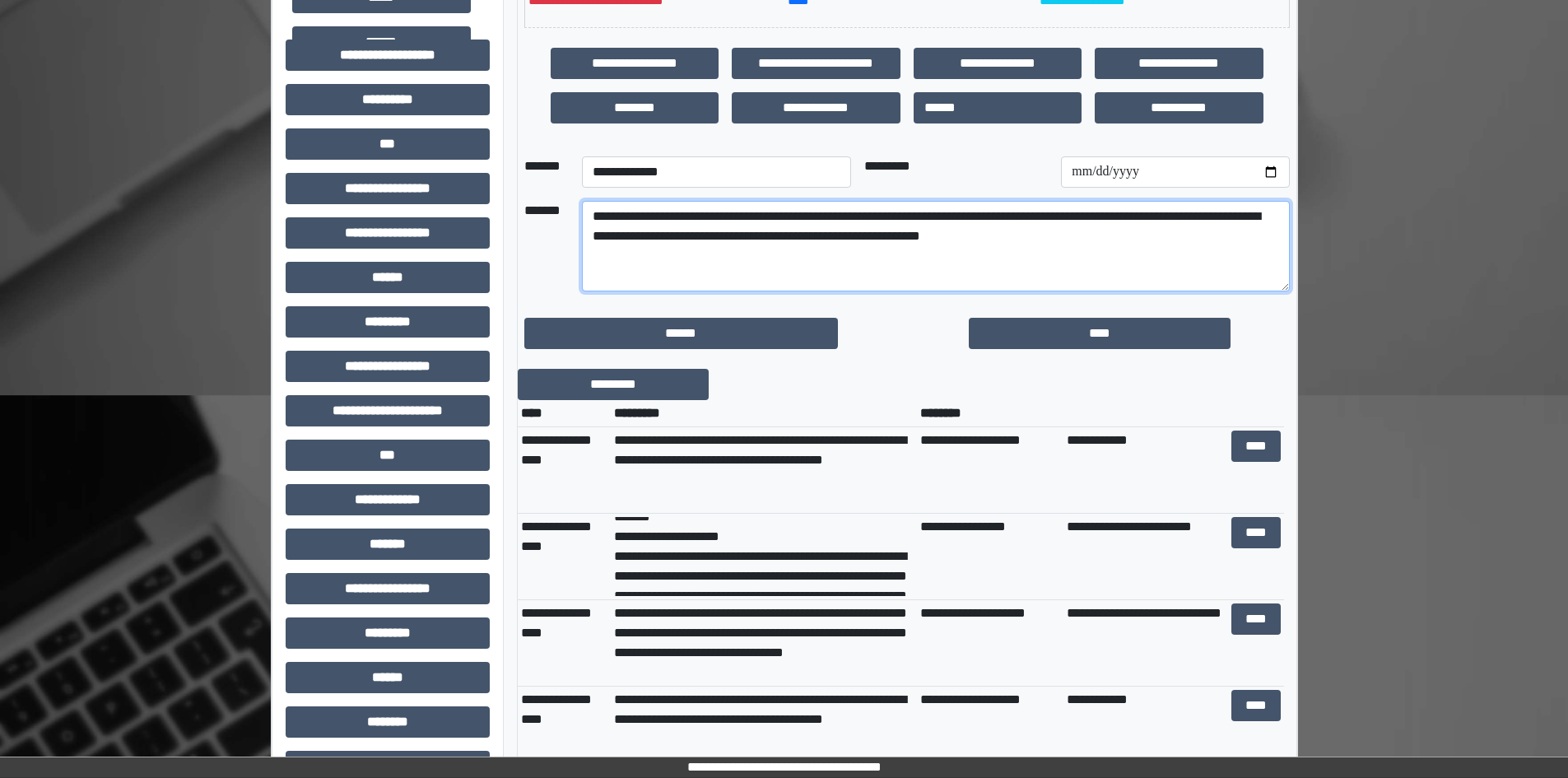 scroll, scrollTop: 7, scrollLeft: 0, axis: vertical 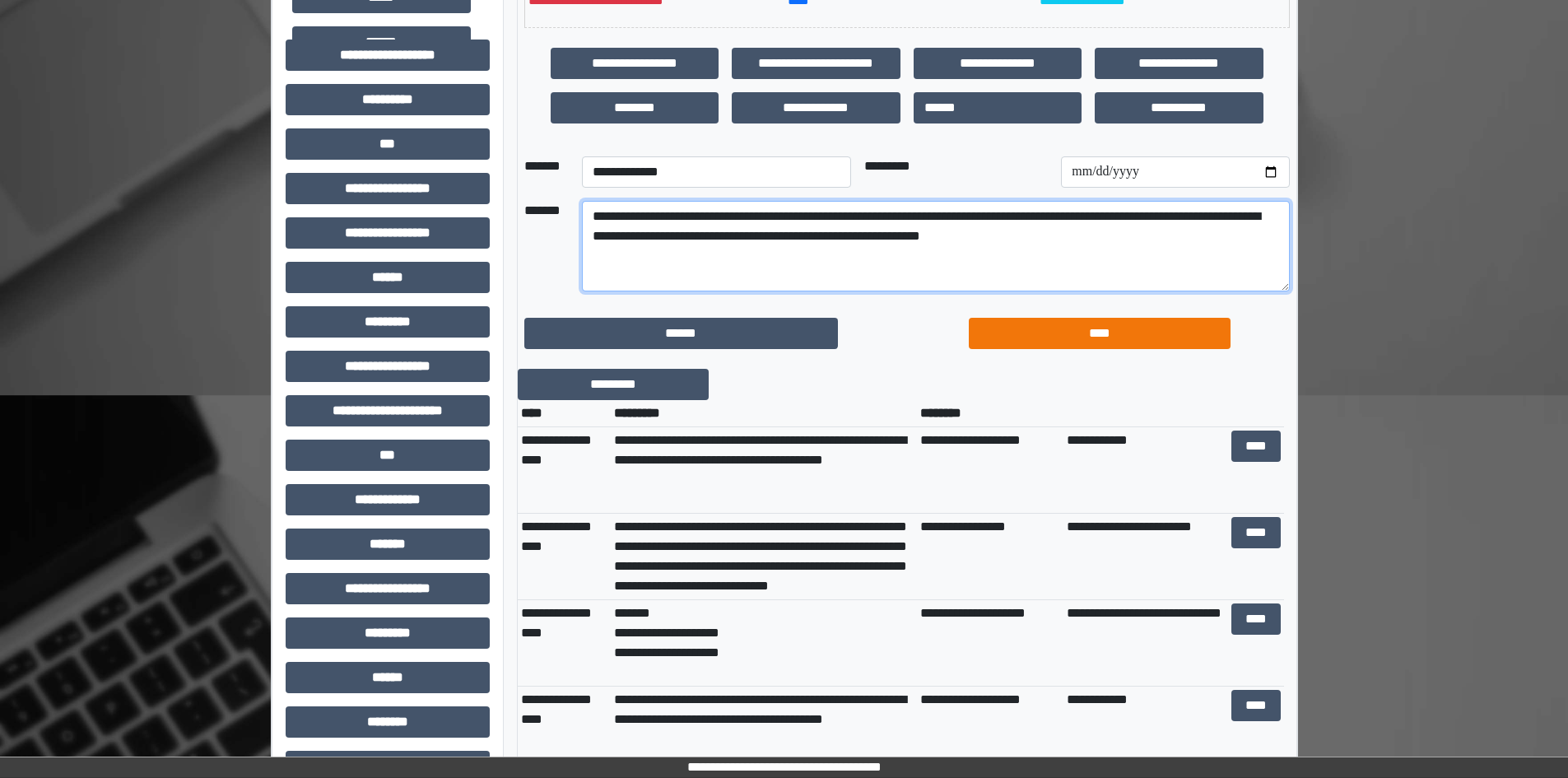 type on "**********" 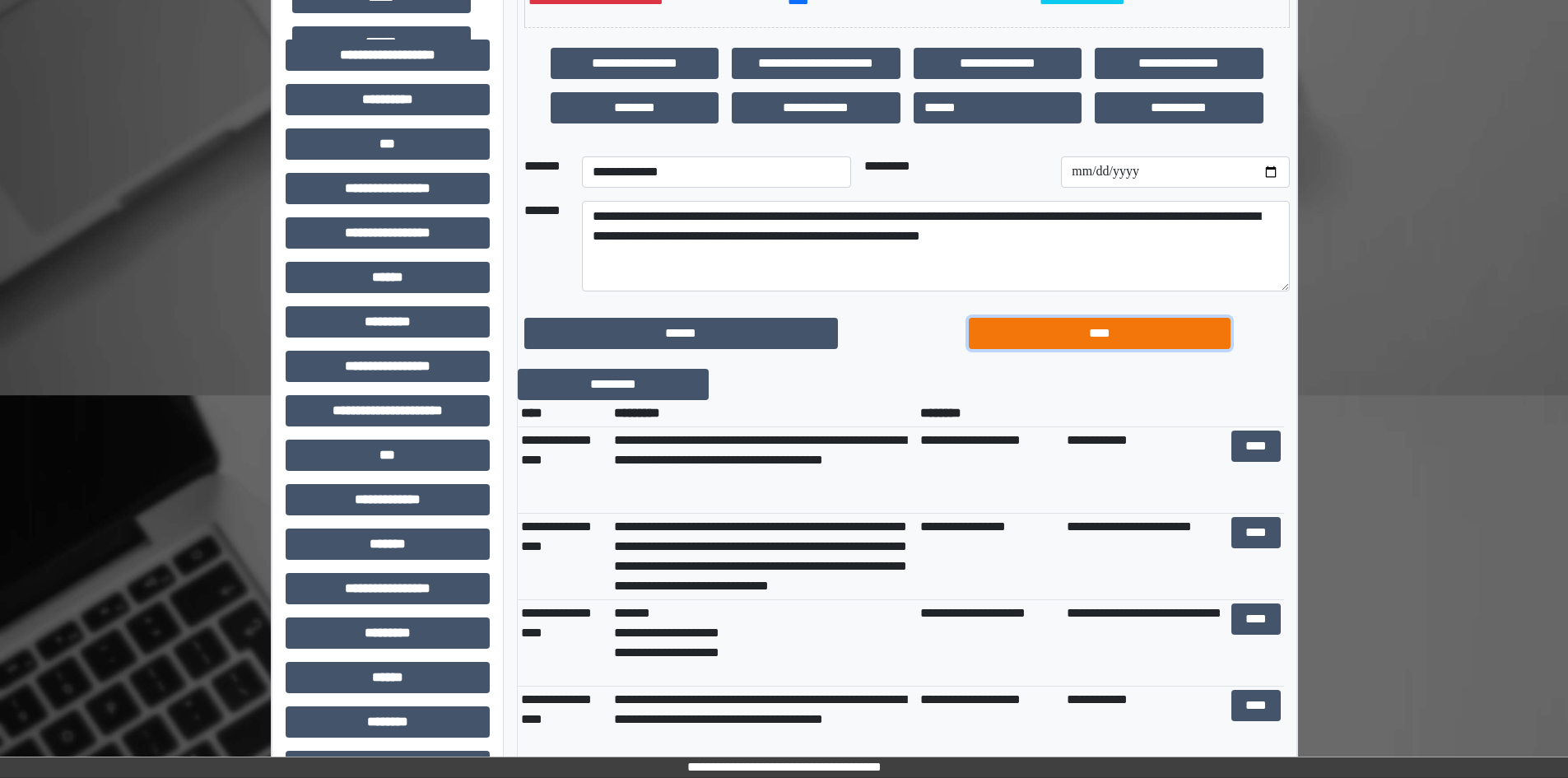 click on "****" at bounding box center (1100, 333) 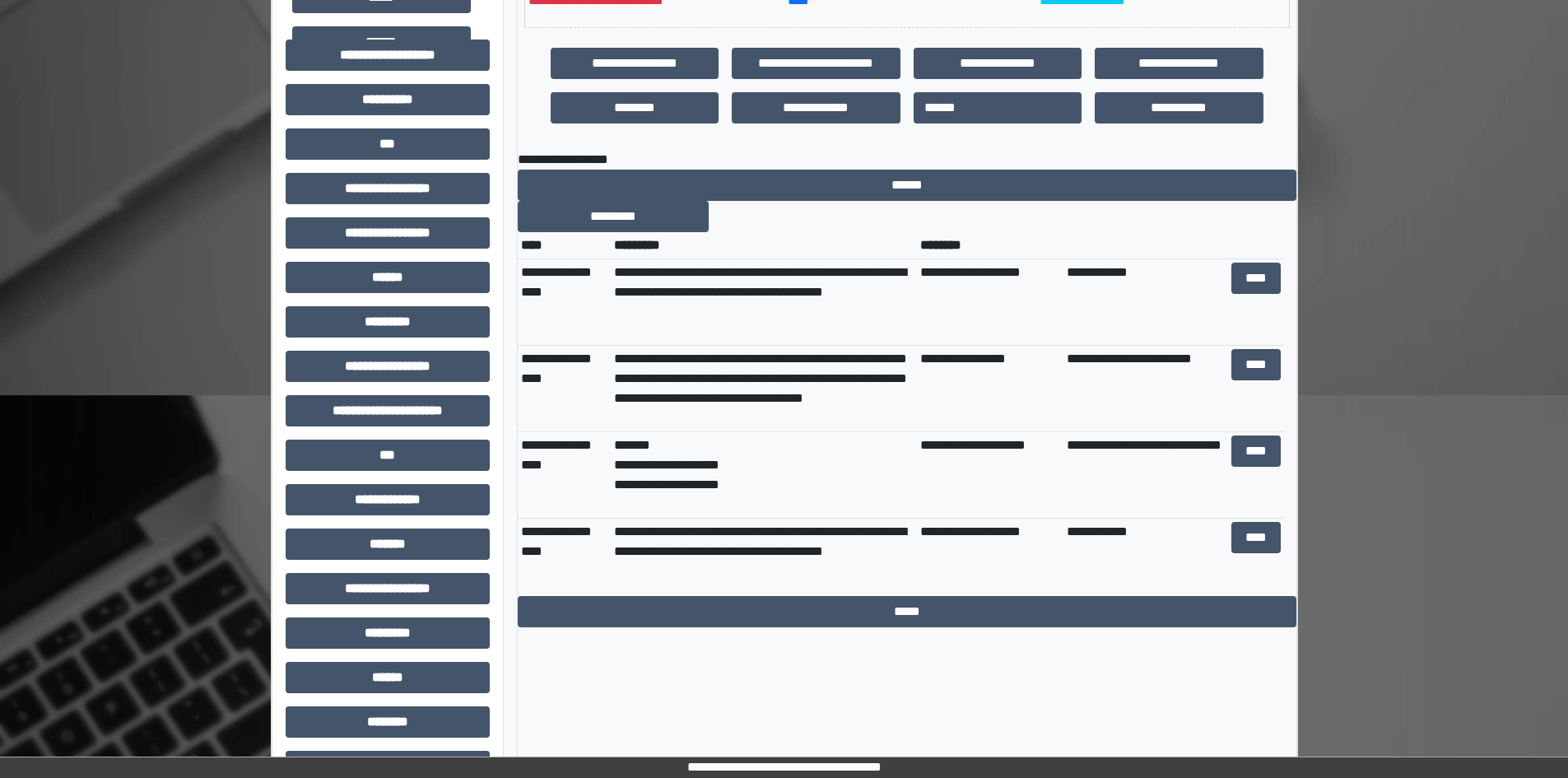 scroll, scrollTop: 0, scrollLeft: 0, axis: both 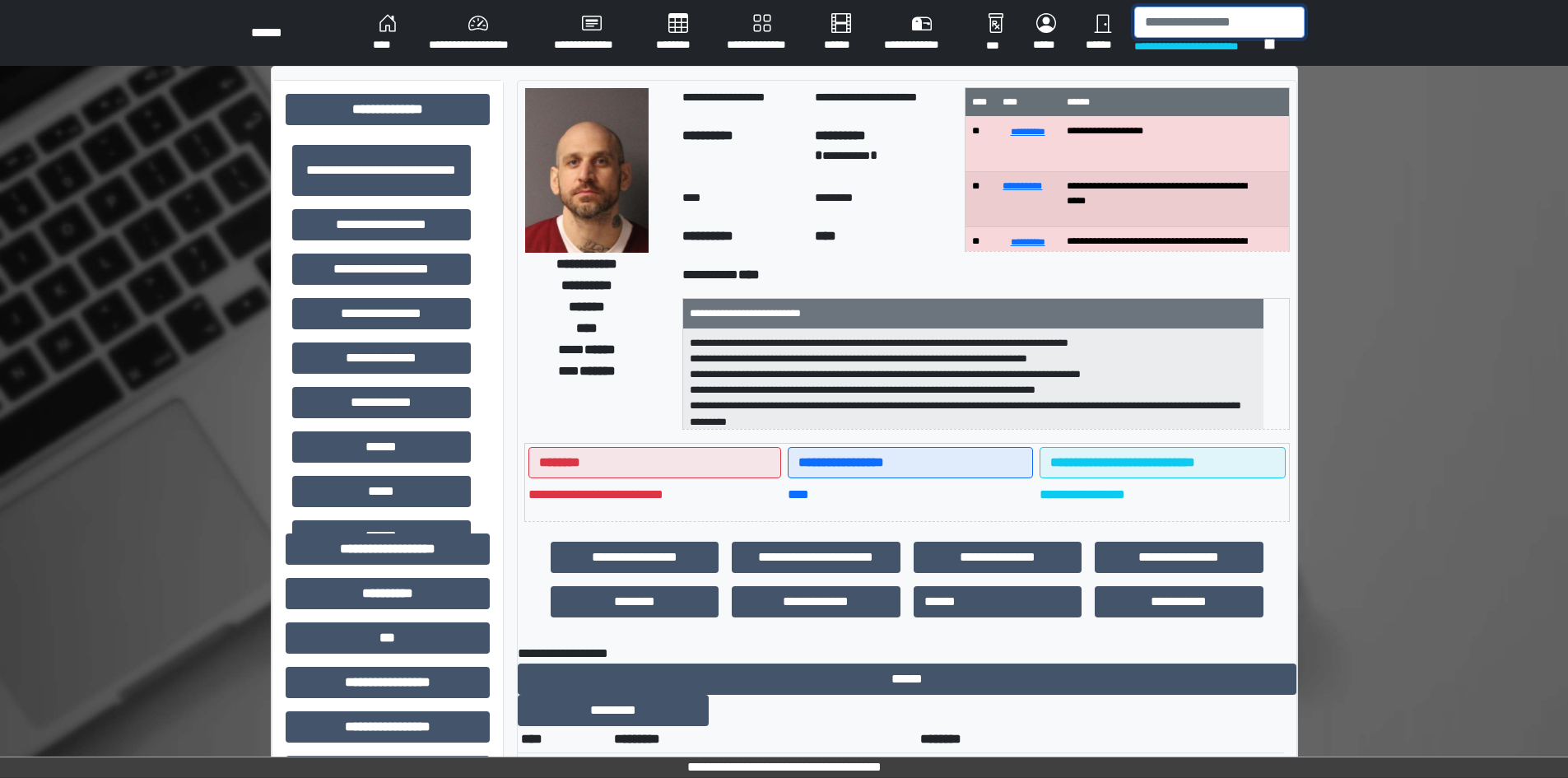 click at bounding box center (1219, 22) 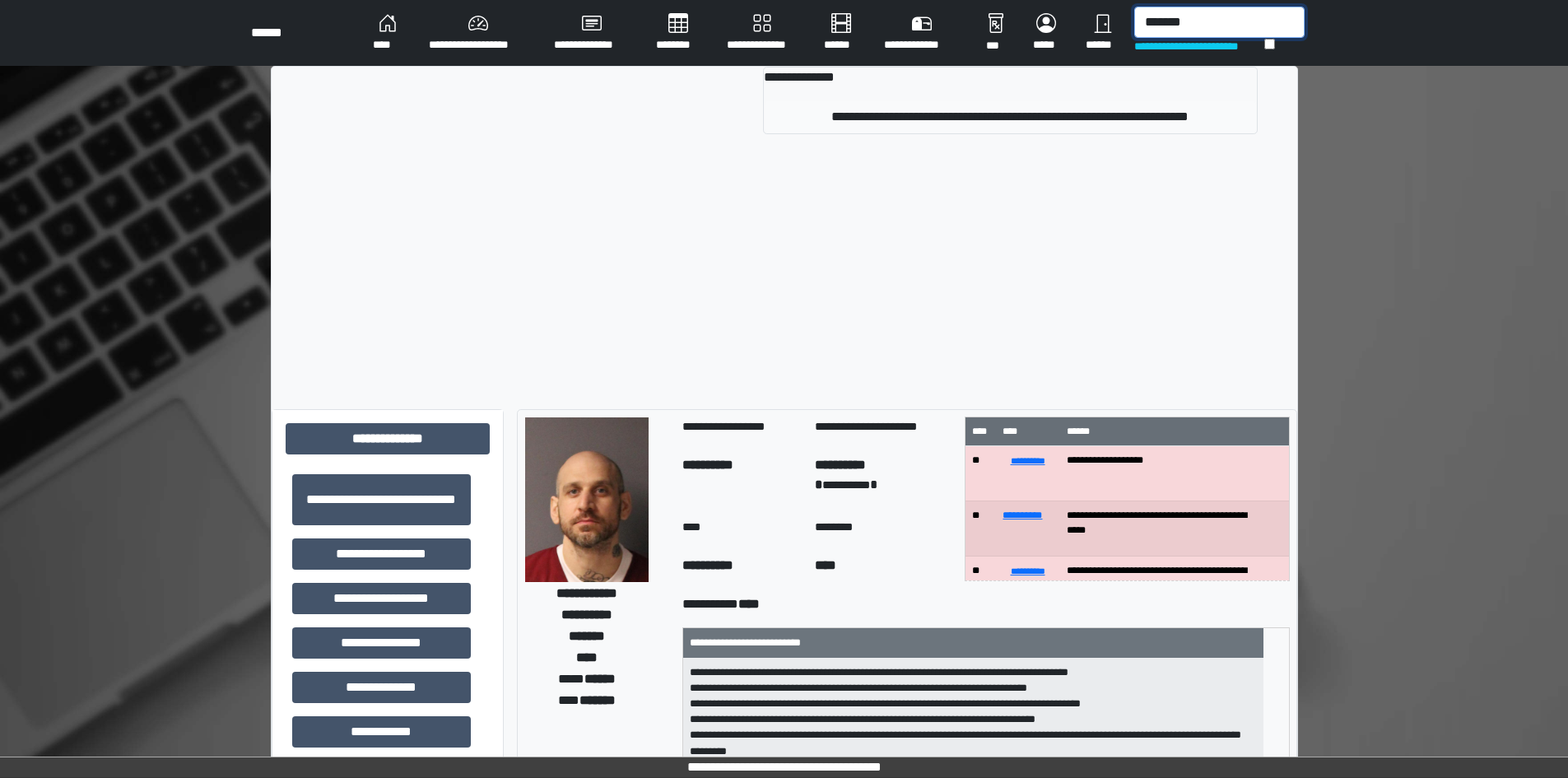 type on "*******" 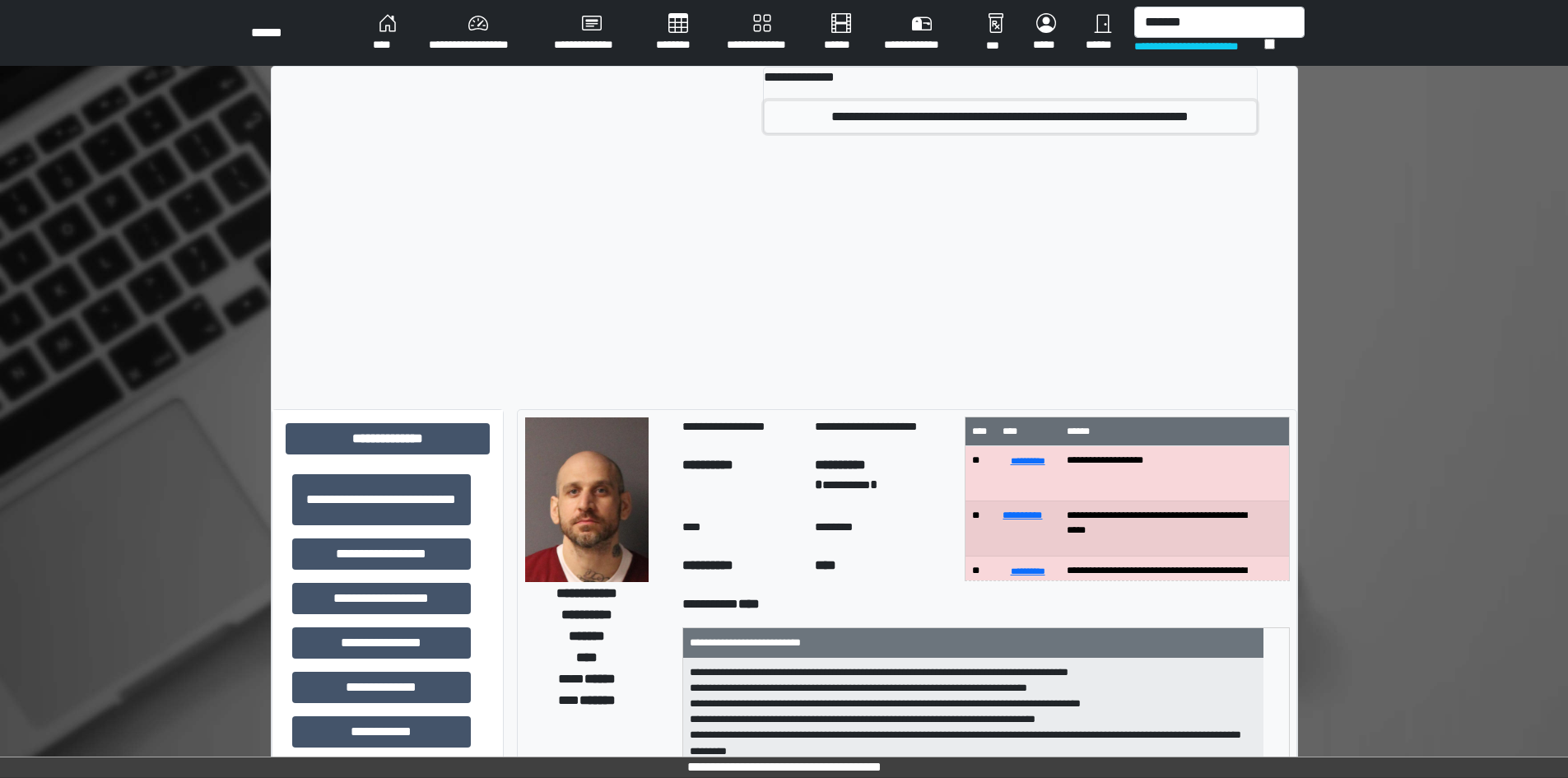 click on "**********" at bounding box center (1010, 117) 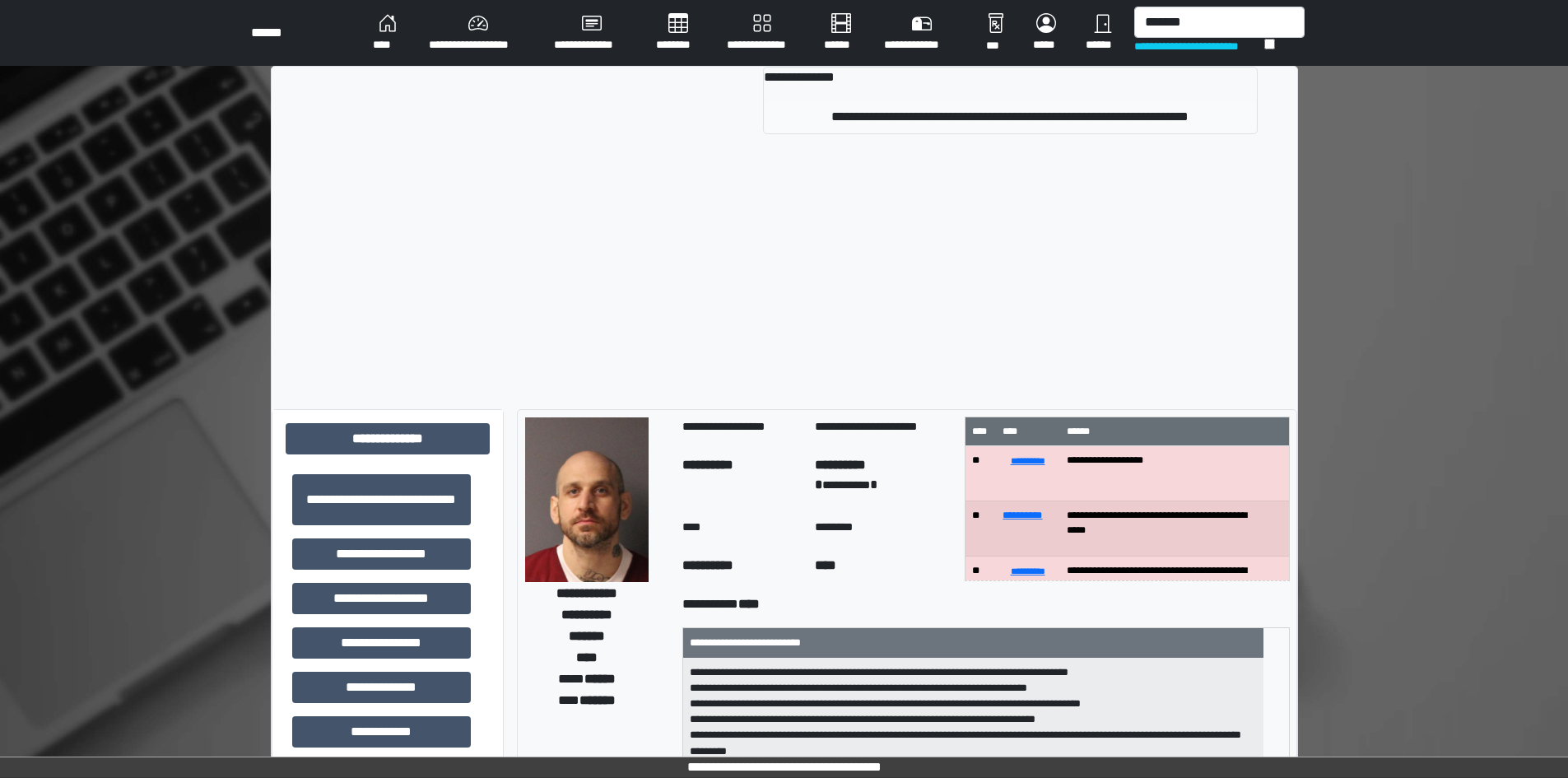 type 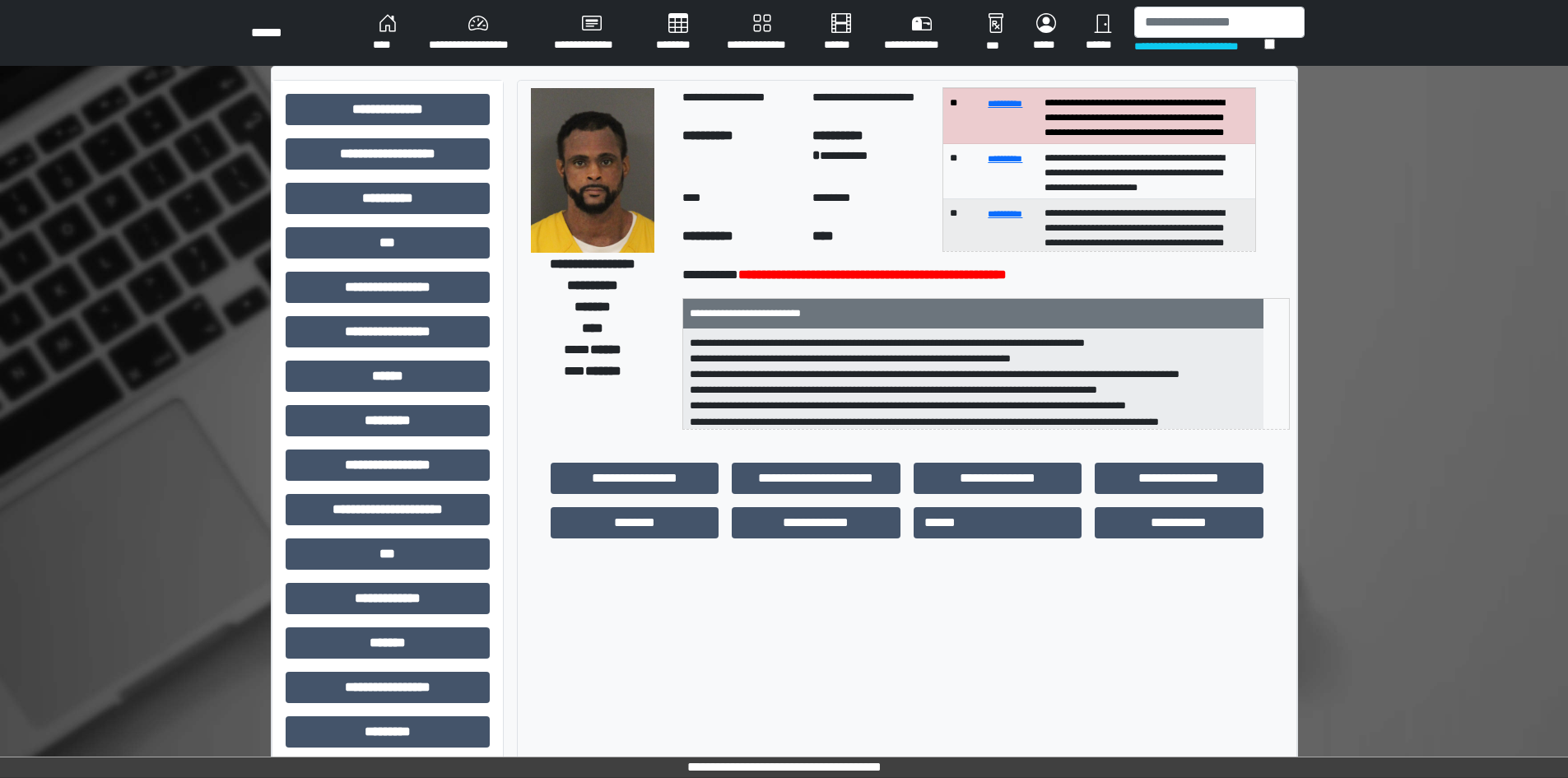 scroll, scrollTop: 82, scrollLeft: 0, axis: vertical 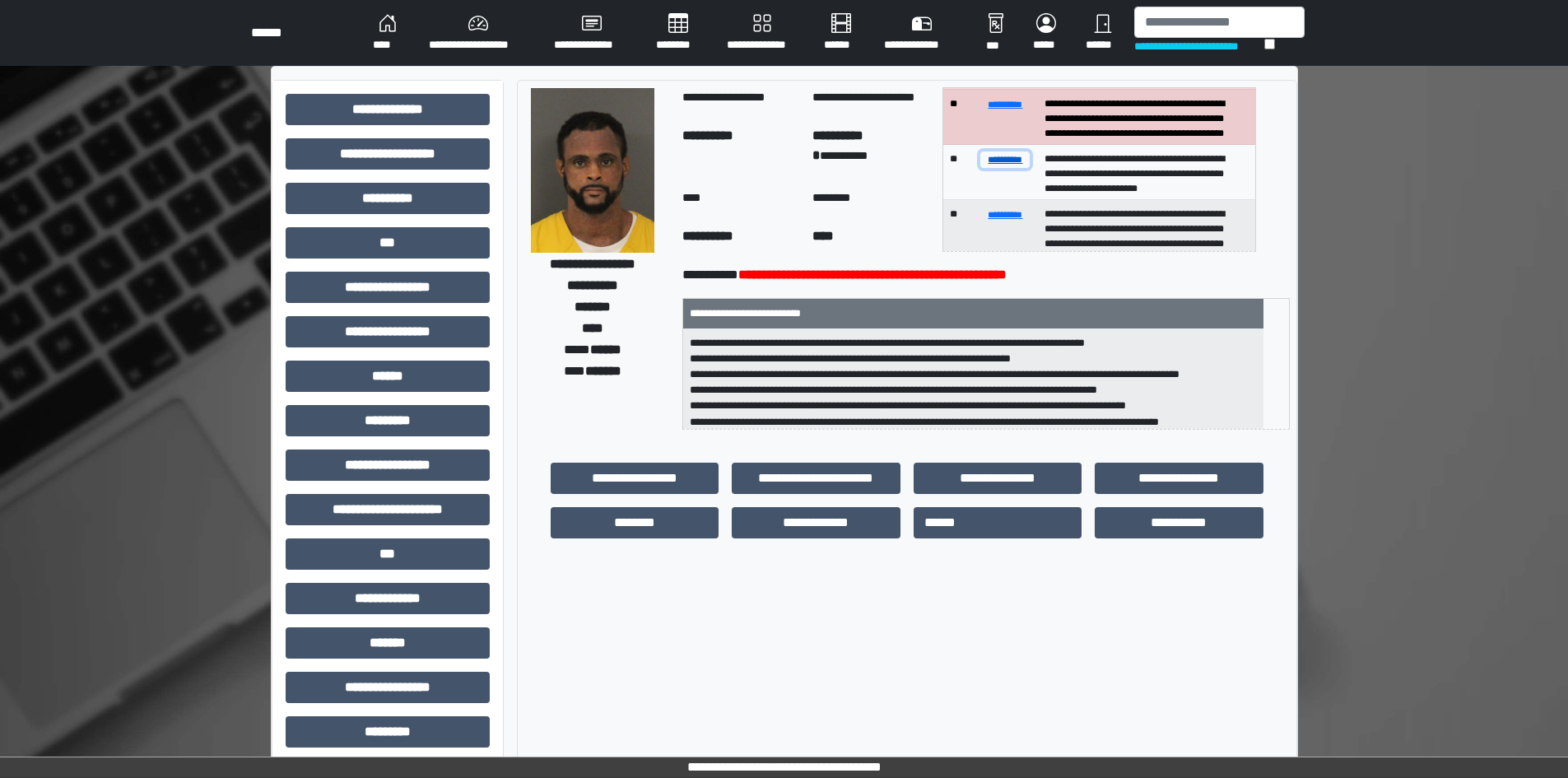 click on "**********" at bounding box center (1005, 159) 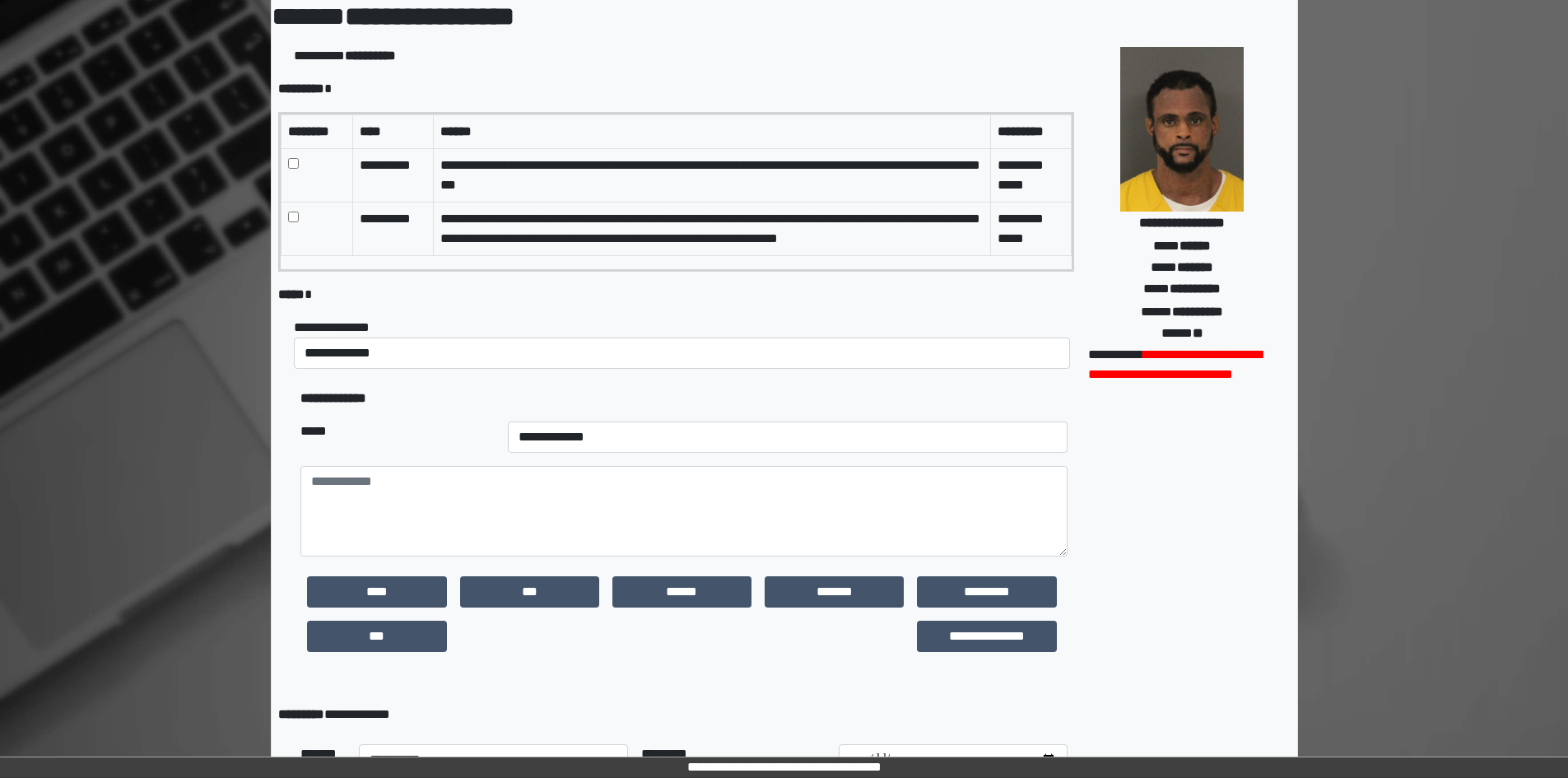 scroll, scrollTop: 82, scrollLeft: 0, axis: vertical 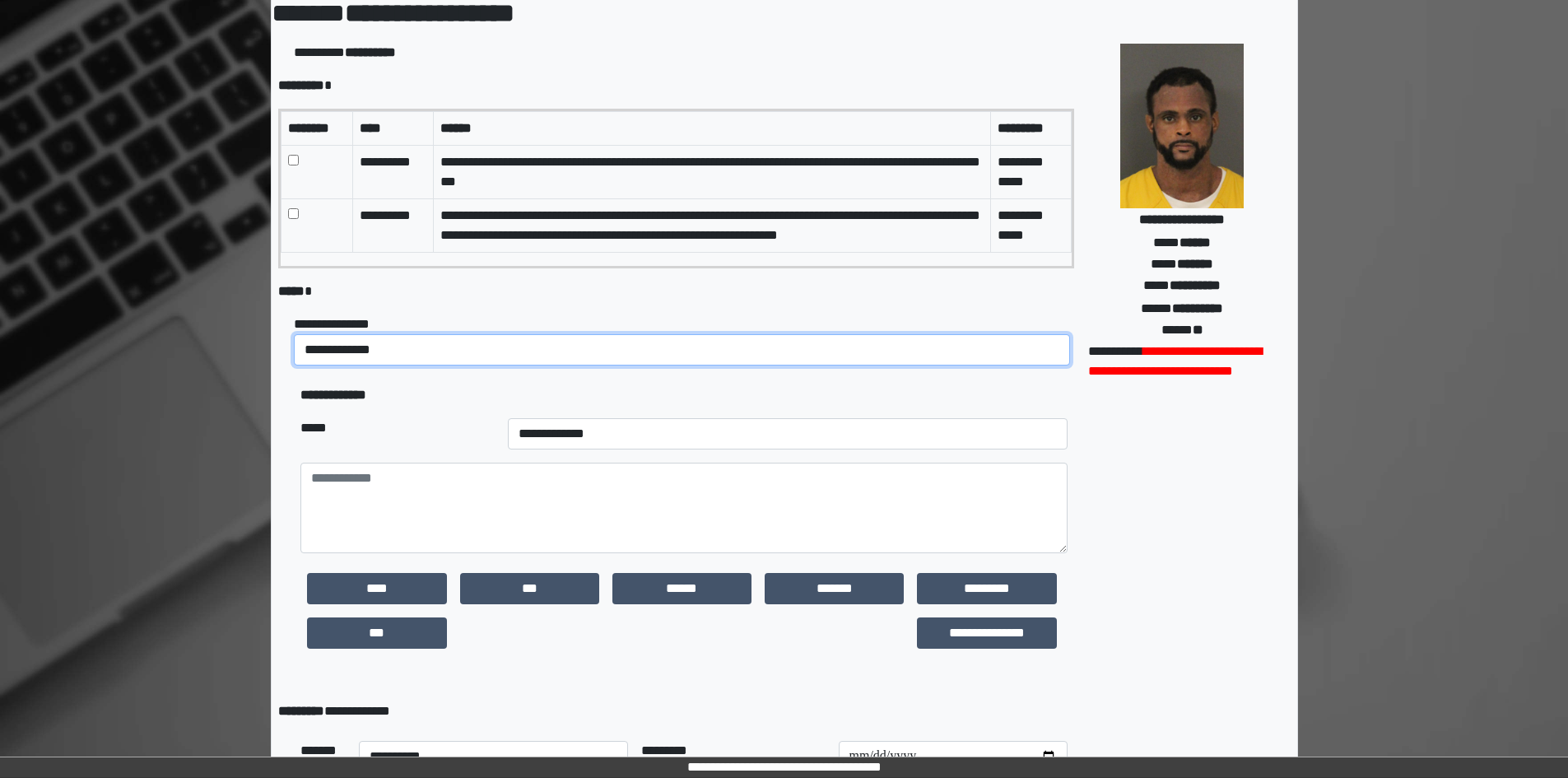 click on "**********" at bounding box center (682, 350) 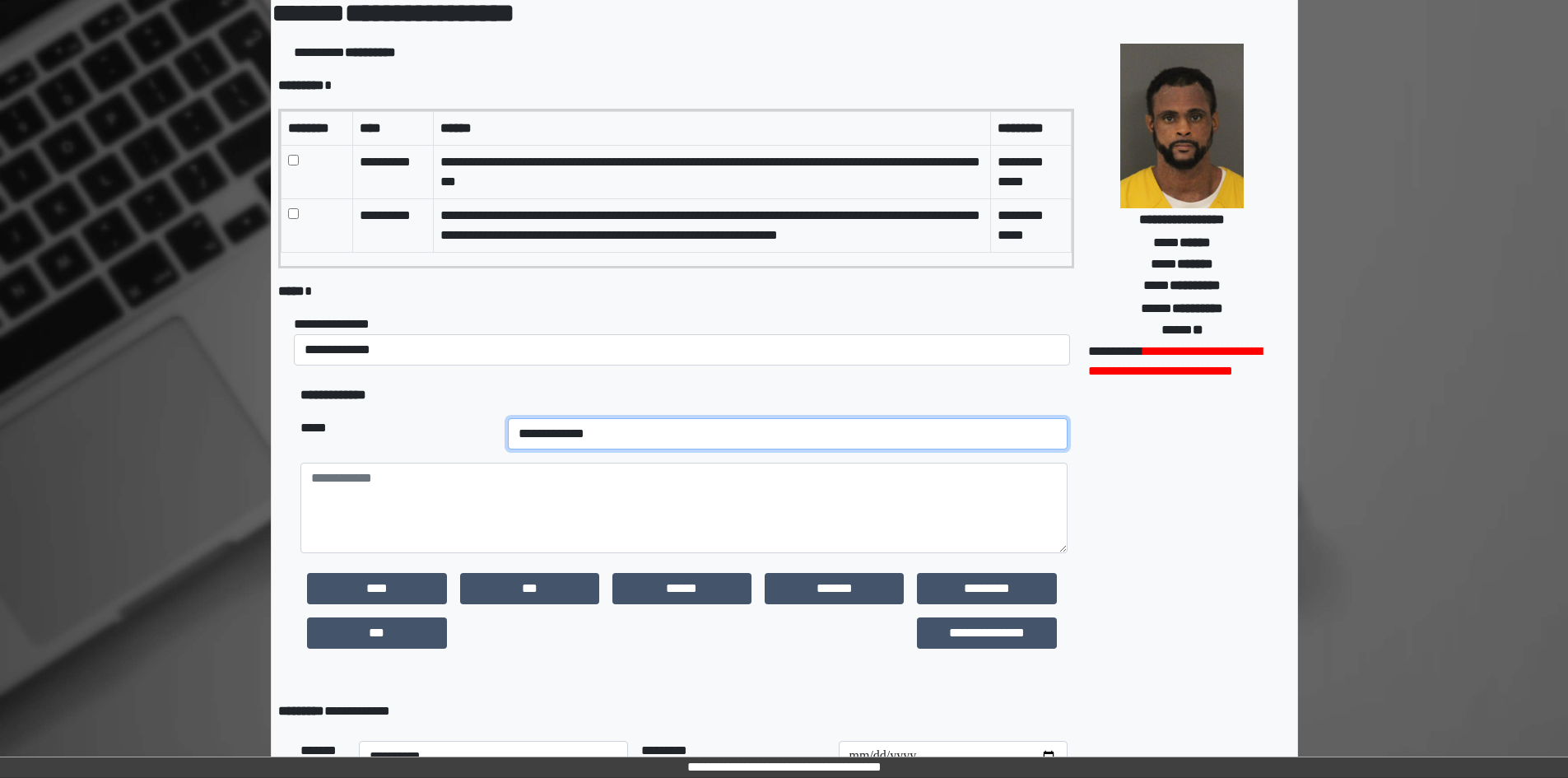 click on "**********" at bounding box center [788, 434] 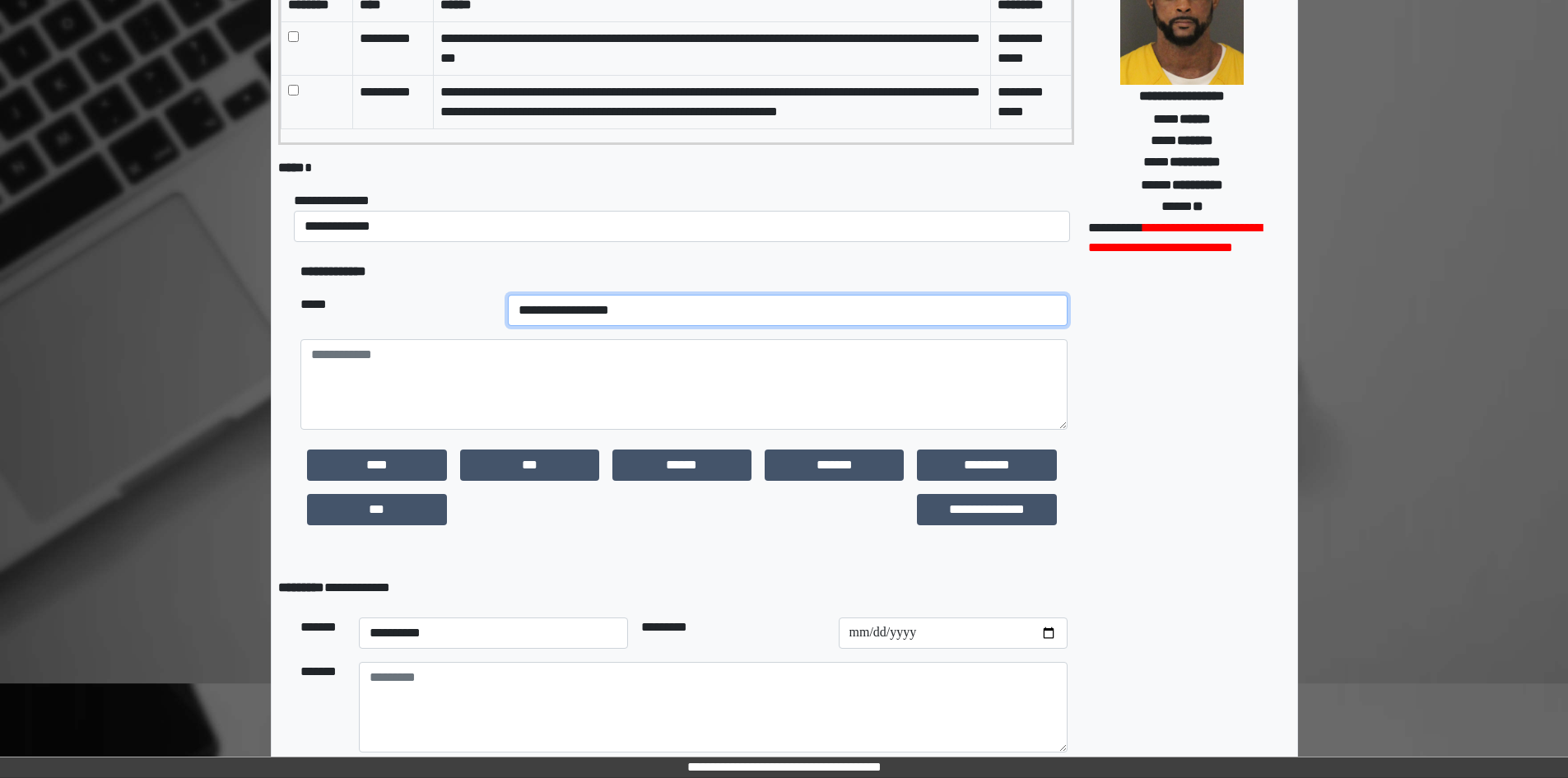 scroll, scrollTop: 165, scrollLeft: 0, axis: vertical 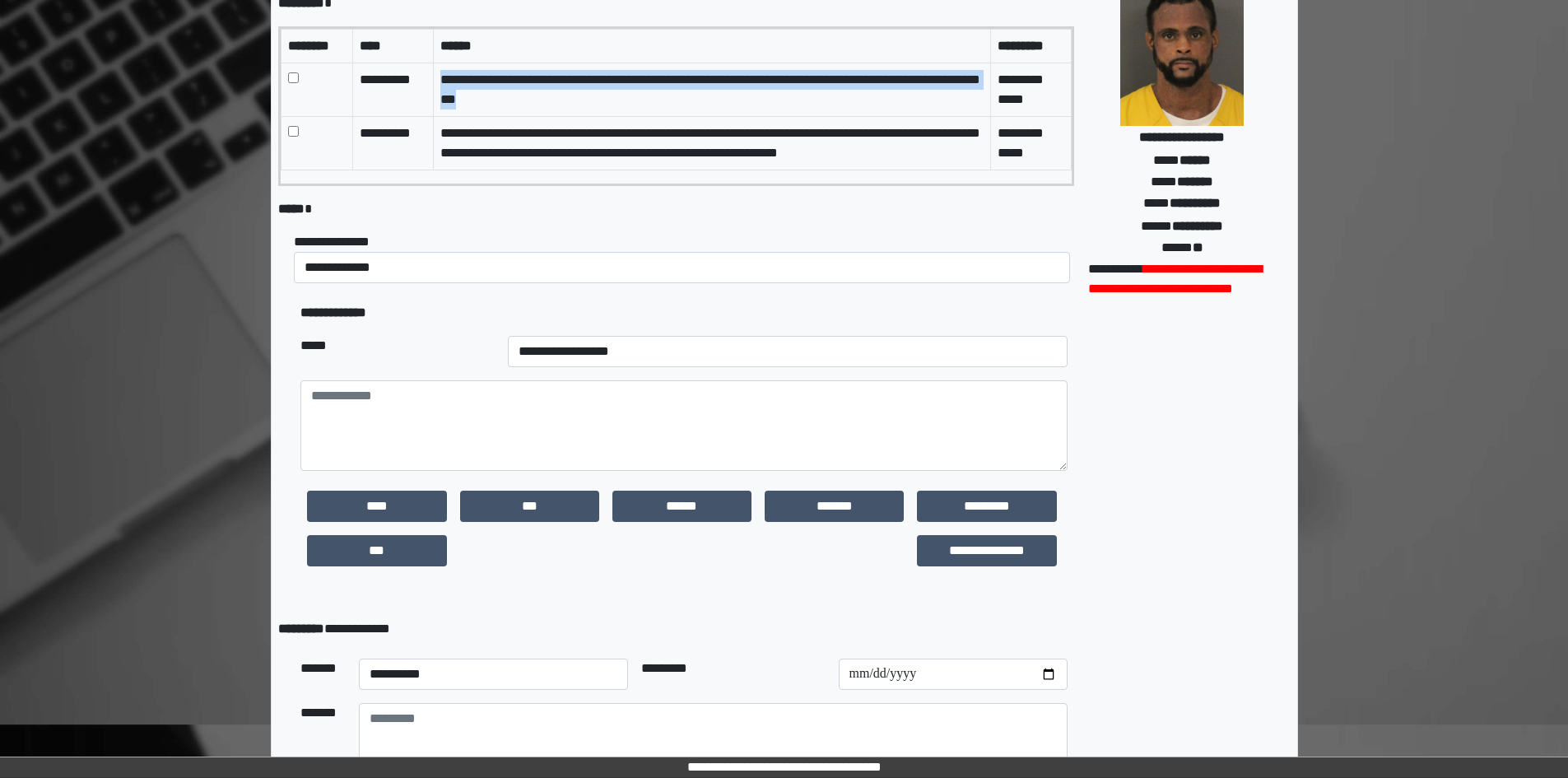 drag, startPoint x: 439, startPoint y: 77, endPoint x: 587, endPoint y: 101, distance: 149.93332 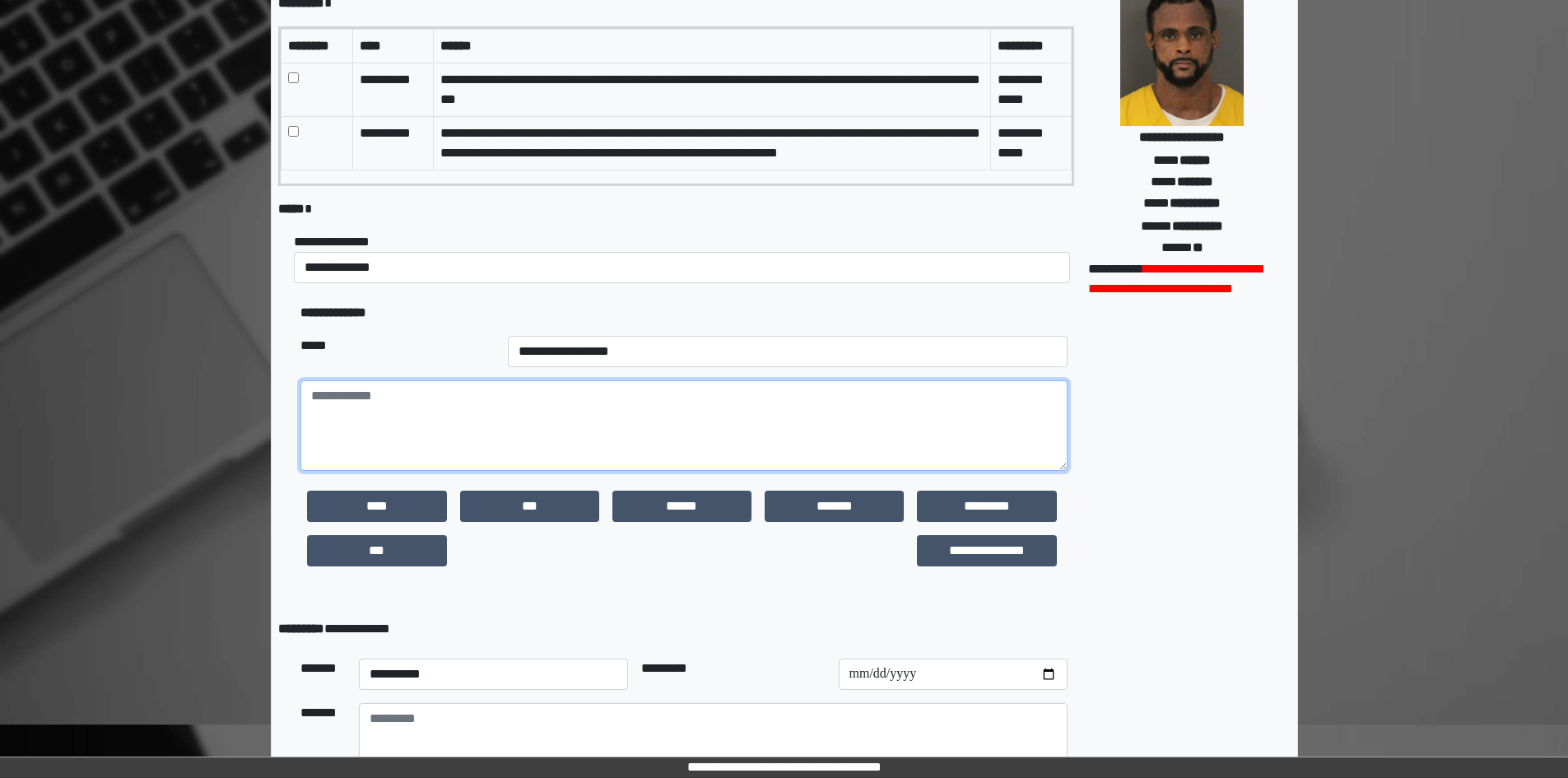 click at bounding box center (683, 426) 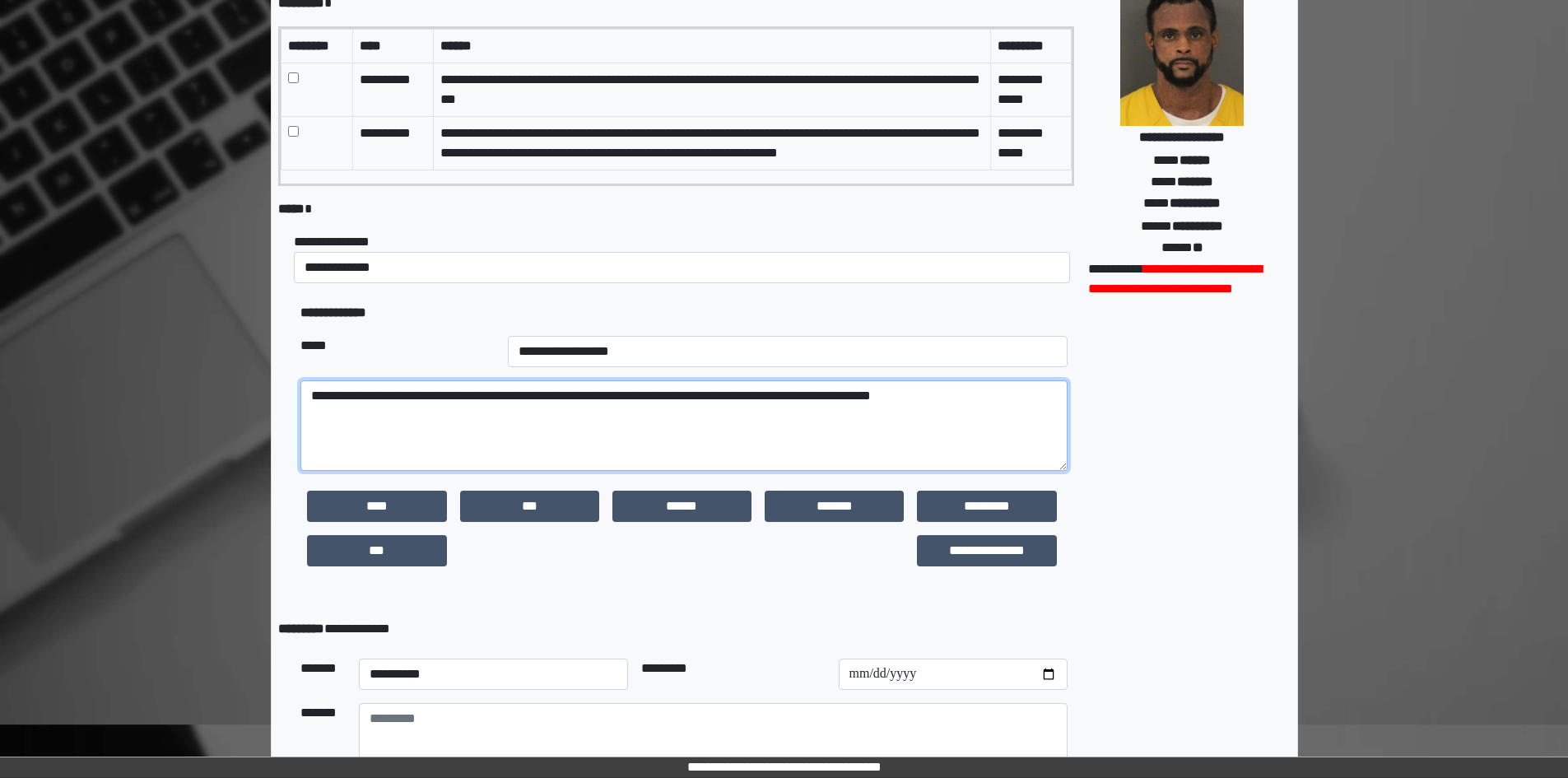 click on "**********" at bounding box center (683, 426) 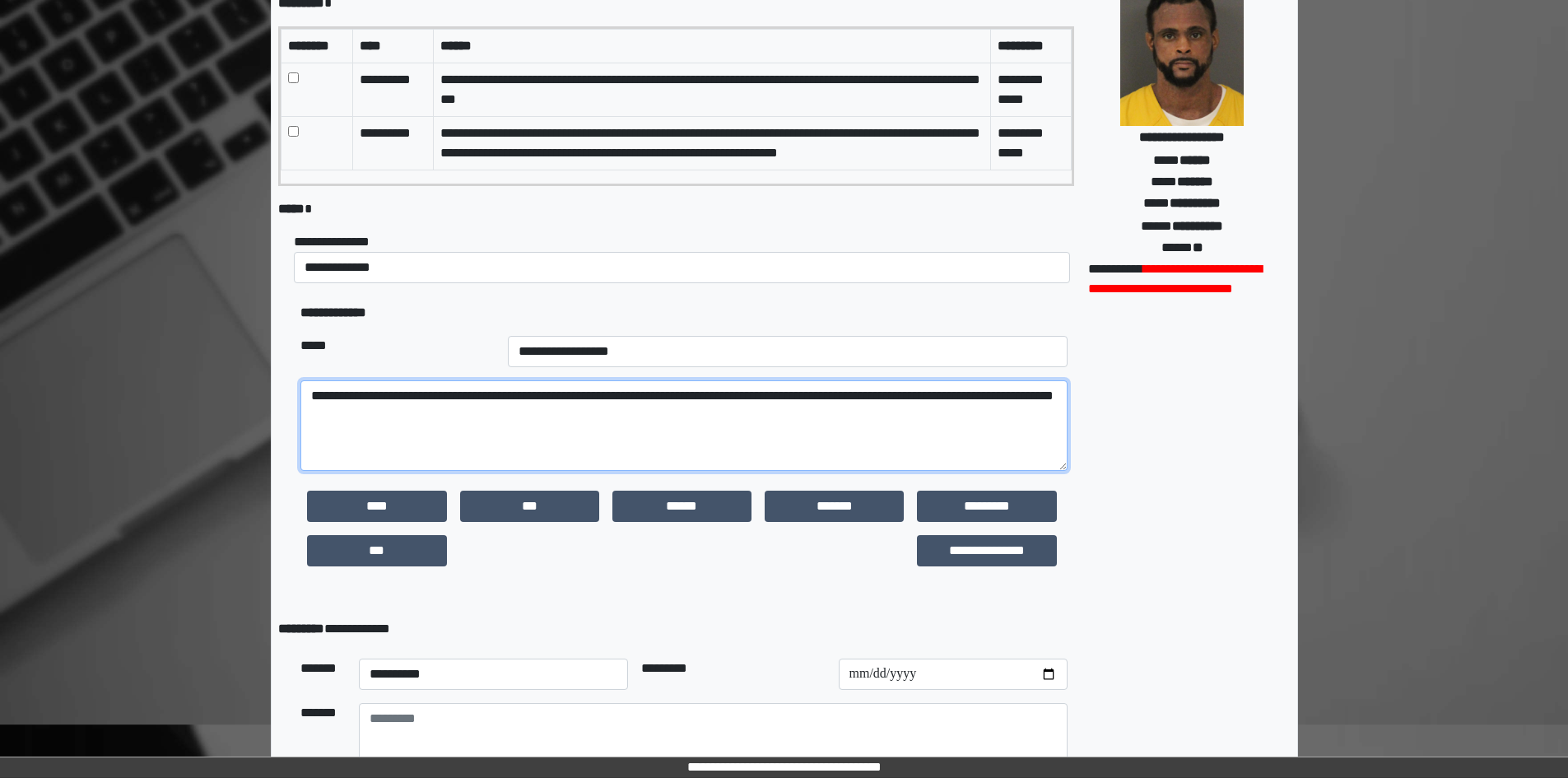 click on "**********" at bounding box center (683, 426) 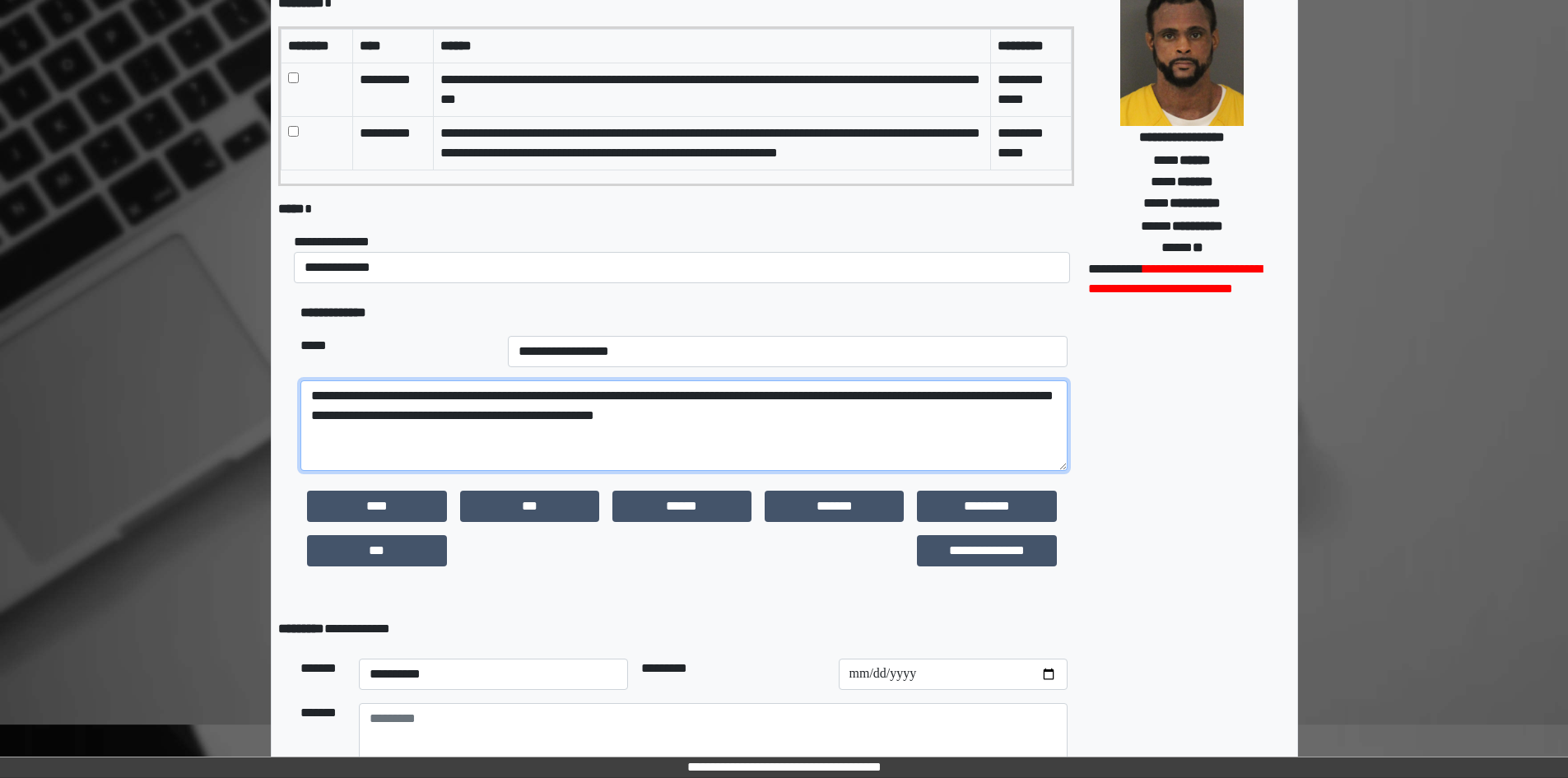type on "**********" 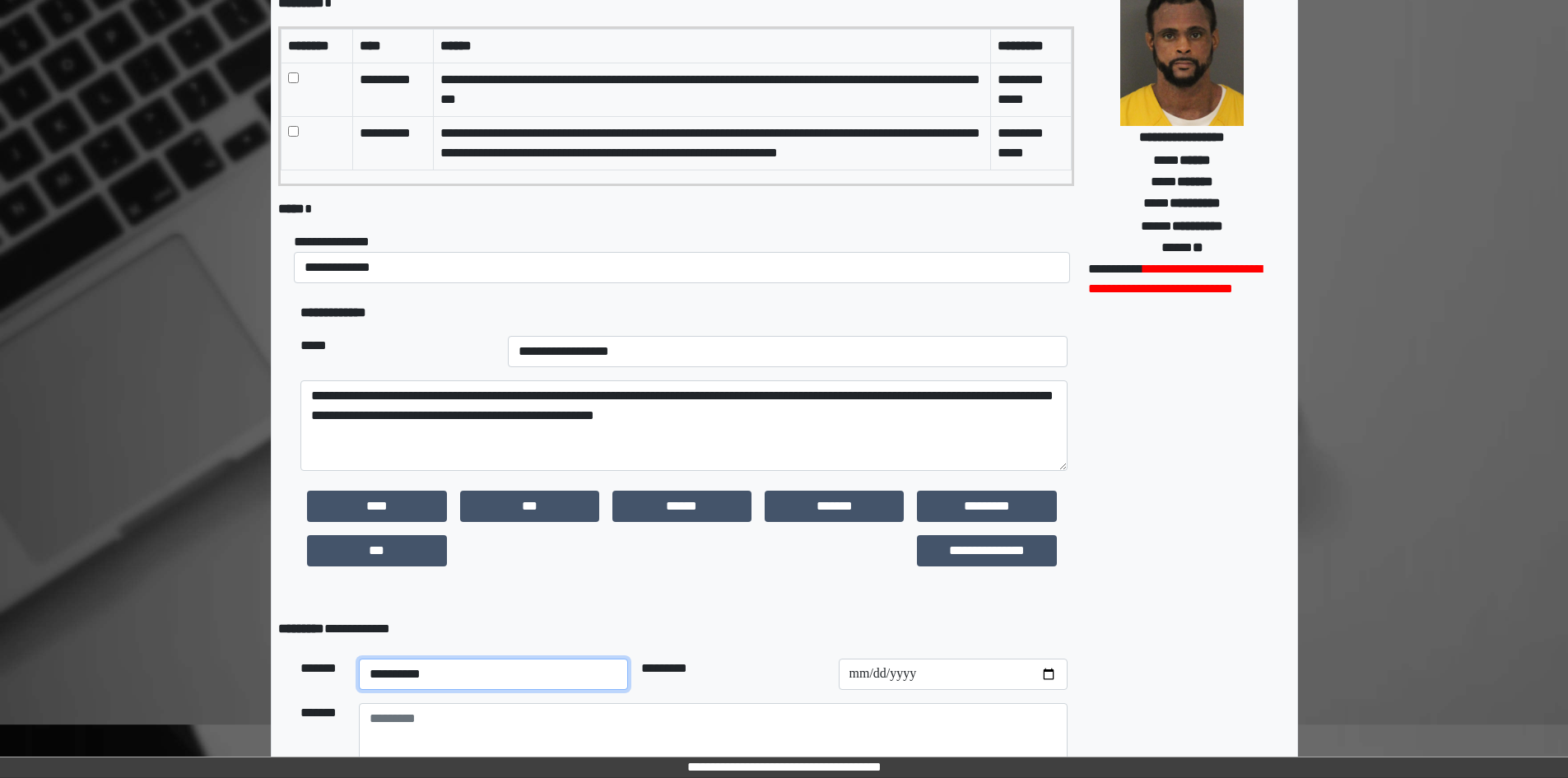 click on "**********" at bounding box center [494, 674] 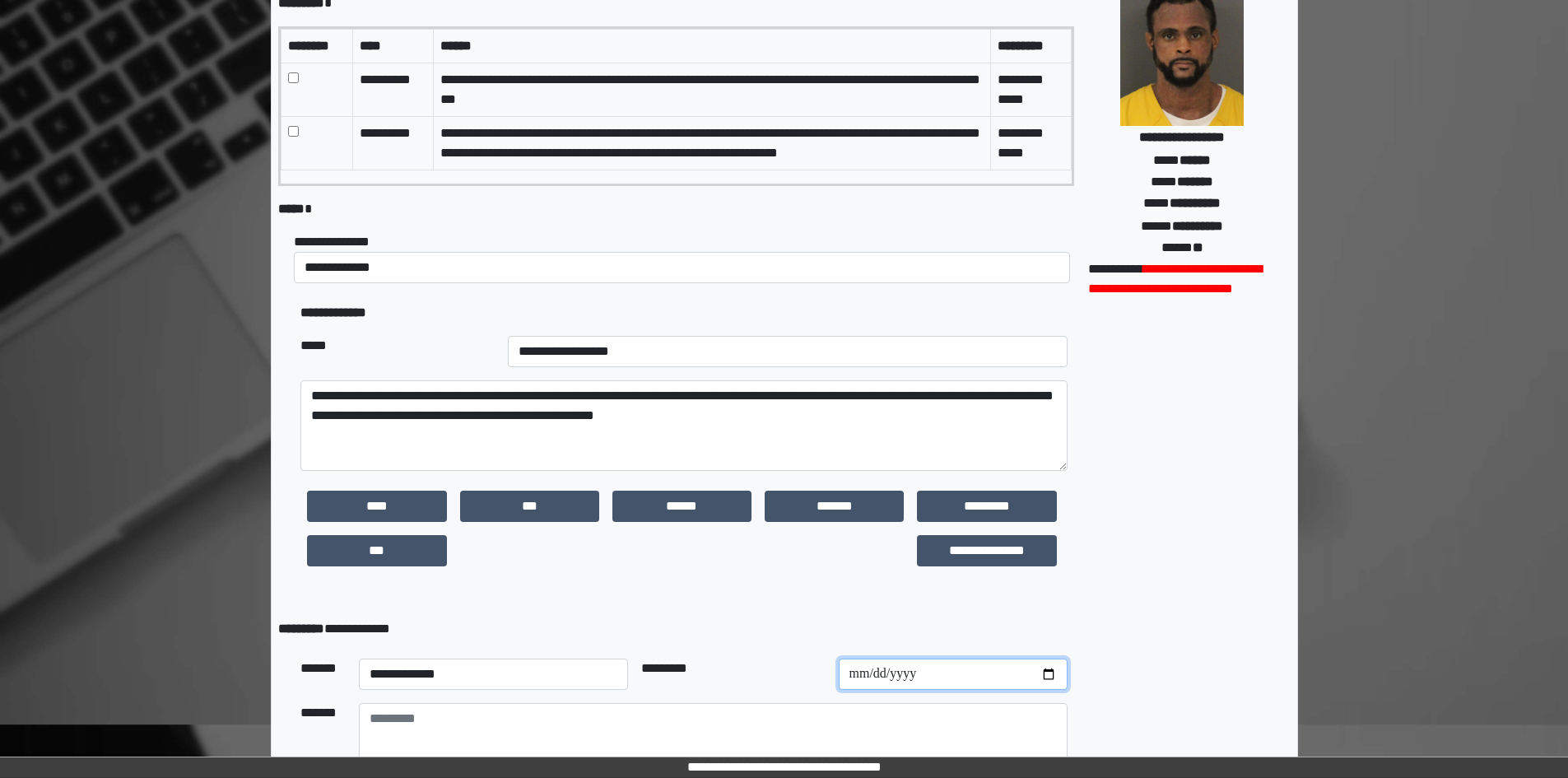 click at bounding box center [953, 674] 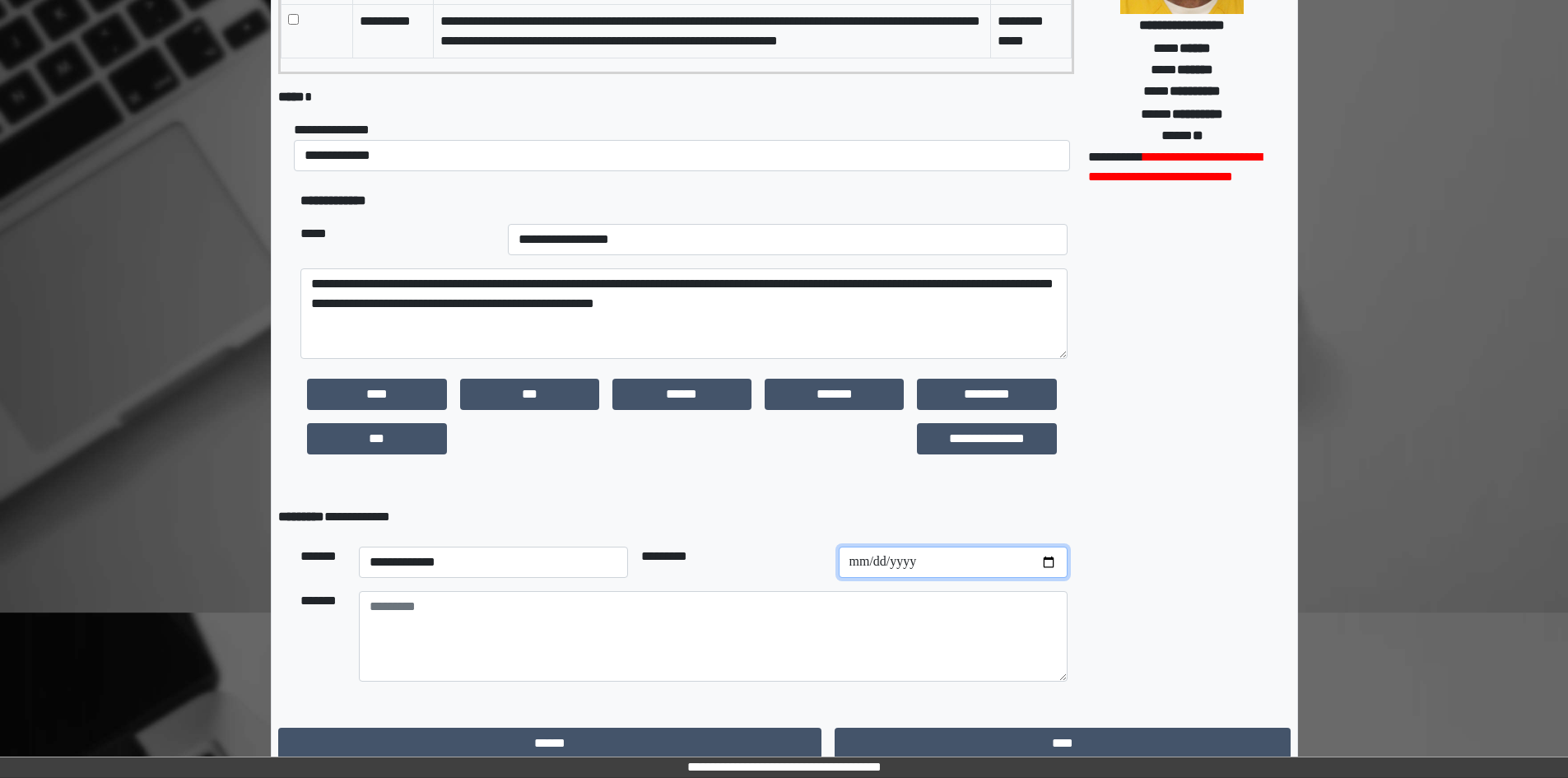 scroll, scrollTop: 291, scrollLeft: 0, axis: vertical 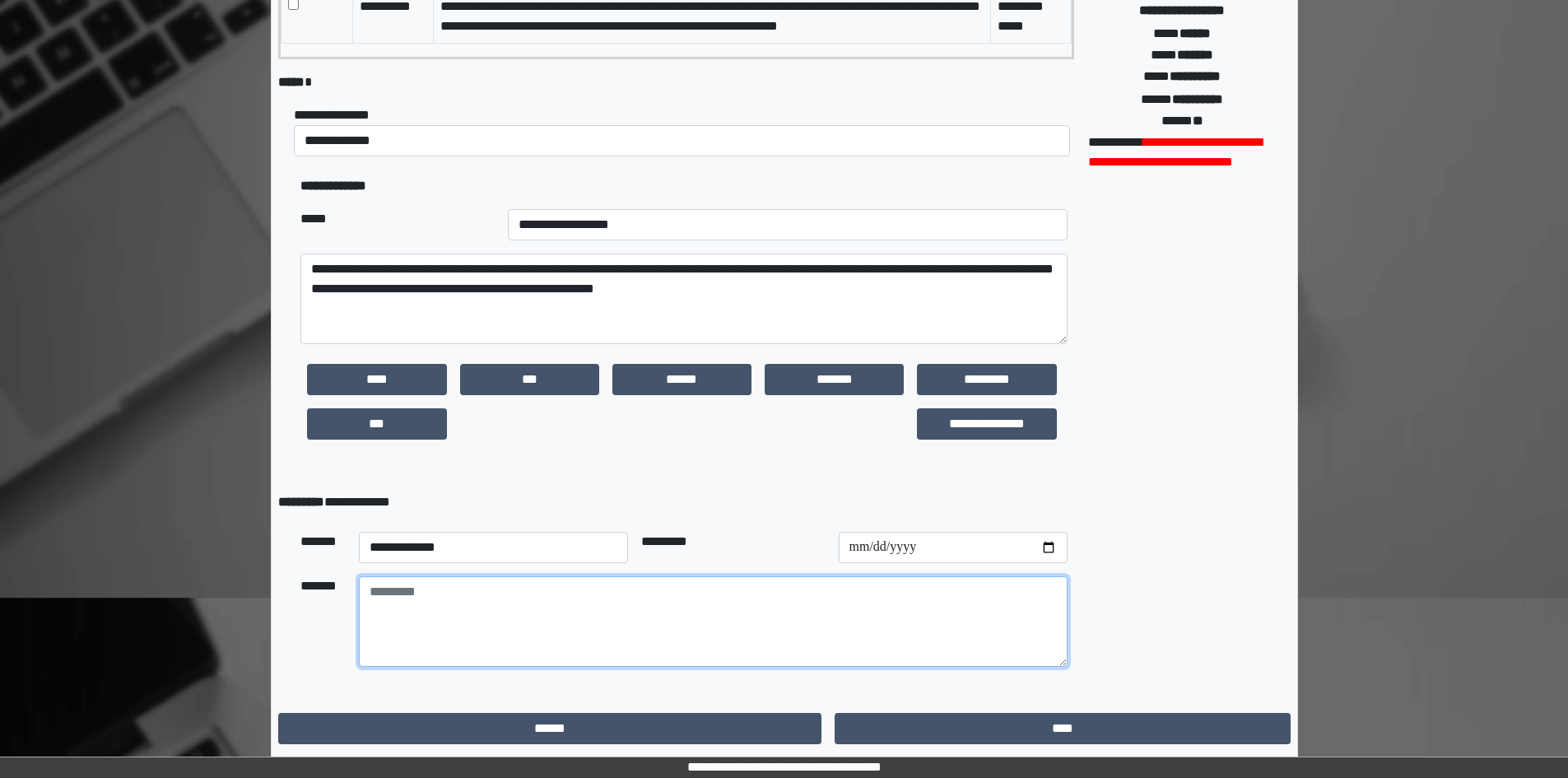 click at bounding box center [713, 622] 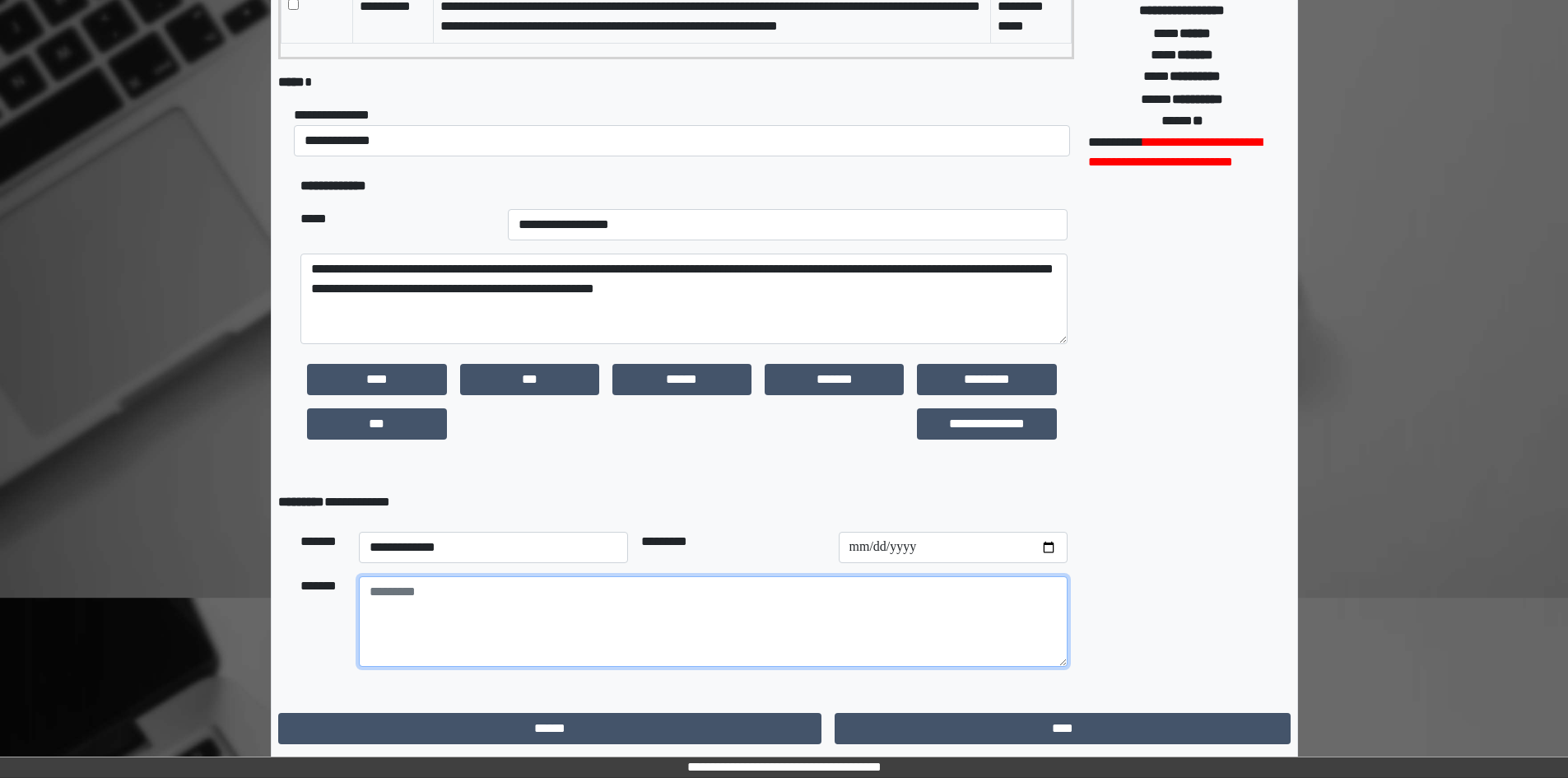paste on "**********" 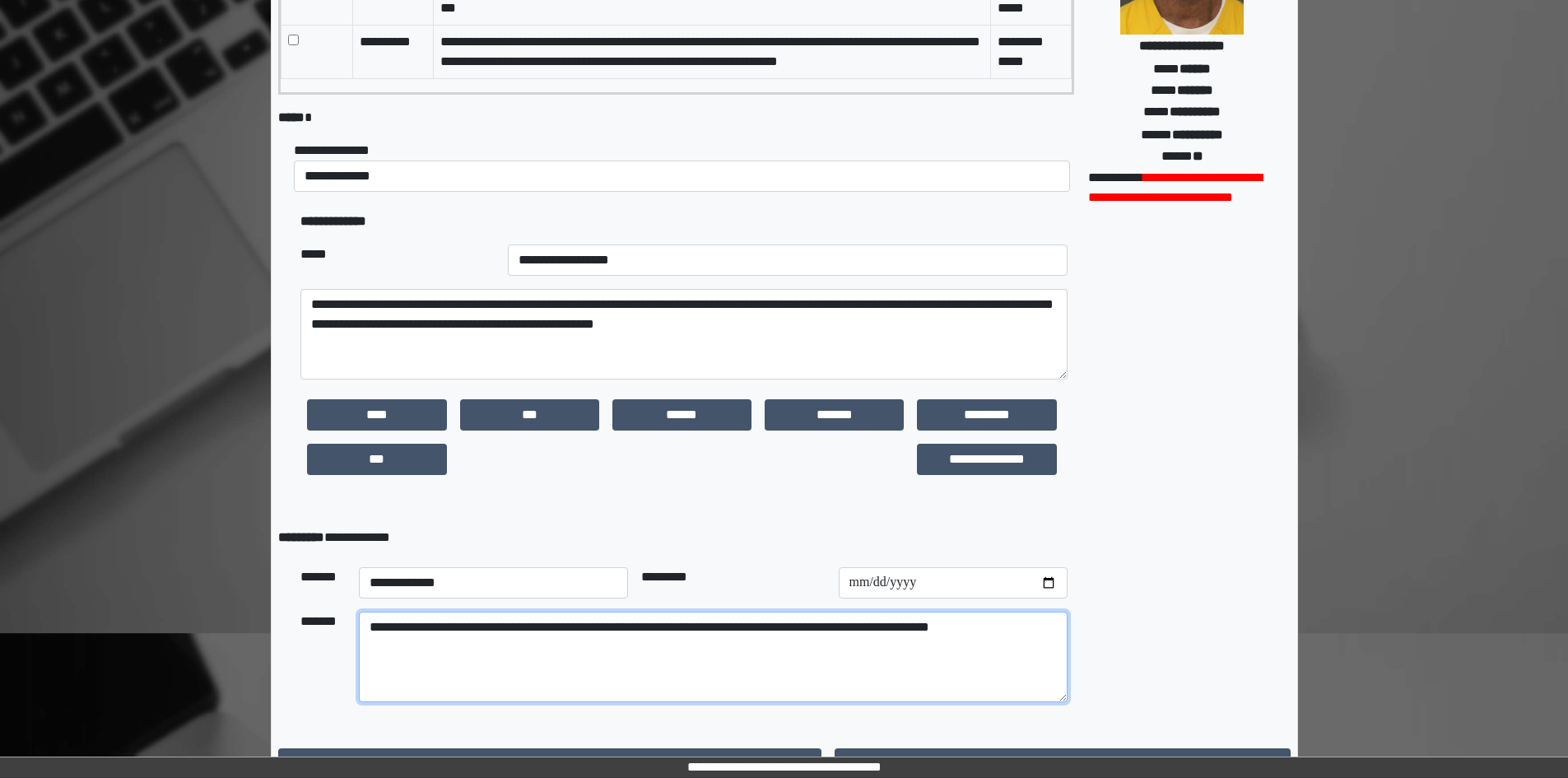 scroll, scrollTop: 291, scrollLeft: 0, axis: vertical 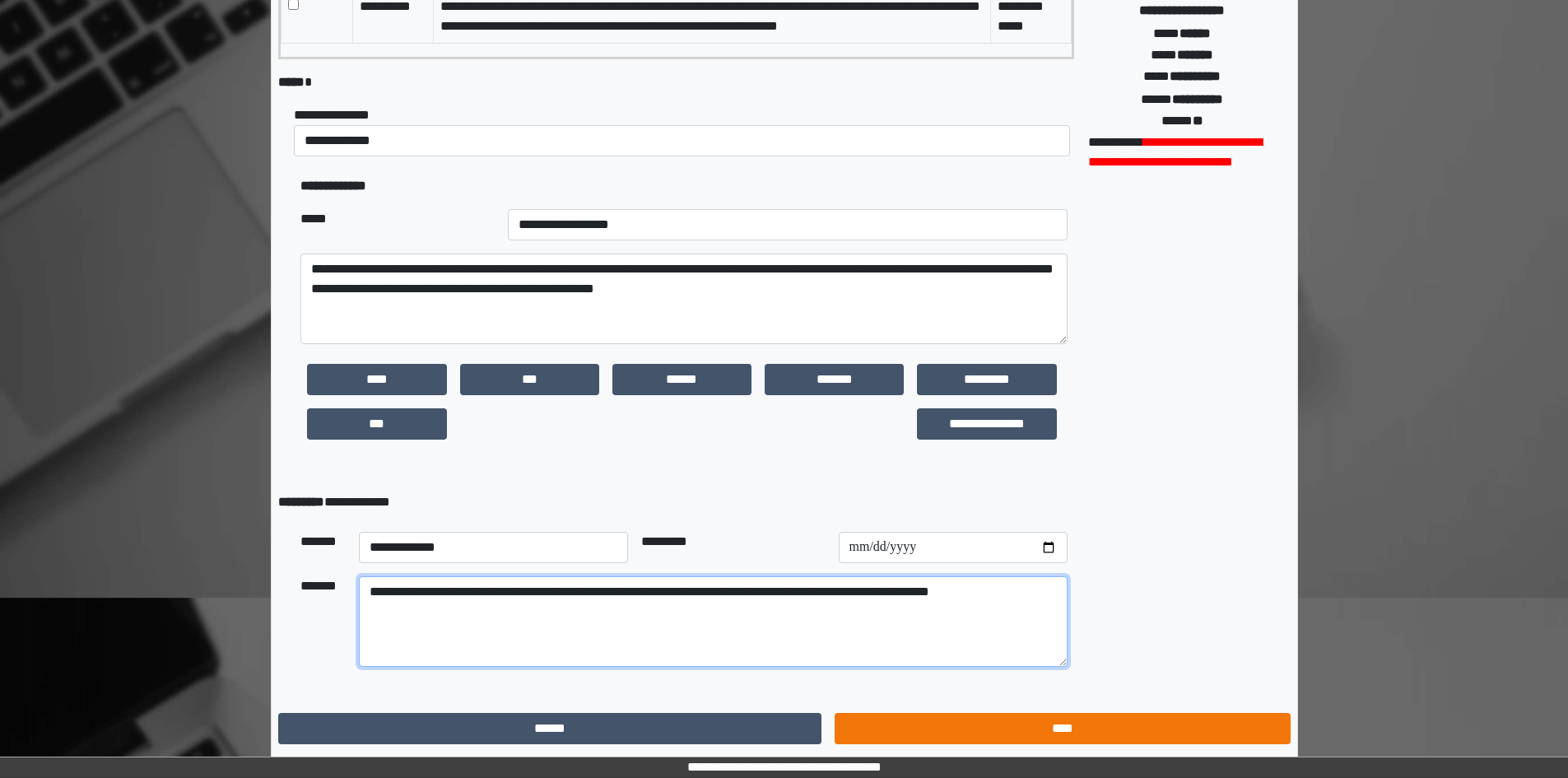 type on "**********" 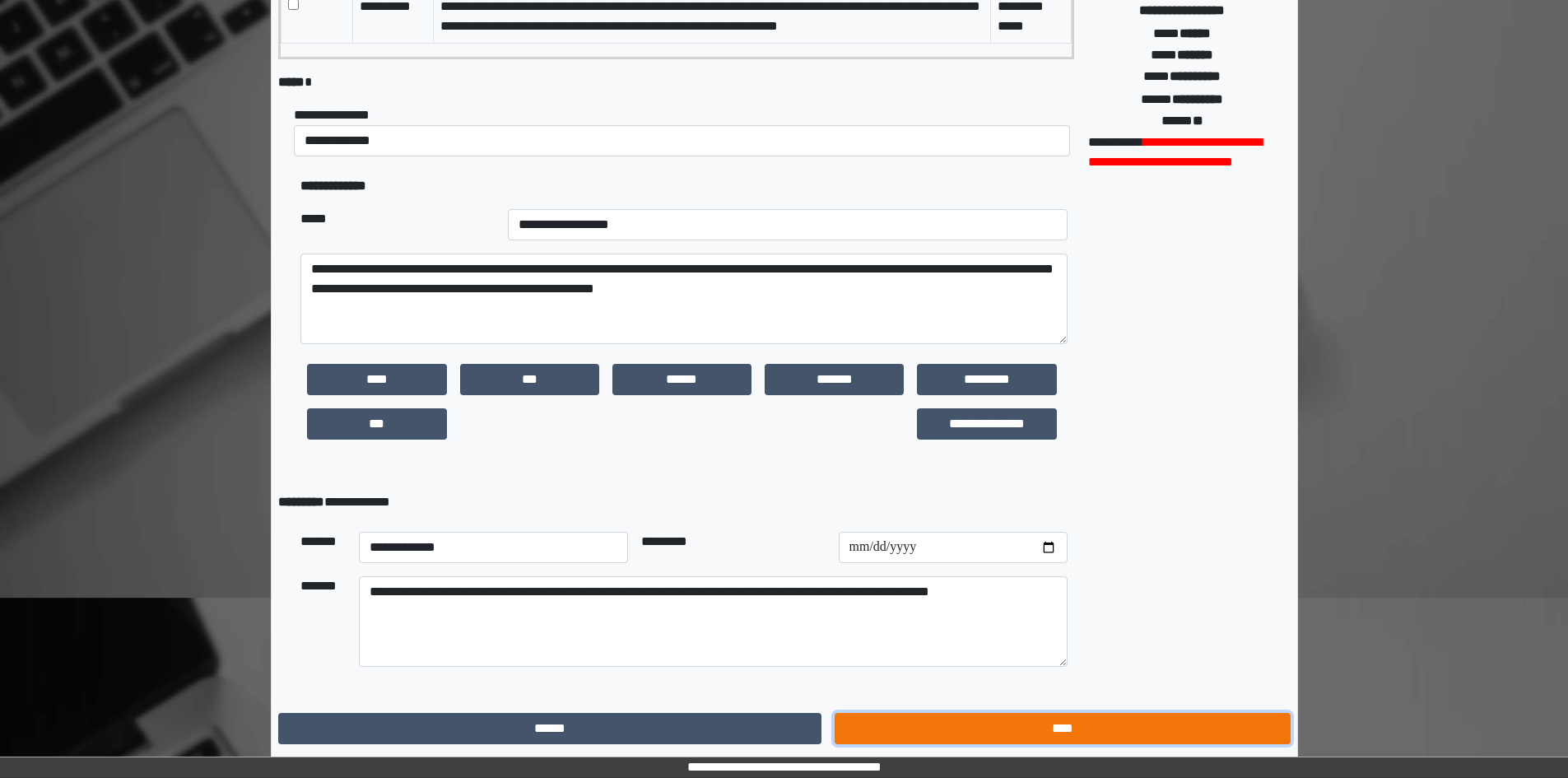 click on "****" at bounding box center [1062, 729] 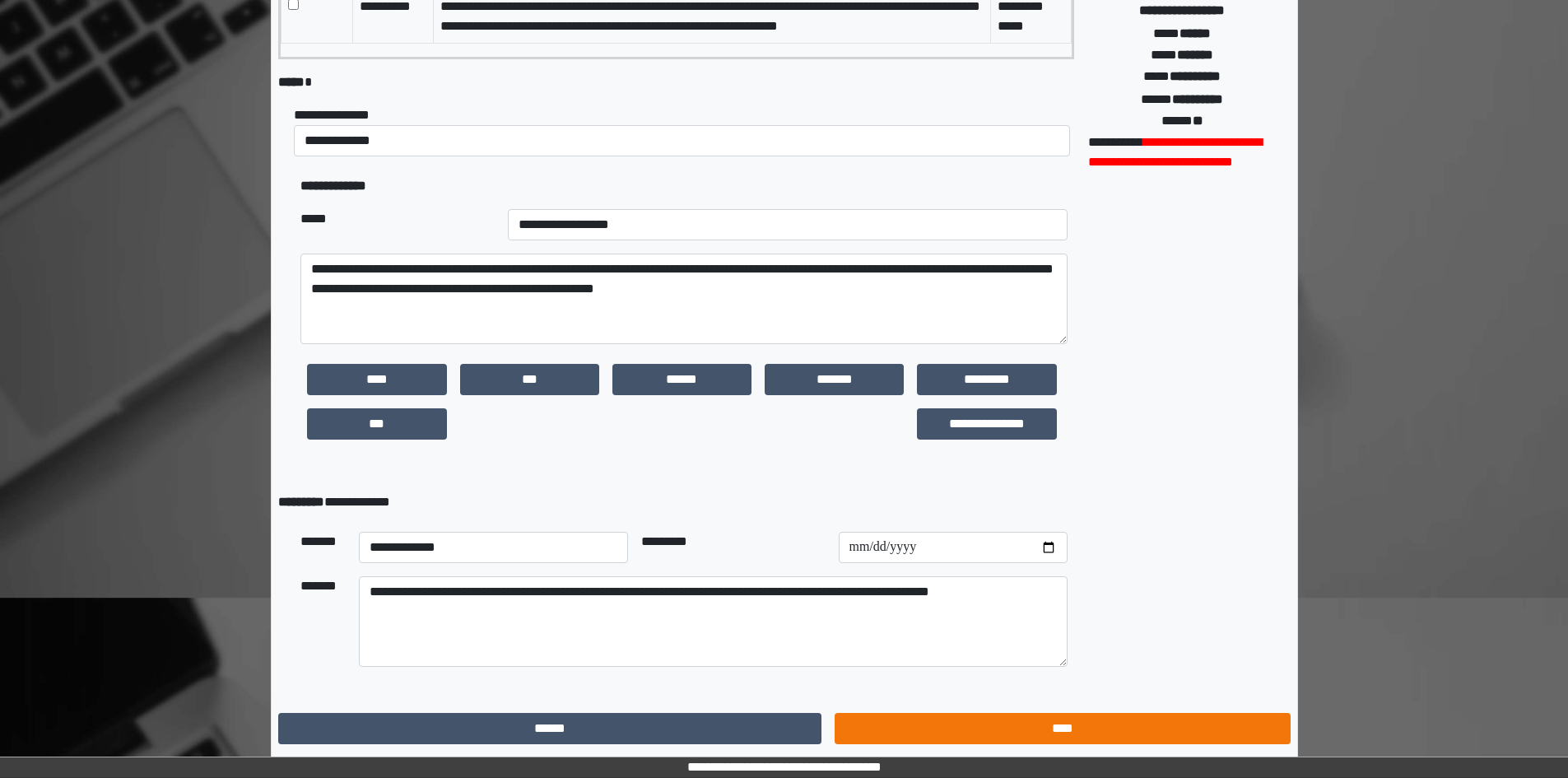 scroll, scrollTop: 0, scrollLeft: 0, axis: both 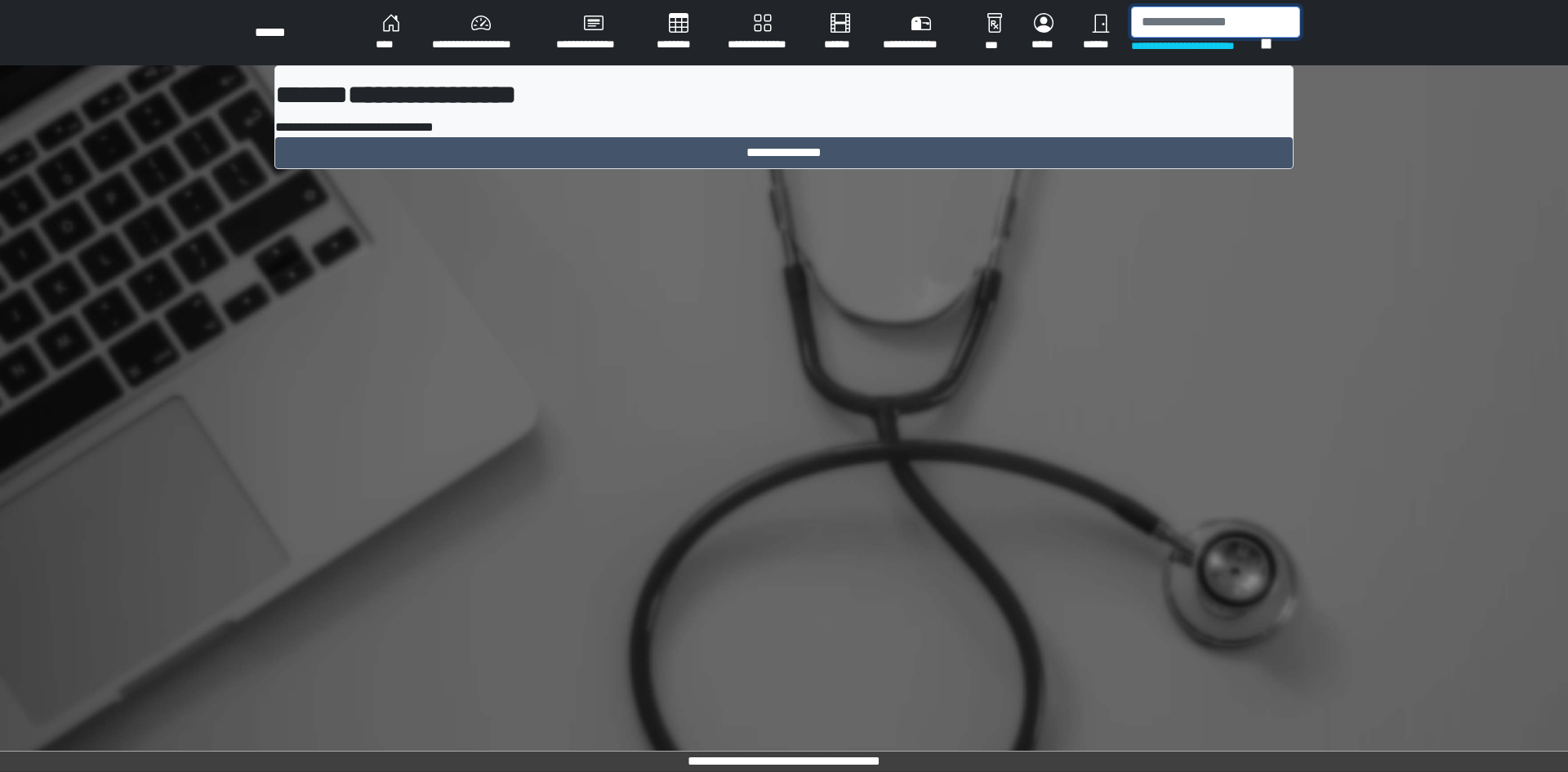 click at bounding box center [1215, 22] 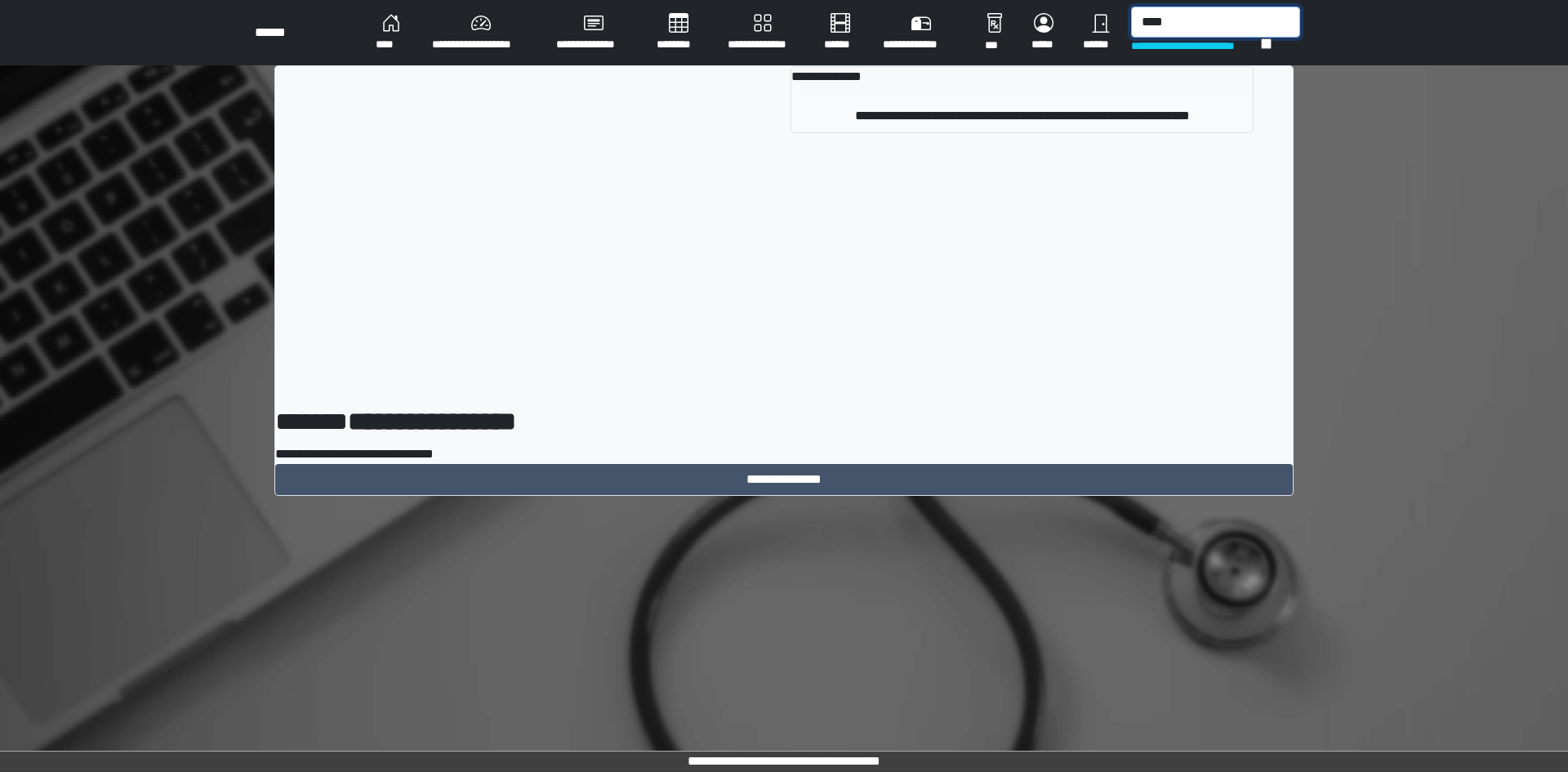 type on "****" 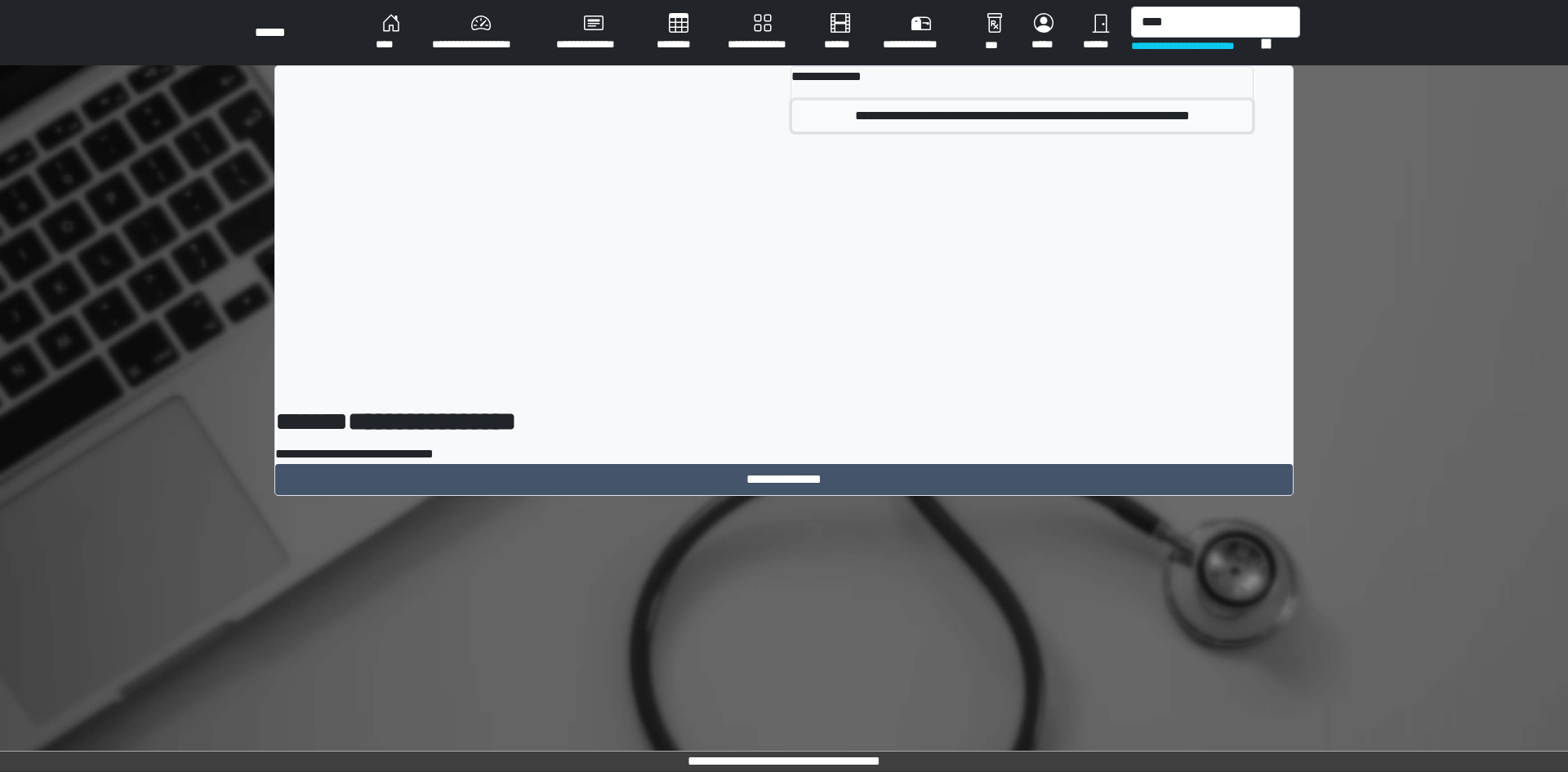 click on "**********" at bounding box center (1022, 116) 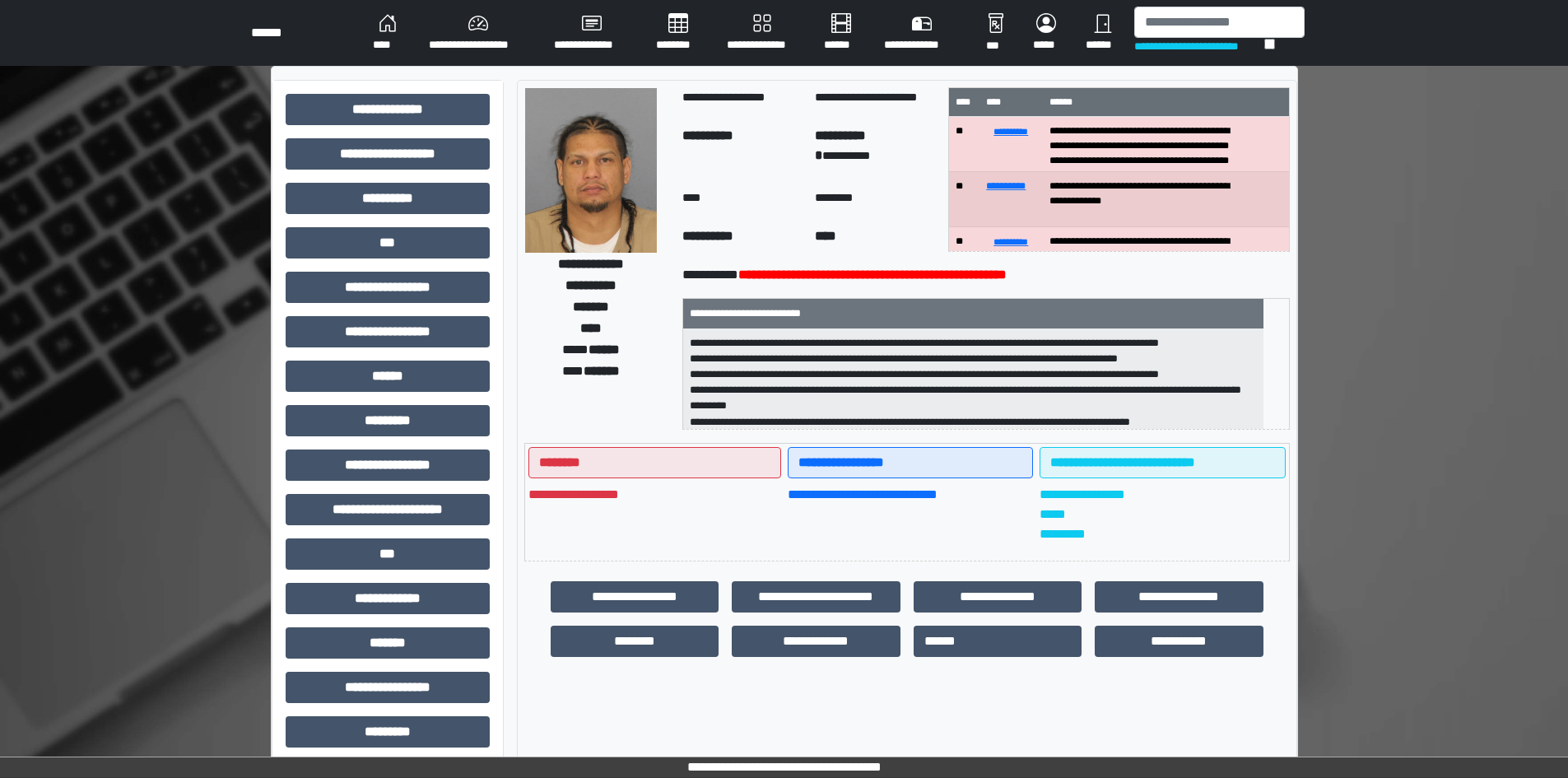 click on "**********" at bounding box center [478, 33] 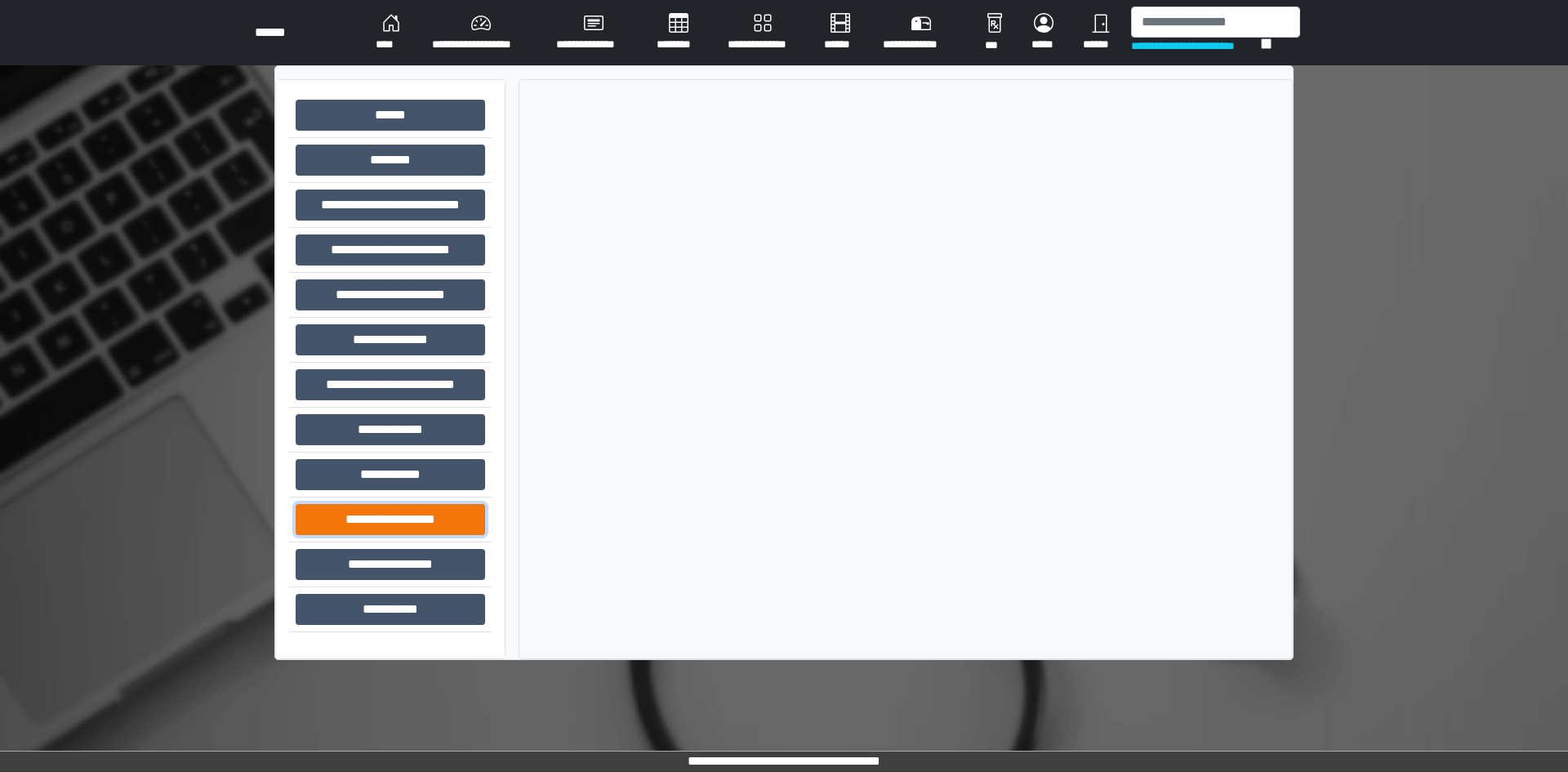 click on "**********" at bounding box center [390, 520] 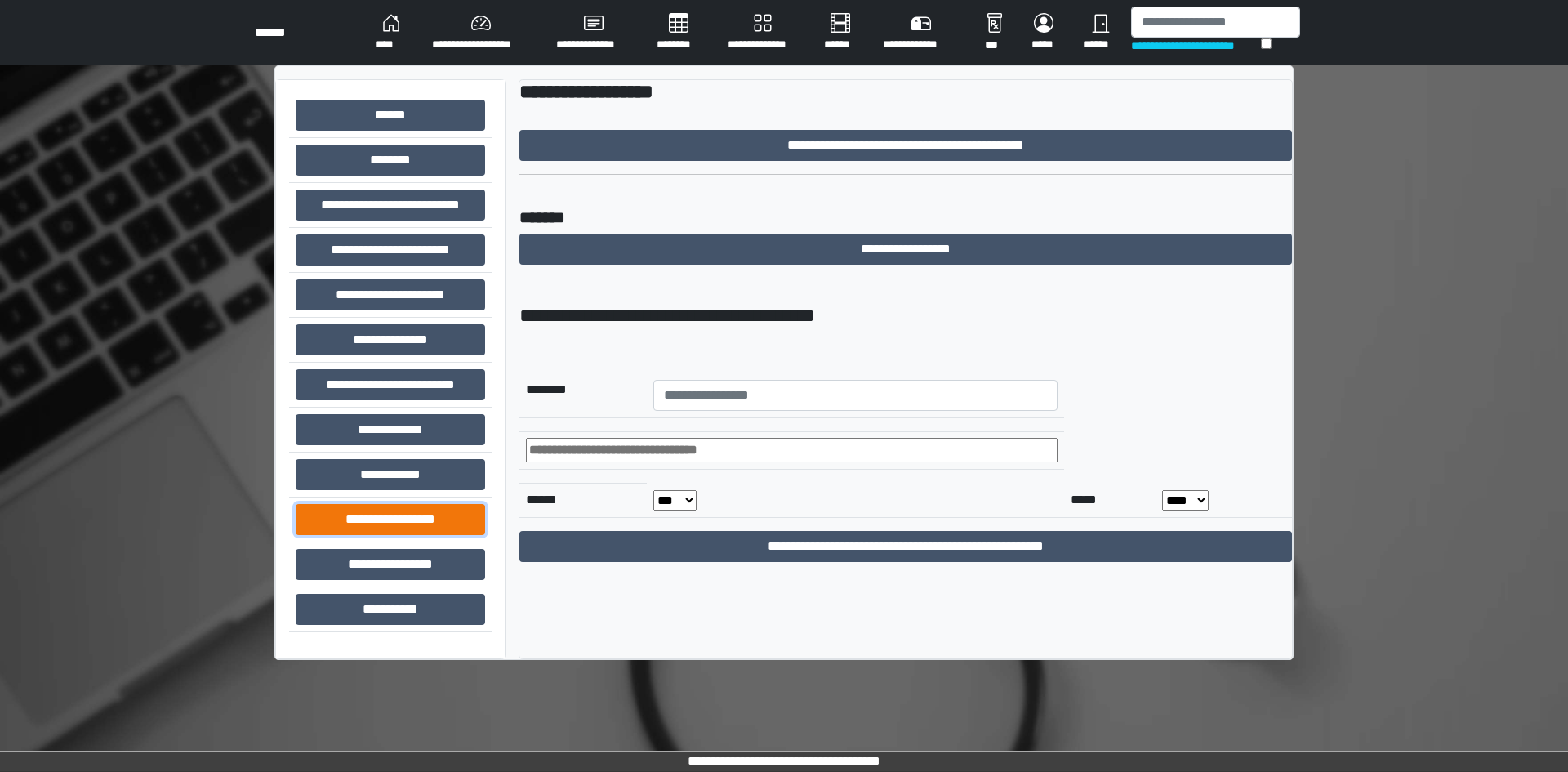 click on "**********" at bounding box center [390, 520] 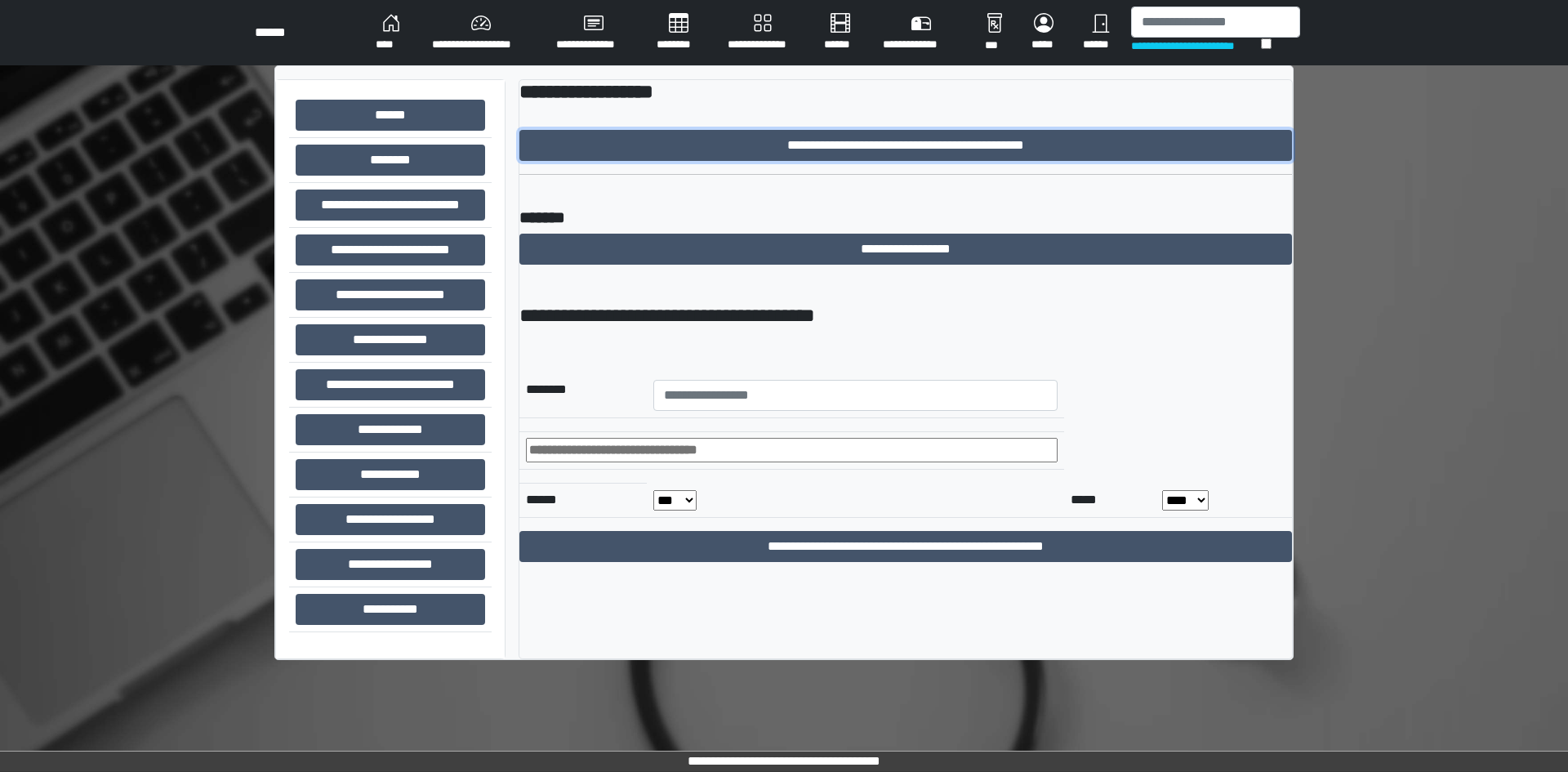 click on "**********" at bounding box center [906, 145] 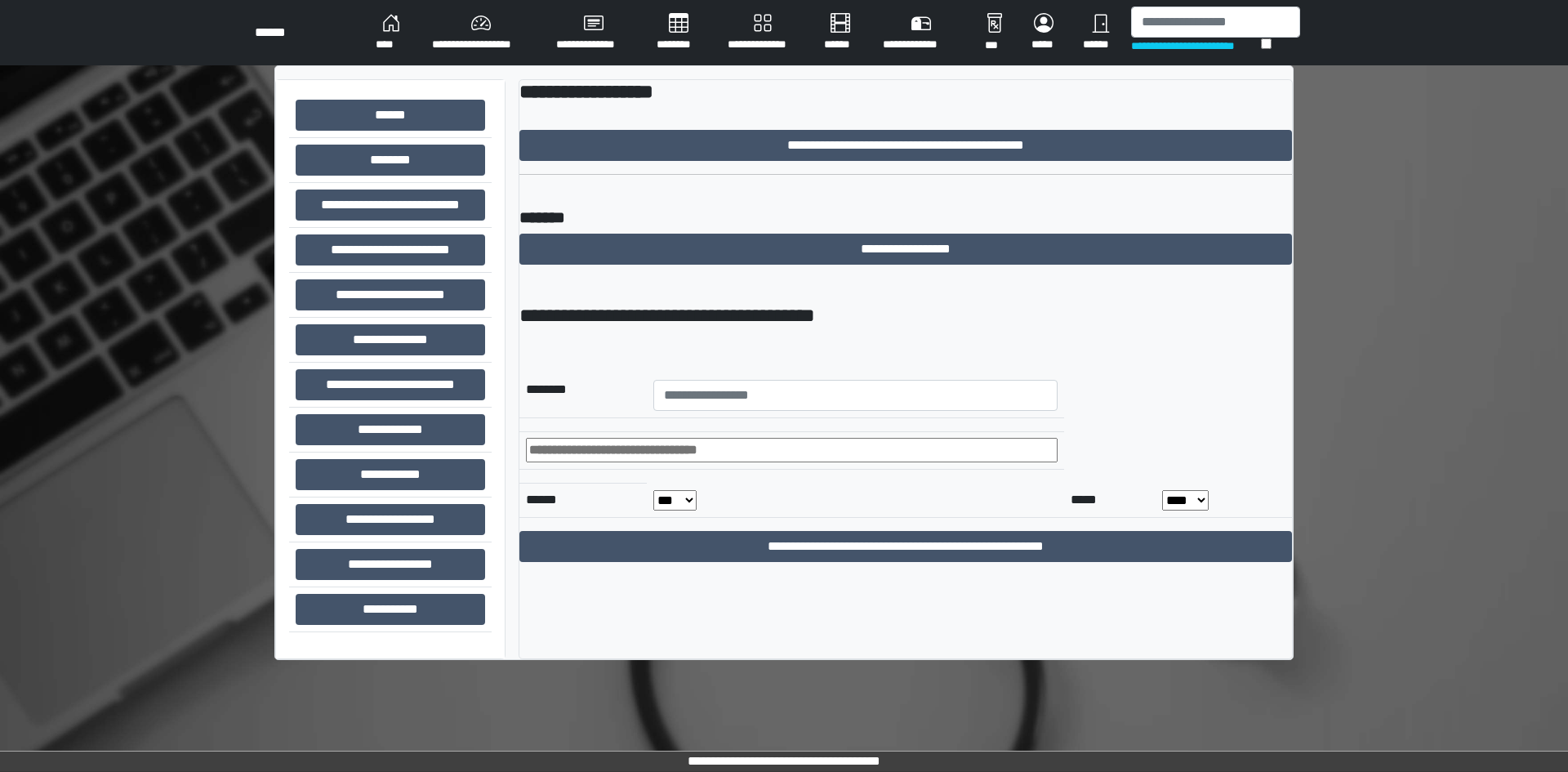click on "**********" at bounding box center (481, 33) 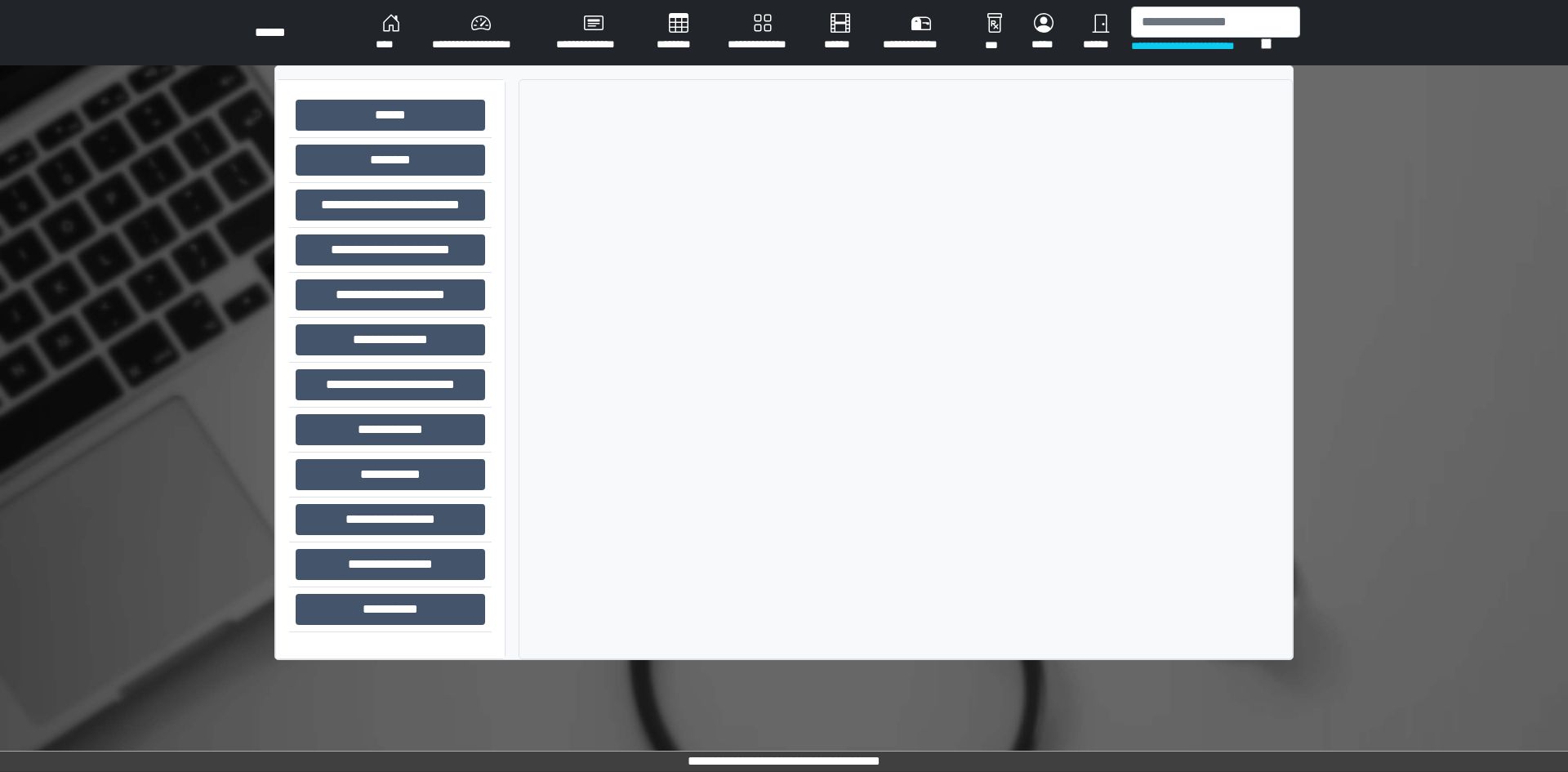 click on "****" at bounding box center (390, 33) 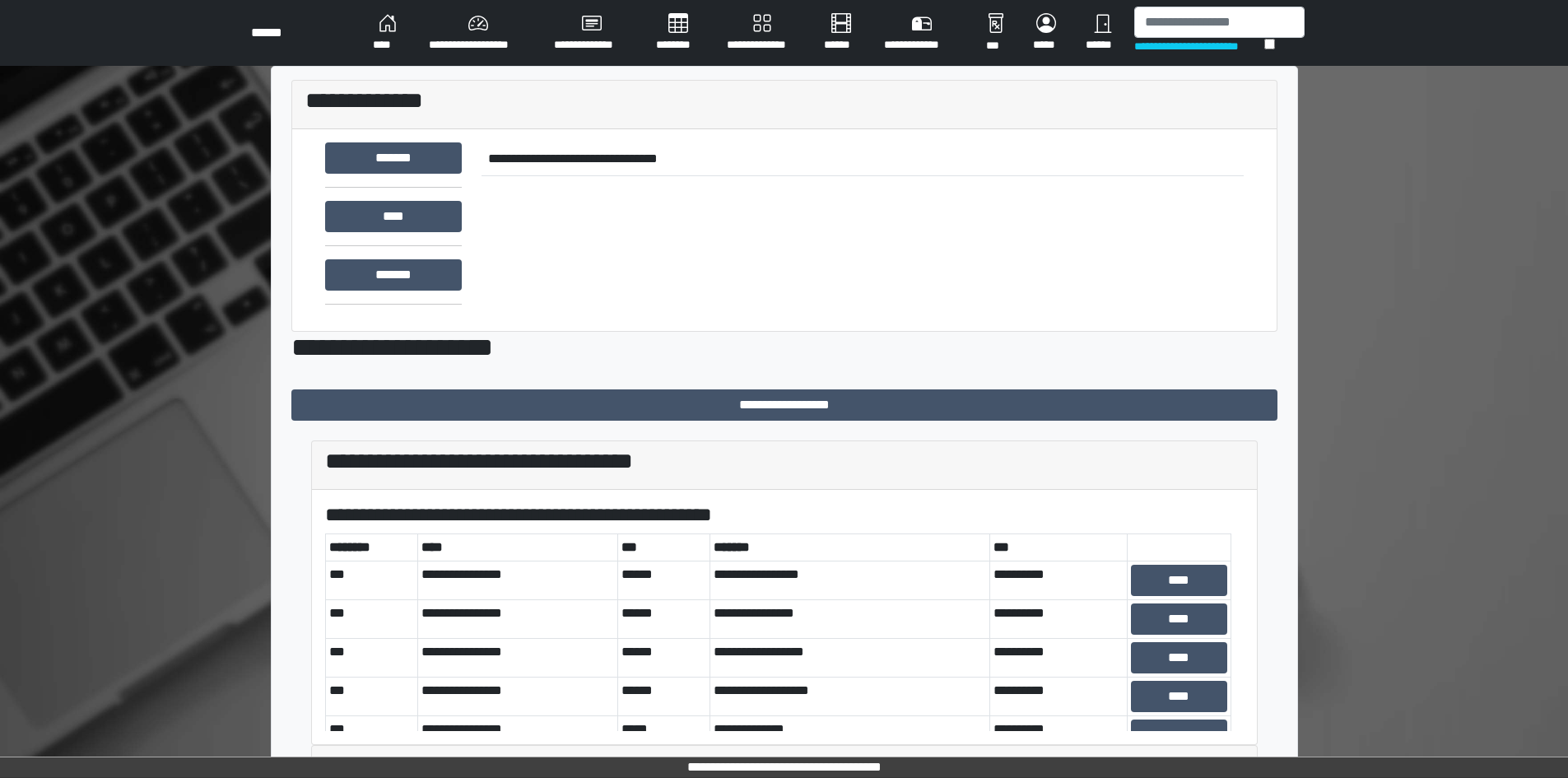 click on "****" at bounding box center (388, 33) 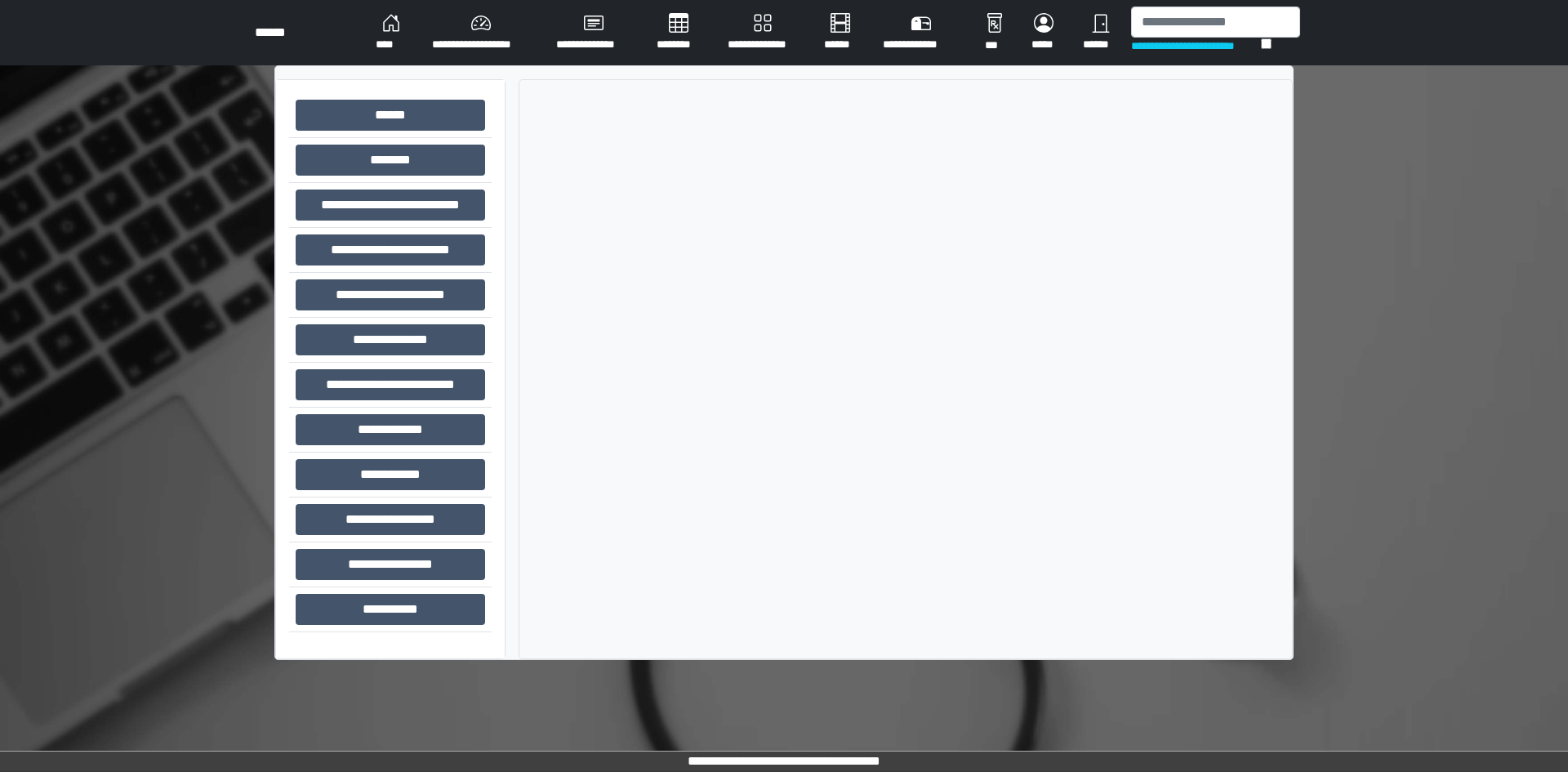 click on "**********" at bounding box center (593, 33) 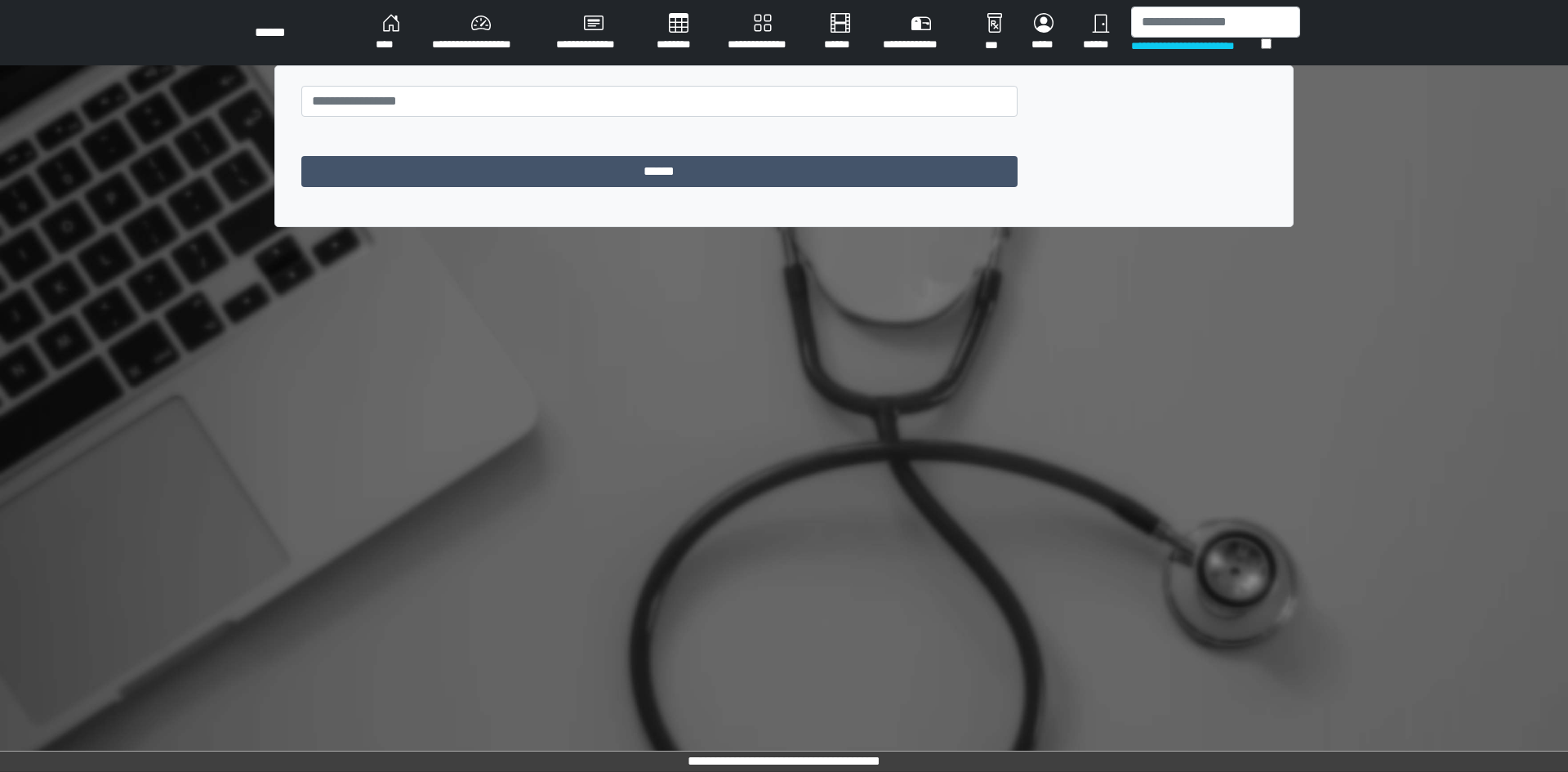 click on "********" at bounding box center [679, 33] 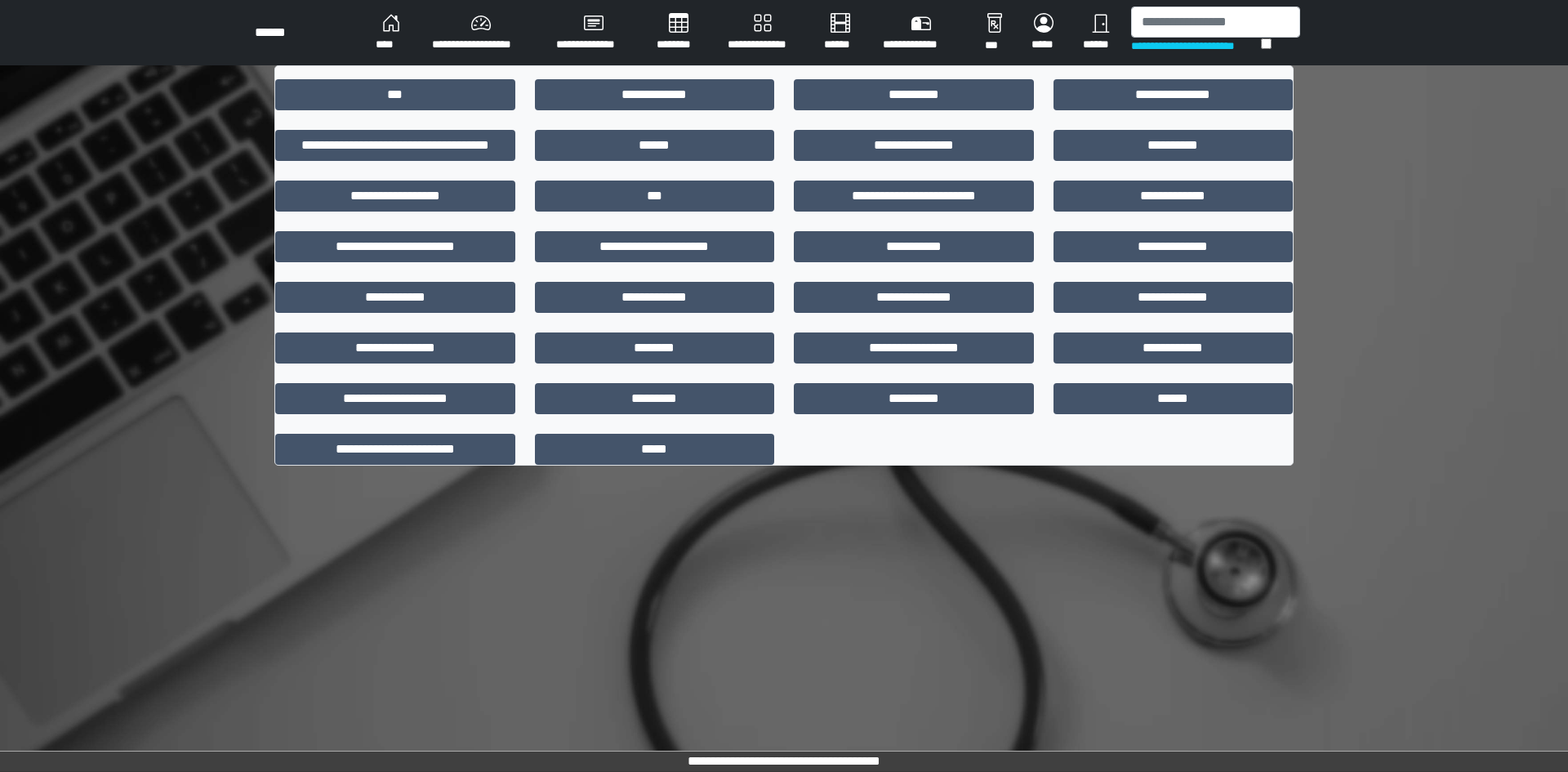 click on "****" at bounding box center [390, 33] 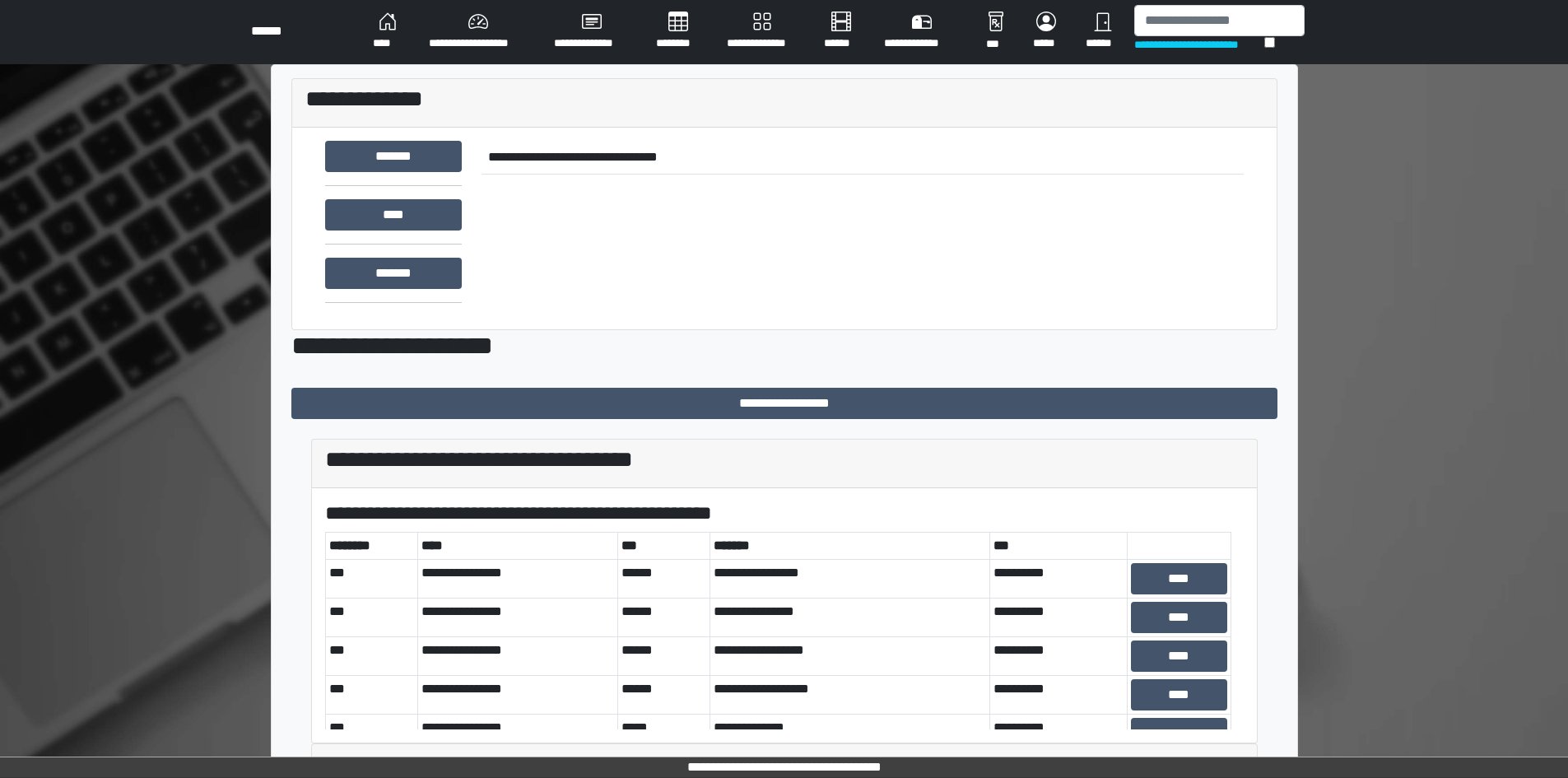 scroll, scrollTop: 0, scrollLeft: 0, axis: both 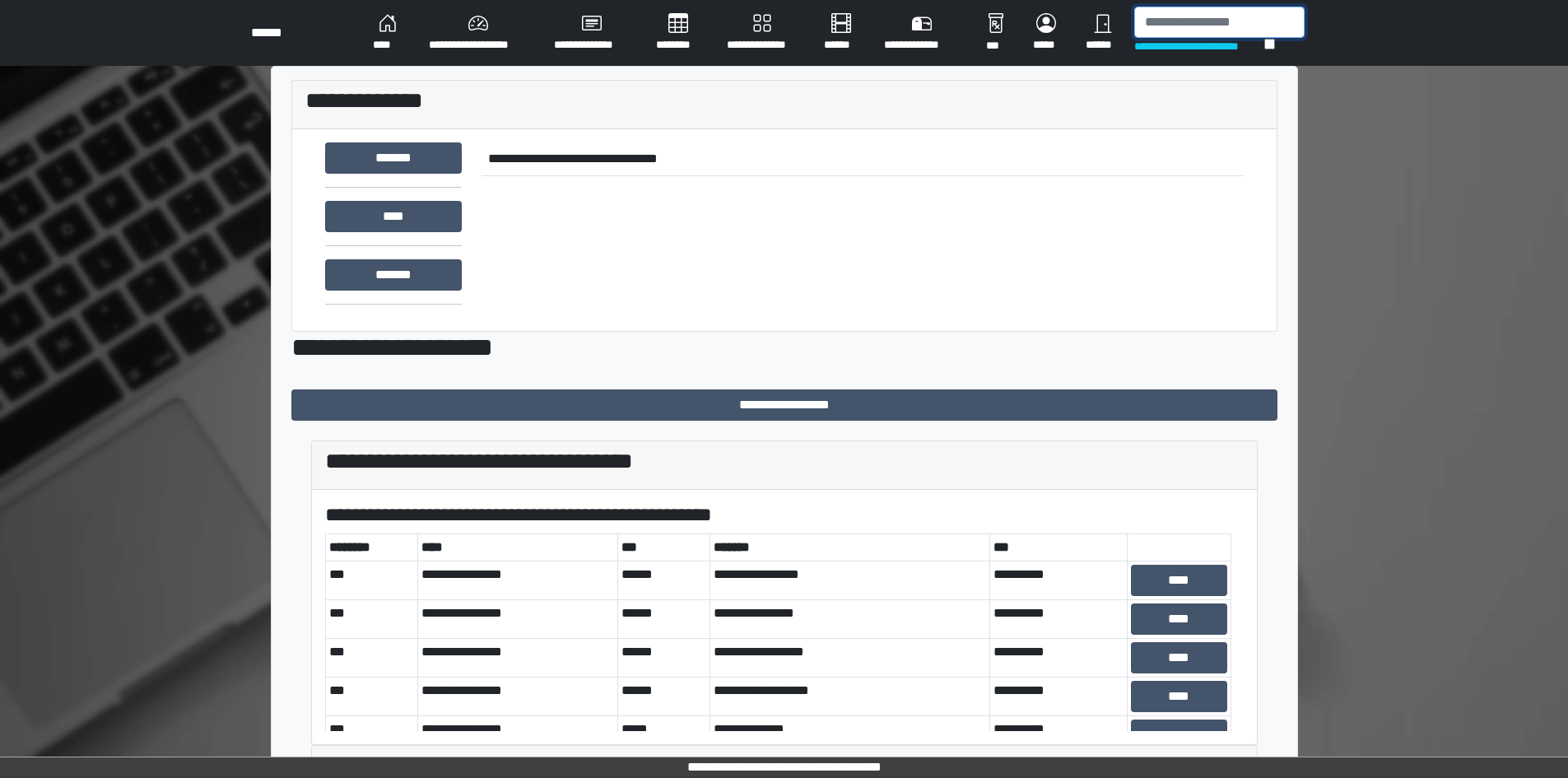 click at bounding box center [1219, 22] 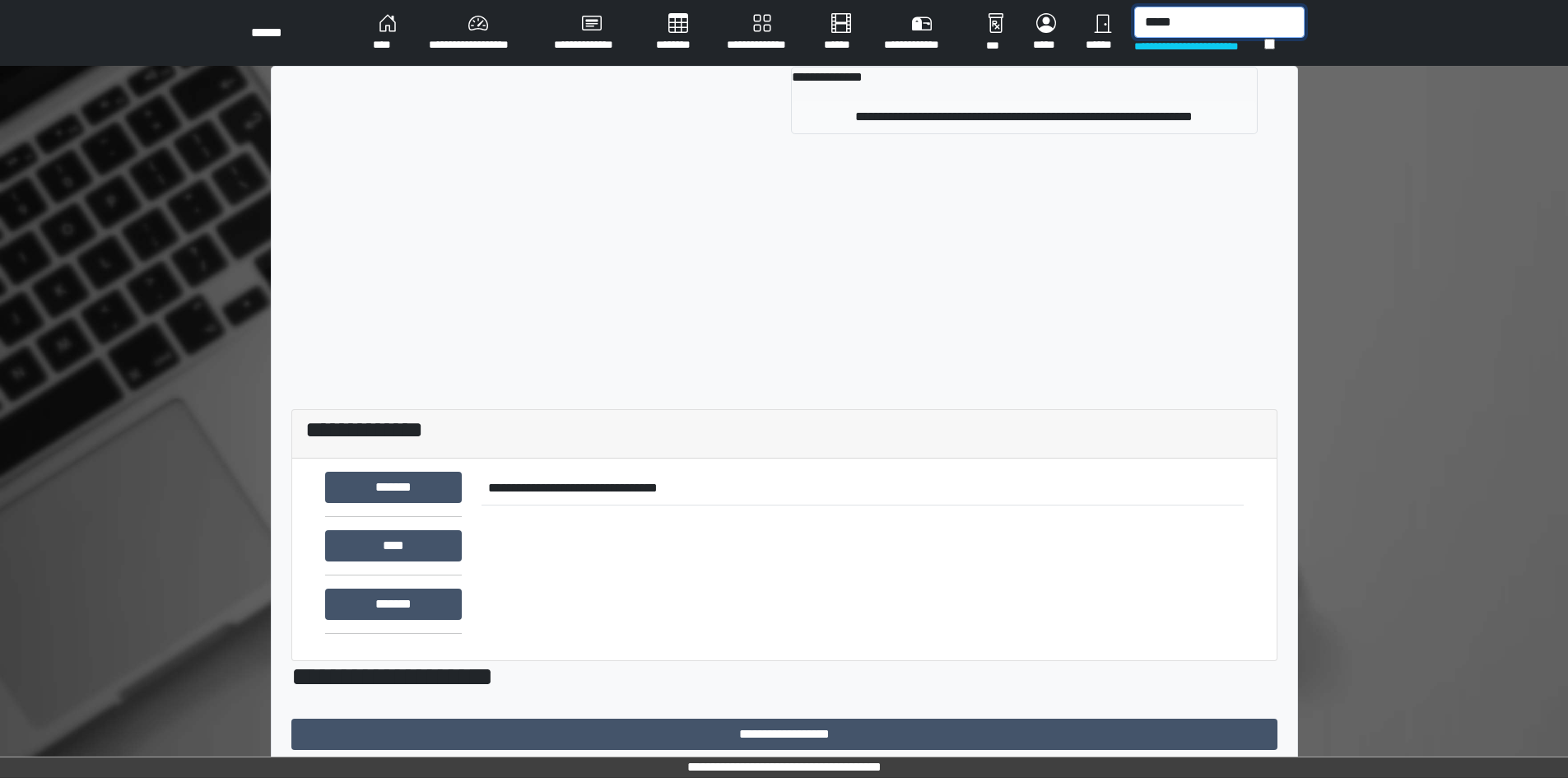 type on "*****" 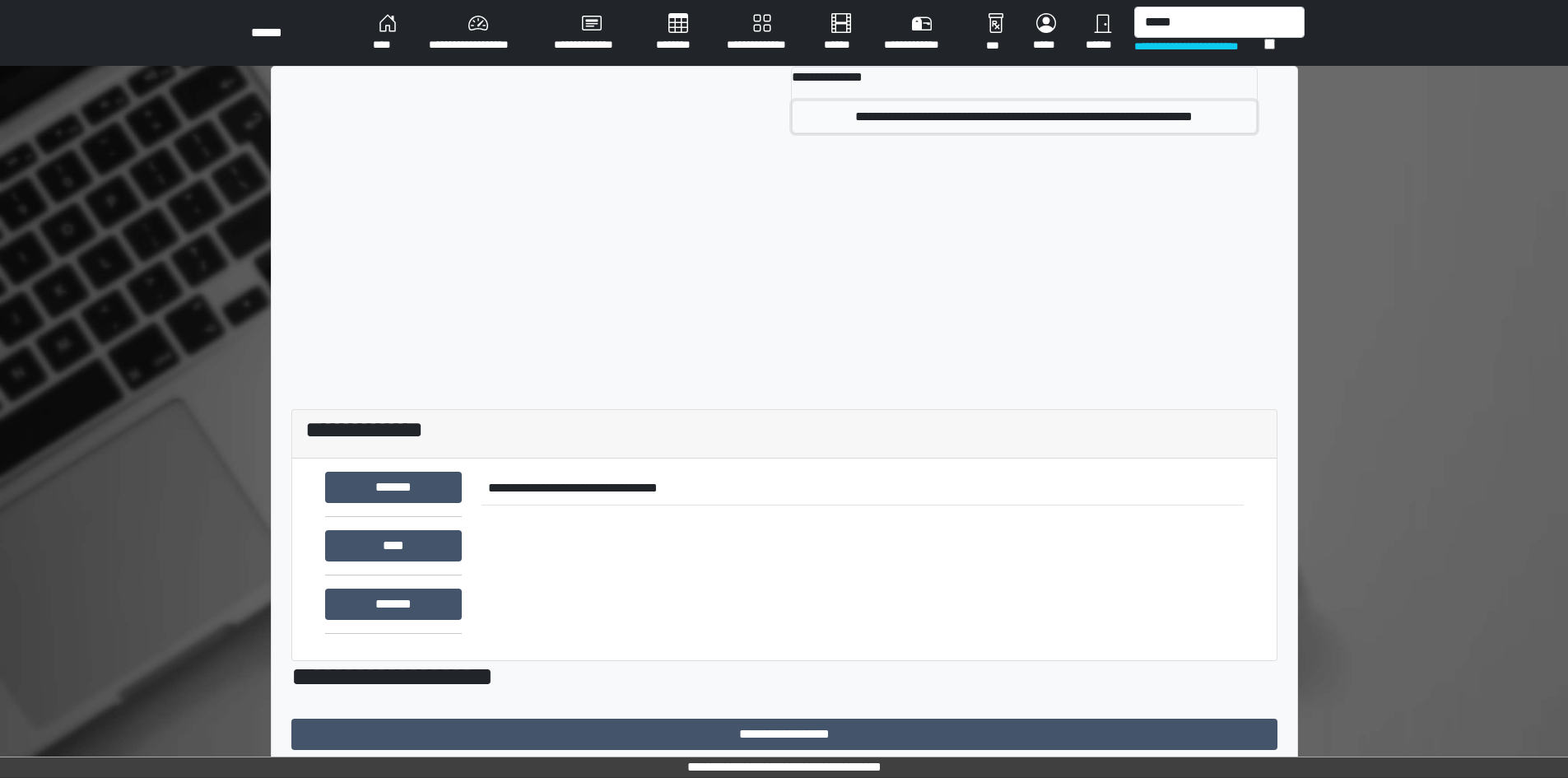 click on "**********" at bounding box center (1024, 117) 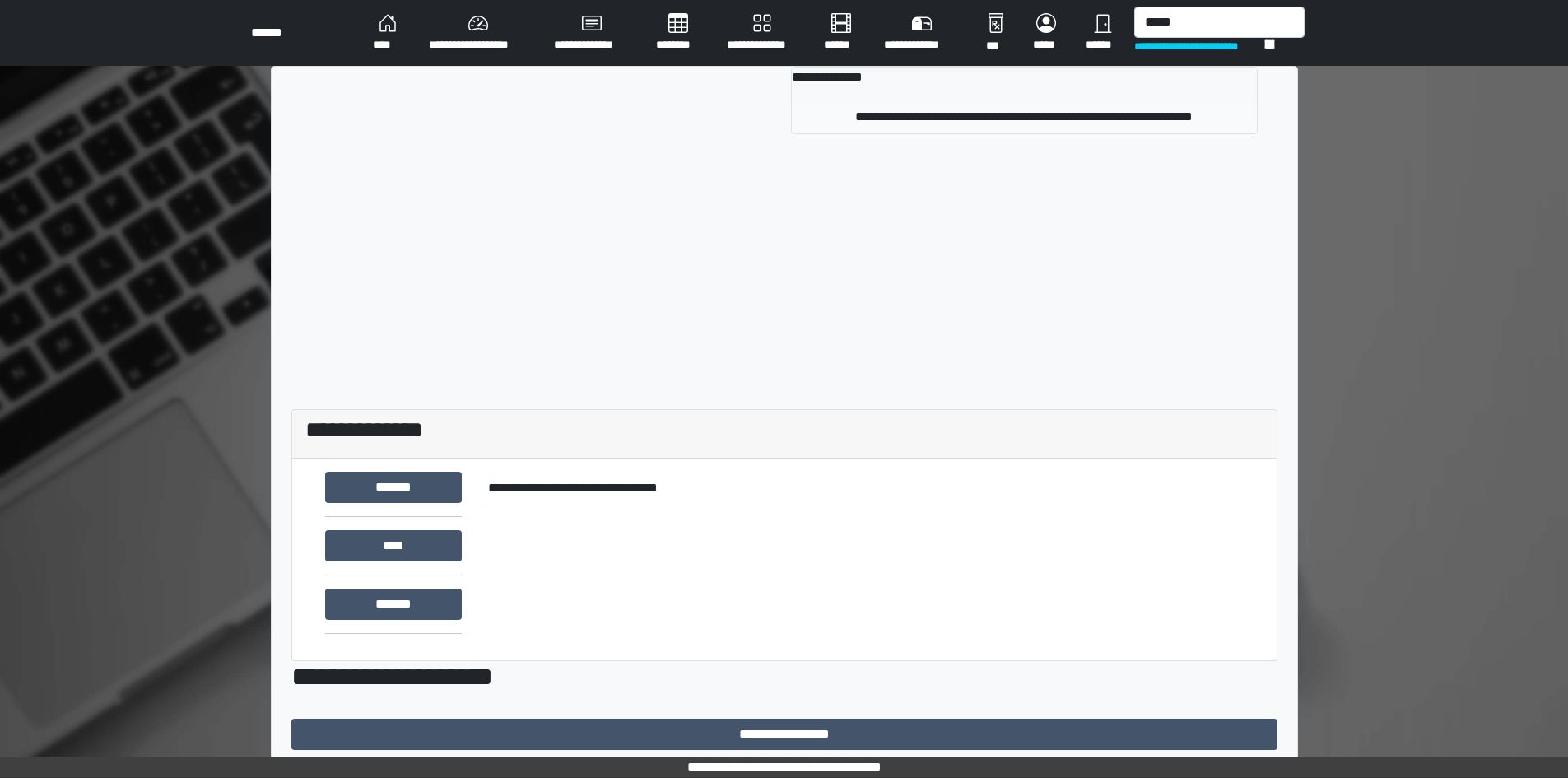 type 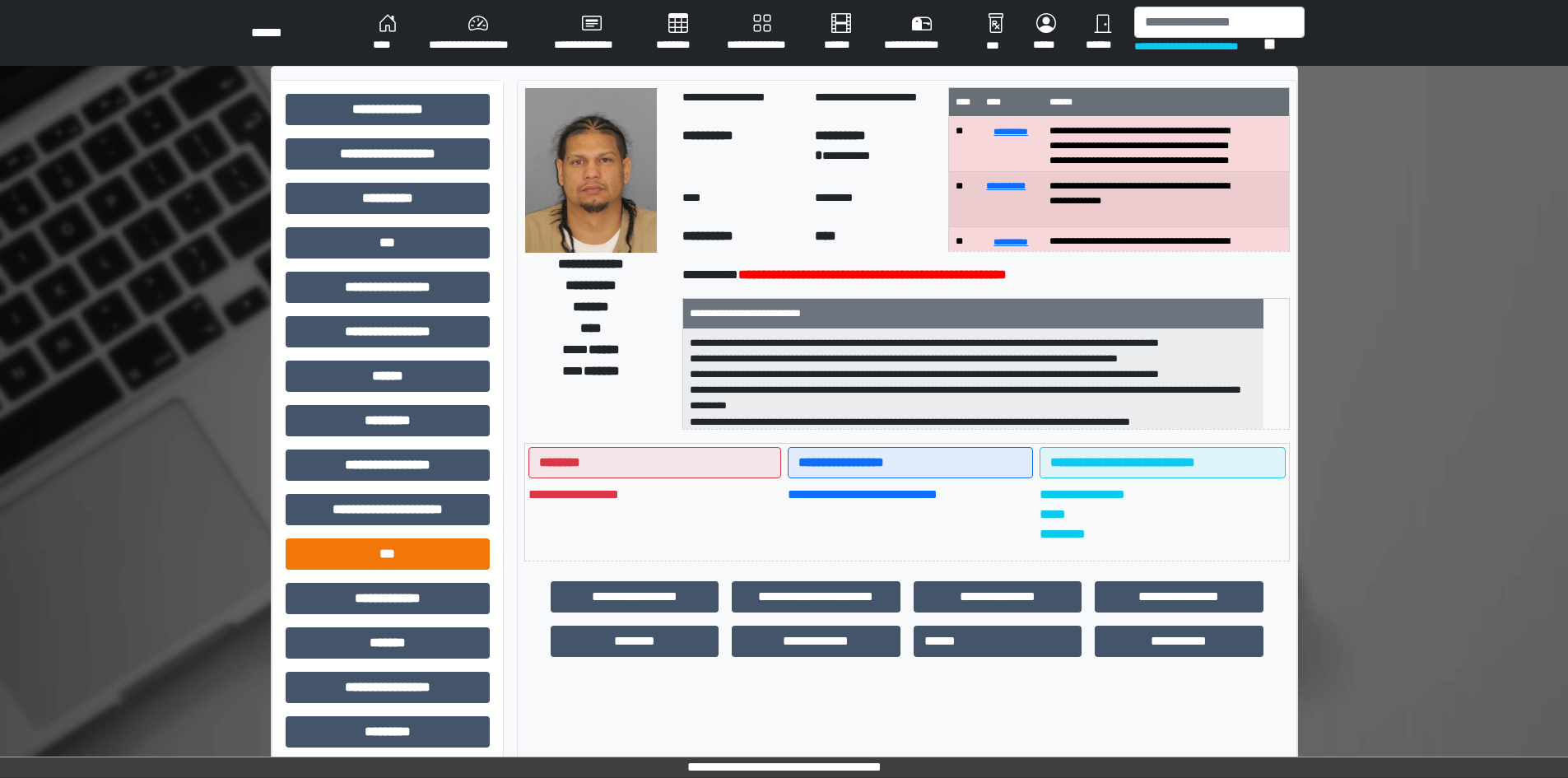 scroll, scrollTop: 82, scrollLeft: 0, axis: vertical 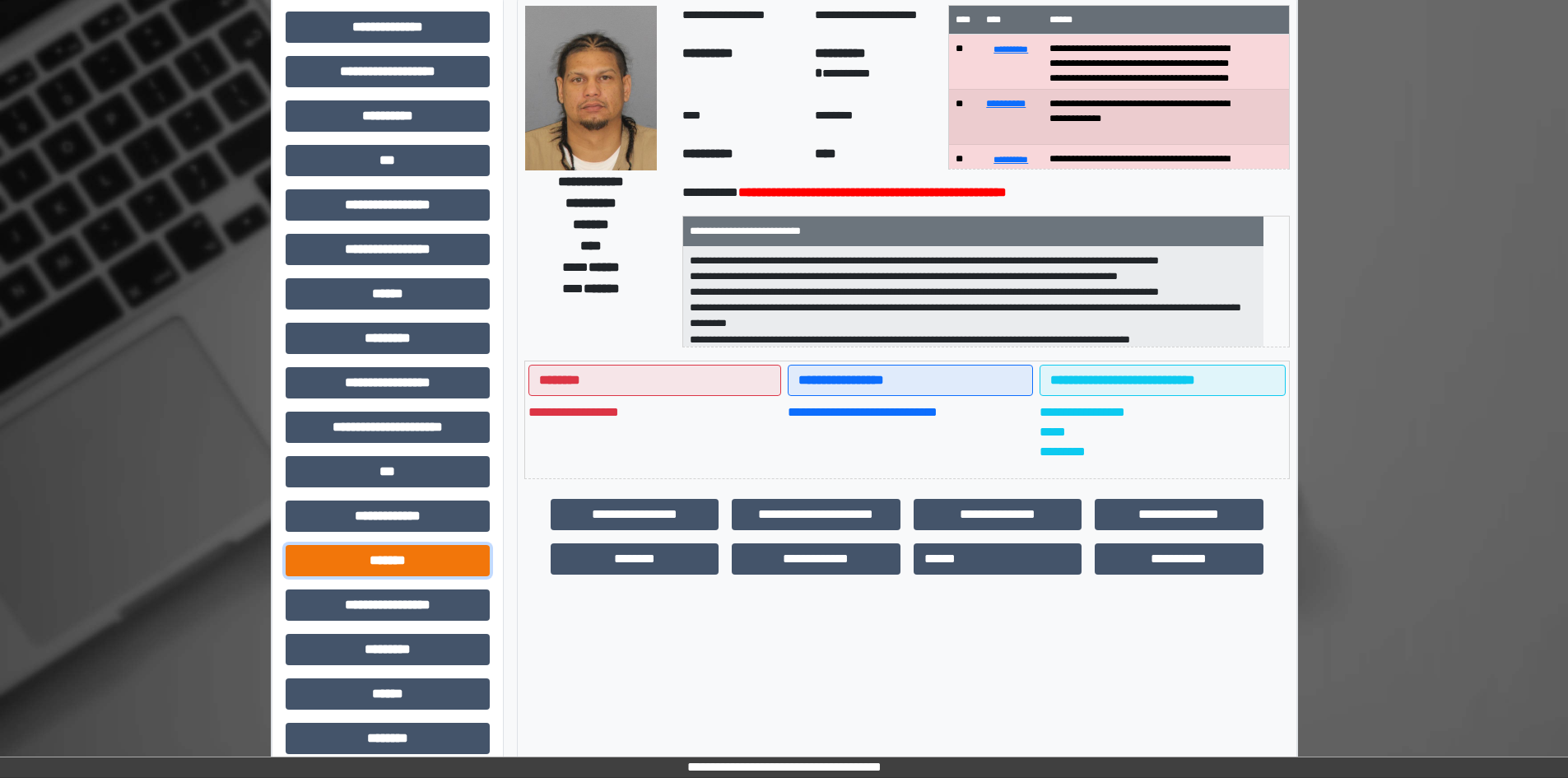 click on "*******" at bounding box center (388, 561) 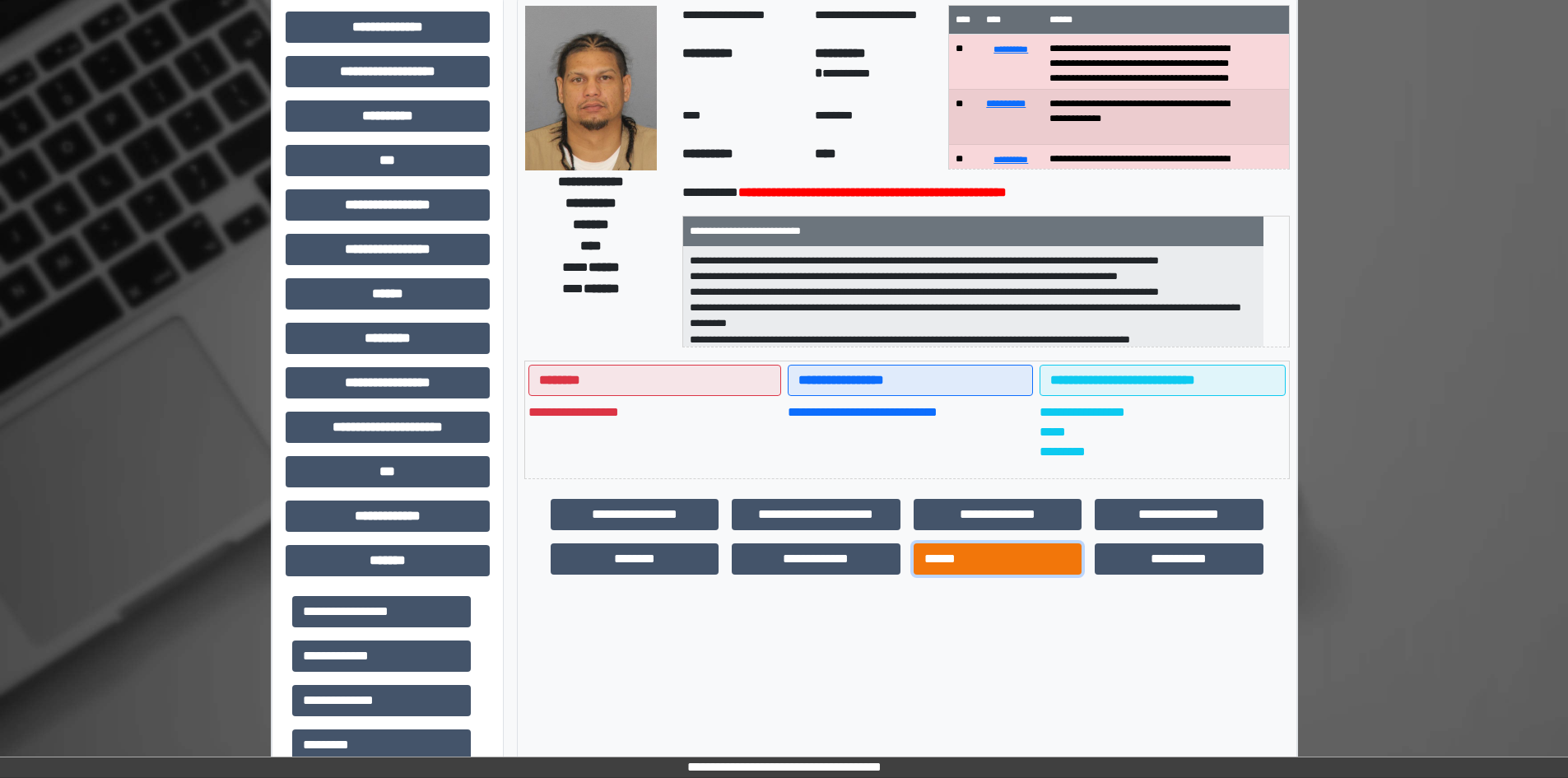 click on "******" at bounding box center (998, 559) 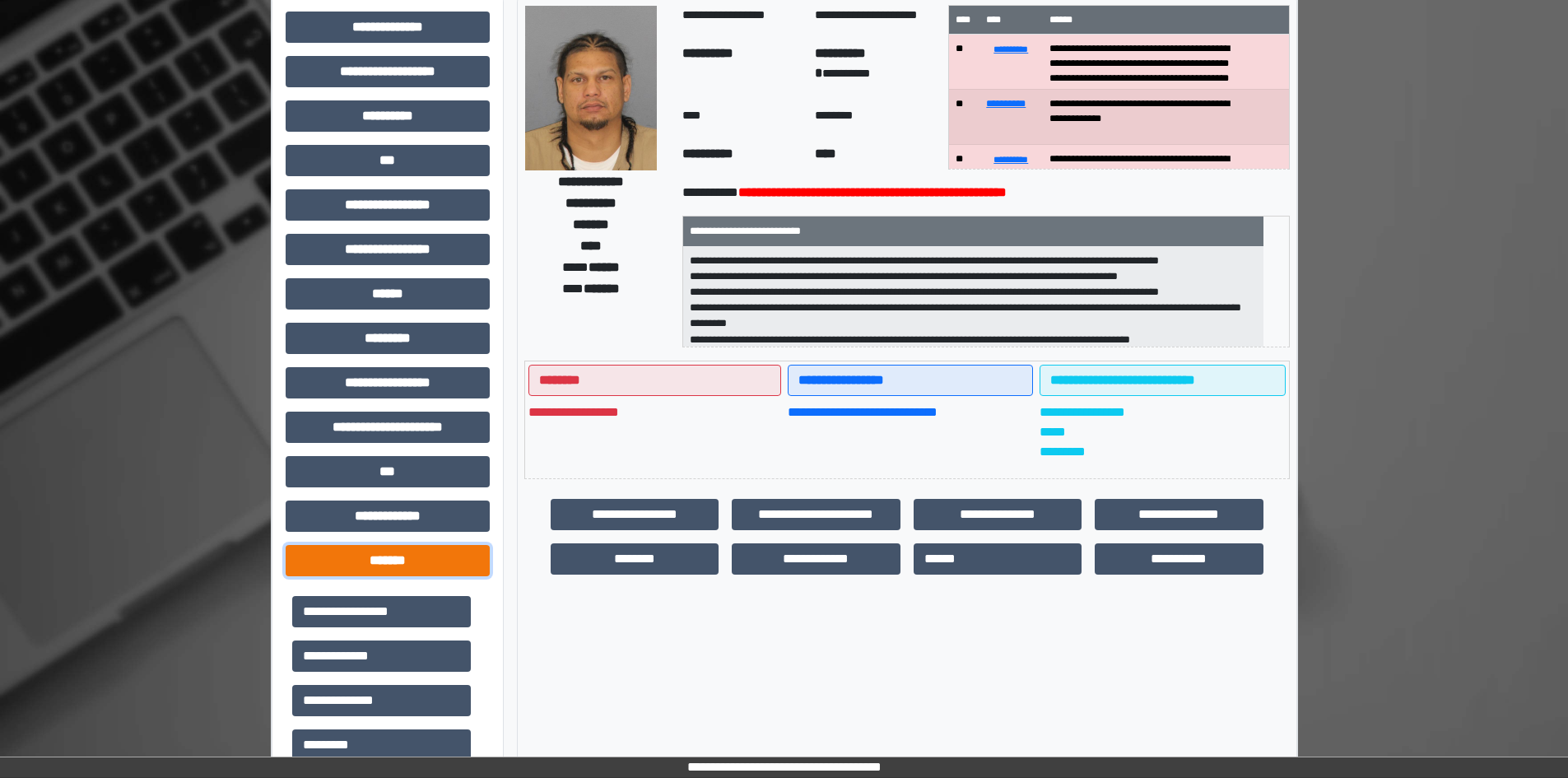 click on "*******" at bounding box center (388, 561) 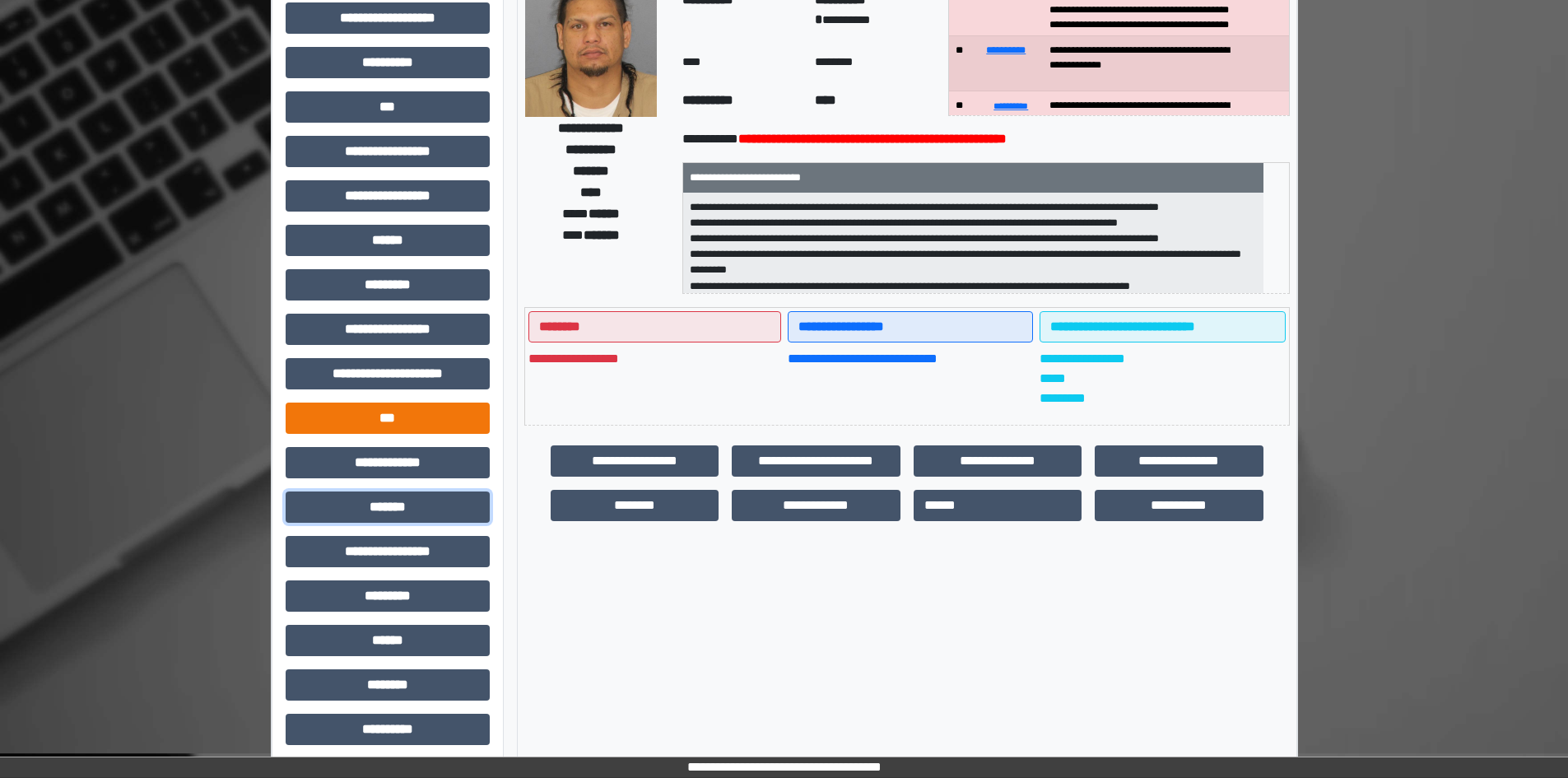 scroll, scrollTop: 189, scrollLeft: 0, axis: vertical 